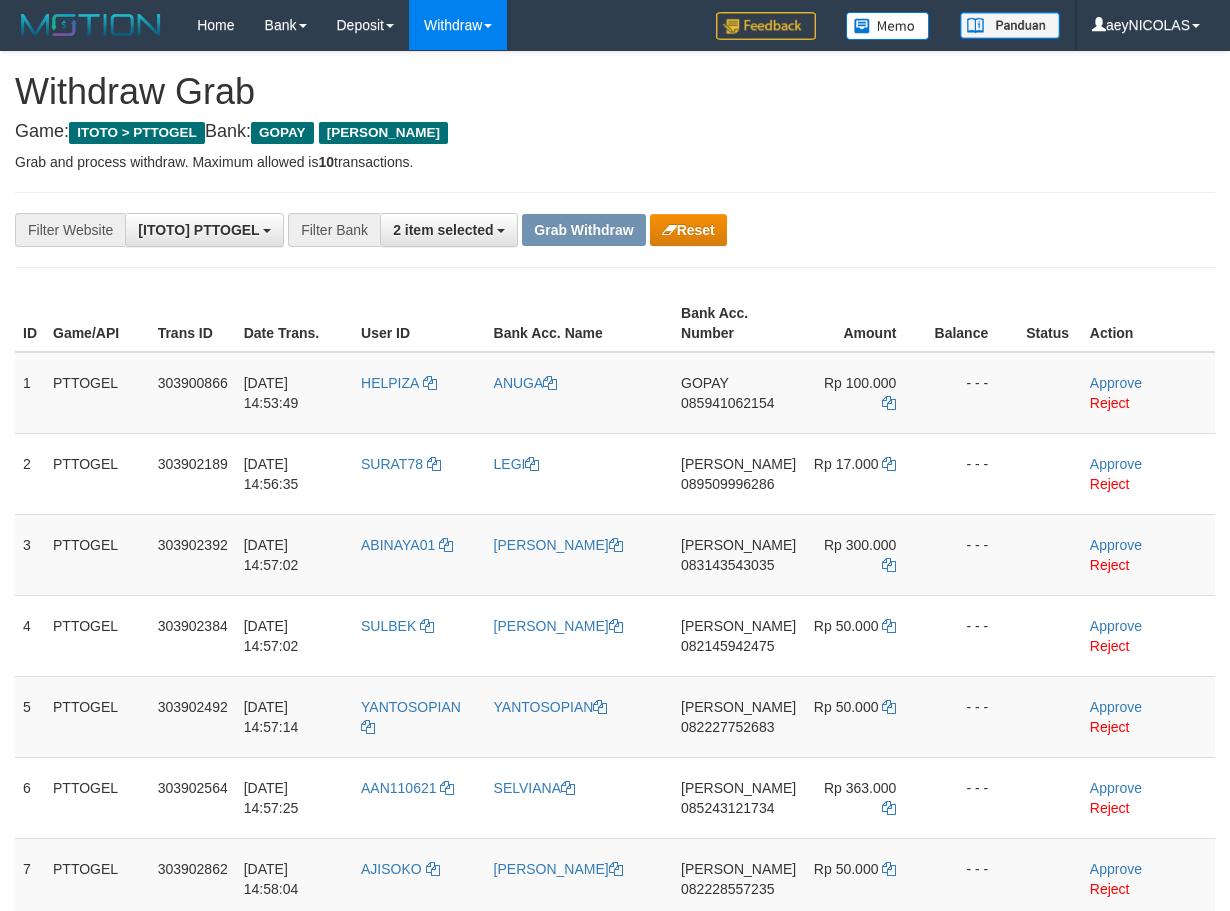 scroll, scrollTop: 0, scrollLeft: 0, axis: both 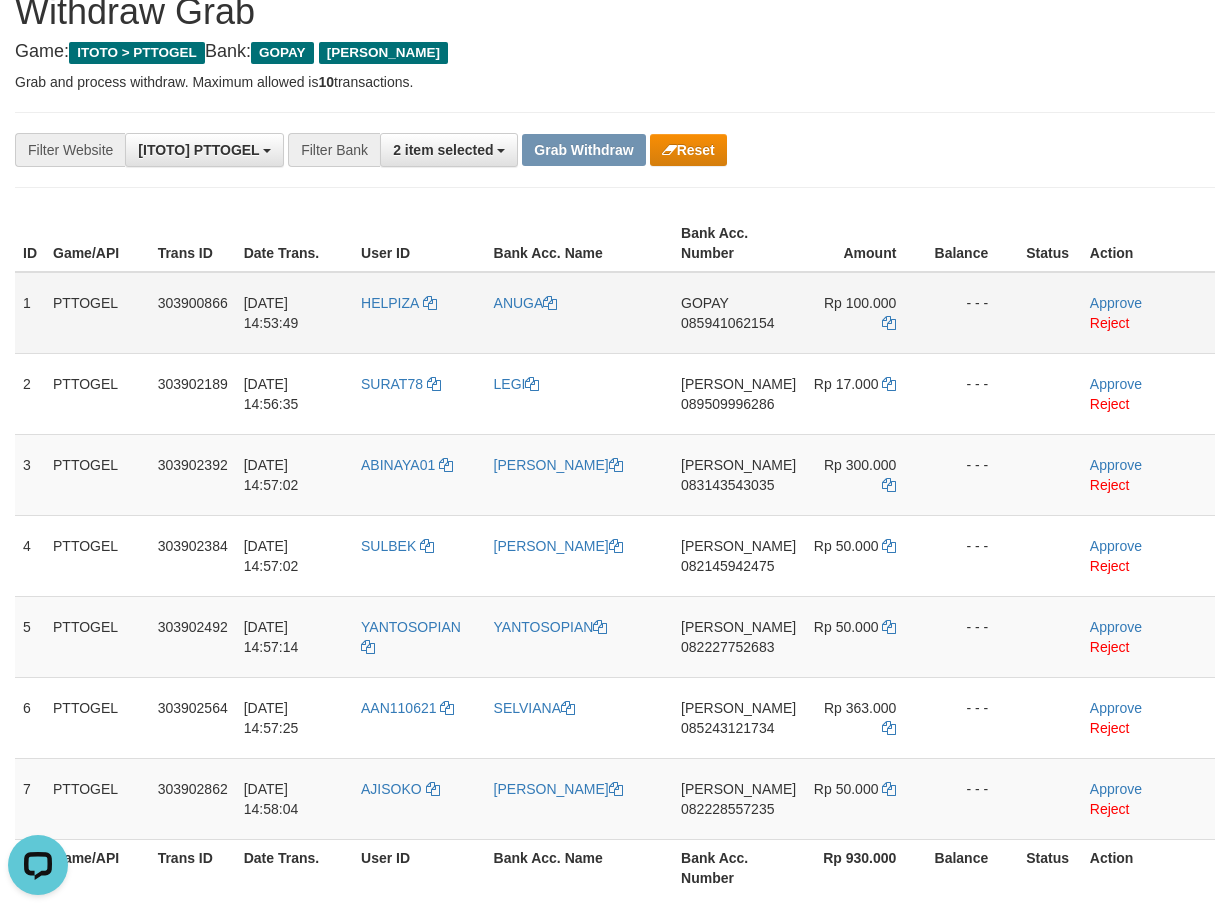 drag, startPoint x: 406, startPoint y: 336, endPoint x: 863, endPoint y: 340, distance: 457.01752 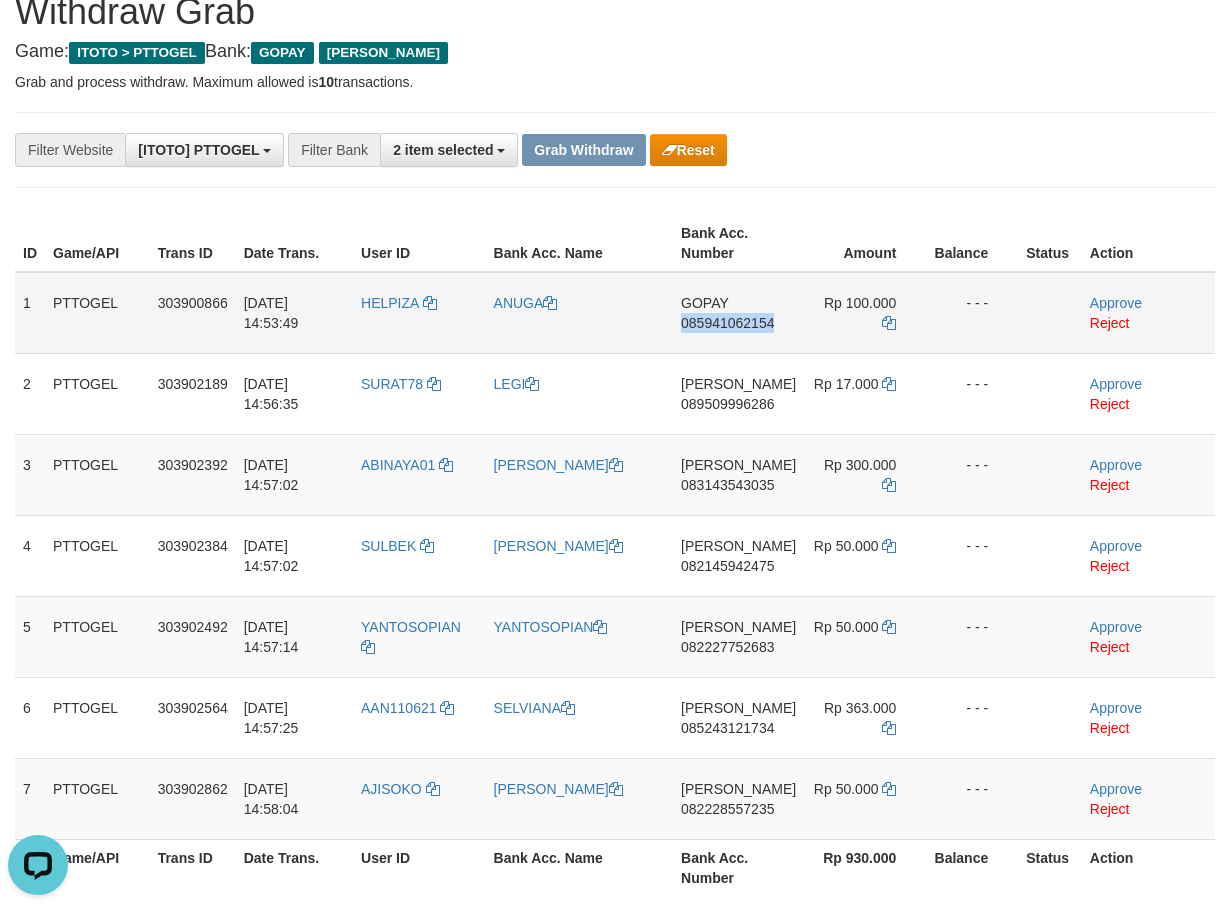 click on "GOPAY
085941062154" at bounding box center (738, 313) 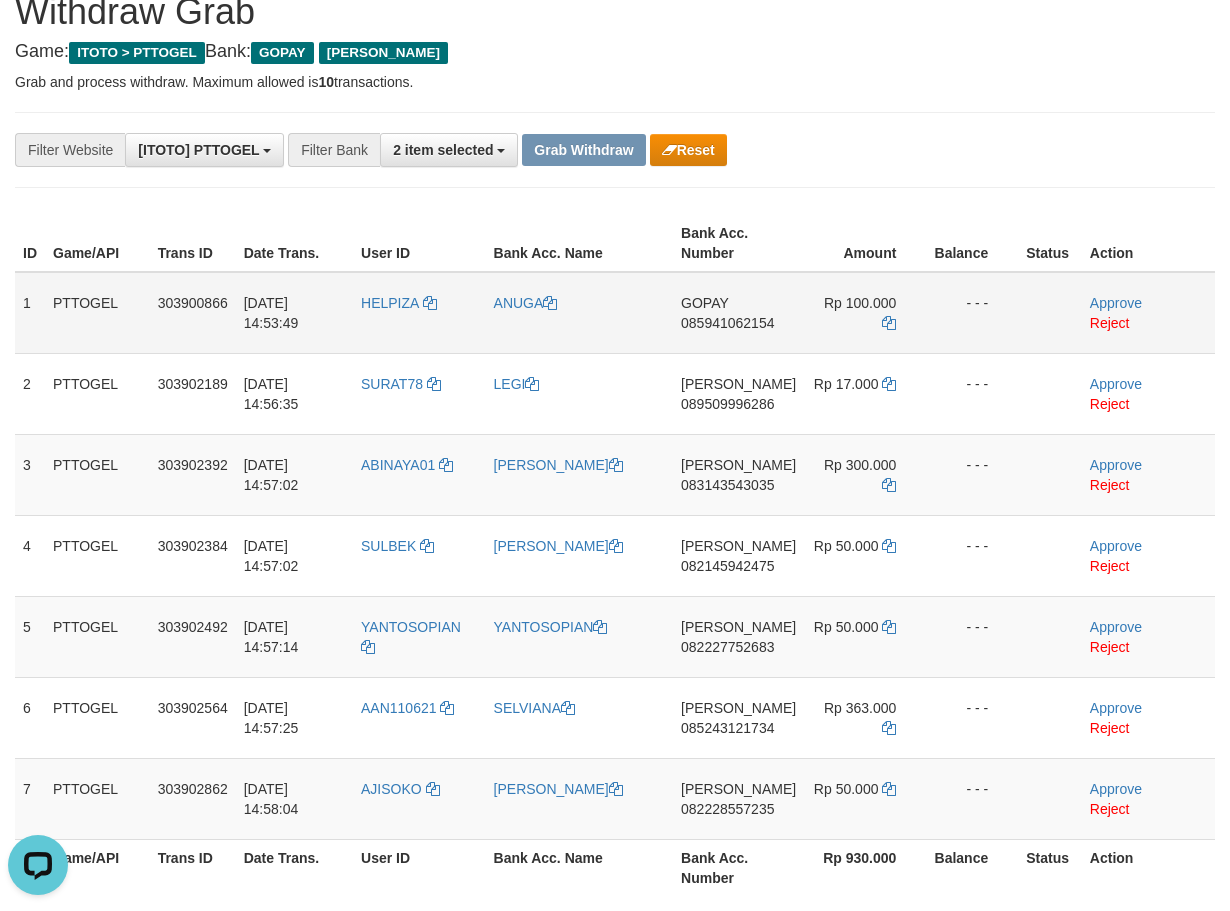 click on "085941062154" at bounding box center (727, 323) 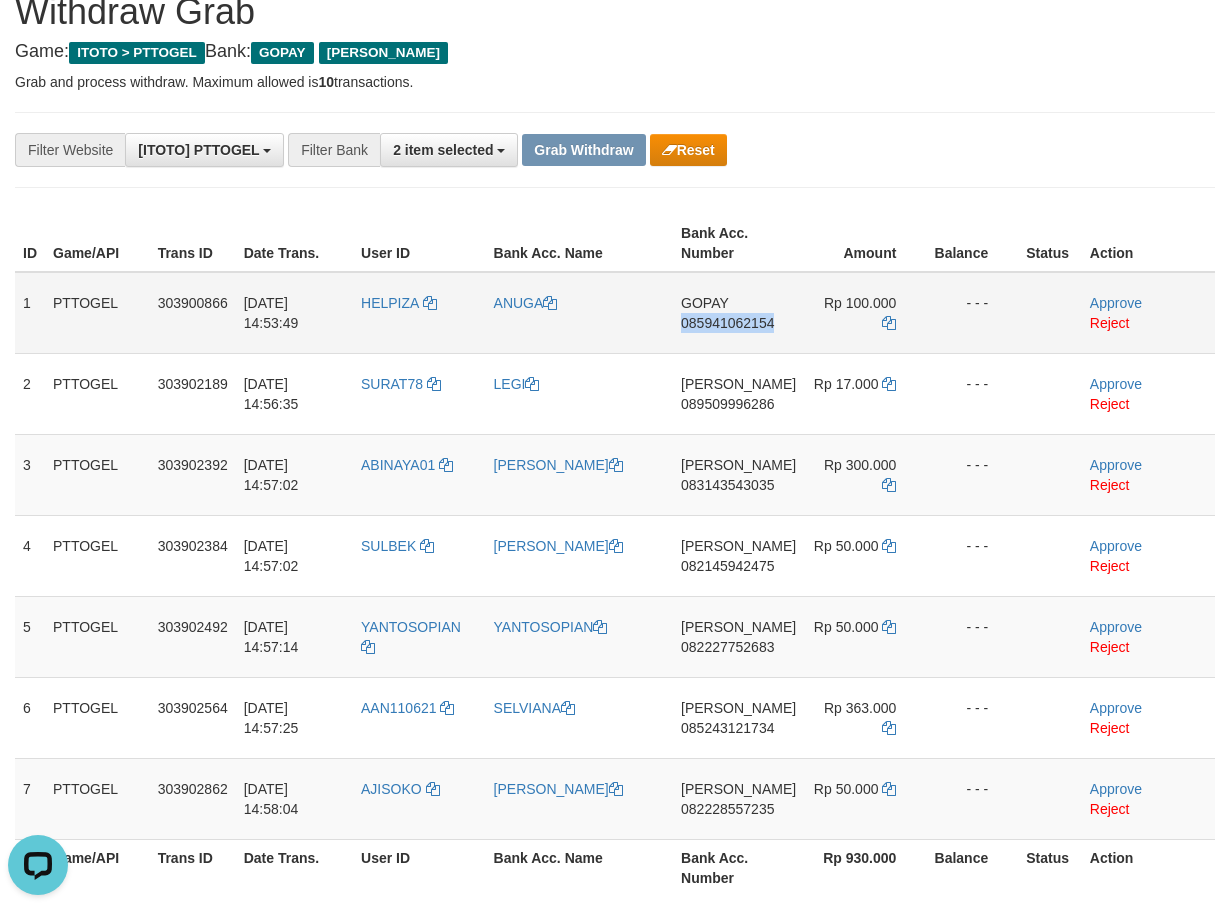click on "085941062154" at bounding box center [727, 323] 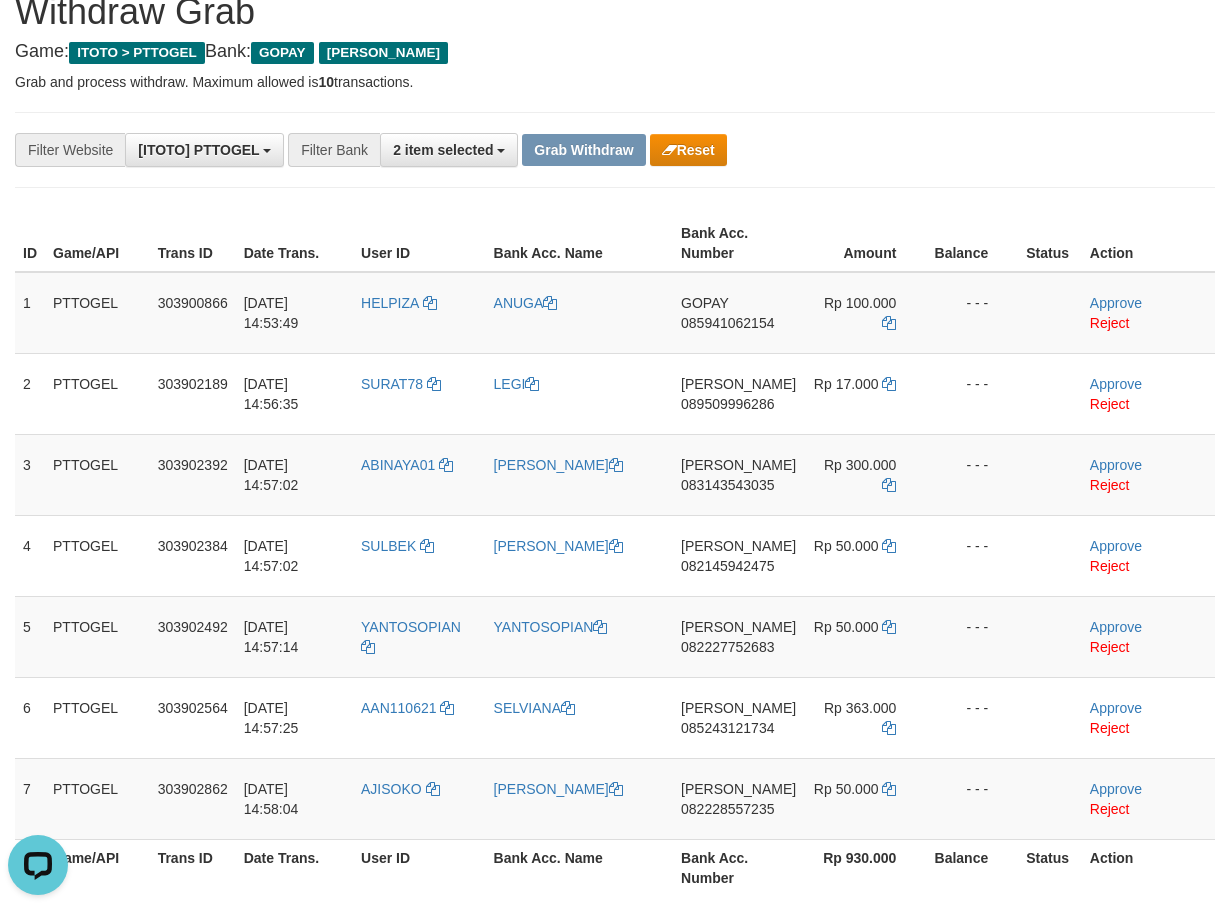 click on "**********" at bounding box center [512, 150] 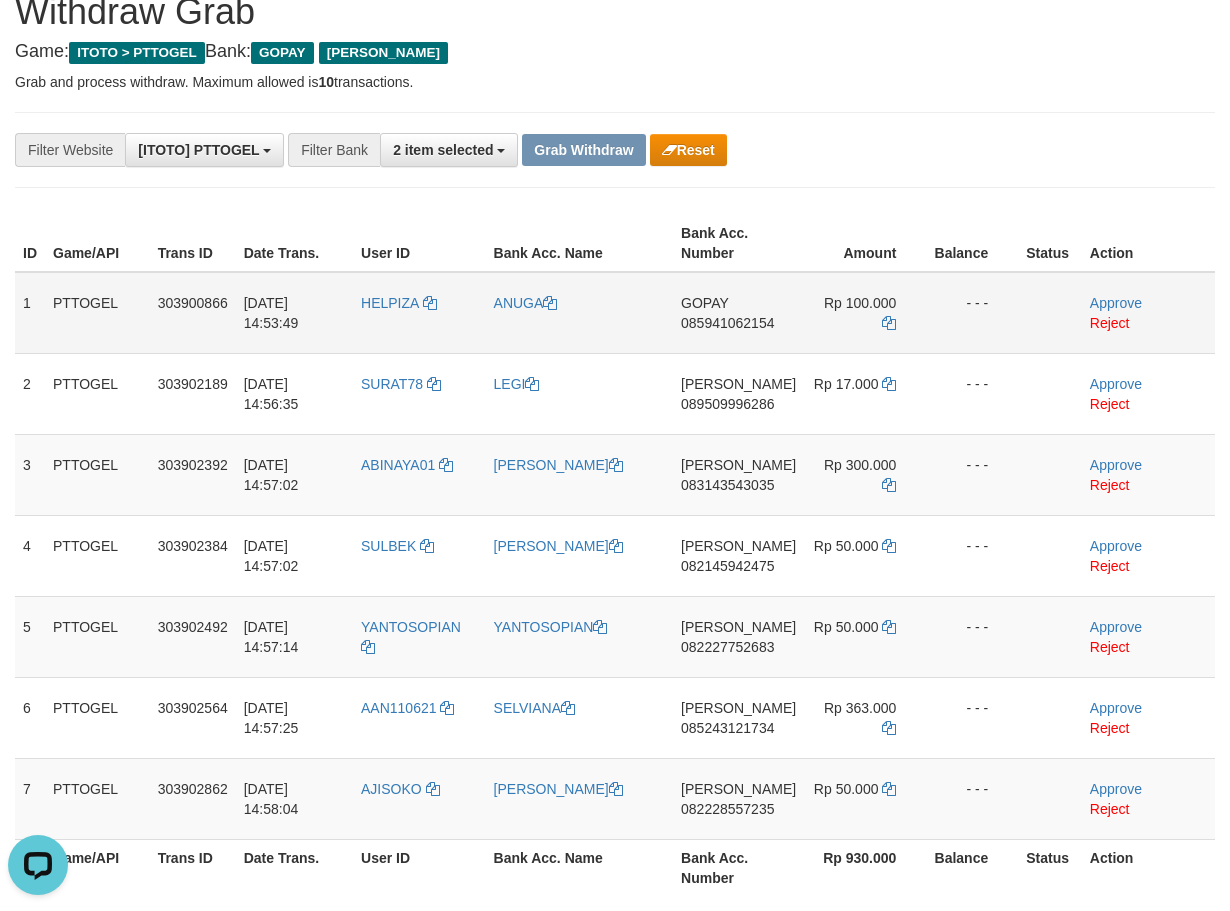 click on "ANUGA" at bounding box center (579, 313) 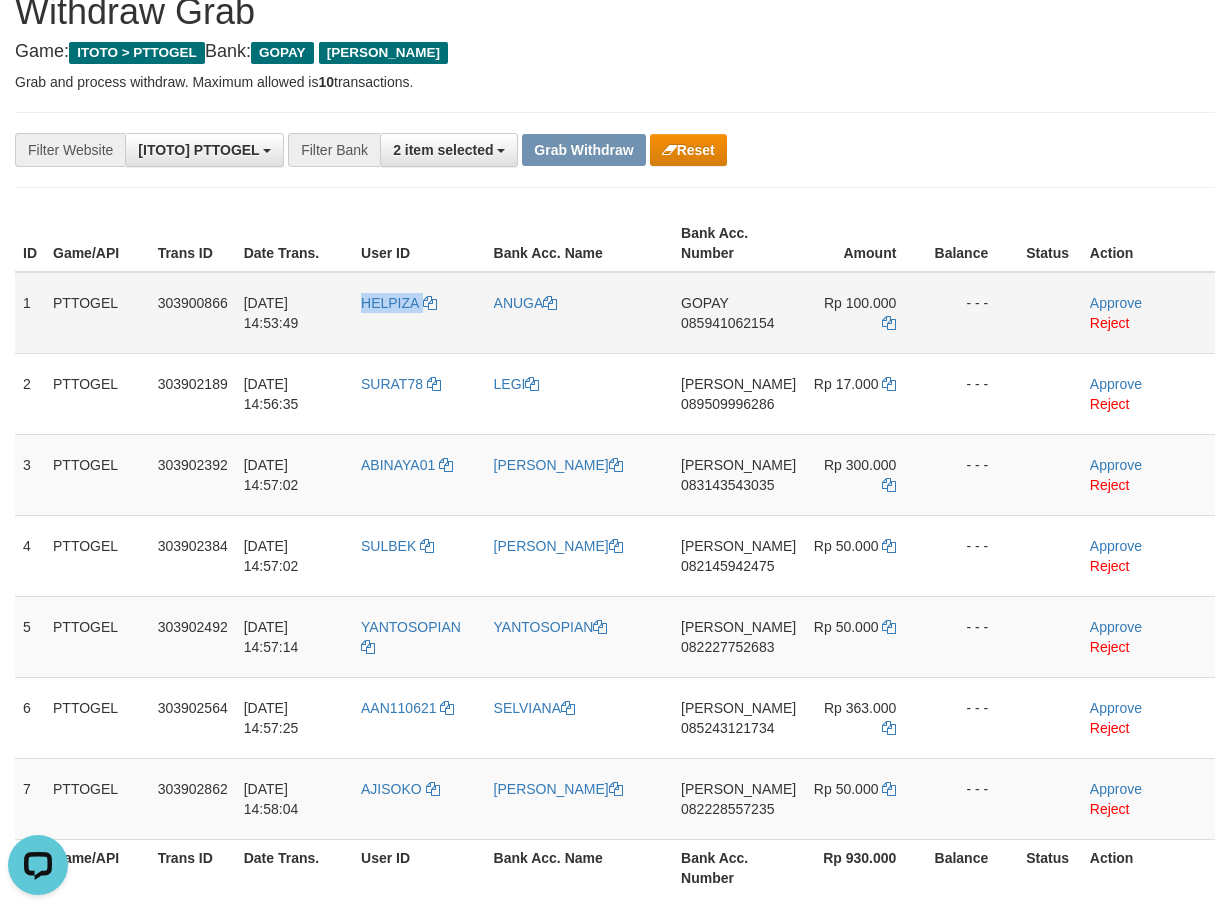 click on "HELPIZA" at bounding box center [419, 313] 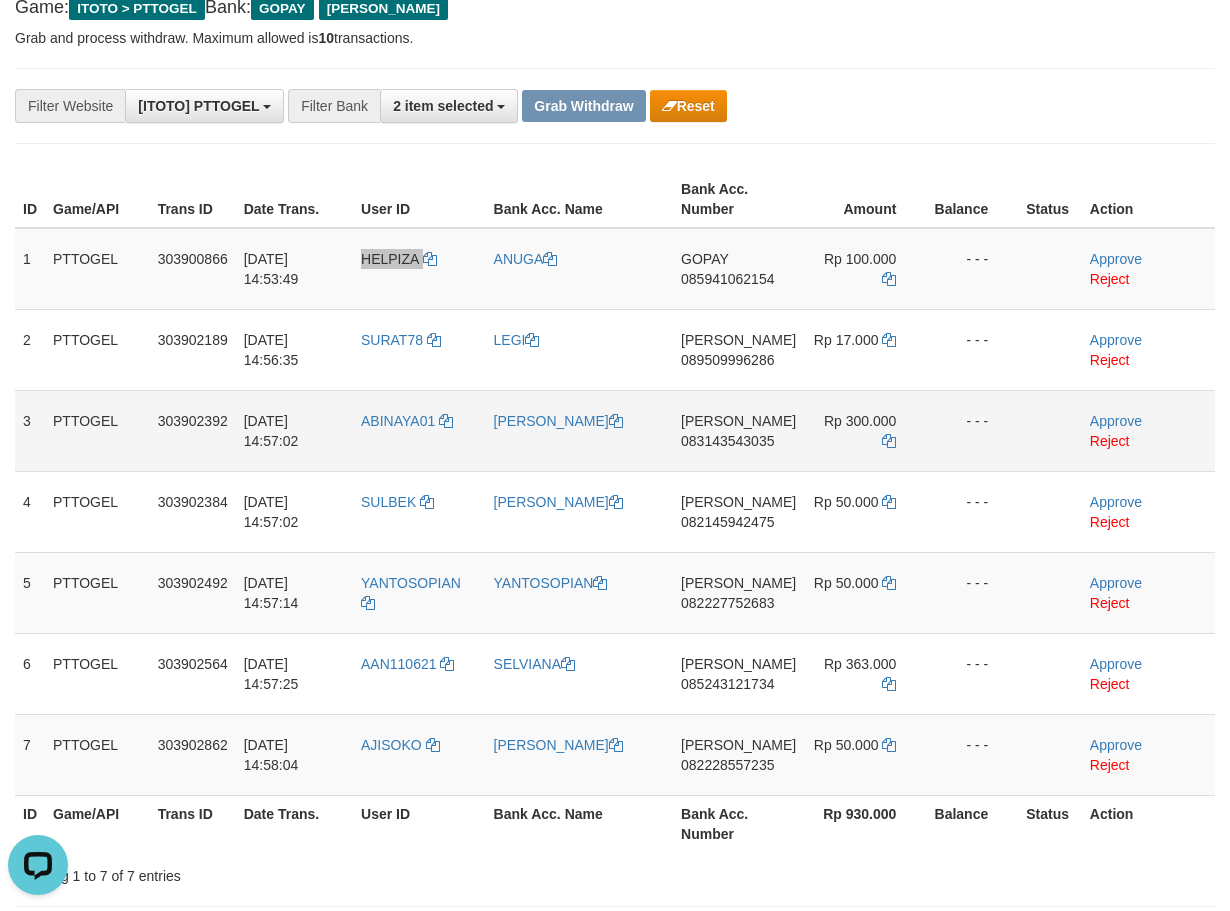 scroll, scrollTop: 160, scrollLeft: 0, axis: vertical 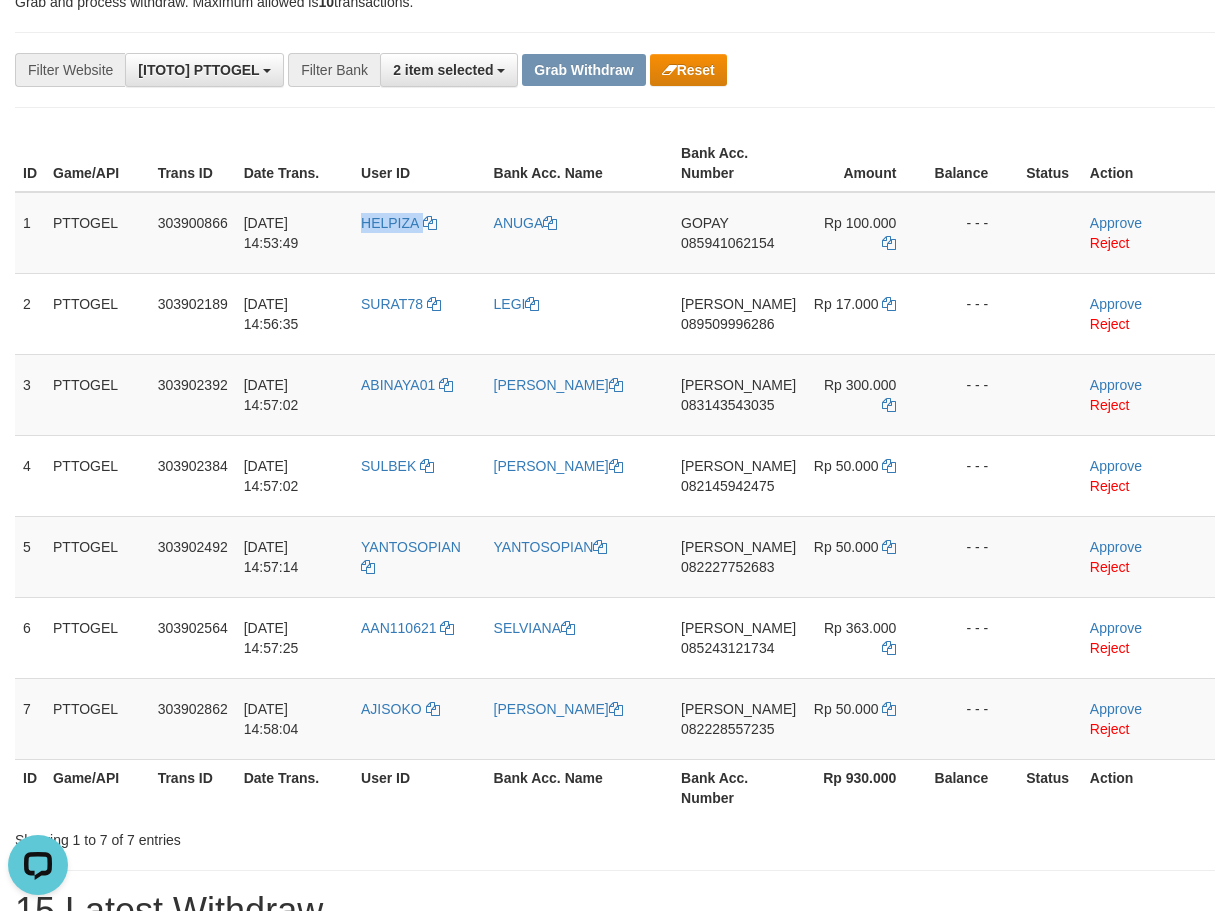 drag, startPoint x: 843, startPoint y: 130, endPoint x: 786, endPoint y: 173, distance: 71.40028 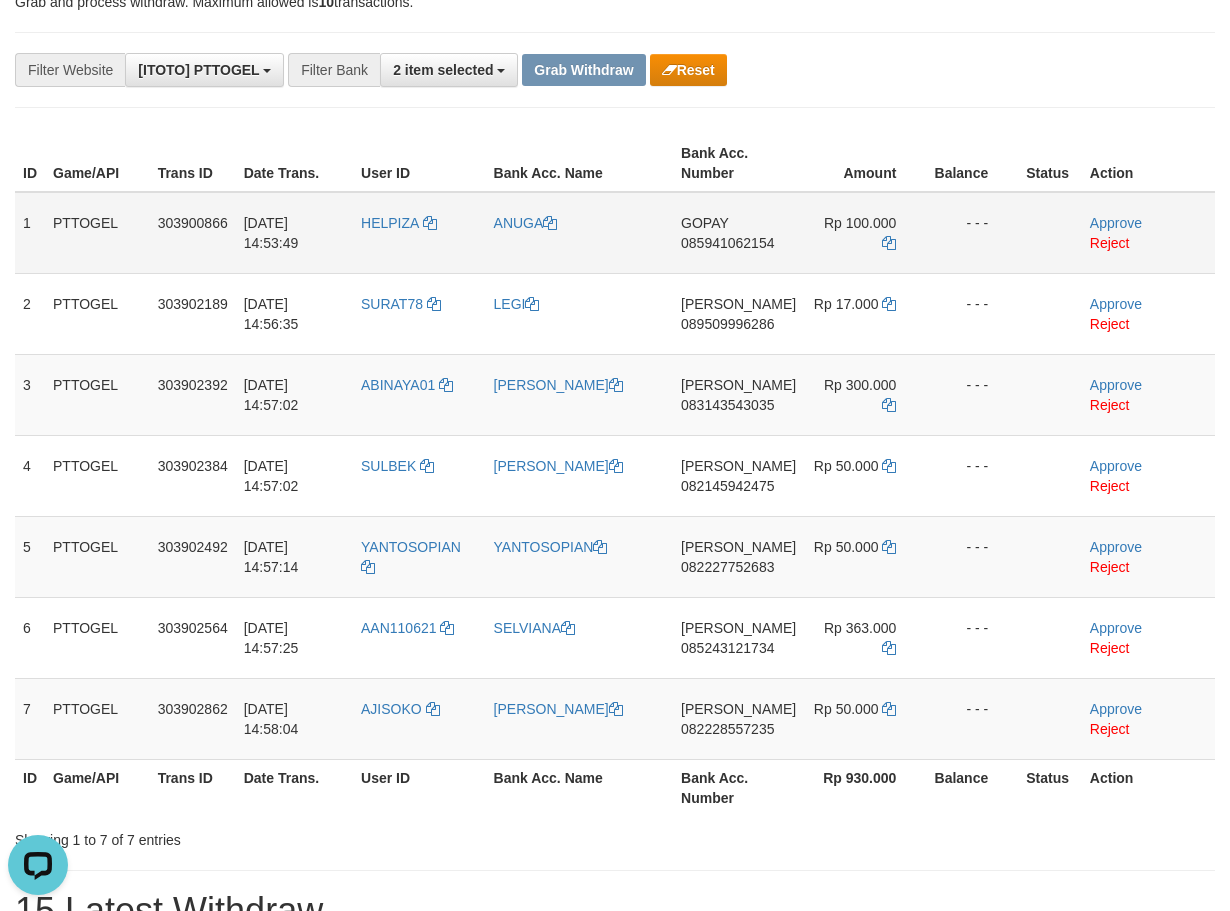 click on "HELPIZA" at bounding box center (419, 233) 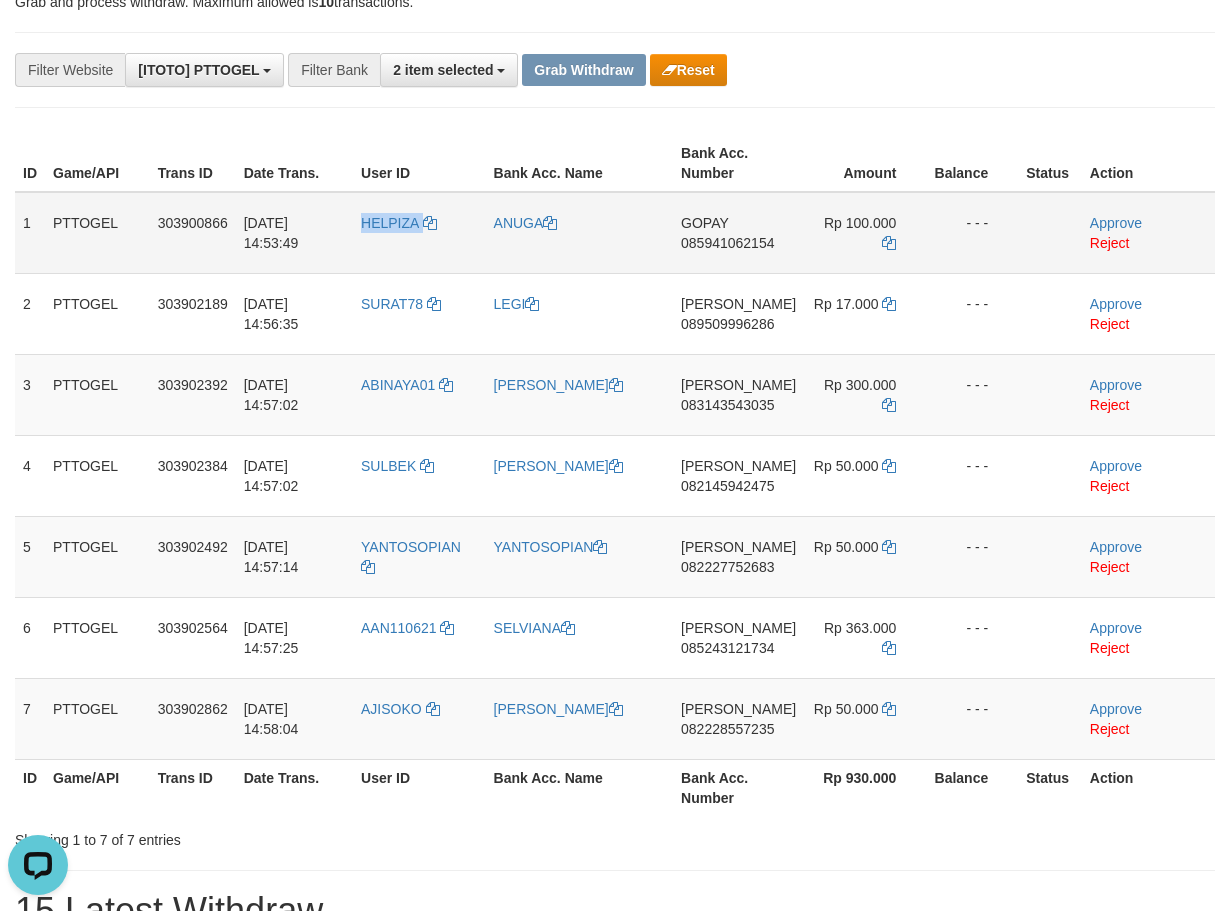 click on "HELPIZA" at bounding box center (419, 233) 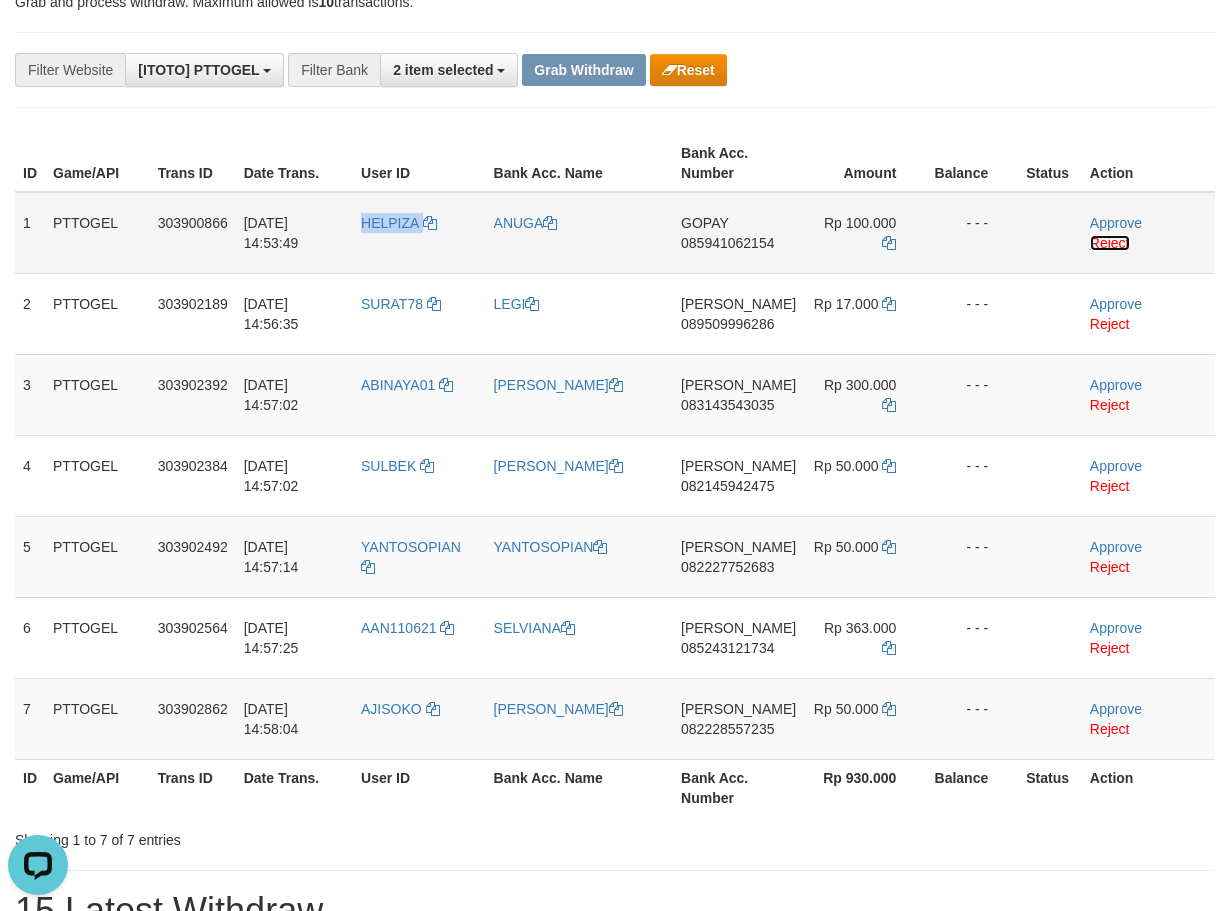 click on "Reject" at bounding box center (1110, 243) 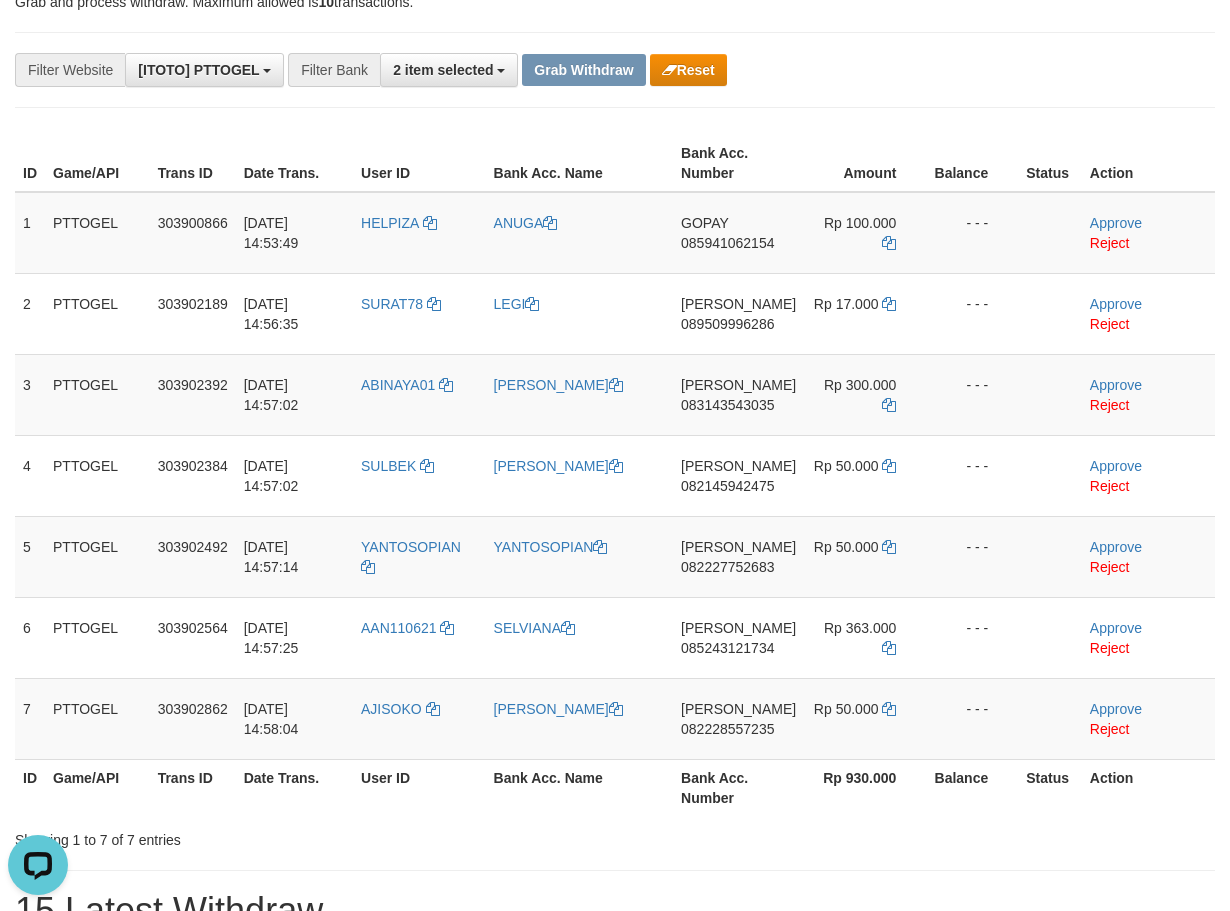 click on "ID Game/API Trans ID Date Trans. User ID Bank Acc. Name Bank Acc. Number Amount Balance Status Action
1
PTTOGEL
303900866
12/07/2025 14:53:49
HELPIZA
ANUGA
GOPAY
085941062154
Rp 100.000
- - -
Approve
Reject
2
PTTOGEL
303902189
12/07/2025 14:56:35
SURAT78
LEGI
DANA
089509996286
Rp 17.000
- - -
Approve" at bounding box center [615, 475] 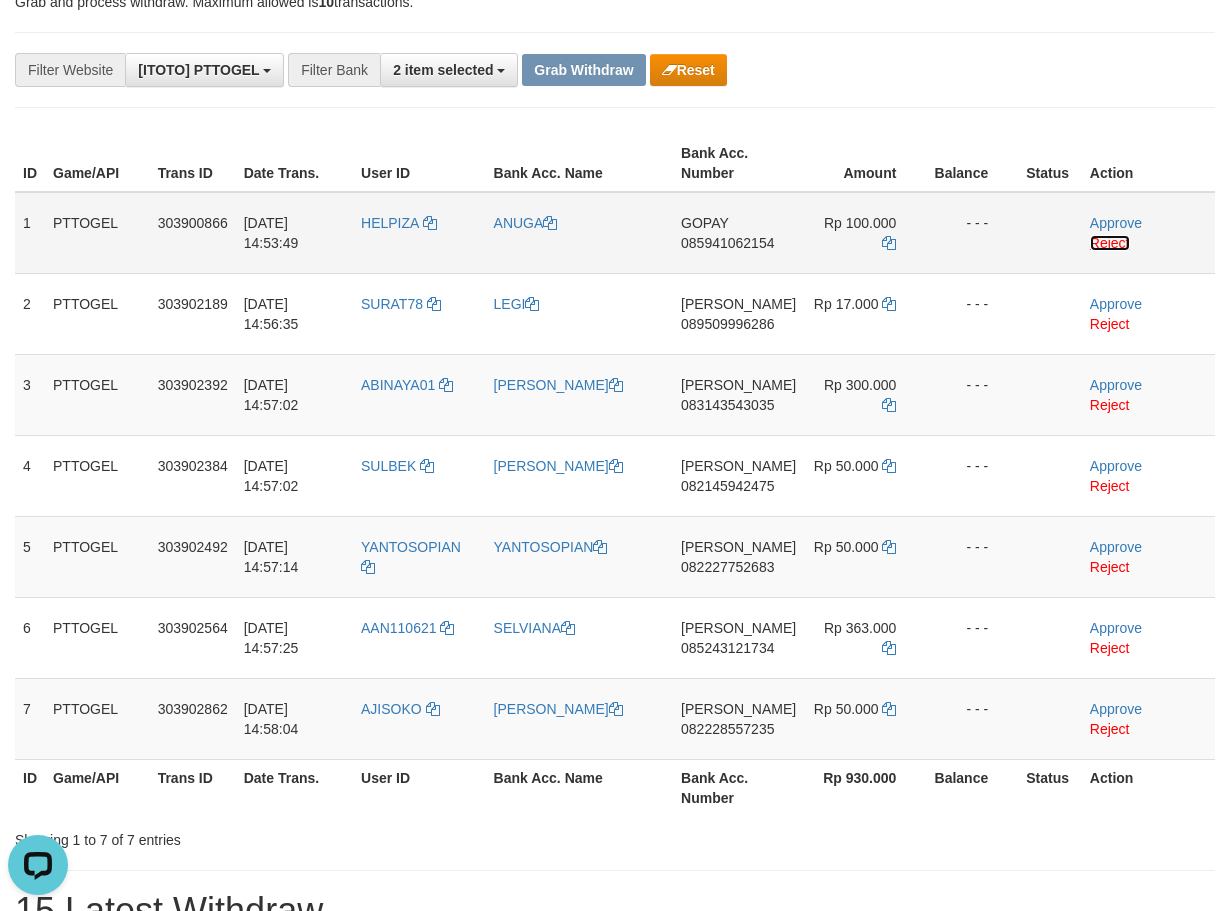 click on "Reject" at bounding box center [1110, 243] 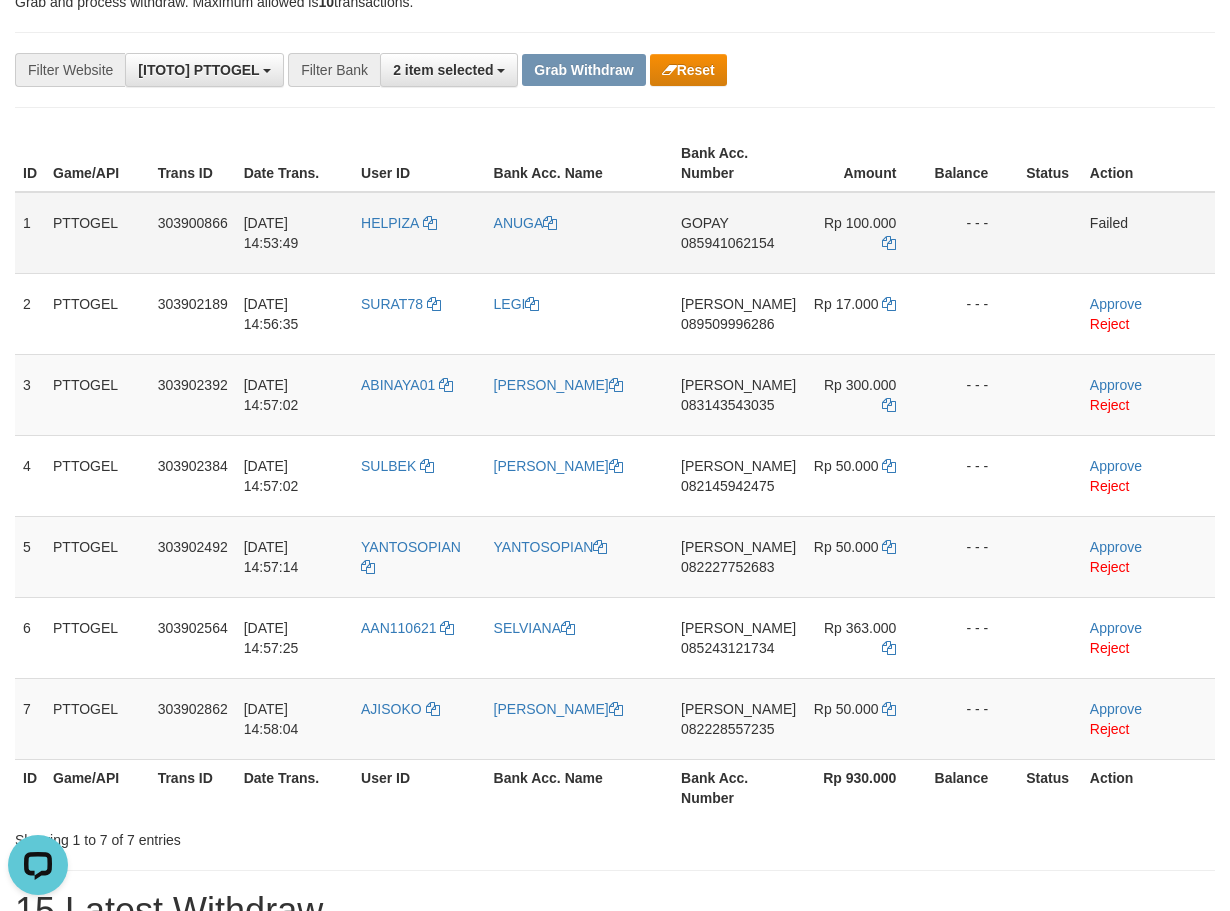 click on "Rp 100.000" at bounding box center [865, 233] 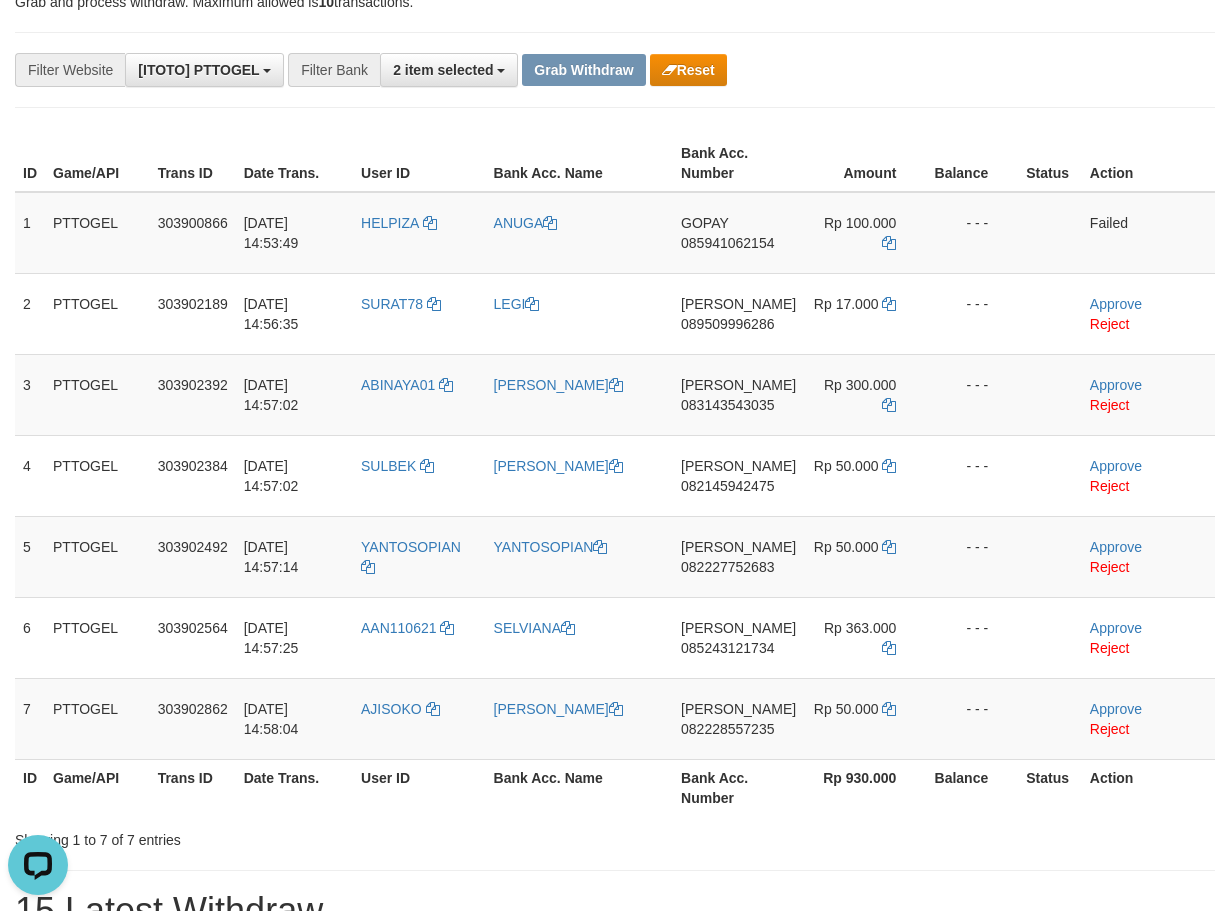 click on "**********" at bounding box center [615, 1206] 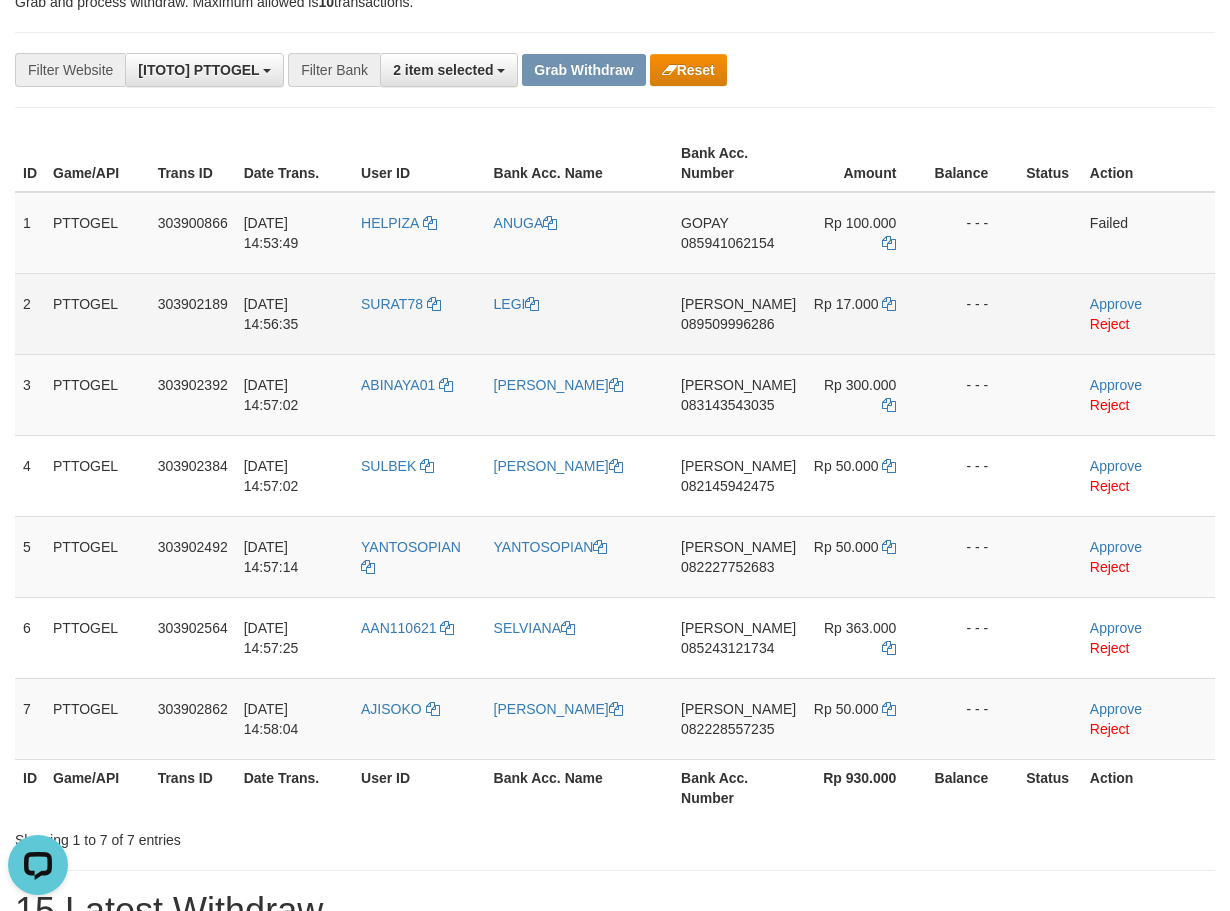 click on "089509996286" at bounding box center [727, 324] 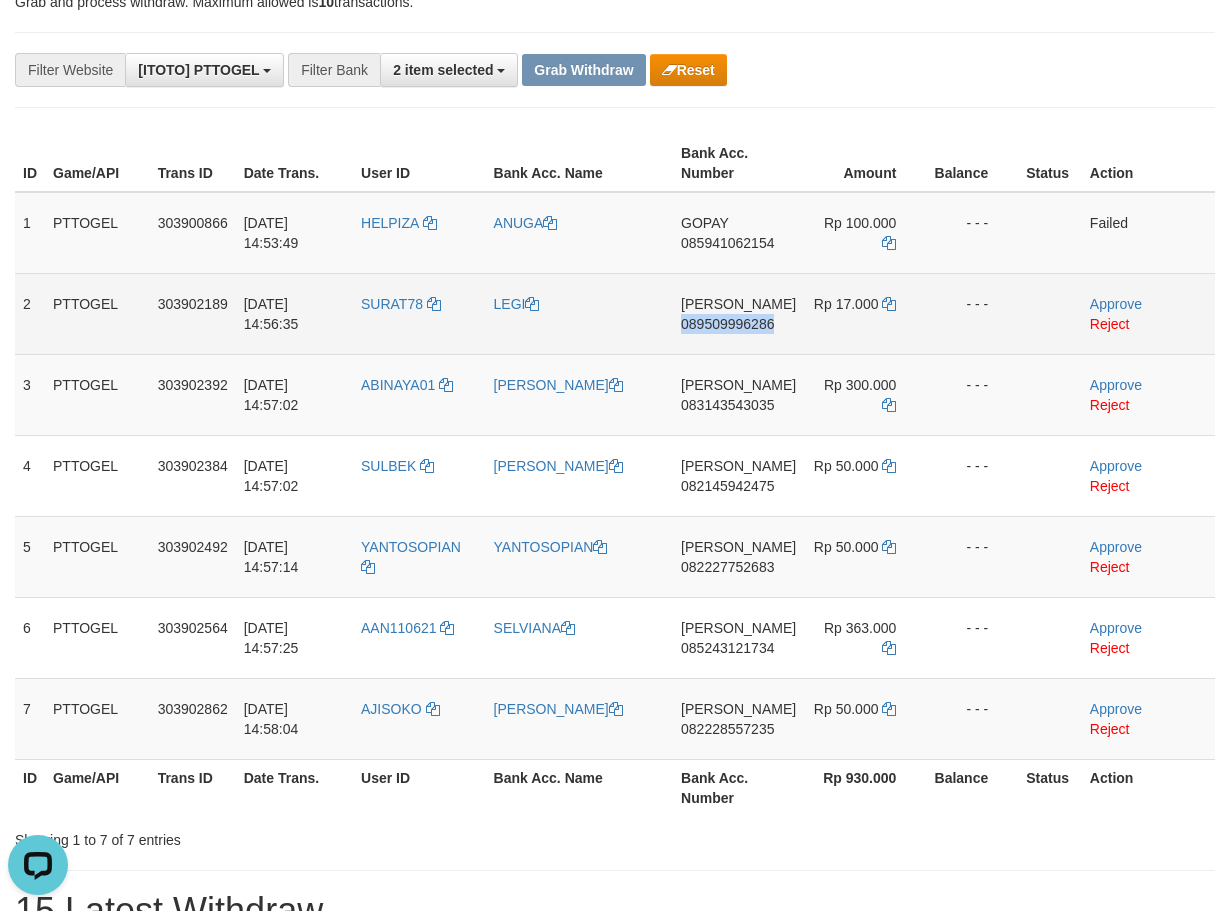 click on "089509996286" at bounding box center [727, 324] 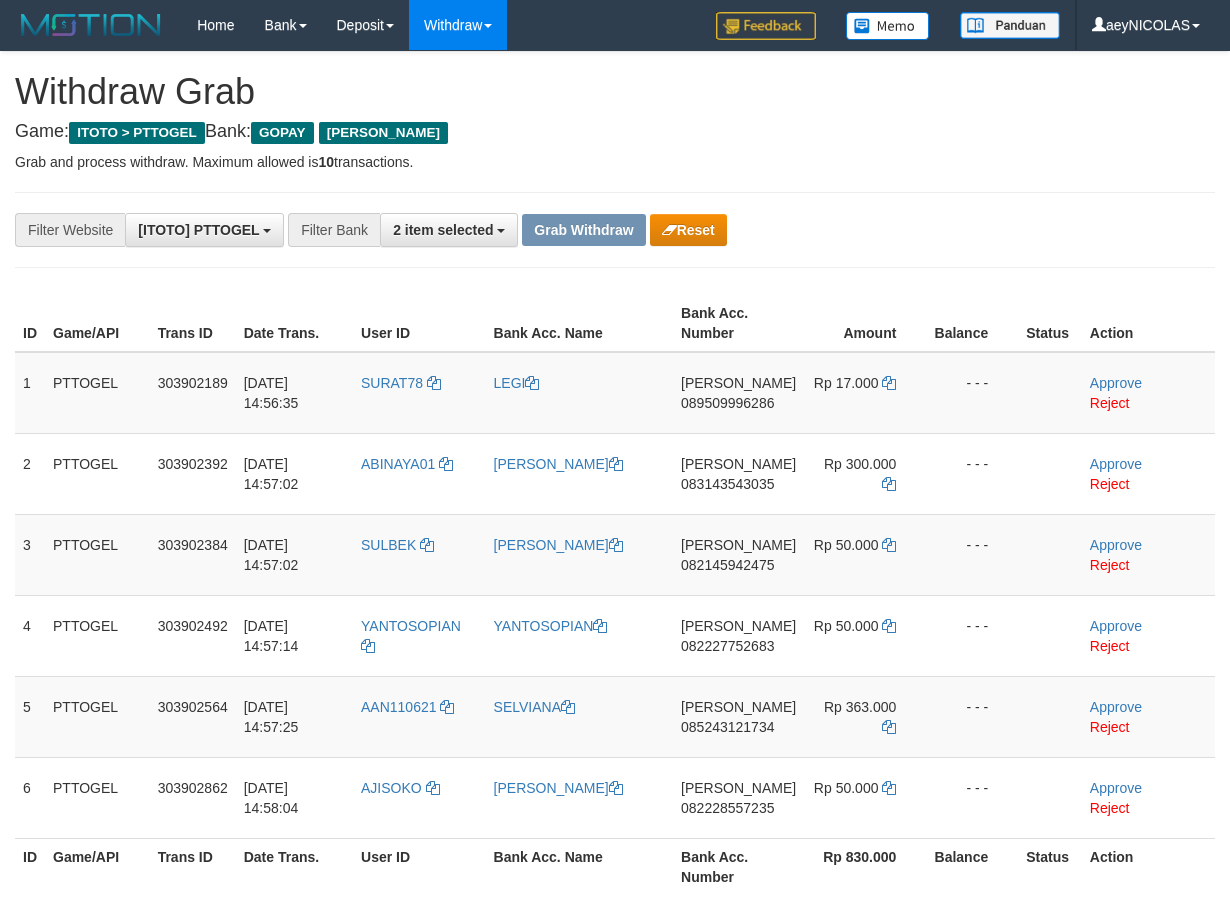 scroll, scrollTop: 160, scrollLeft: 0, axis: vertical 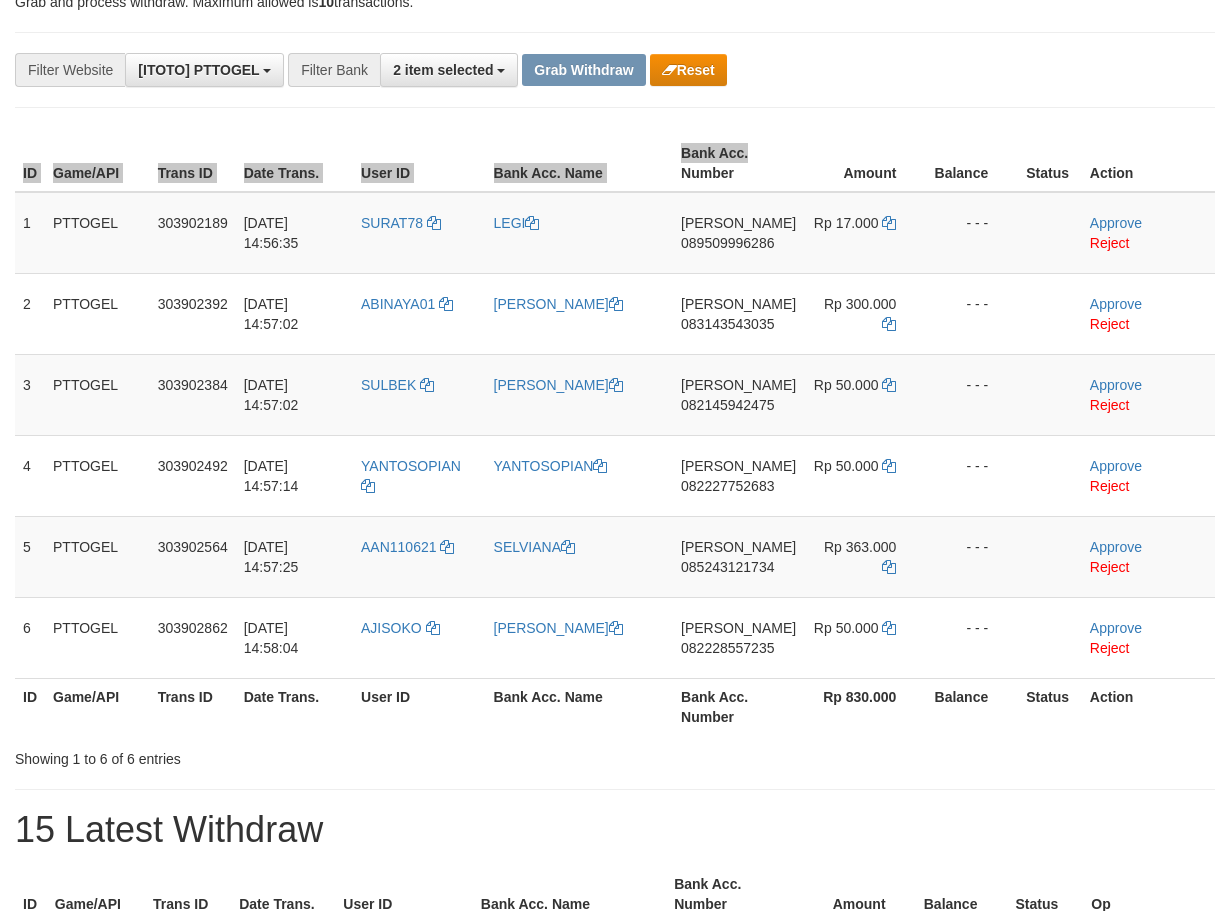 click on "ID Game/API Trans ID Date Trans. User ID Bank Acc. Name Bank Acc. Number Amount Balance Status Action
1
PTTOGEL
303902189
12/07/2025 14:56:35
SURAT78
LEGI
DANA
089509996286
Rp 17.000
- - -
Approve
Reject
2
PTTOGEL
303902392
12/07/2025 14:57:02
ABINAYA01
DEWI FATIMAH IBRAHIM
DANA
083143543035
Rp 300.000
- - -" at bounding box center [615, 448] 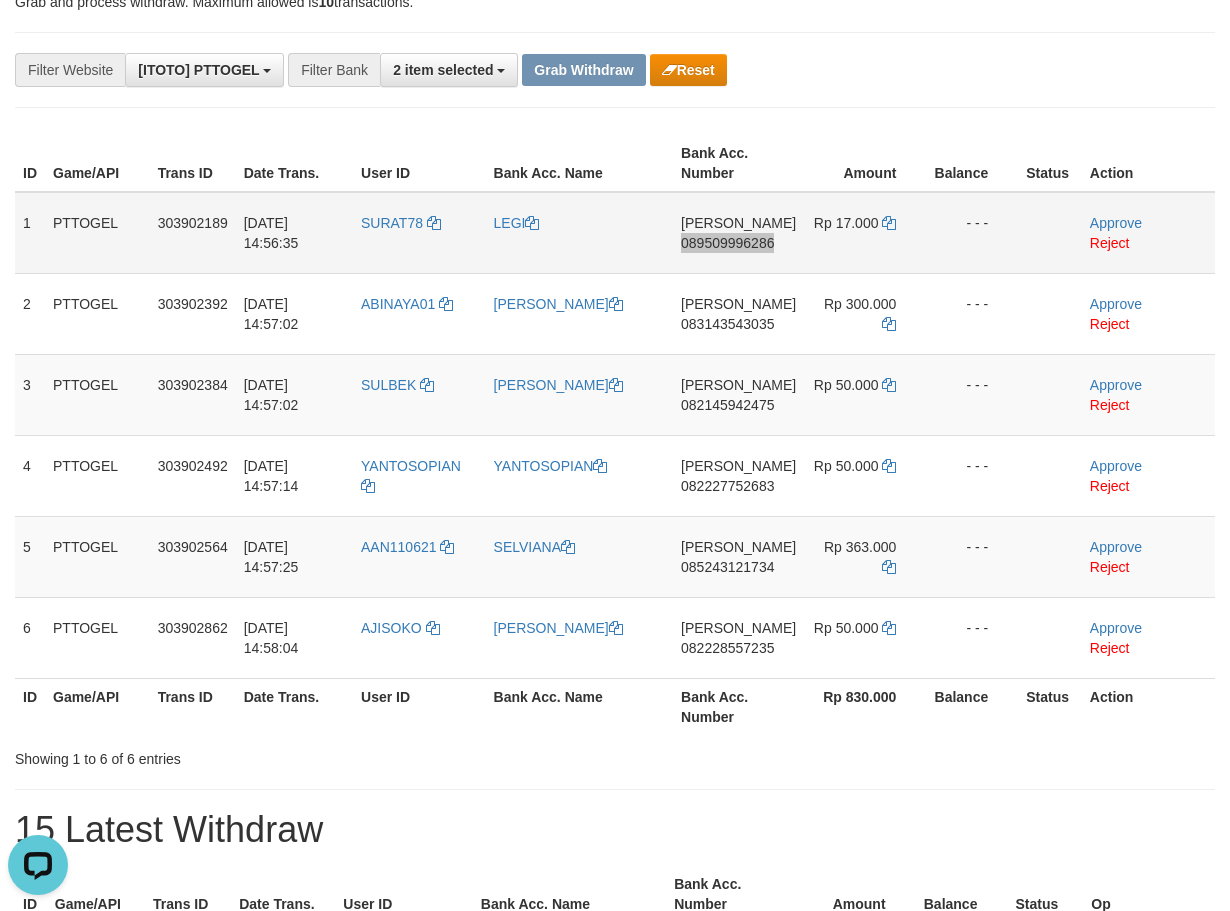 scroll, scrollTop: 0, scrollLeft: 0, axis: both 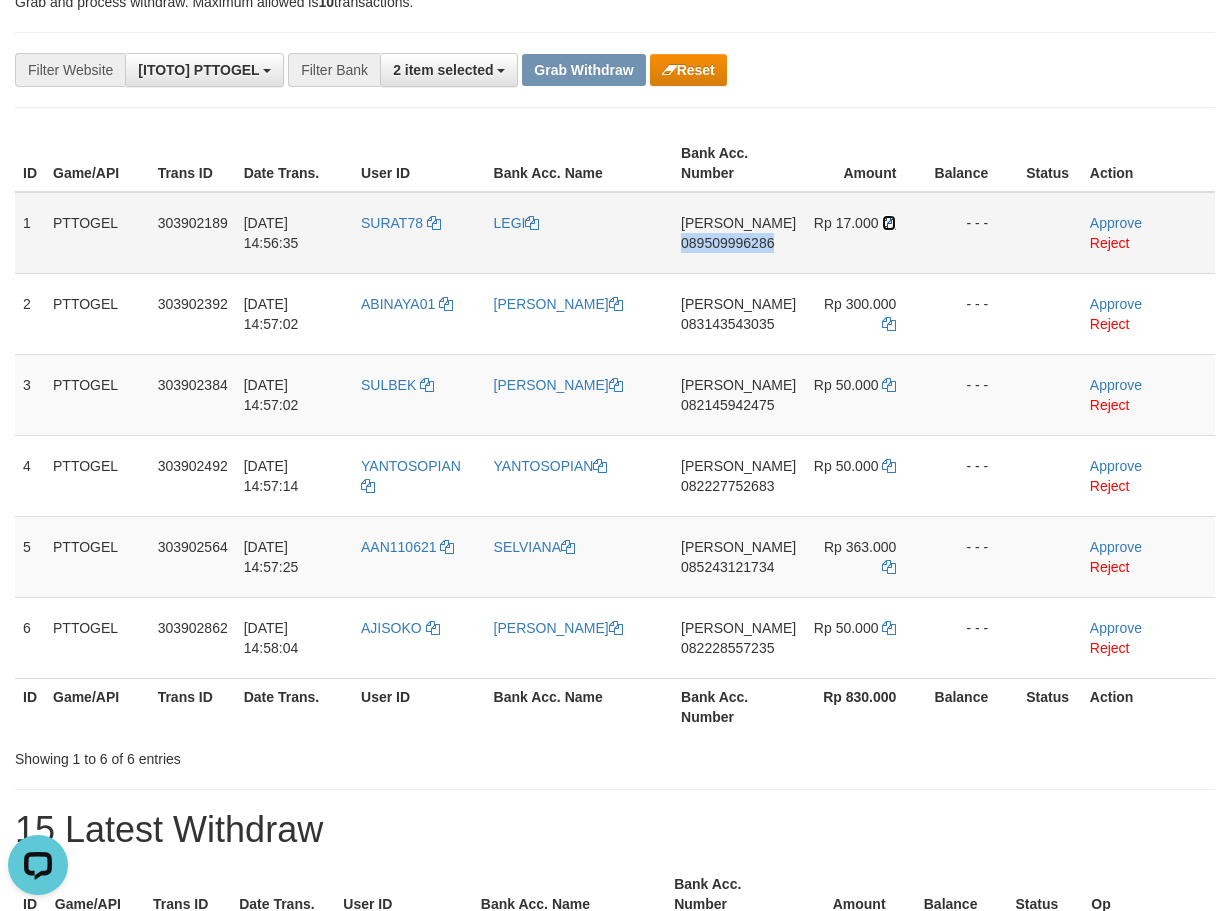 click at bounding box center (889, 223) 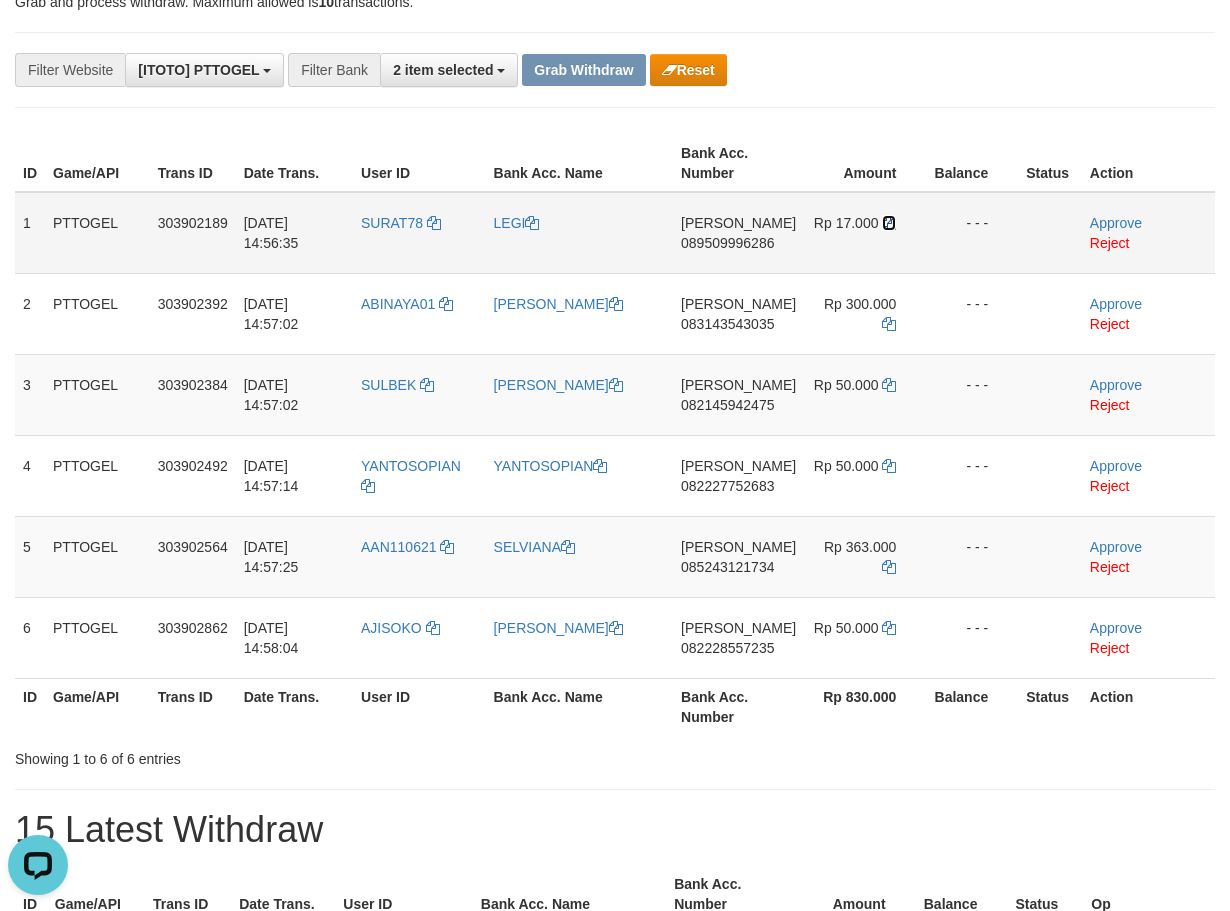 click at bounding box center [889, 223] 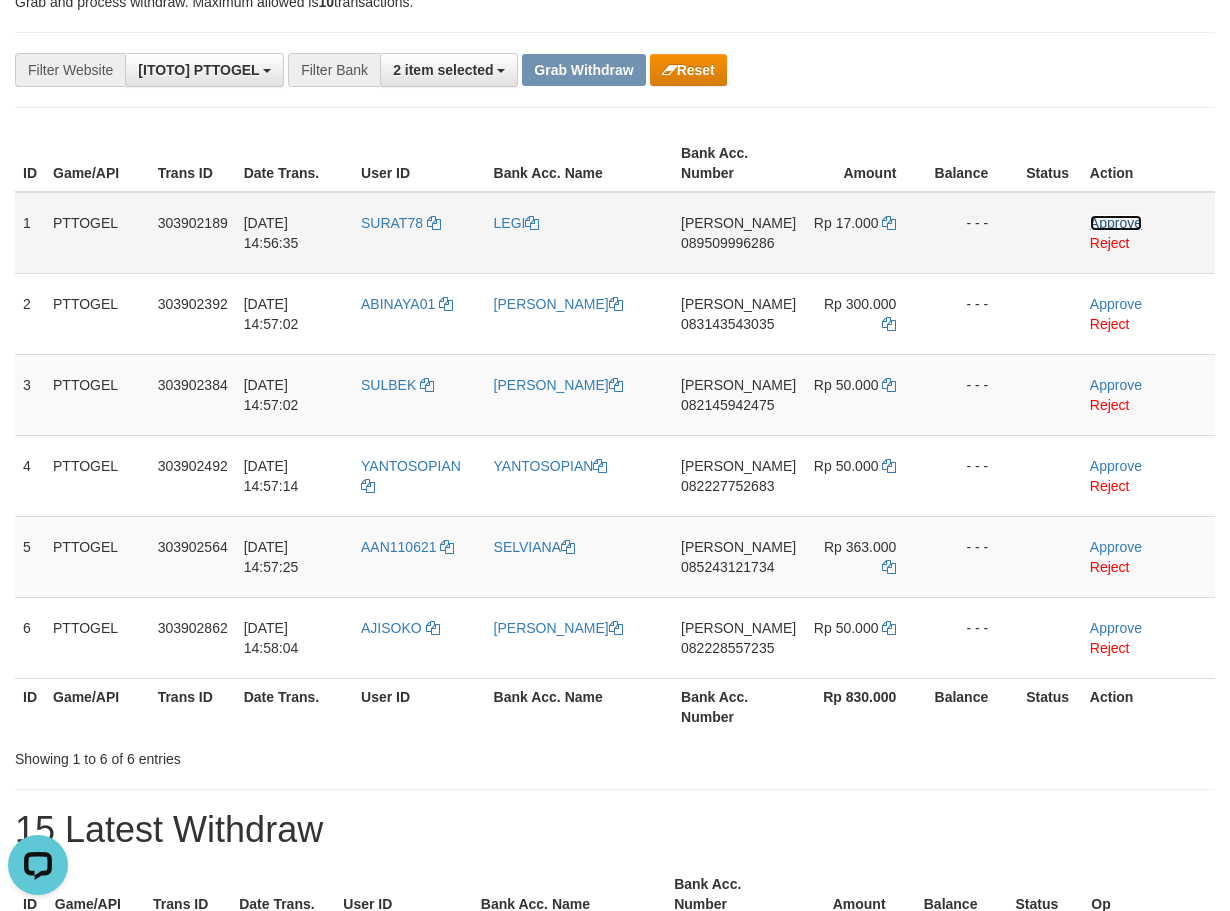 click on "Approve" at bounding box center [1116, 223] 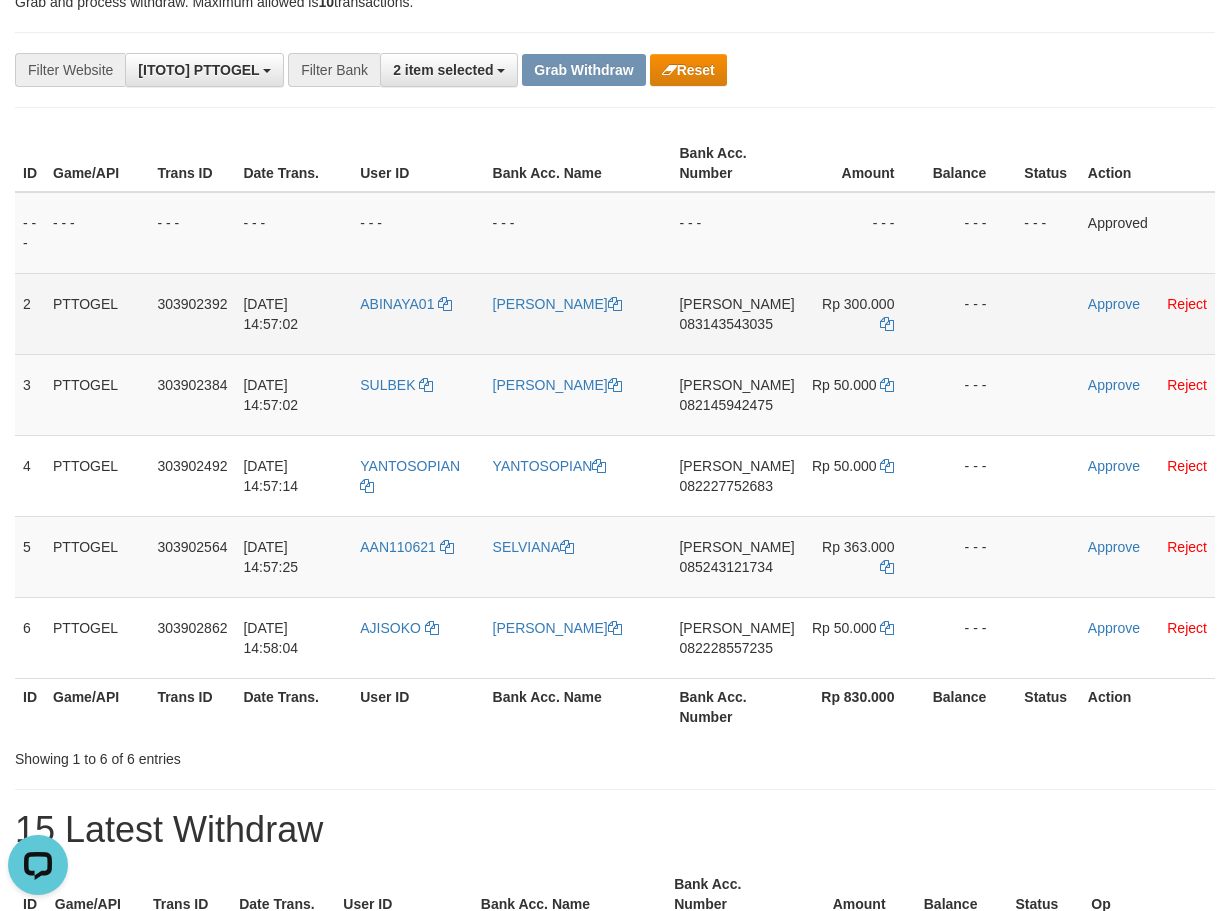 click on "DANA
083143543035" at bounding box center (736, 313) 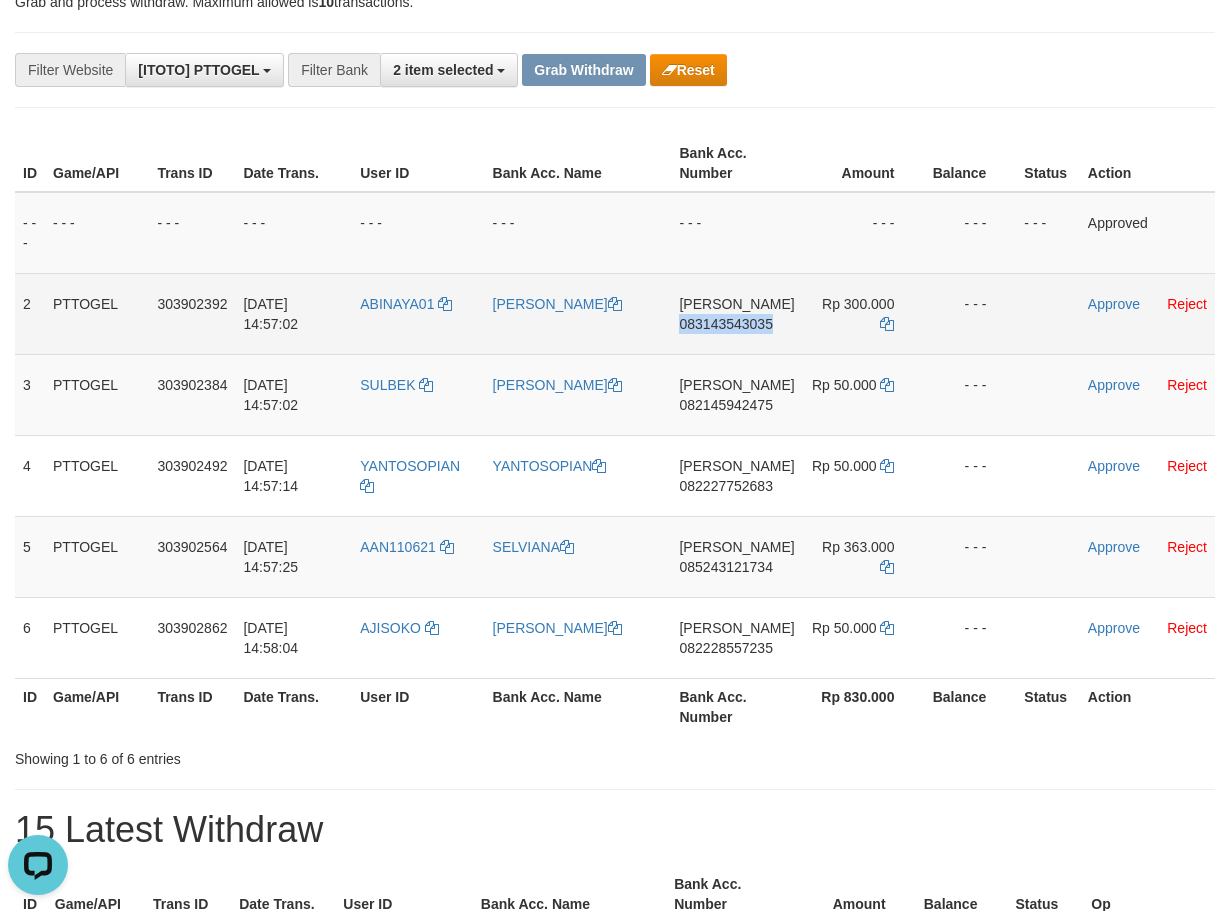 click on "DANA
083143543035" at bounding box center [736, 313] 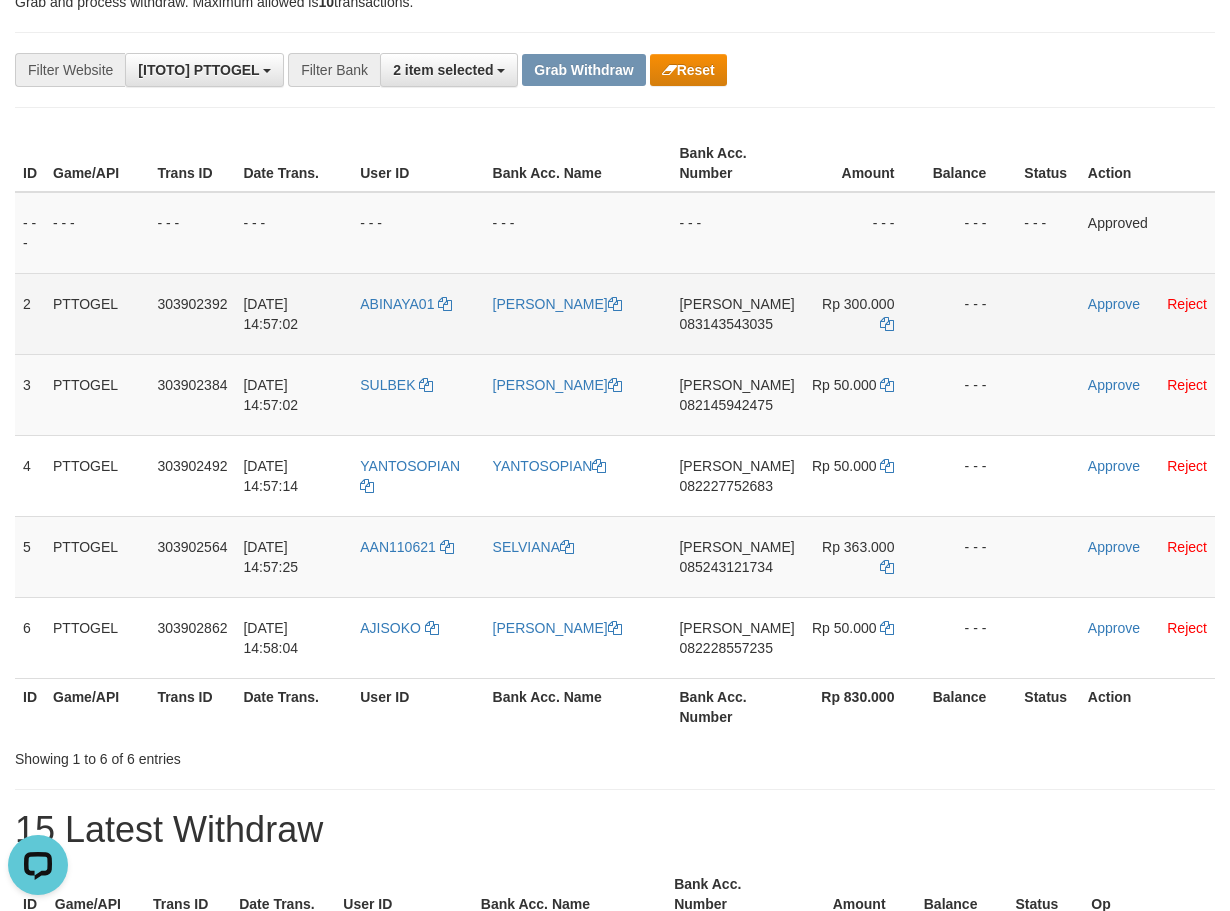 click on "DANA
083143543035" at bounding box center (736, 313) 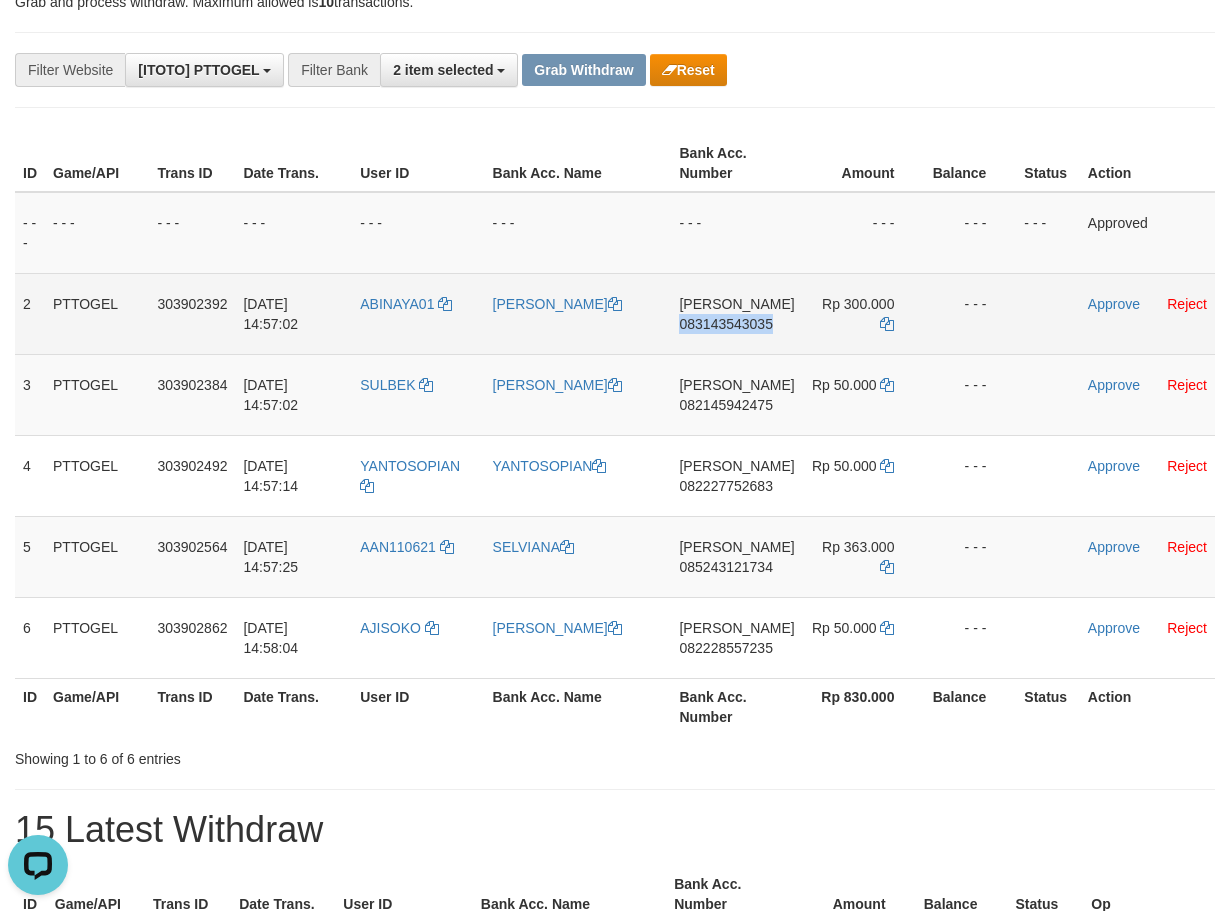 click on "DANA
083143543035" at bounding box center (736, 313) 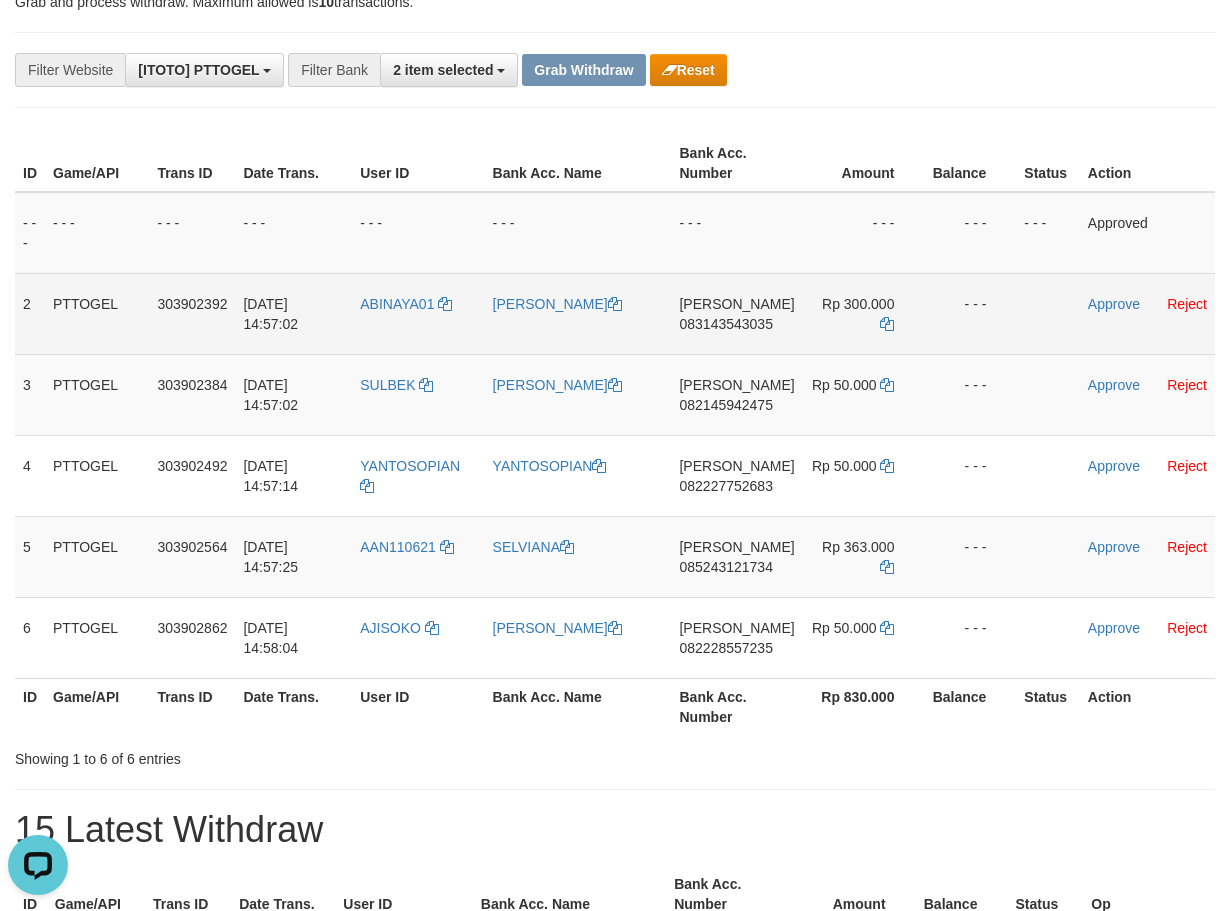 click on "083143543035" at bounding box center (725, 324) 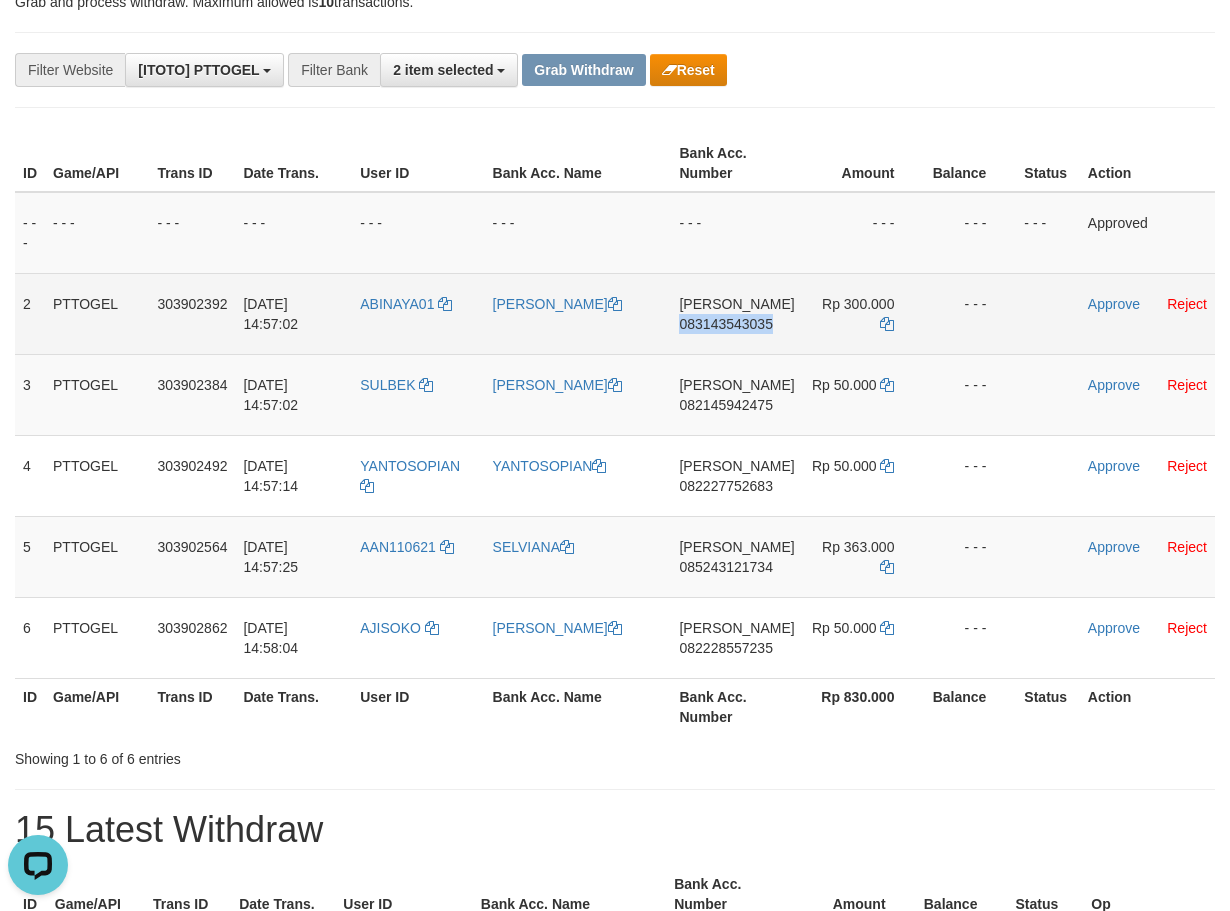 click on "083143543035" at bounding box center [725, 324] 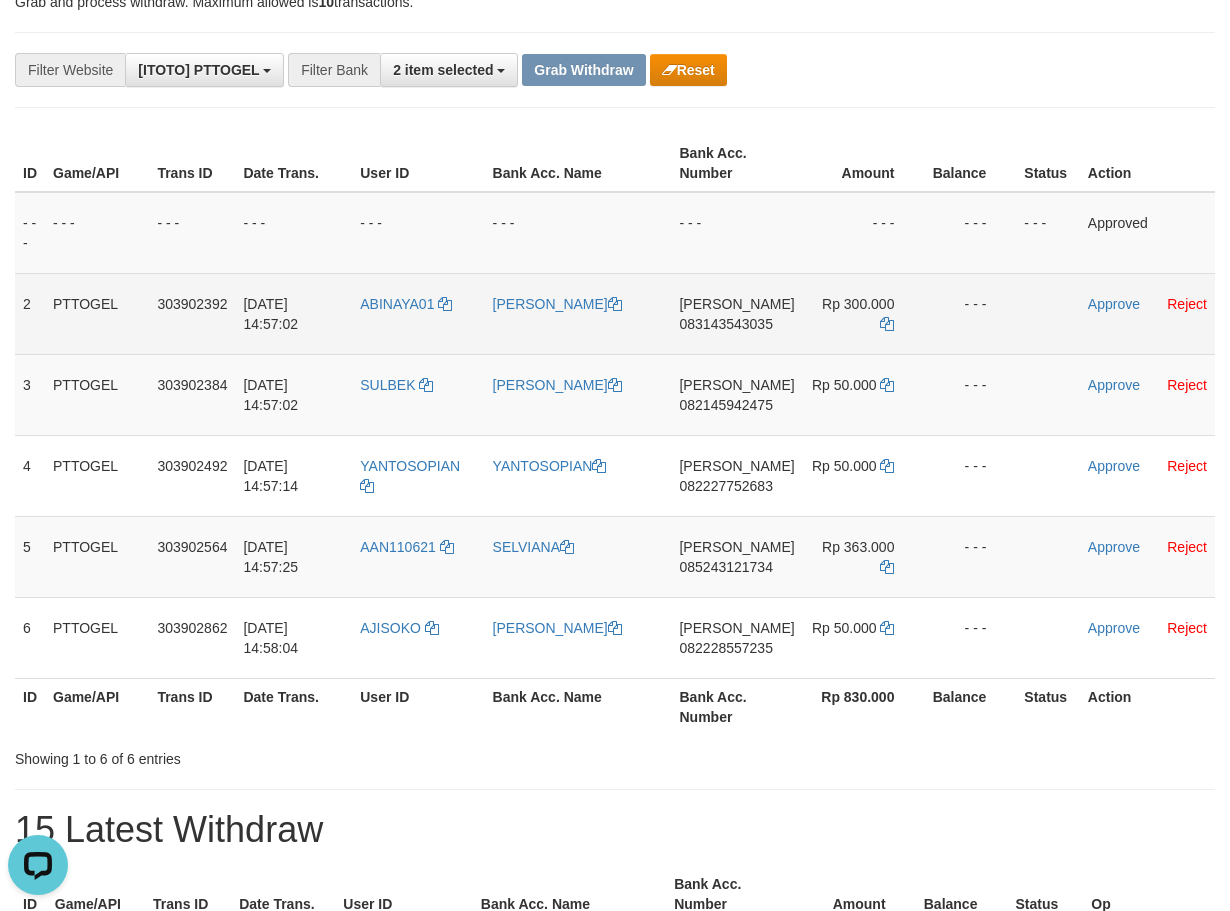click on "083143543035" at bounding box center (725, 324) 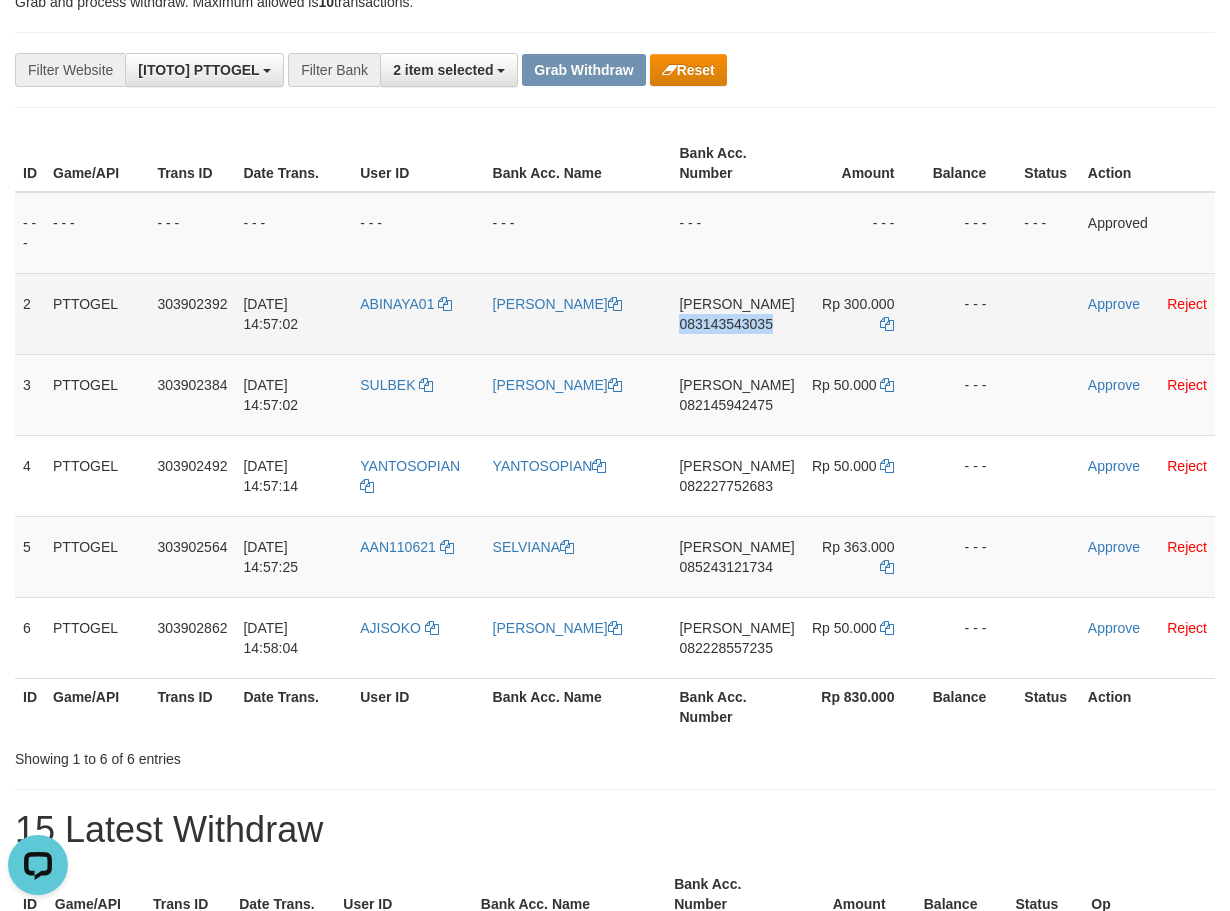click on "083143543035" at bounding box center [725, 324] 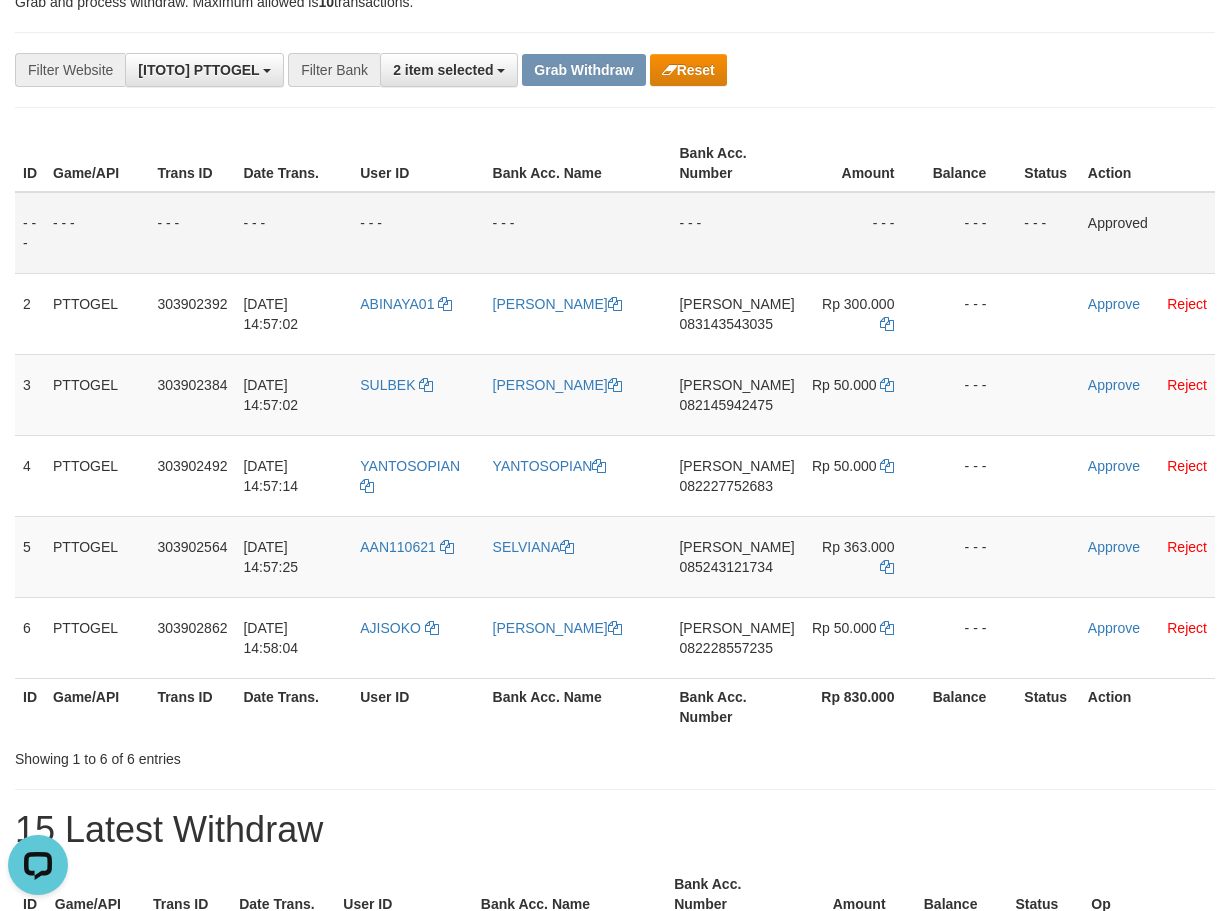 click on "- - -" at bounding box center (864, 233) 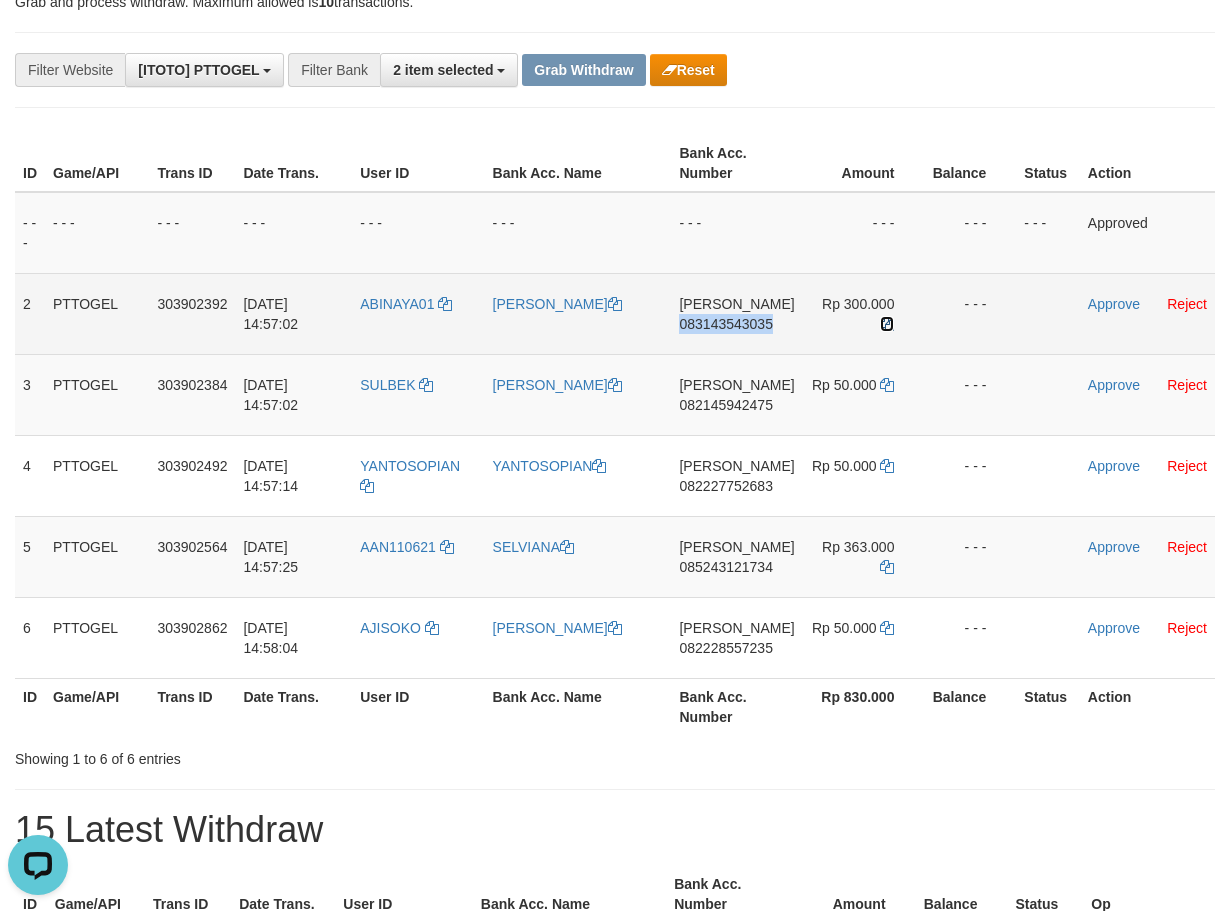 click at bounding box center [887, 324] 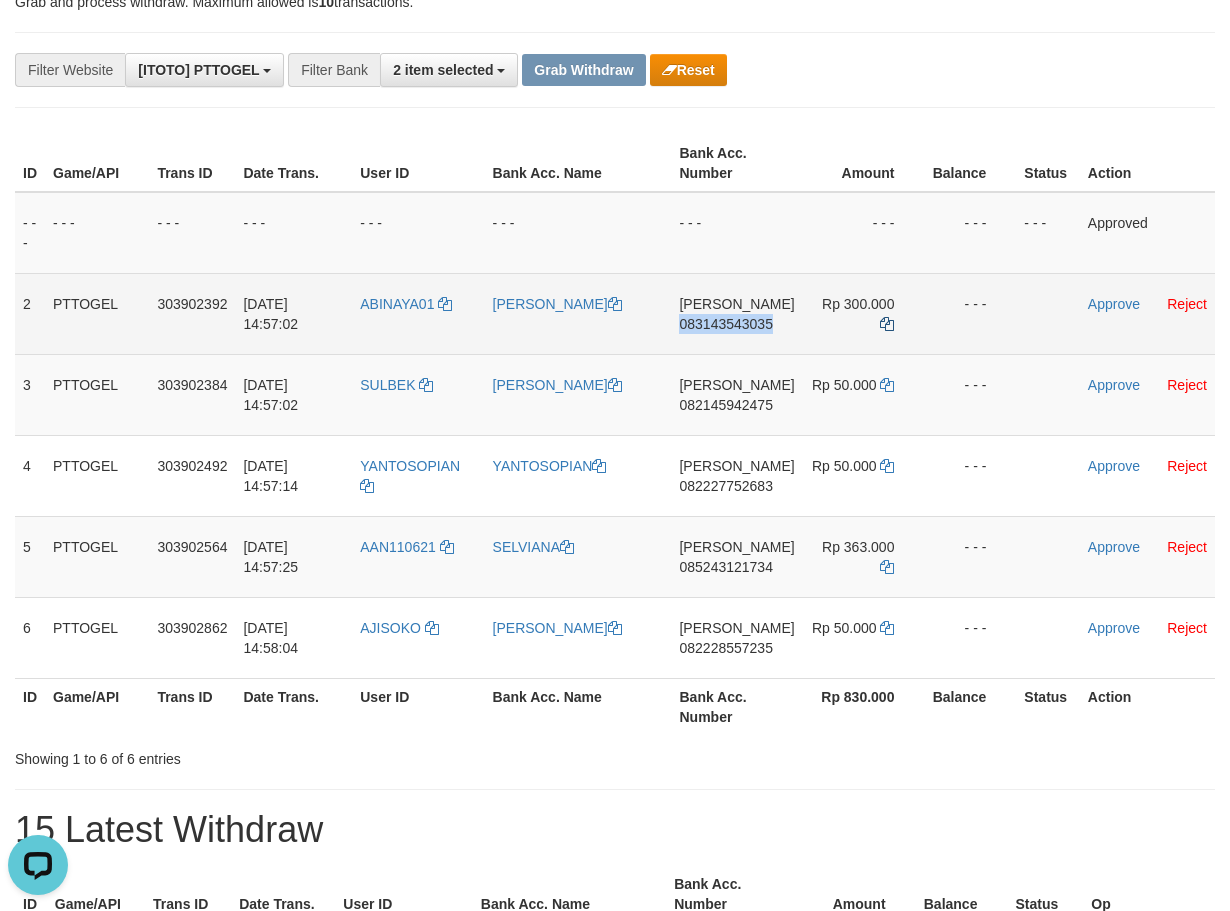 copy on "083143543035" 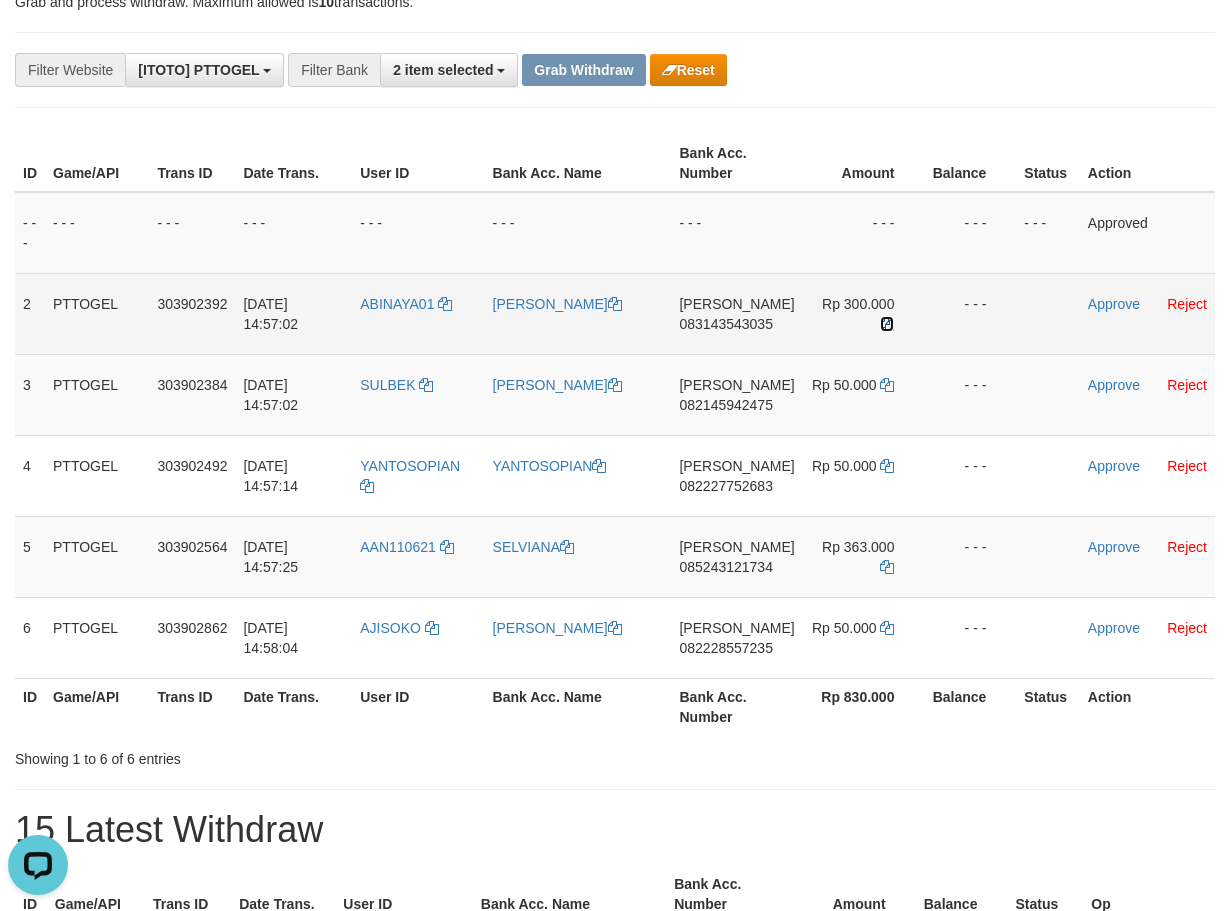 click at bounding box center (887, 324) 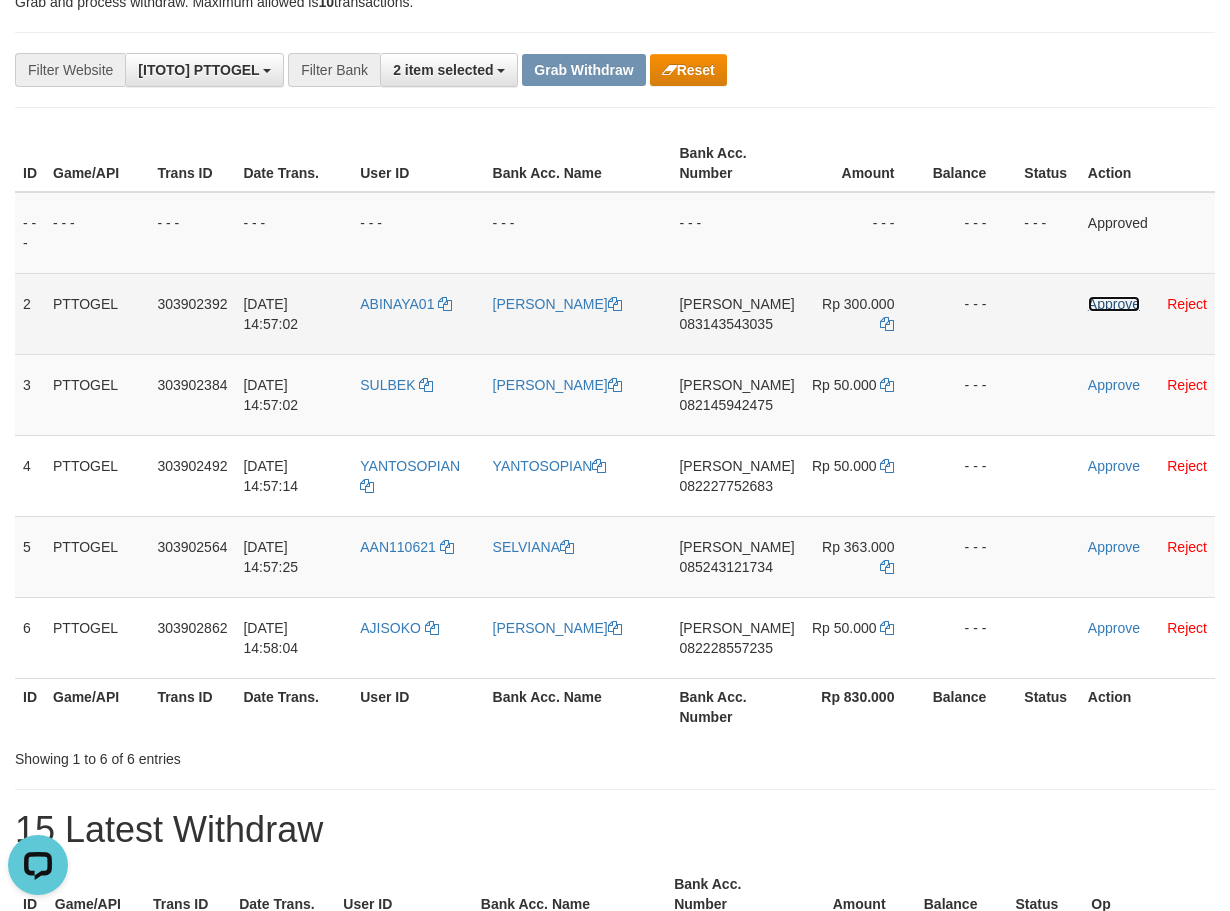 click on "Approve" at bounding box center [1114, 304] 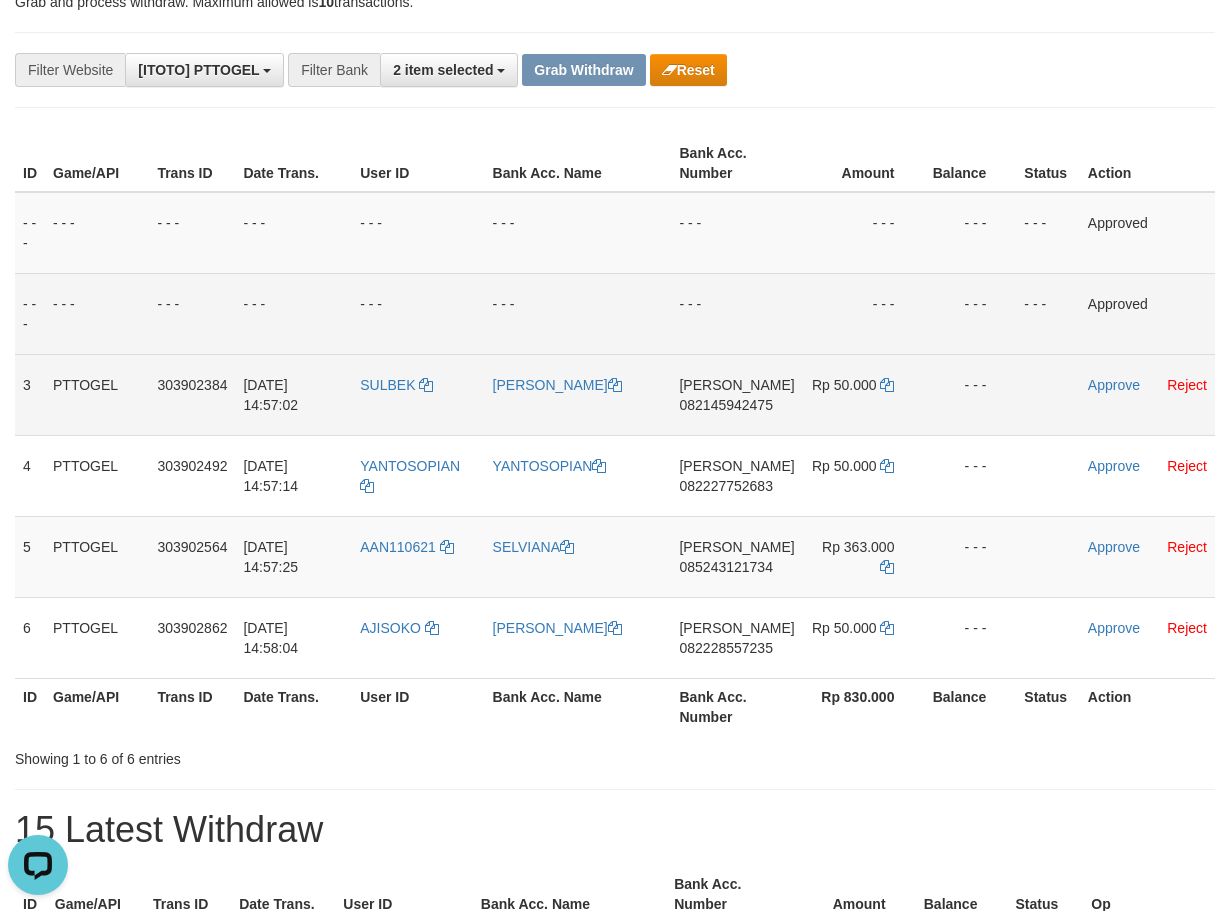 click on "082145942475" at bounding box center [725, 405] 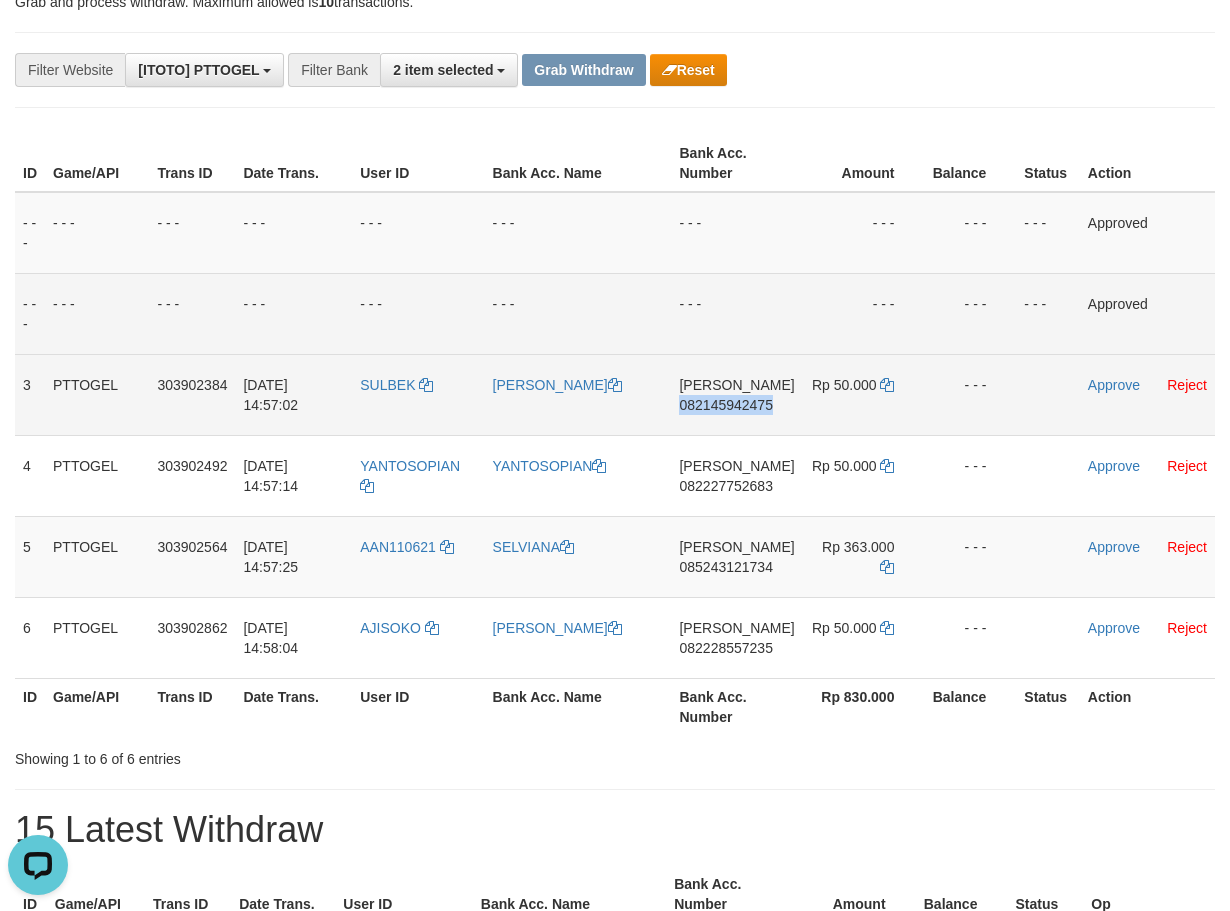 click on "082145942475" at bounding box center (725, 405) 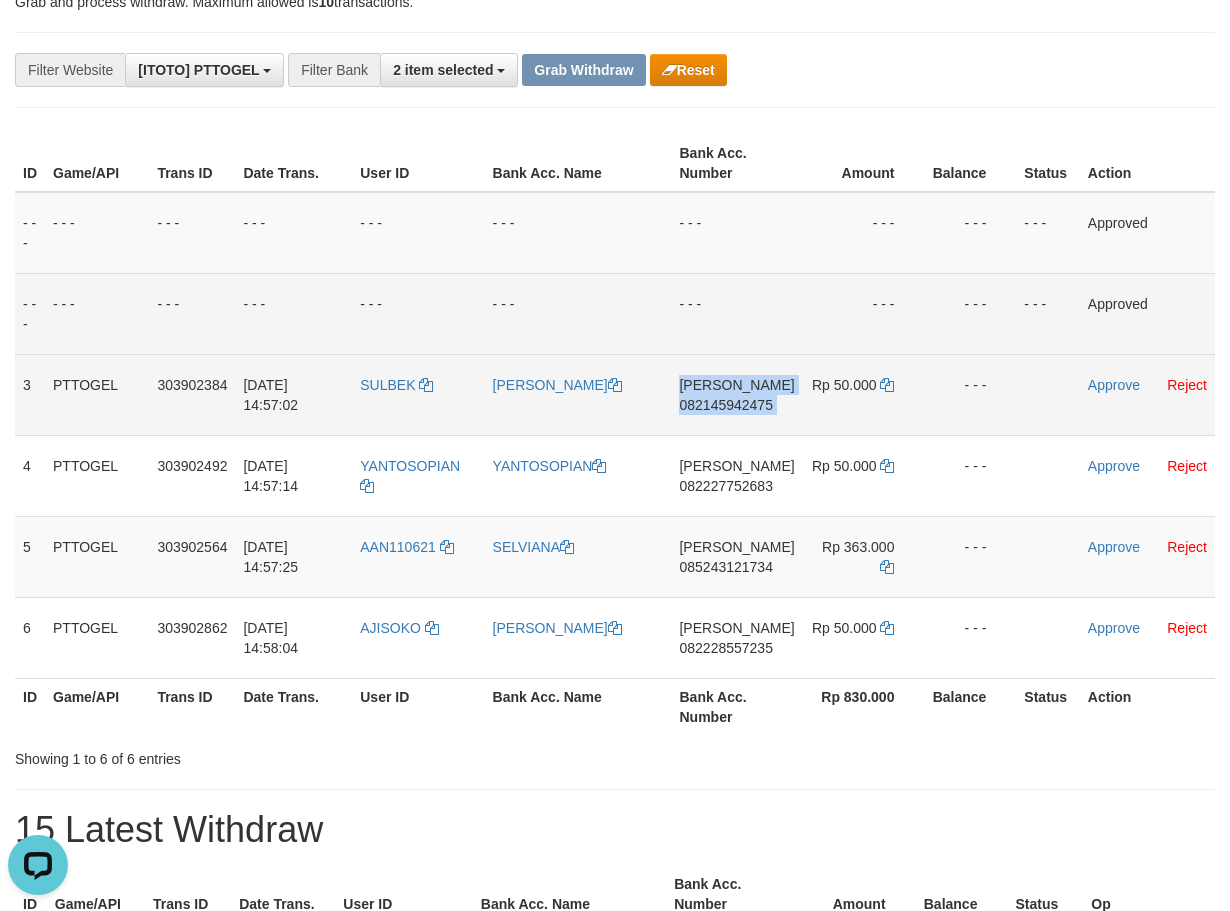 click on "082145942475" at bounding box center [725, 405] 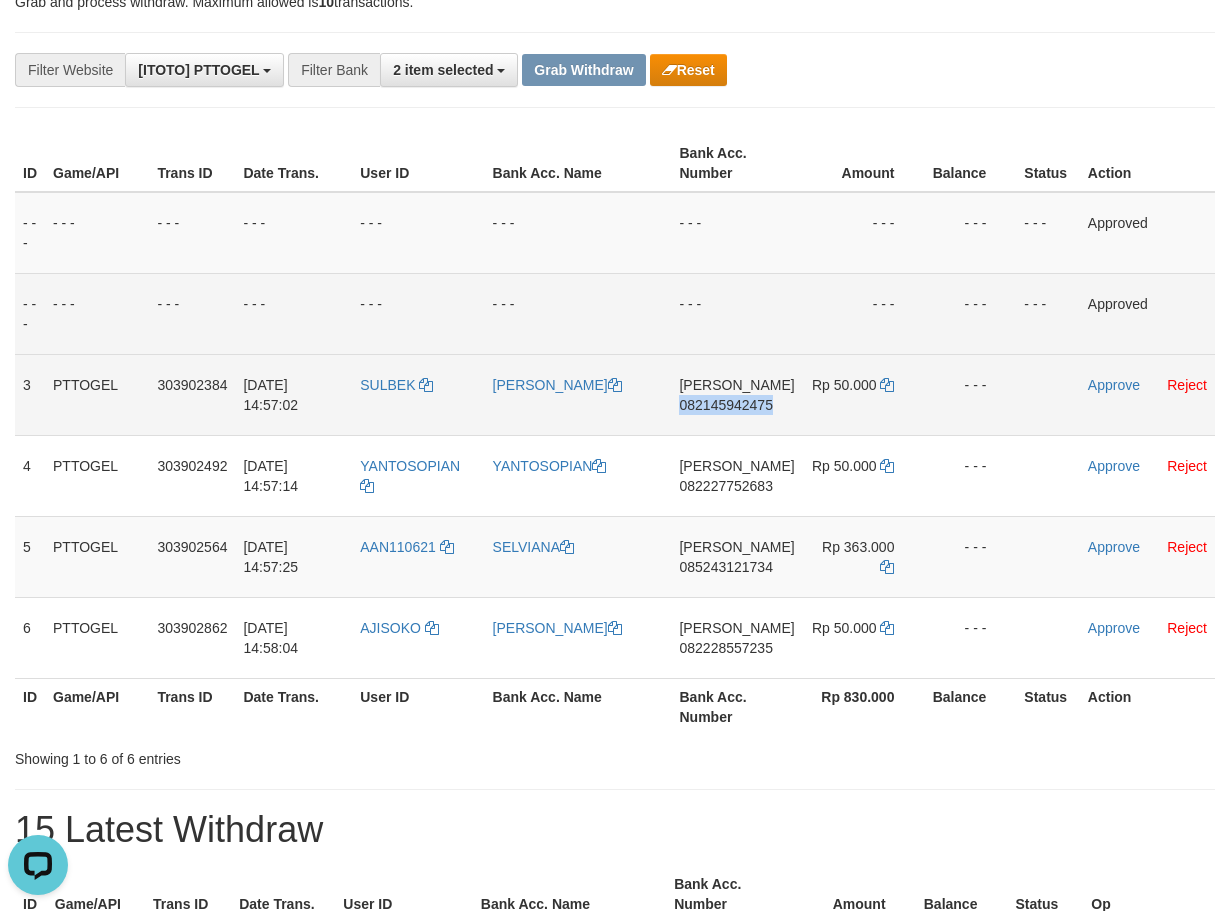 click on "082145942475" at bounding box center [725, 405] 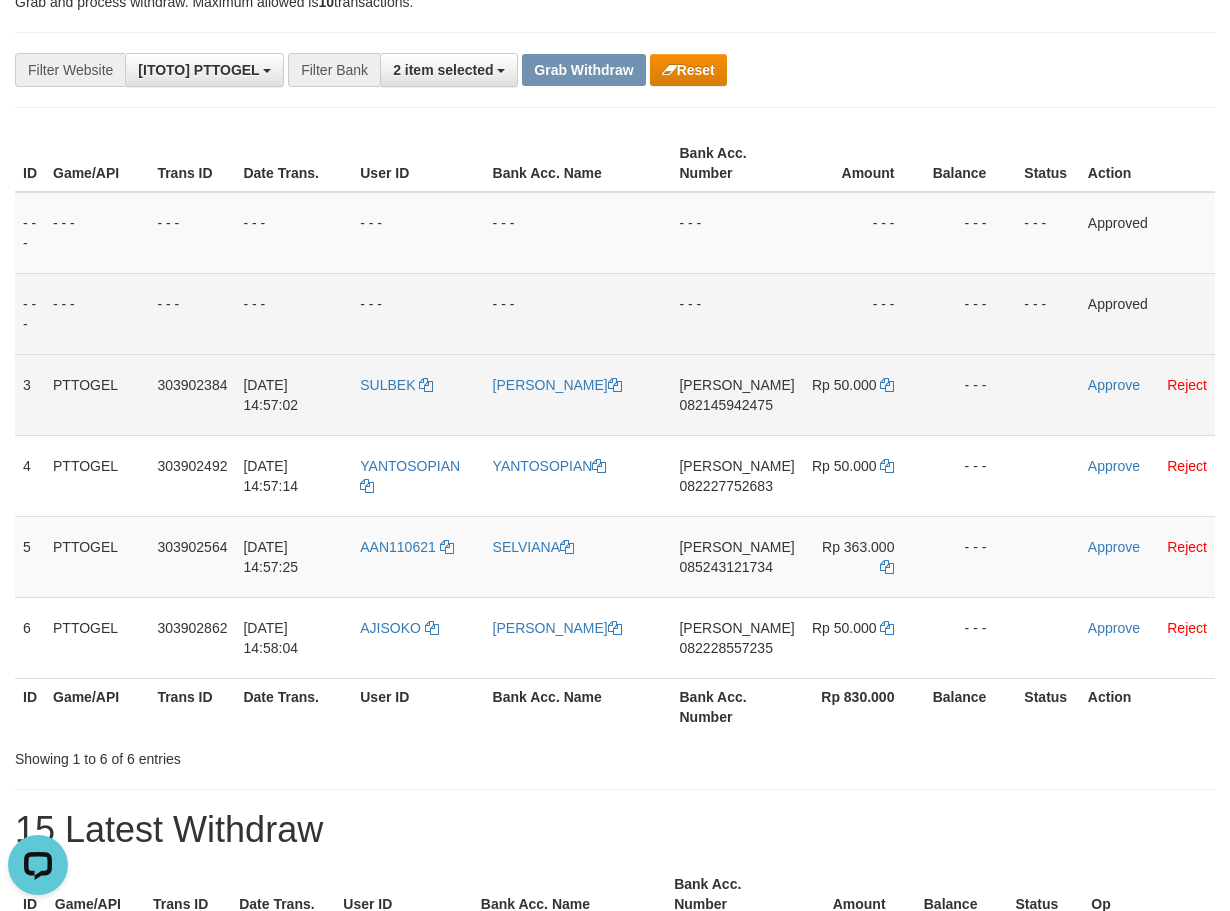 click on "DANA
082145942475" at bounding box center [736, 394] 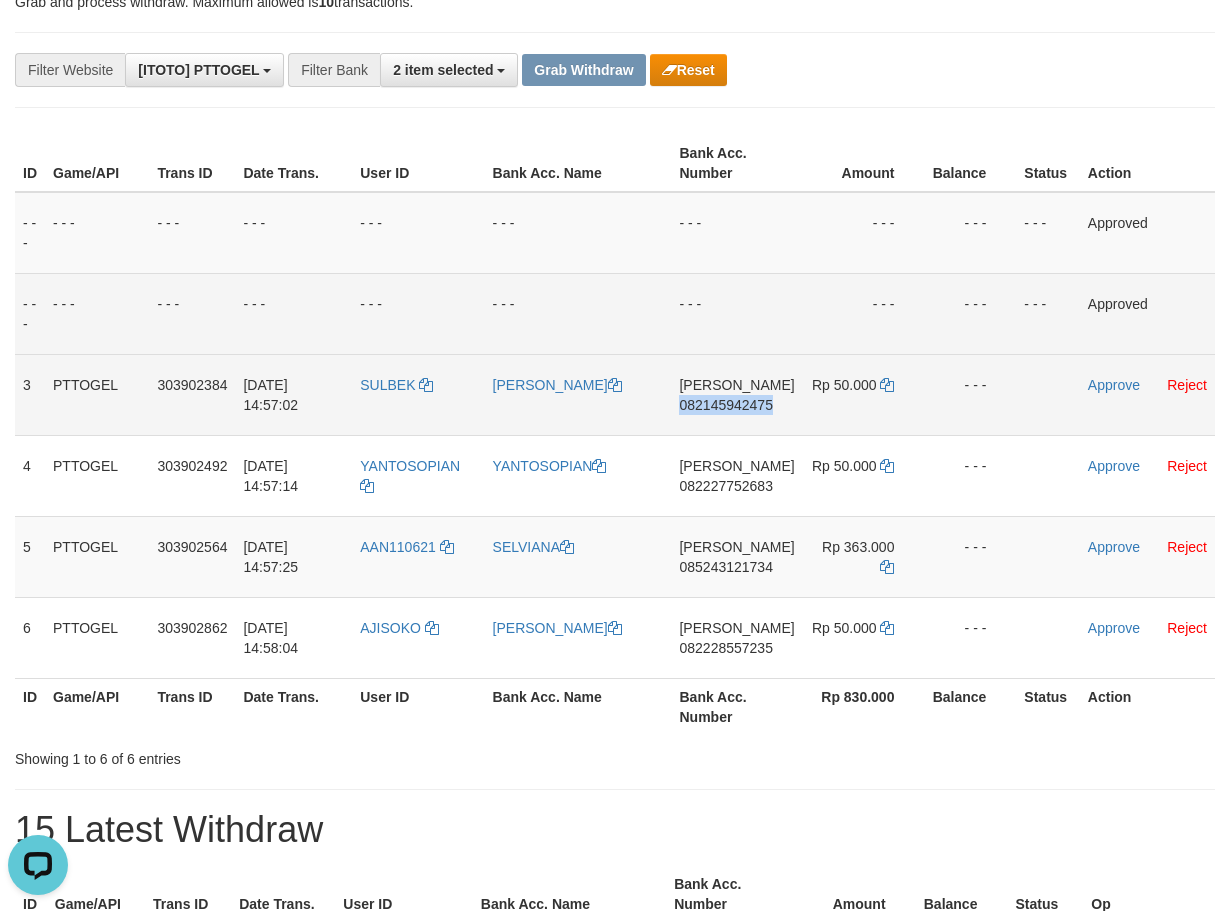click on "082145942475" at bounding box center [725, 405] 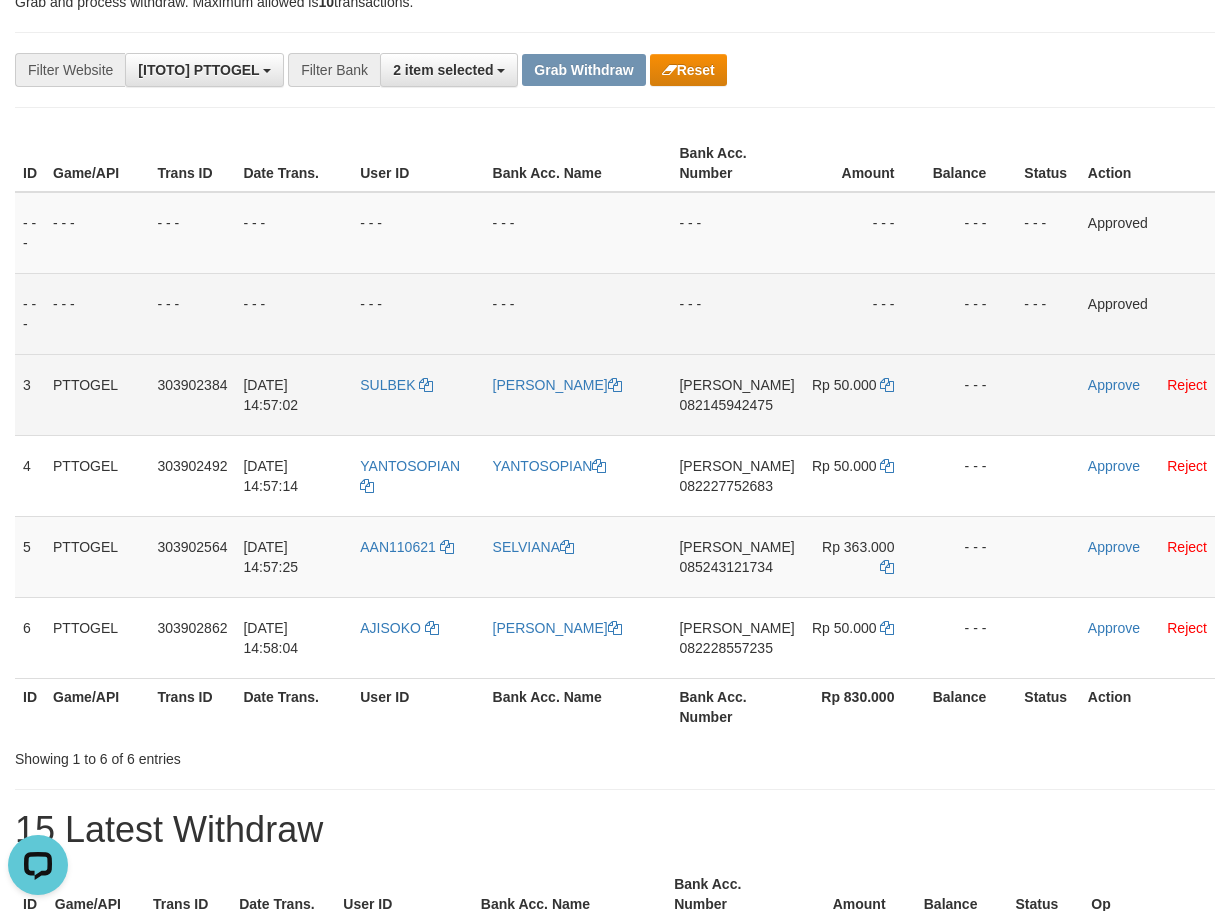 click on "082145942475" at bounding box center (725, 405) 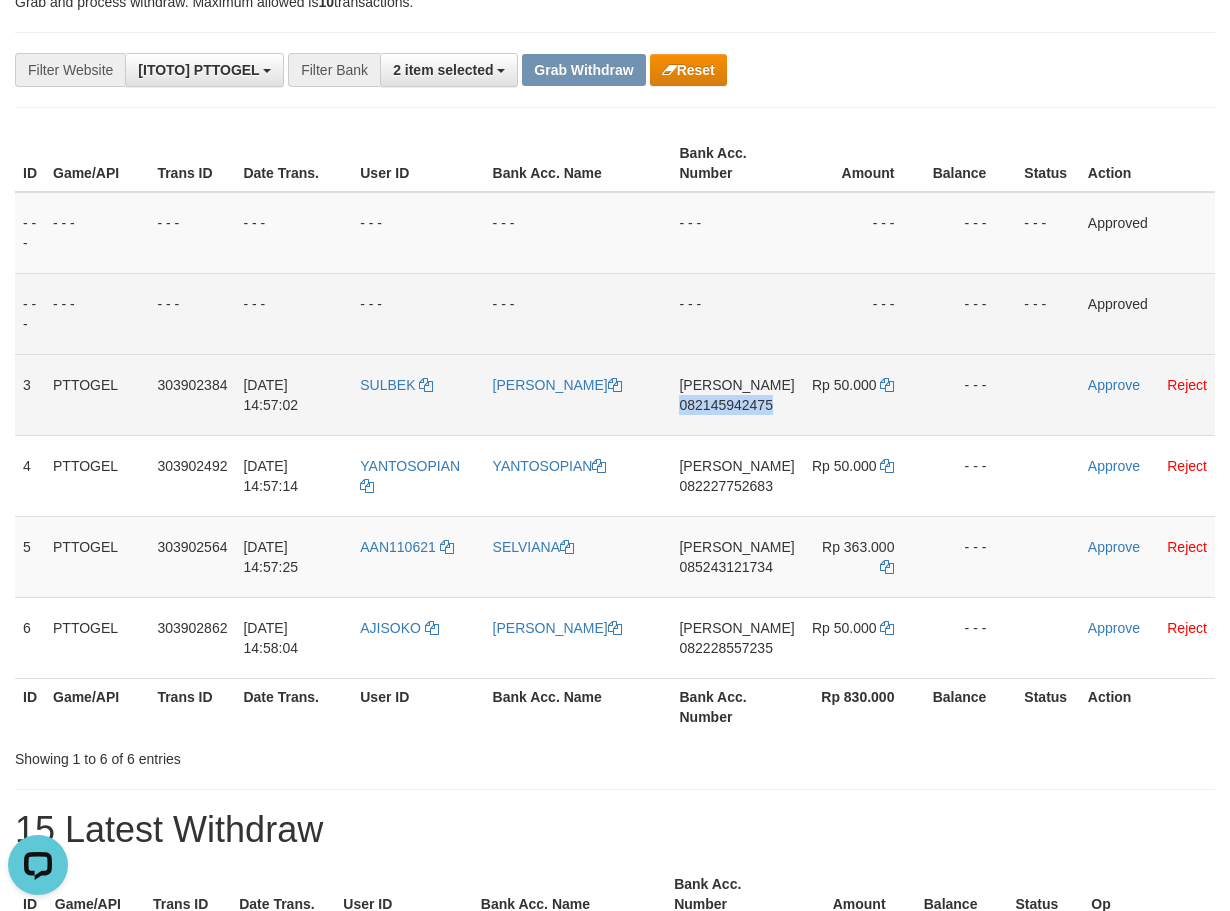 click on "082145942475" at bounding box center (725, 405) 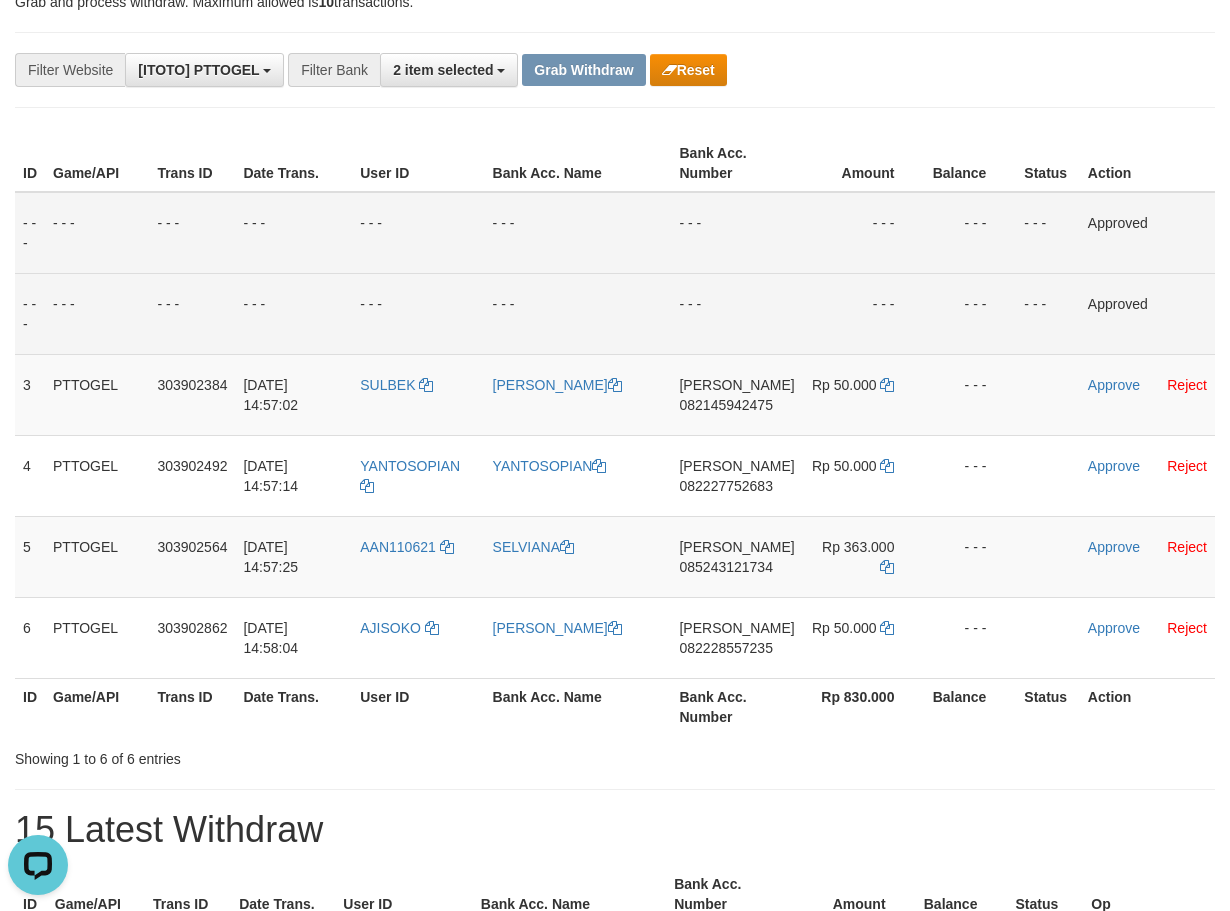 click on "- - -" at bounding box center (864, 233) 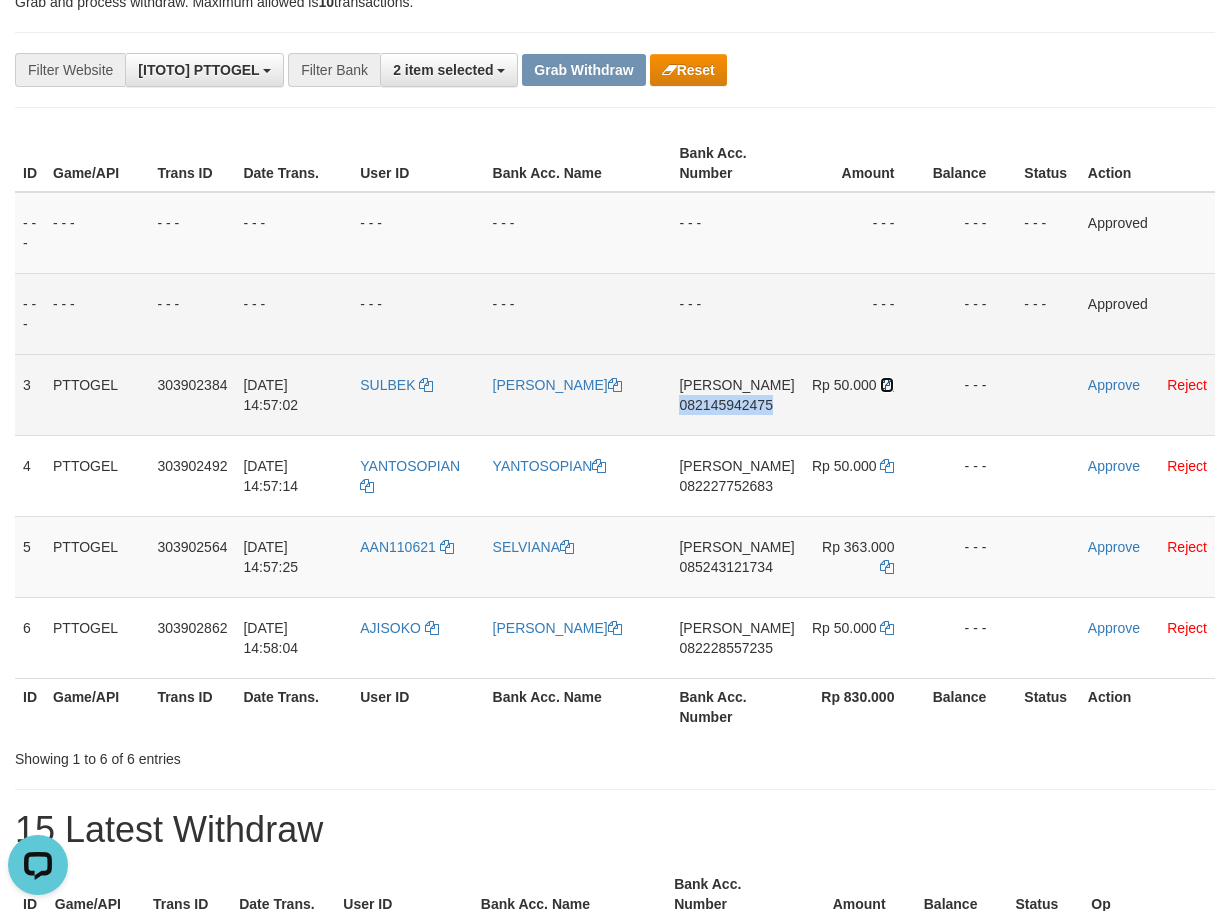 click at bounding box center [887, 385] 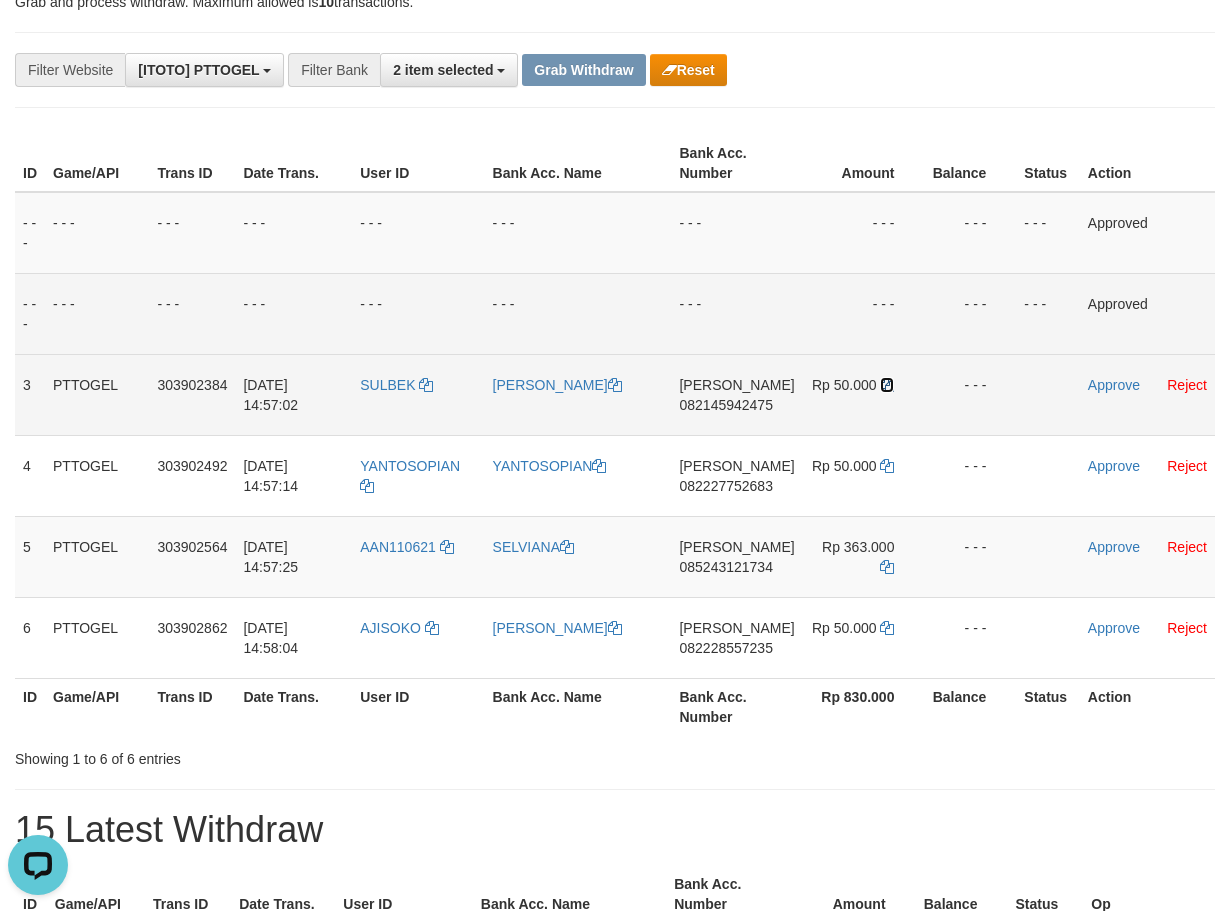 click at bounding box center (887, 385) 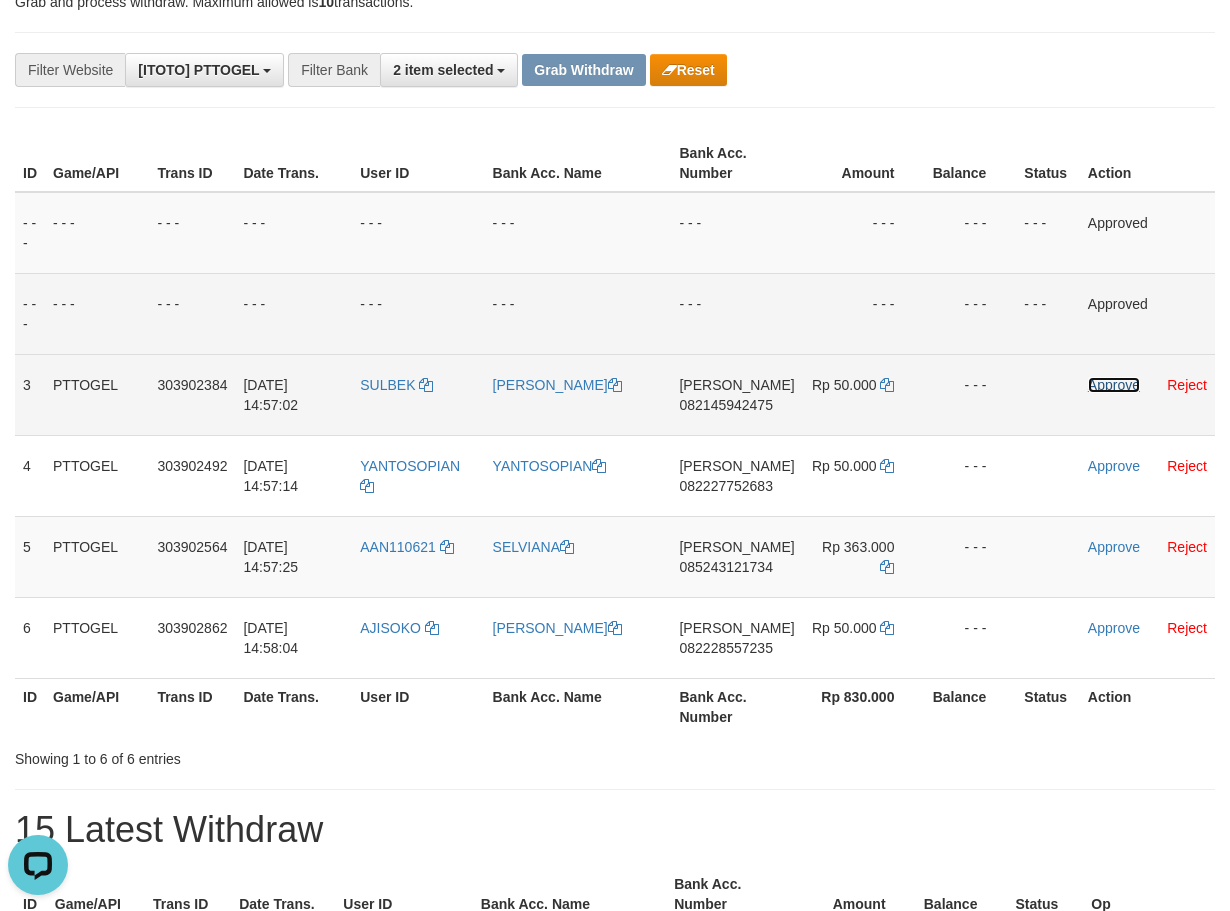 click on "Approve" at bounding box center [1114, 385] 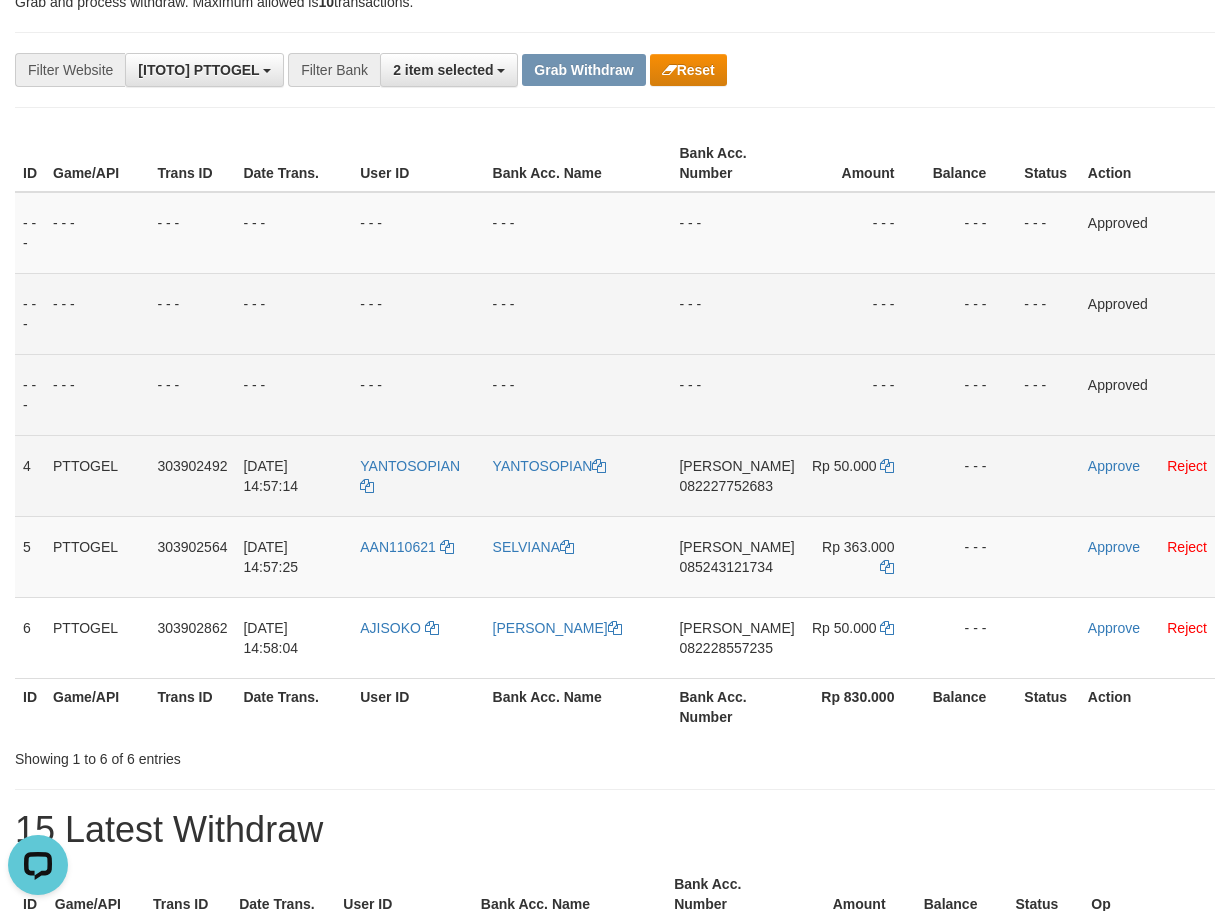 click on "082227752683" at bounding box center (725, 486) 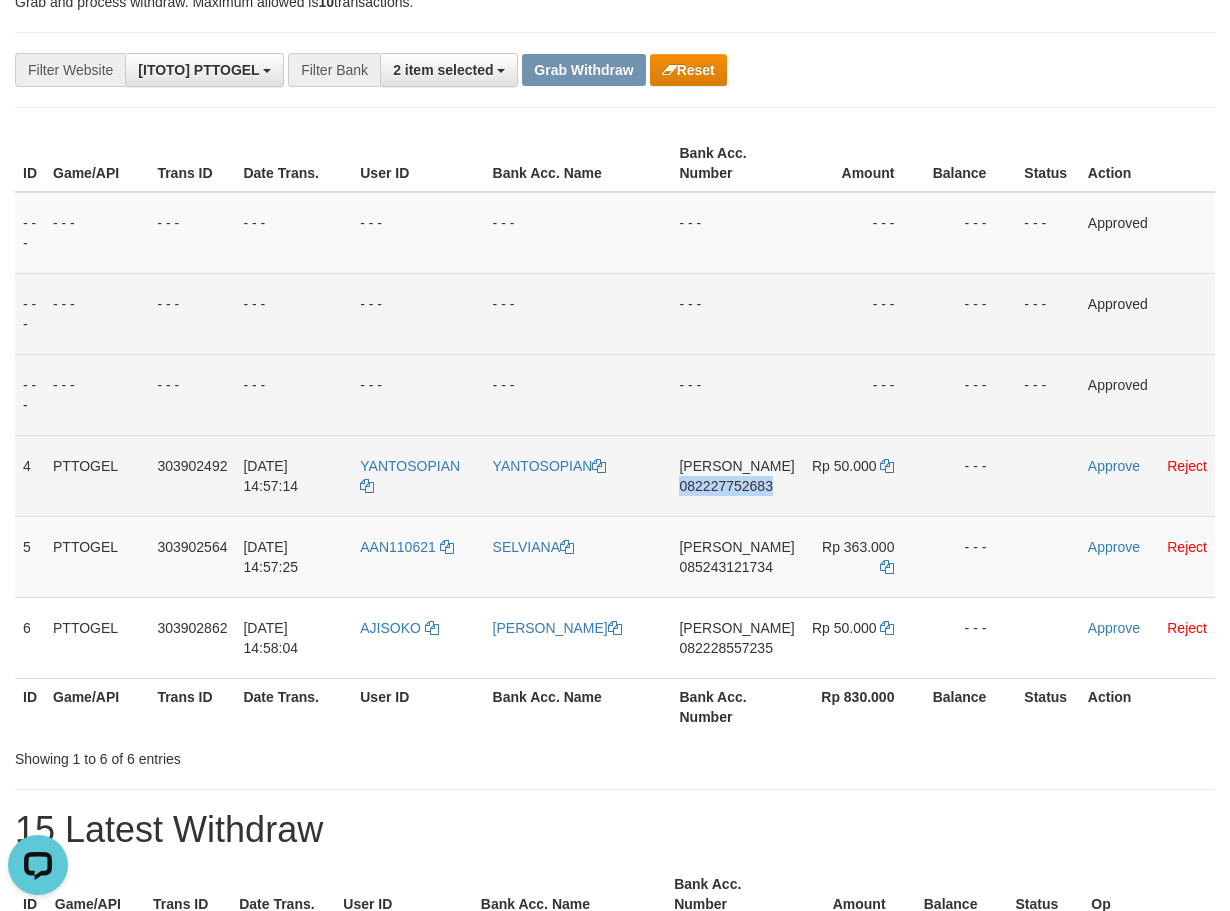 click on "082227752683" at bounding box center [725, 486] 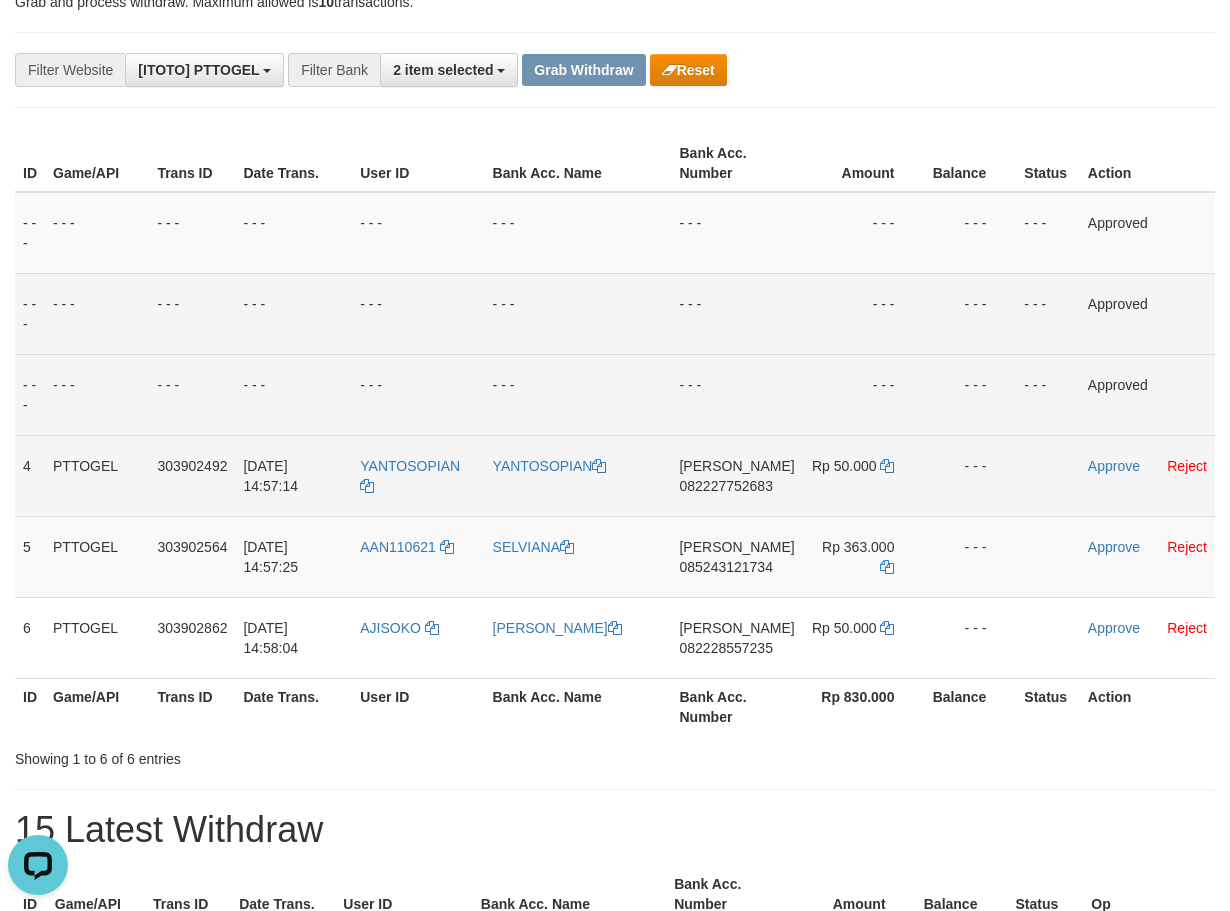 click on "082227752683" at bounding box center [725, 486] 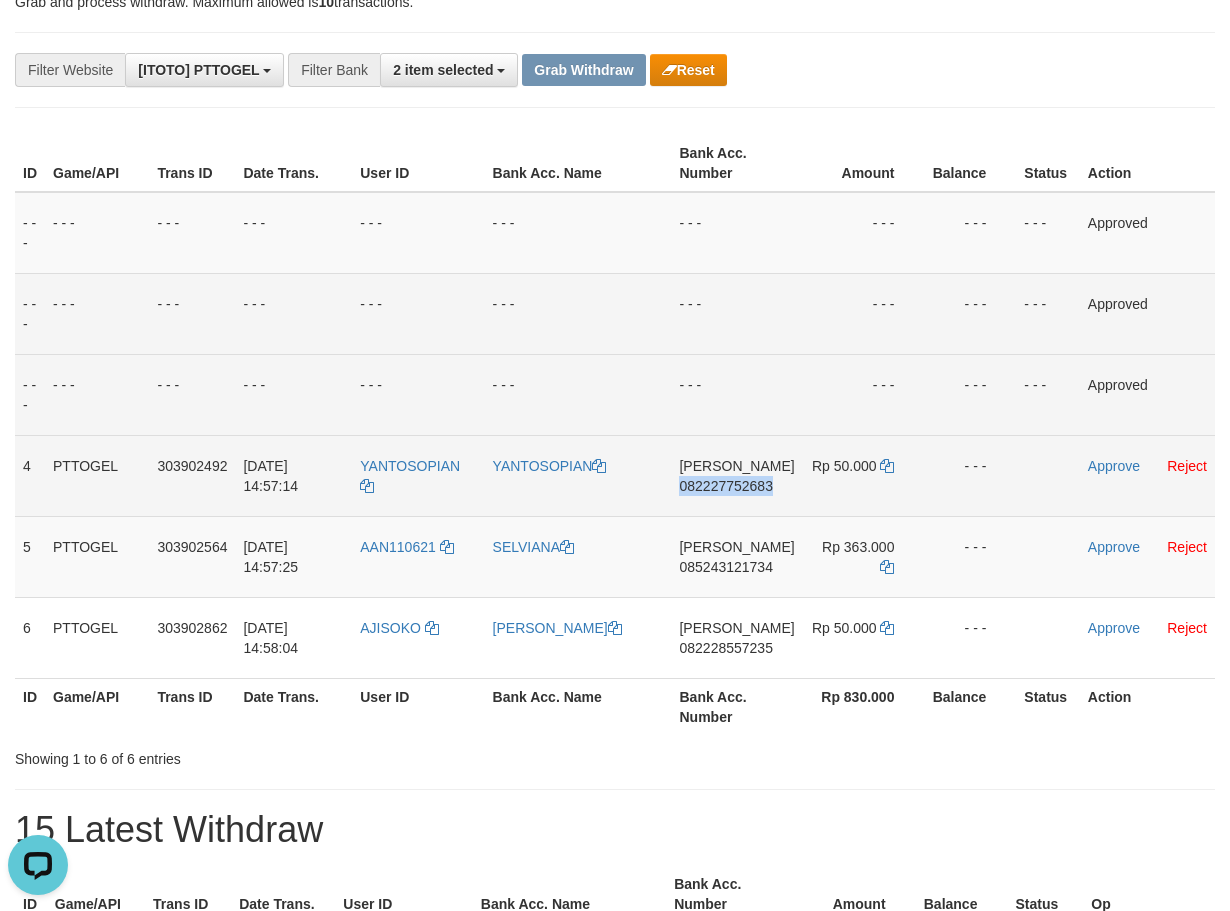 click on "082227752683" at bounding box center [725, 486] 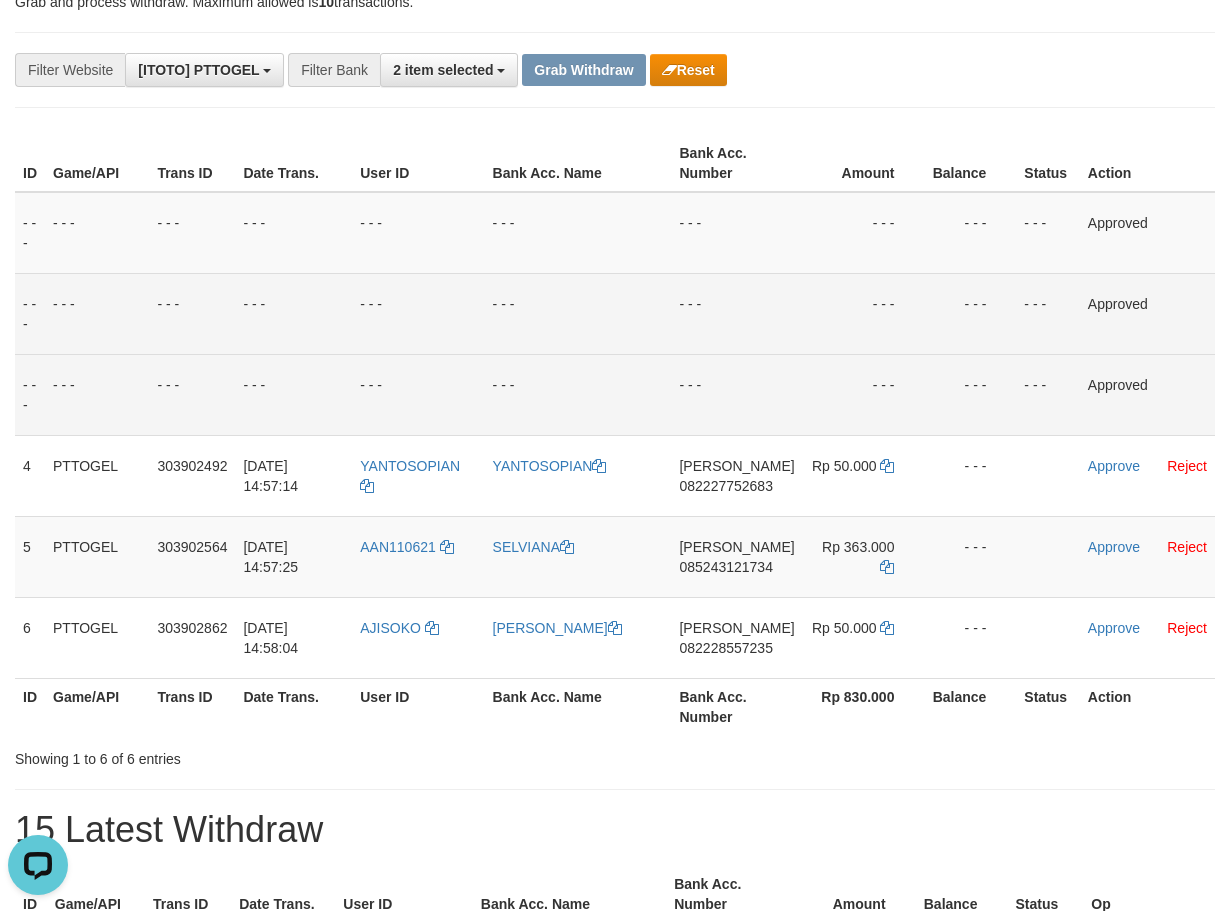 click on "- - -" at bounding box center (578, 313) 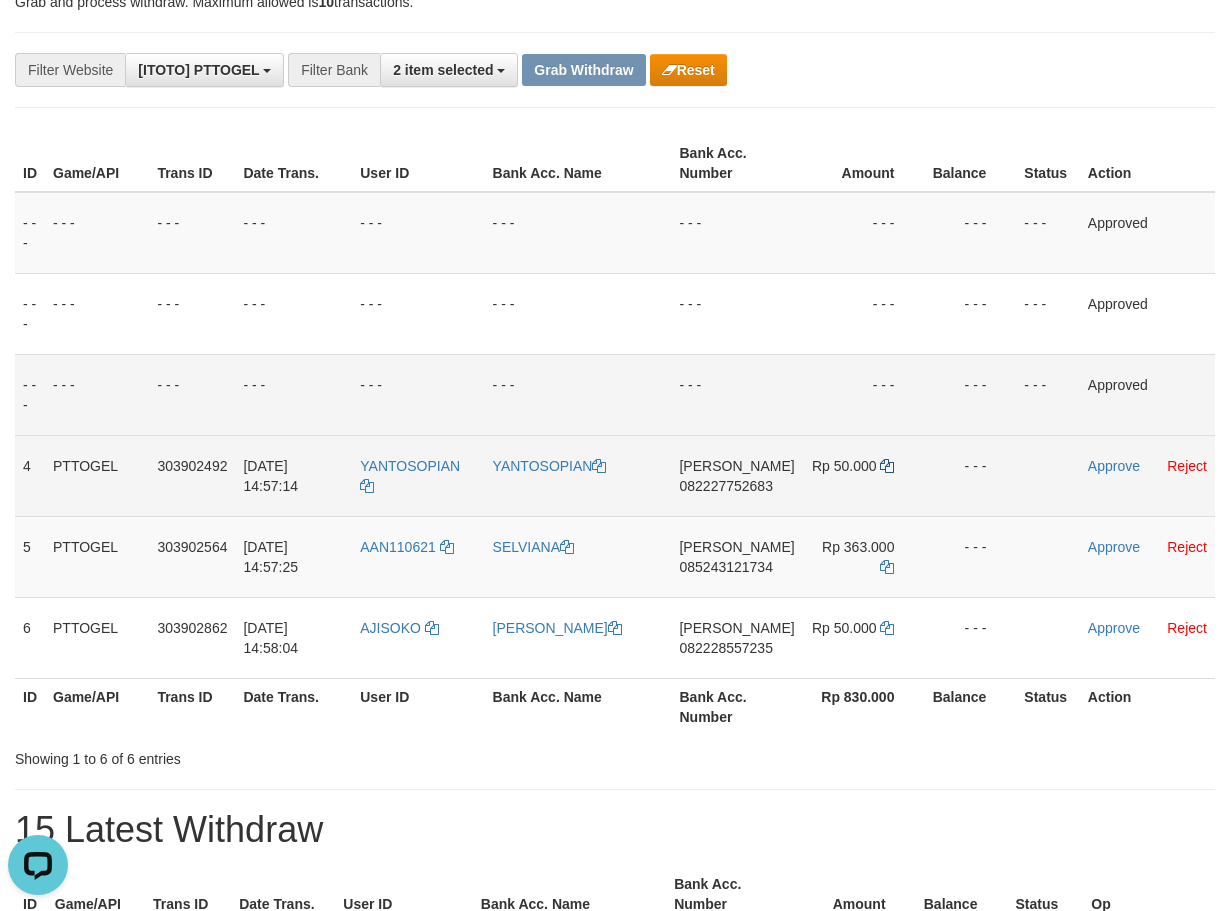 click on "Rp 50.000" at bounding box center [864, 475] 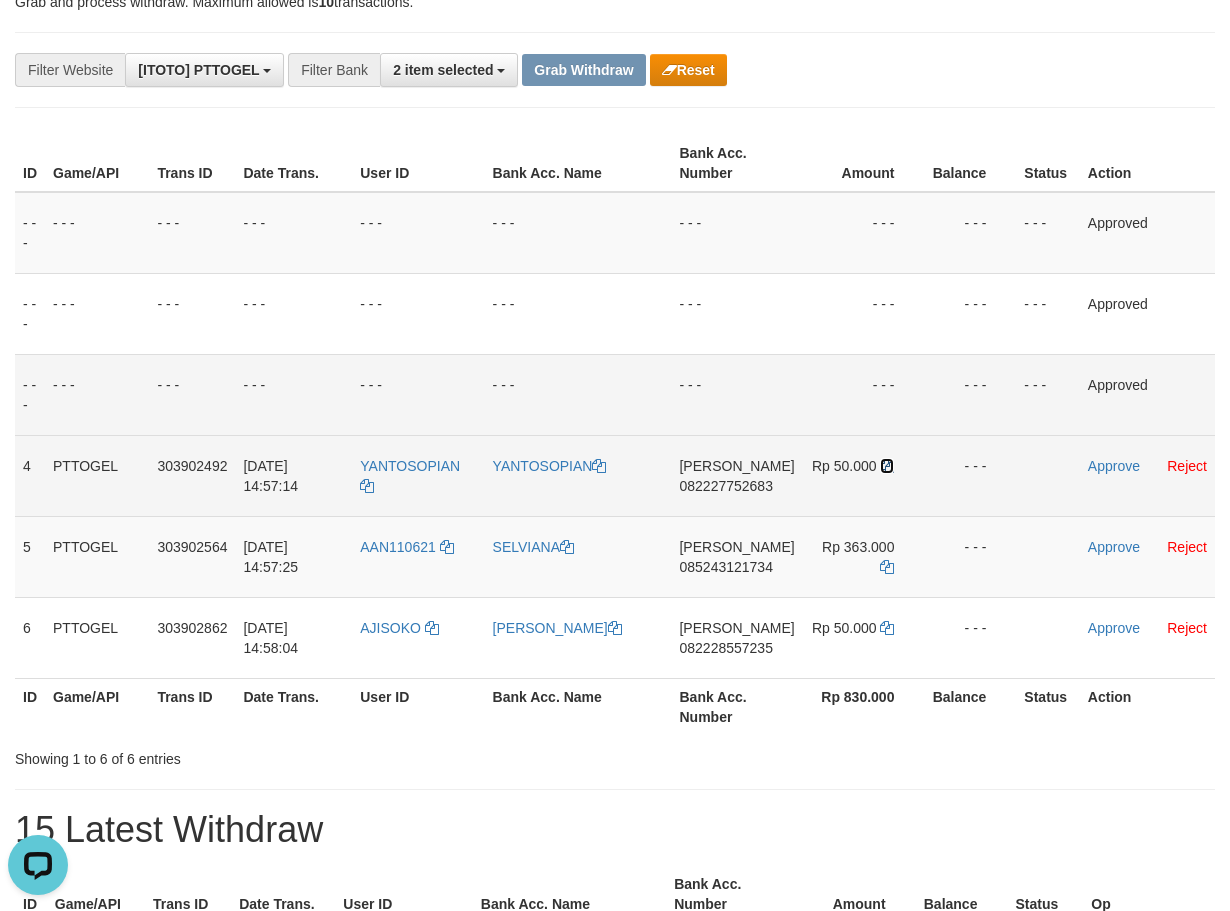 click at bounding box center (887, 466) 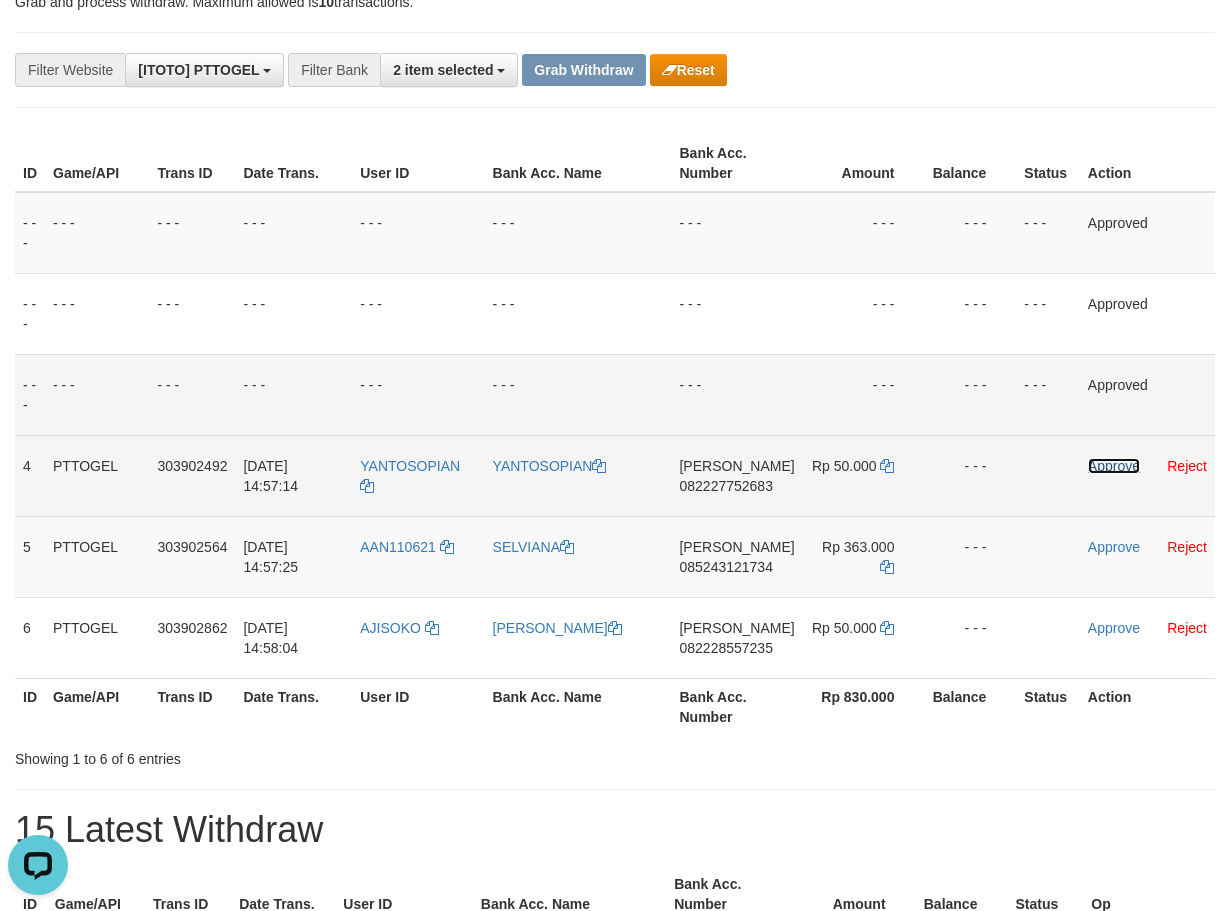 click on "Approve" at bounding box center [1114, 466] 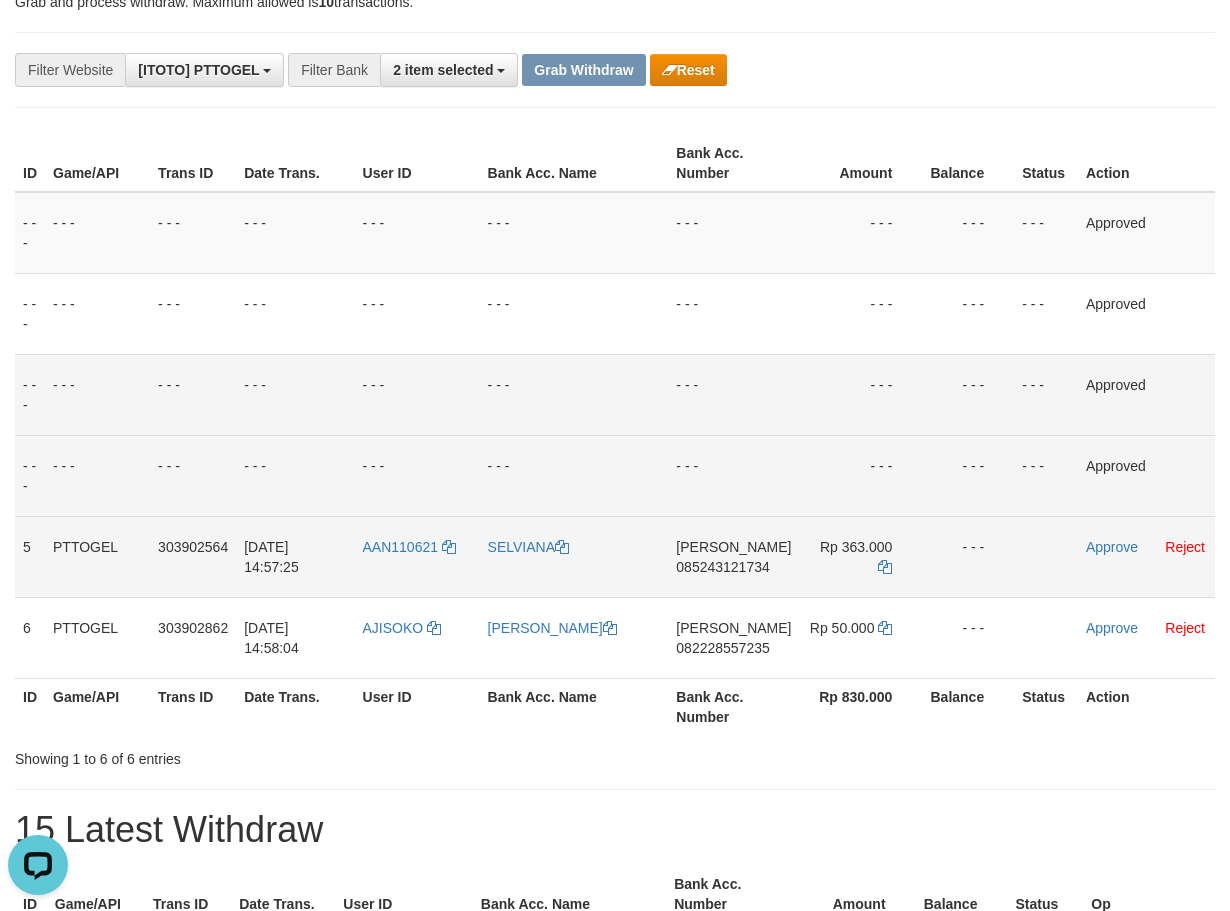 click on "085243121734" at bounding box center [722, 567] 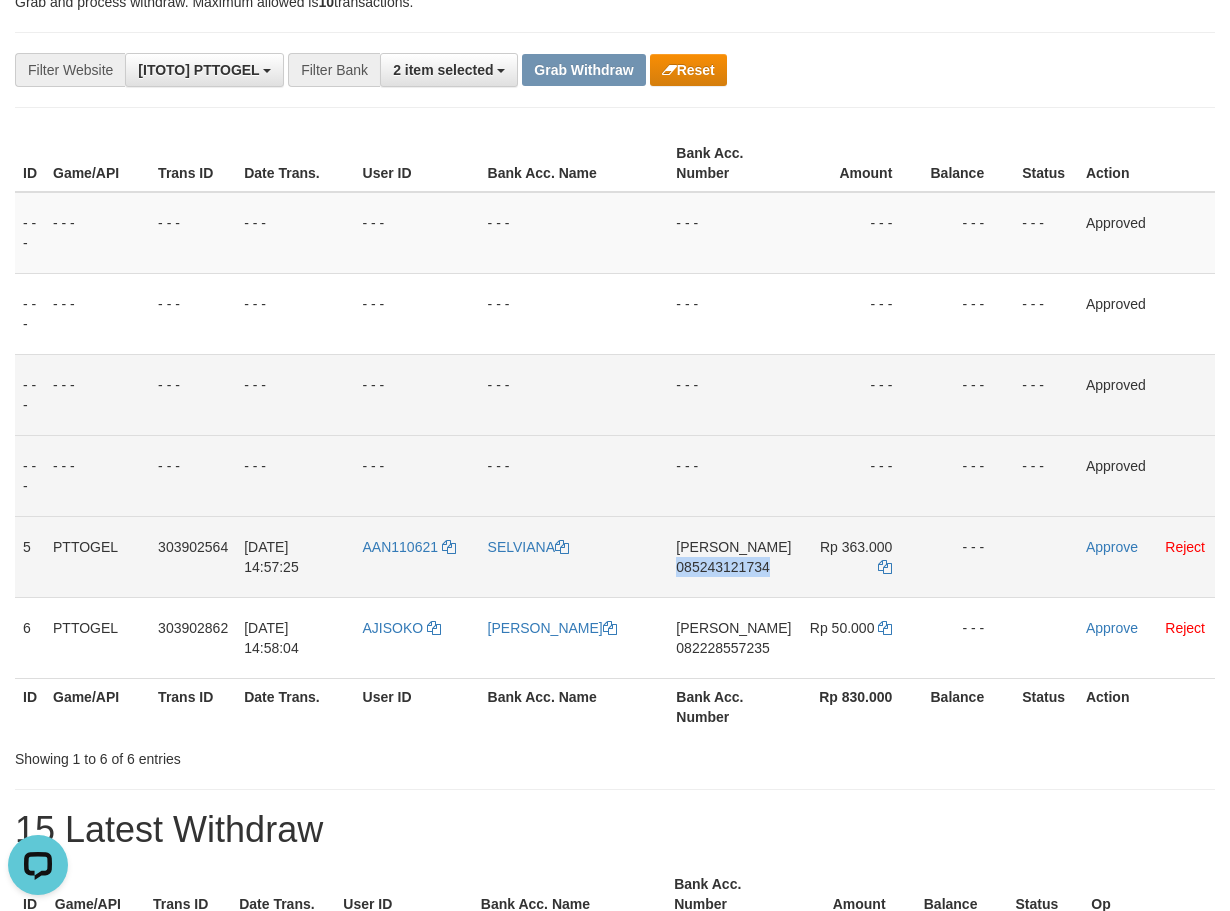 click on "085243121734" at bounding box center (722, 567) 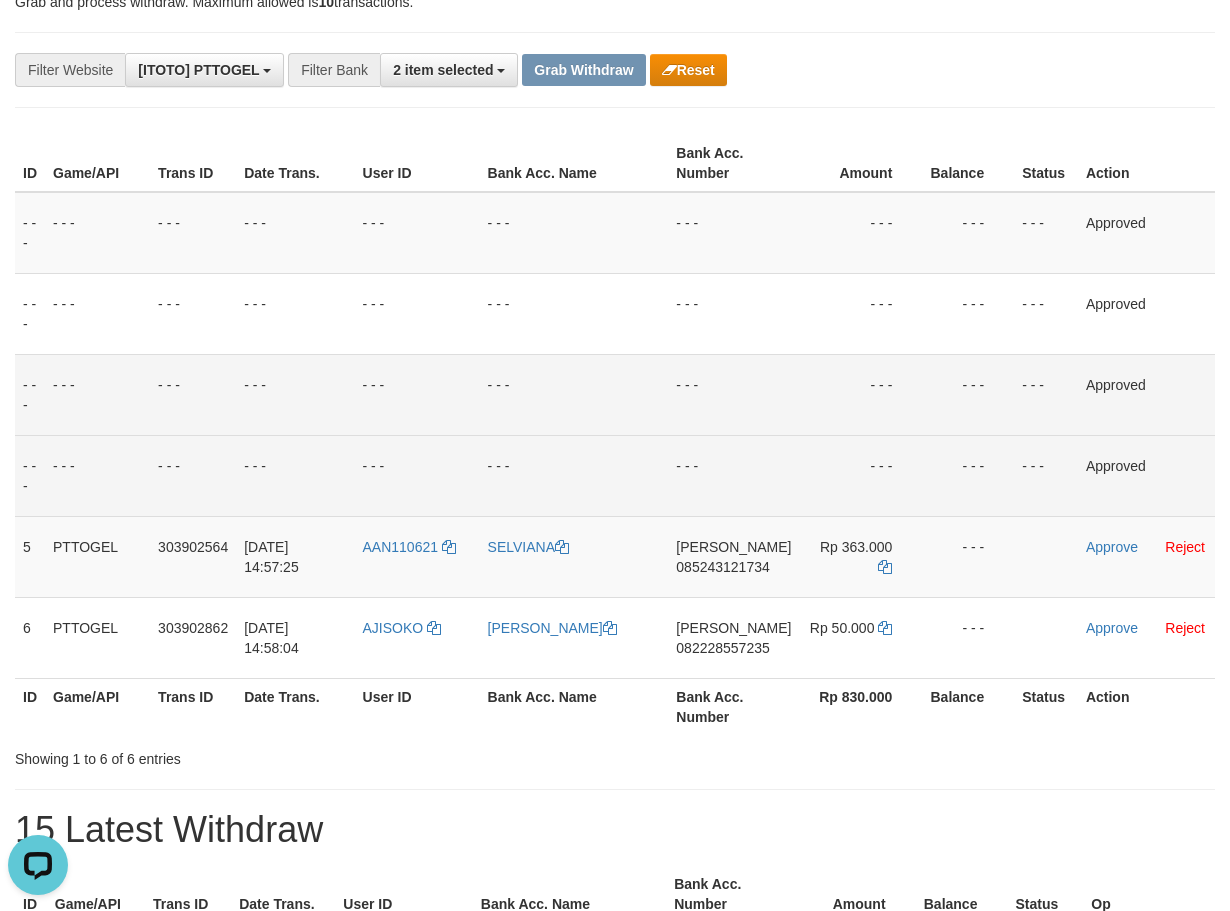 click on "- - -" at bounding box center [733, 475] 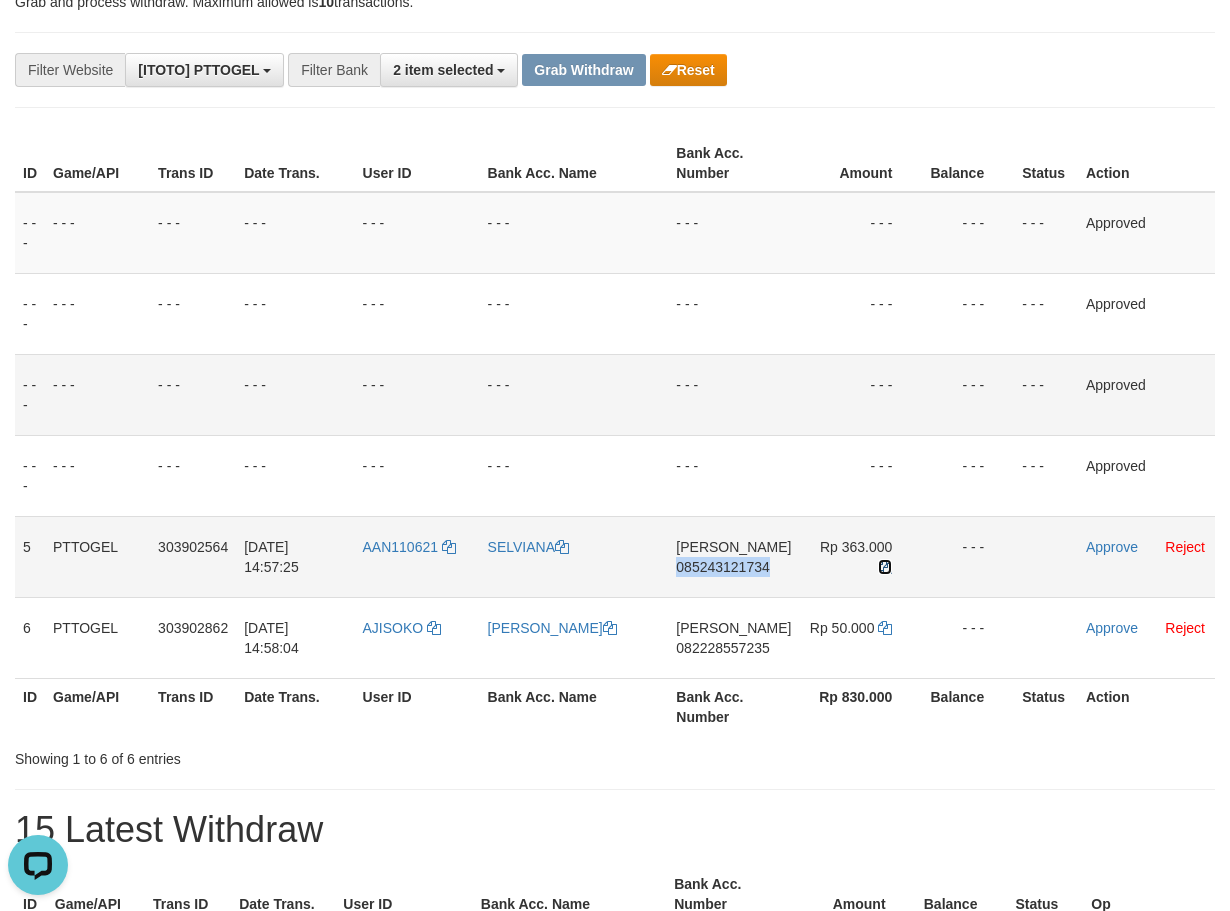 click at bounding box center [885, 567] 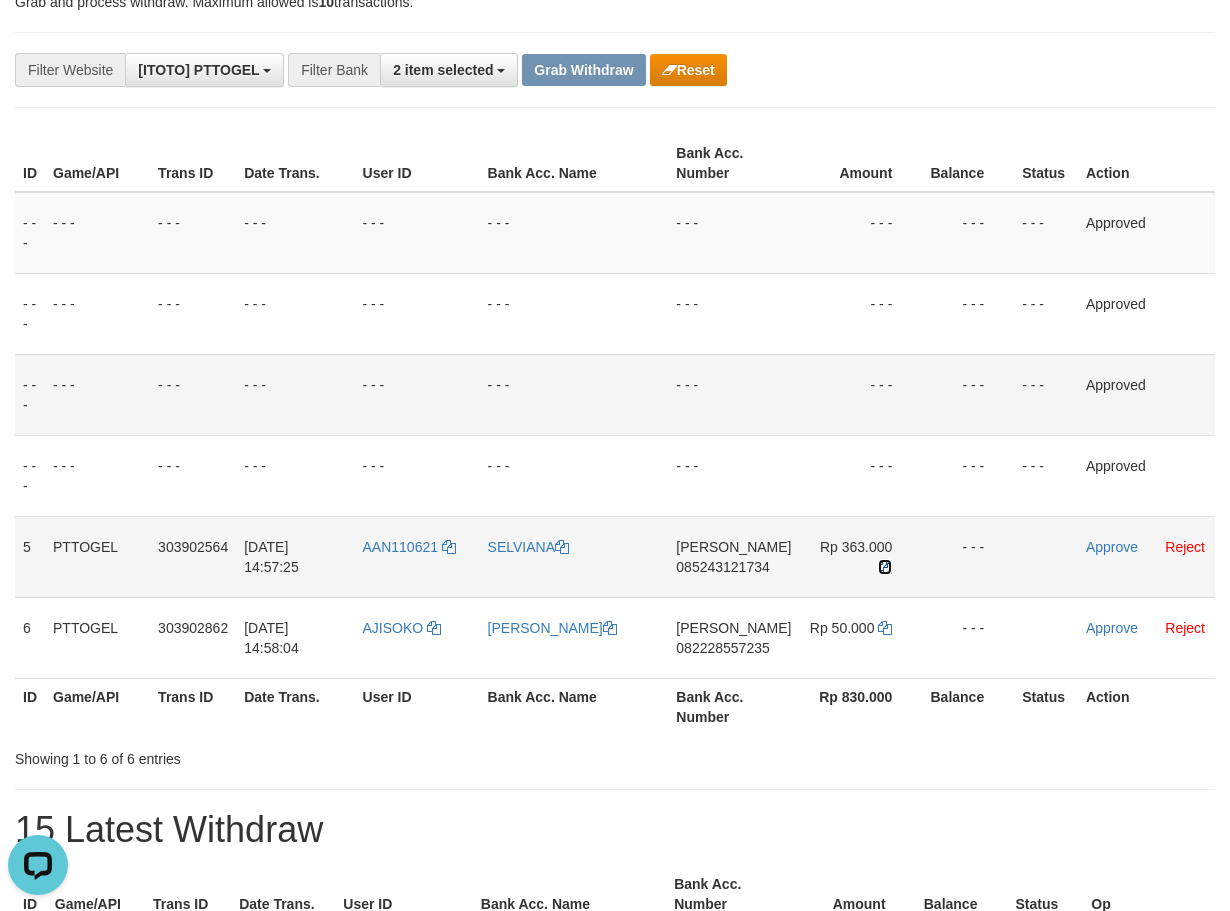 click at bounding box center (885, 567) 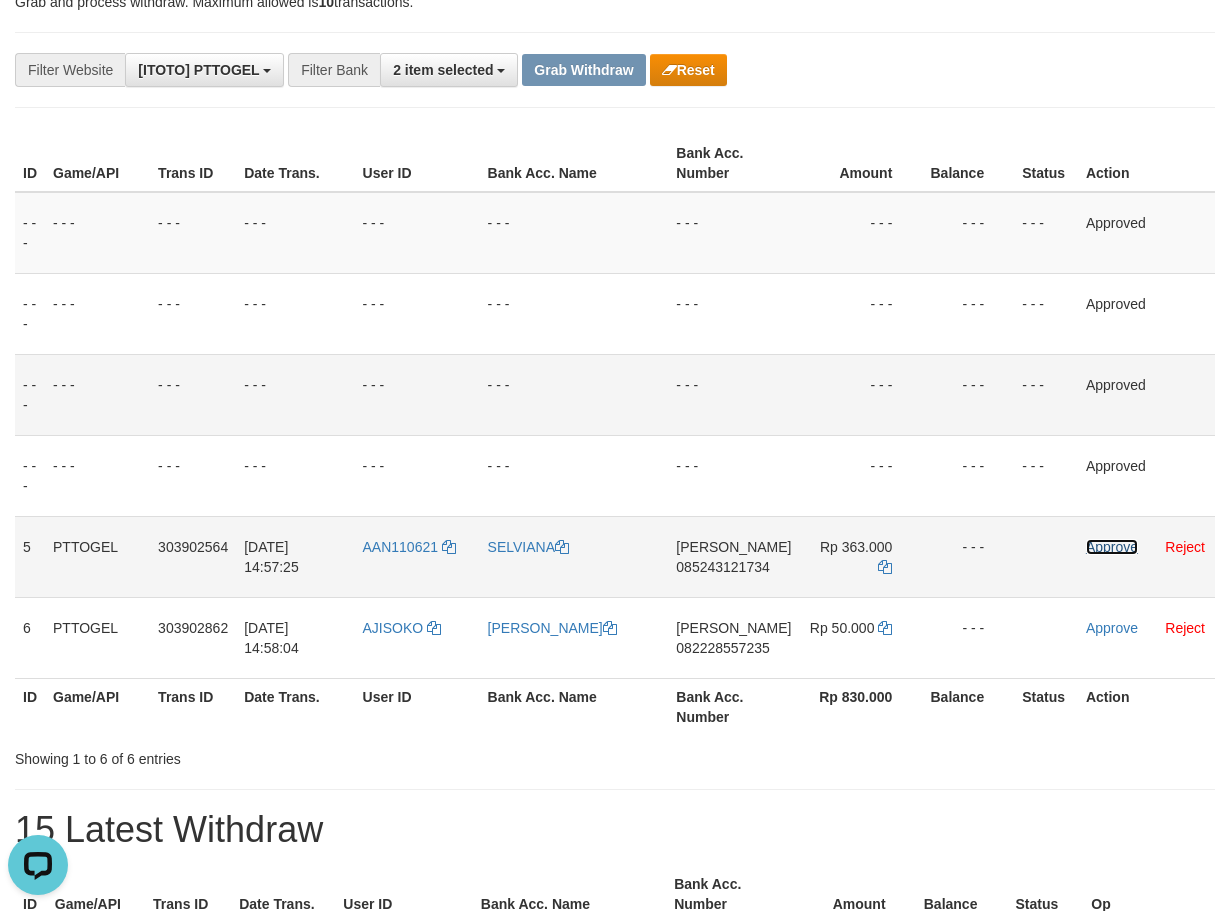 click on "Approve" at bounding box center [1112, 547] 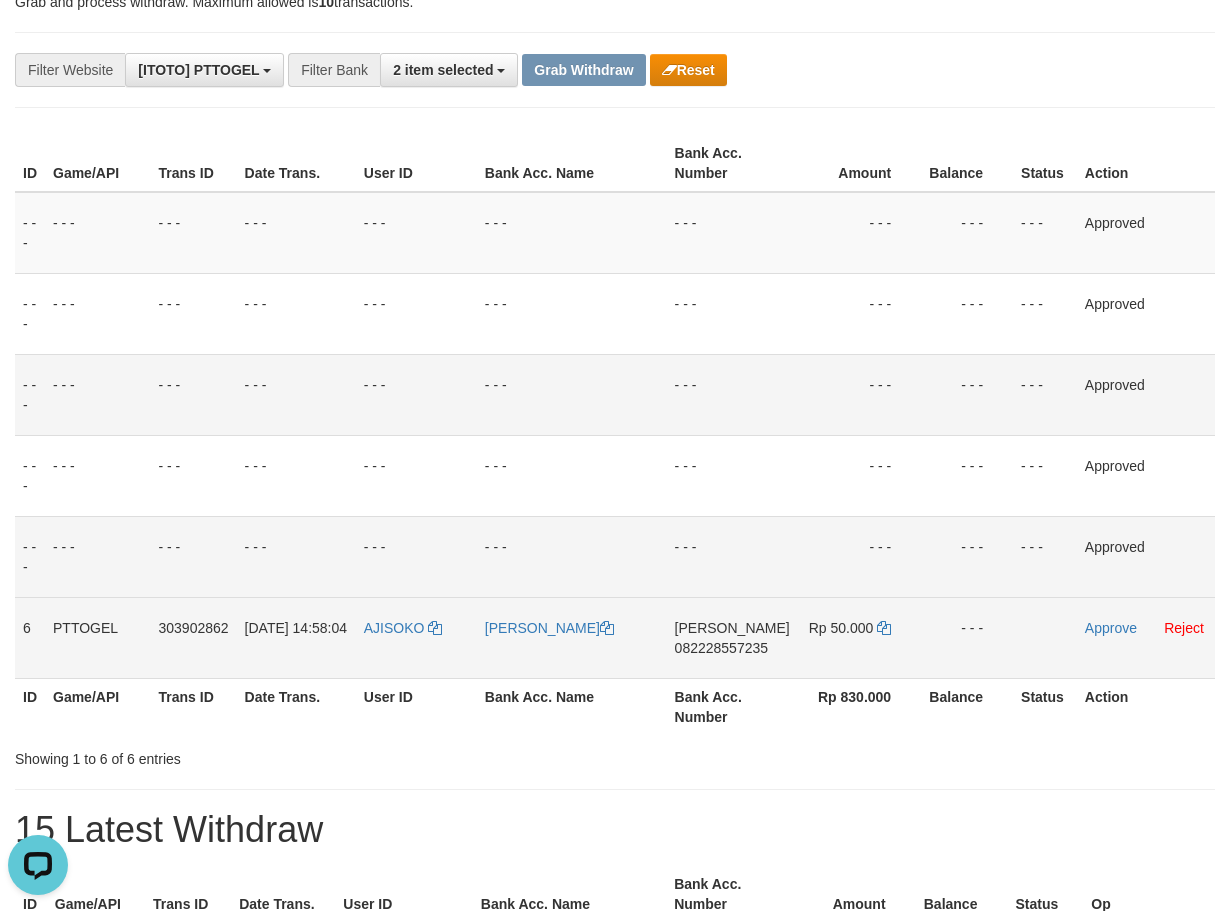 click on "082228557235" at bounding box center (721, 648) 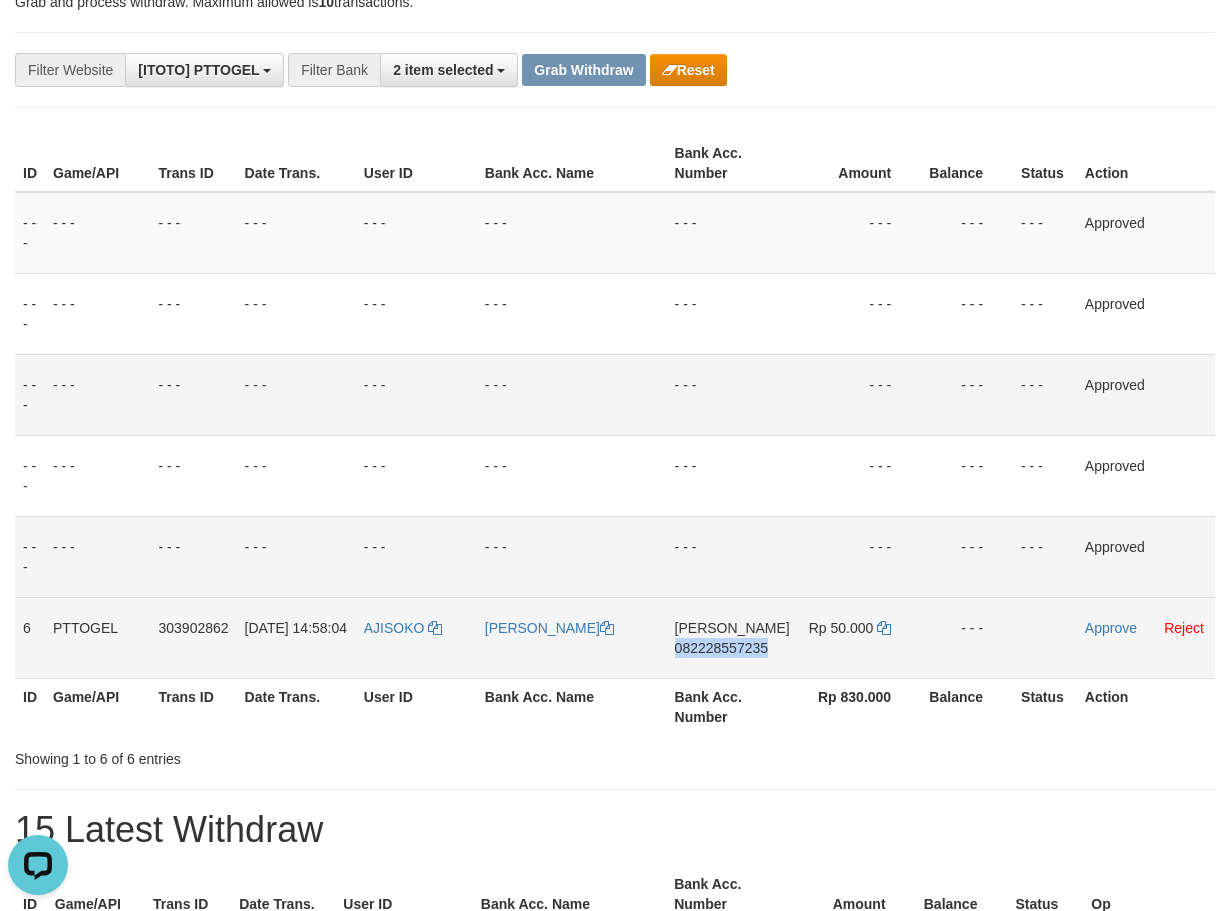 click on "082228557235" at bounding box center [721, 648] 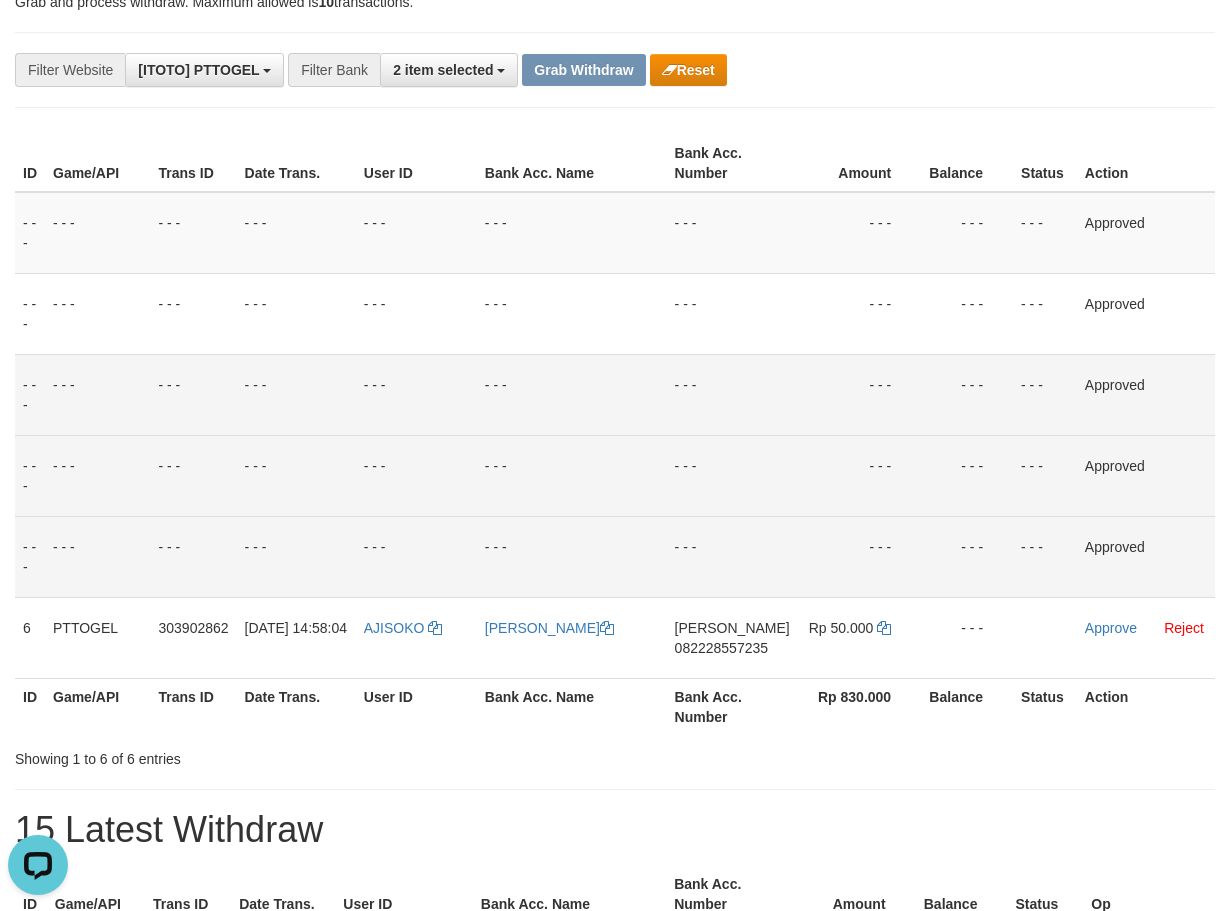 click on "- - -" at bounding box center [859, 475] 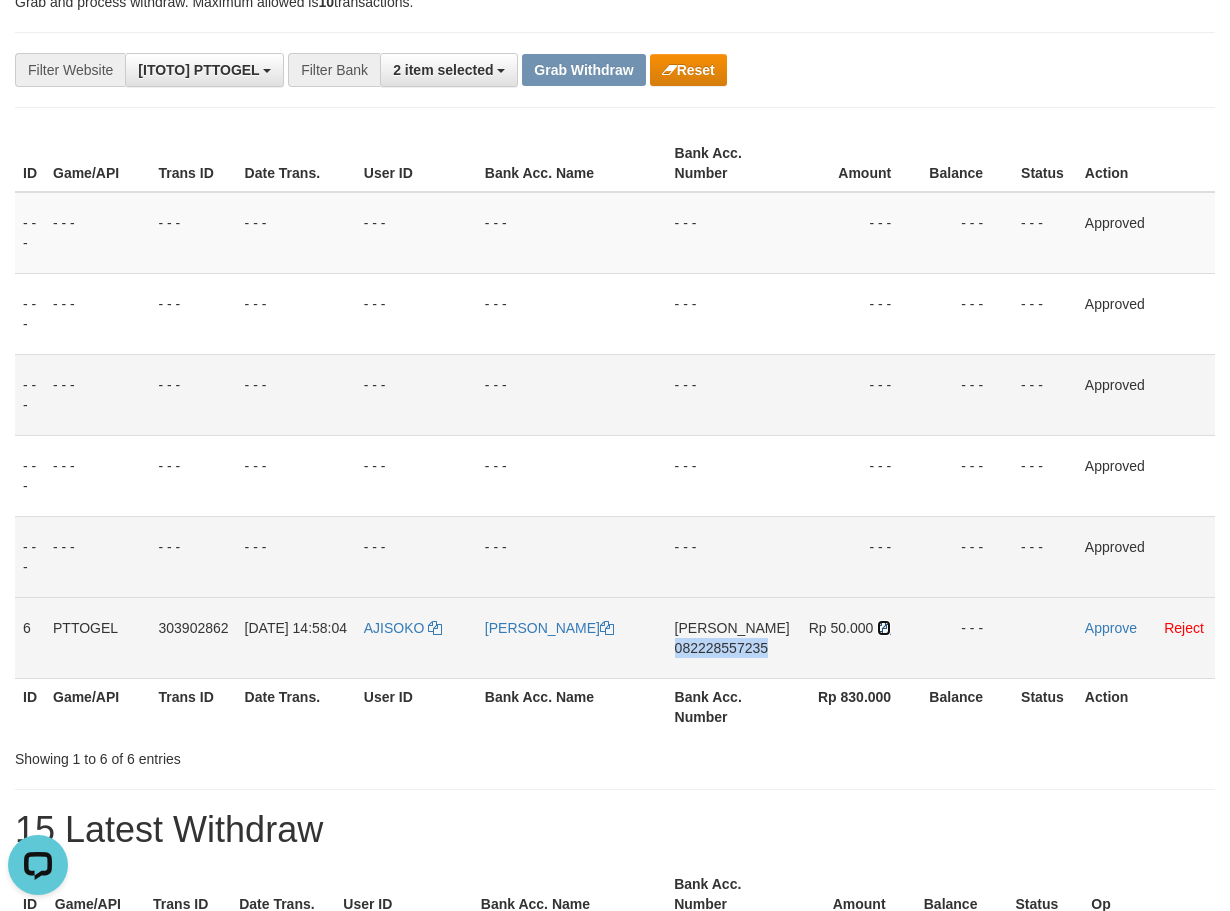 click at bounding box center [884, 628] 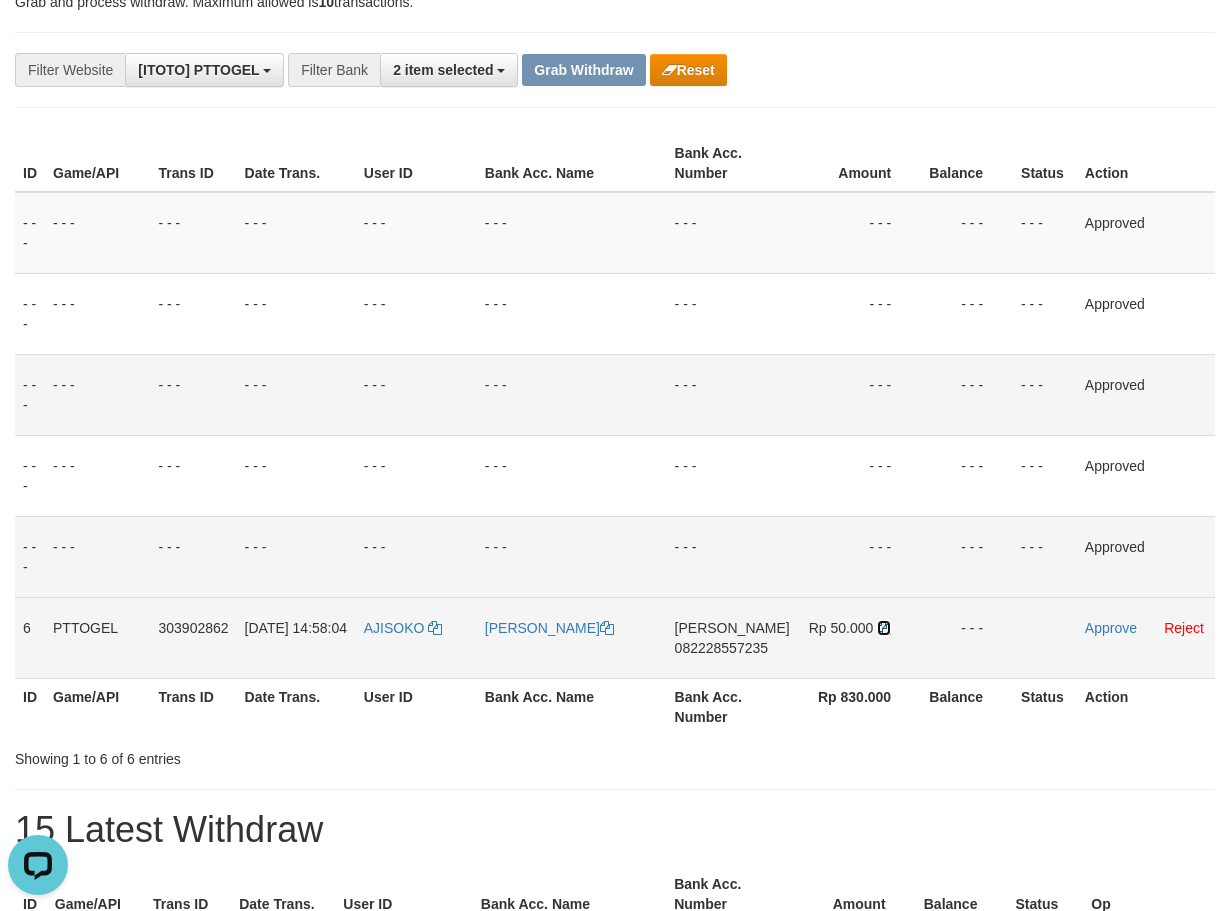 click at bounding box center [884, 628] 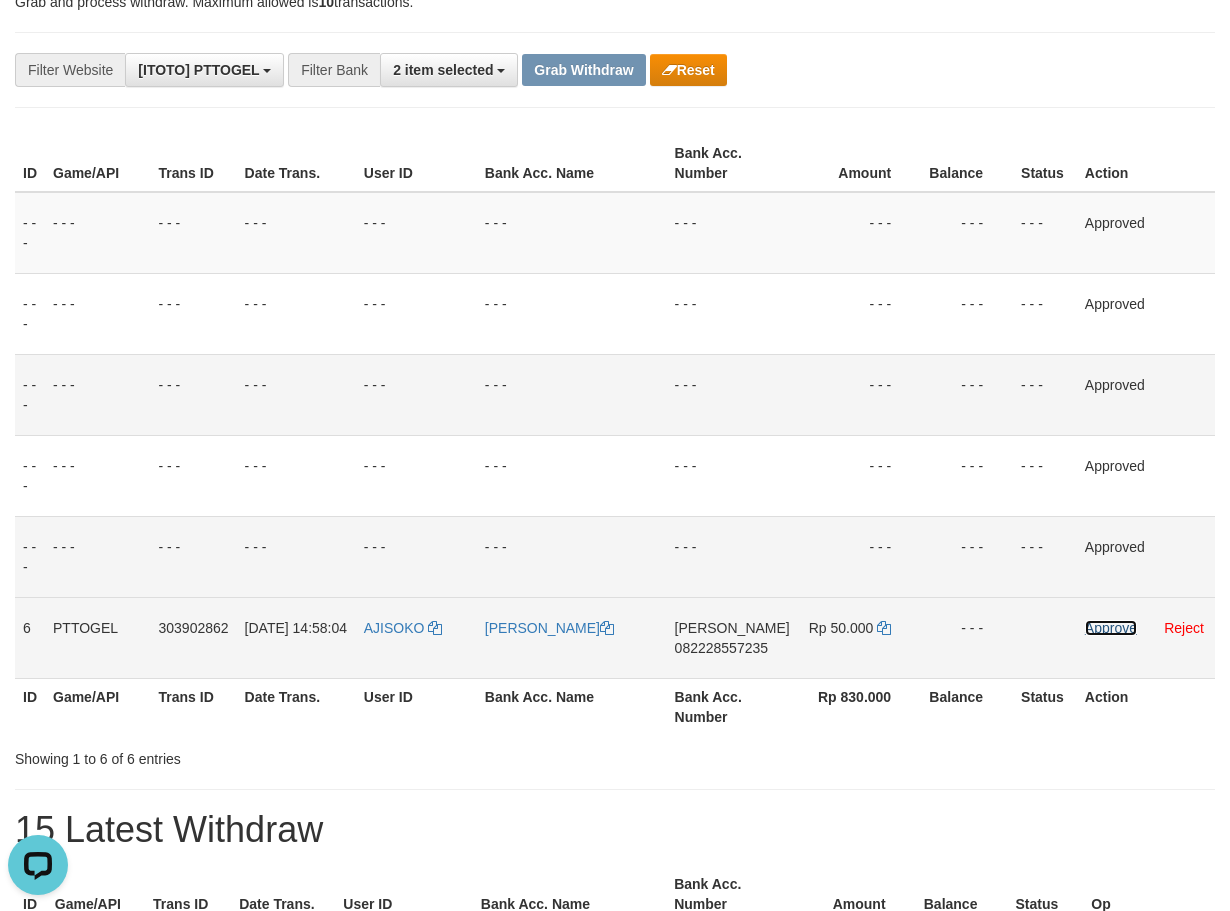 click on "Approve" at bounding box center (1111, 628) 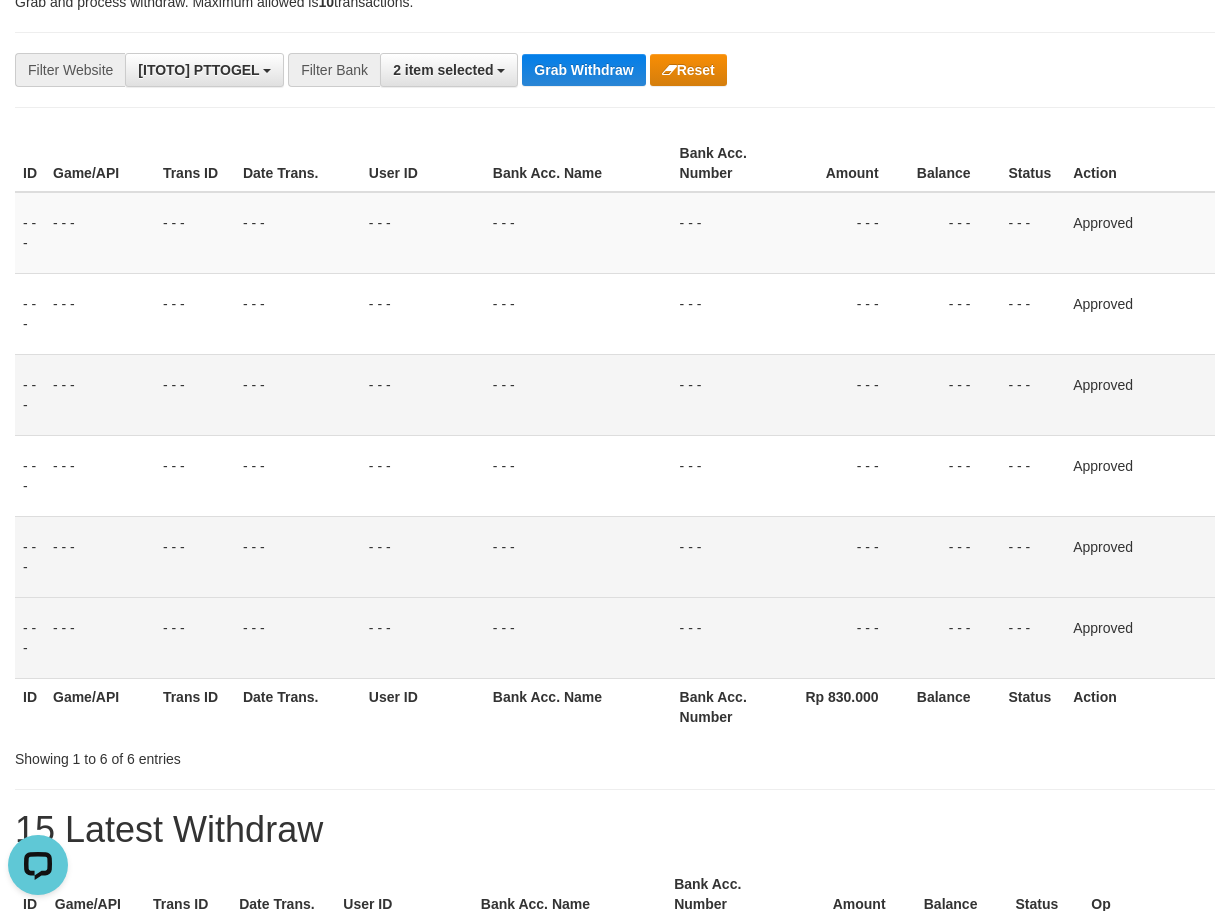 drag, startPoint x: 810, startPoint y: 422, endPoint x: 775, endPoint y: 428, distance: 35.510563 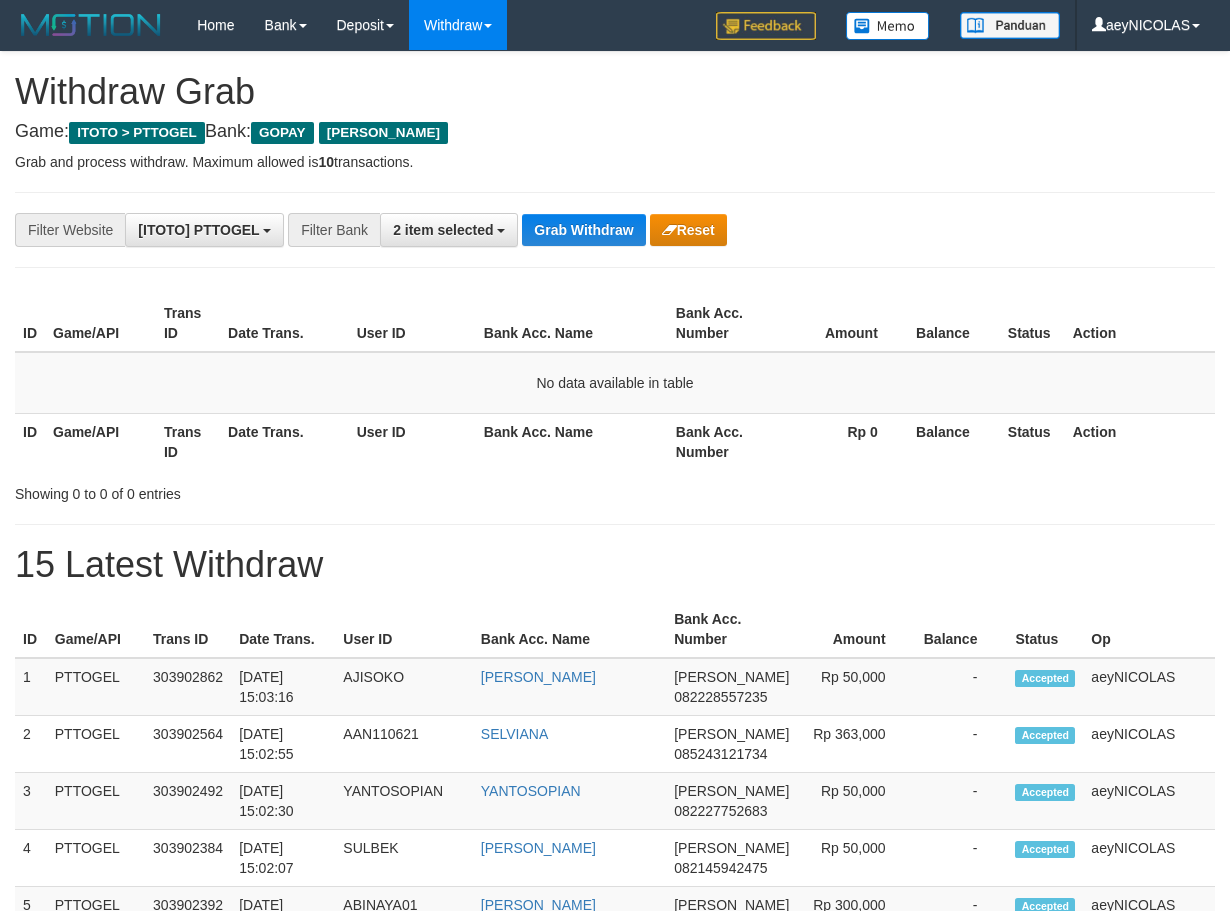 scroll, scrollTop: 160, scrollLeft: 0, axis: vertical 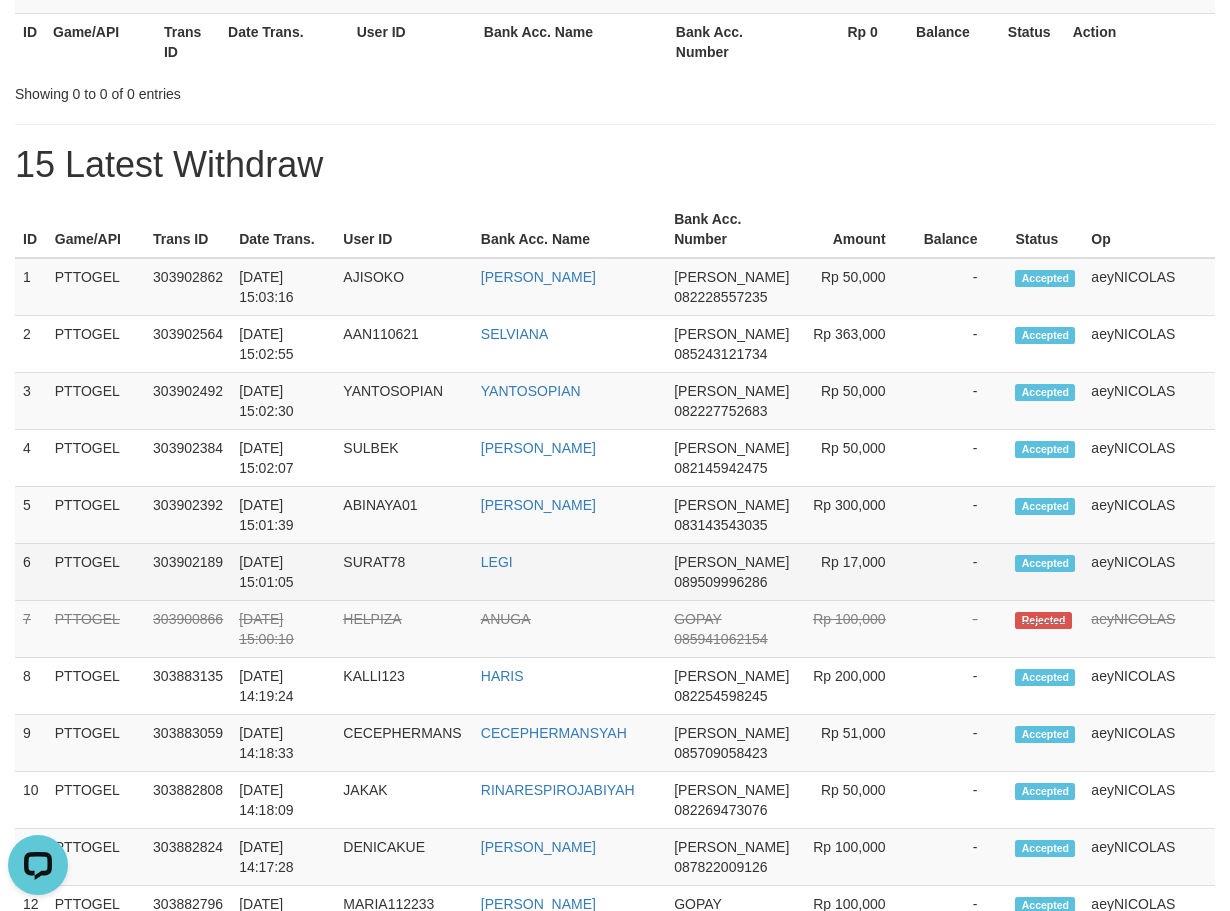 drag, startPoint x: 368, startPoint y: 579, endPoint x: 404, endPoint y: 578, distance: 36.013885 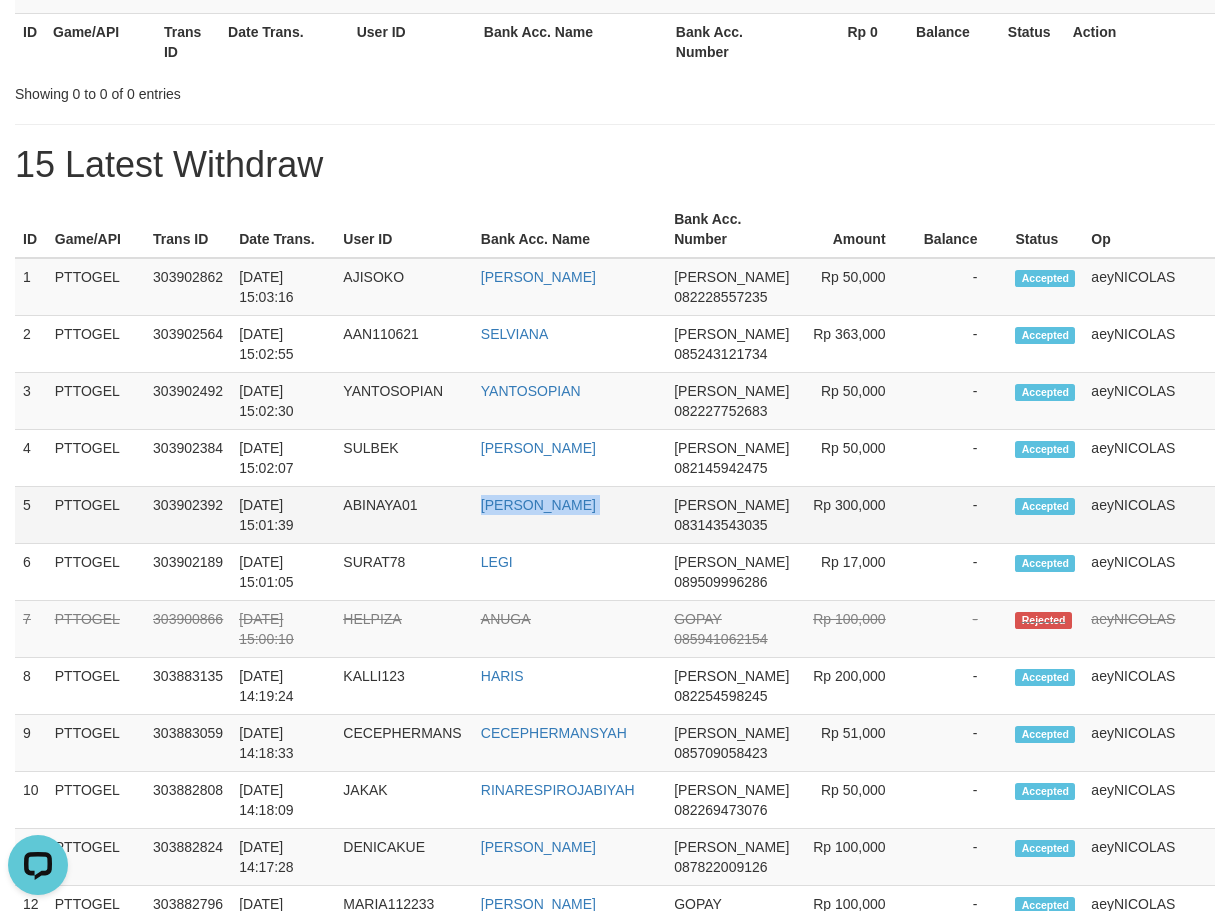copy on "[PERSON_NAME]" 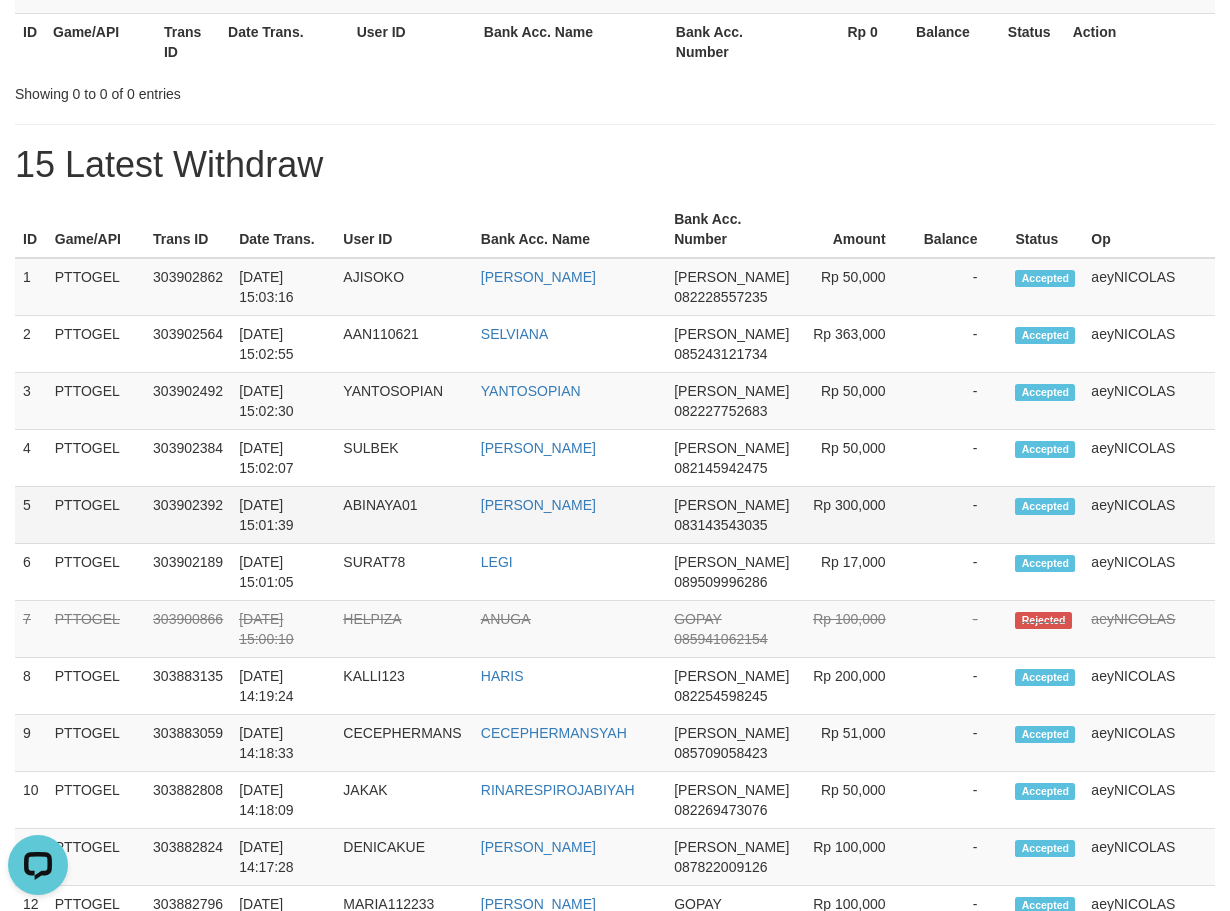 copy 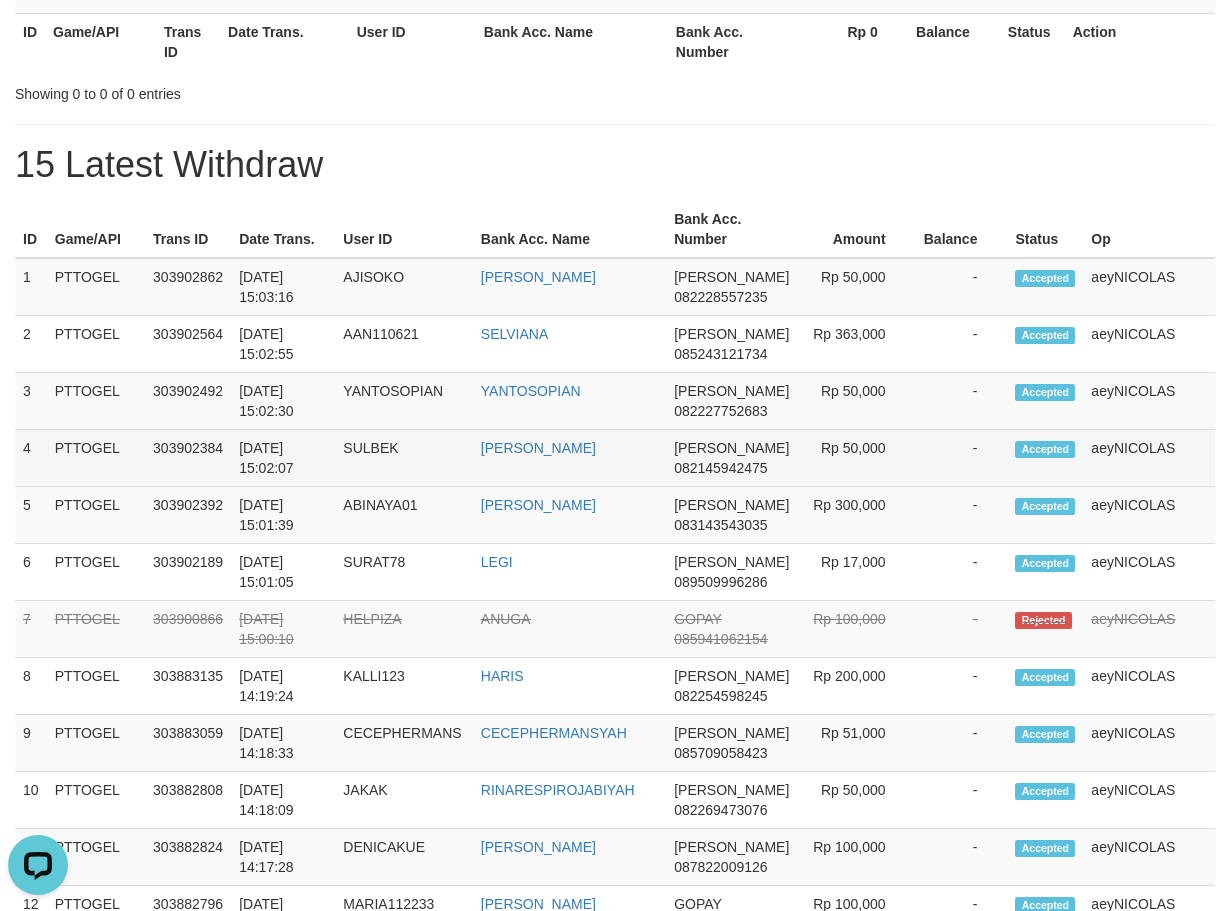 copy 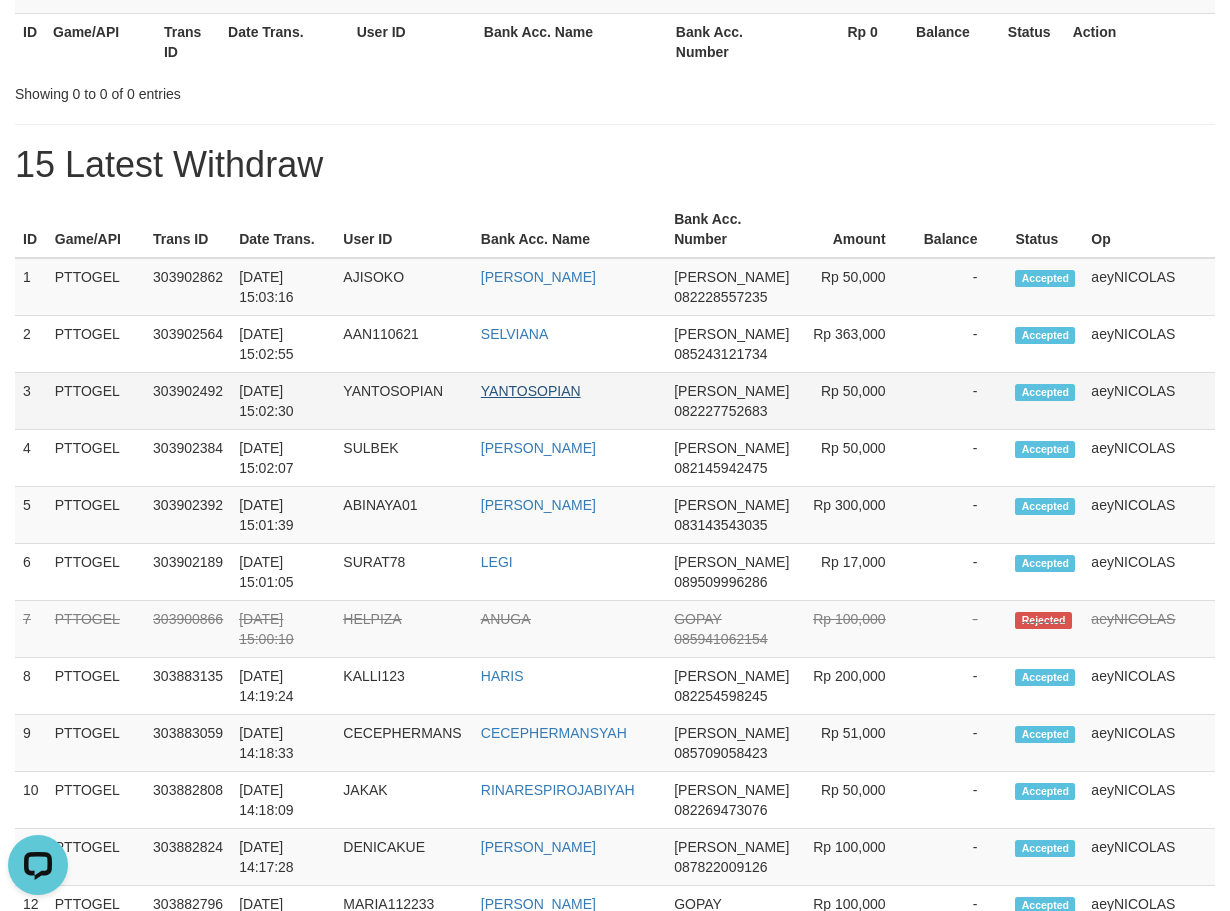 copy 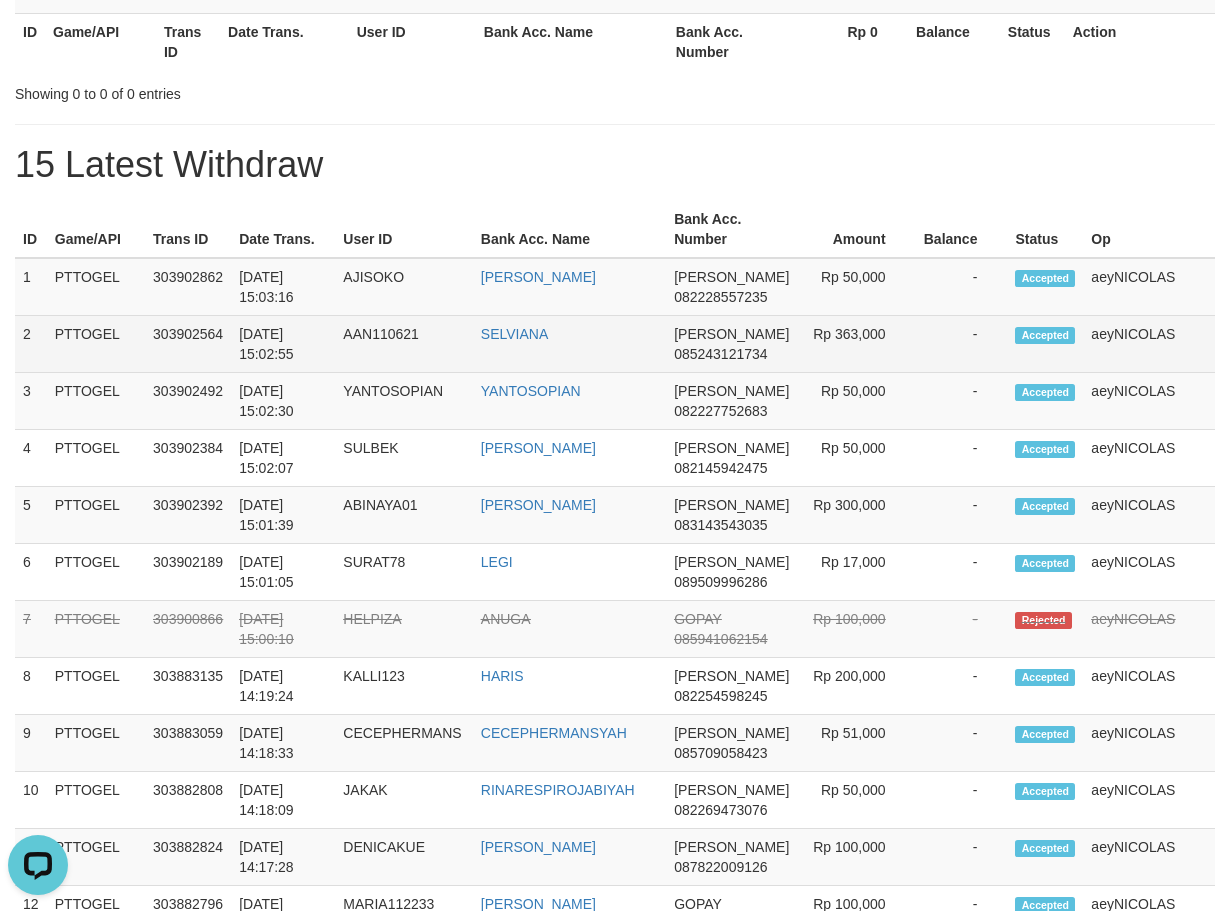 copy 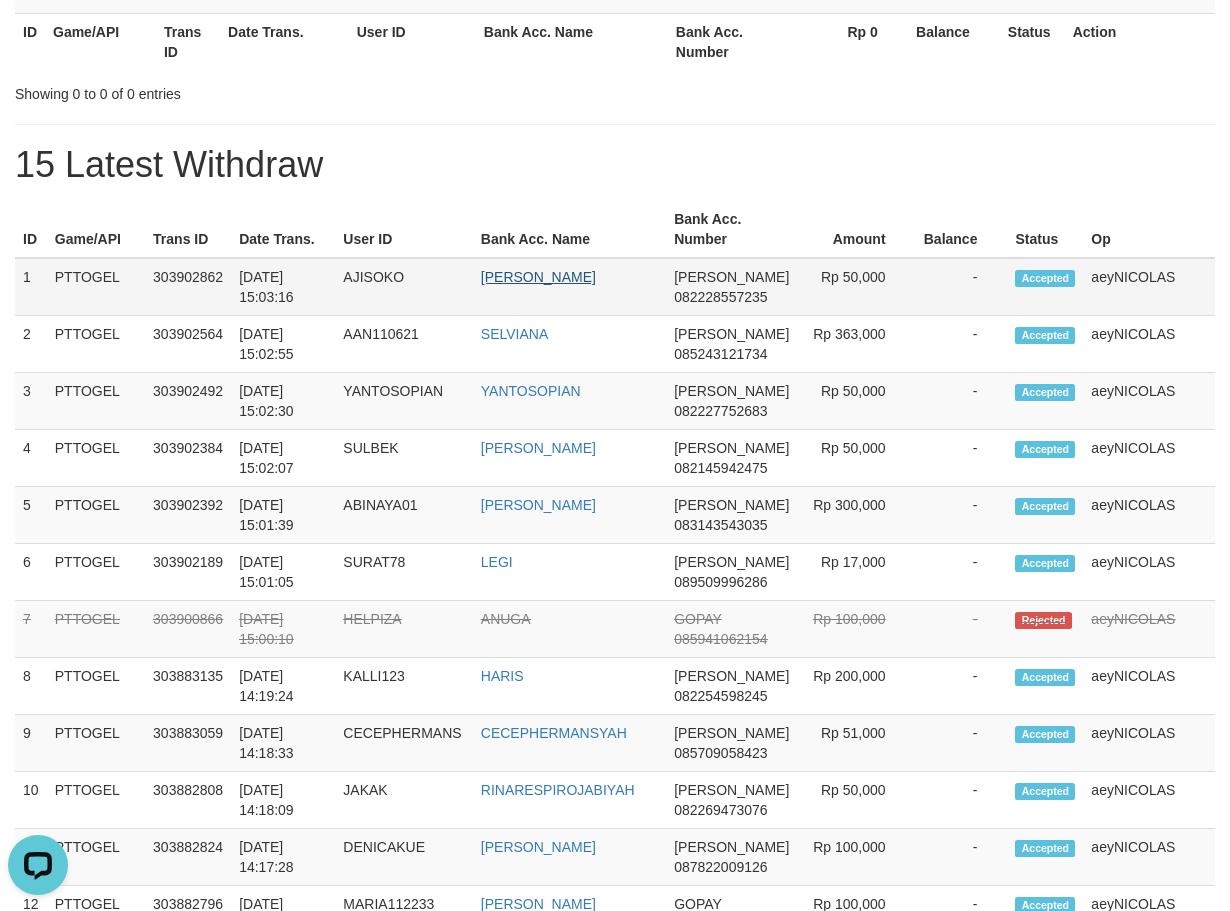 drag, startPoint x: 407, startPoint y: 301, endPoint x: 586, endPoint y: 284, distance: 179.80545 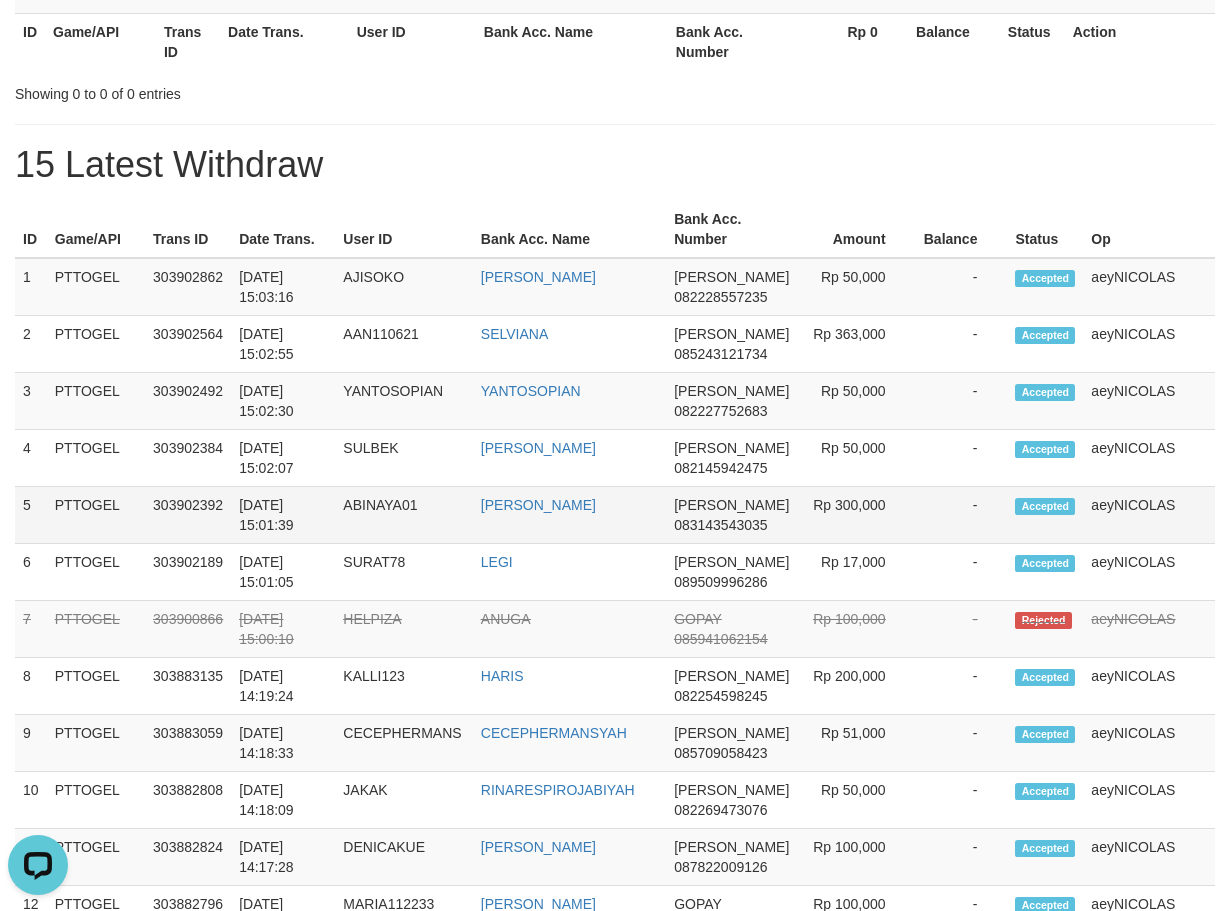drag, startPoint x: 799, startPoint y: 172, endPoint x: 398, endPoint y: 536, distance: 541.56903 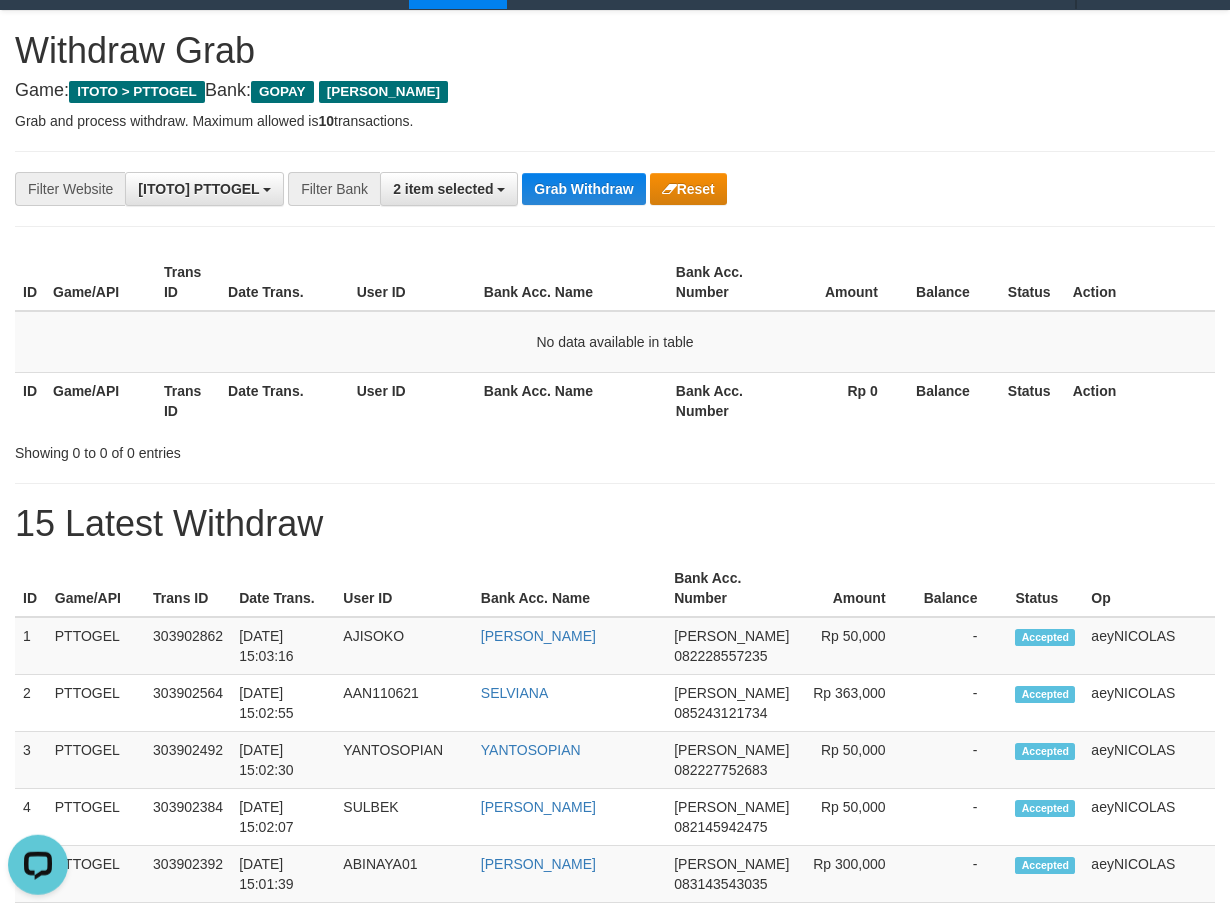 scroll, scrollTop: 0, scrollLeft: 0, axis: both 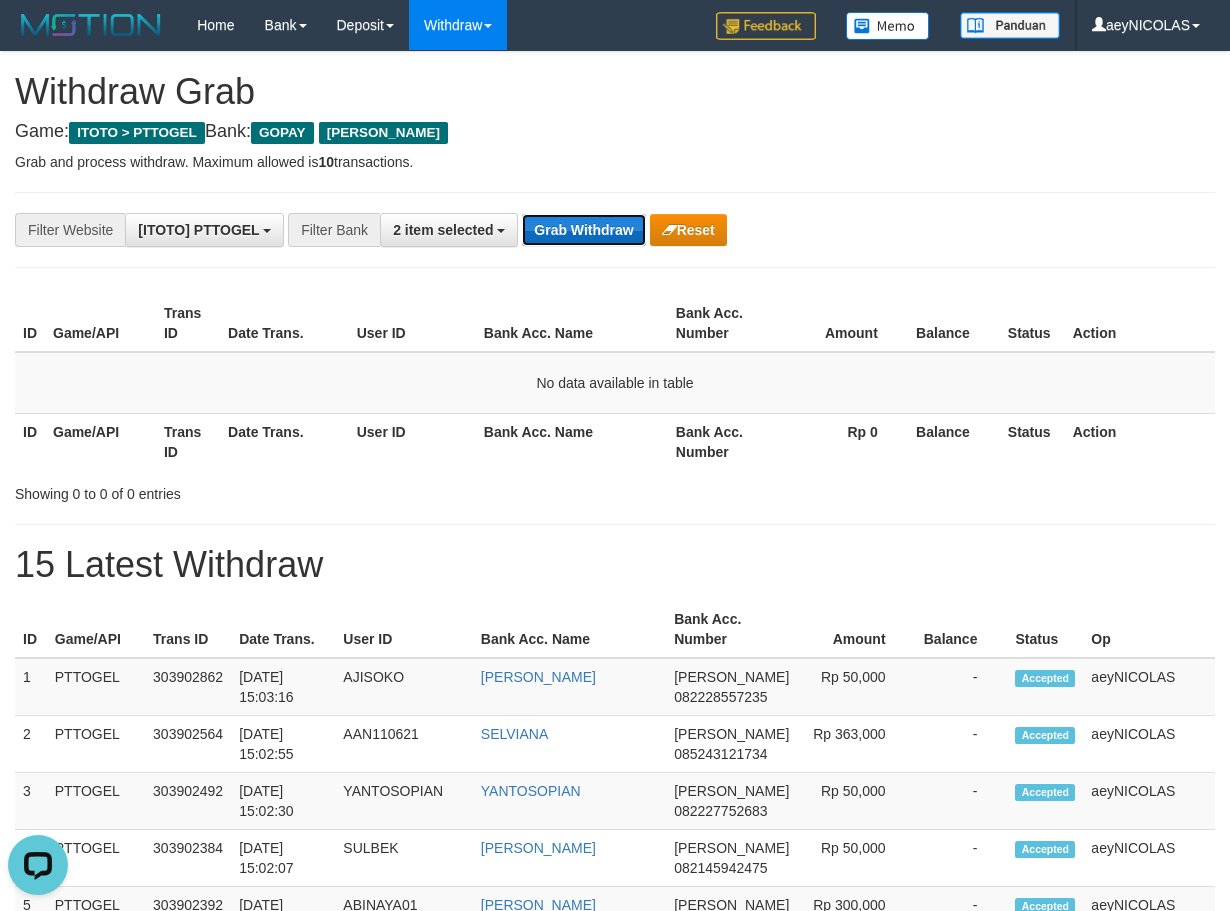 click on "Grab Withdraw" at bounding box center [583, 230] 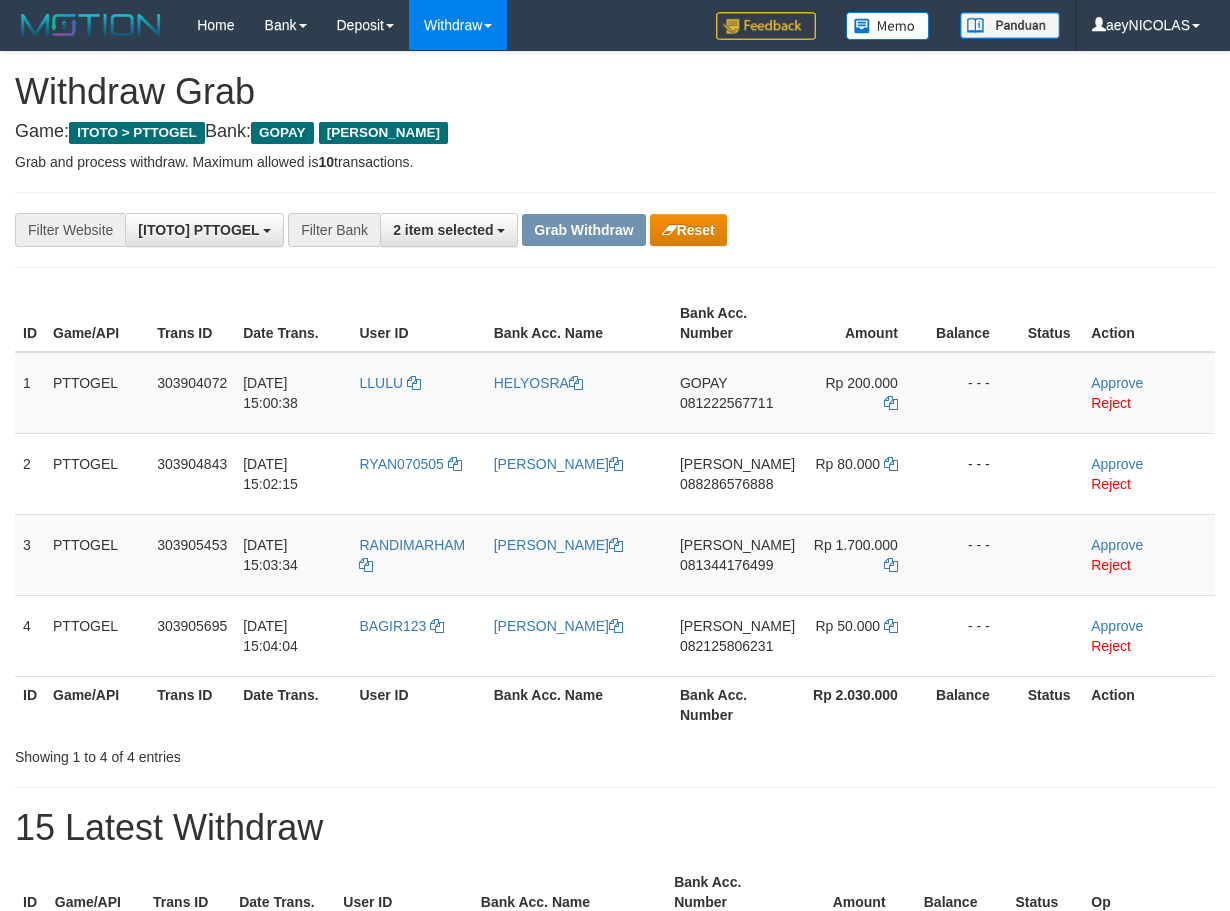 scroll, scrollTop: 0, scrollLeft: 0, axis: both 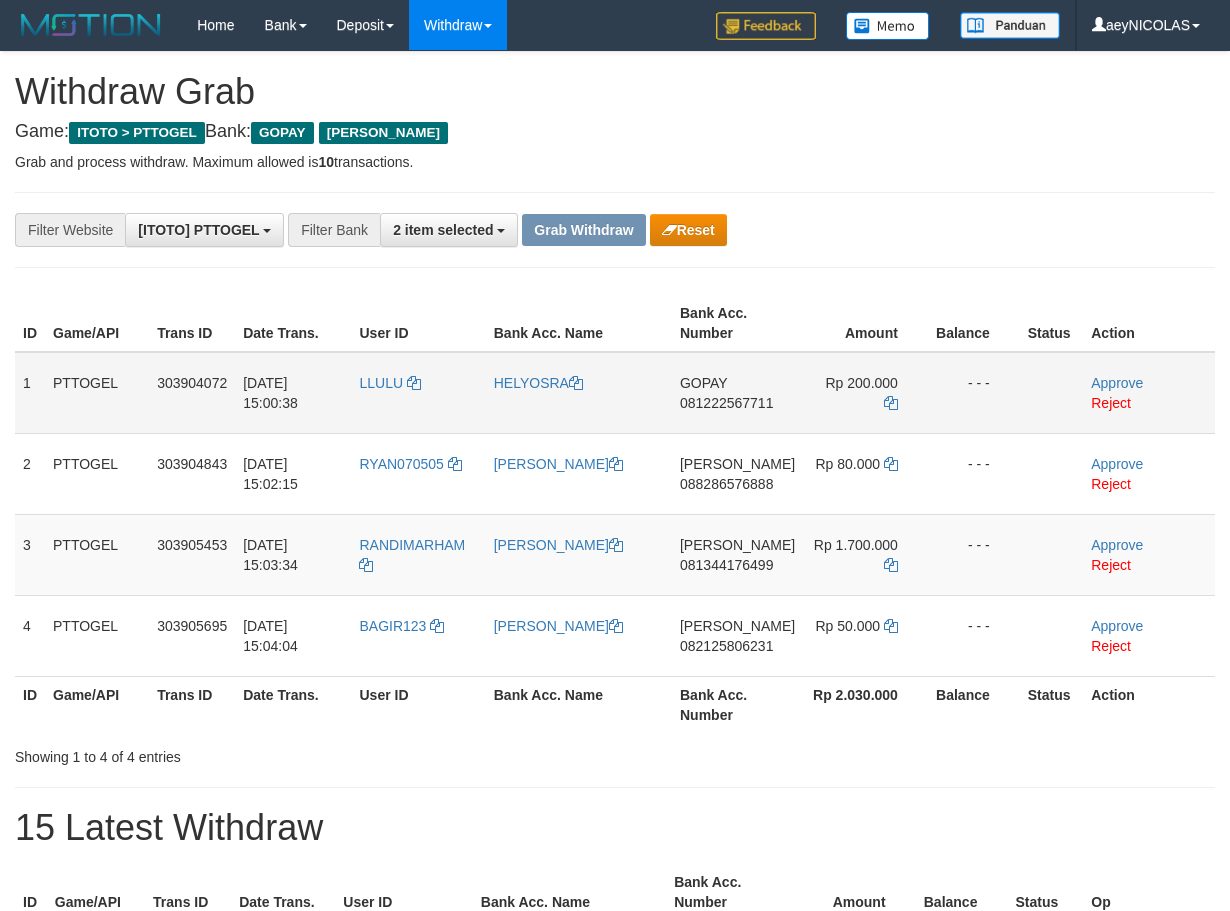 drag, startPoint x: 416, startPoint y: 422, endPoint x: 870, endPoint y: 422, distance: 454 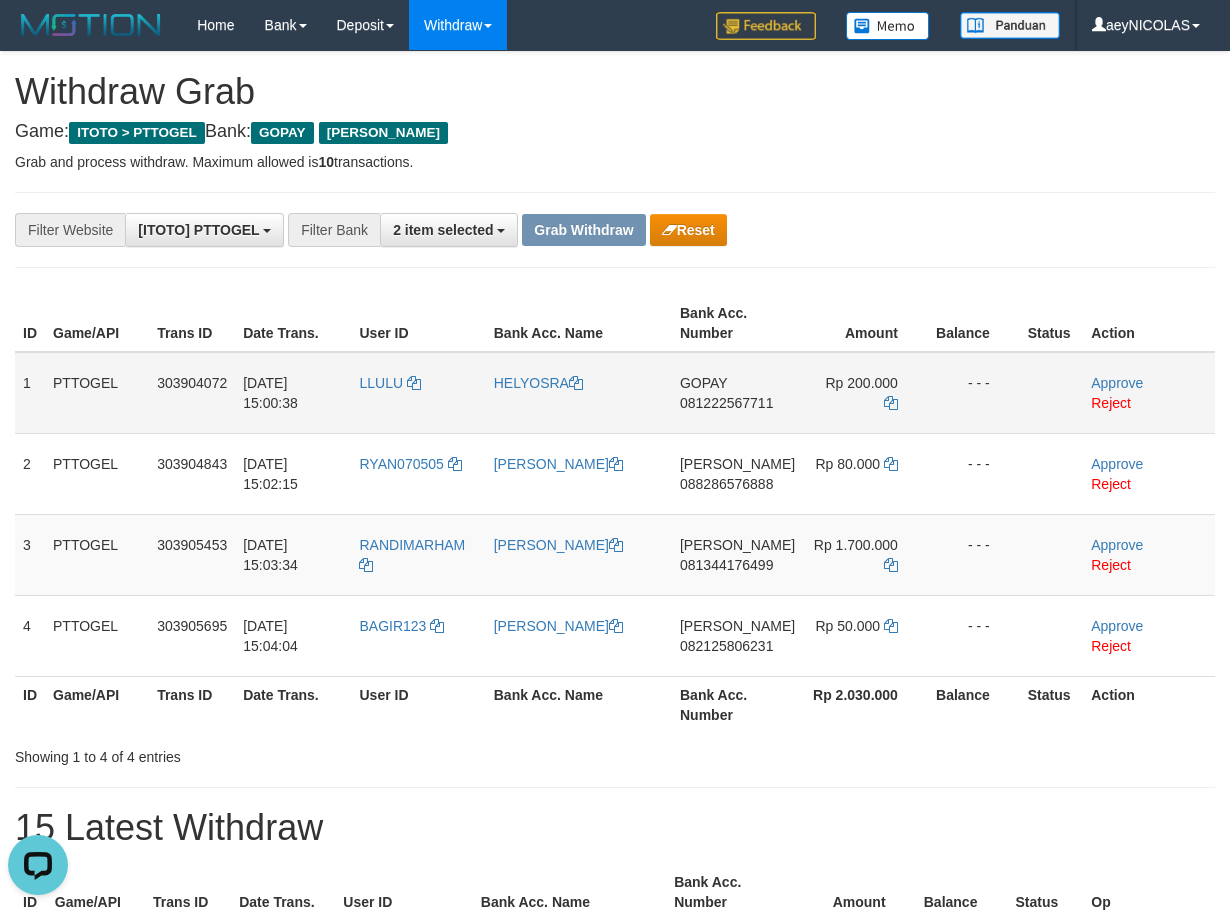 scroll, scrollTop: 0, scrollLeft: 0, axis: both 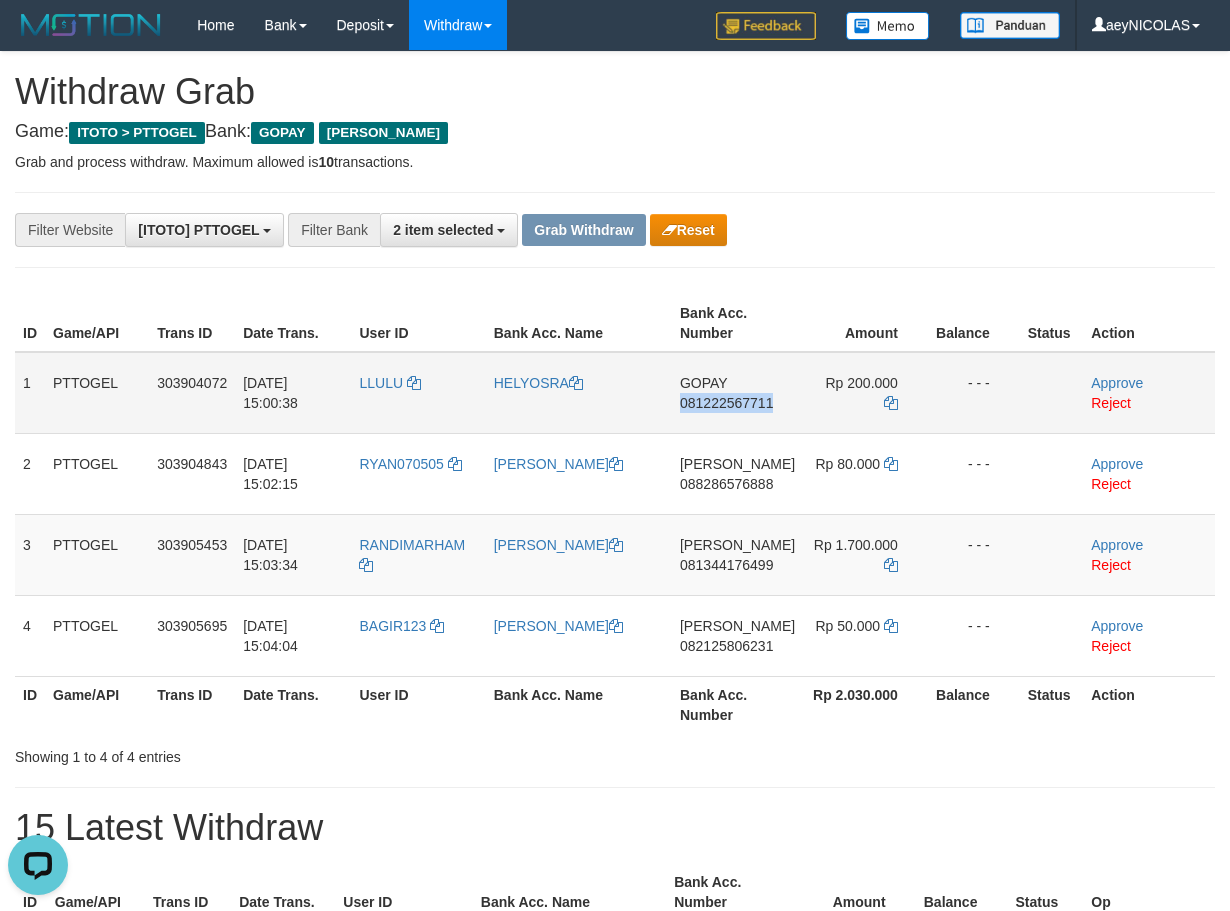 click on "081222567711" at bounding box center [726, 403] 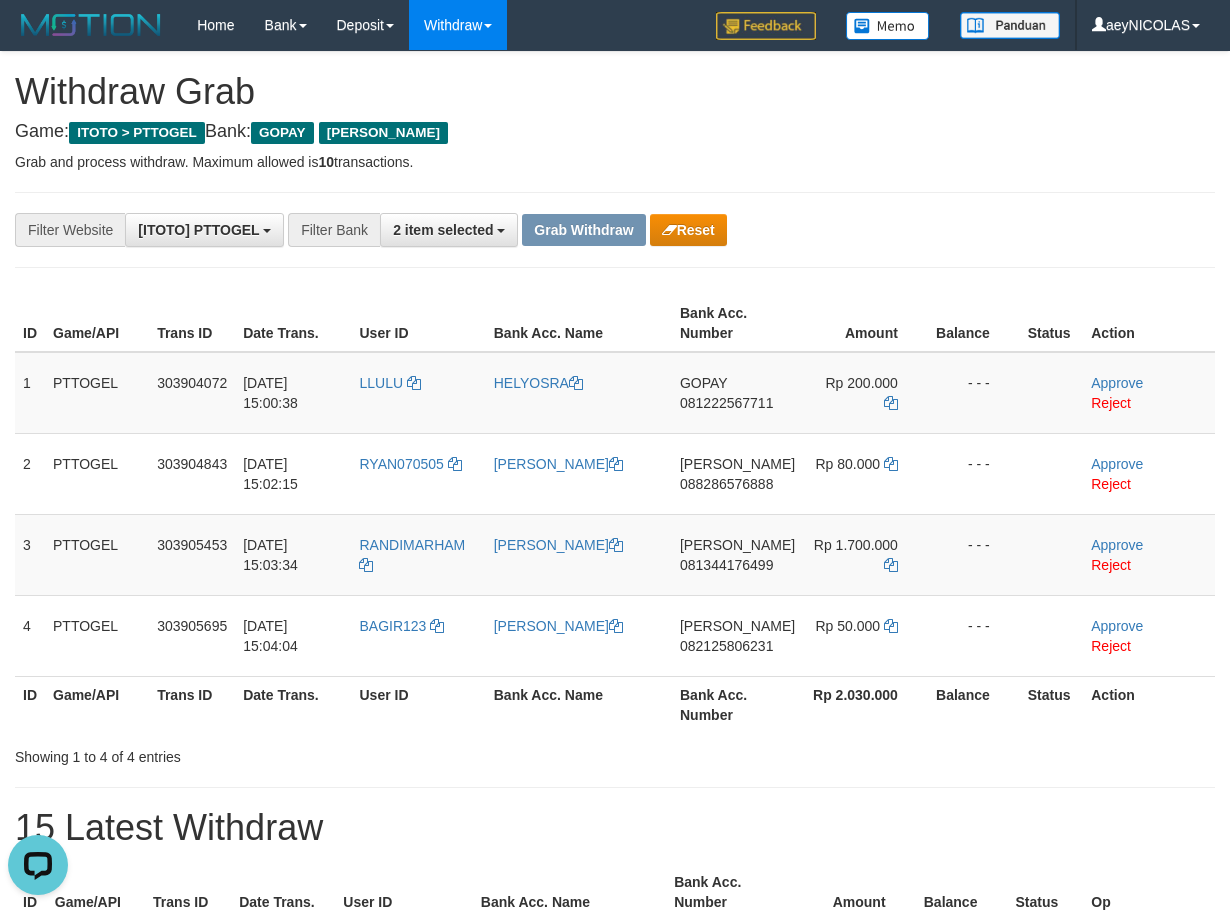 click on "**********" at bounding box center [512, 230] 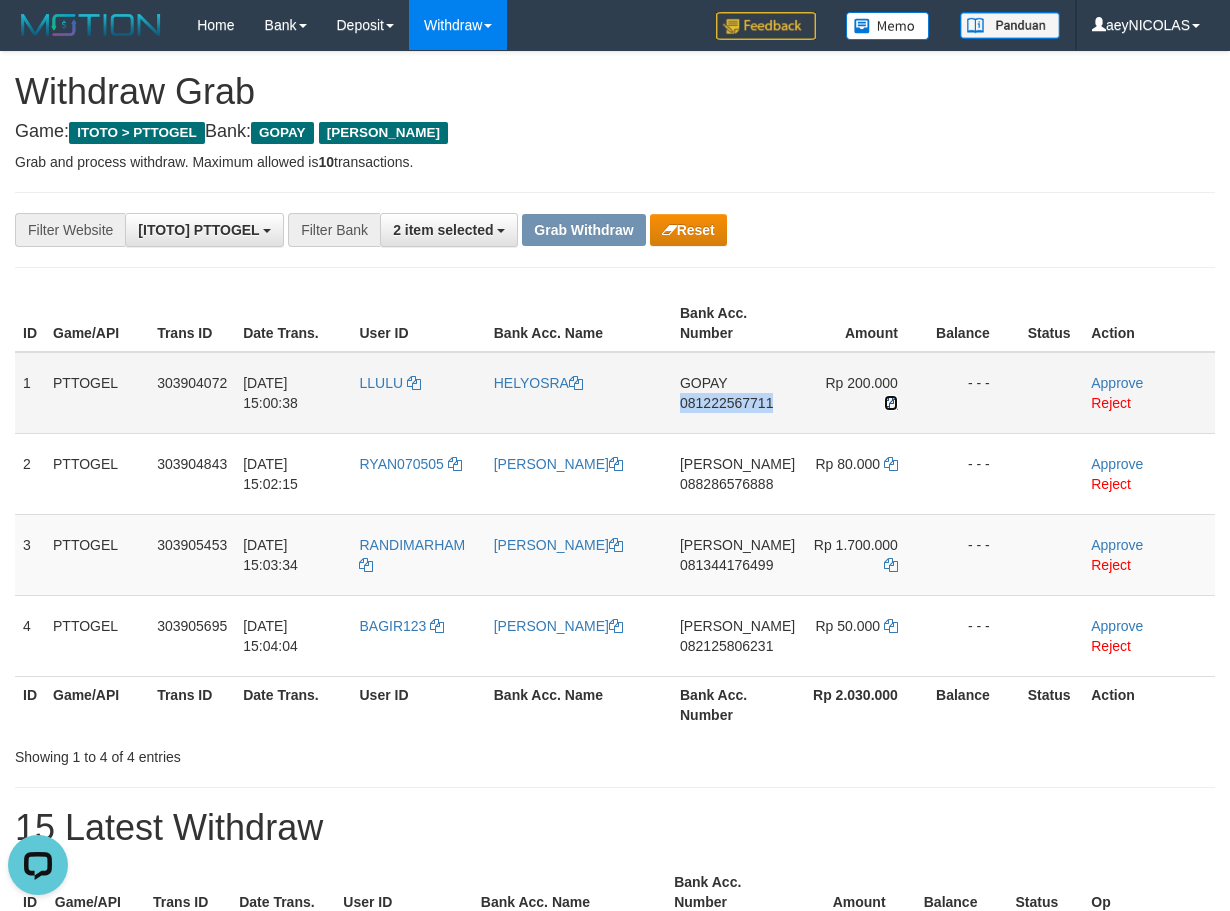 click at bounding box center (891, 403) 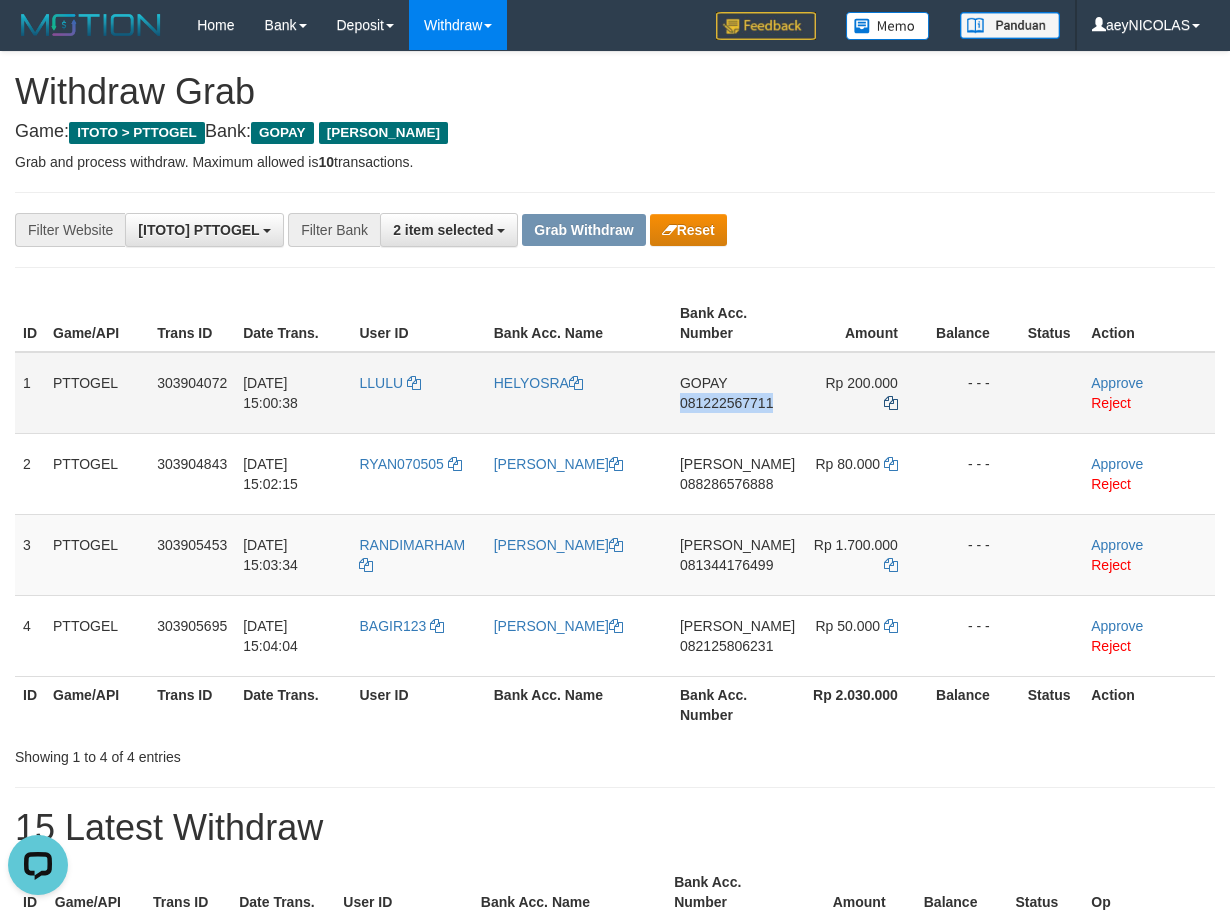 copy on "081222567711" 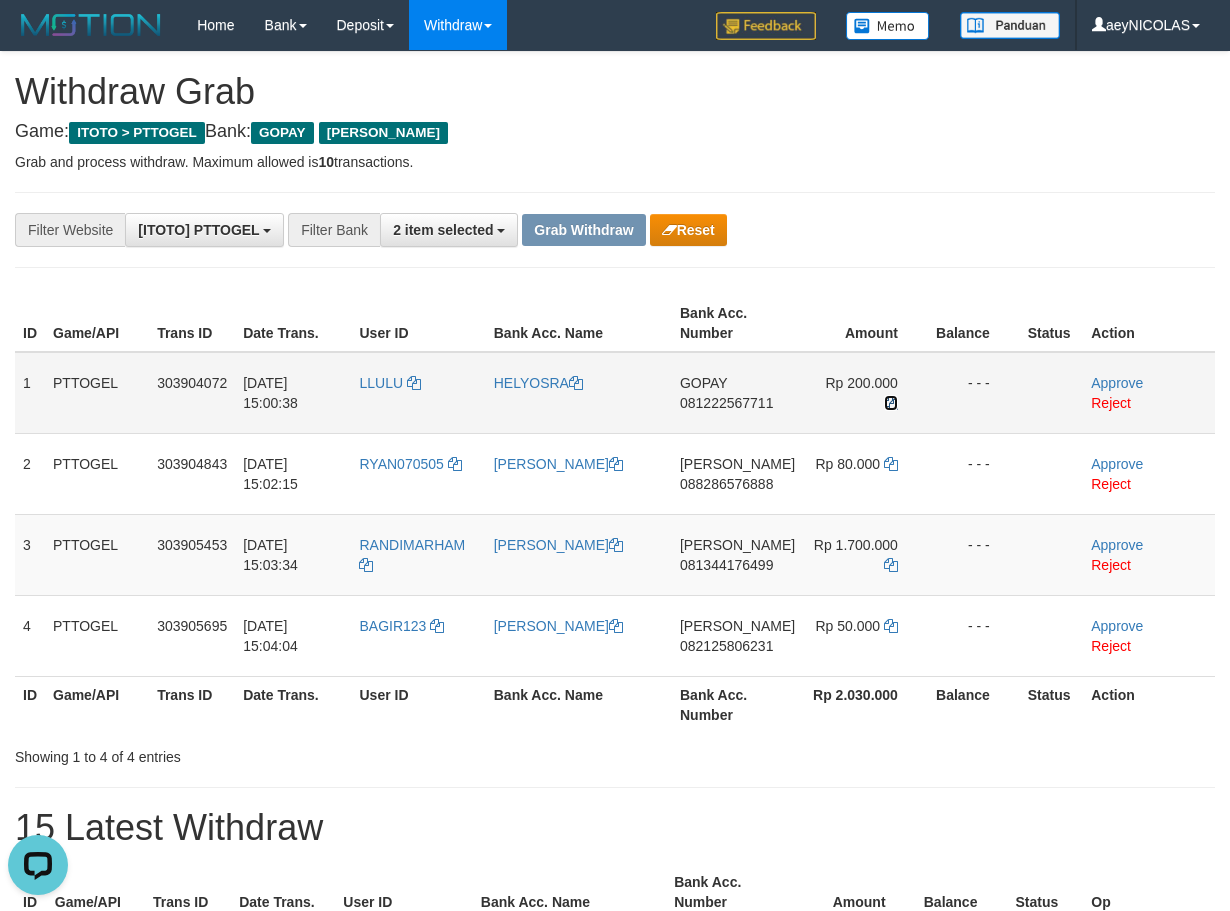 click at bounding box center [891, 403] 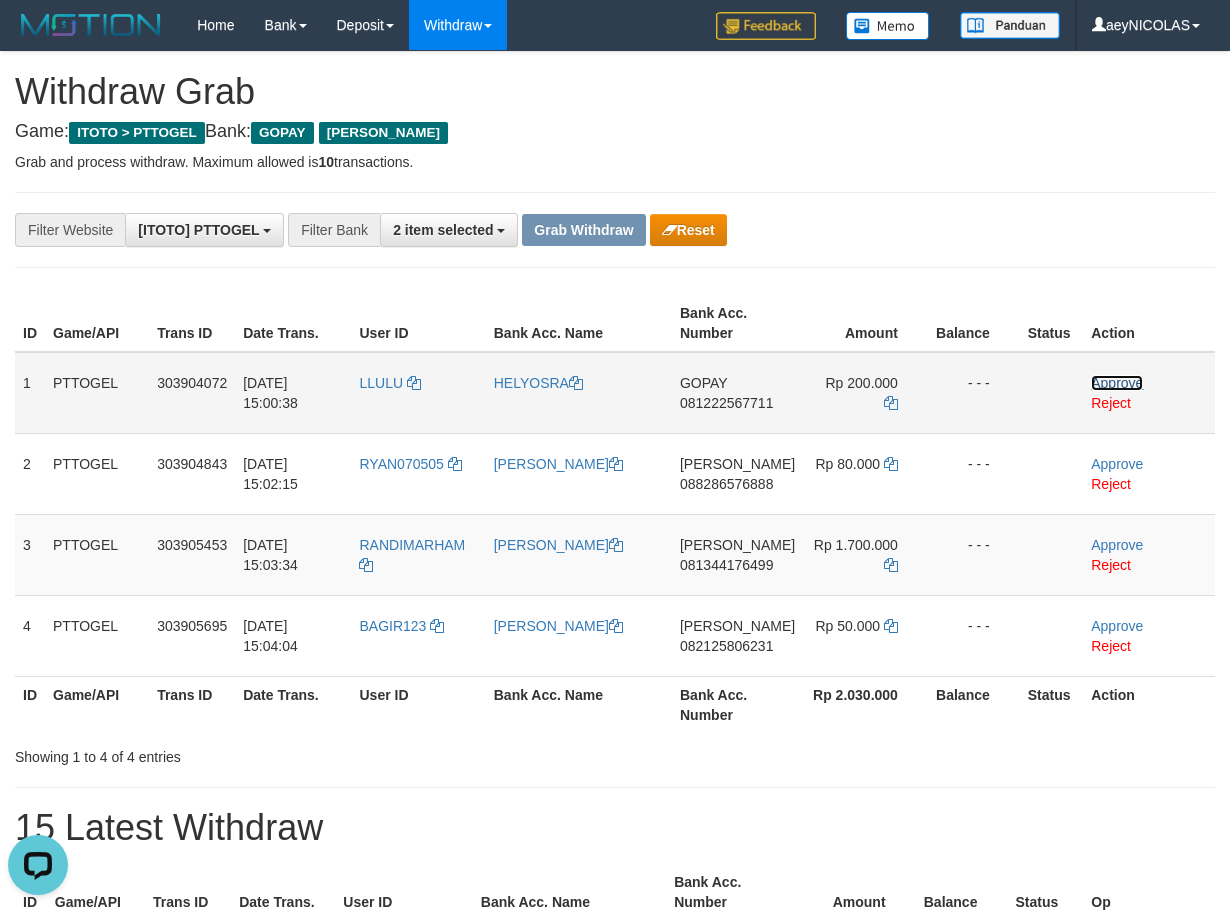 click on "Approve" at bounding box center [1117, 383] 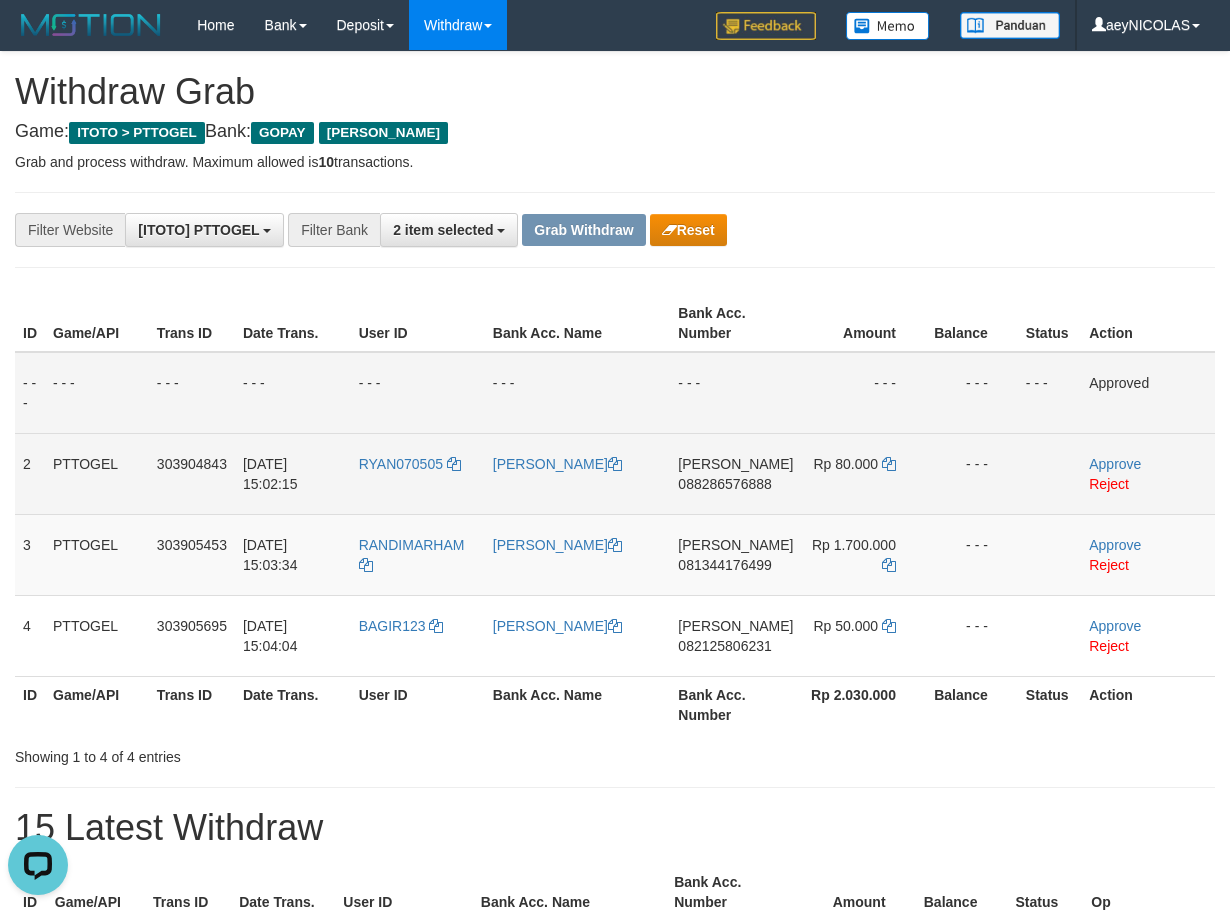 click on "- - -" at bounding box center (863, 393) 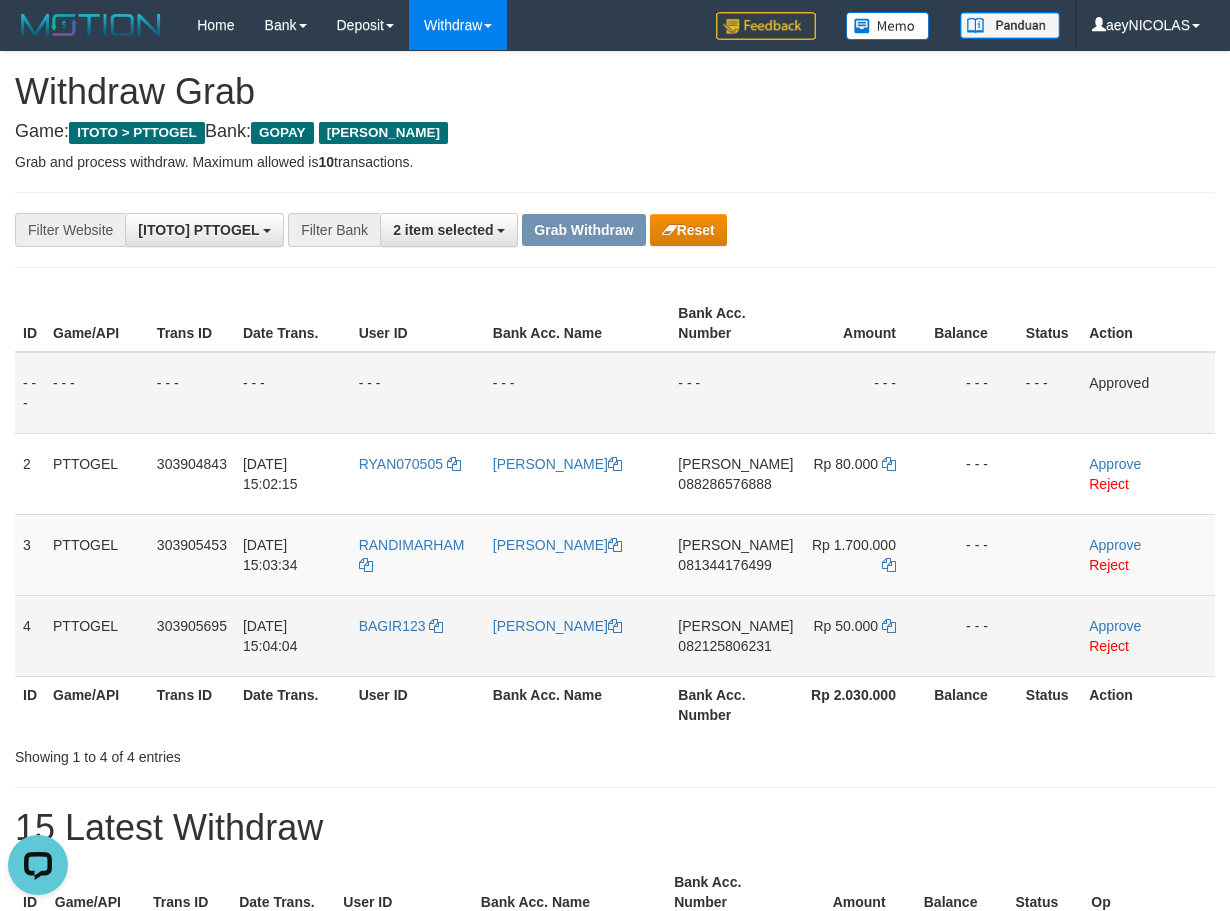 copy 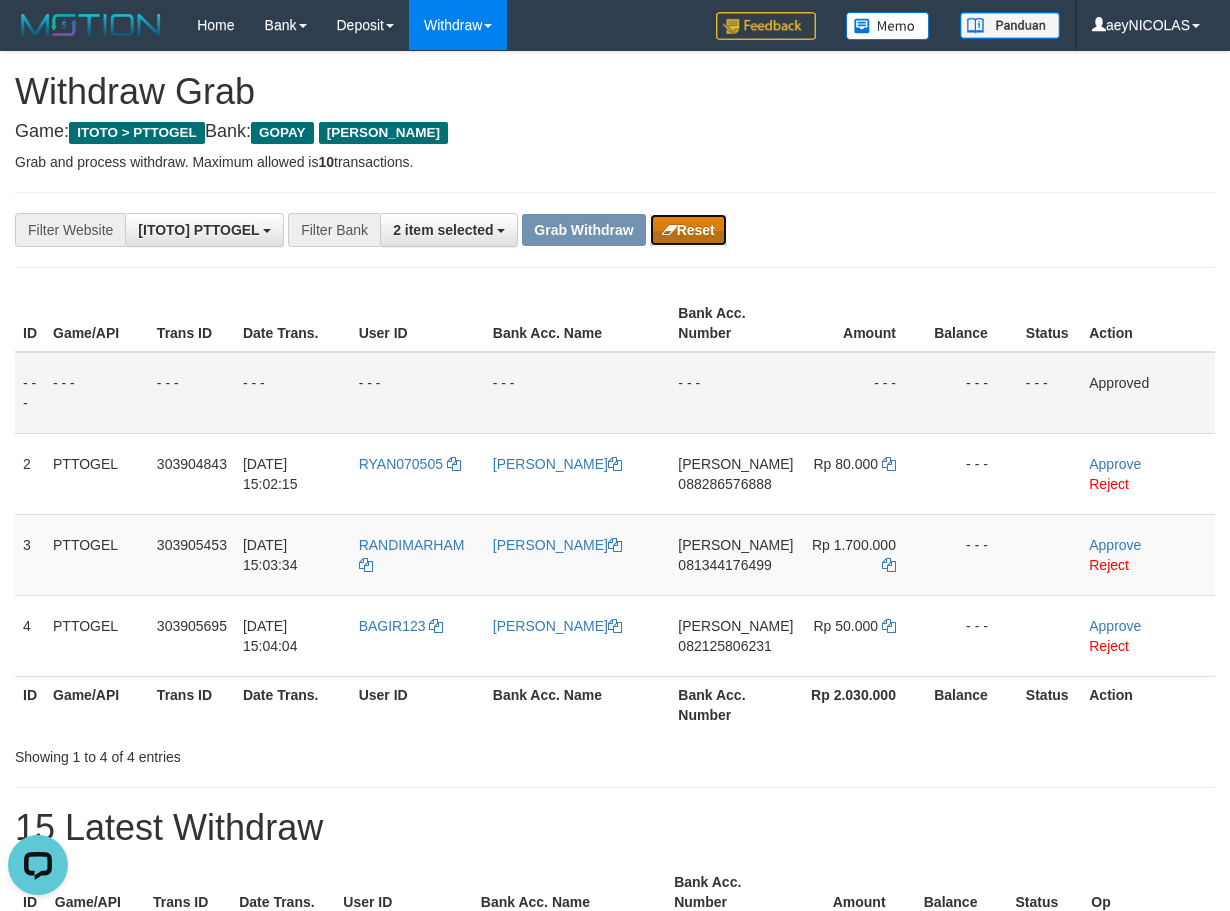 click on "Reset" at bounding box center [688, 230] 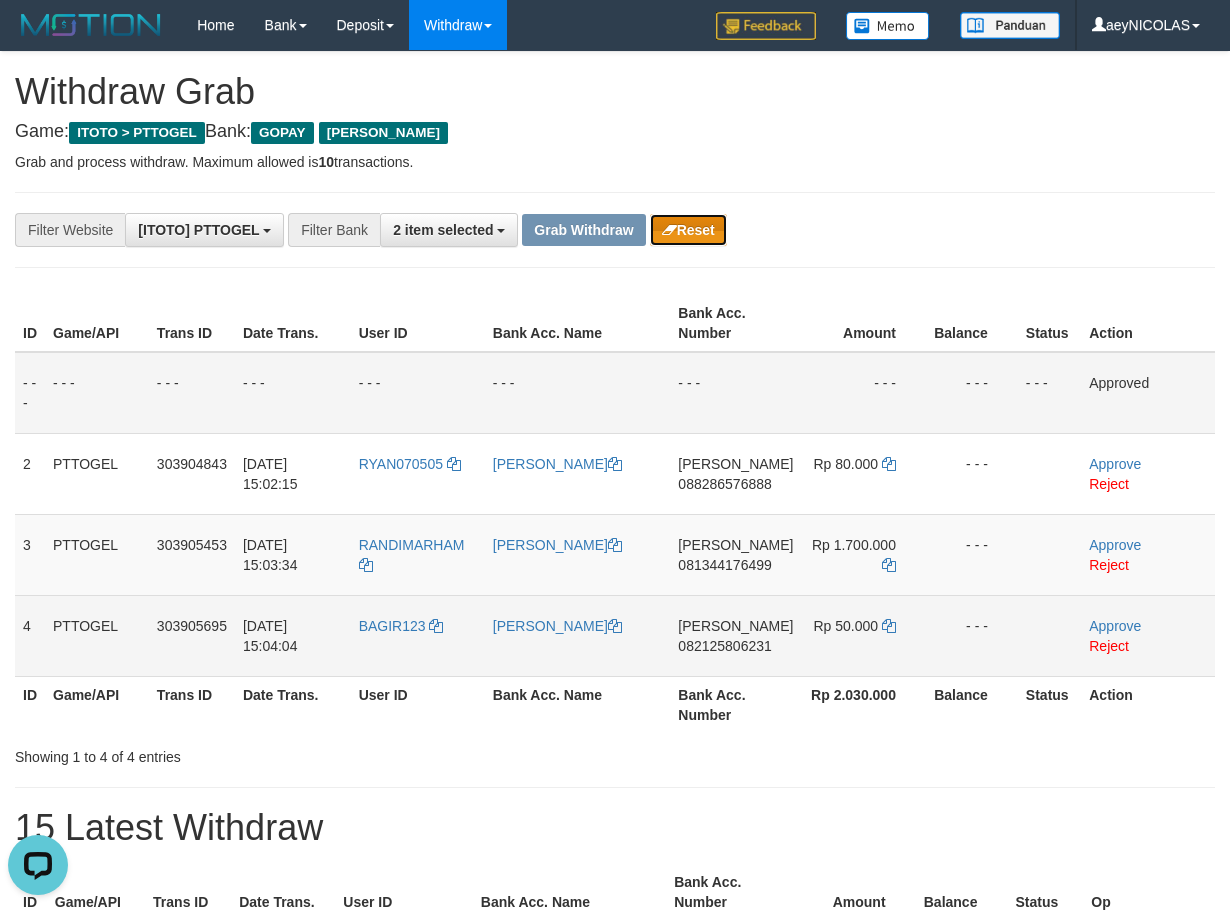 type 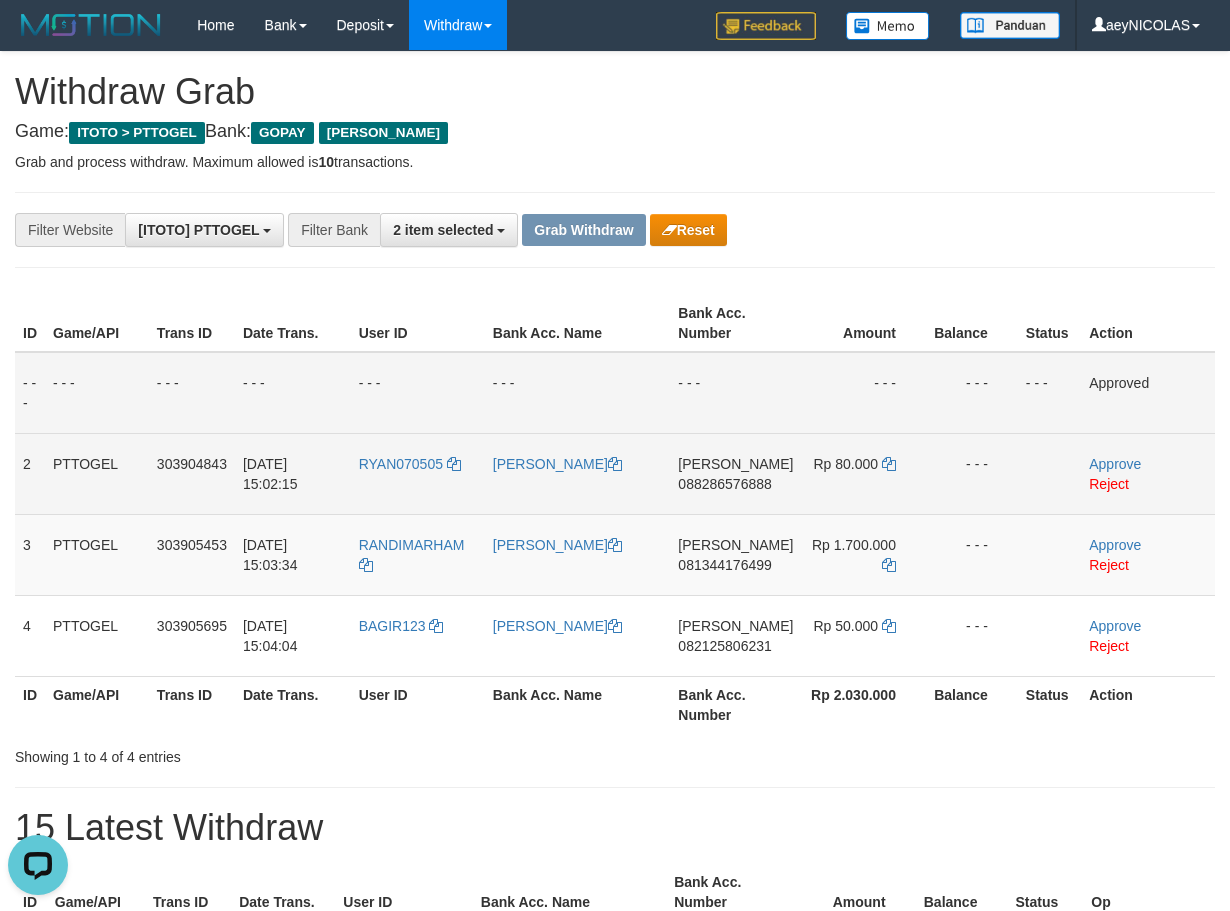 click on "DANA
088286576888" at bounding box center [735, 473] 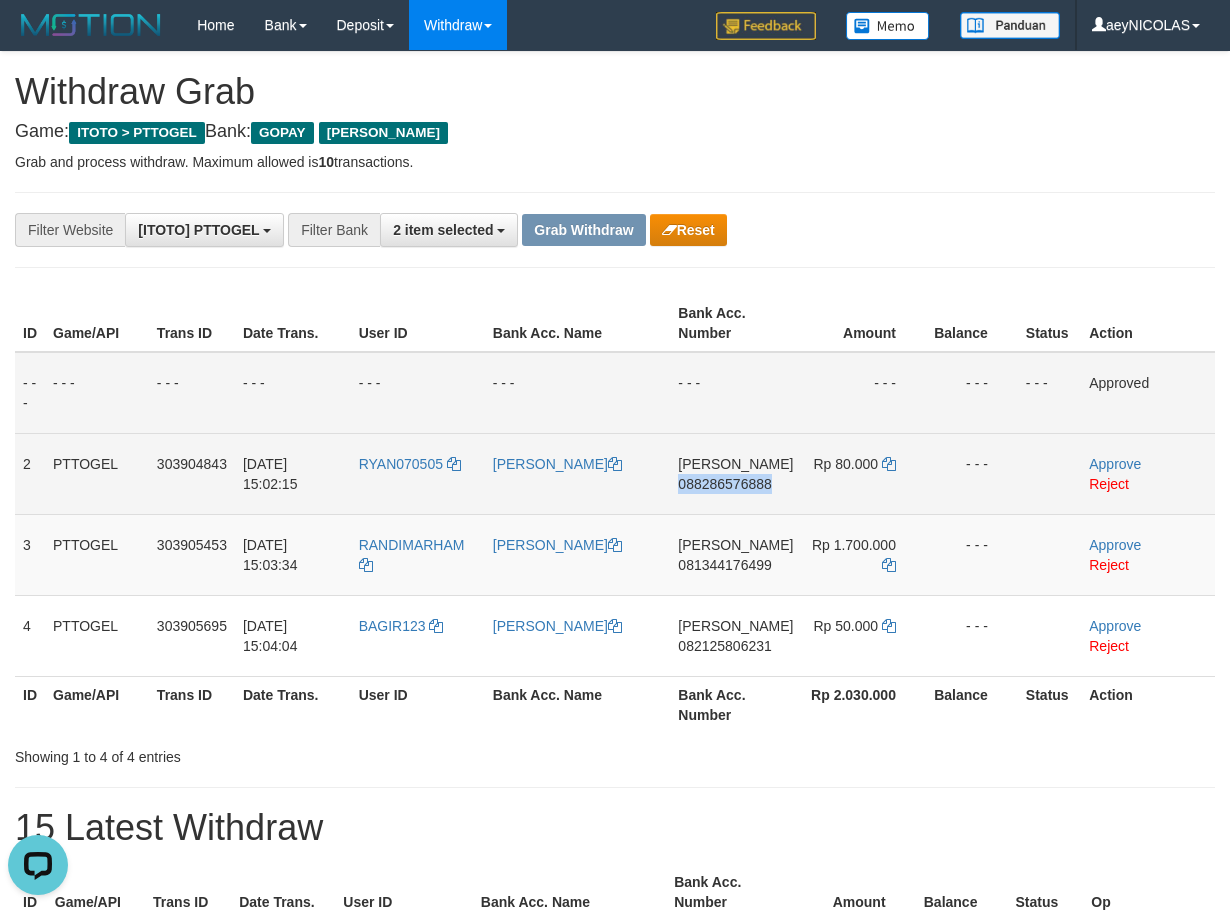 click on "DANA
088286576888" at bounding box center [735, 473] 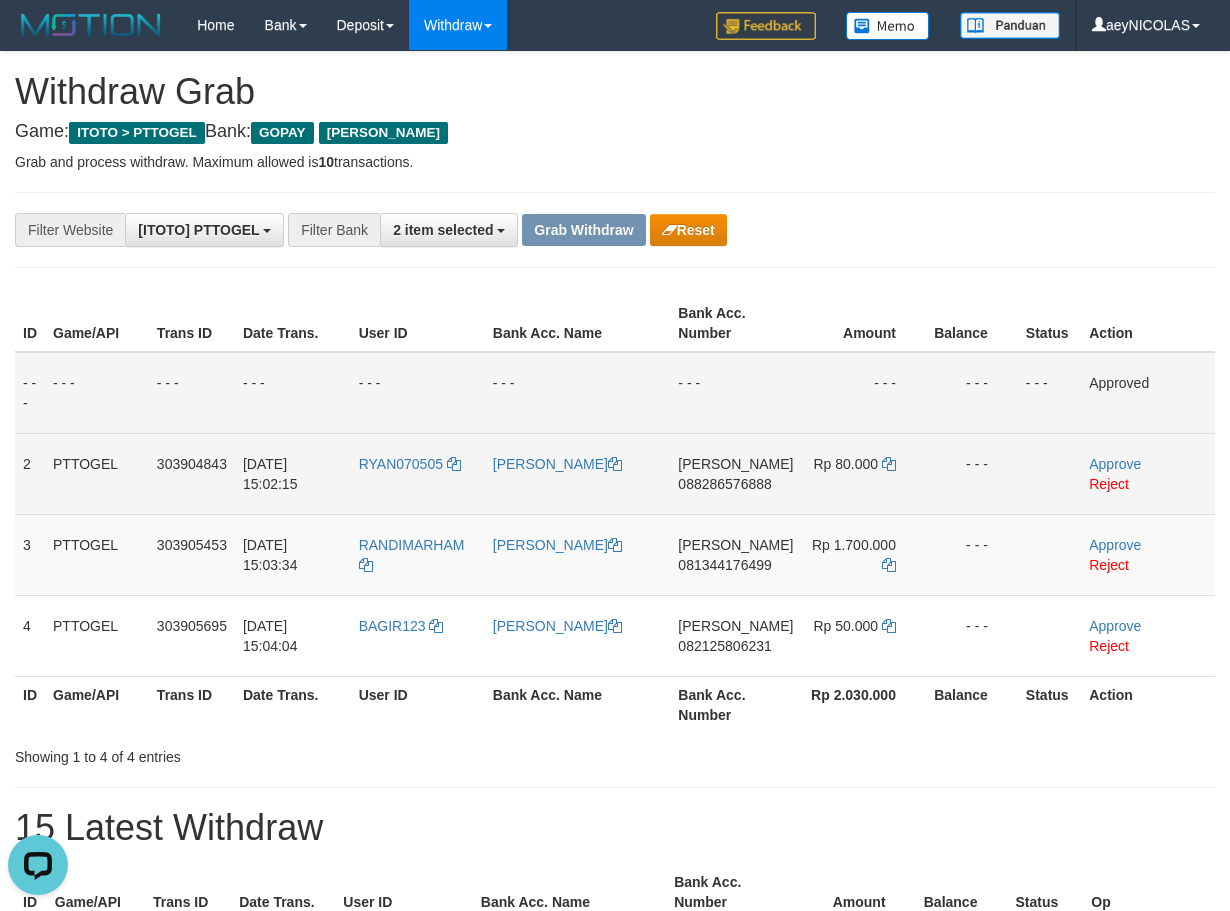 click on "088286576888" at bounding box center (724, 484) 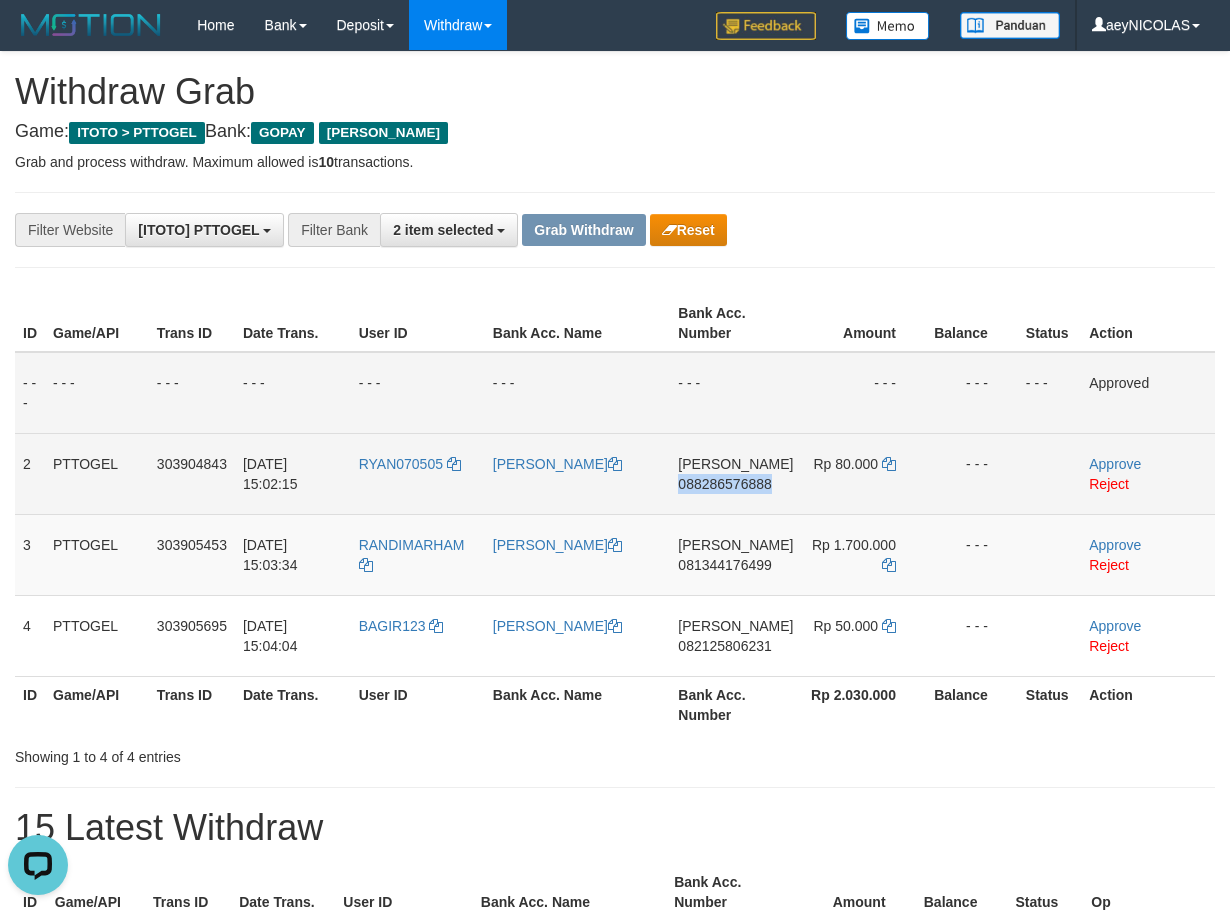 click on "088286576888" at bounding box center [724, 484] 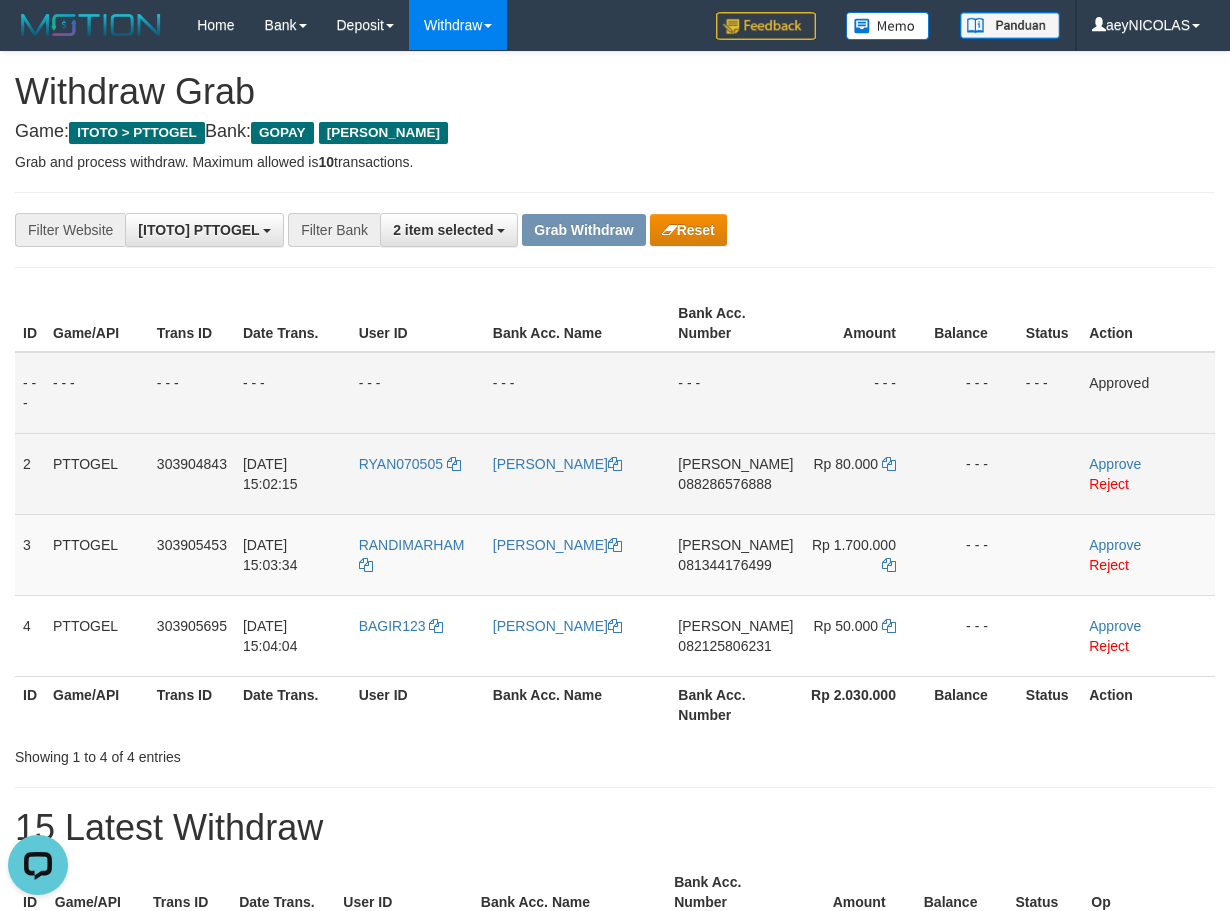click on "088286576888" at bounding box center [724, 484] 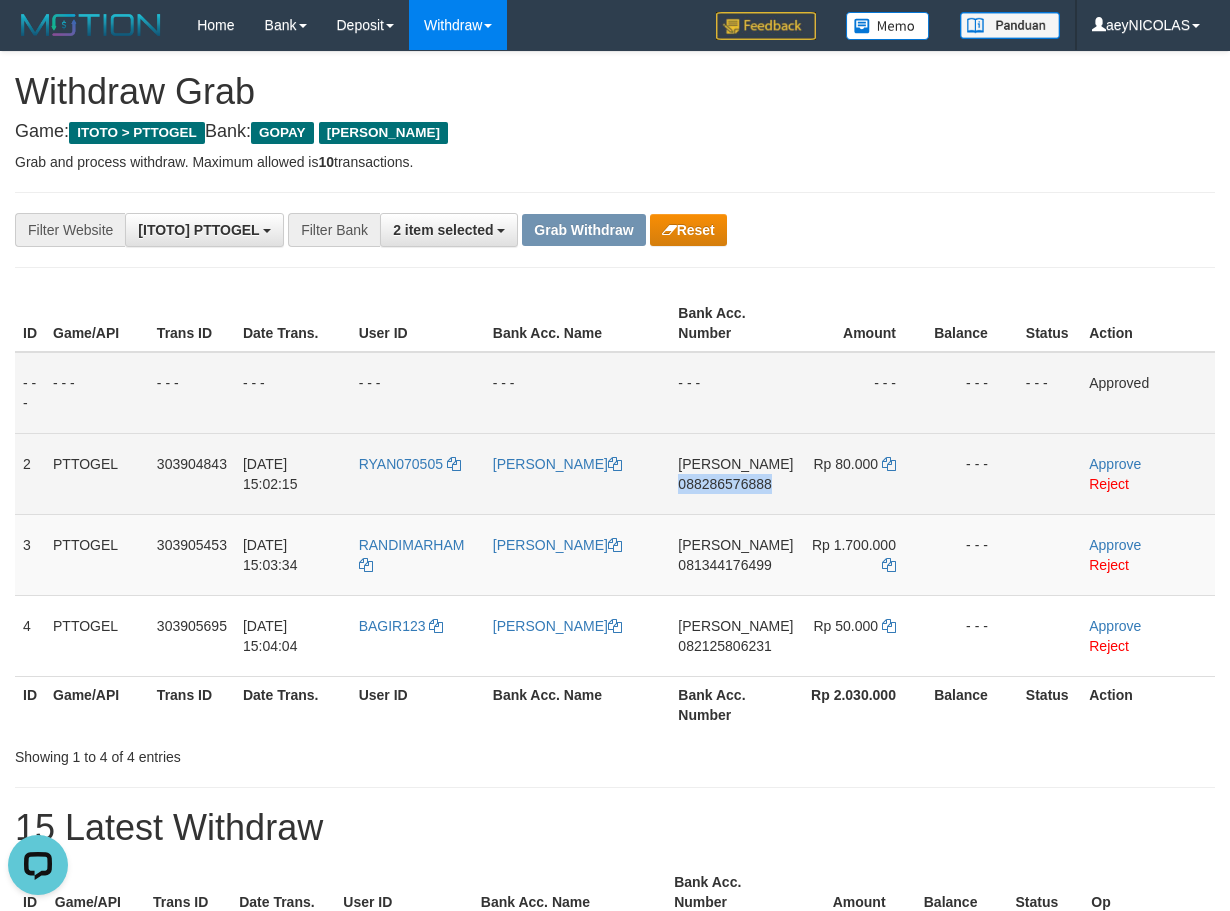 click on "088286576888" at bounding box center (724, 484) 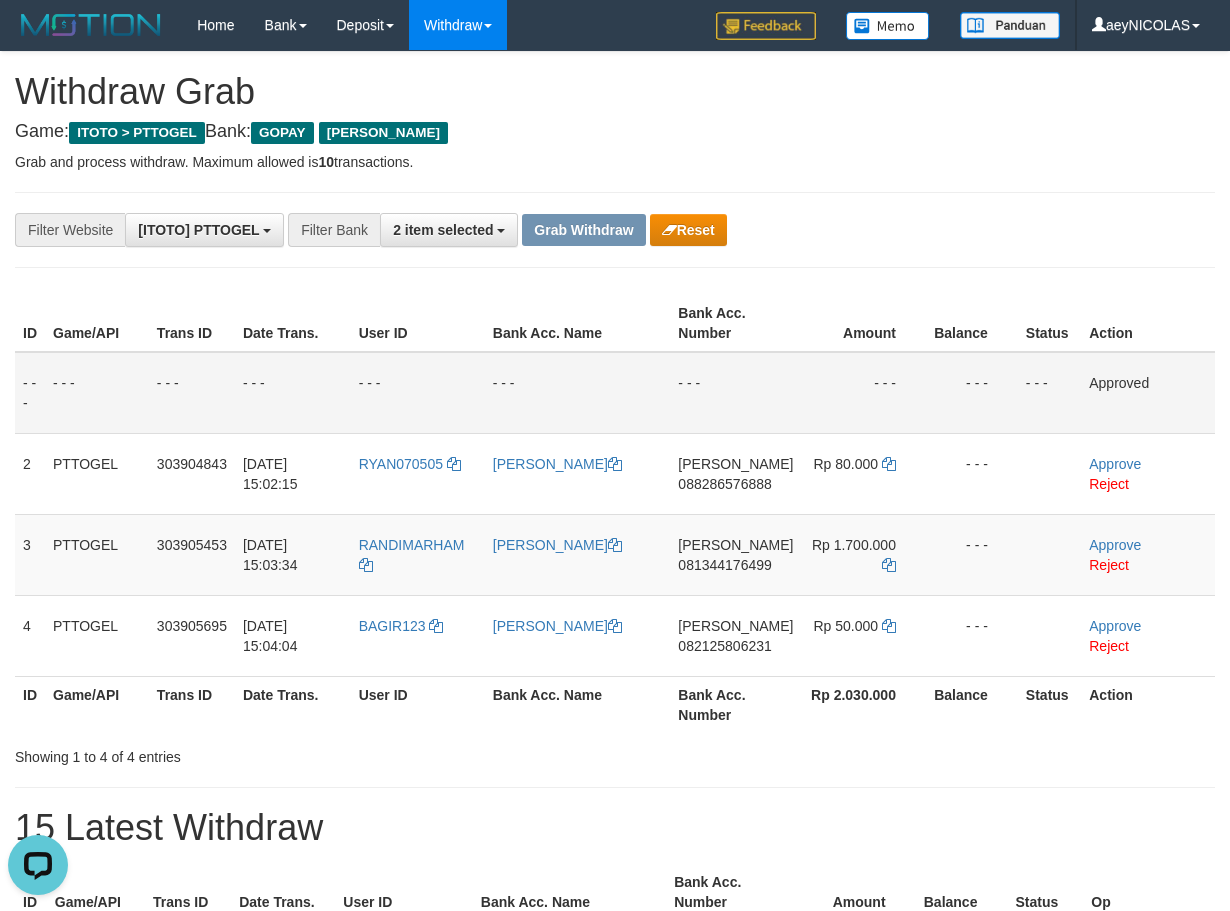 click on "Showing 1 to 4 of 4 entries" at bounding box center [615, 753] 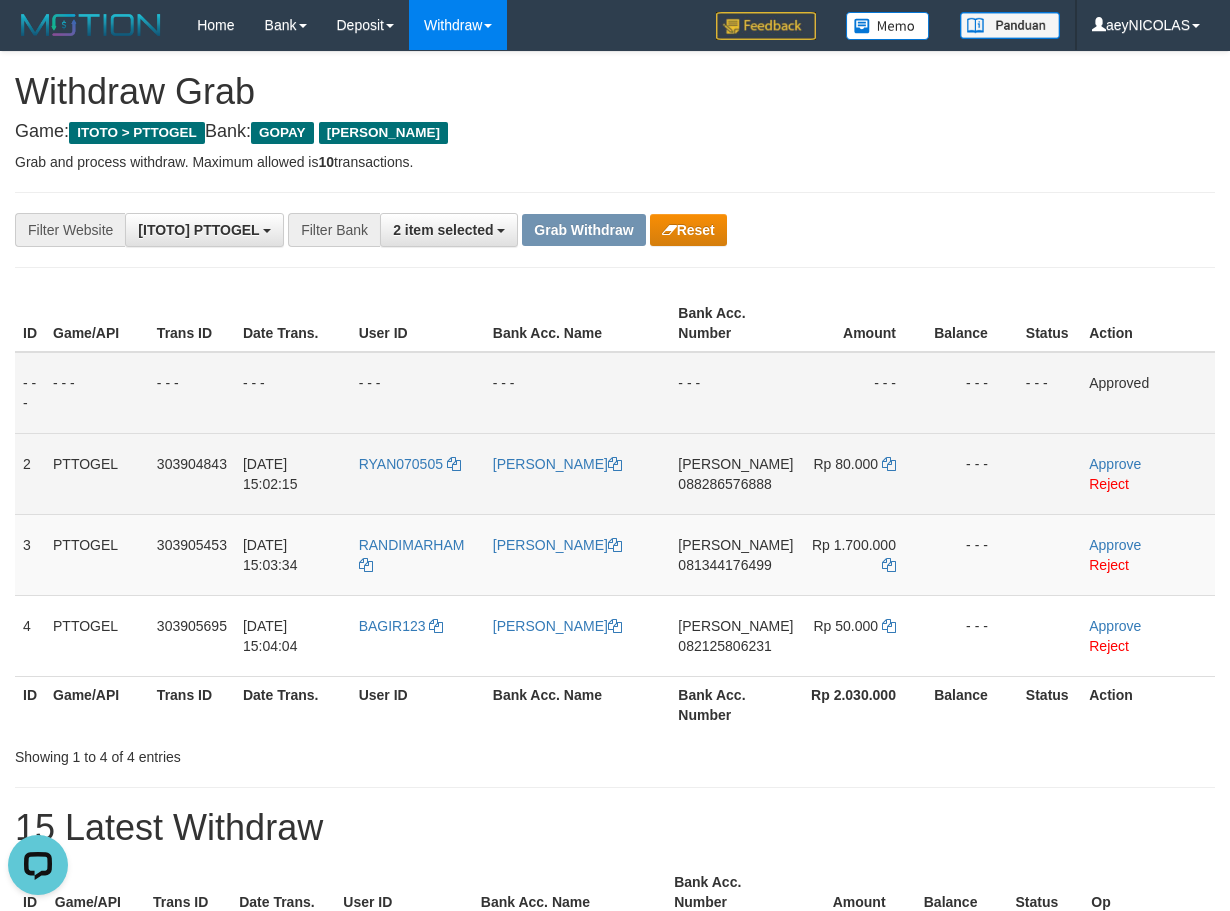 click on "Rp 80.000" at bounding box center (863, 473) 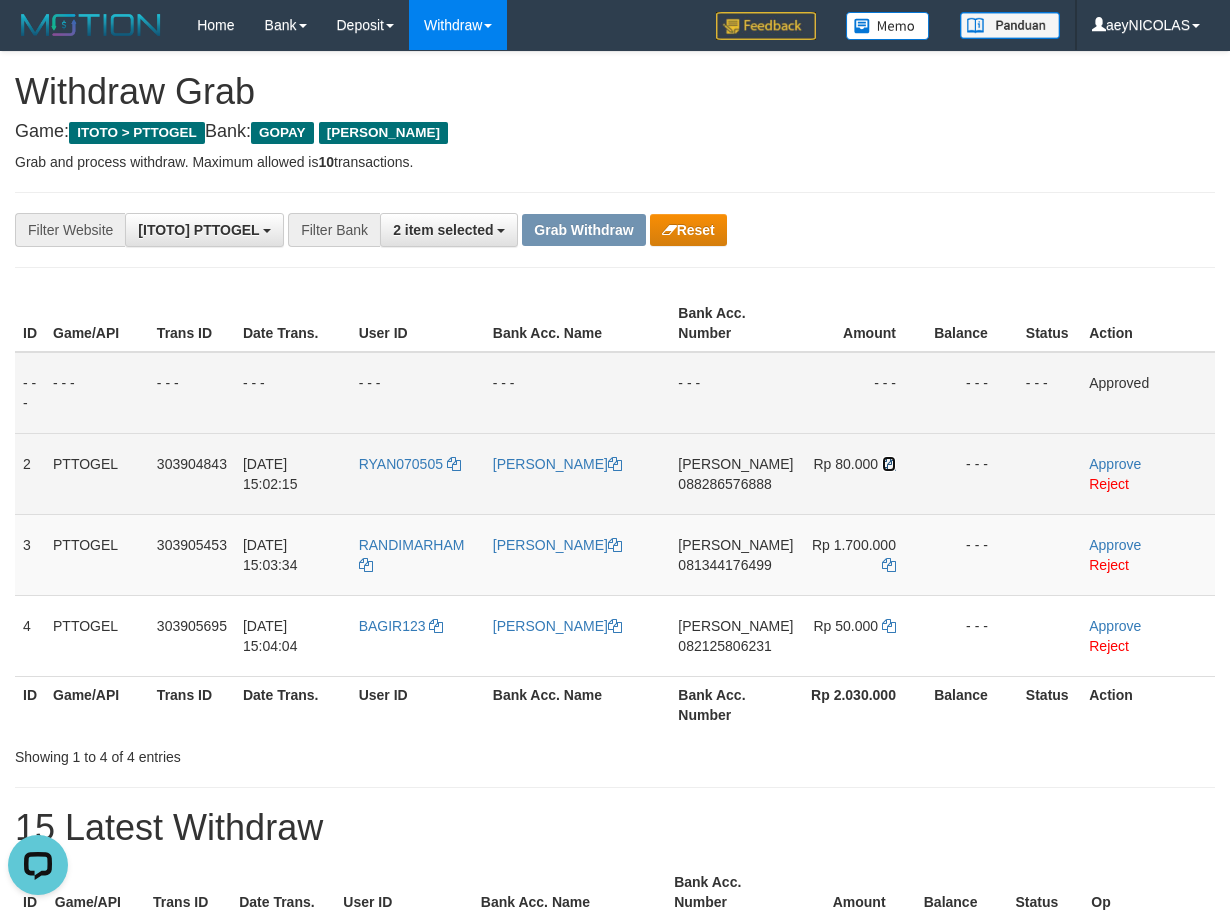 click at bounding box center (889, 464) 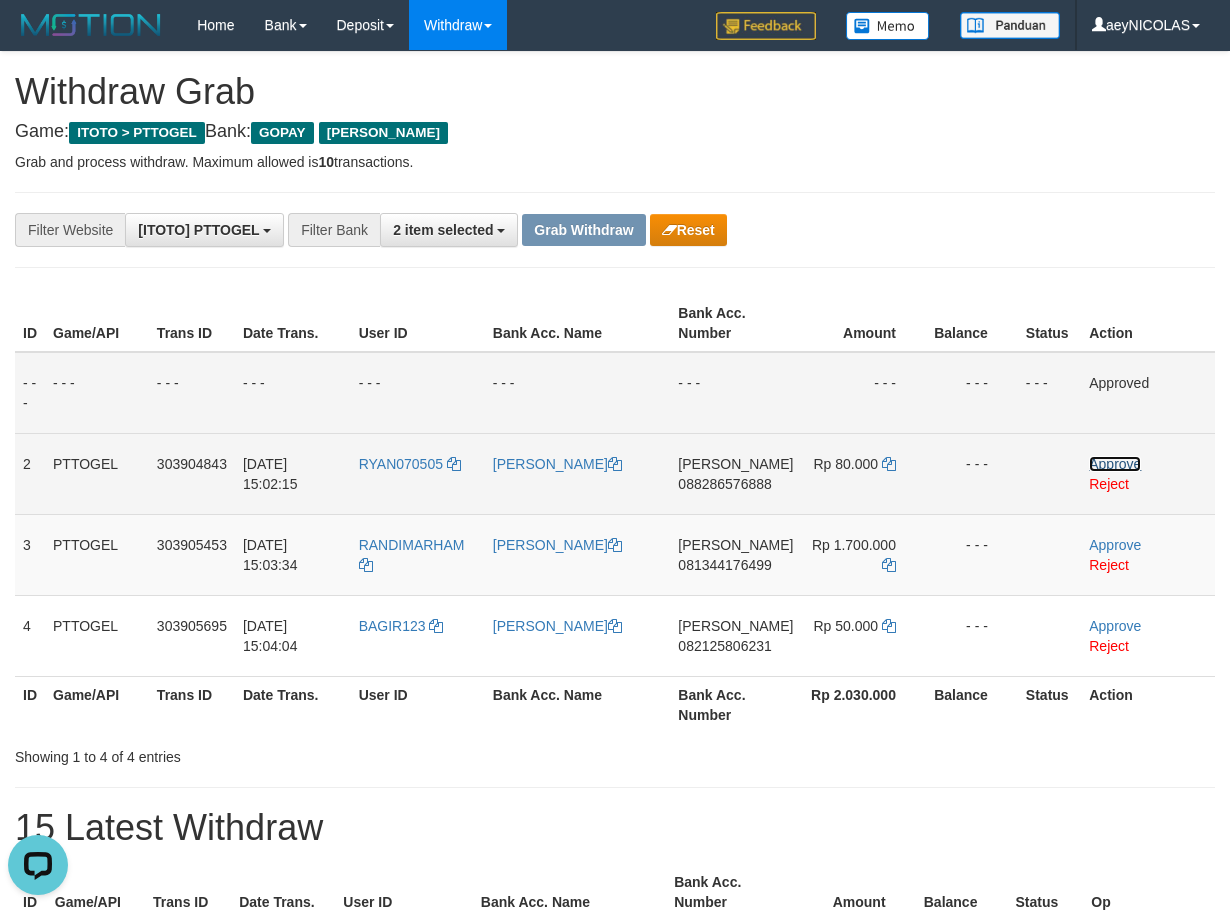 click on "Approve" at bounding box center (1115, 464) 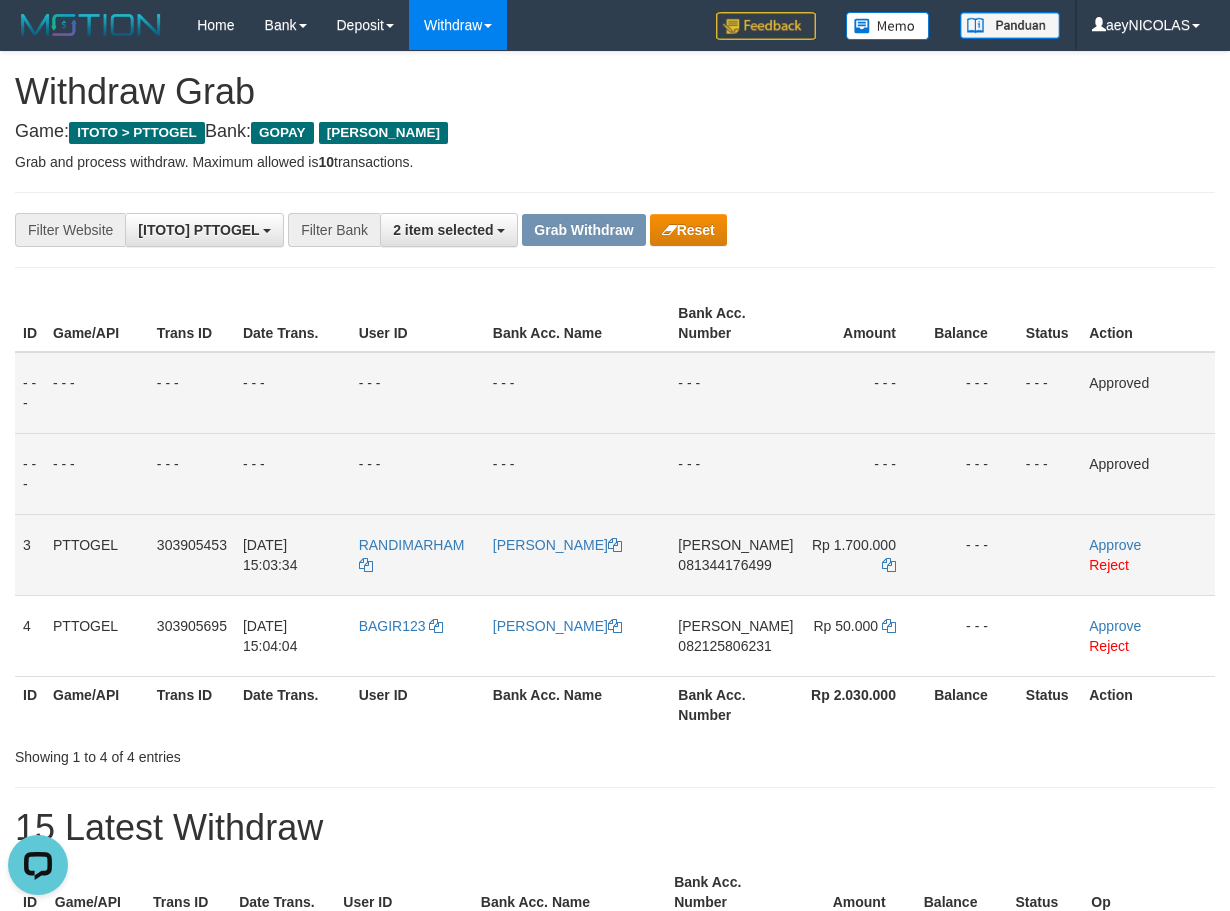 click on "081344176499" at bounding box center (724, 565) 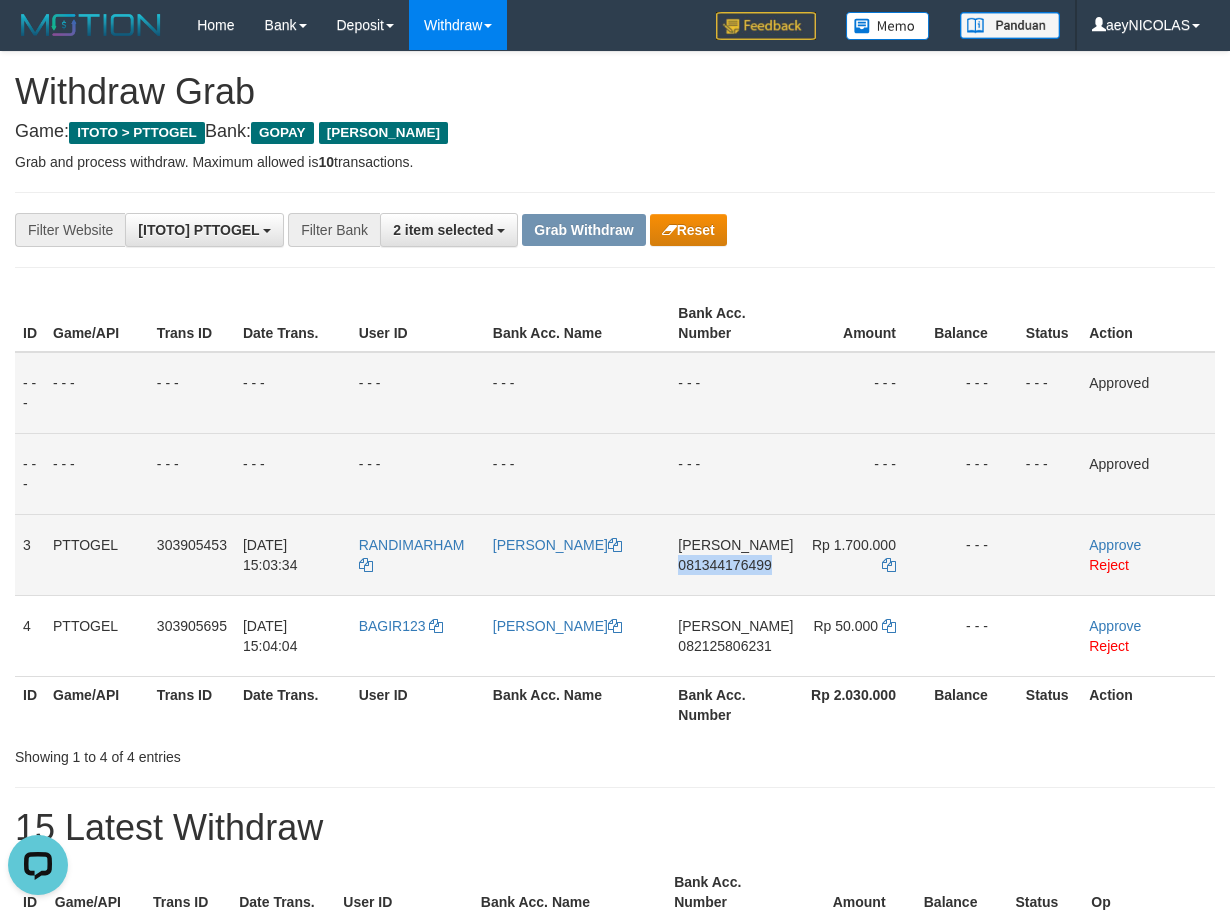 click on "081344176499" at bounding box center (724, 565) 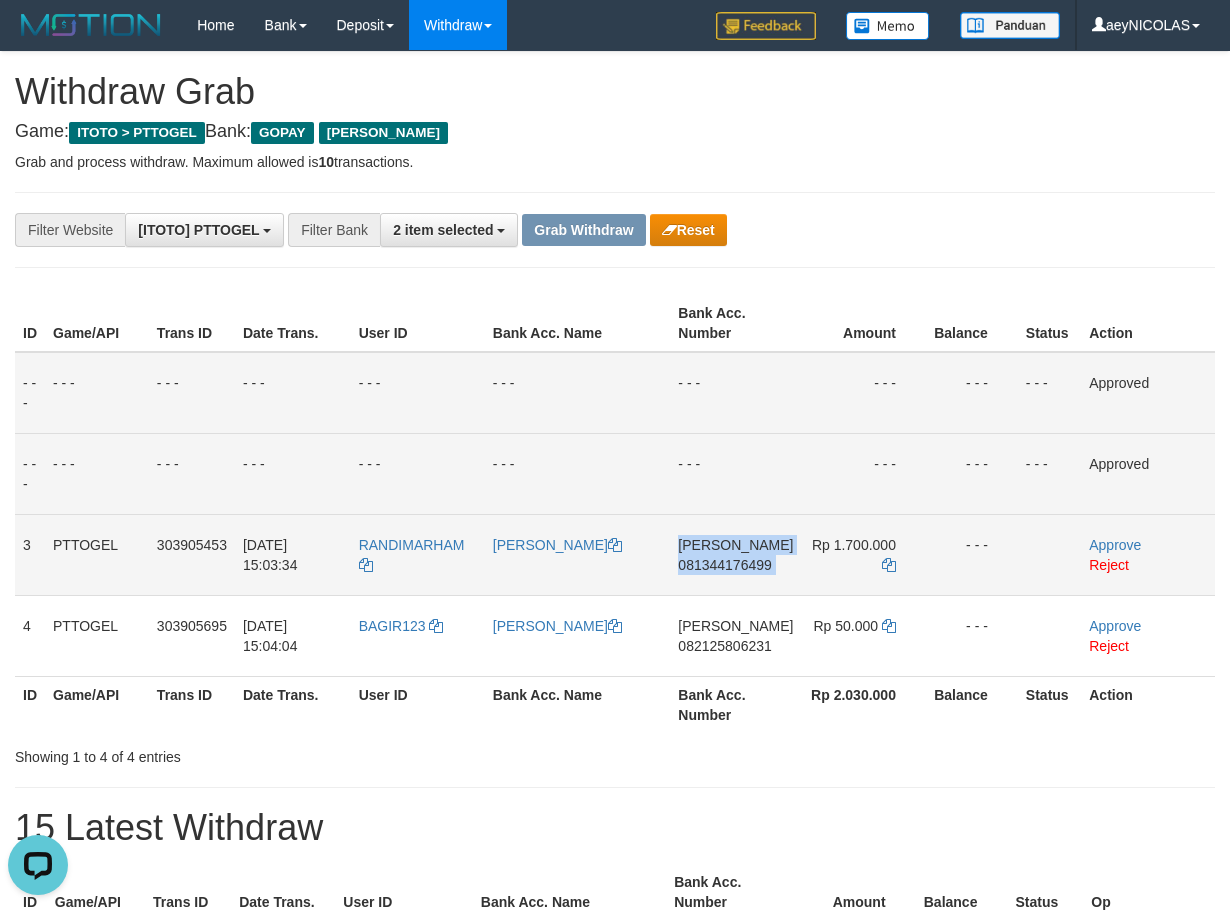 click on "081344176499" at bounding box center [724, 565] 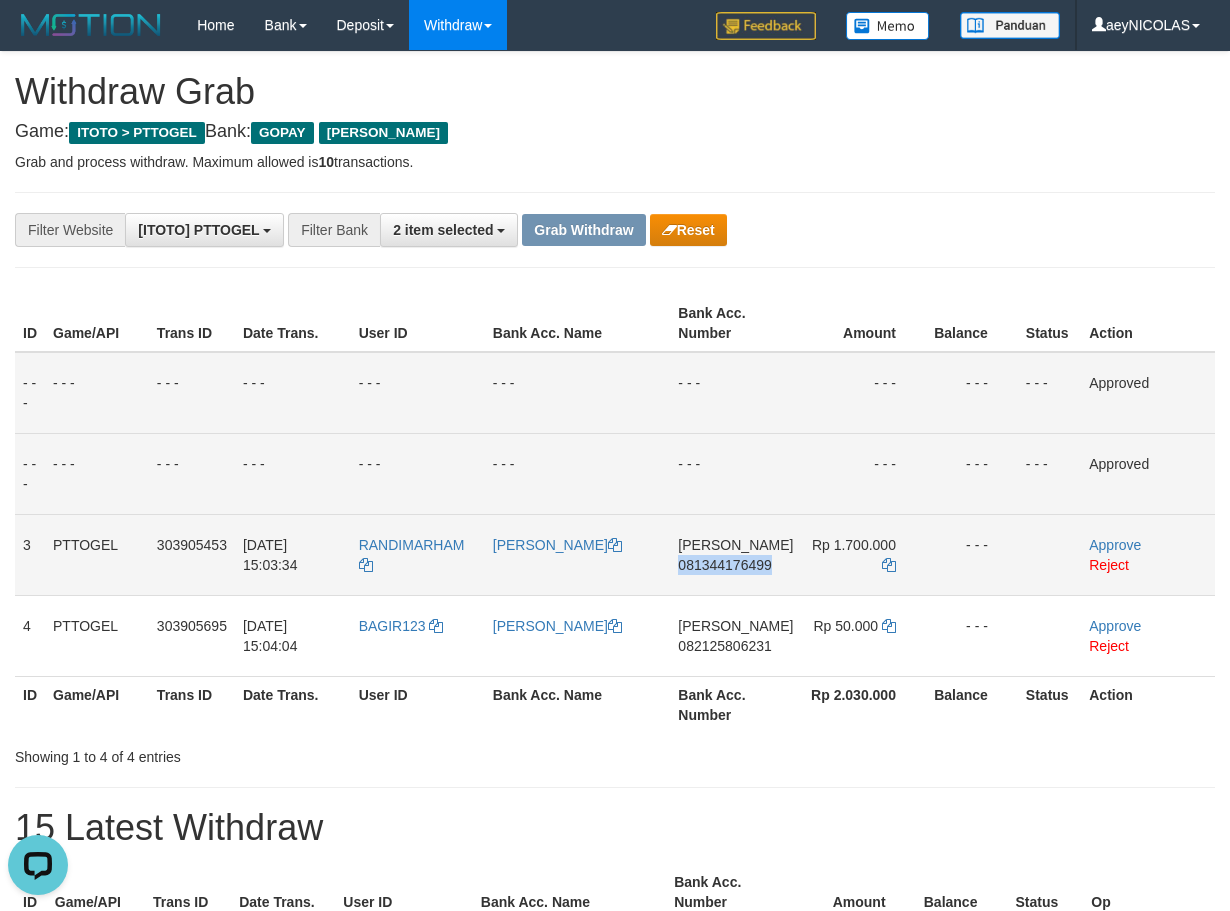 click on "081344176499" at bounding box center (724, 565) 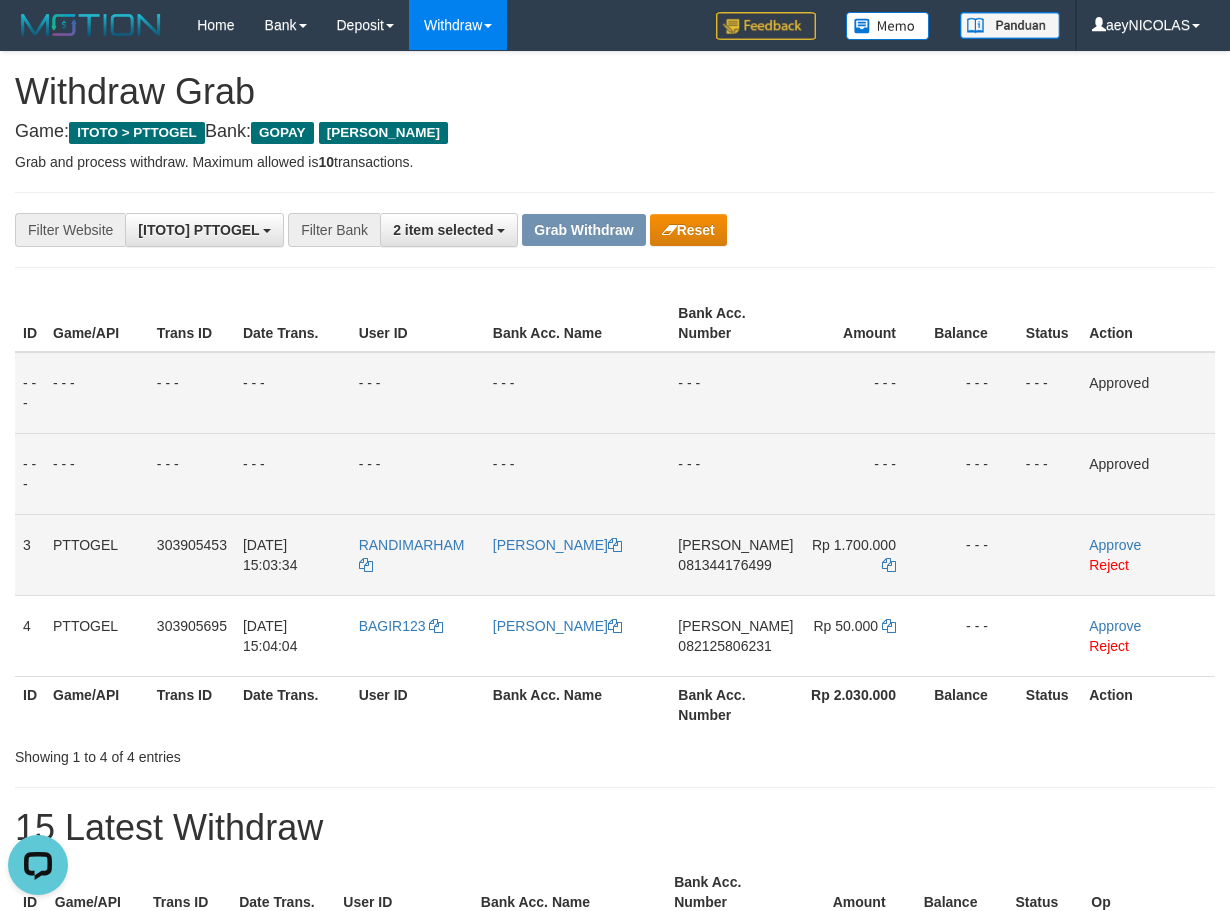 click on "081344176499" at bounding box center [724, 565] 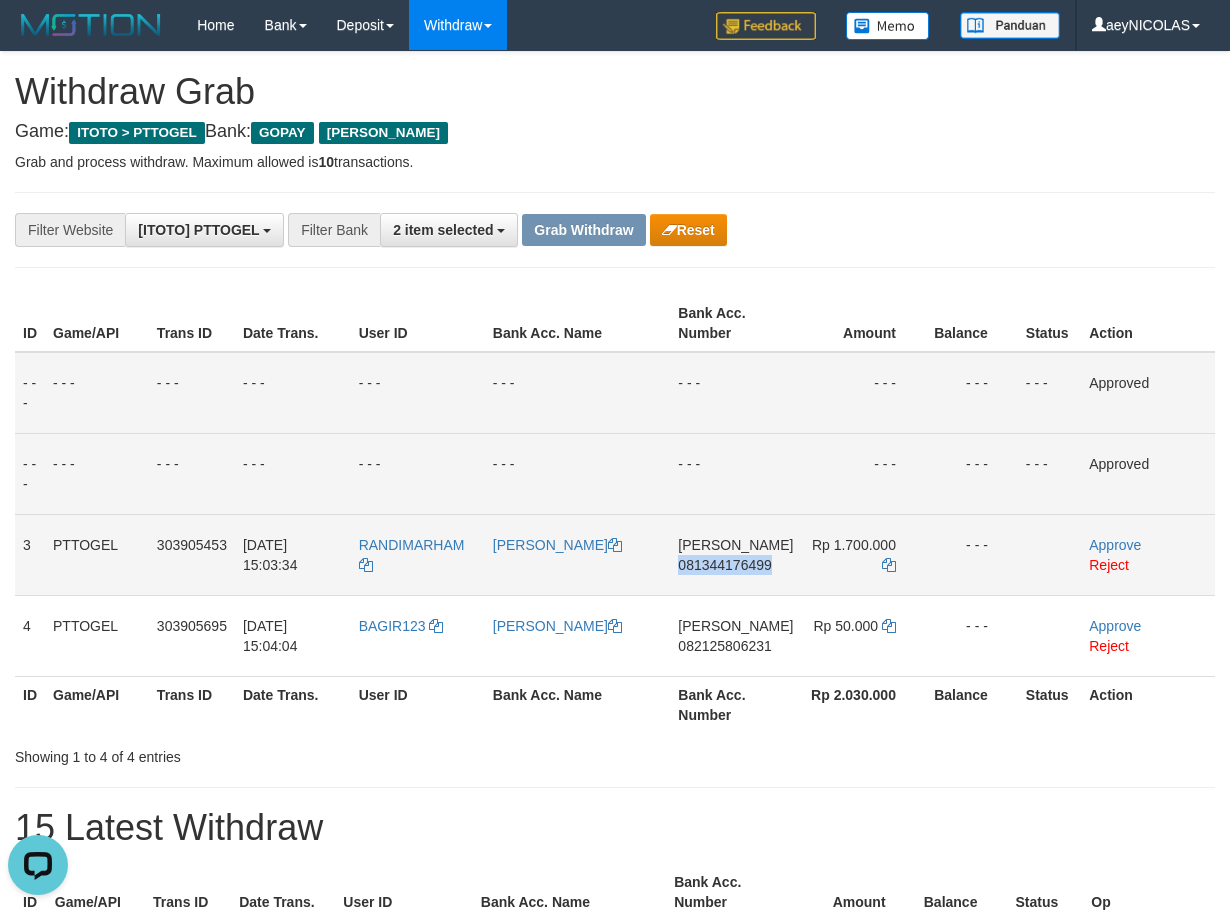 click on "081344176499" at bounding box center [724, 565] 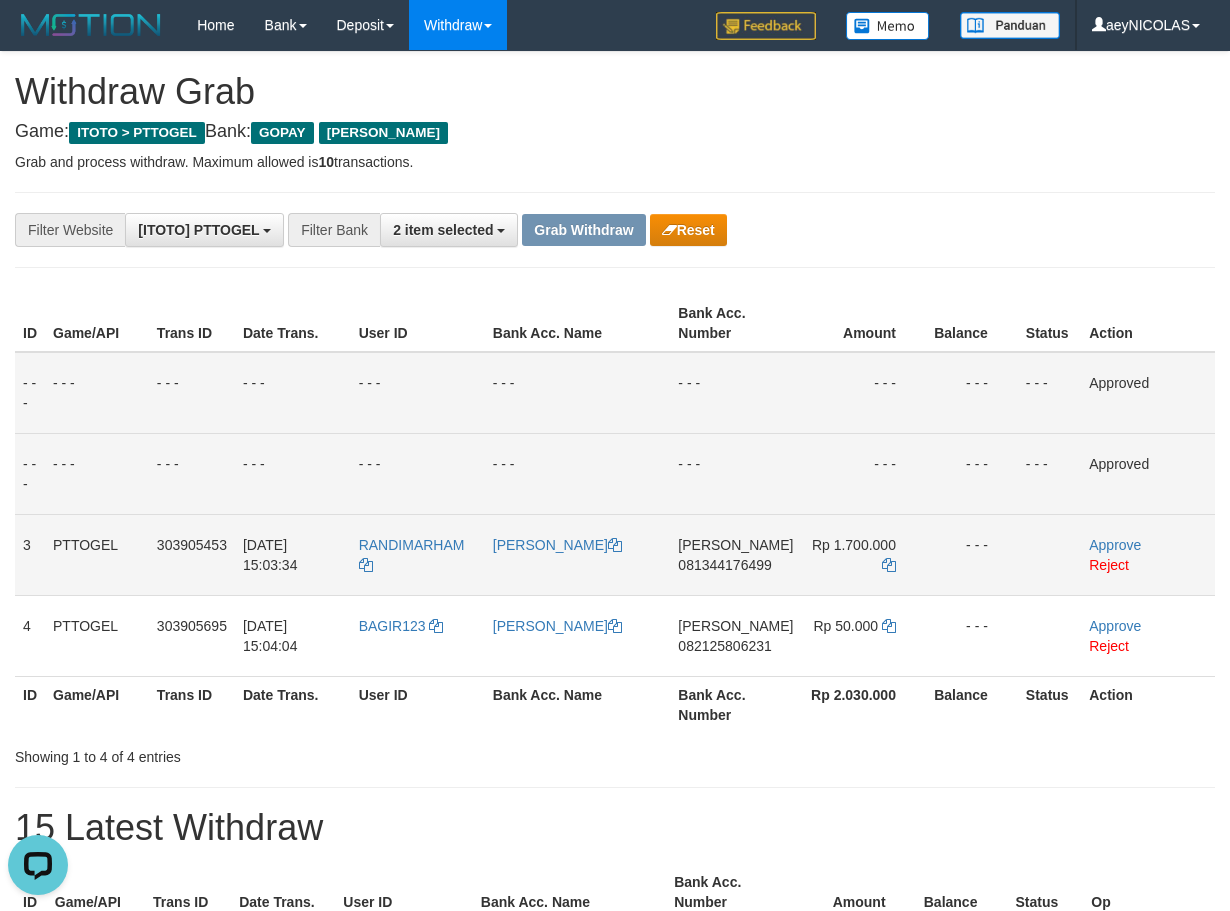 click on "DANA
081344176499" at bounding box center [735, 554] 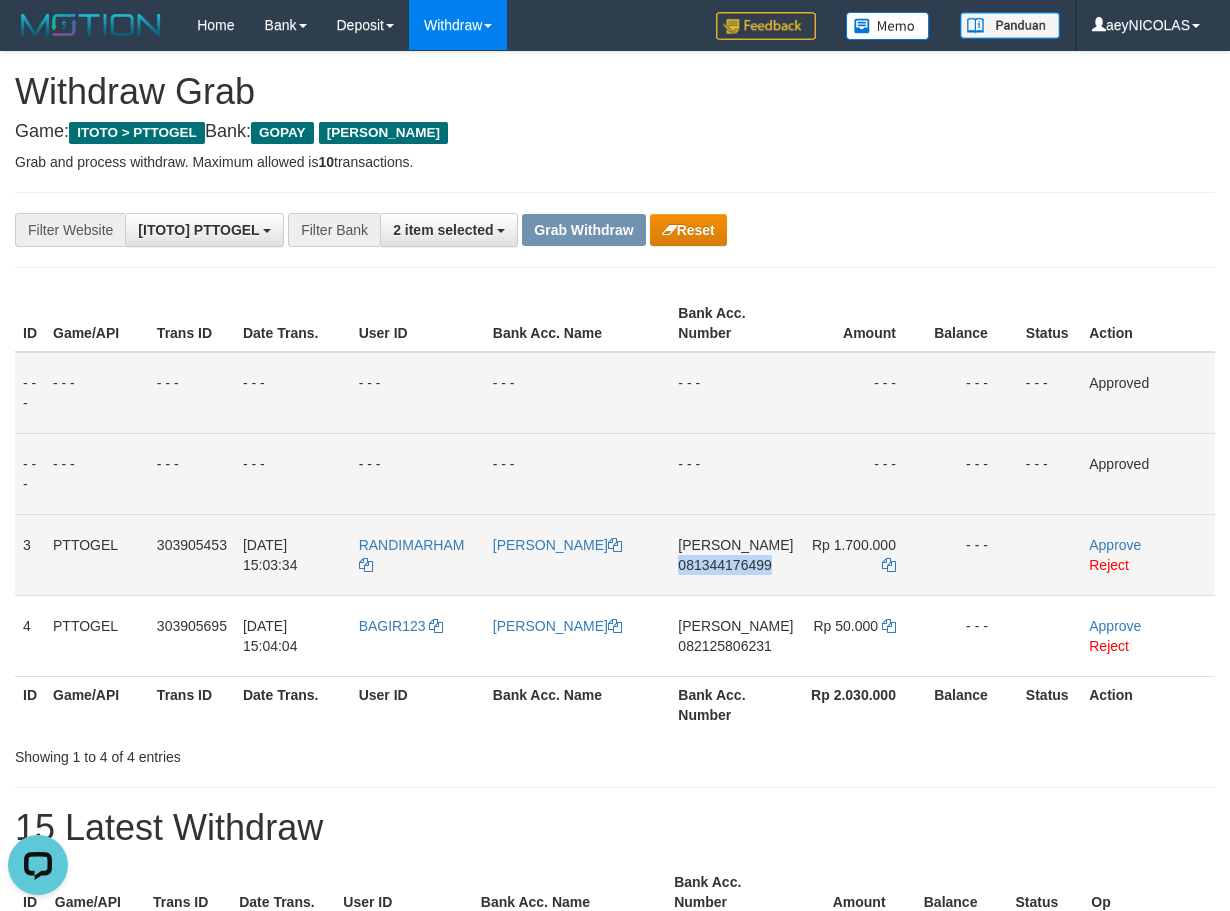 click on "081344176499" at bounding box center [724, 565] 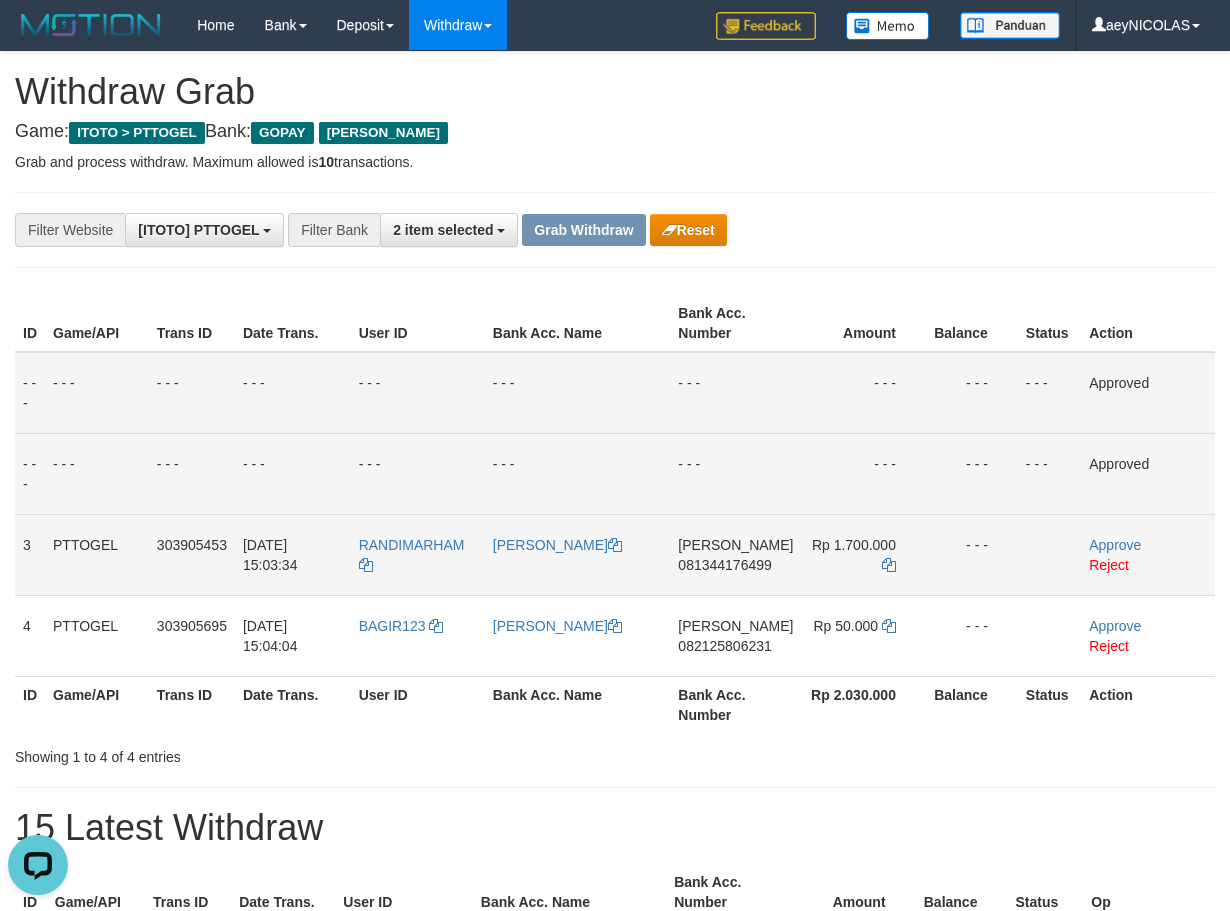 click on "081344176499" at bounding box center [724, 565] 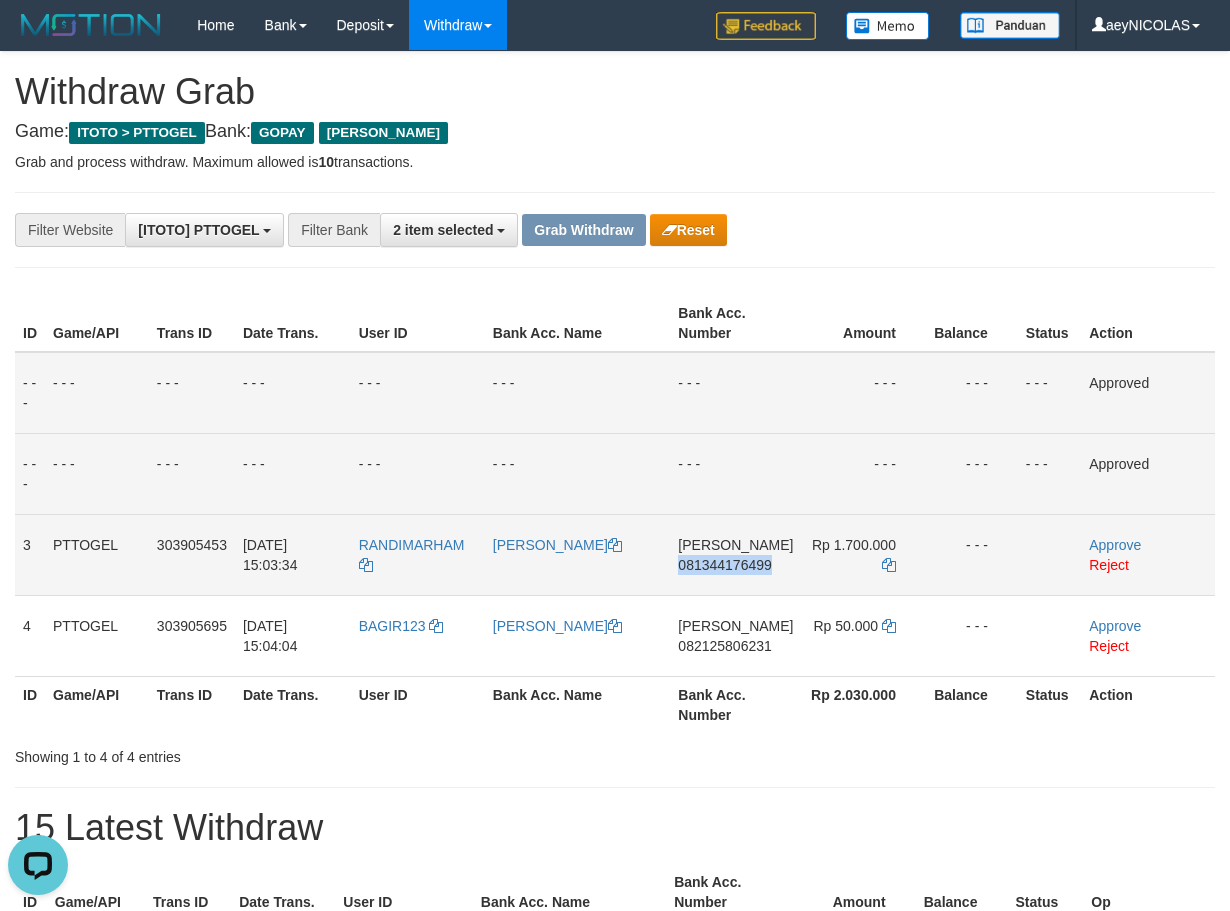 click on "081344176499" at bounding box center [724, 565] 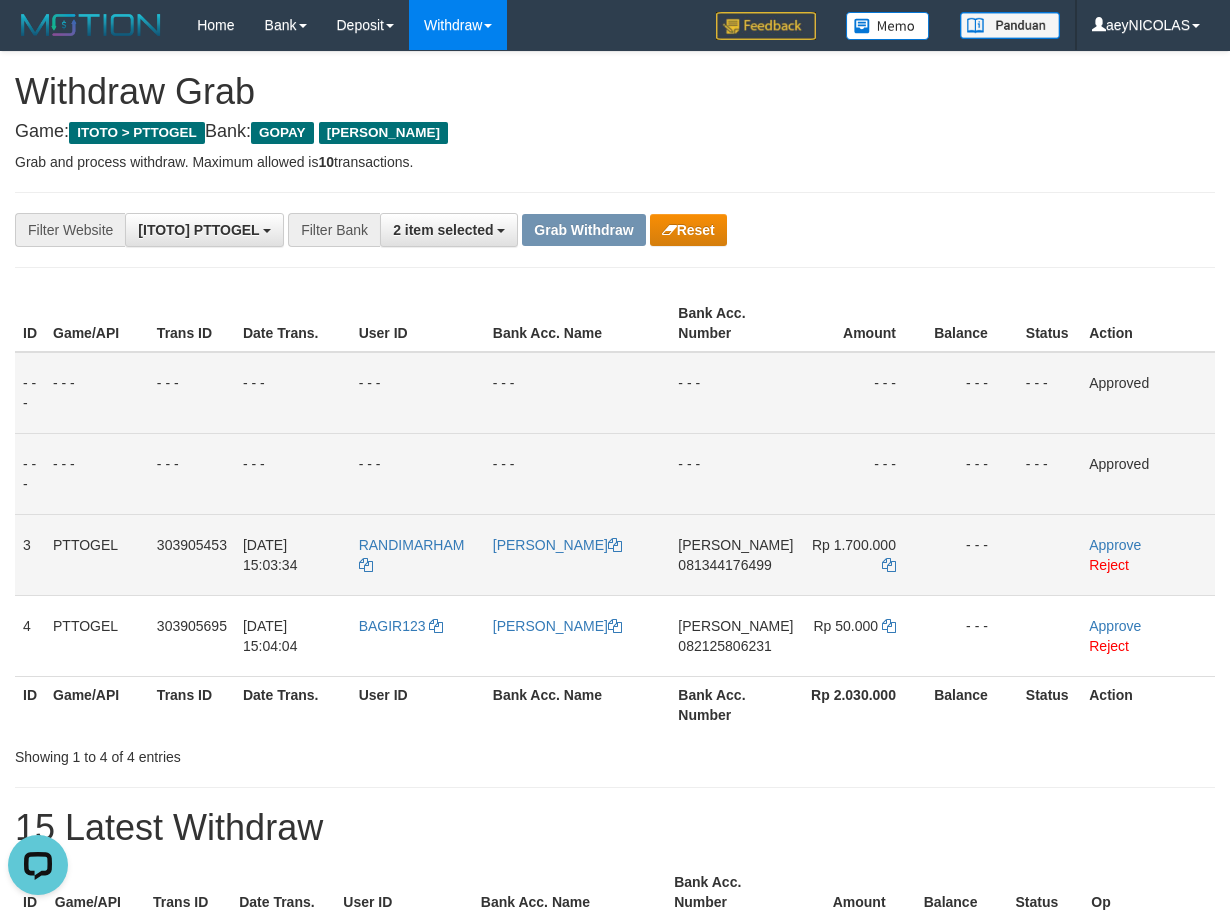 click on "081344176499" at bounding box center [724, 565] 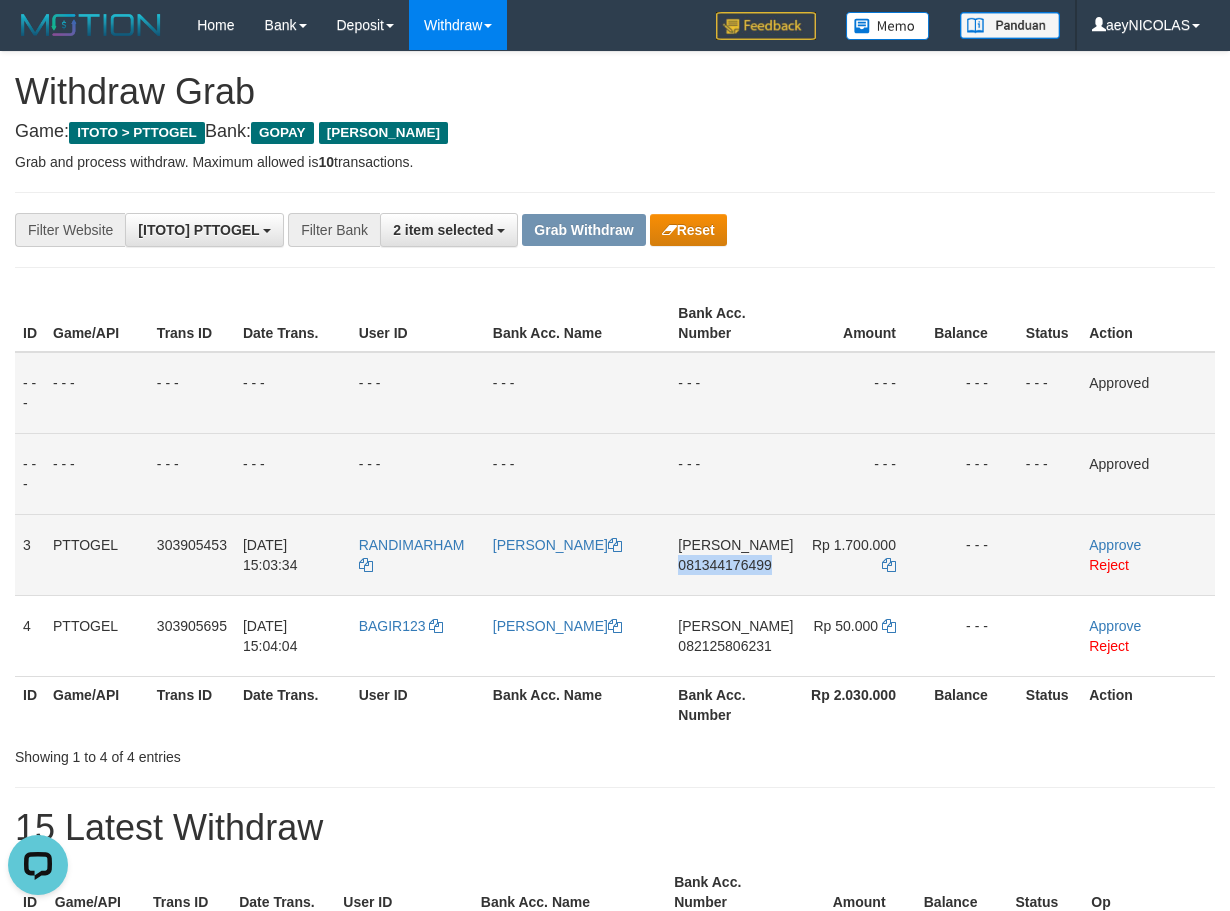 click on "081344176499" at bounding box center [724, 565] 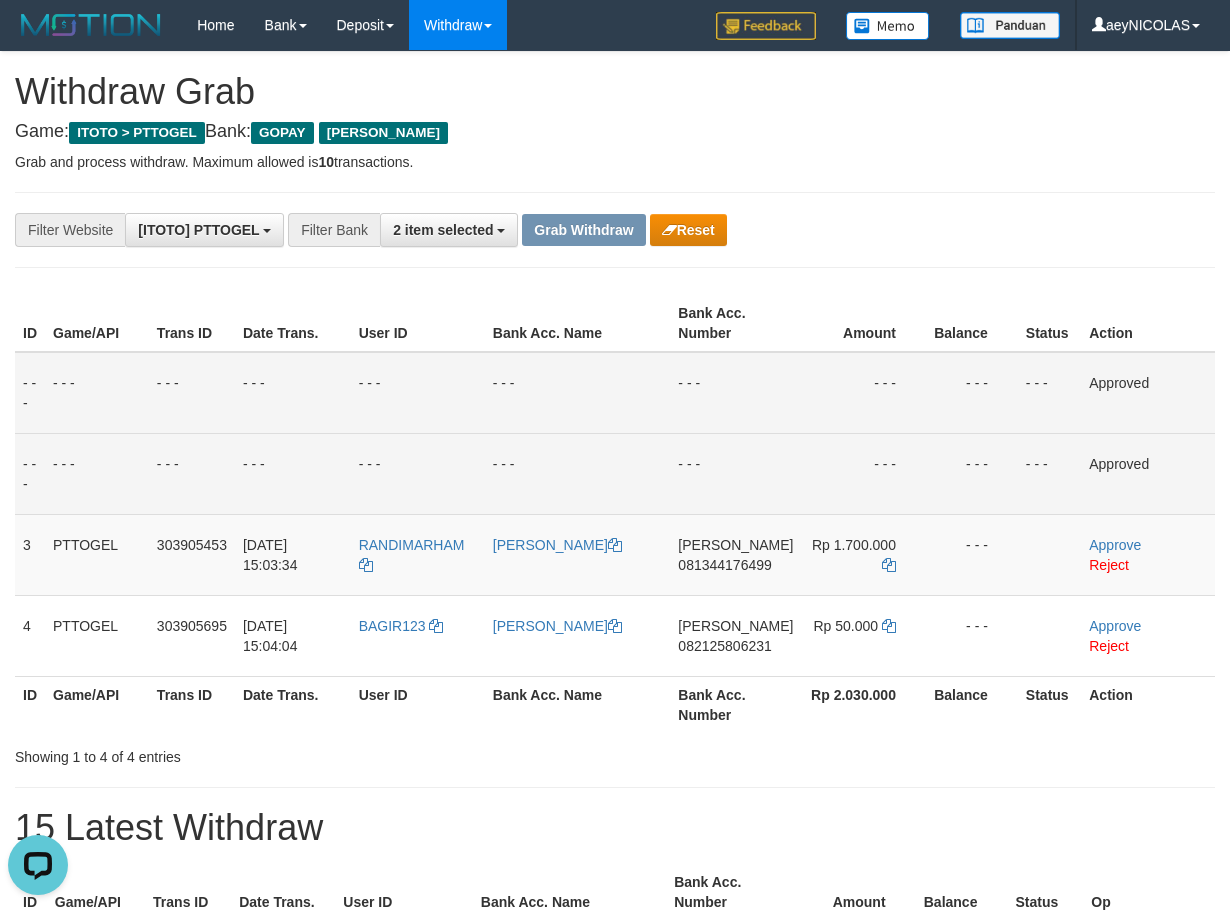 click on "Amount" at bounding box center [863, 323] 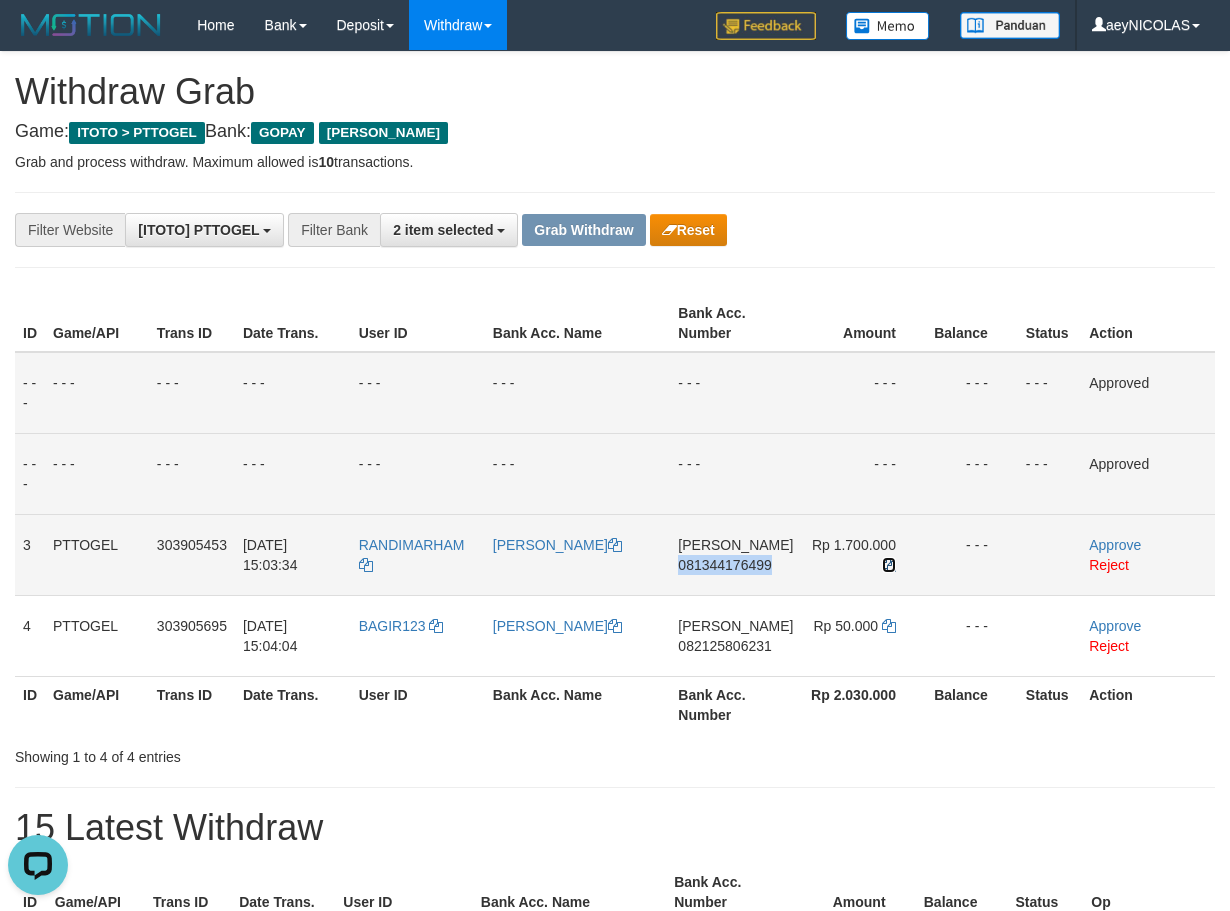 click at bounding box center (889, 565) 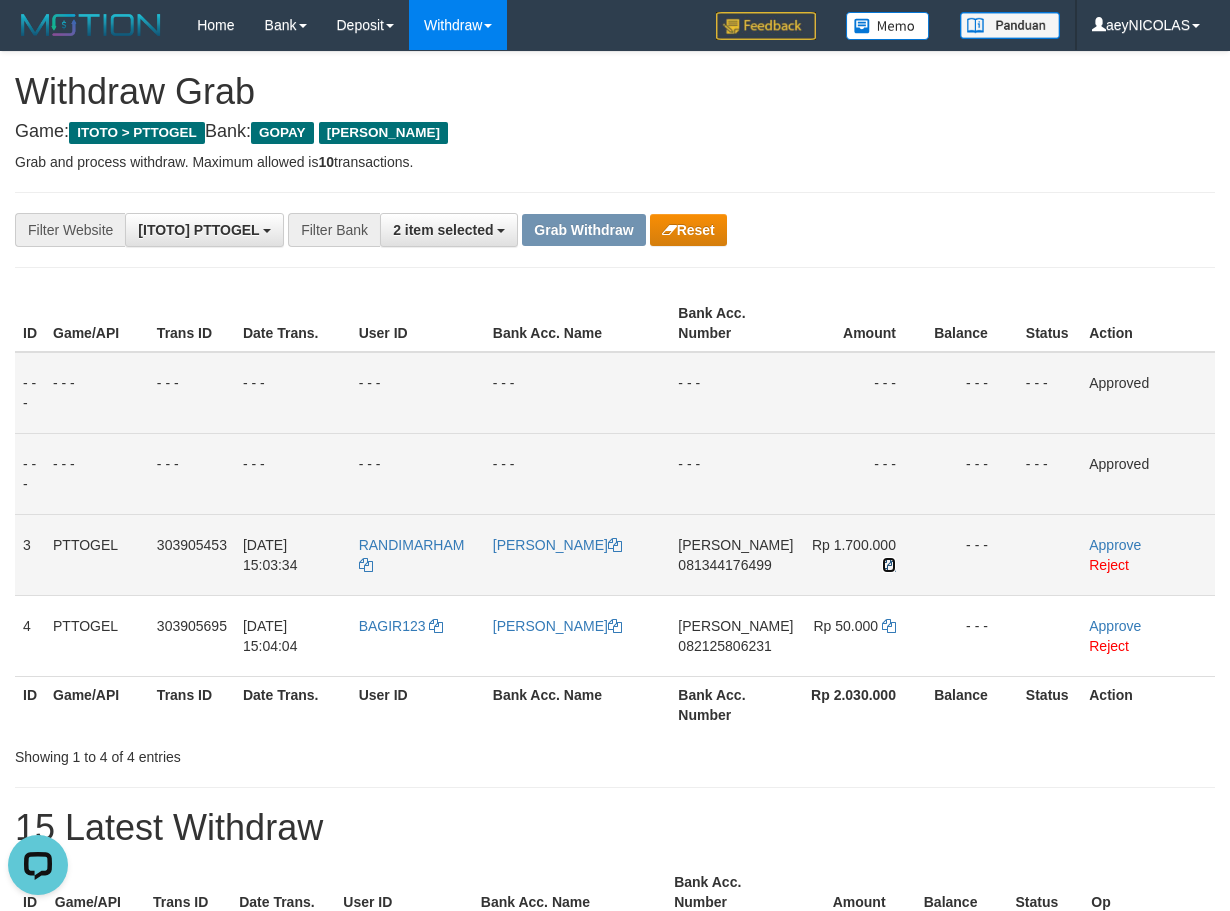 click at bounding box center (889, 565) 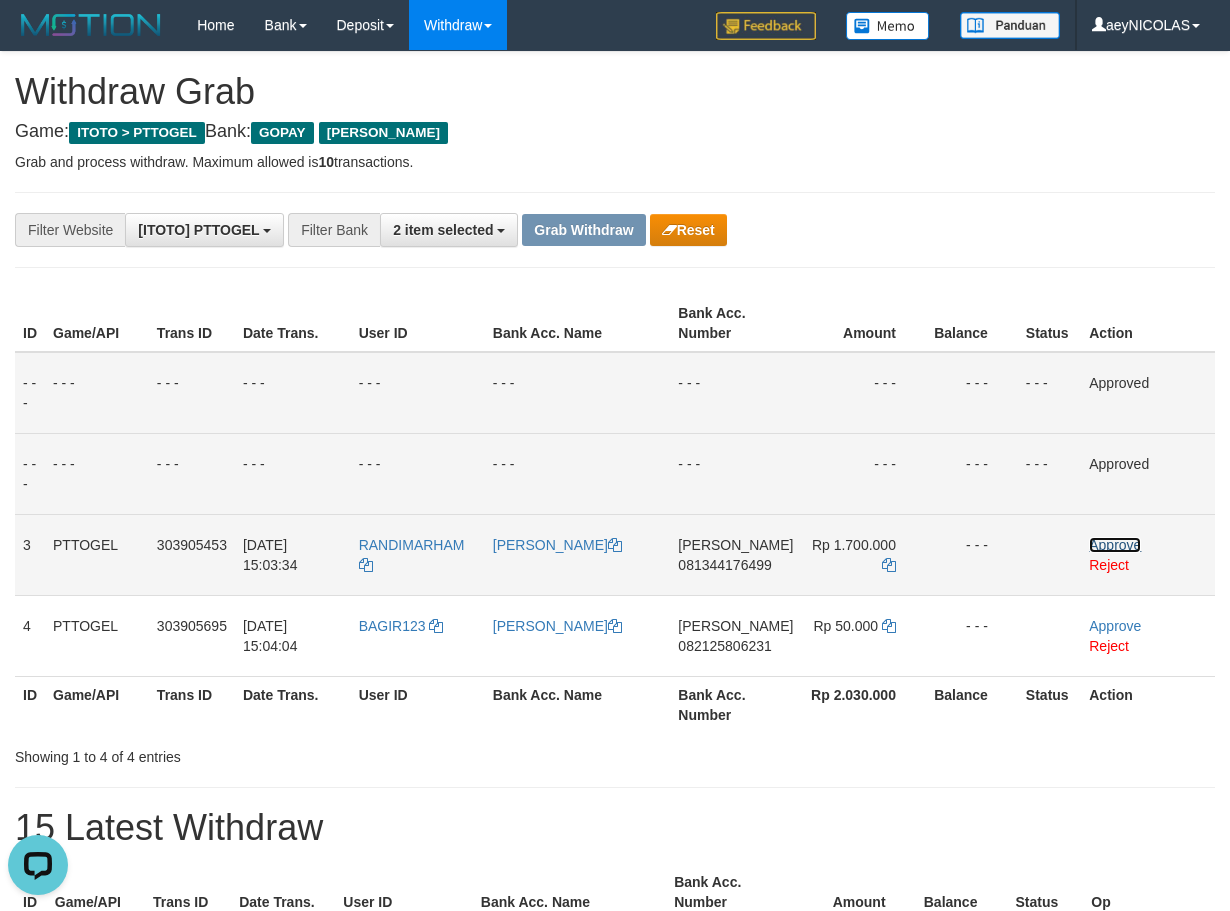 click on "Approve" at bounding box center (1115, 545) 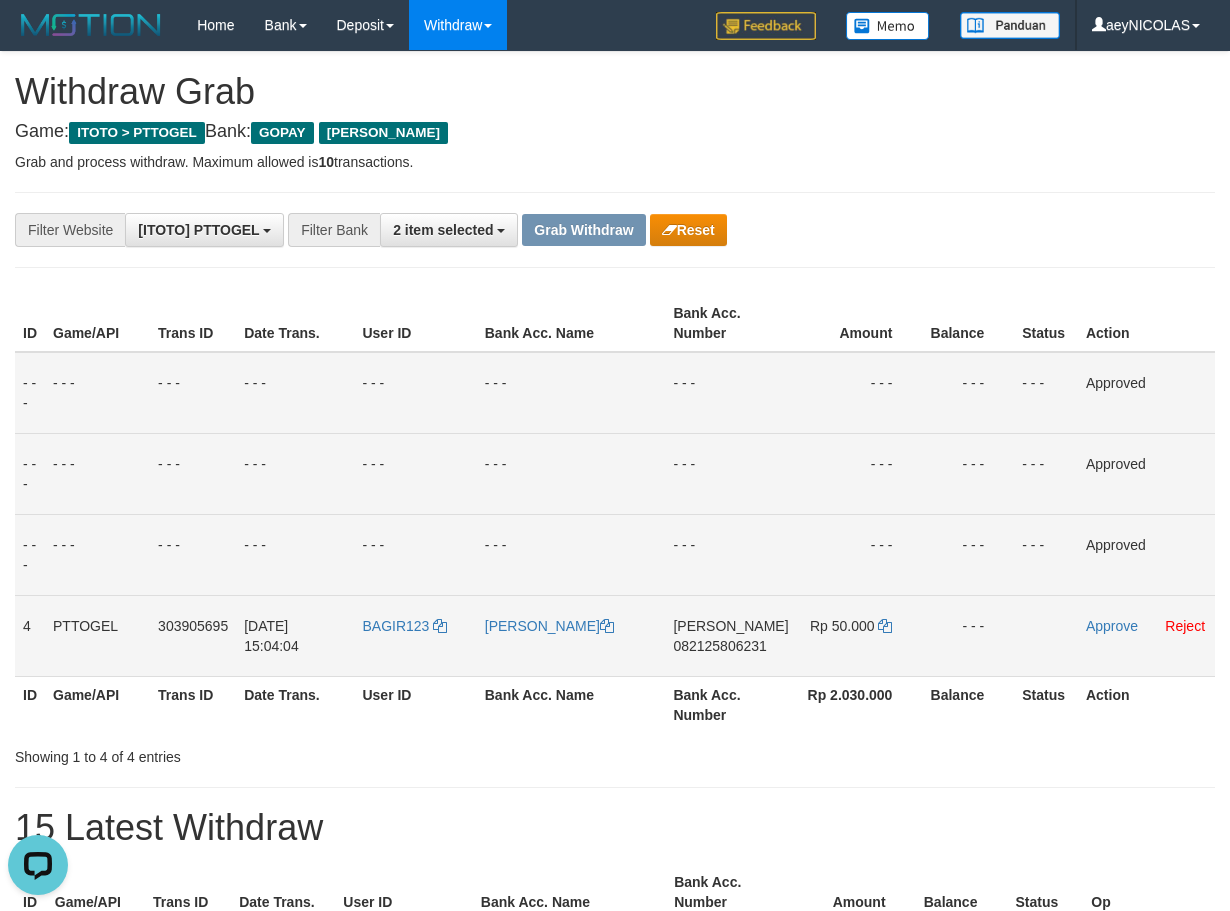 click on "082125806231" at bounding box center [719, 646] 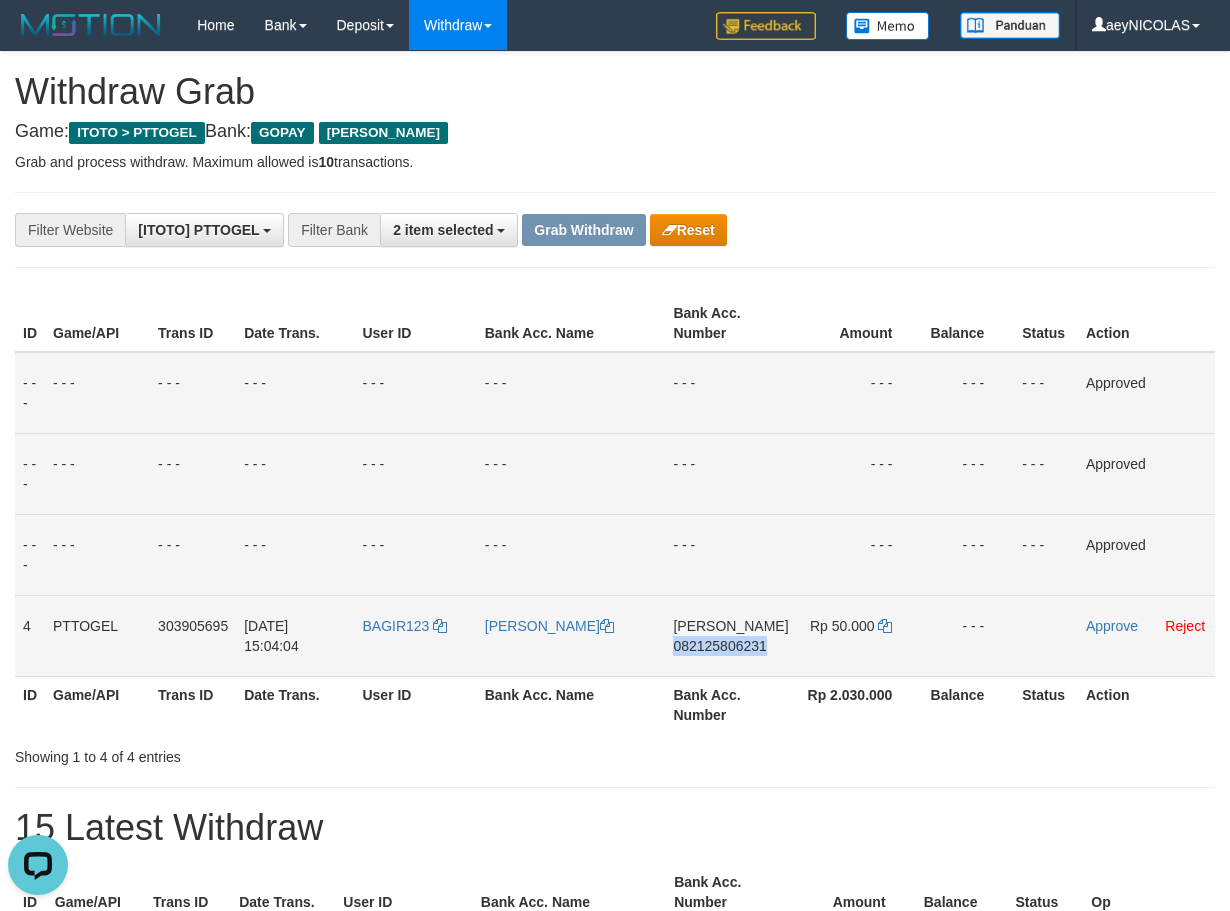 click on "082125806231" at bounding box center (719, 646) 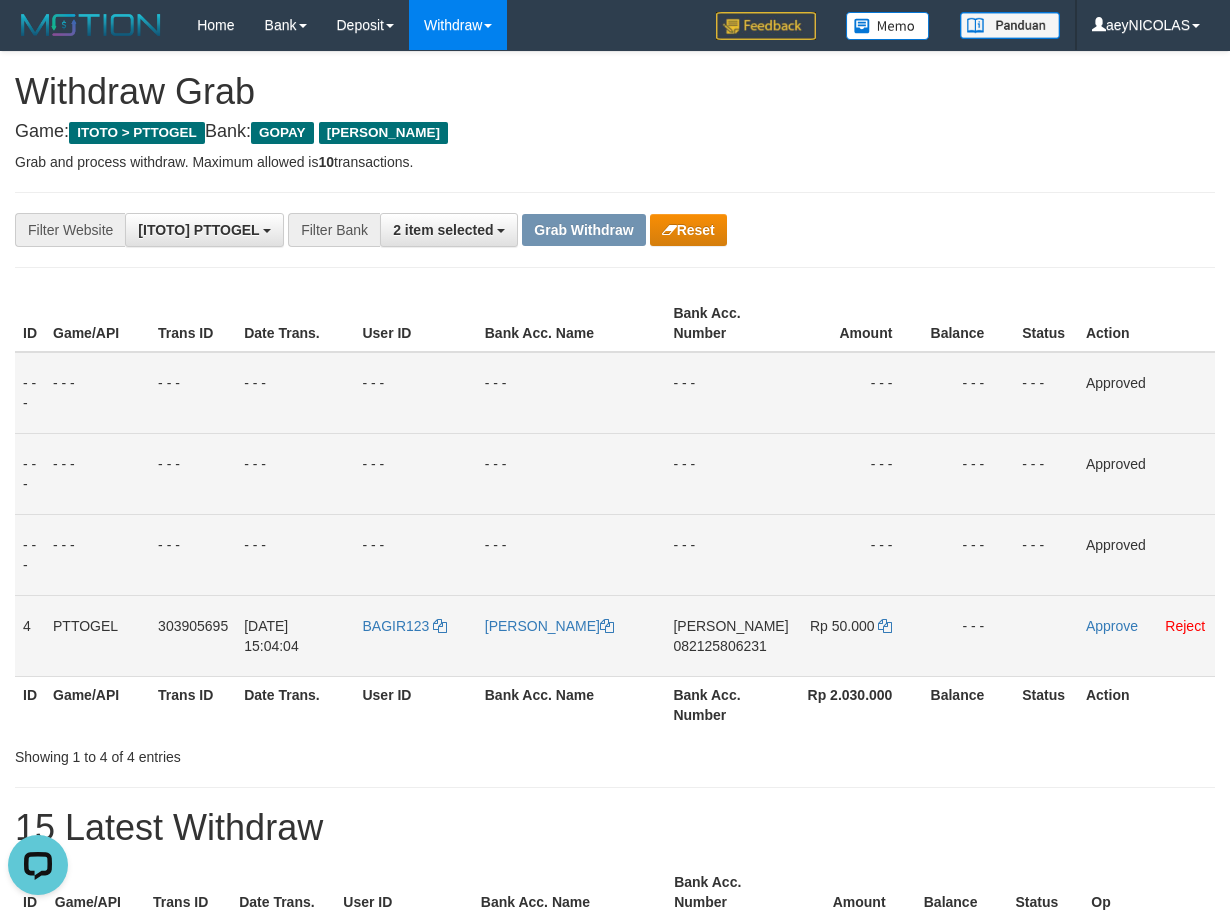 click on "082125806231" at bounding box center (719, 646) 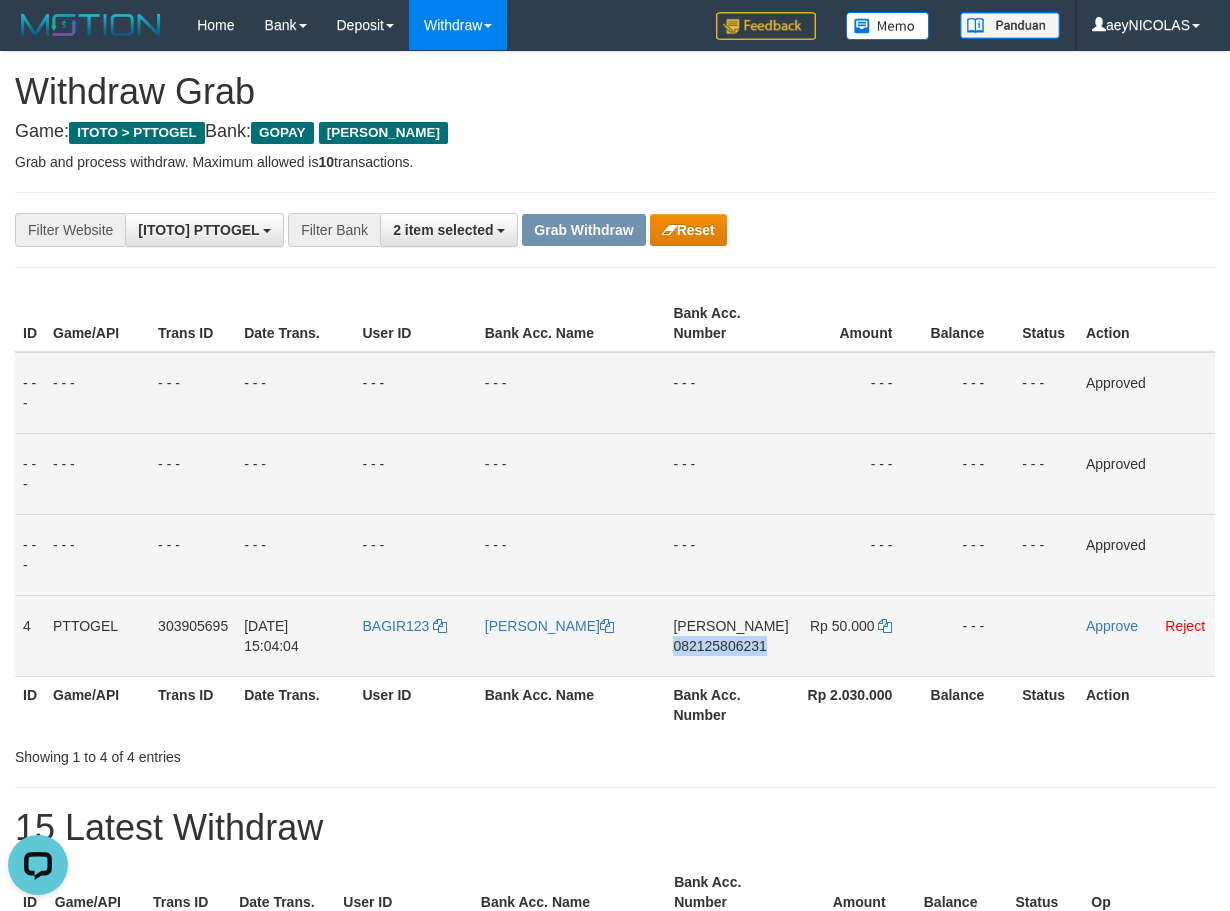 click on "082125806231" at bounding box center [719, 646] 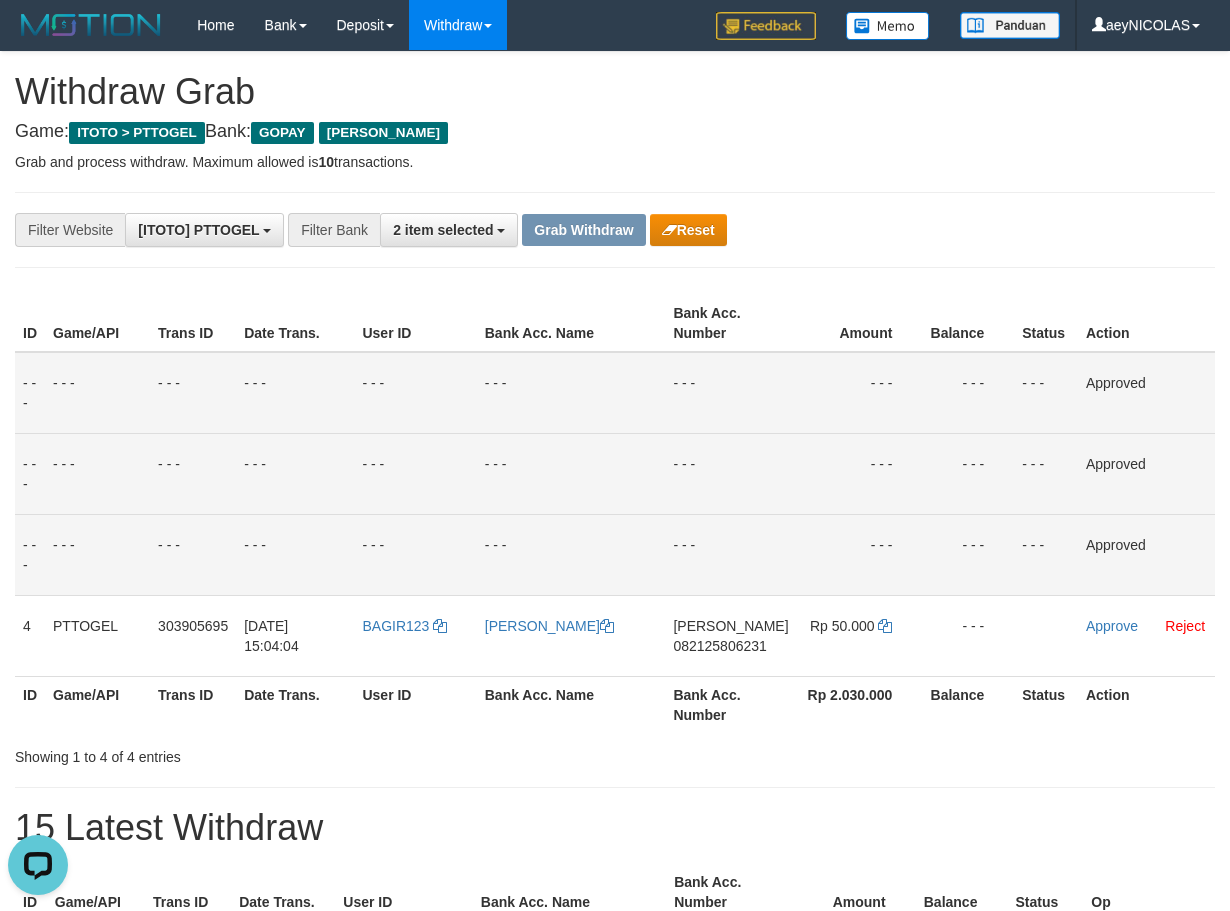click at bounding box center (872, 739) 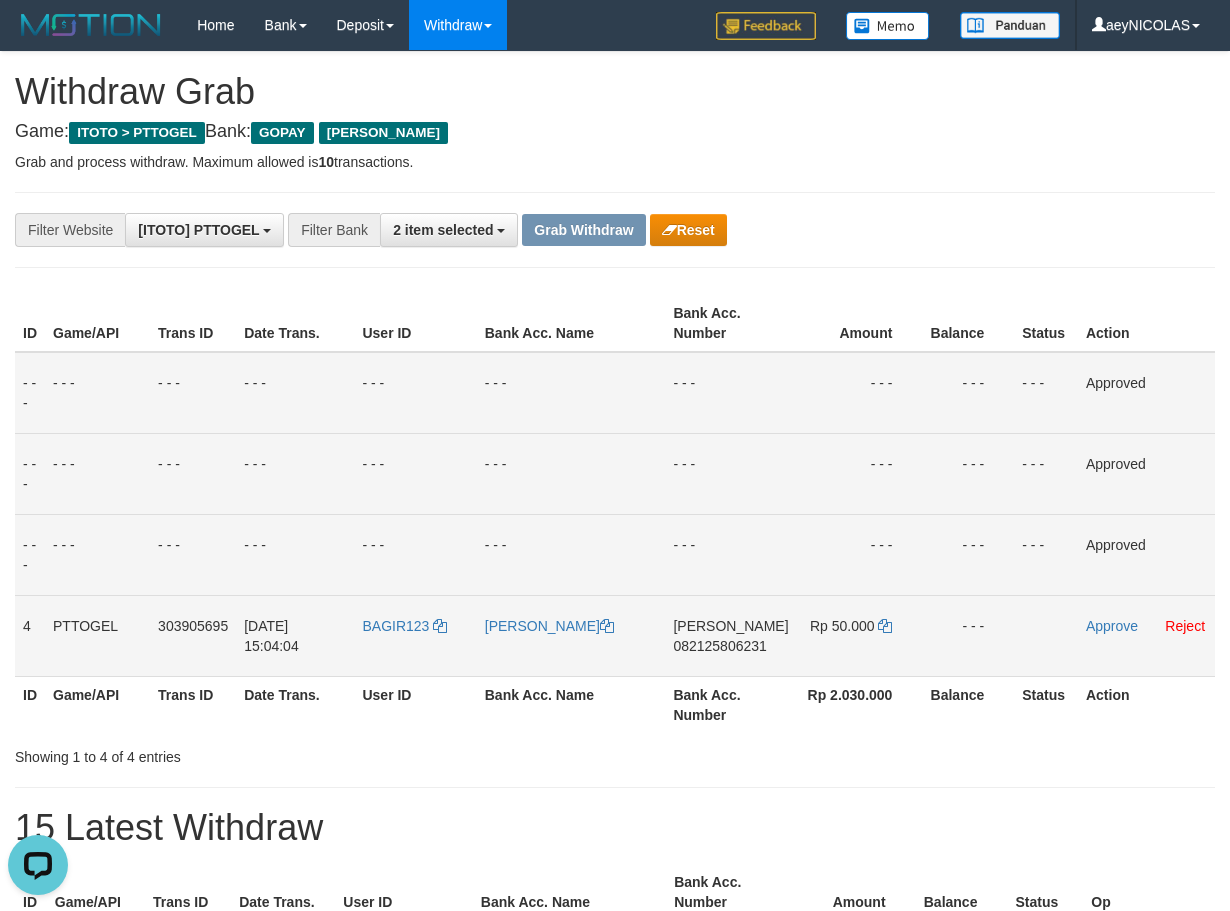 click on "Rp 50.000" at bounding box center (860, 635) 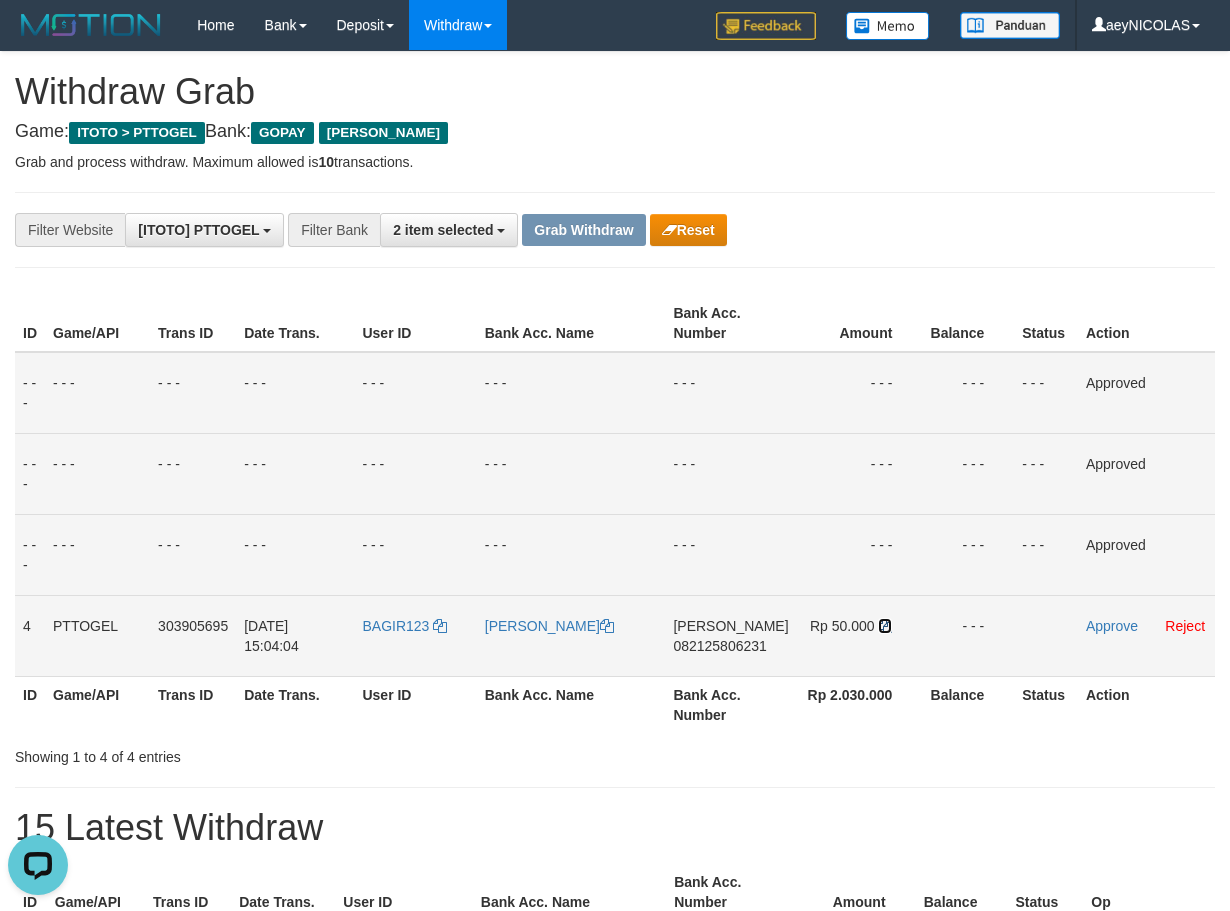 click at bounding box center [885, 626] 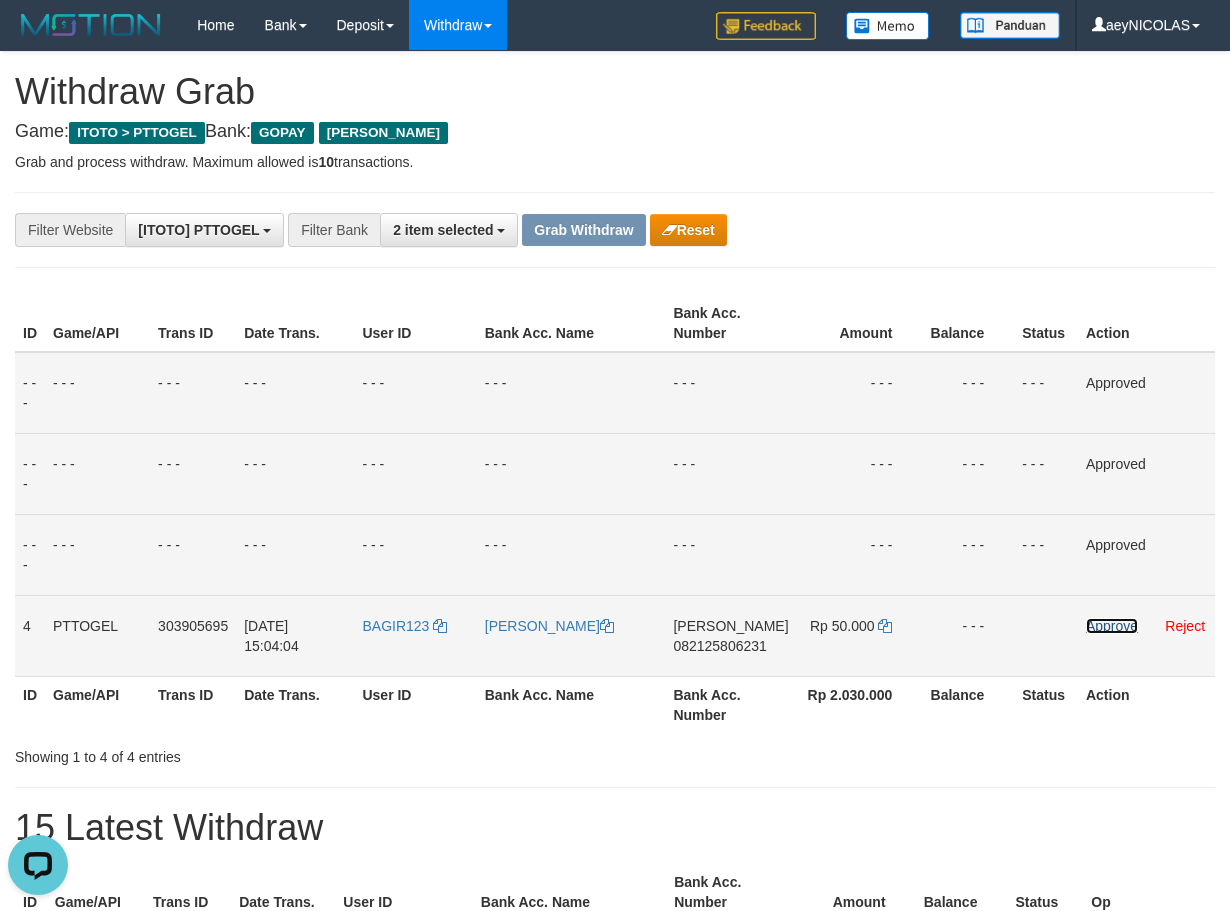 click on "Approve" at bounding box center [1112, 626] 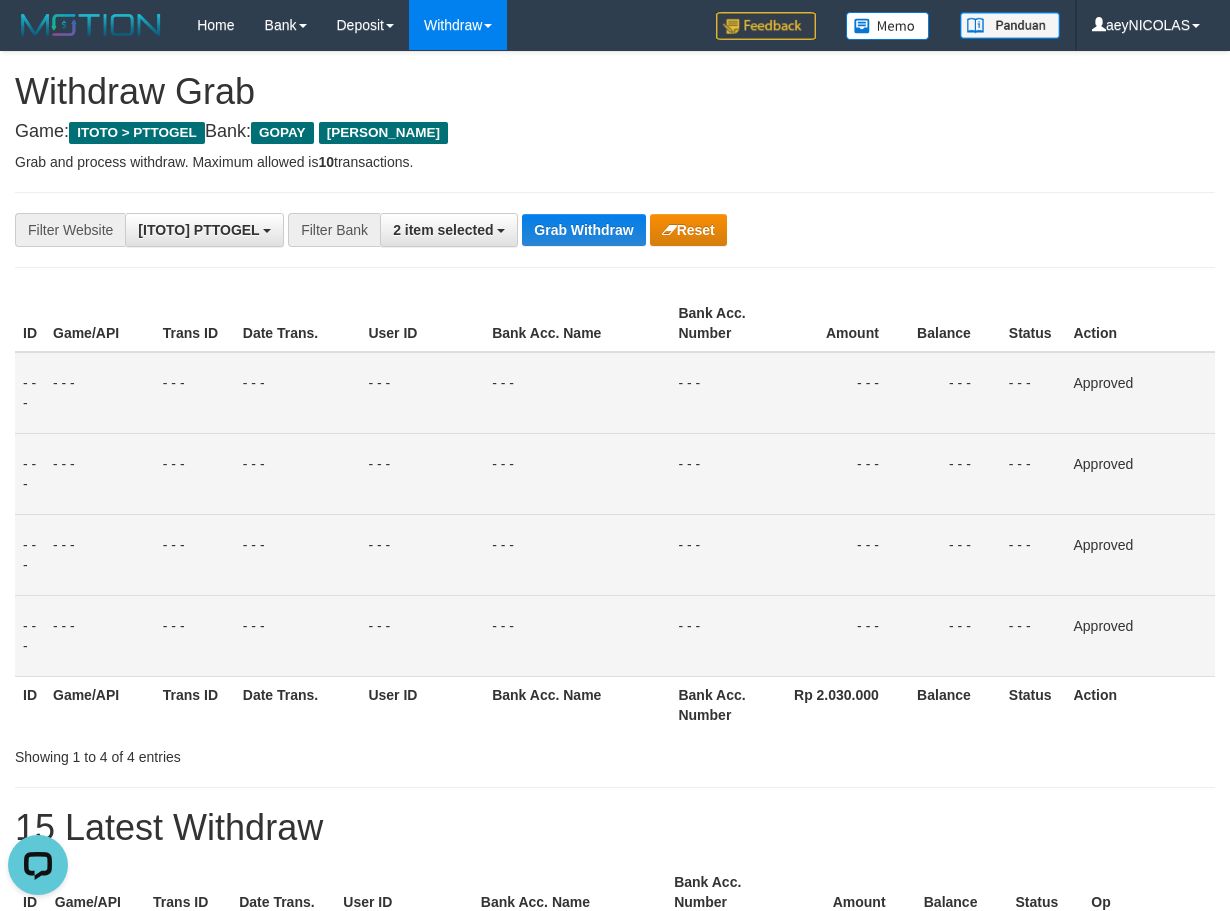 click on "- - -" at bounding box center [843, 473] 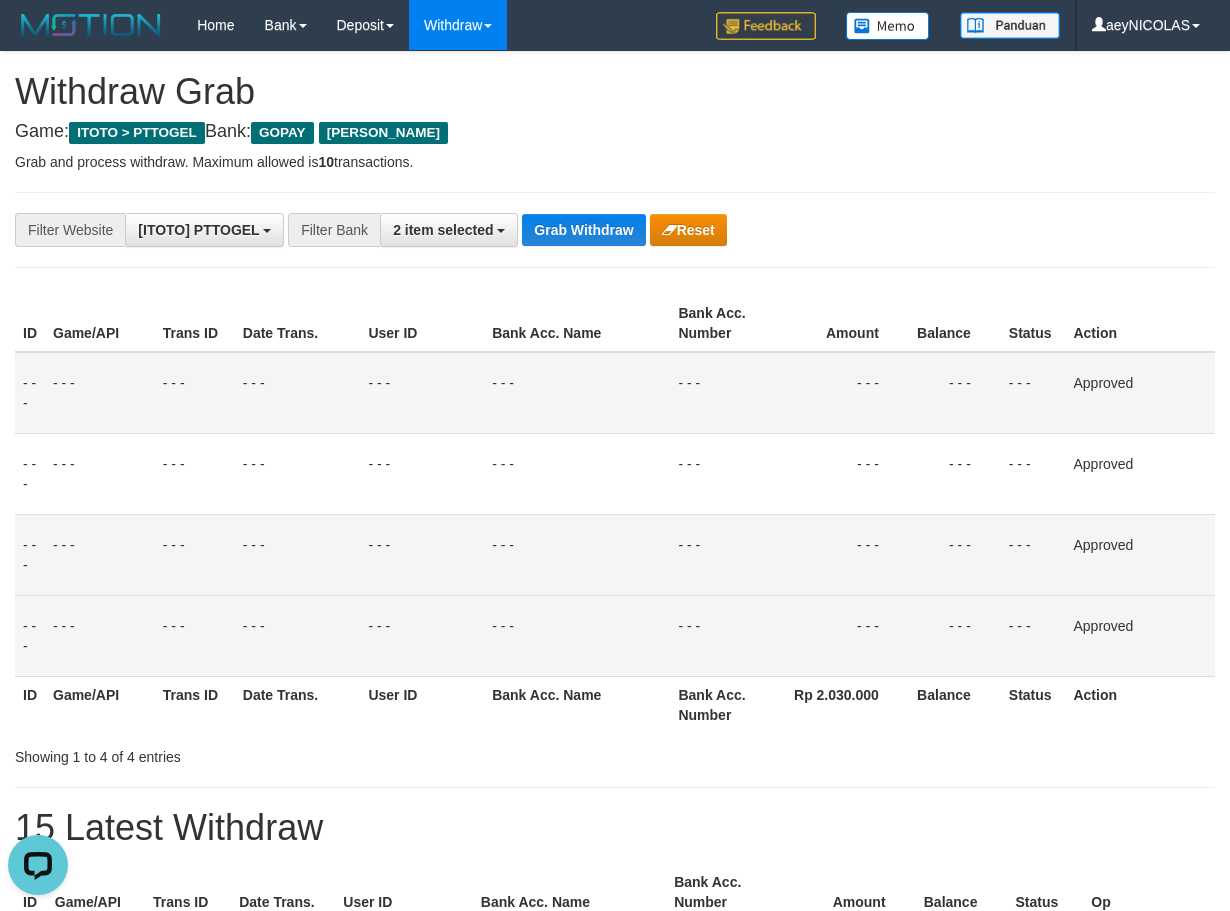 drag, startPoint x: 1020, startPoint y: 437, endPoint x: 690, endPoint y: 255, distance: 376.86072 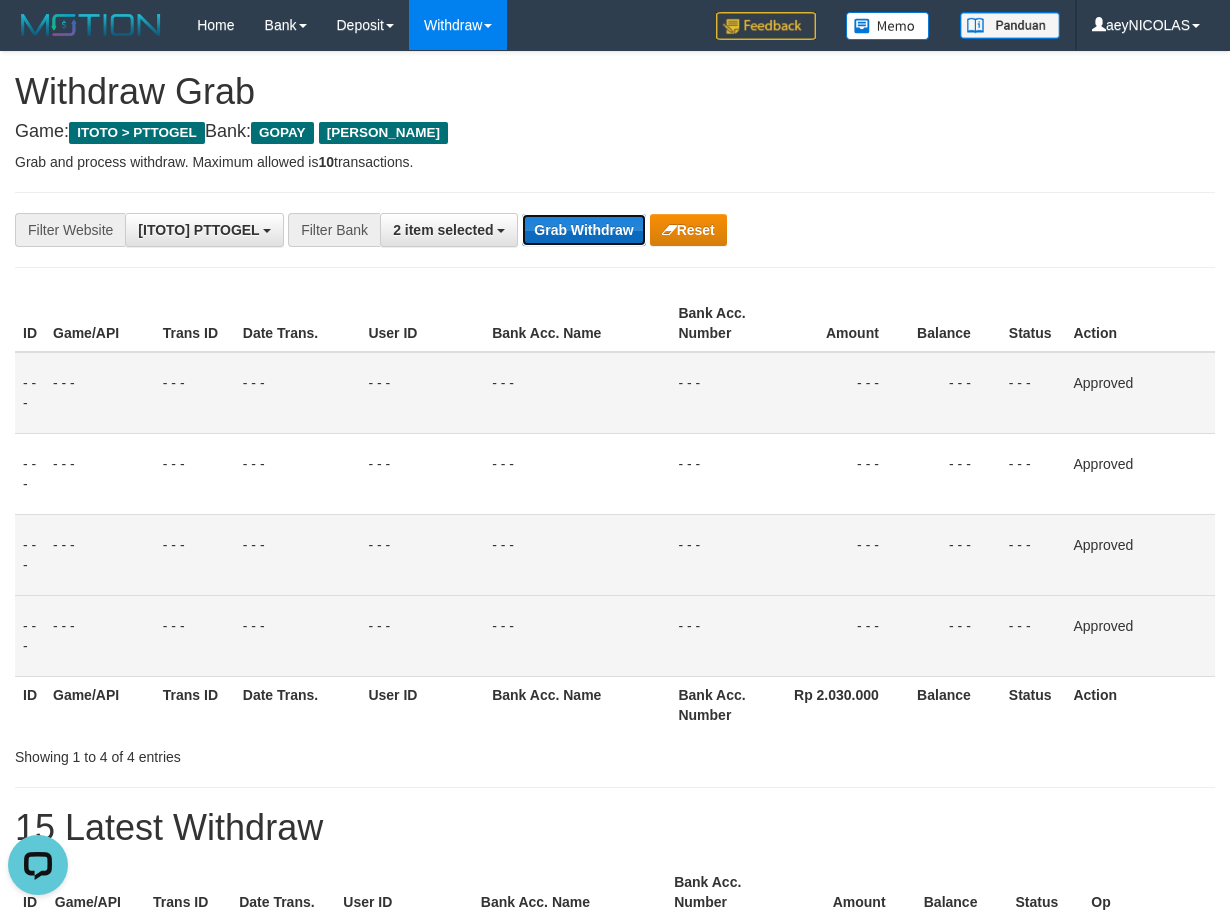 click on "Grab Withdraw" at bounding box center (583, 230) 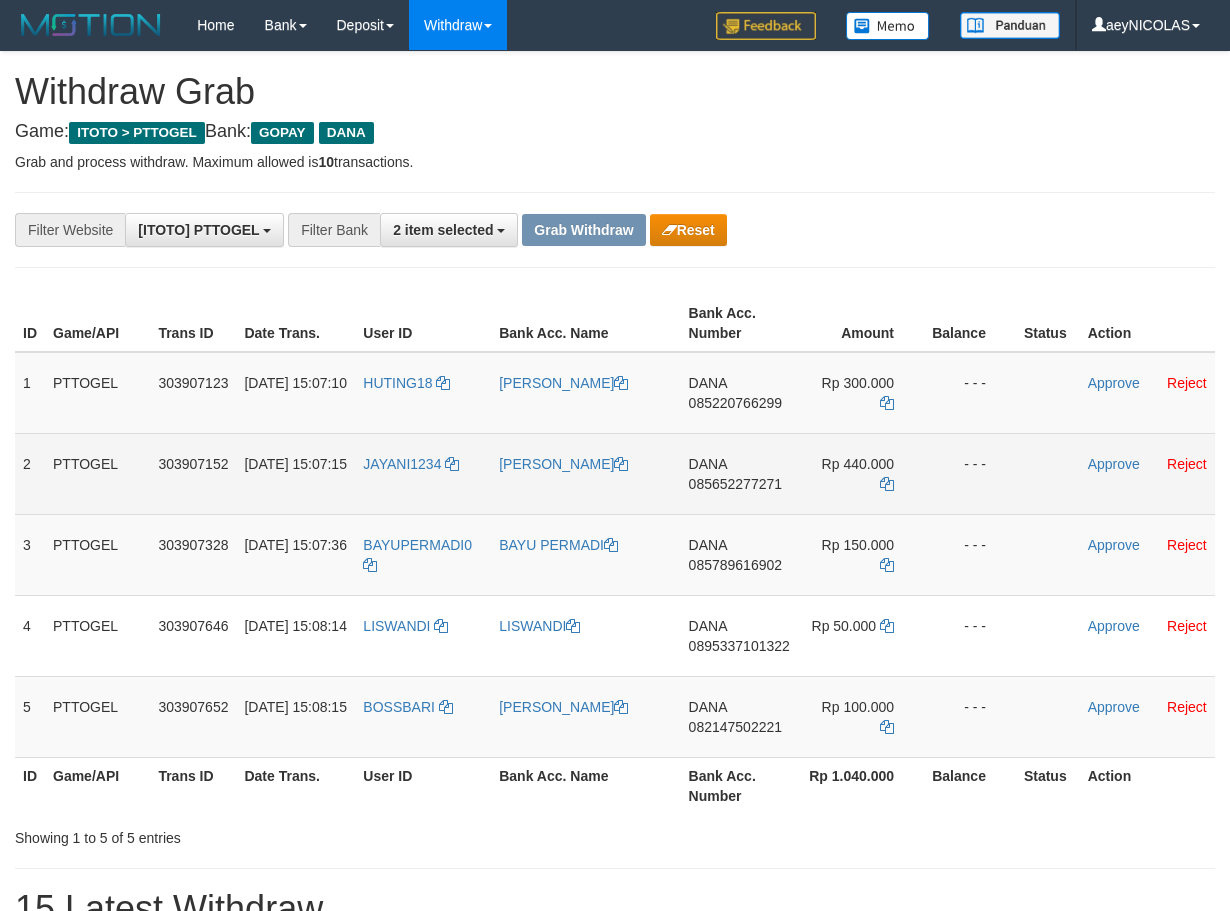 scroll, scrollTop: 0, scrollLeft: 0, axis: both 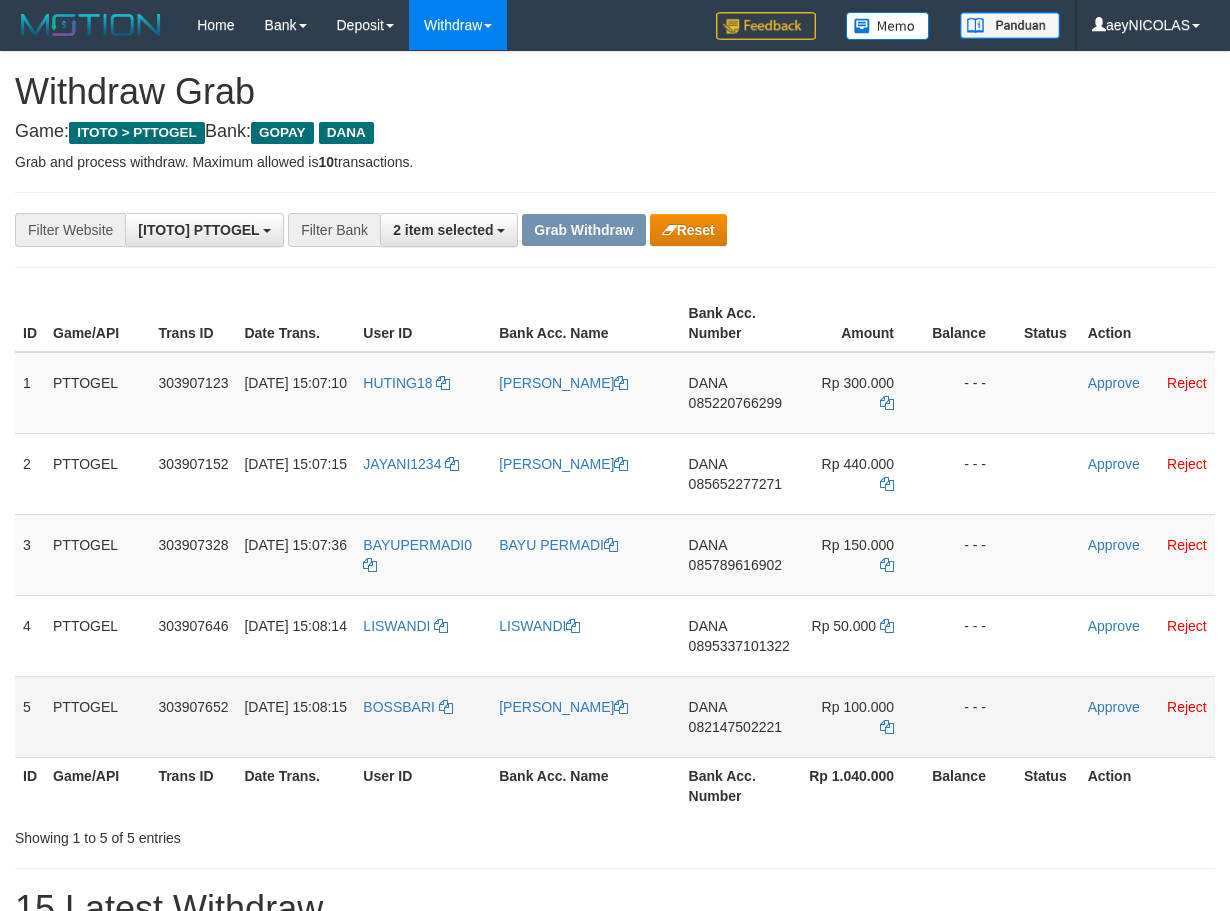 drag, startPoint x: 414, startPoint y: 422, endPoint x: 797, endPoint y: 715, distance: 482.22195 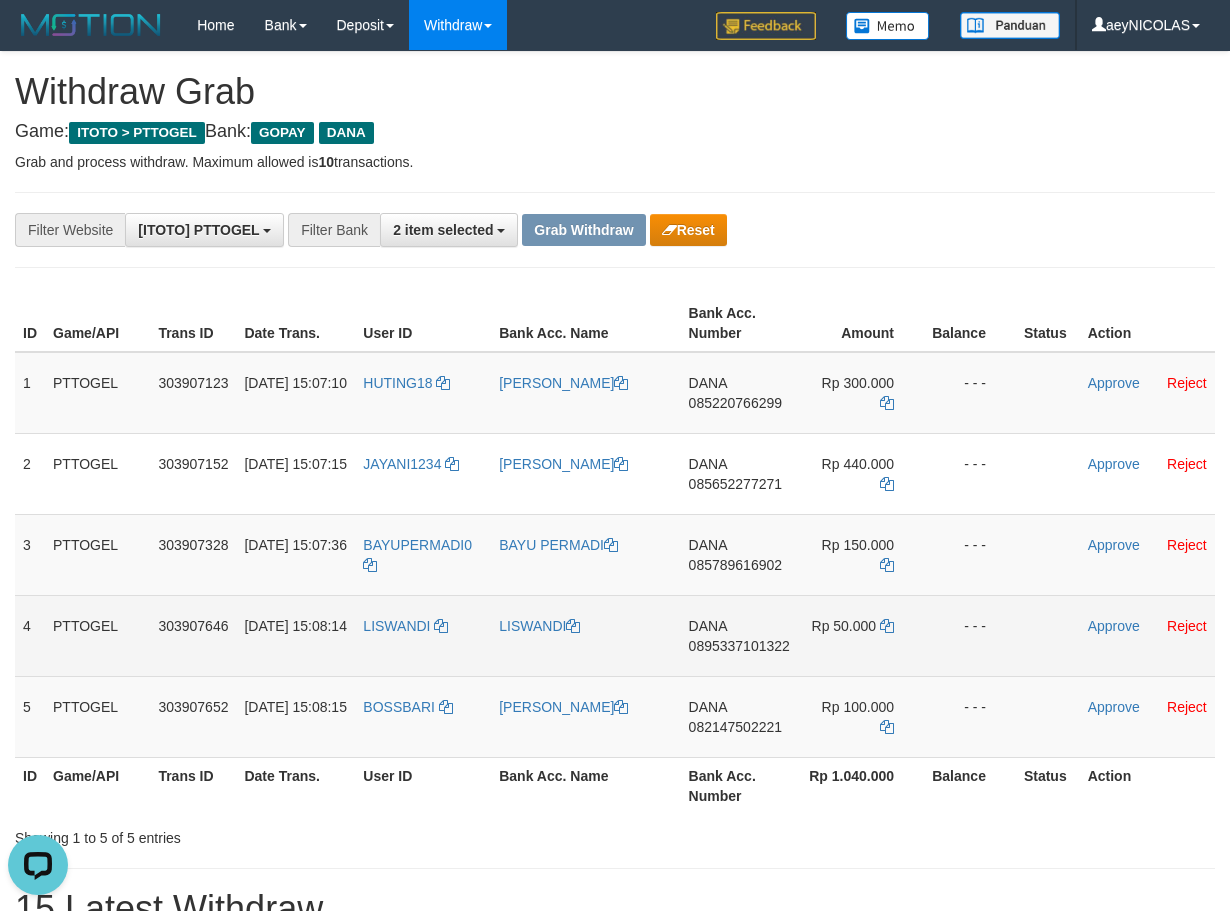 scroll, scrollTop: 0, scrollLeft: 0, axis: both 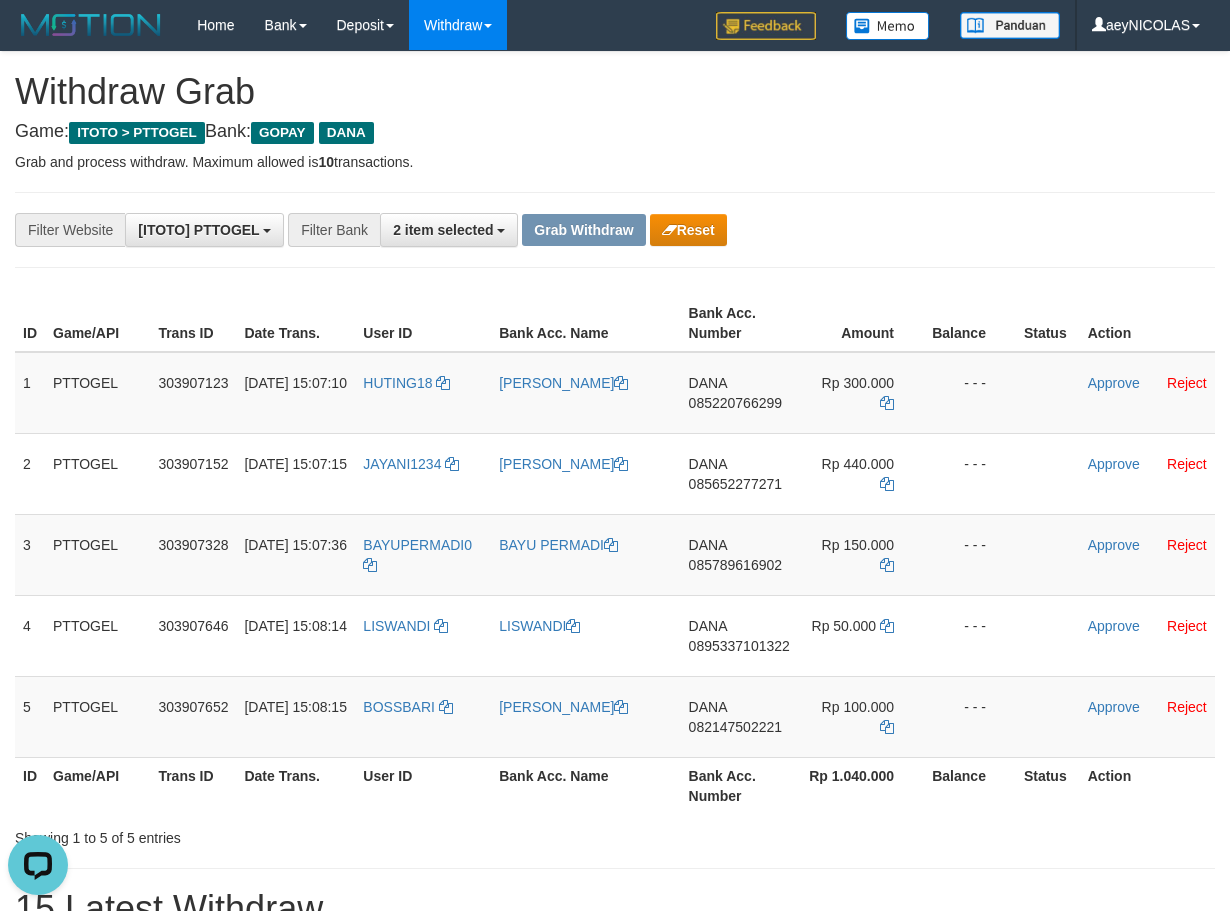 click on "**********" at bounding box center [615, 1285] 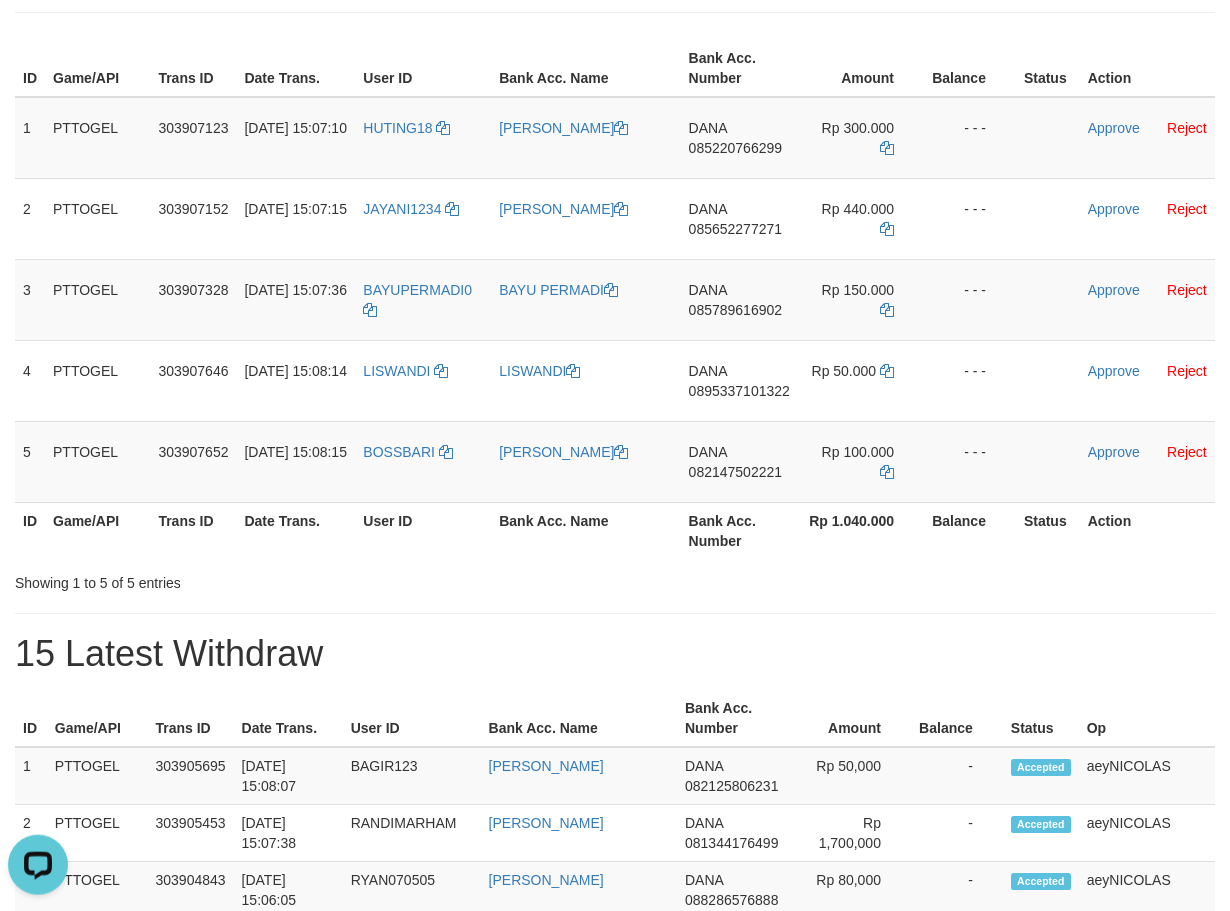 scroll, scrollTop: 240, scrollLeft: 0, axis: vertical 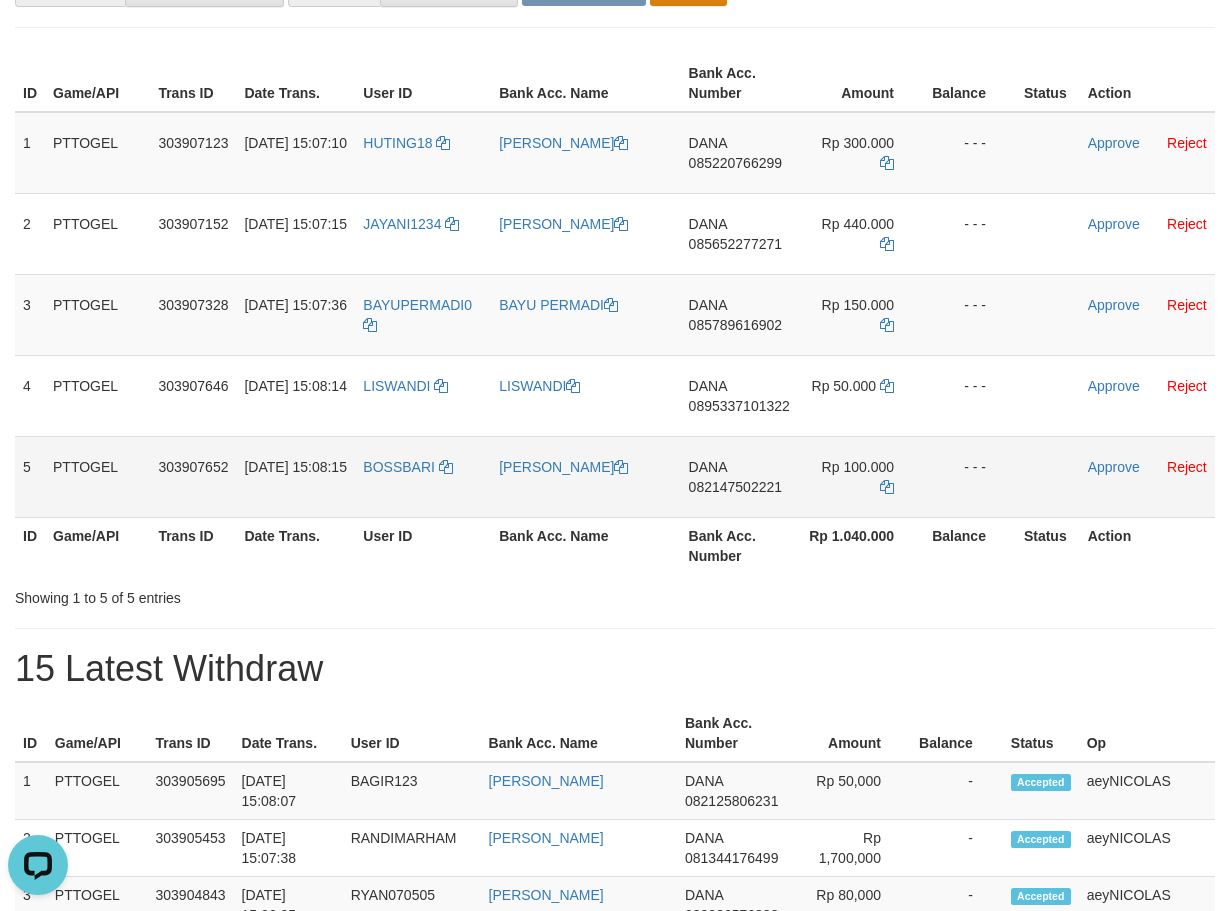 click on "082147502221" at bounding box center [735, 487] 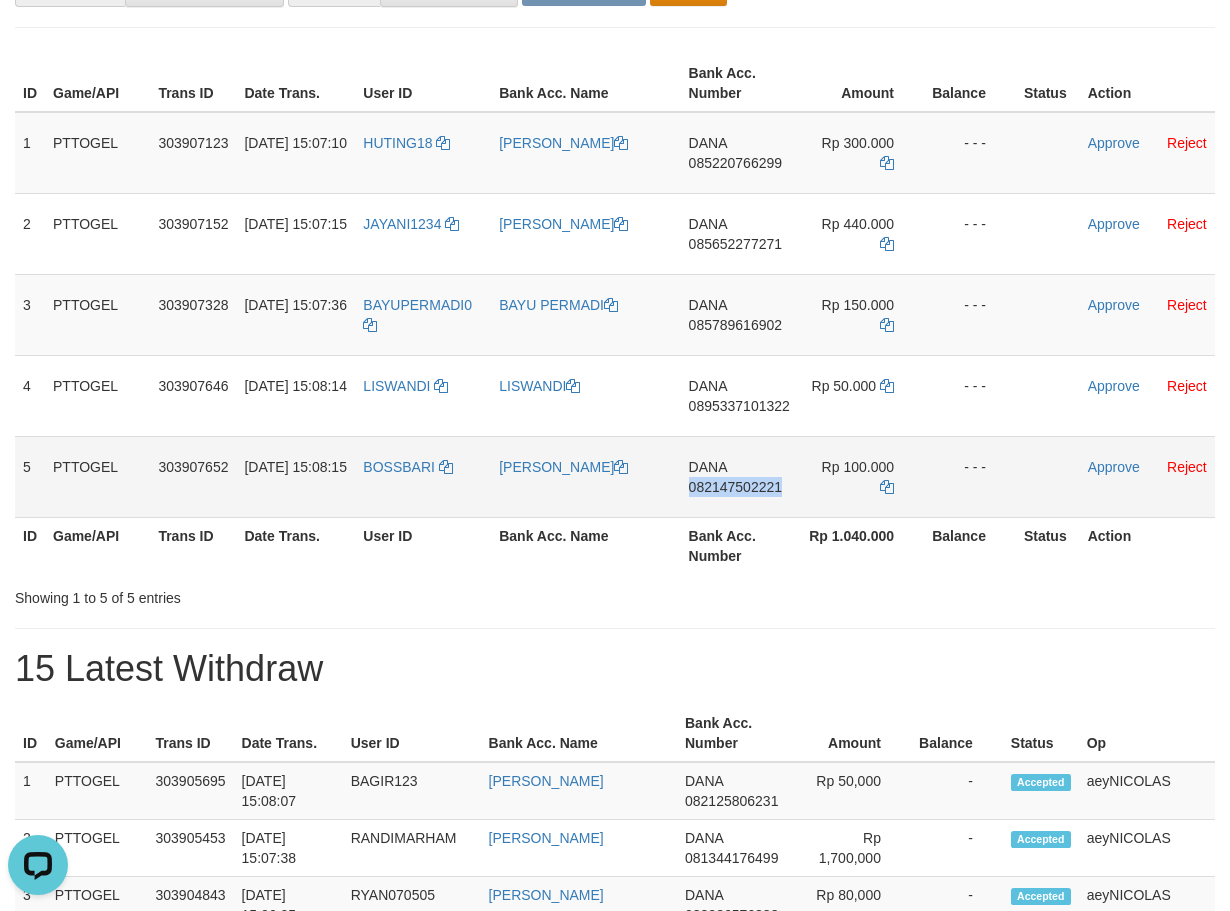 click on "082147502221" at bounding box center (735, 487) 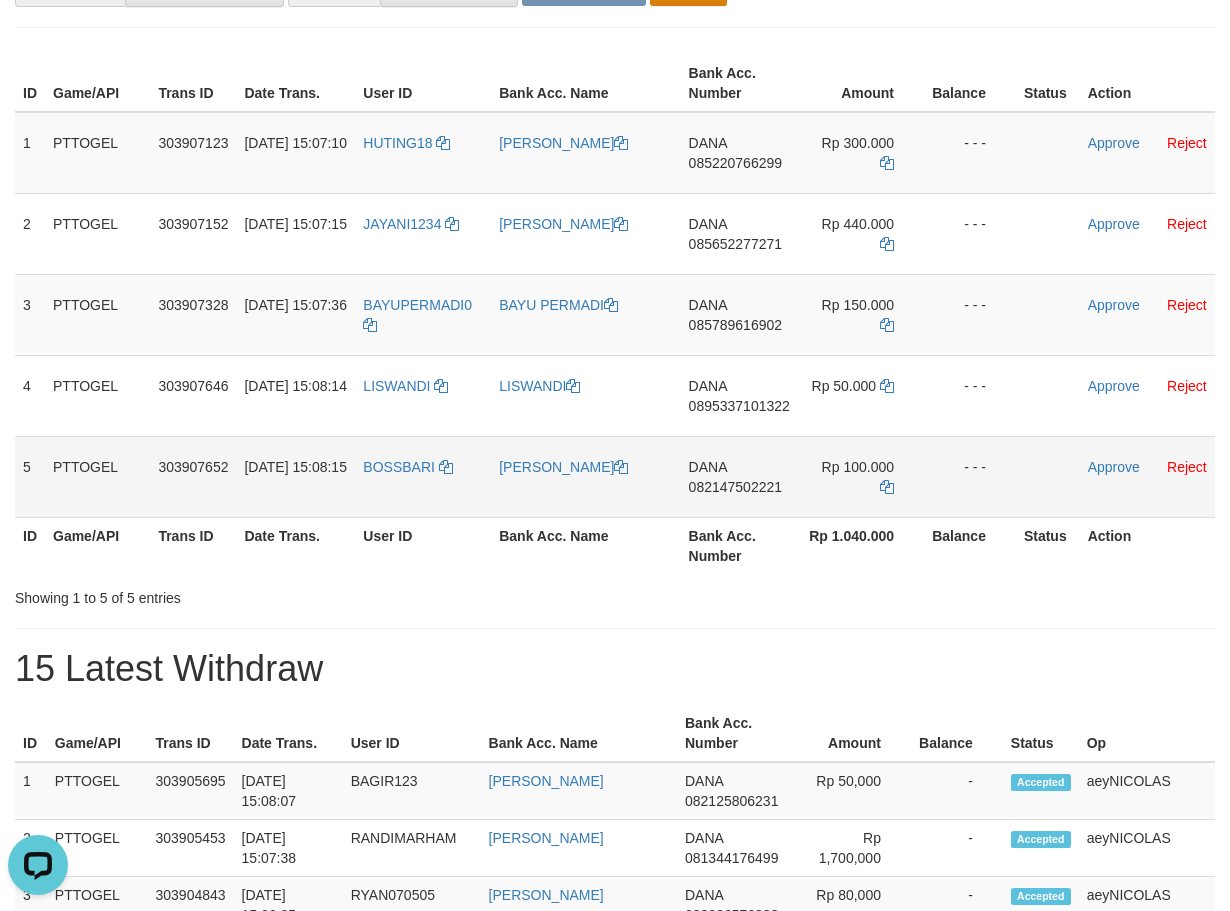 click on "[PERSON_NAME]
082147502221" at bounding box center [739, 476] 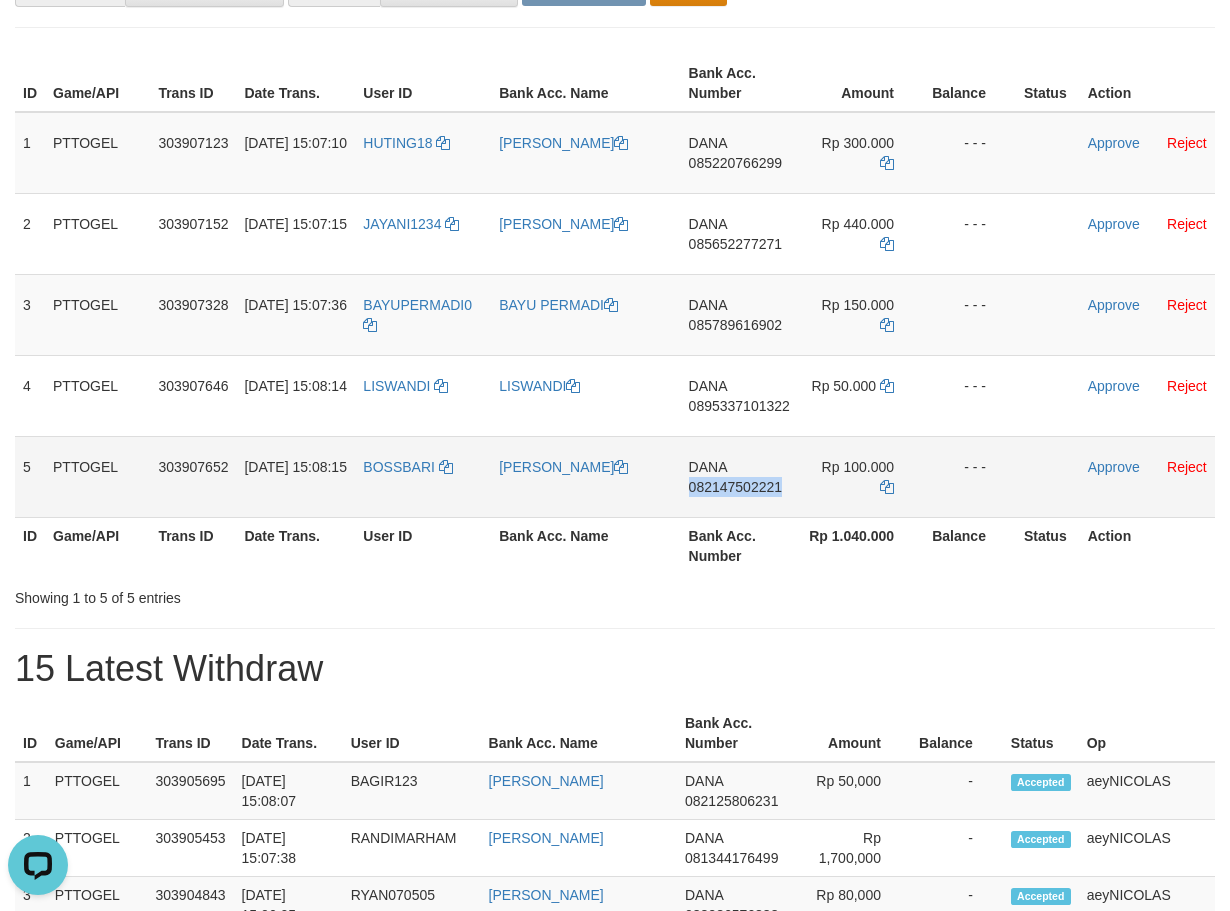 click on "[PERSON_NAME]
082147502221" at bounding box center (739, 476) 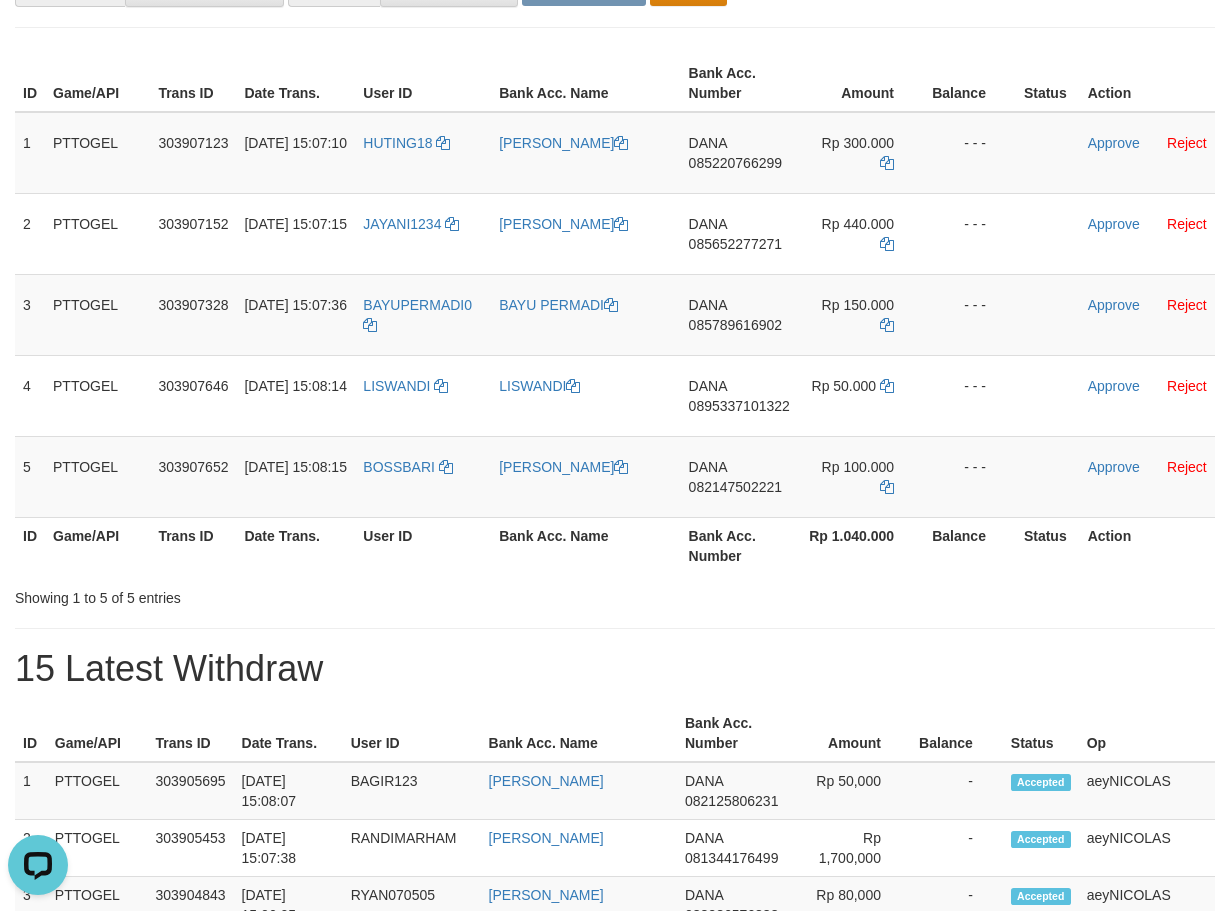 click on "Bank Acc. Number" at bounding box center (739, 545) 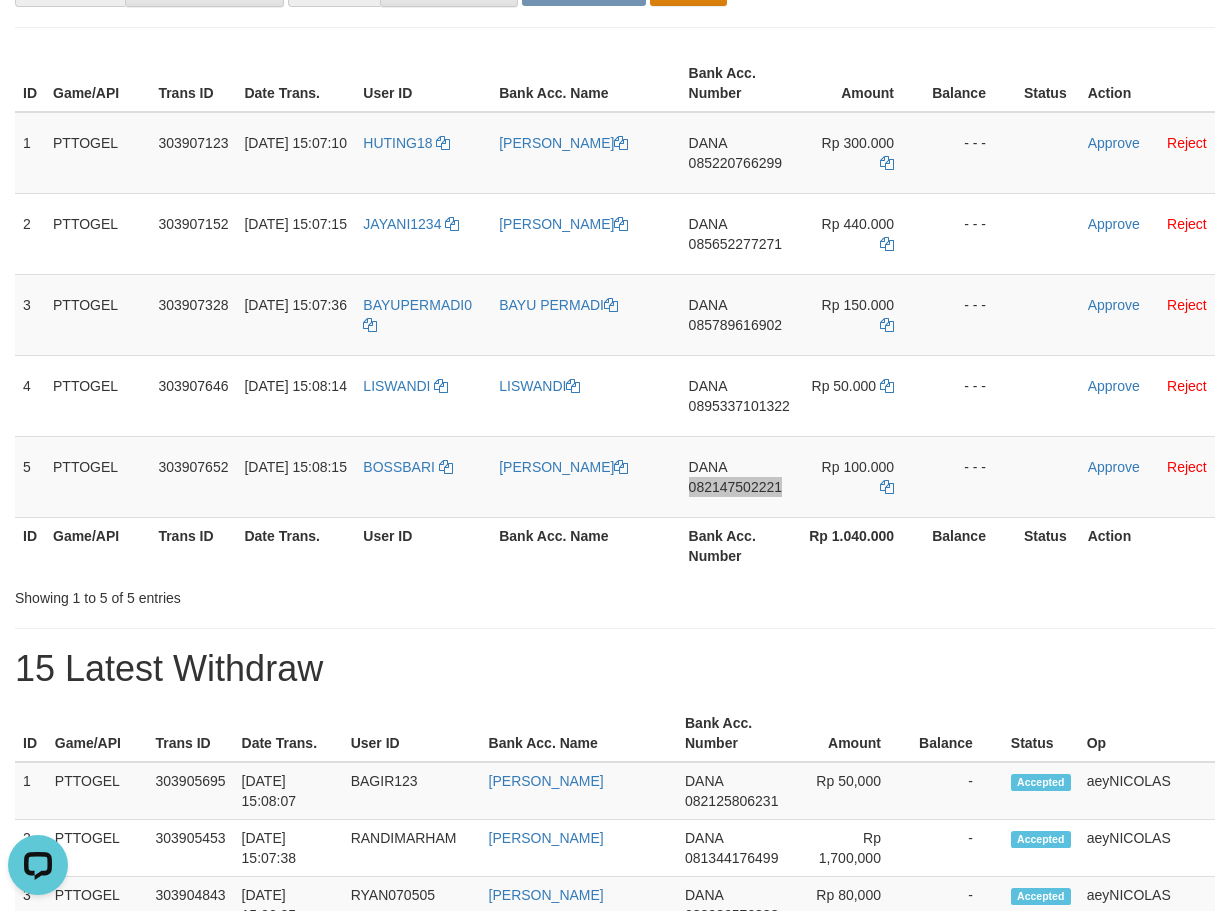 scroll, scrollTop: 160, scrollLeft: 0, axis: vertical 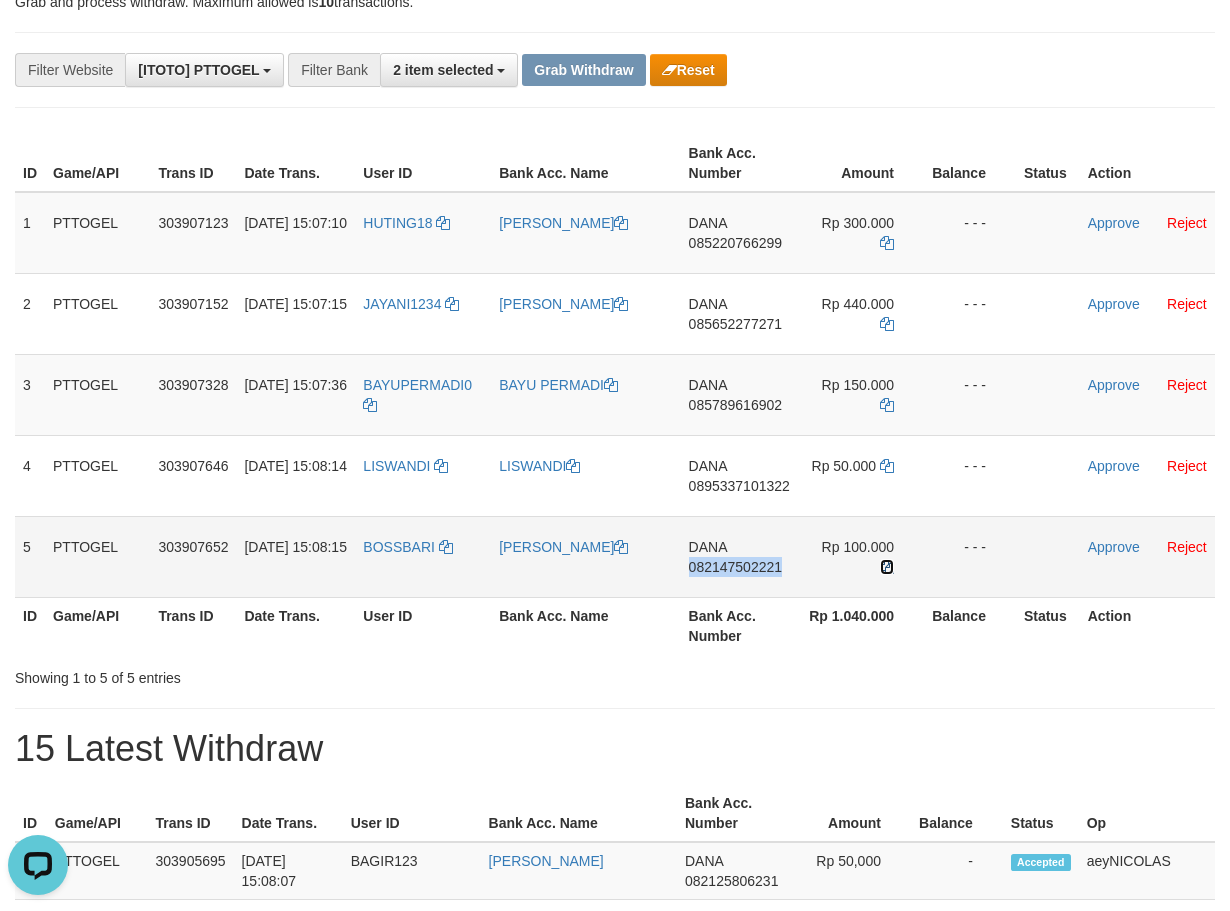 click at bounding box center [887, 567] 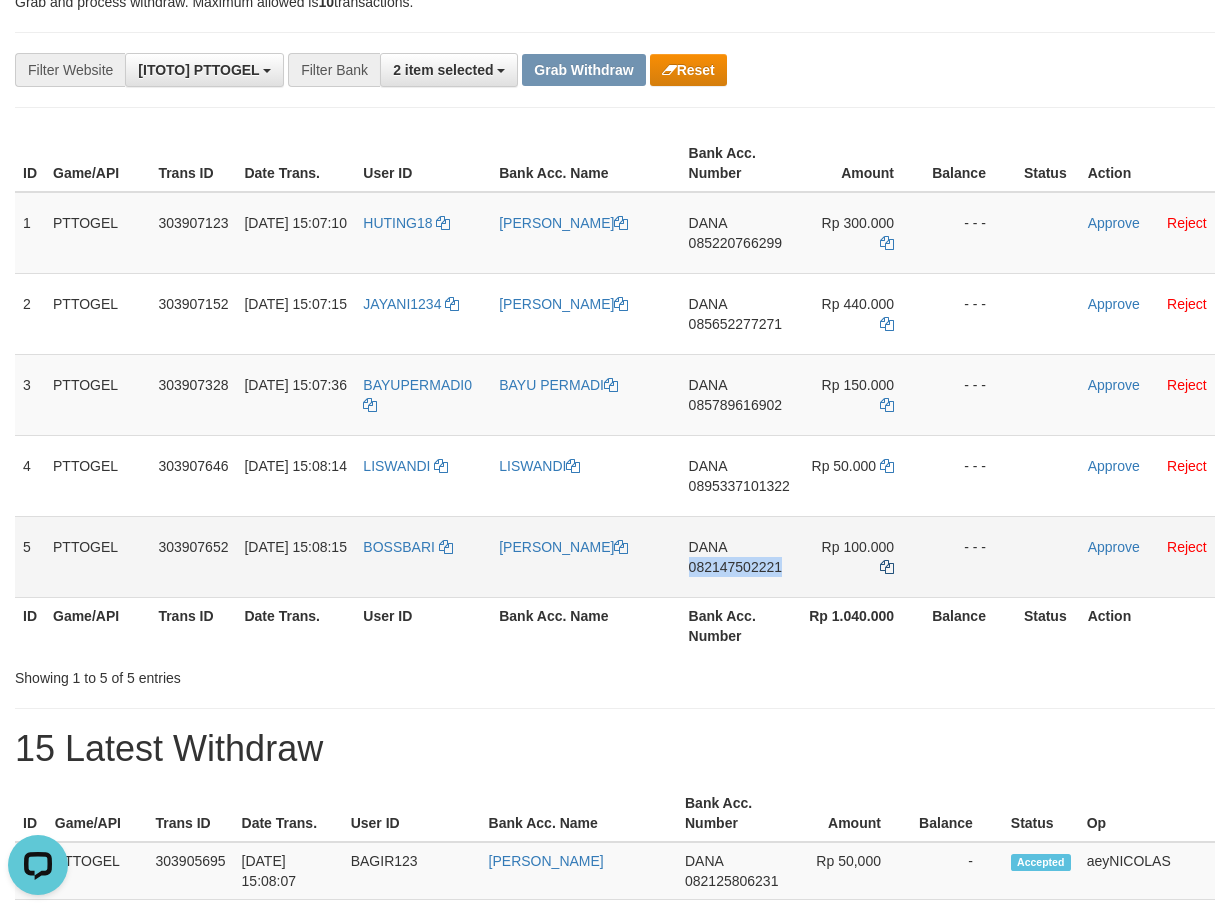 copy on "082147502221" 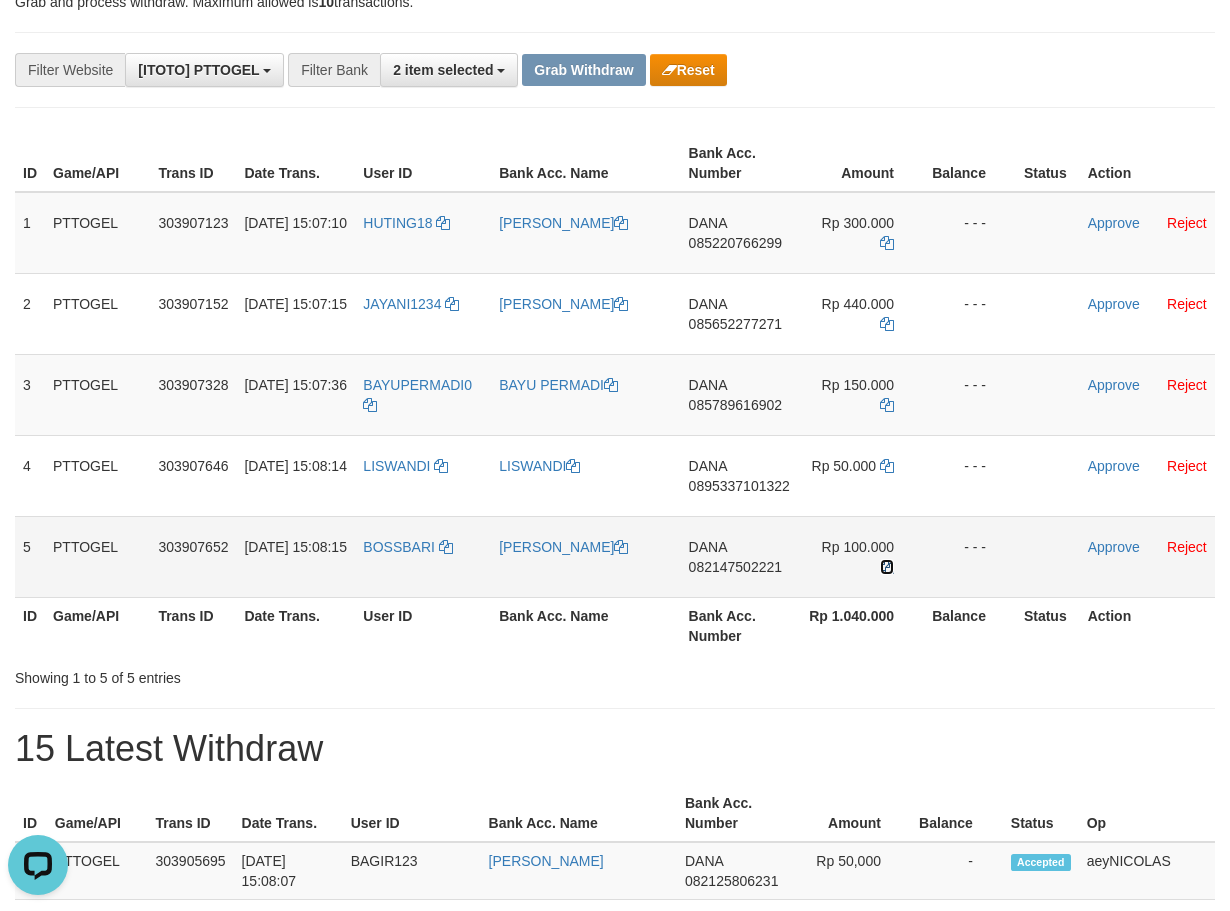 click at bounding box center [887, 567] 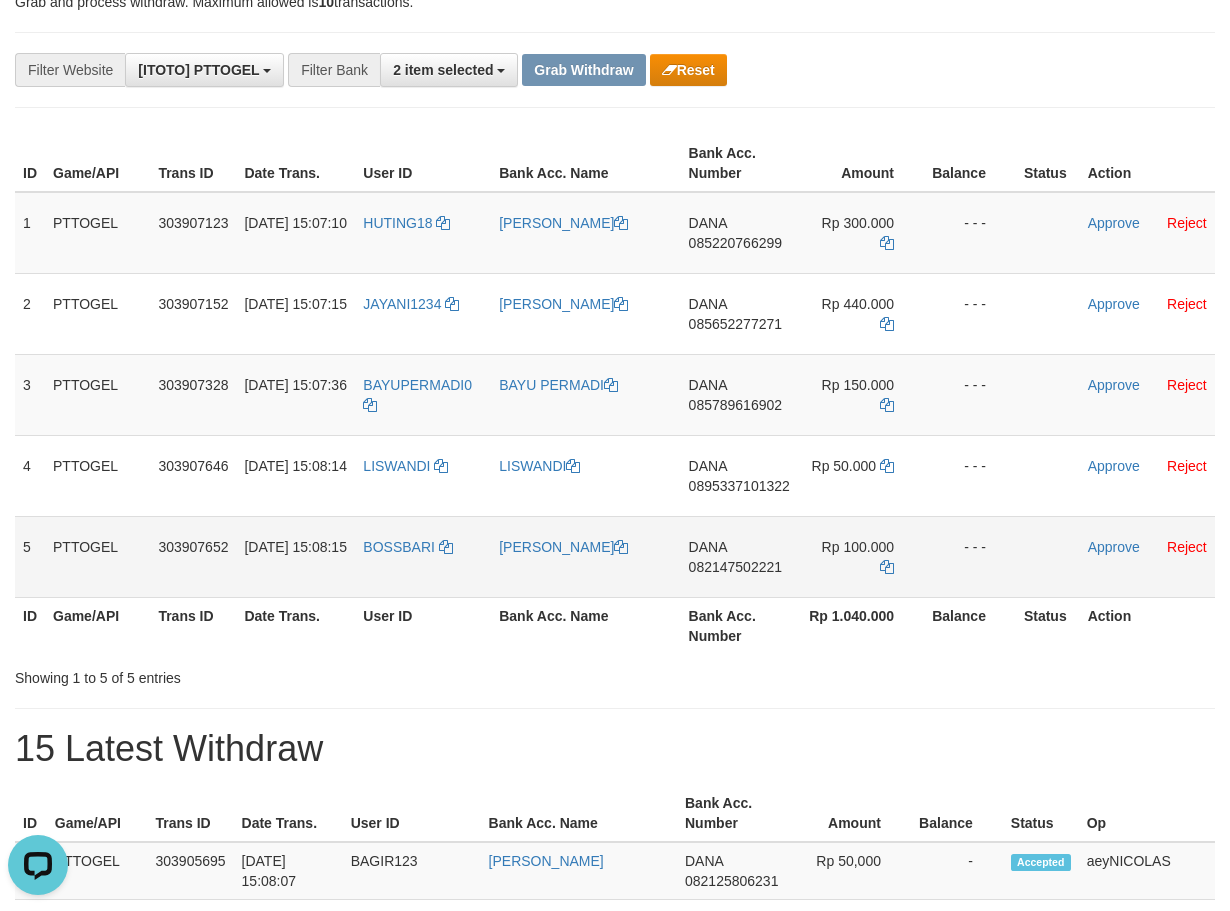 click on "Approve
Reject" at bounding box center (1147, 556) 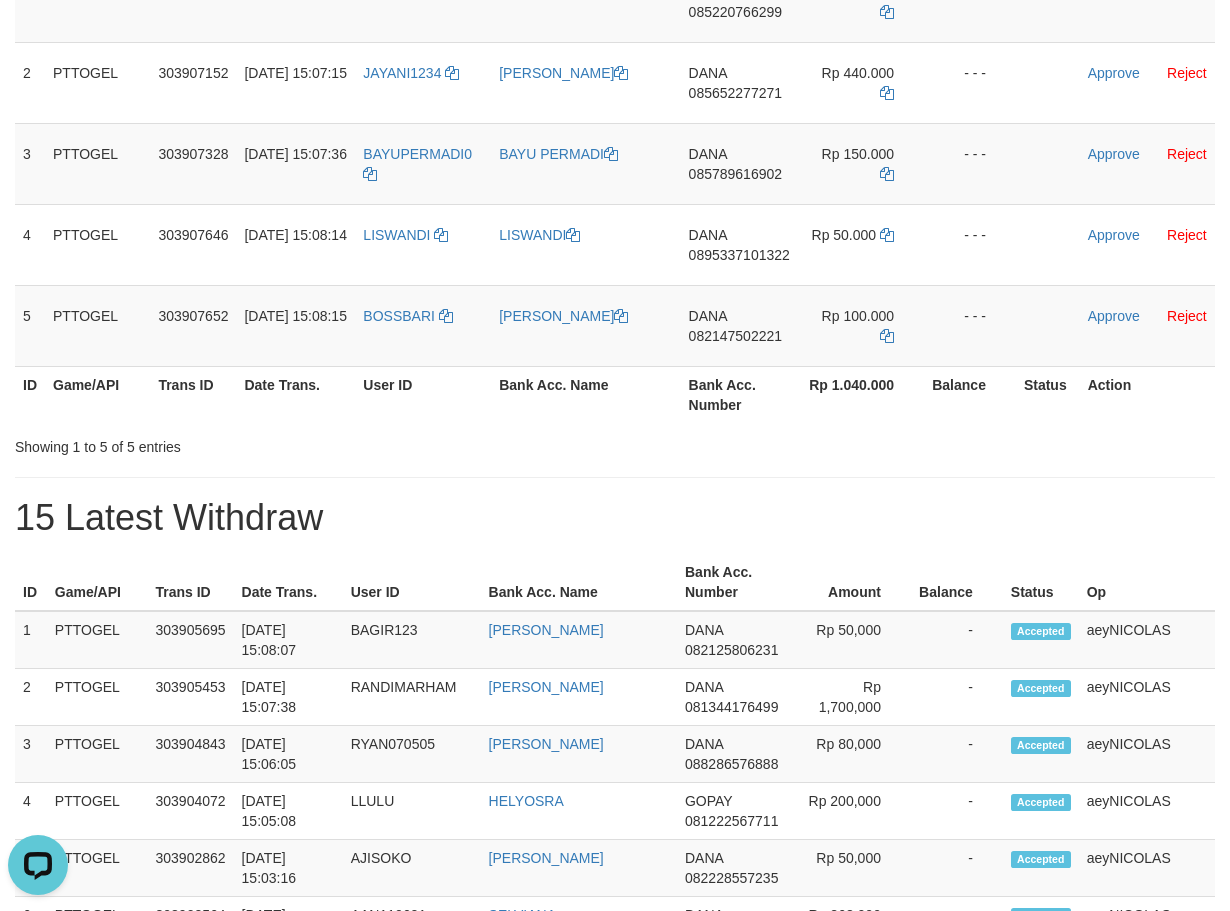 scroll, scrollTop: 71, scrollLeft: 0, axis: vertical 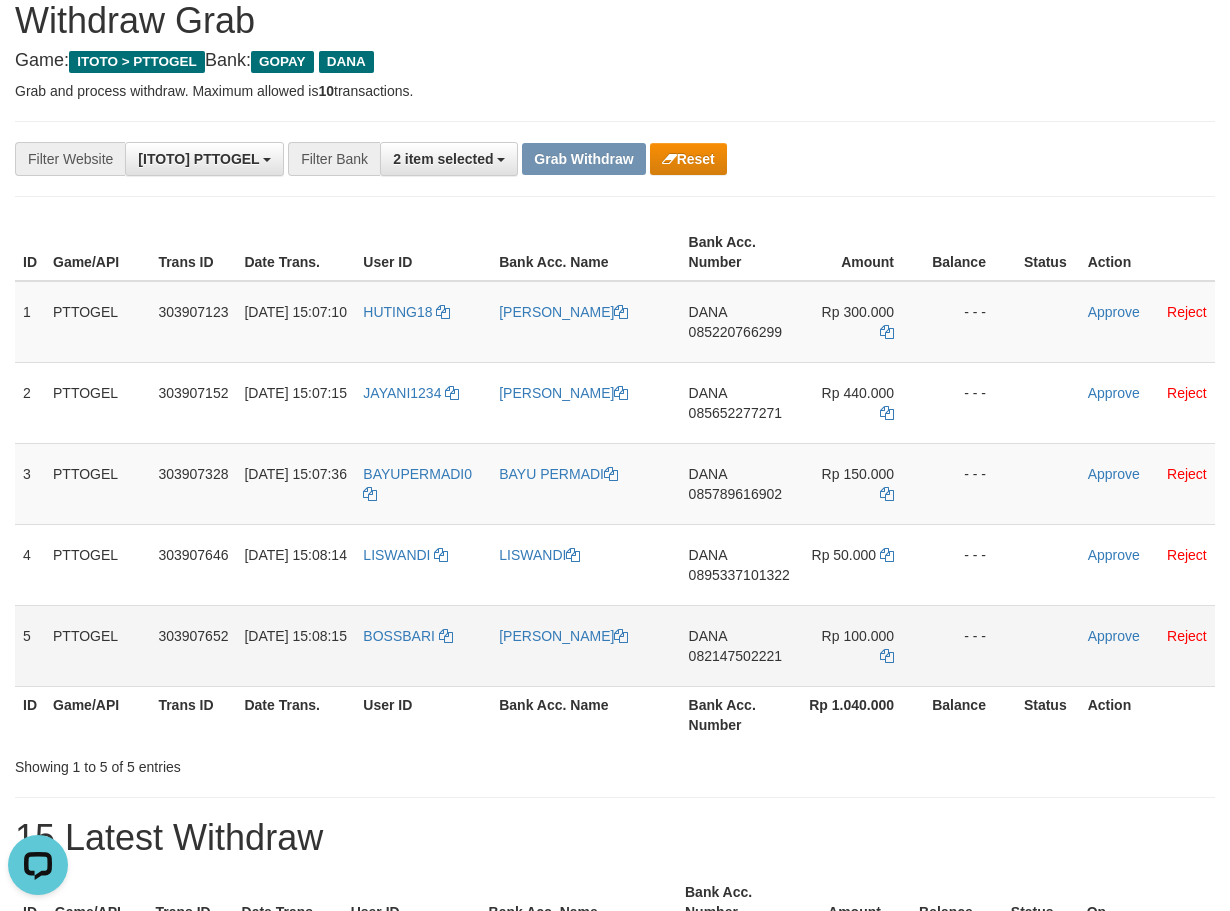 click on "Approve
Reject" at bounding box center [1147, 645] 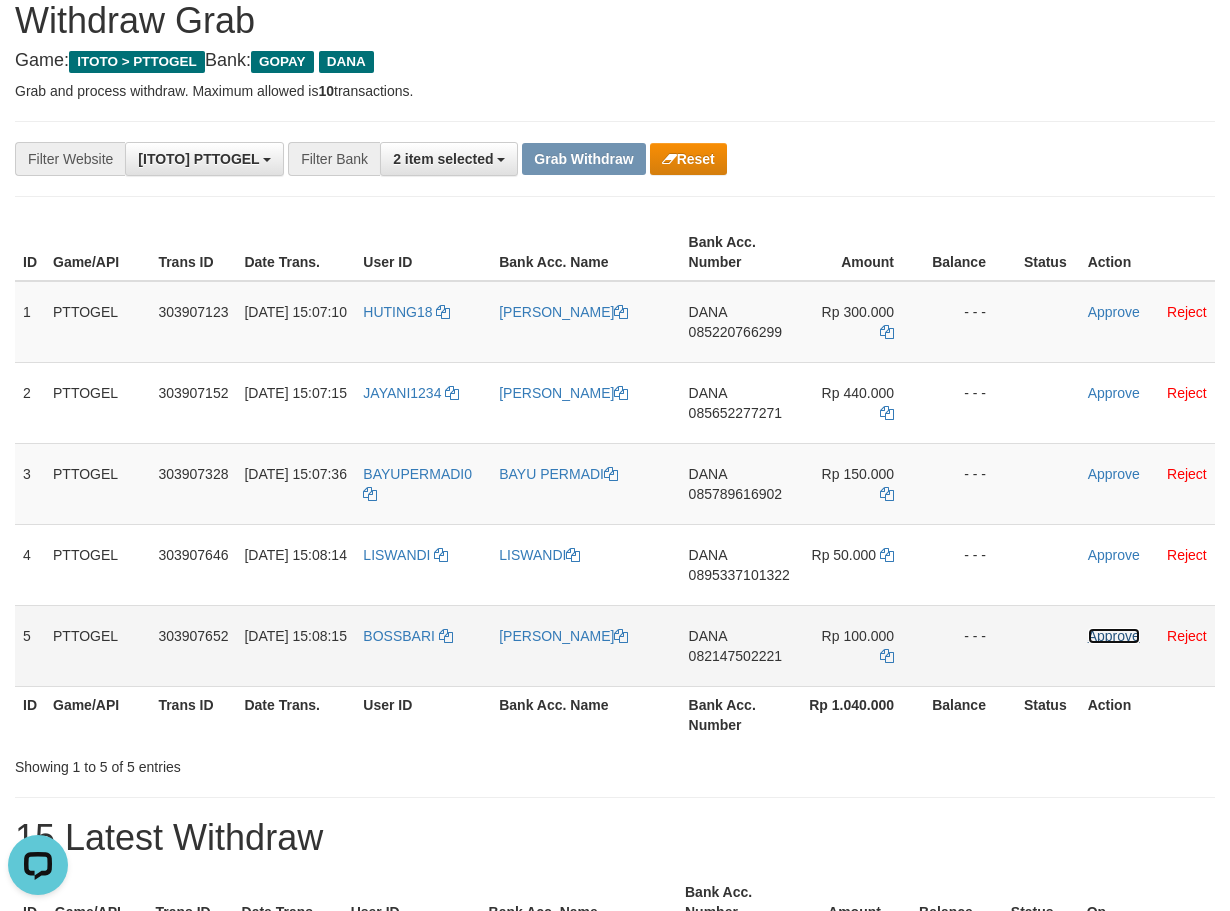 click on "Approve" at bounding box center (1114, 636) 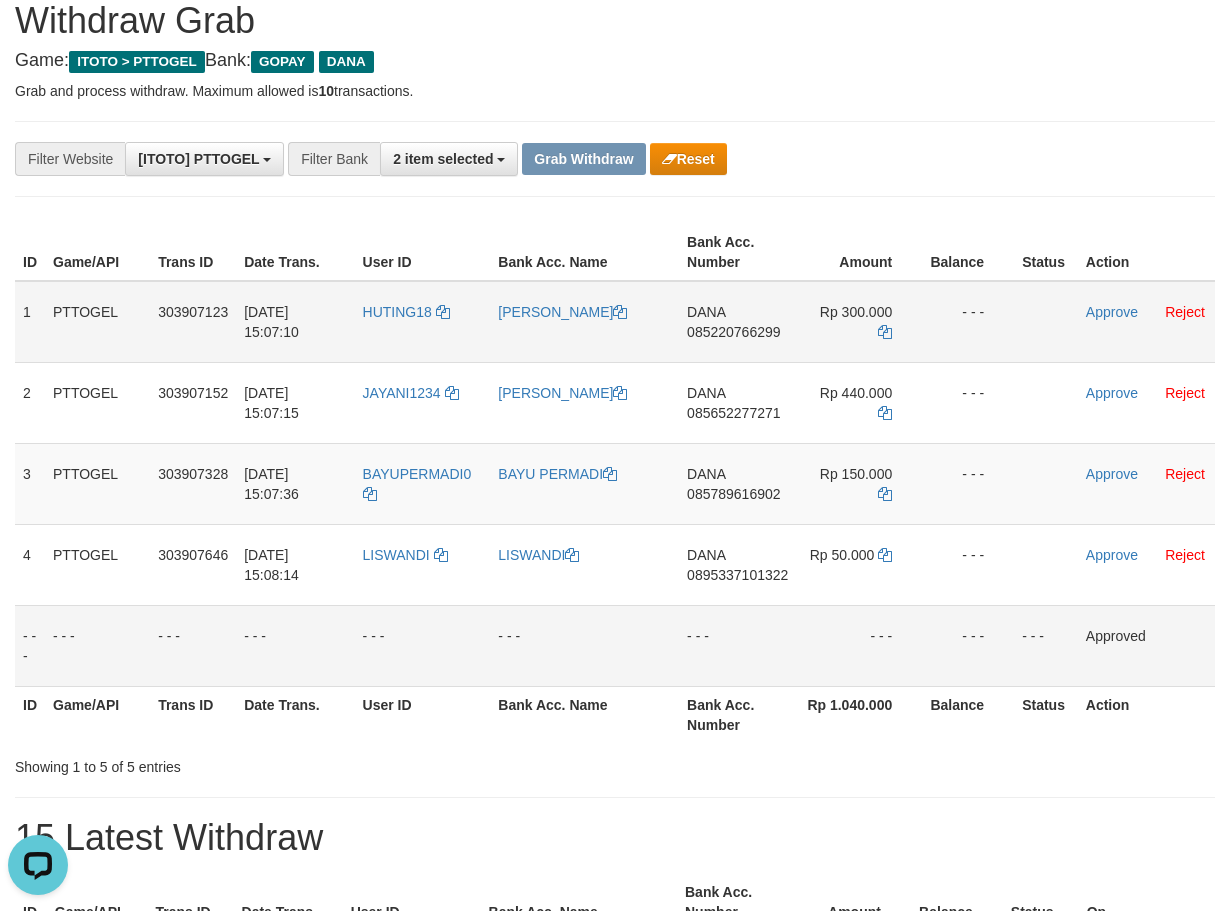 click on "085220766299" at bounding box center [733, 332] 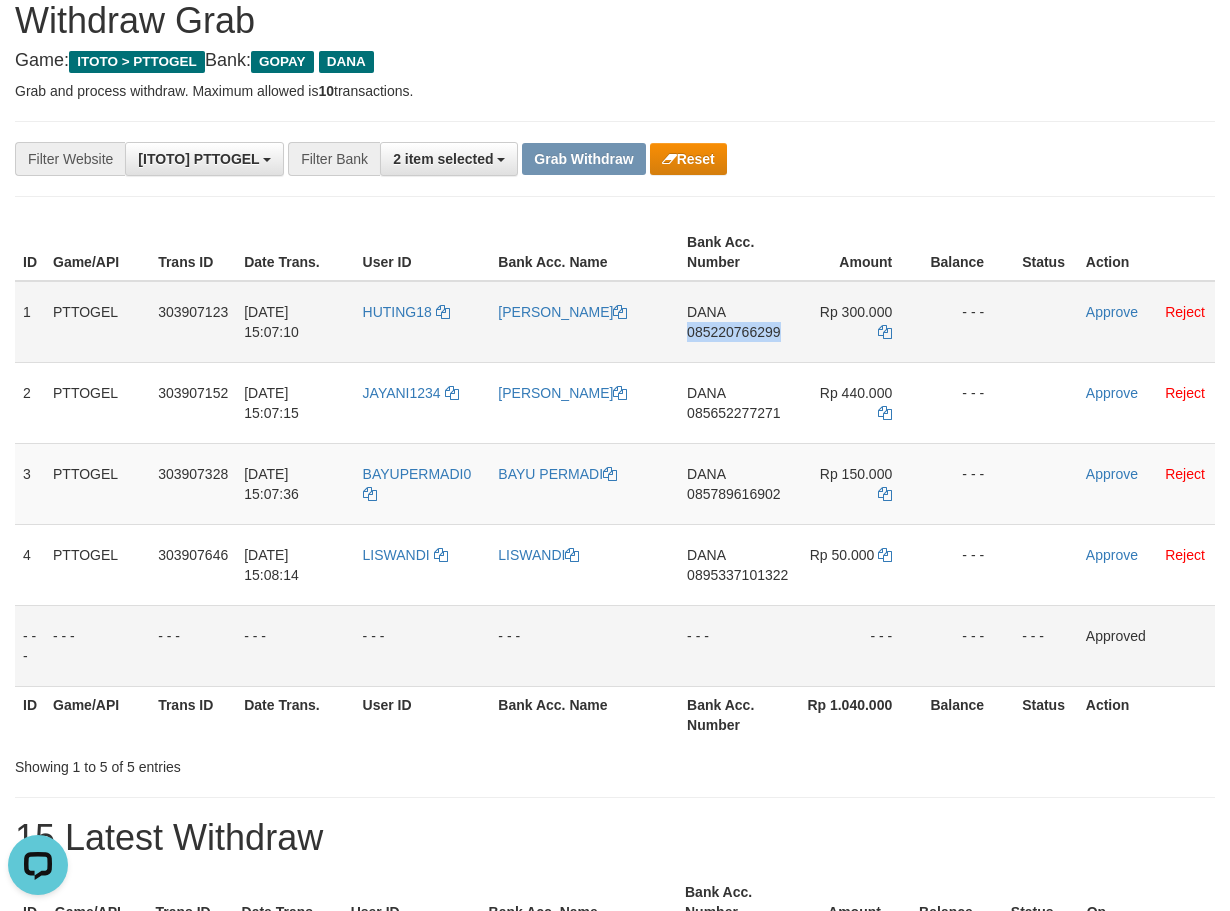 click on "085220766299" at bounding box center [733, 332] 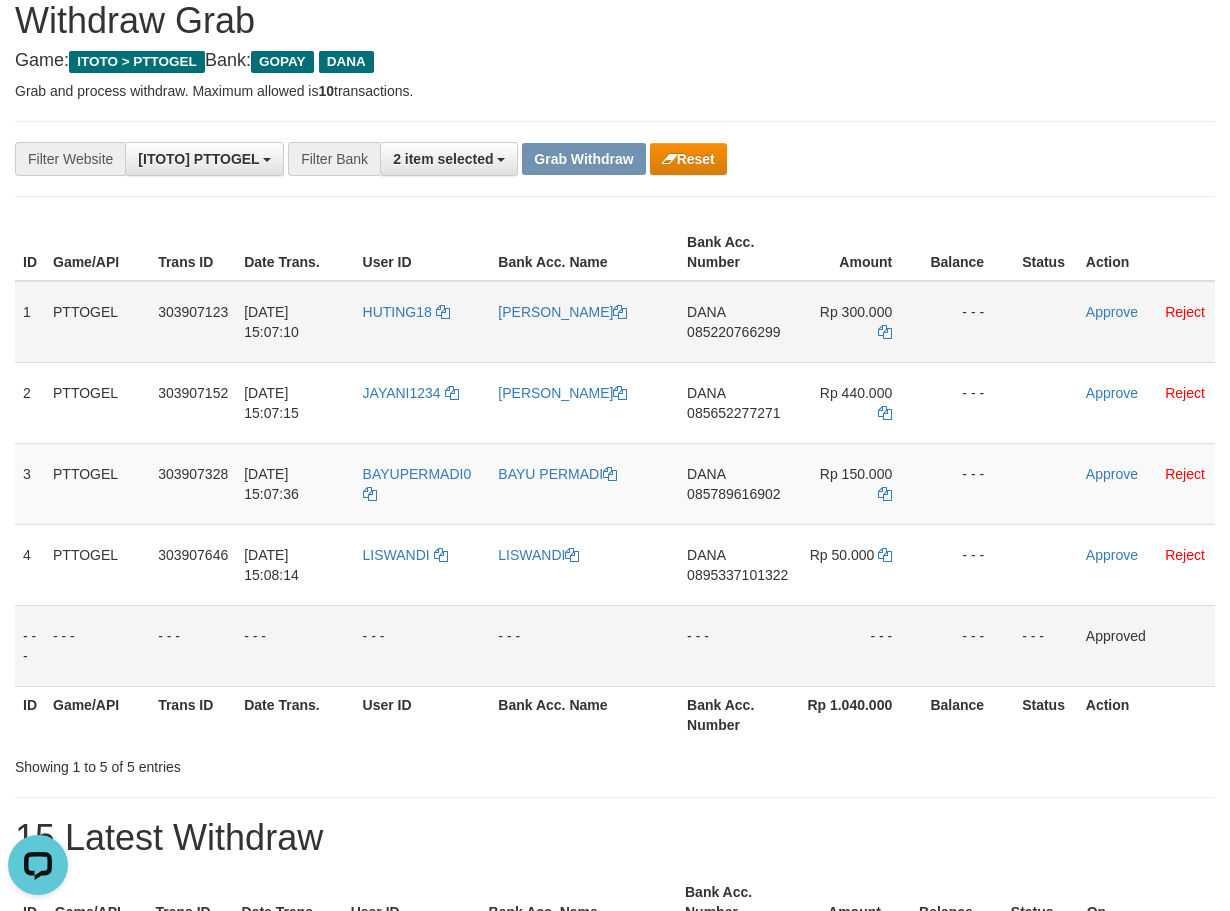 click on "085220766299" at bounding box center (733, 332) 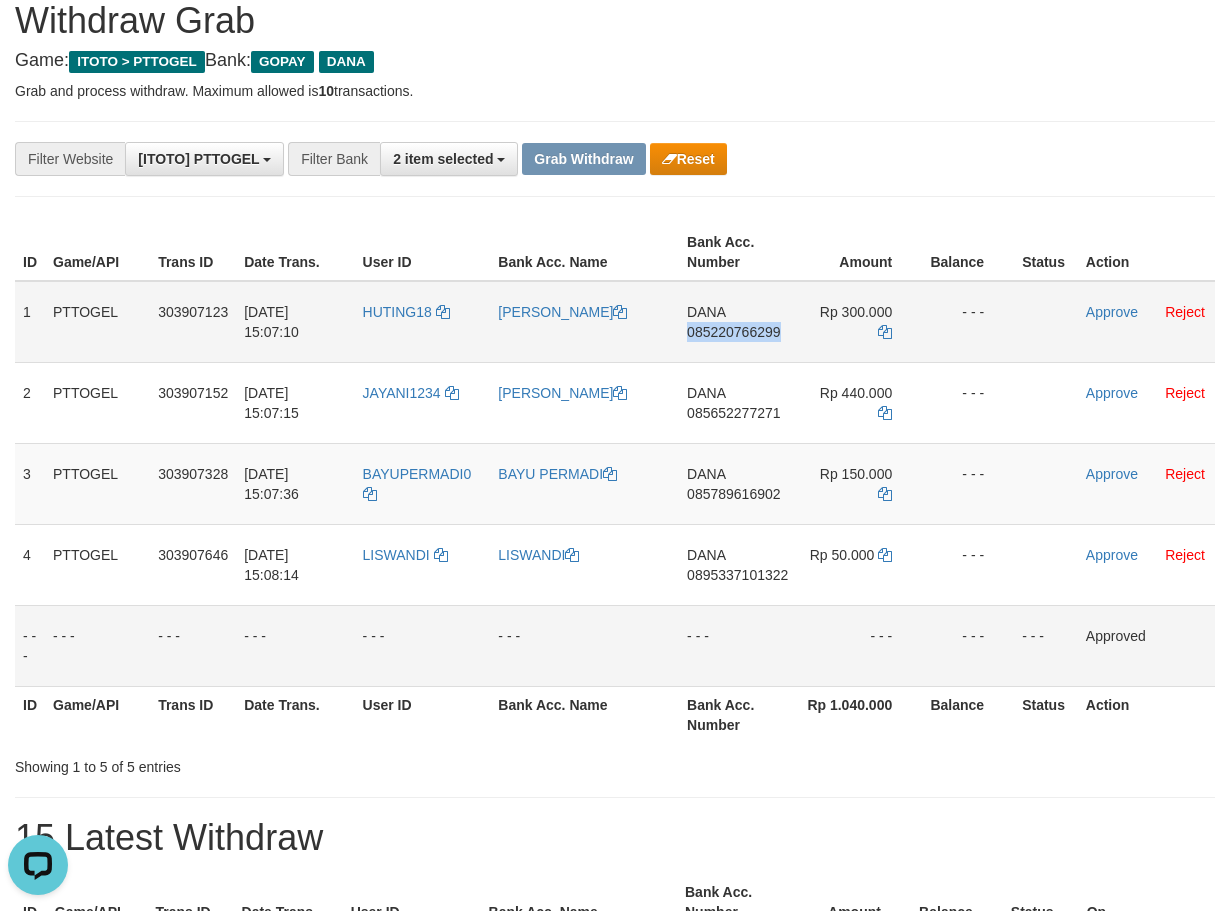 click on "DANA
085220766299" at bounding box center (737, 322) 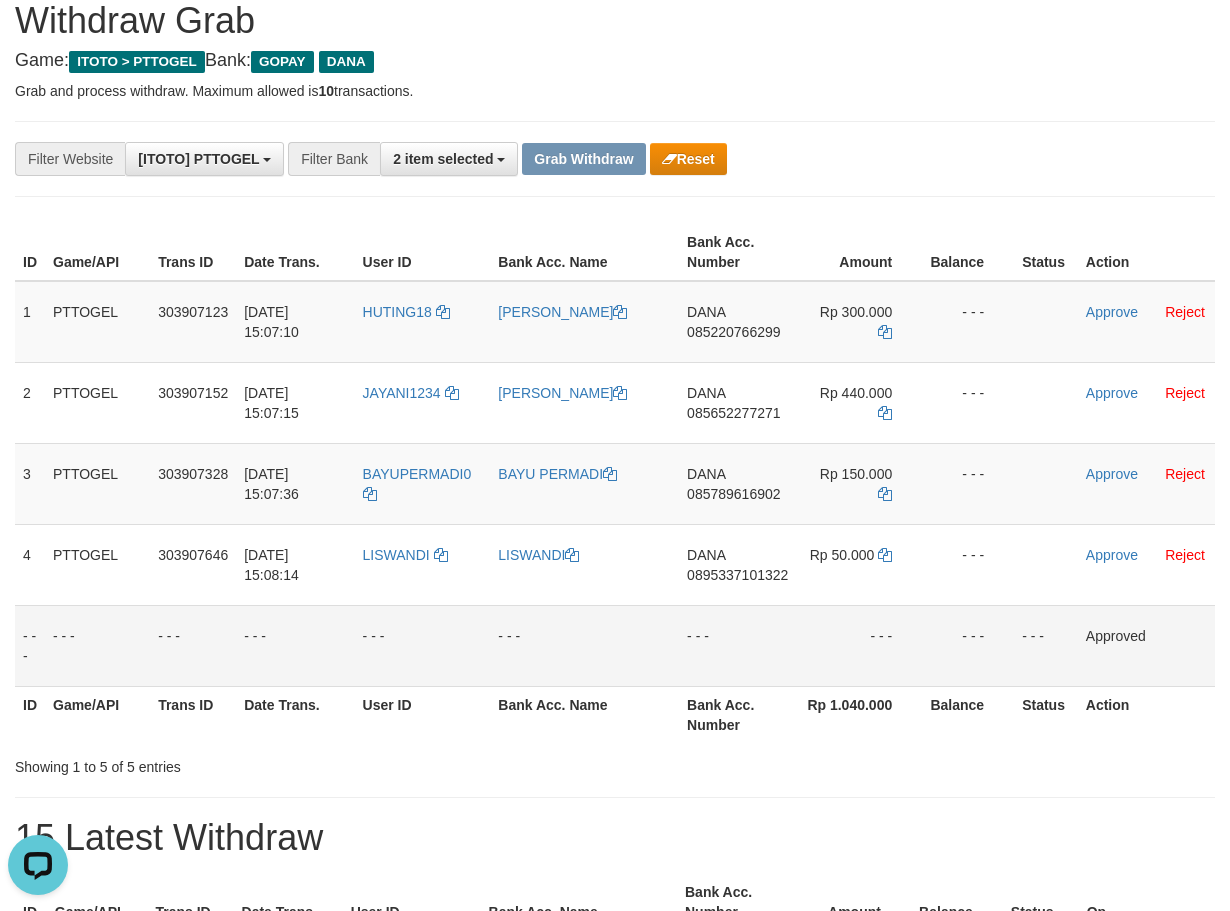 click on "- - -" at bounding box center [737, 645] 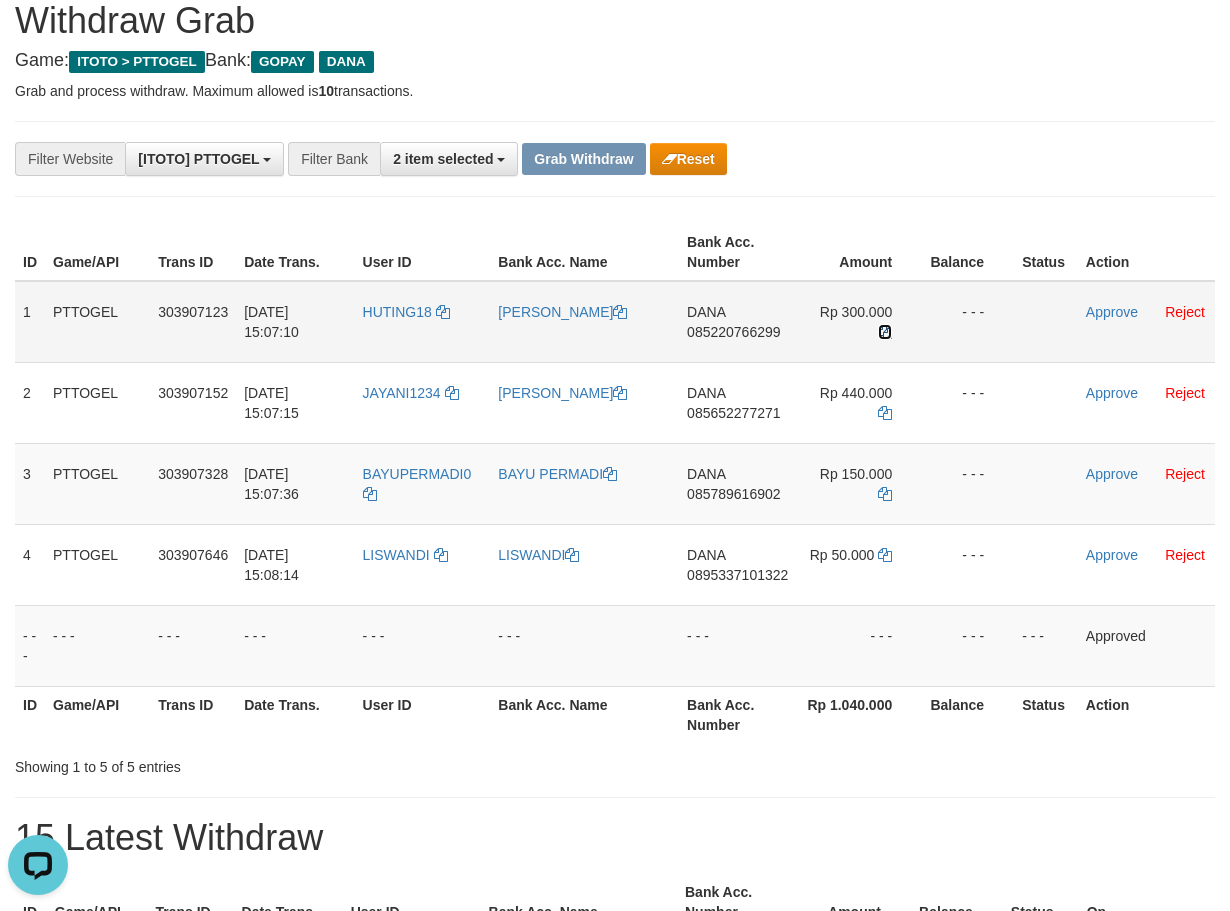 click at bounding box center [885, 332] 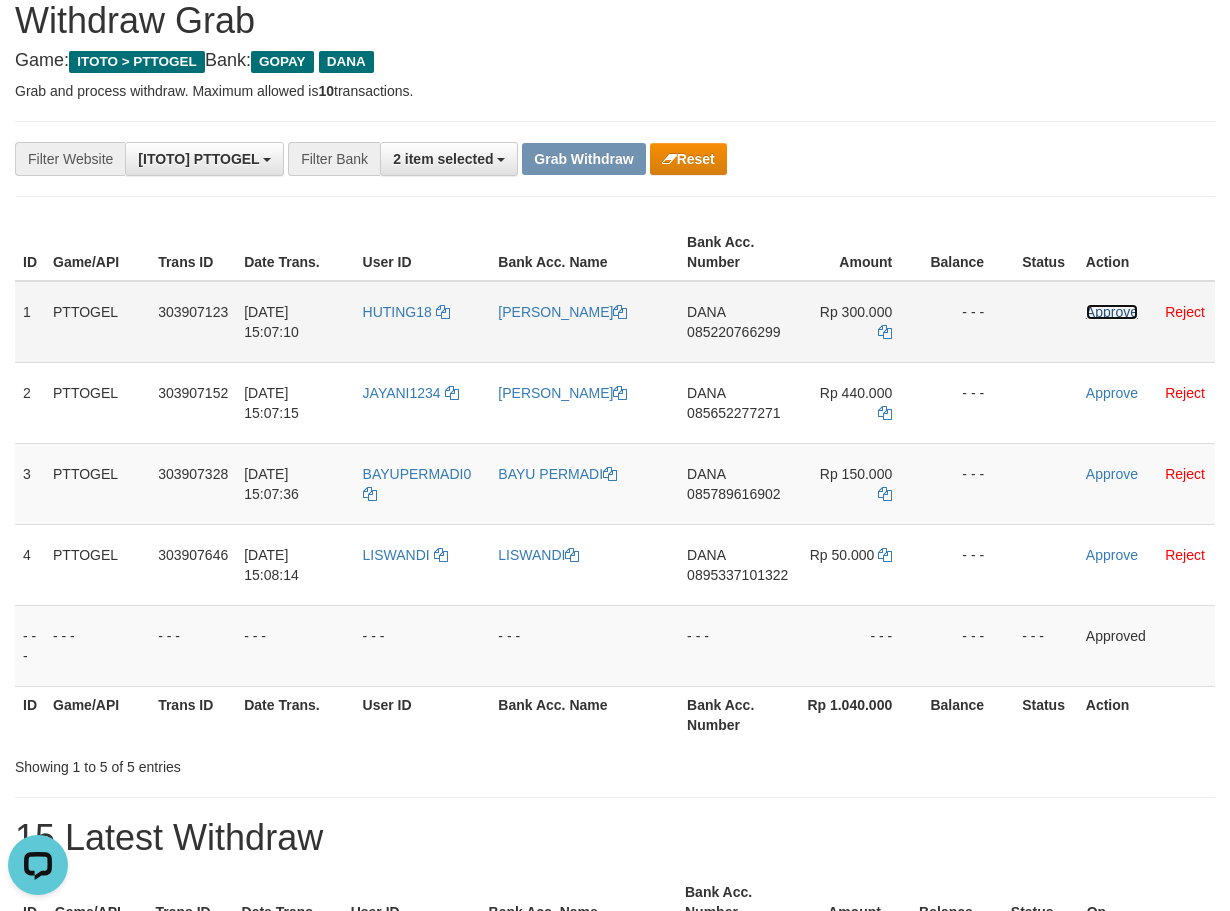 click on "Approve" at bounding box center (1112, 312) 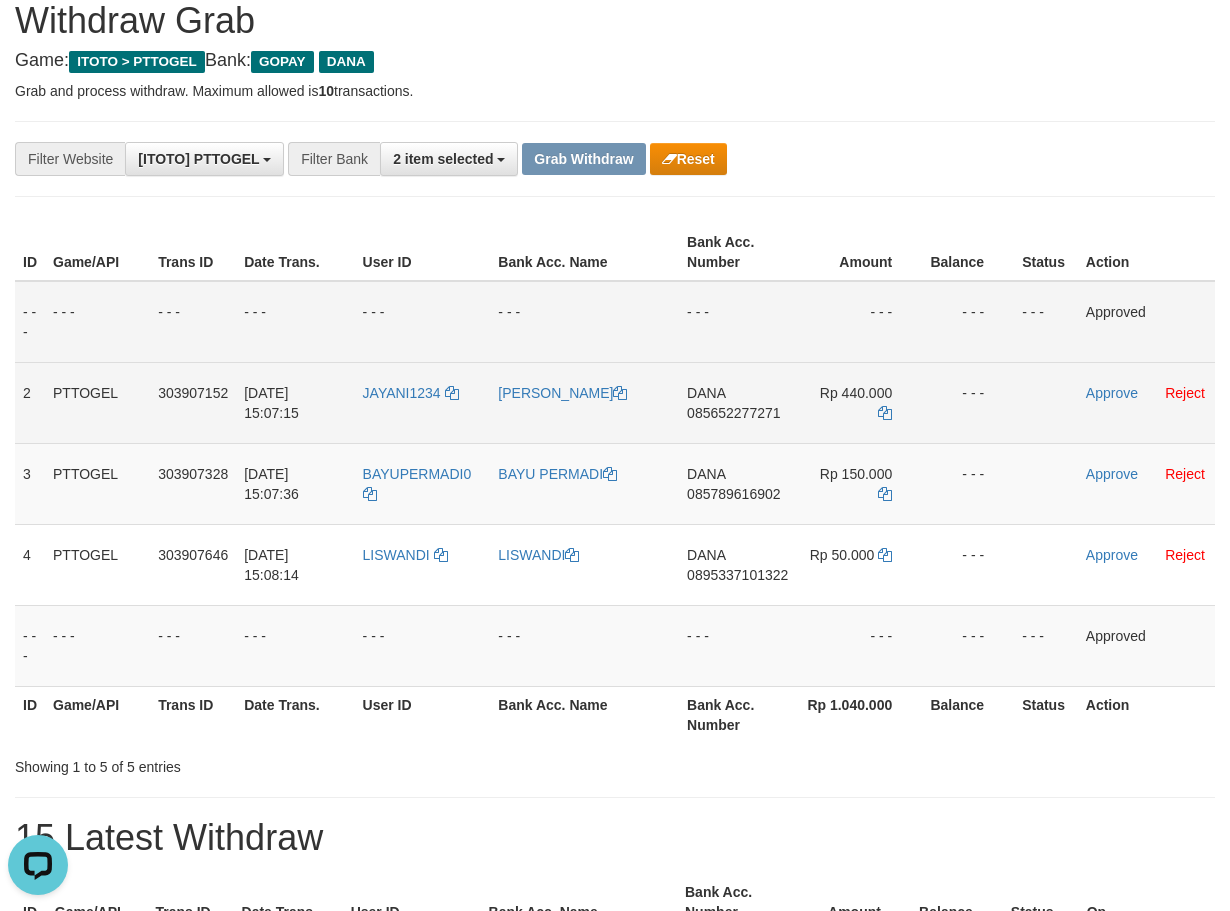 click on "085652277271" at bounding box center [733, 413] 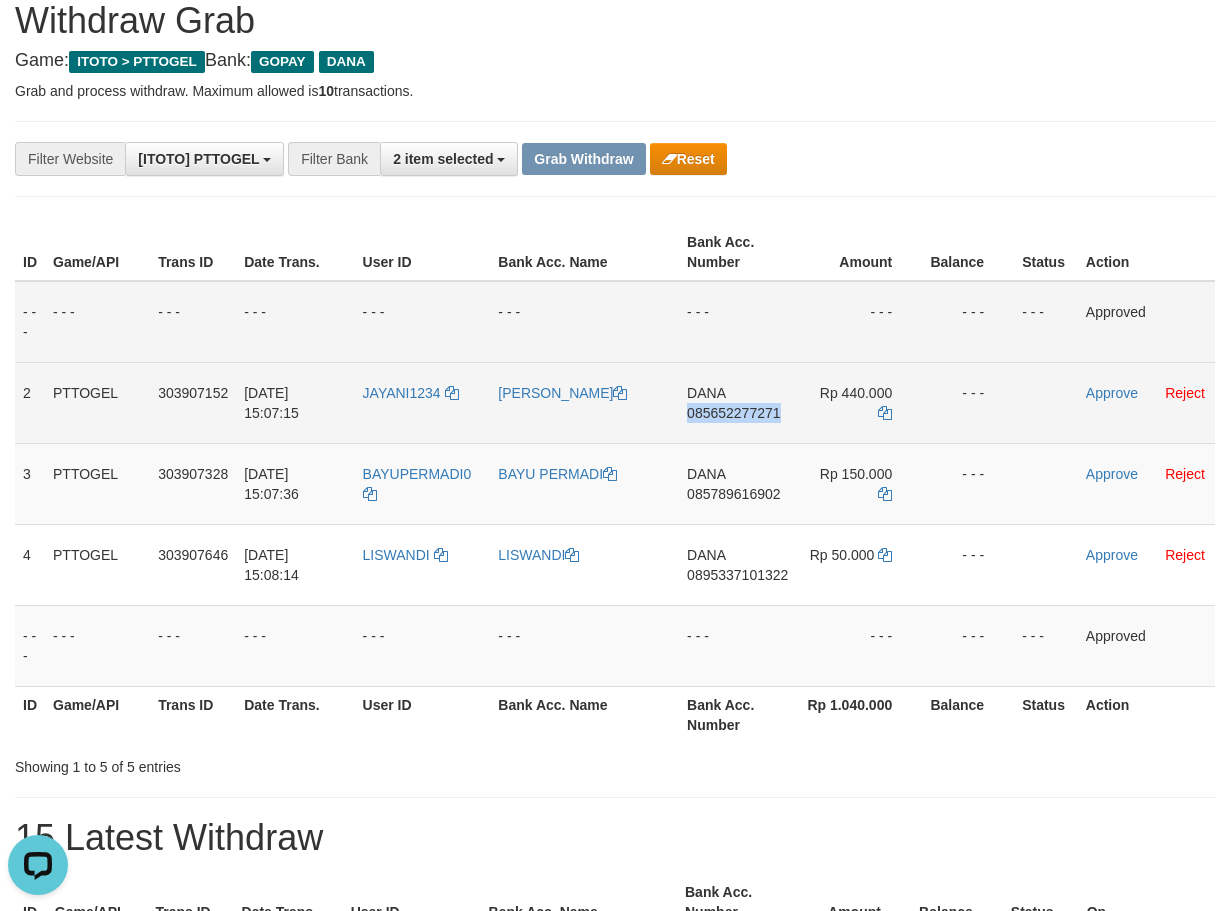 click on "085652277271" at bounding box center (733, 413) 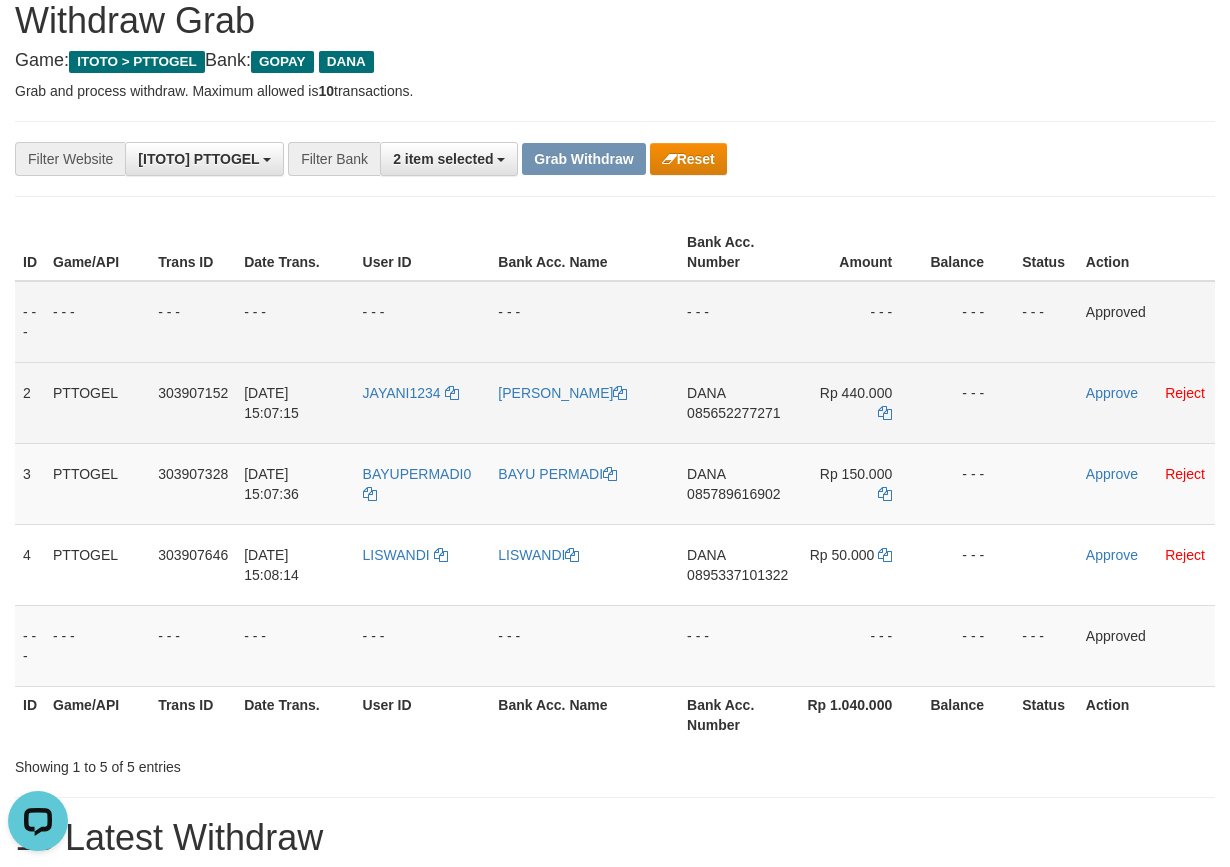 click on "- - -
- - -
- - -
- - -
- - -
- - -
- - -
- - -
- - -
- - -
Approved
2
PTTOGEL
303907152
12/07/2025 15:07:15
JAYANI1234
JAYANI
DANA
085652277271
Rp 440.000
- - -
Approve
Reject
3
PTTOGEL
303907328
12/07/2025 15:07:36
BAYUPERMADI0
BAYU PERMADI
DANA
085789616902
Rp 150.000
- - -" at bounding box center [615, 484] 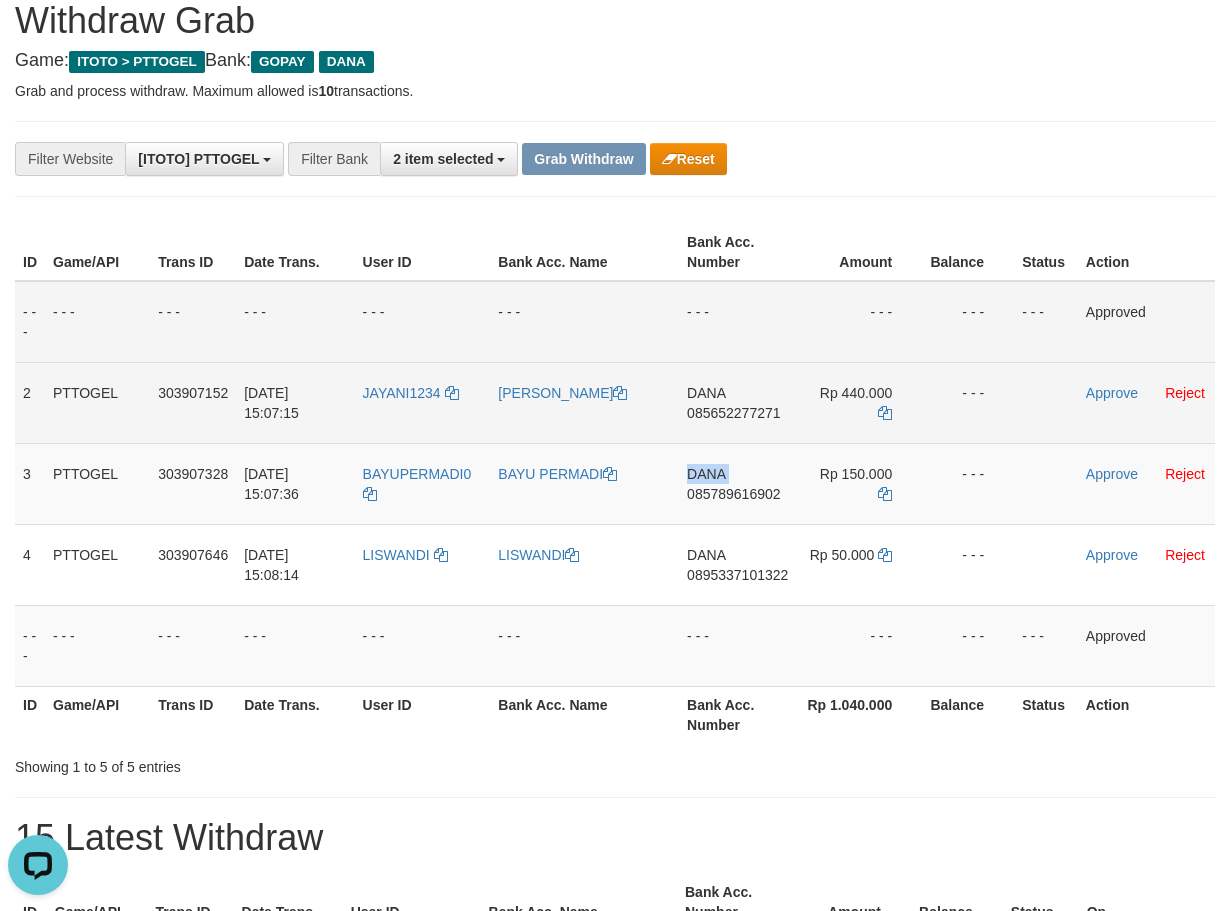 click on "DANA
085789616902" at bounding box center [737, 483] 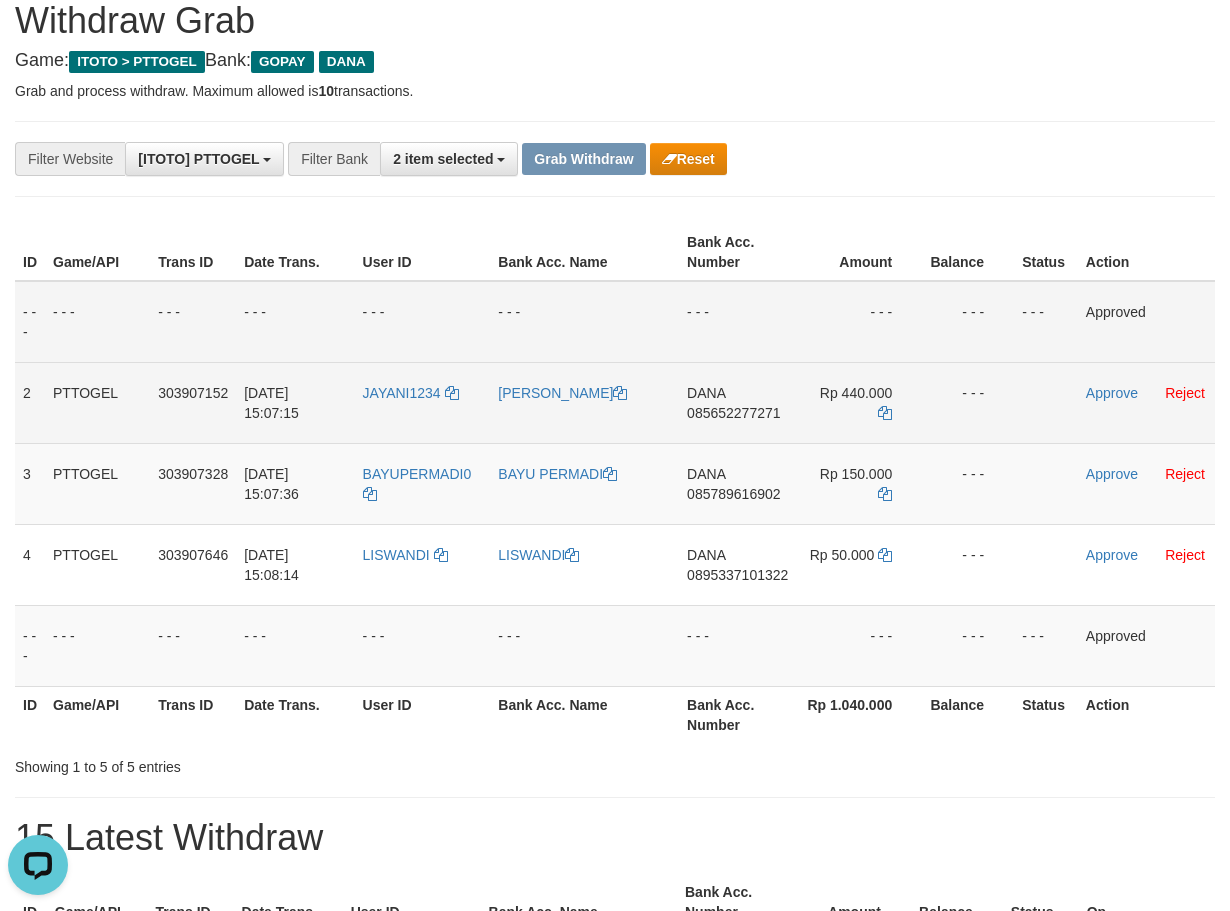 click on "085652277271" at bounding box center (733, 413) 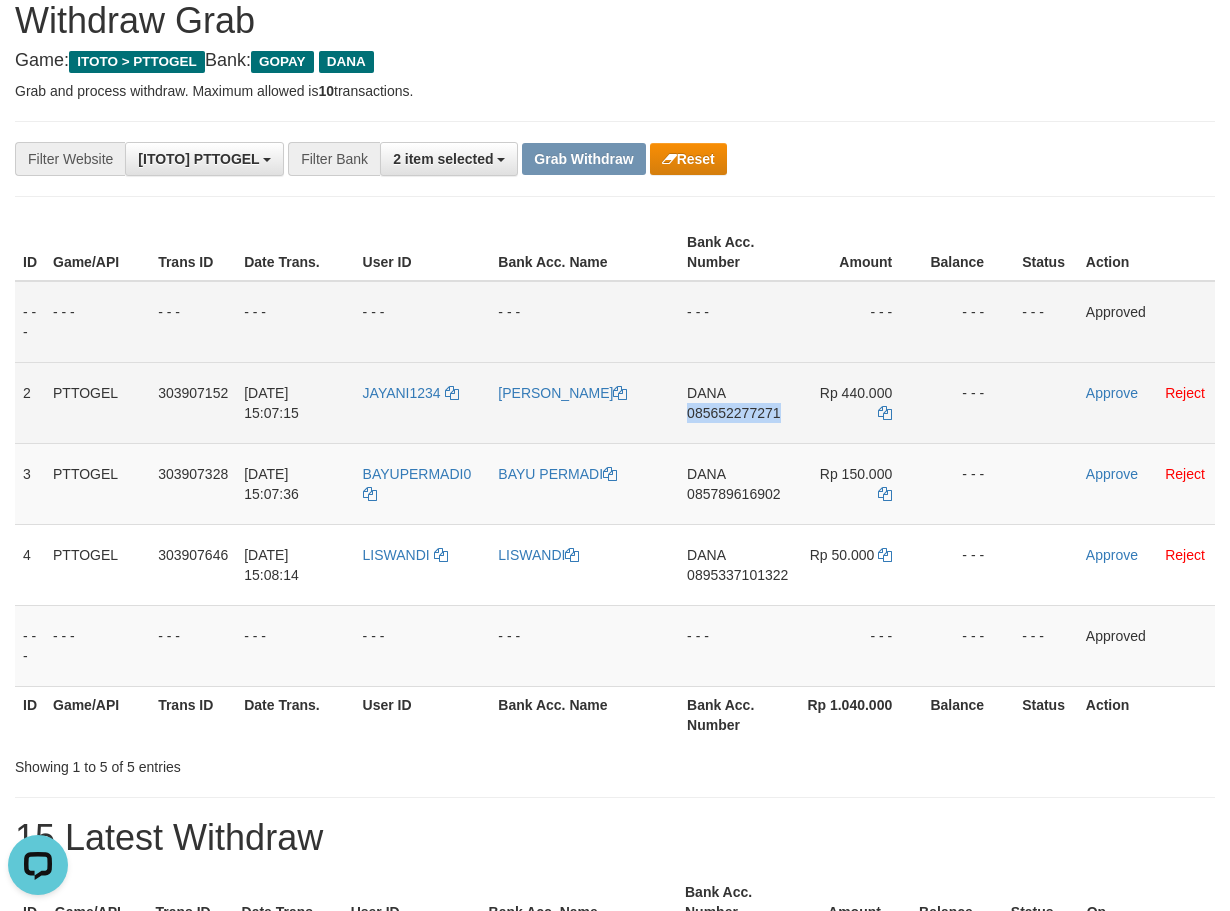 click on "085652277271" at bounding box center [733, 413] 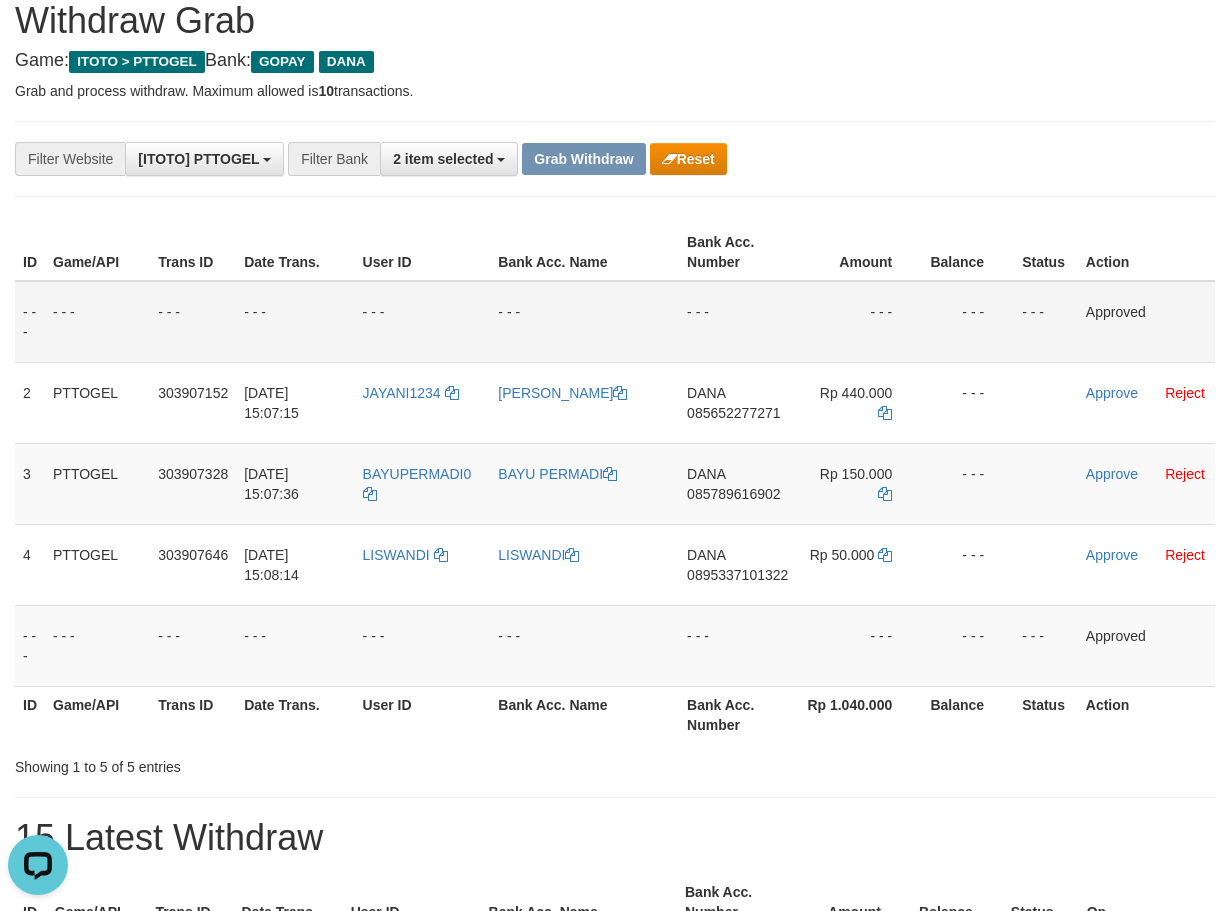 click on "Bank Acc. Number" at bounding box center [737, 714] 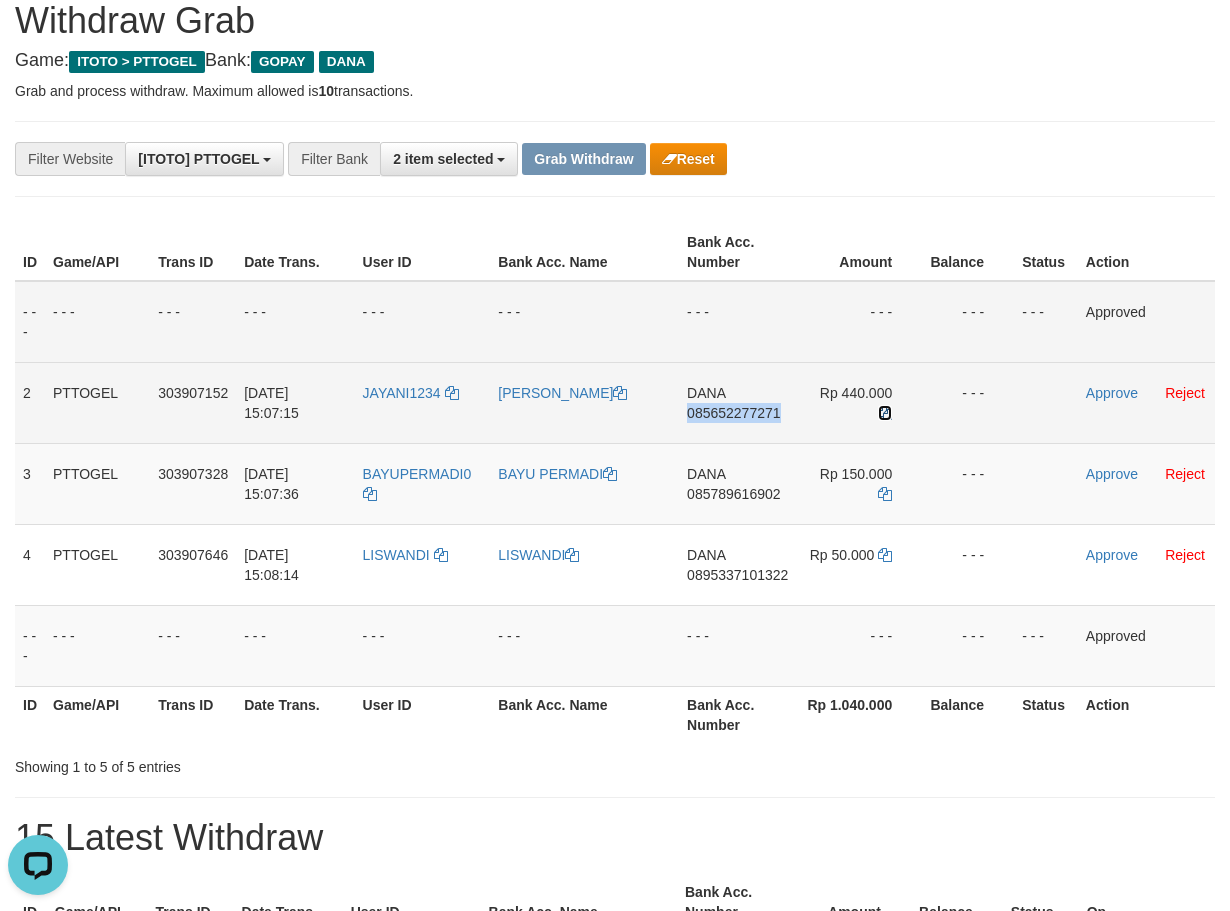 click at bounding box center (885, 413) 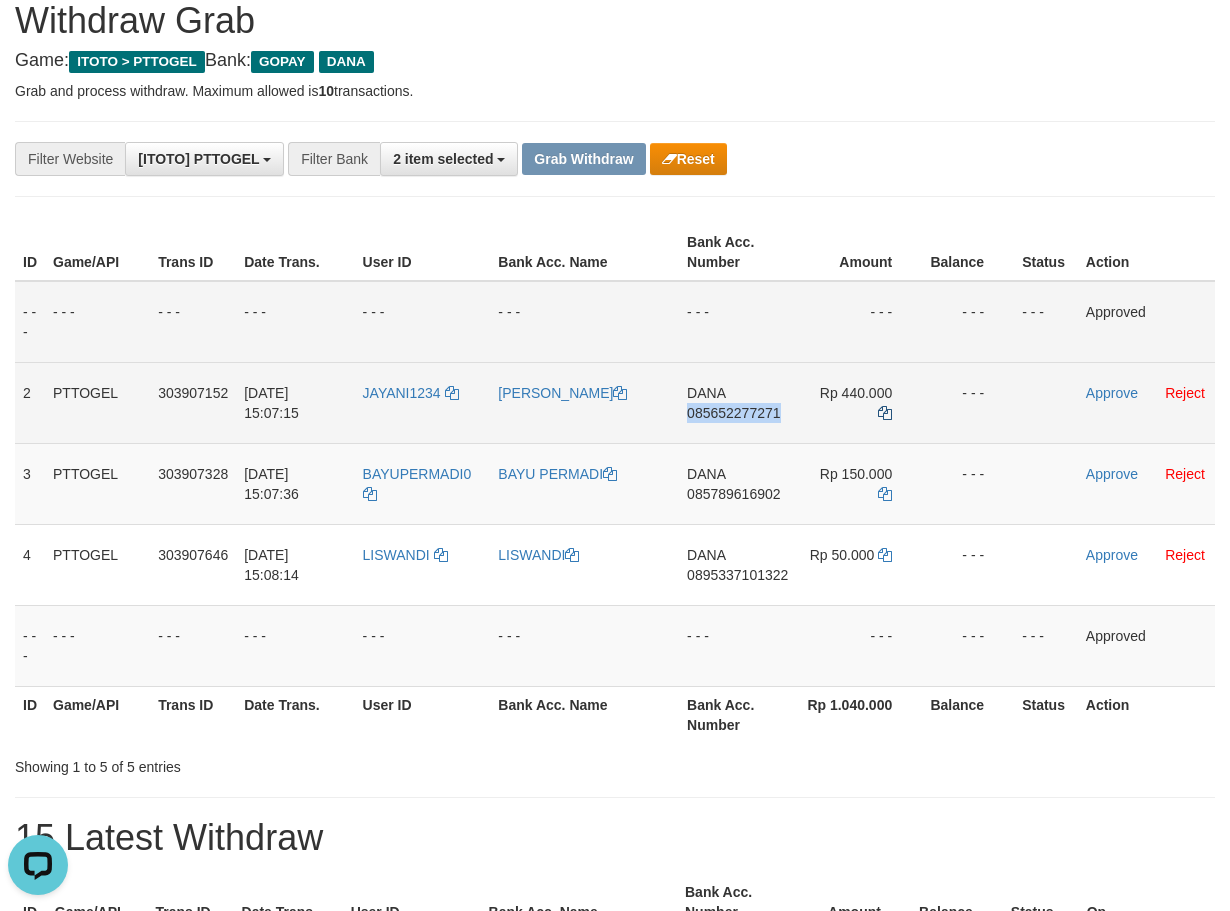 copy on "085652277271" 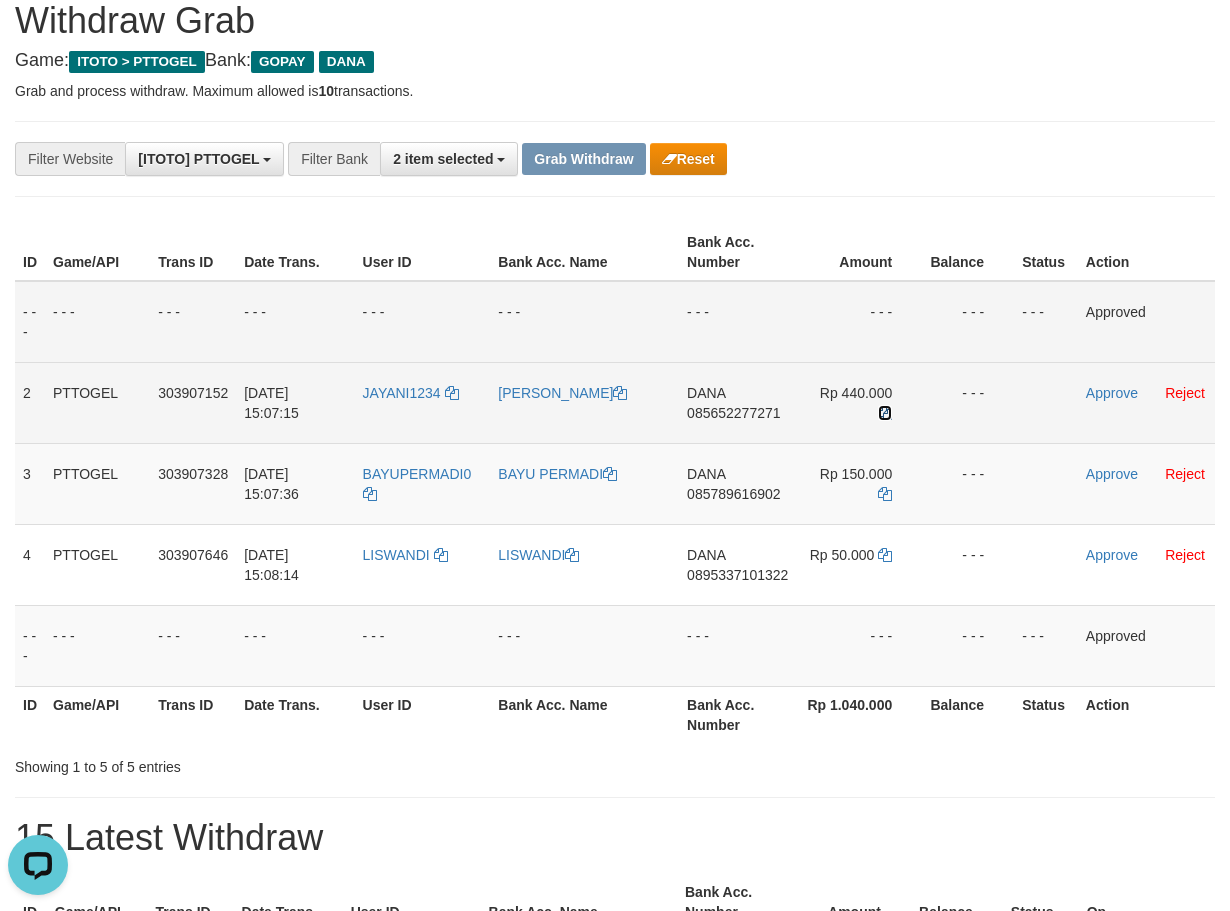 click at bounding box center [885, 413] 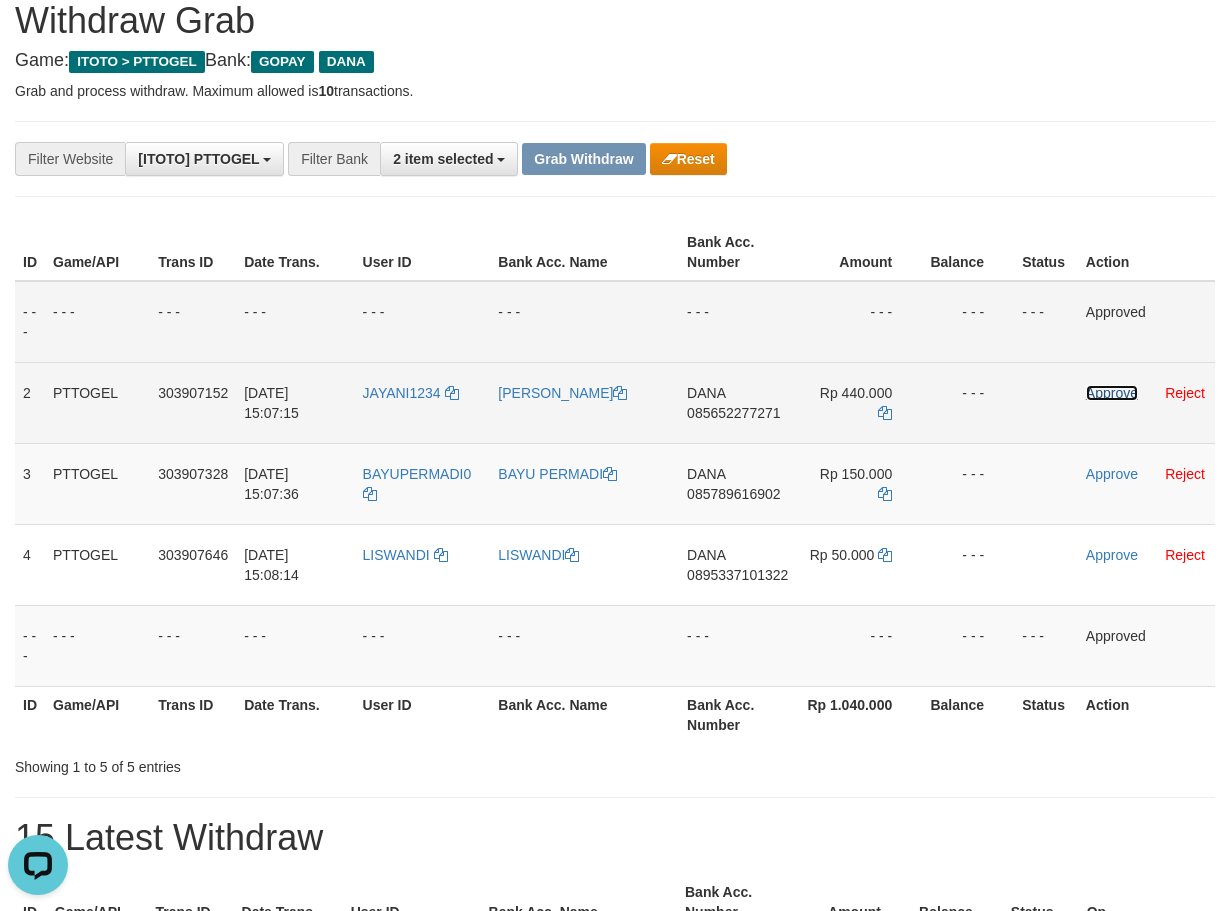 click on "Approve" at bounding box center (1112, 393) 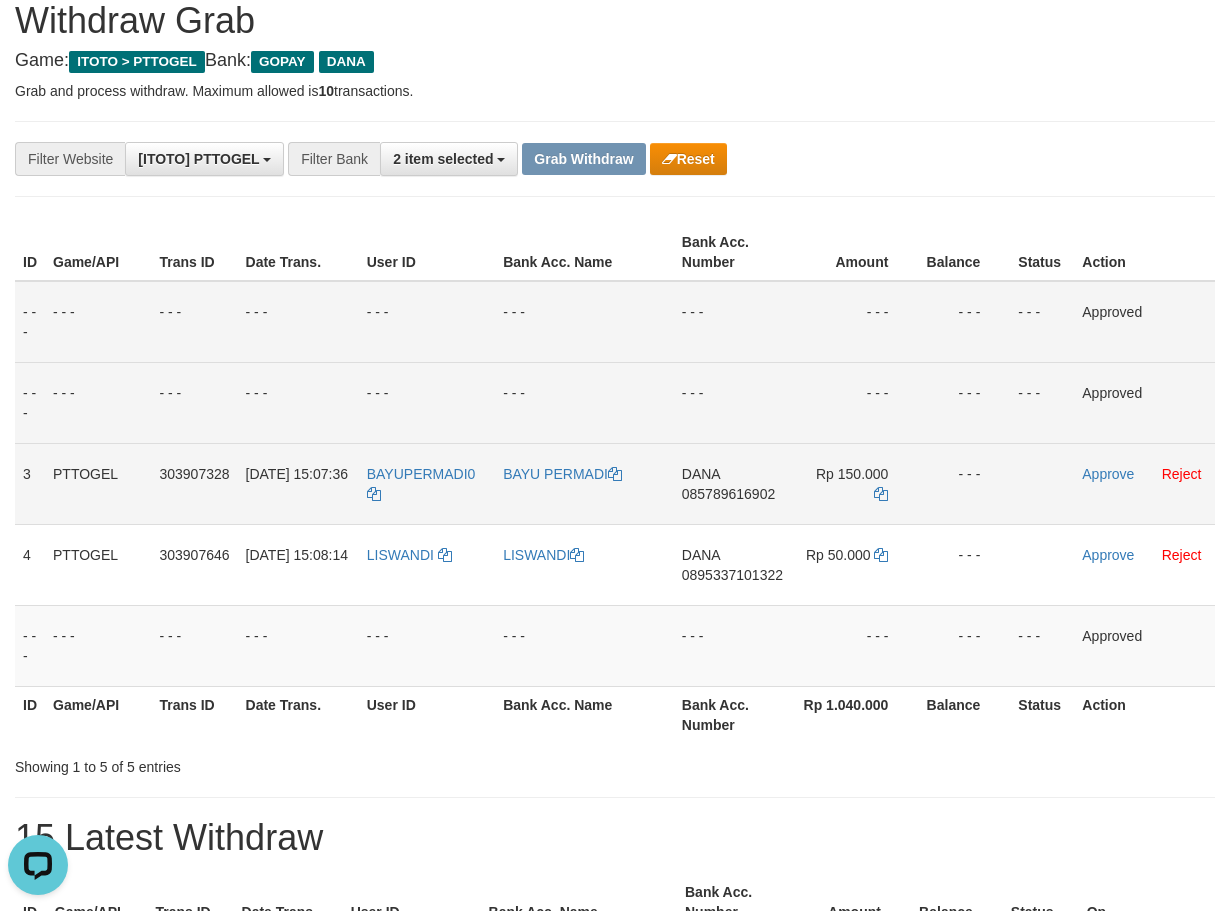 click on "085789616902" at bounding box center [728, 494] 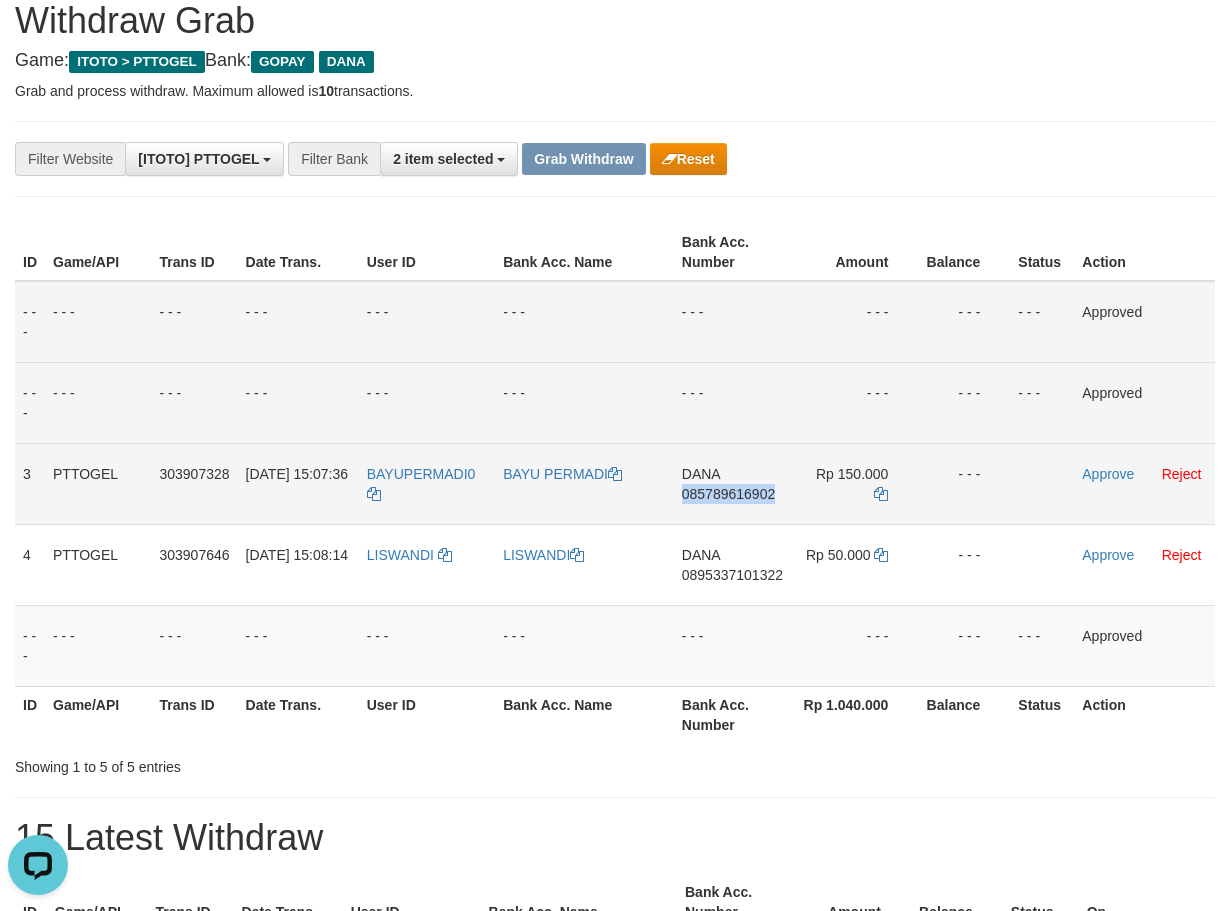 click on "085789616902" at bounding box center (728, 494) 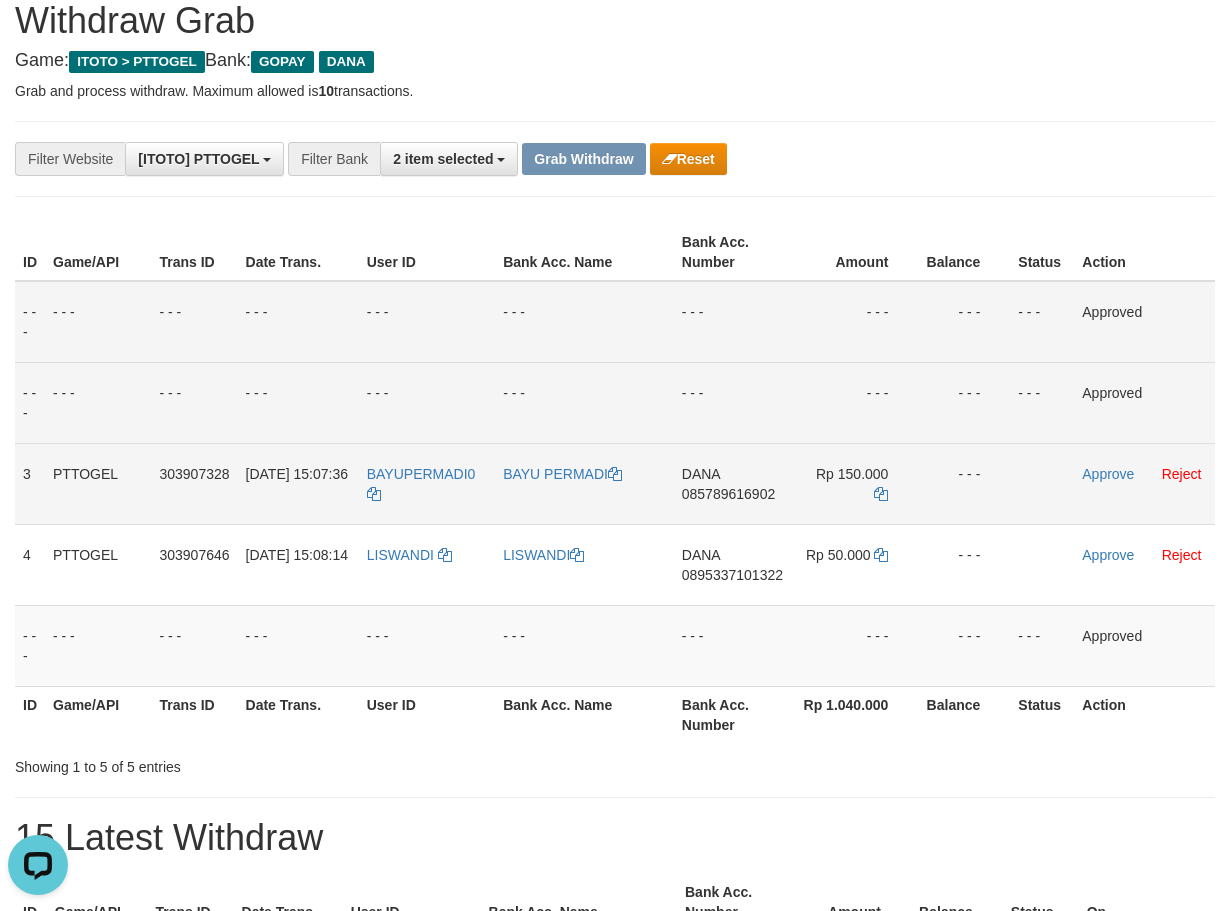 click on "085789616902" at bounding box center [728, 494] 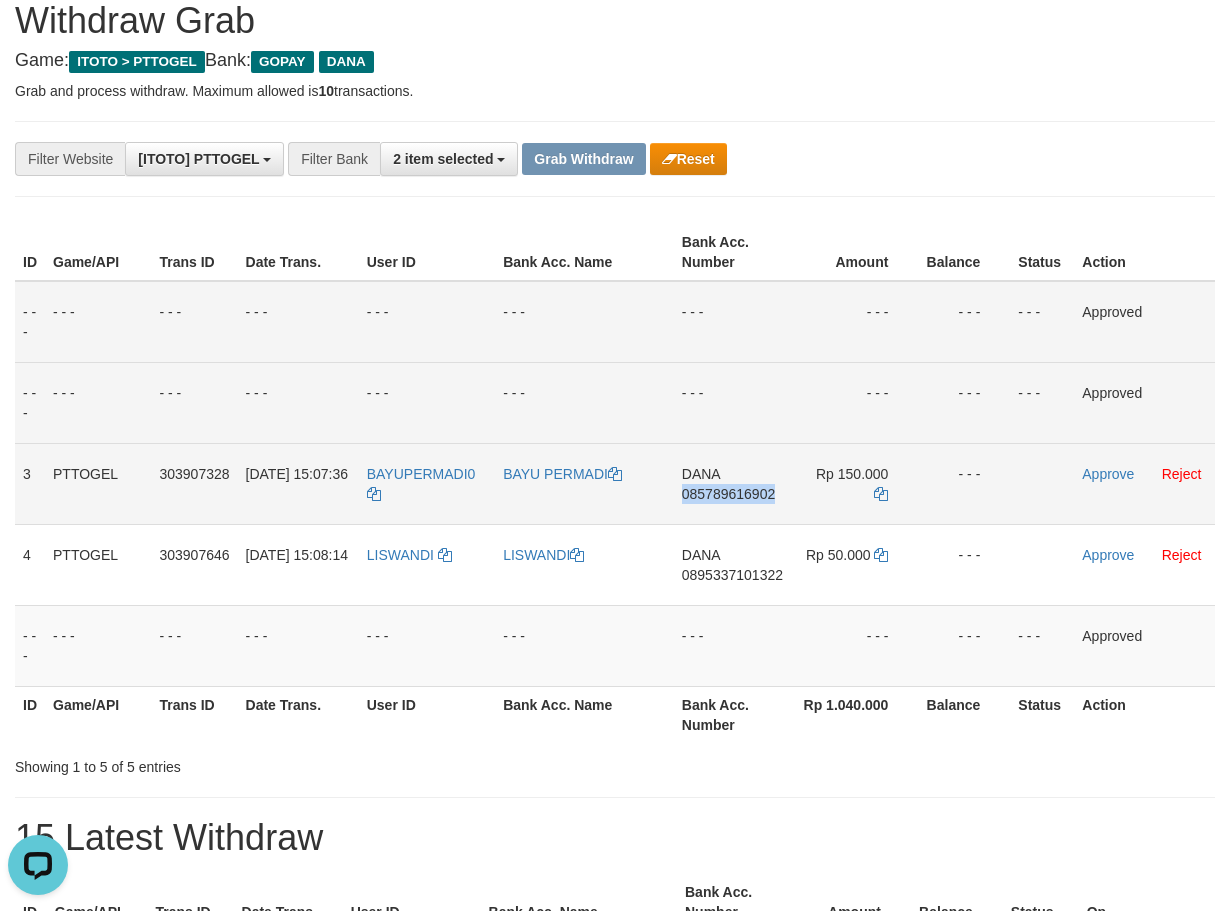 click on "085789616902" at bounding box center [728, 494] 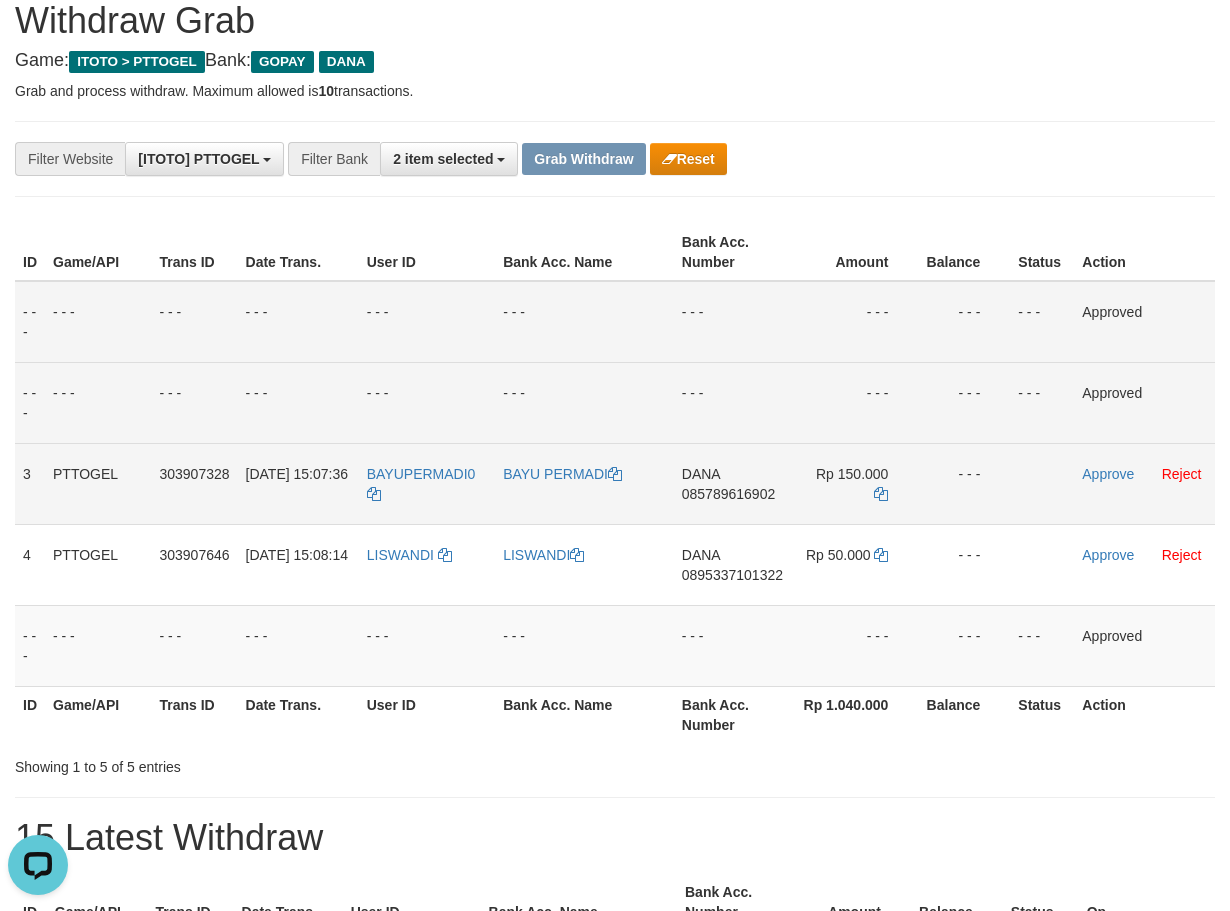 click on "085789616902" at bounding box center (728, 494) 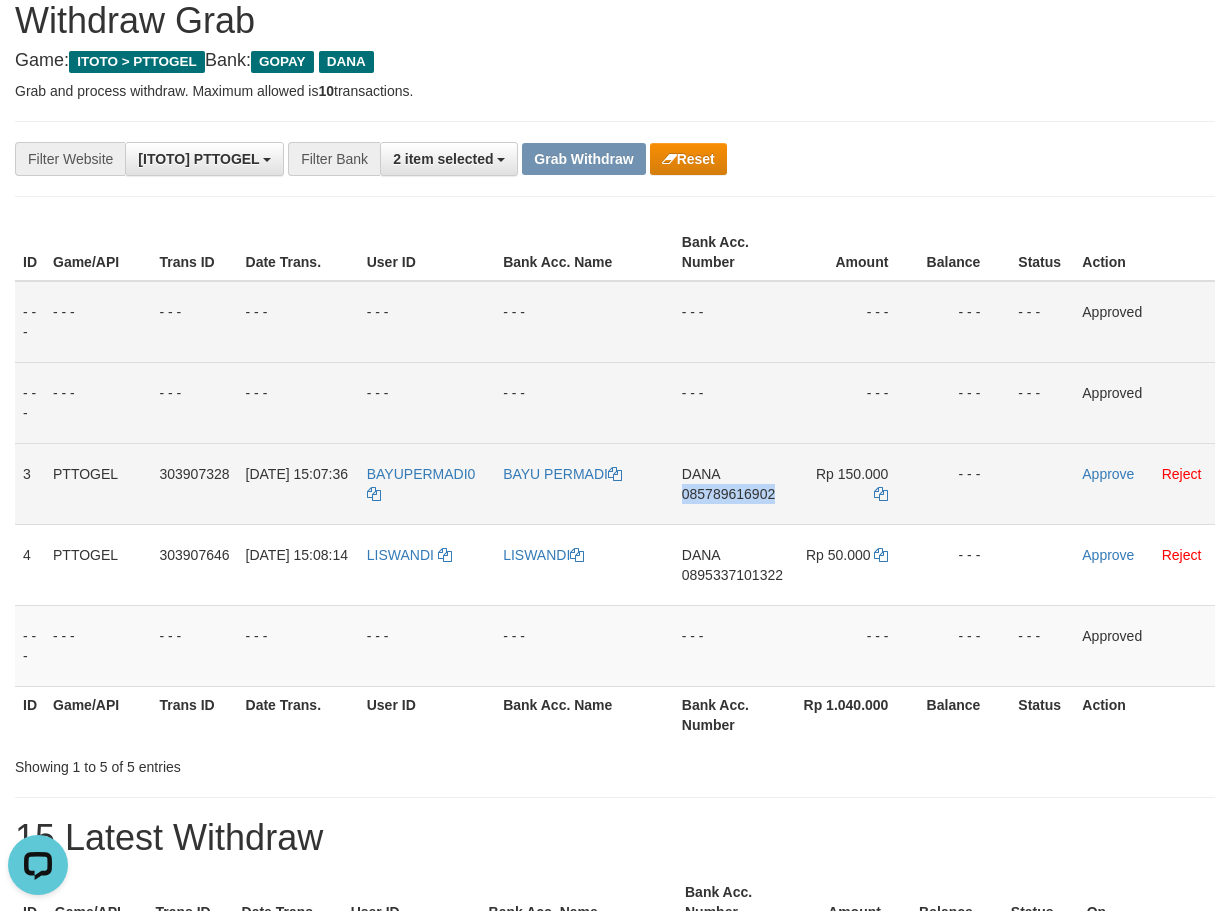 click on "085789616902" at bounding box center [728, 494] 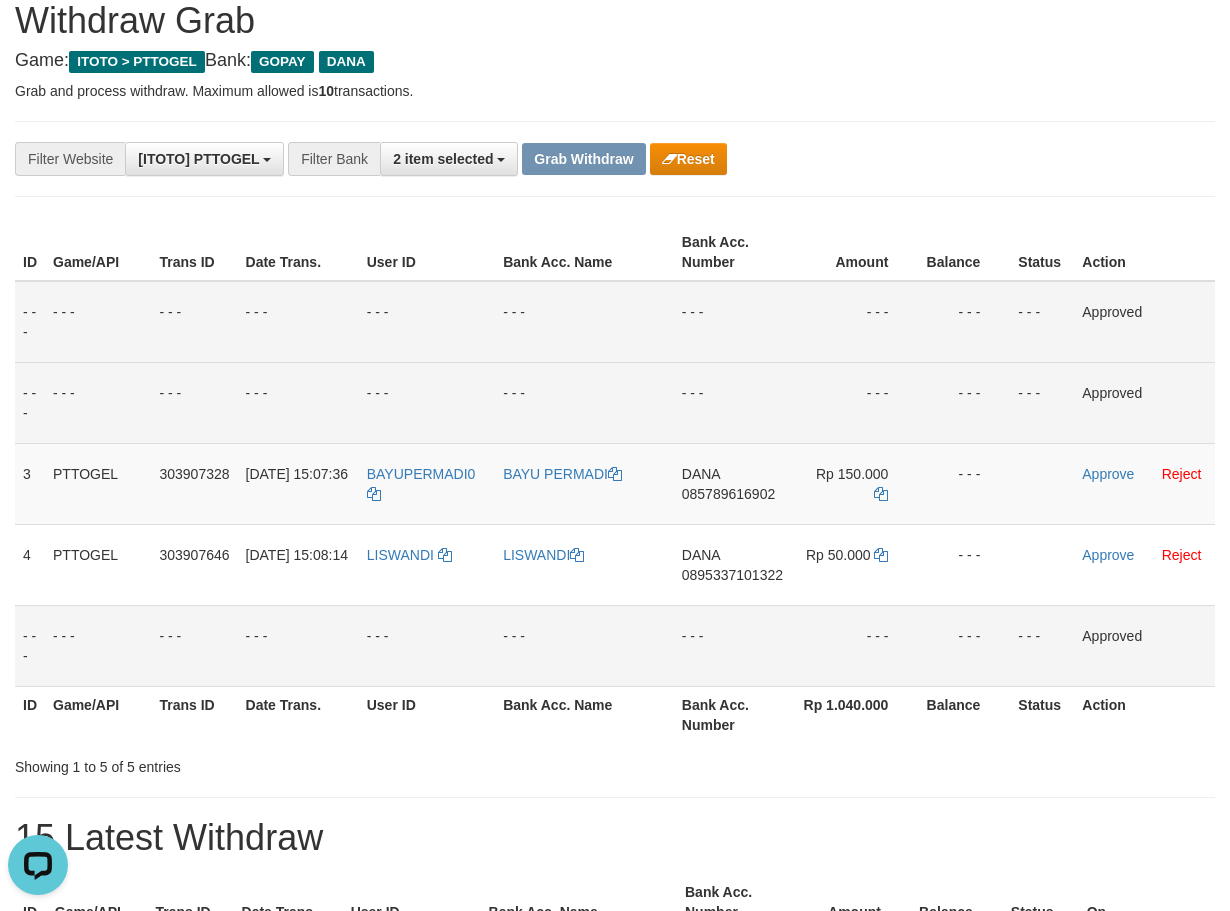 click on "- - -" at bounding box center [732, 645] 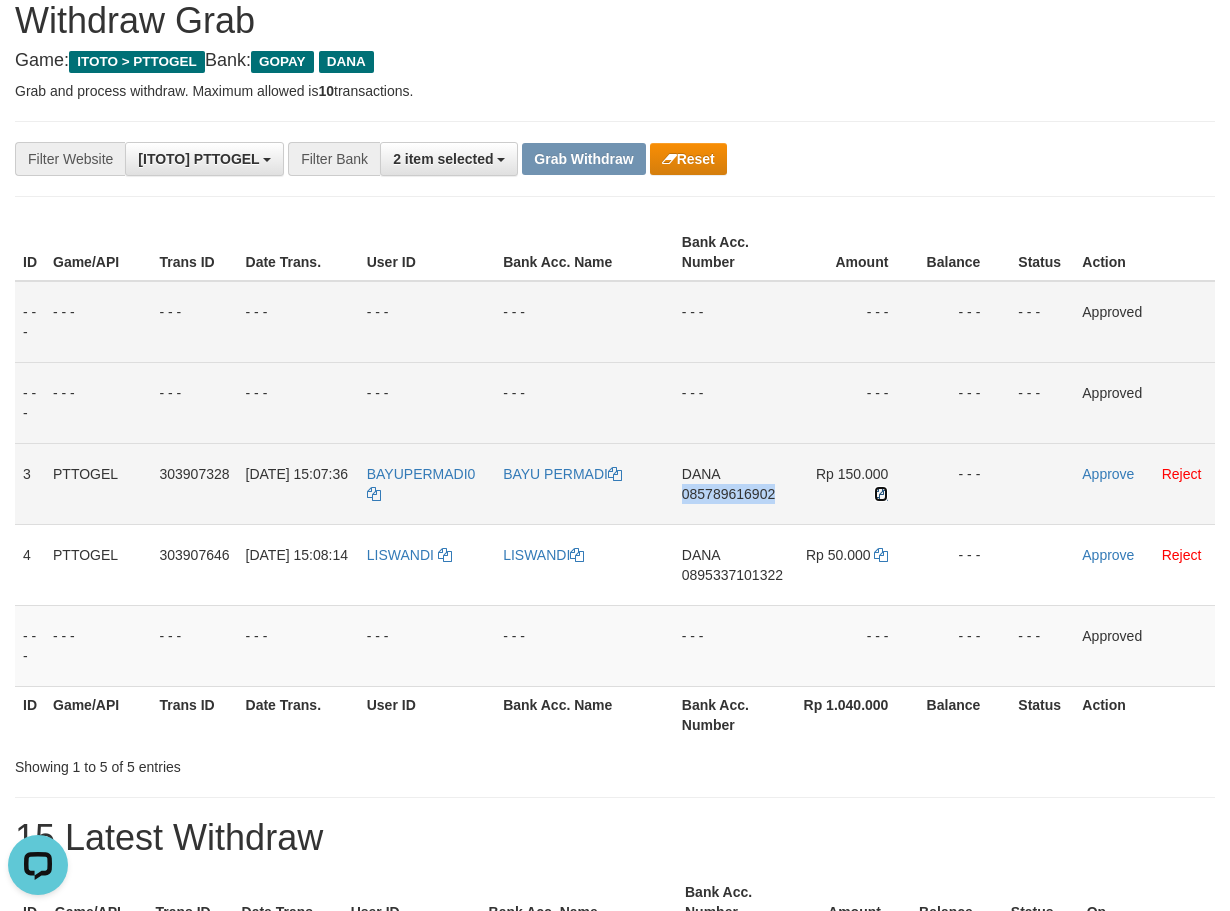 click at bounding box center (881, 494) 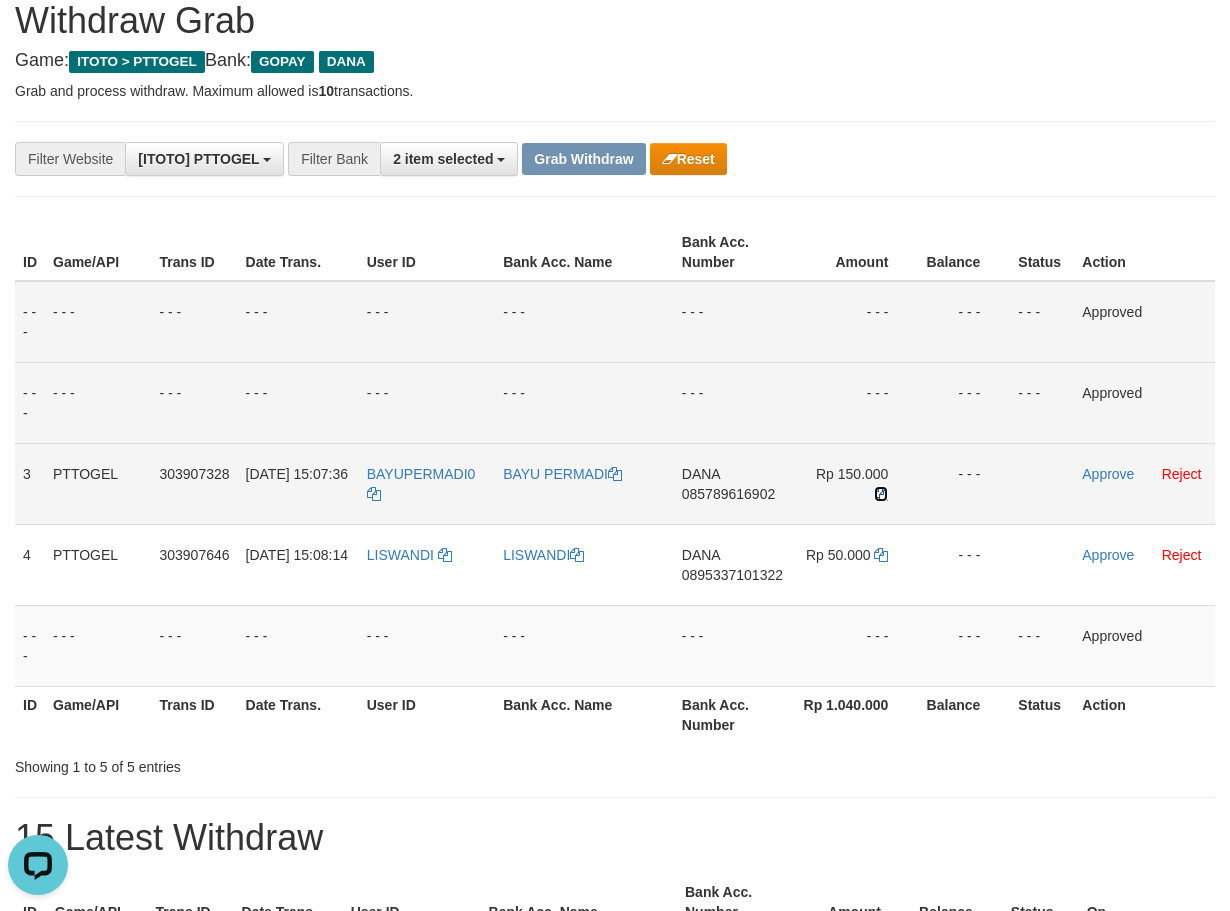 click at bounding box center [881, 494] 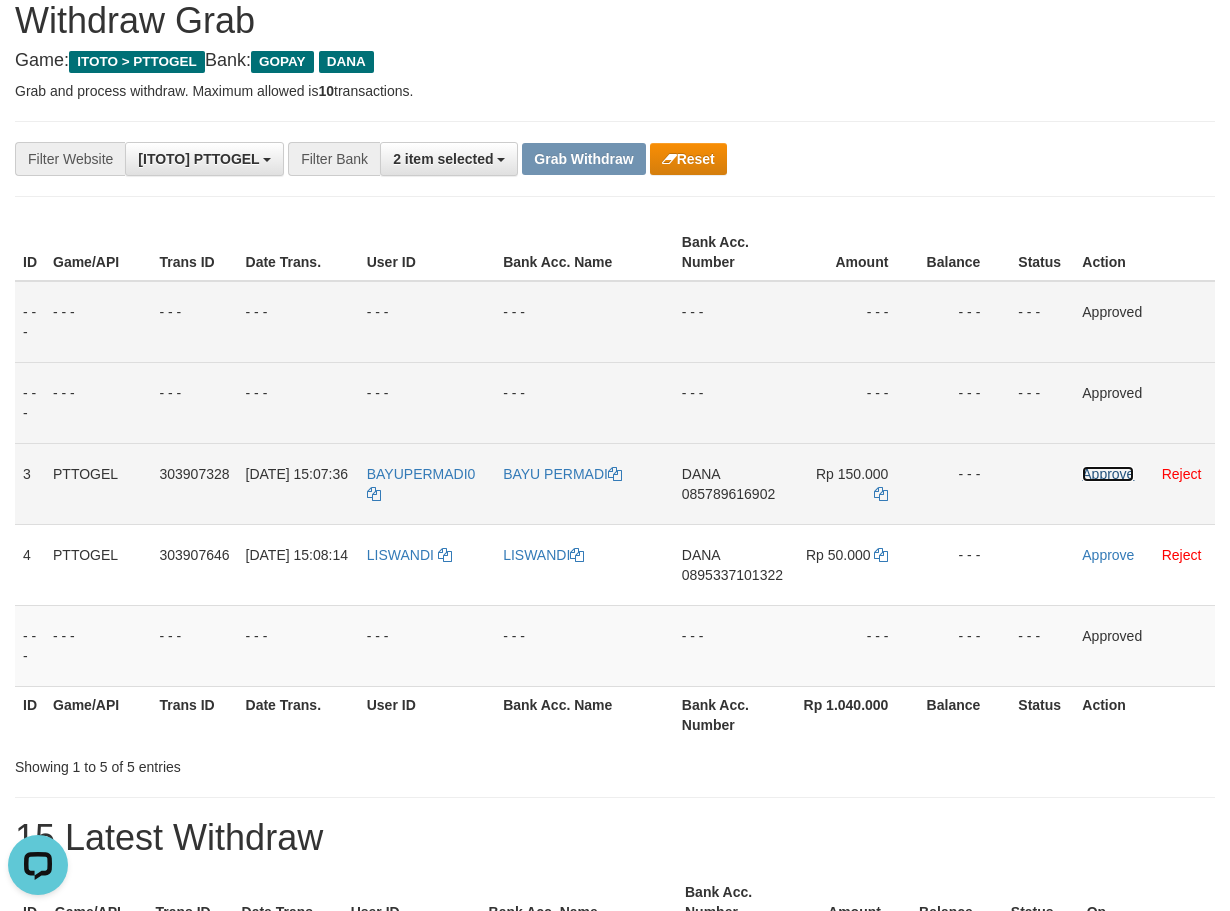 click on "Approve" at bounding box center [1108, 474] 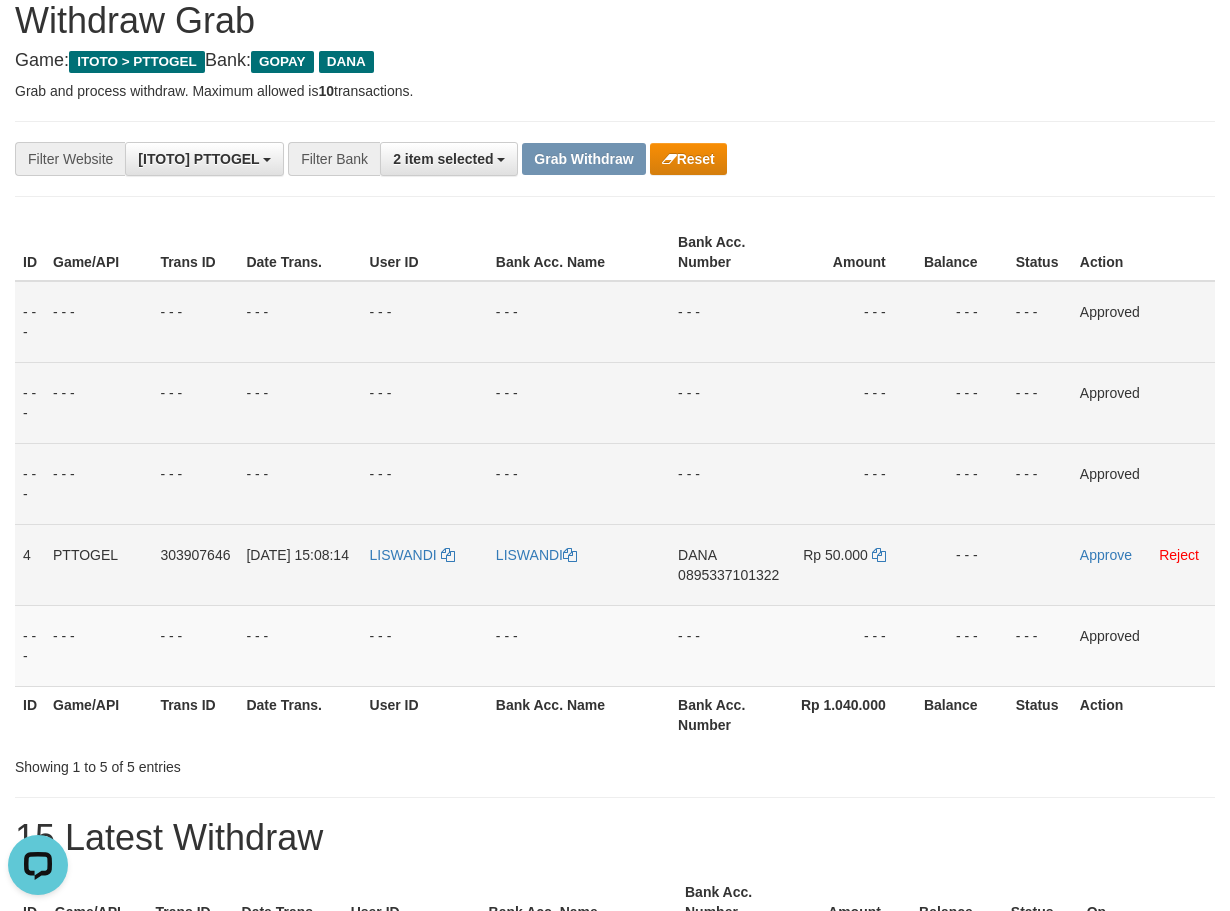 click on "0895337101322" at bounding box center [728, 575] 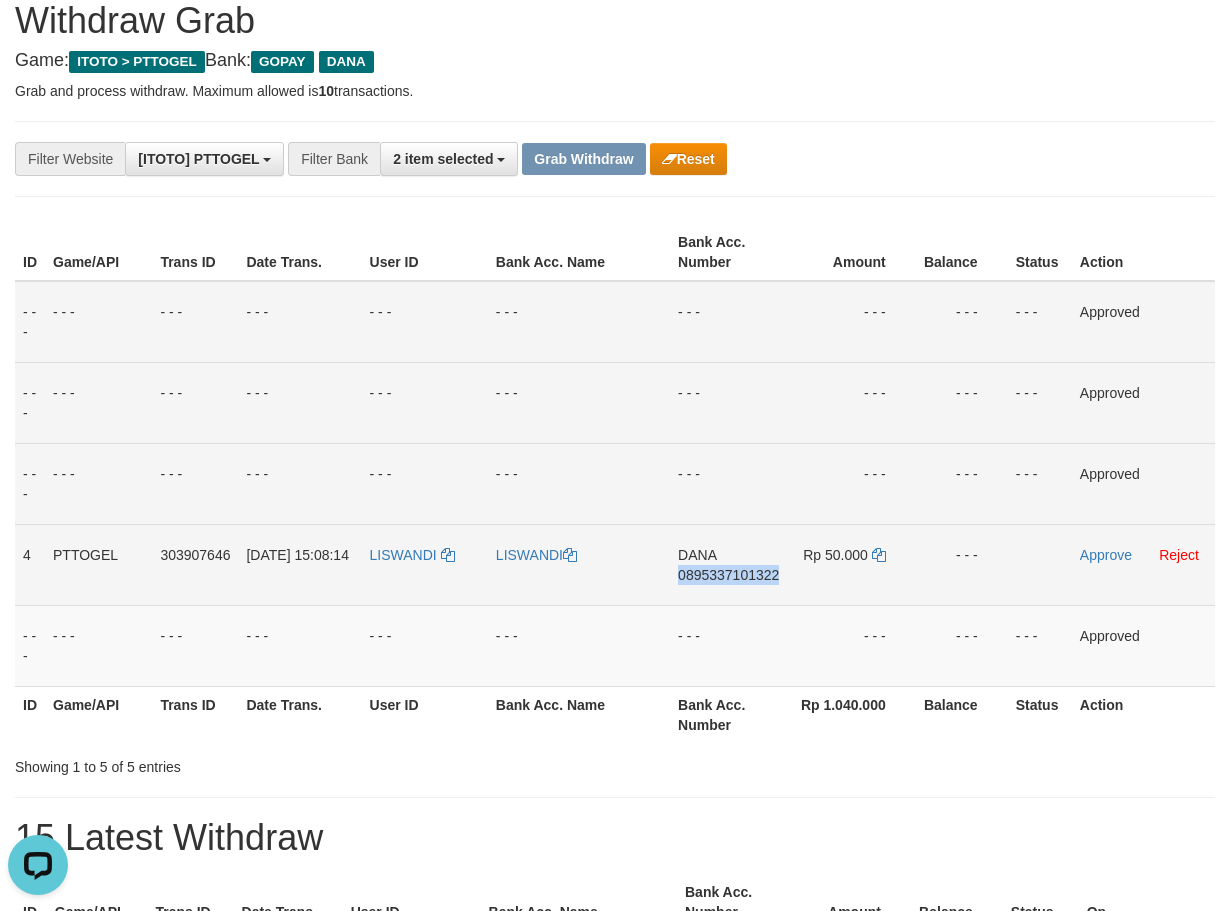 click on "0895337101322" at bounding box center (728, 575) 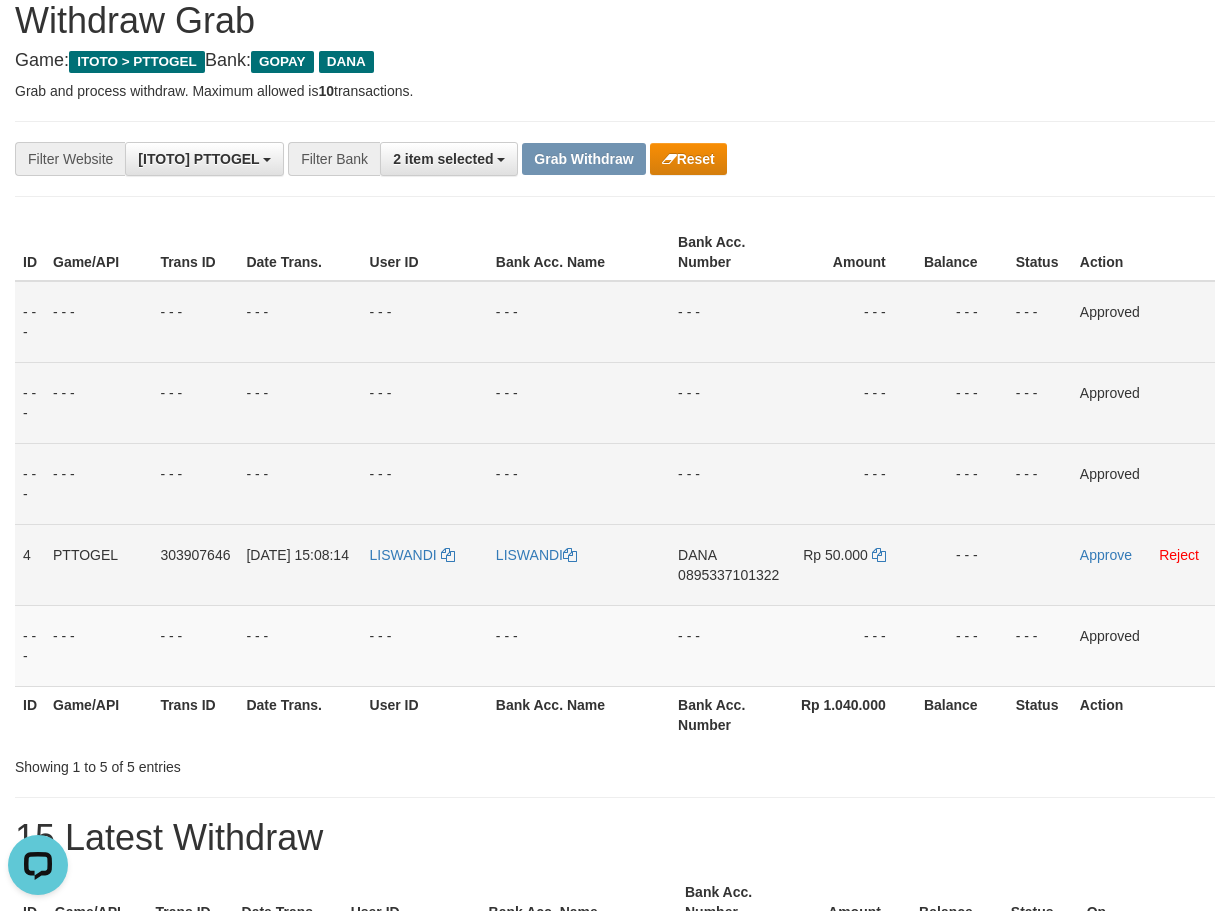 click on "0895337101322" at bounding box center [728, 575] 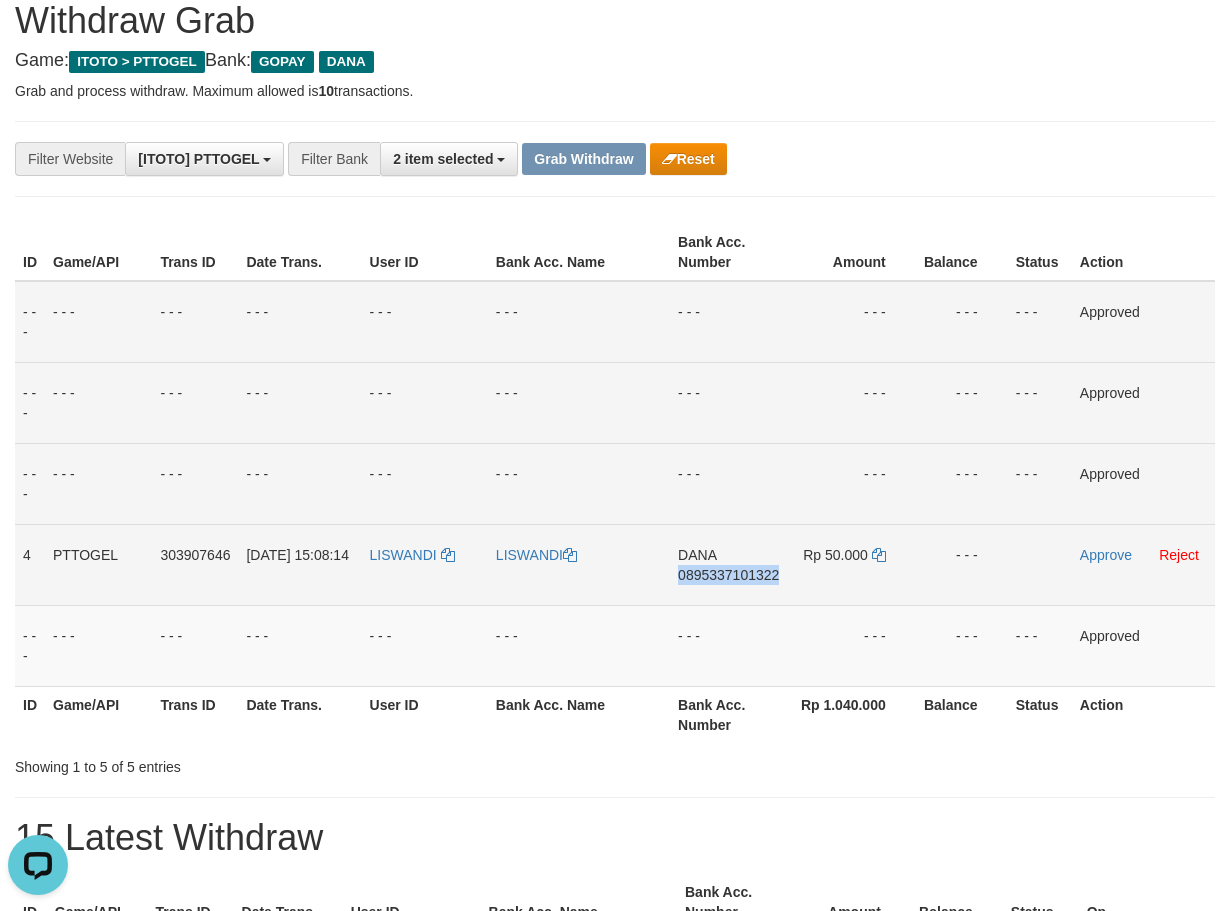 click on "0895337101322" at bounding box center (728, 575) 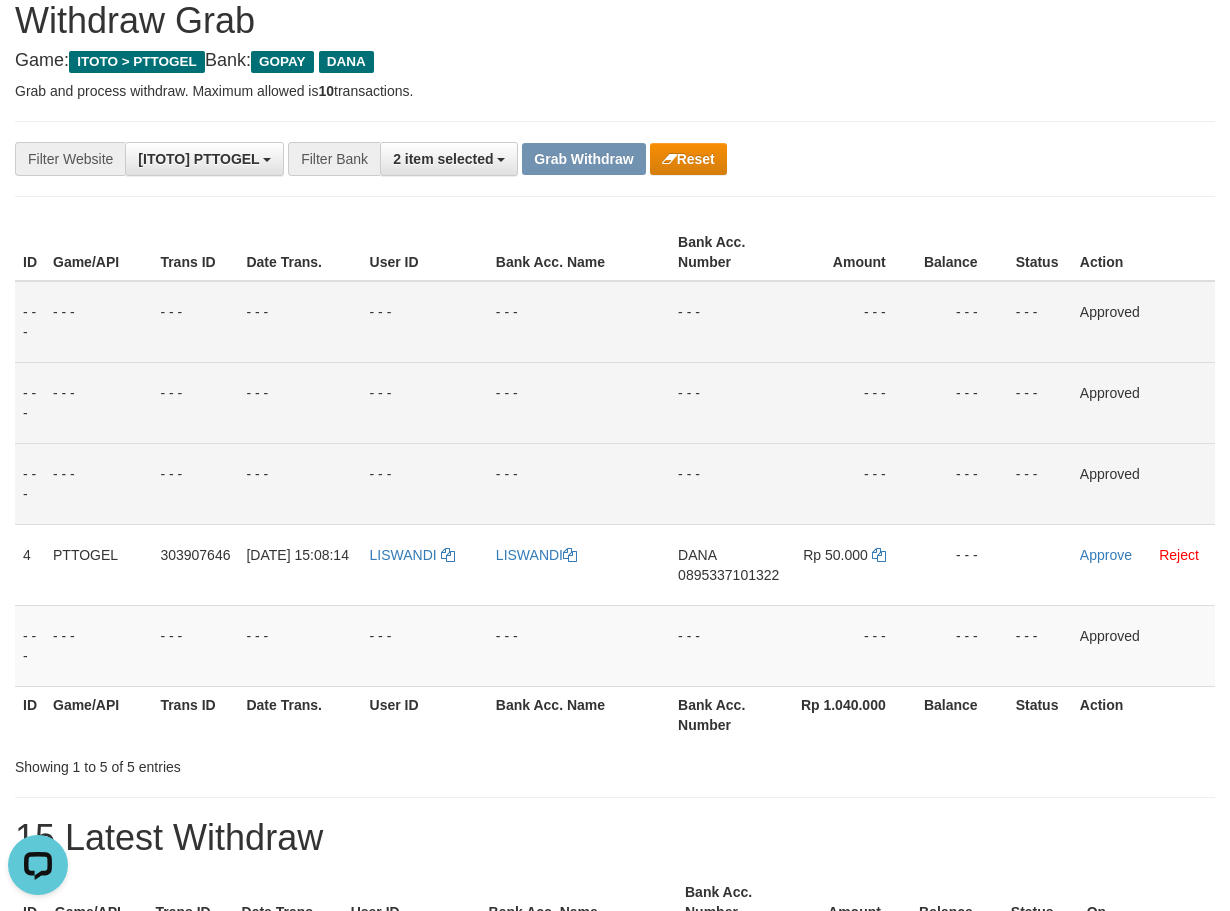 click on "Showing 1 to 5 of 5 entries" at bounding box center (615, 763) 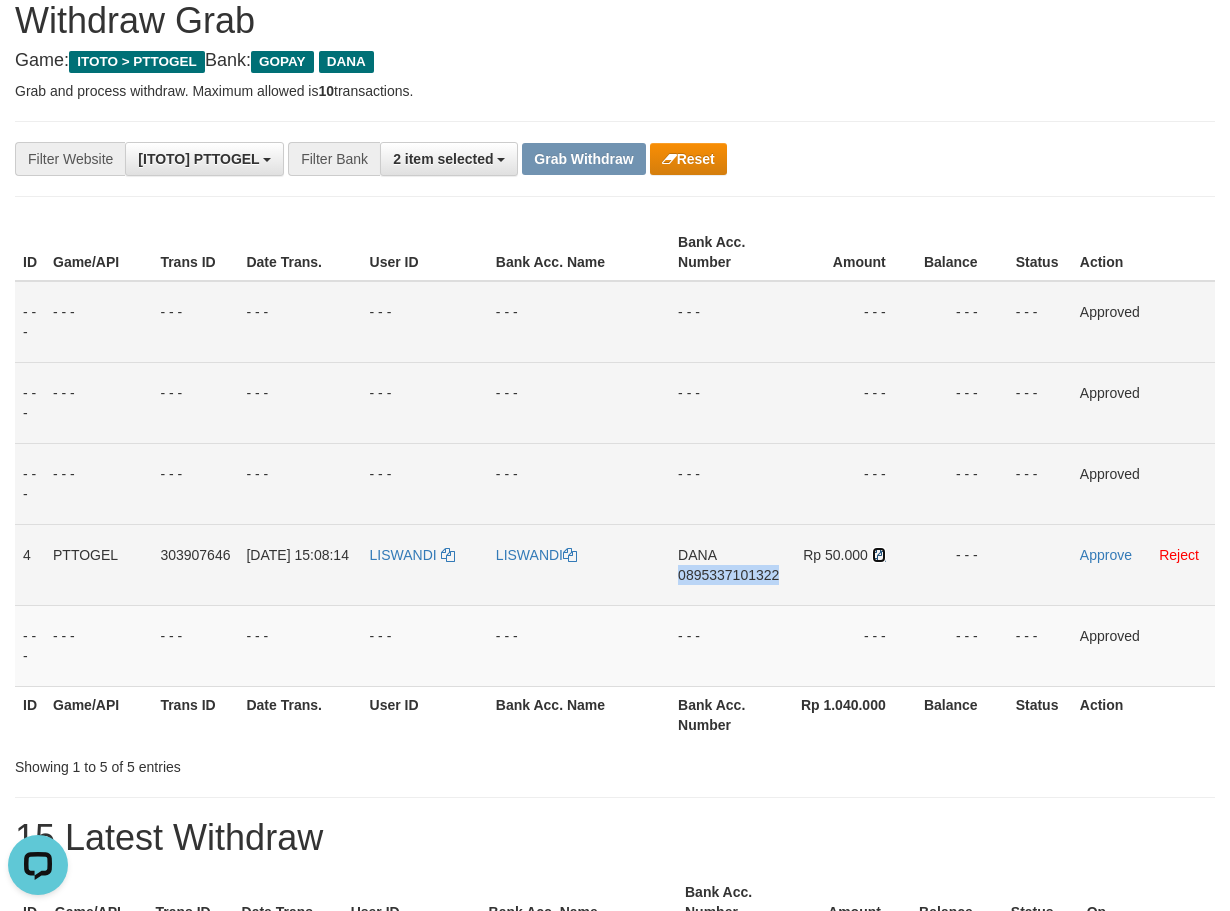 click at bounding box center [879, 555] 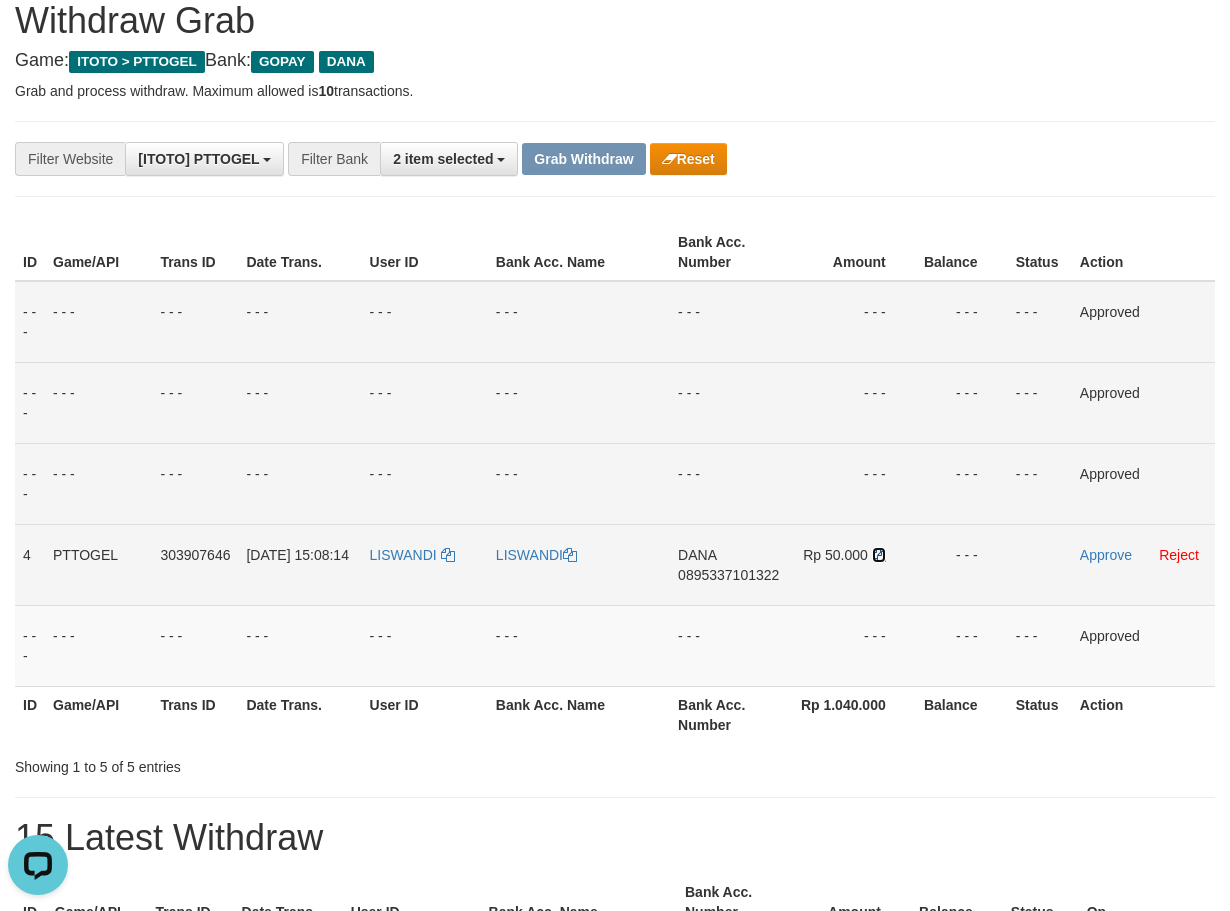 click at bounding box center [879, 555] 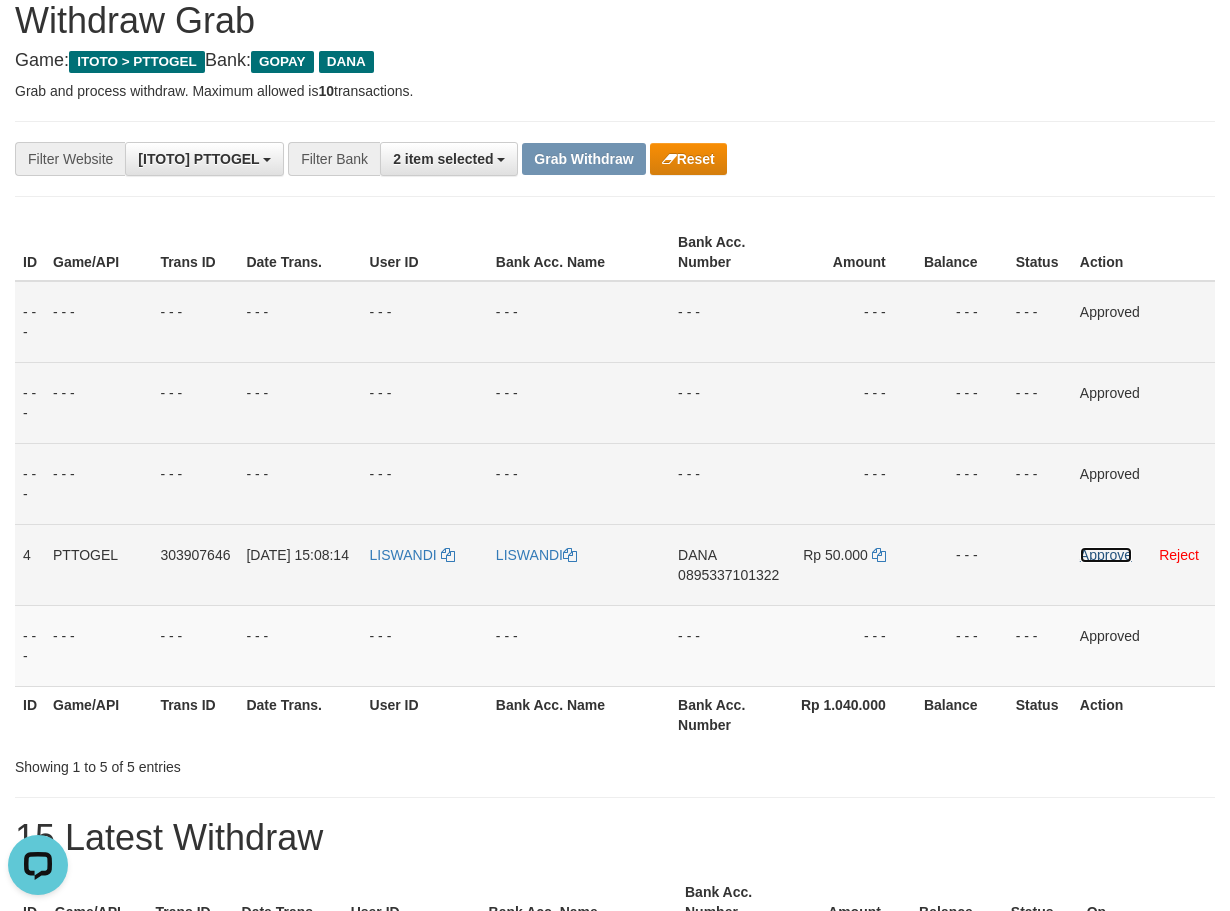 click on "Approve" at bounding box center [1106, 555] 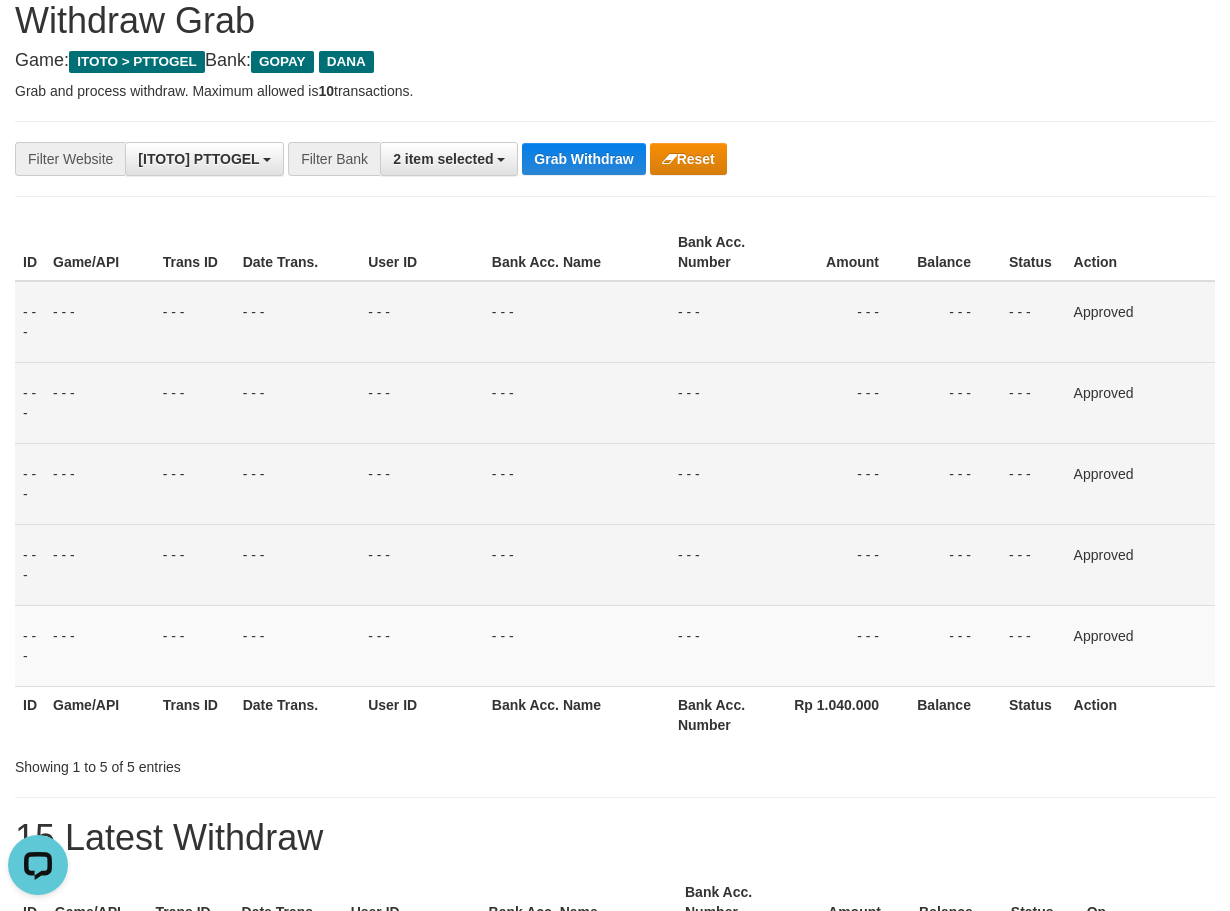 click on "**********" at bounding box center [615, 1214] 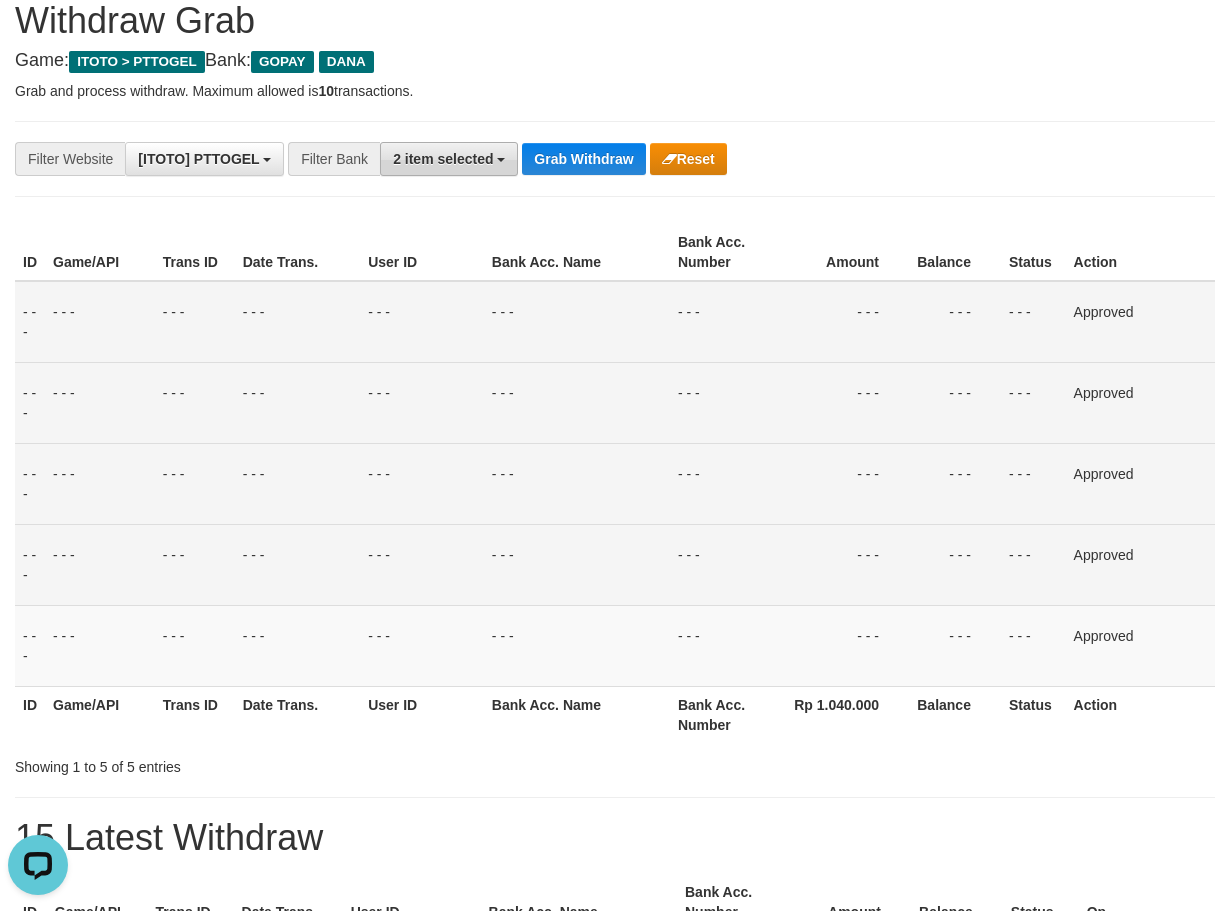 click on "2 item selected" at bounding box center [443, 159] 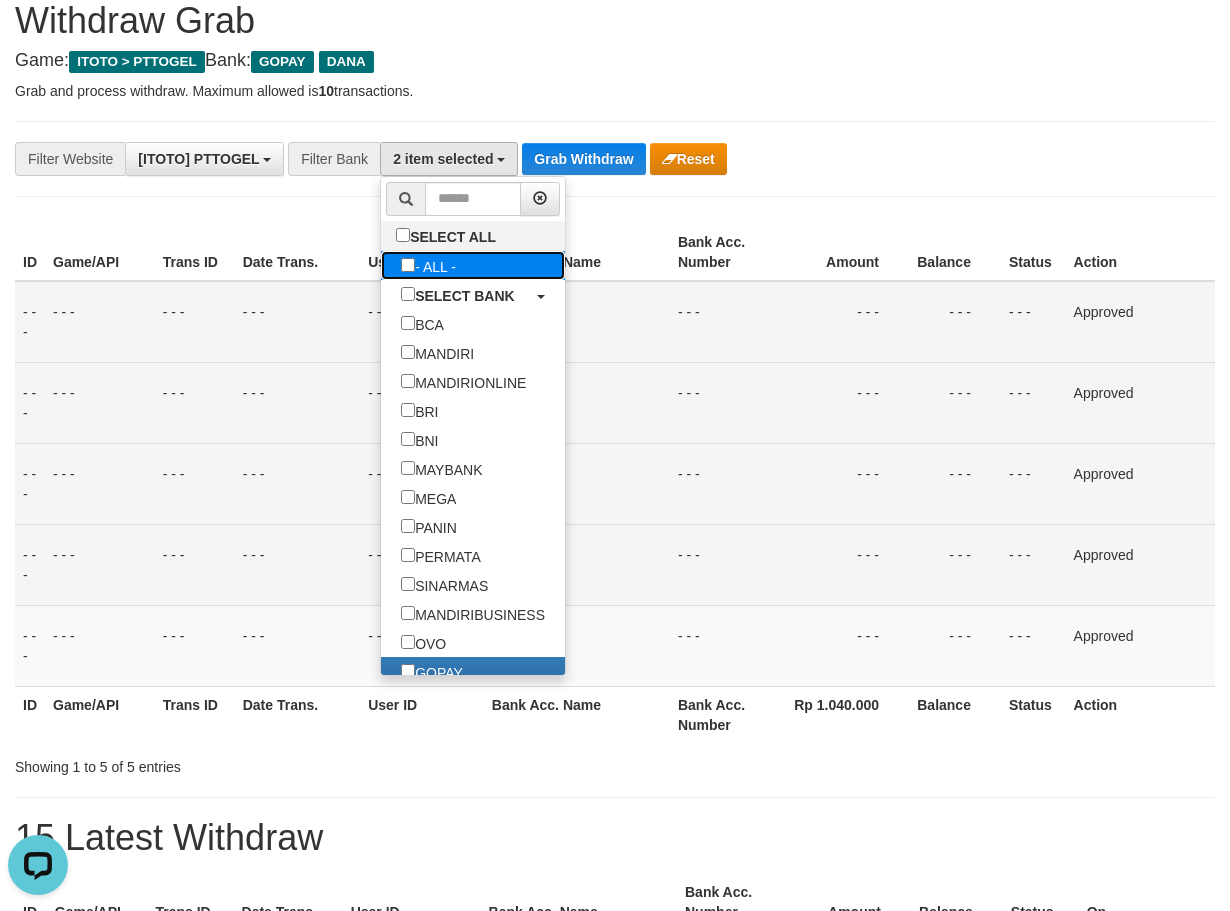 click on "- ALL -" at bounding box center [428, 265] 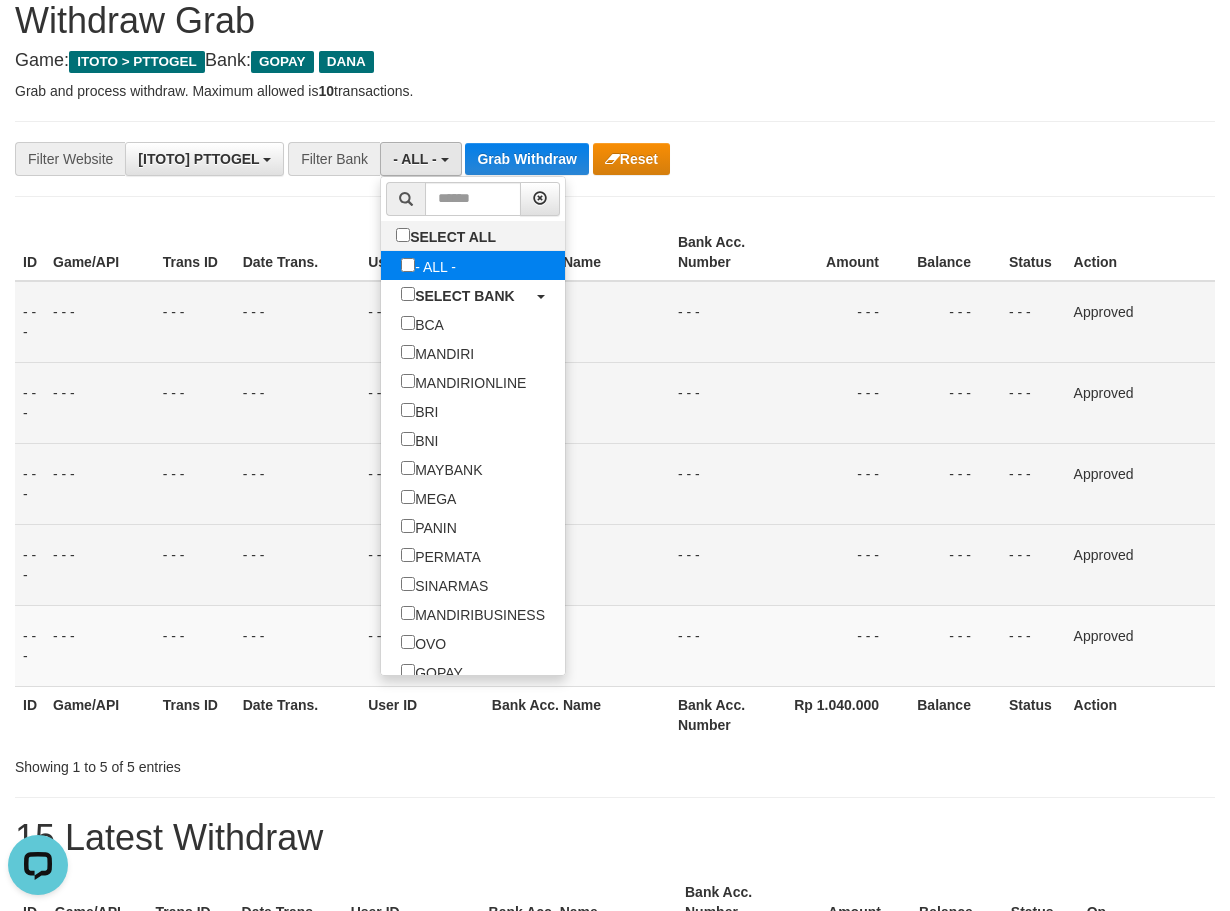scroll, scrollTop: 20, scrollLeft: 0, axis: vertical 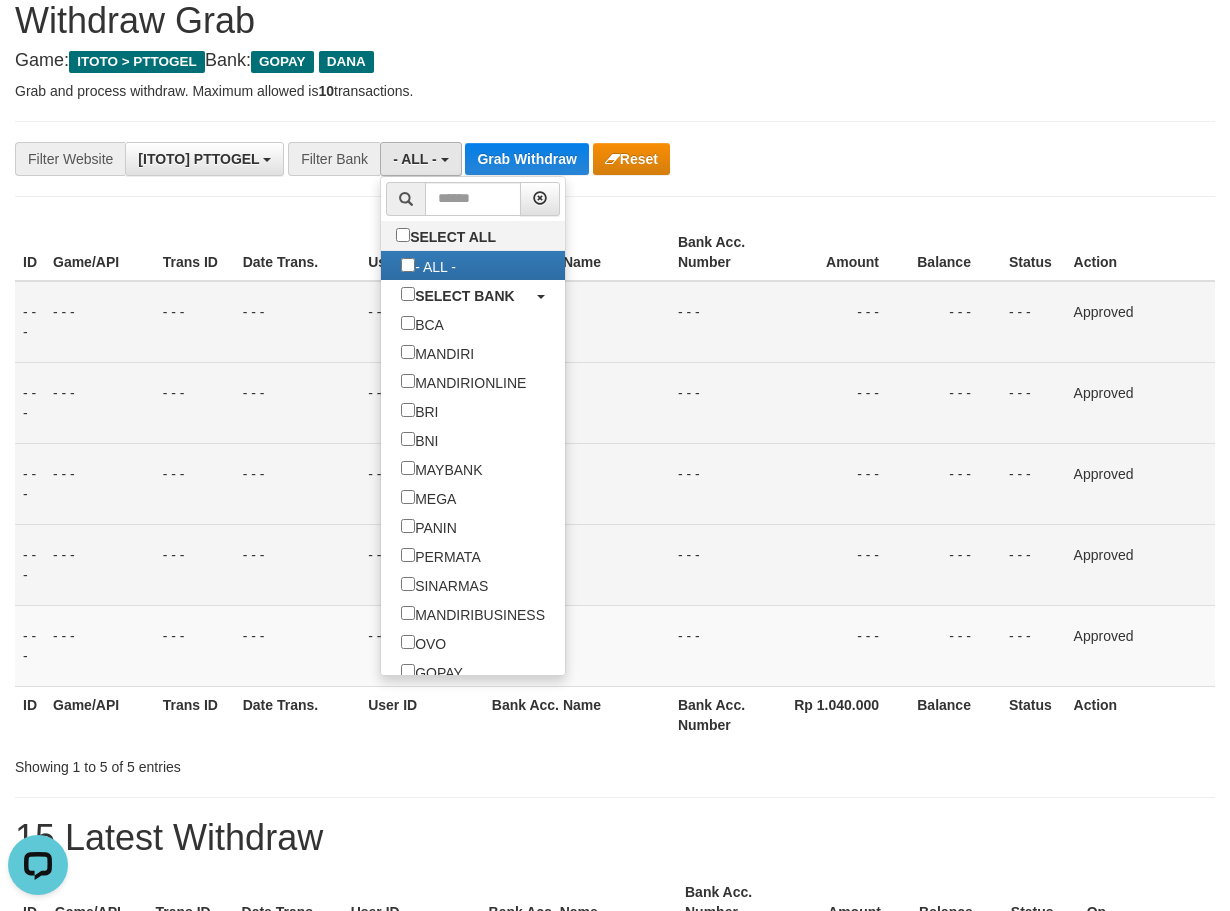 click on "Bank Acc. Name" at bounding box center [577, 252] 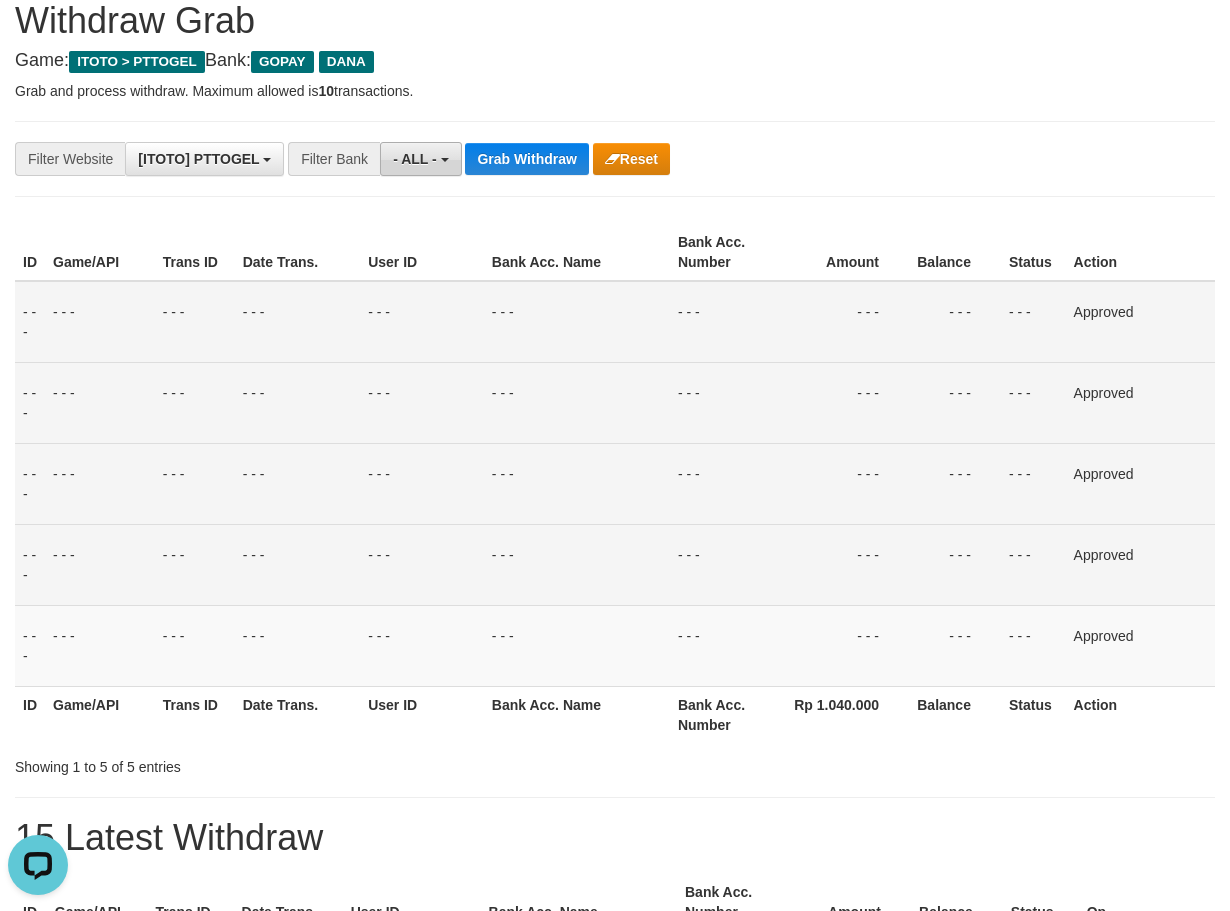 drag, startPoint x: 404, startPoint y: 161, endPoint x: 453, endPoint y: 474, distance: 316.81226 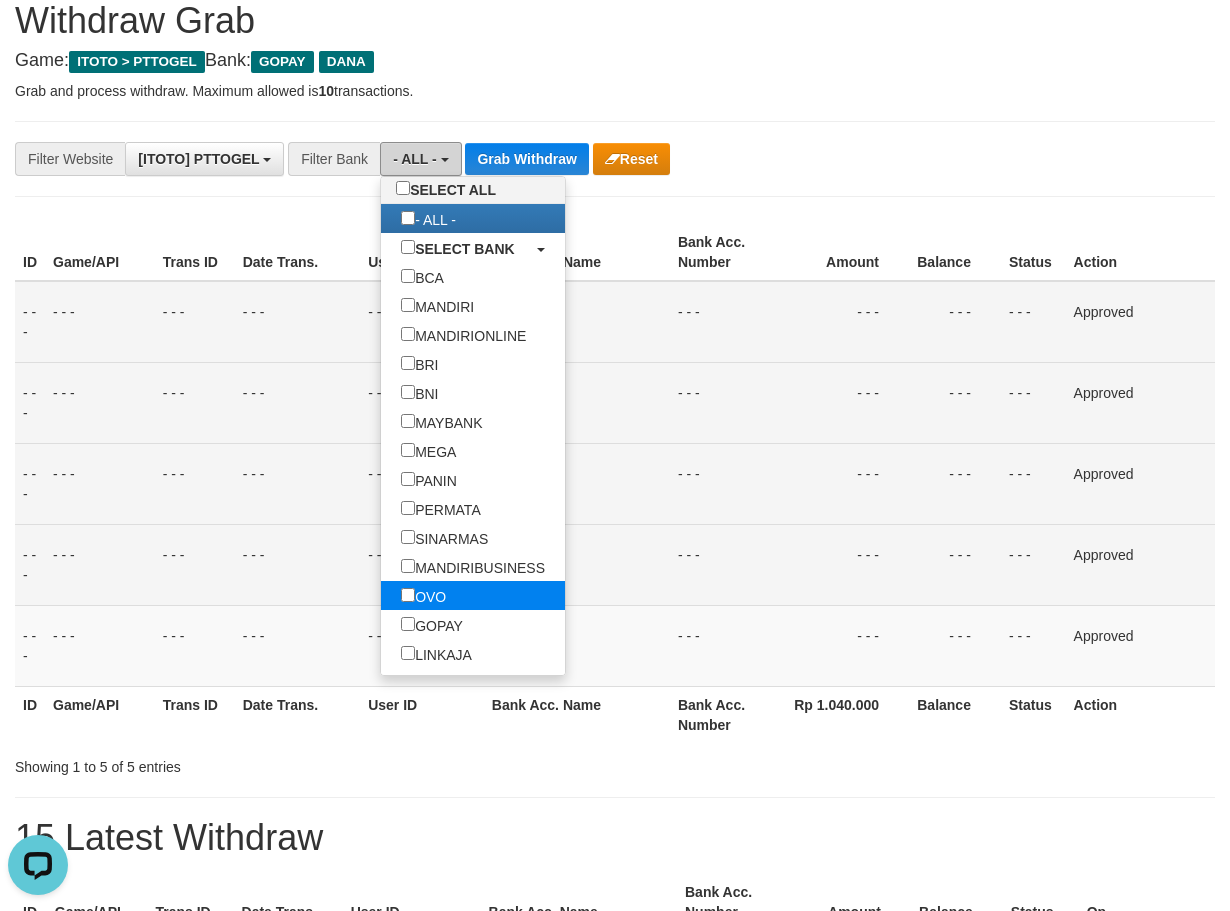 scroll, scrollTop: 64, scrollLeft: 0, axis: vertical 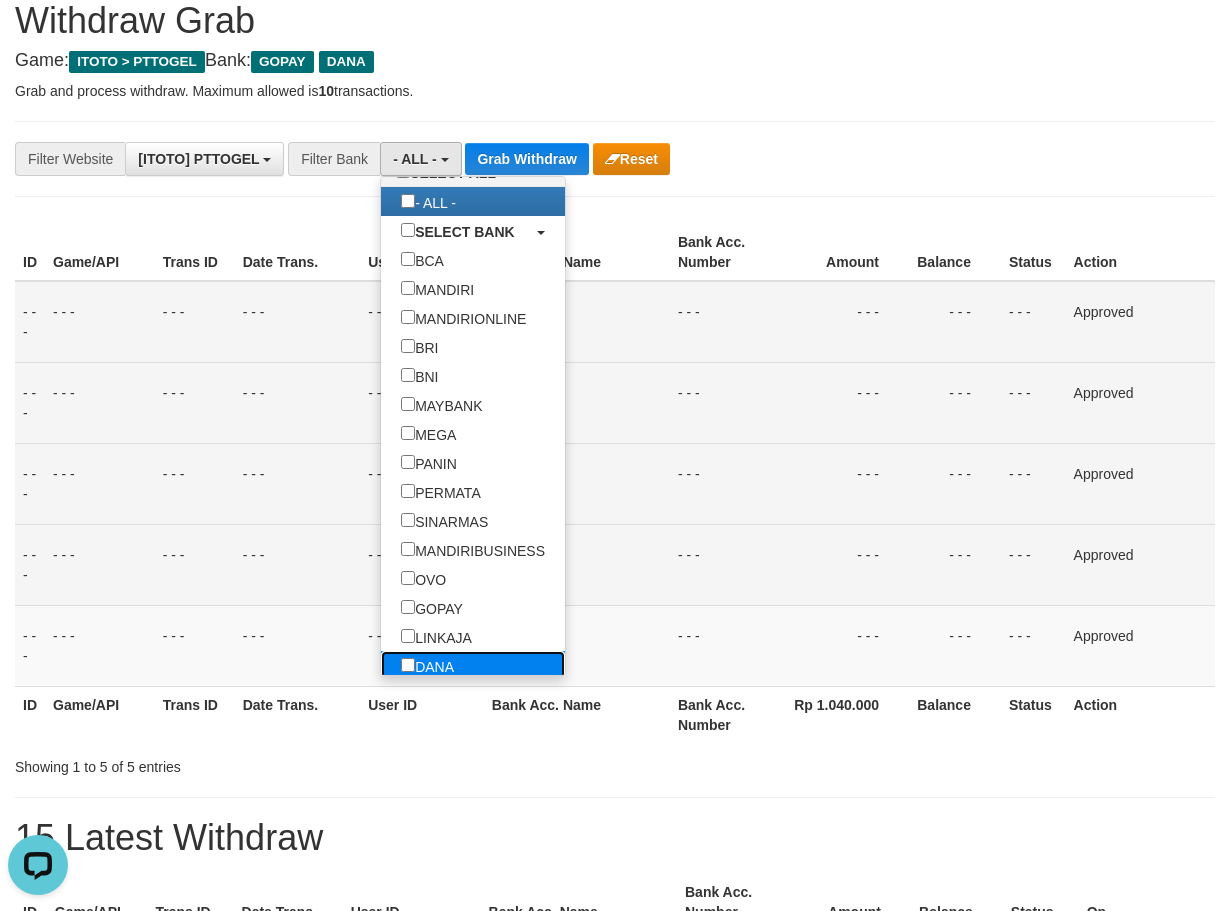 click on "DANA" at bounding box center (427, 665) 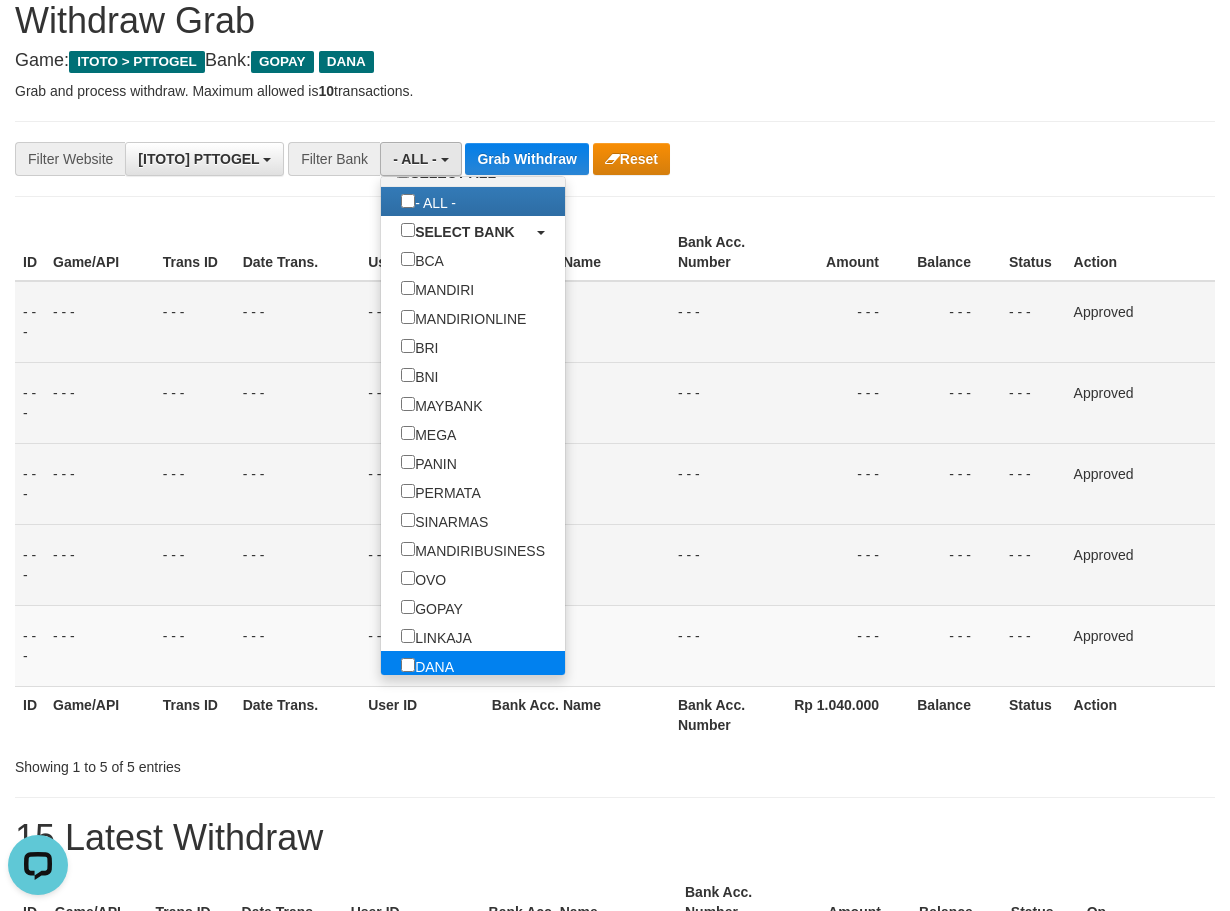 select on "****" 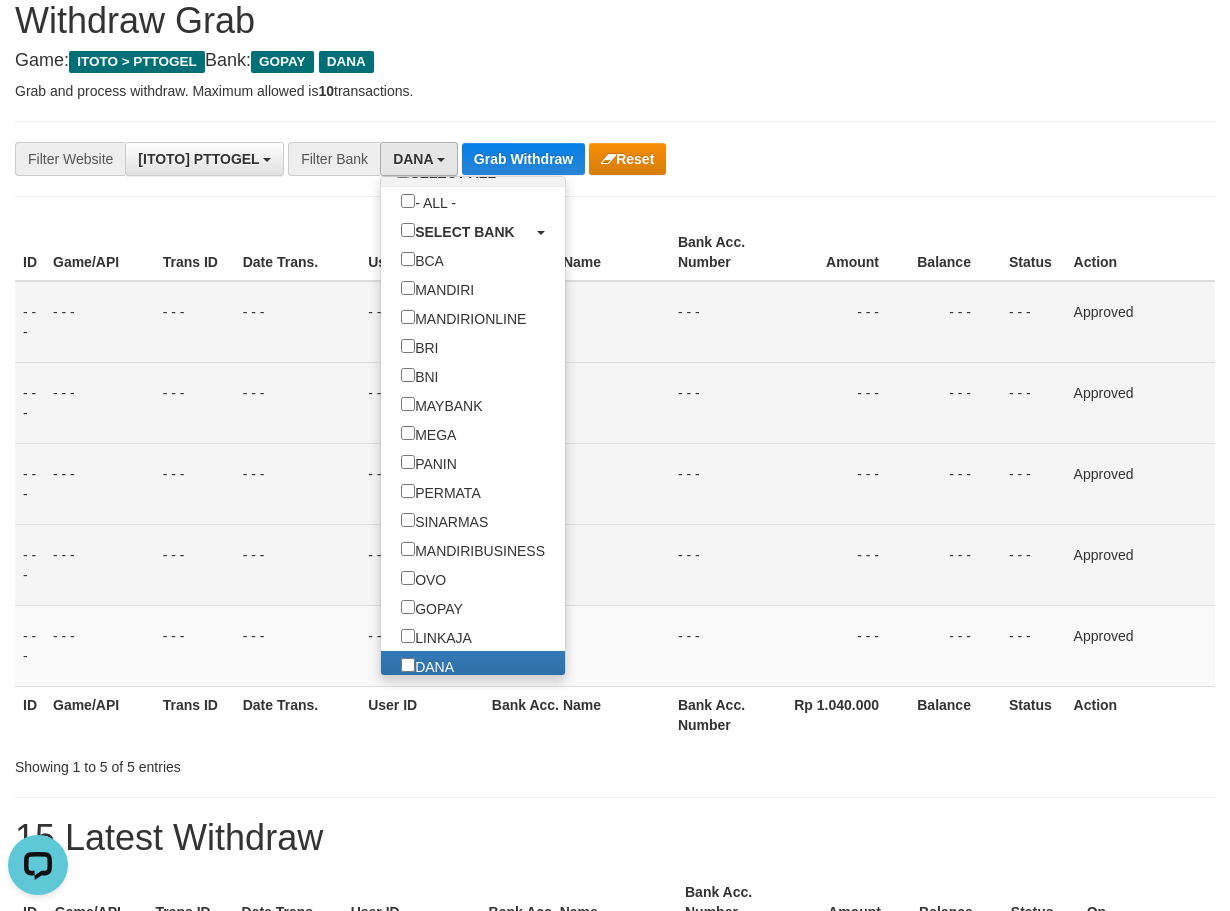 drag, startPoint x: 600, startPoint y: 360, endPoint x: 595, endPoint y: 251, distance: 109.11462 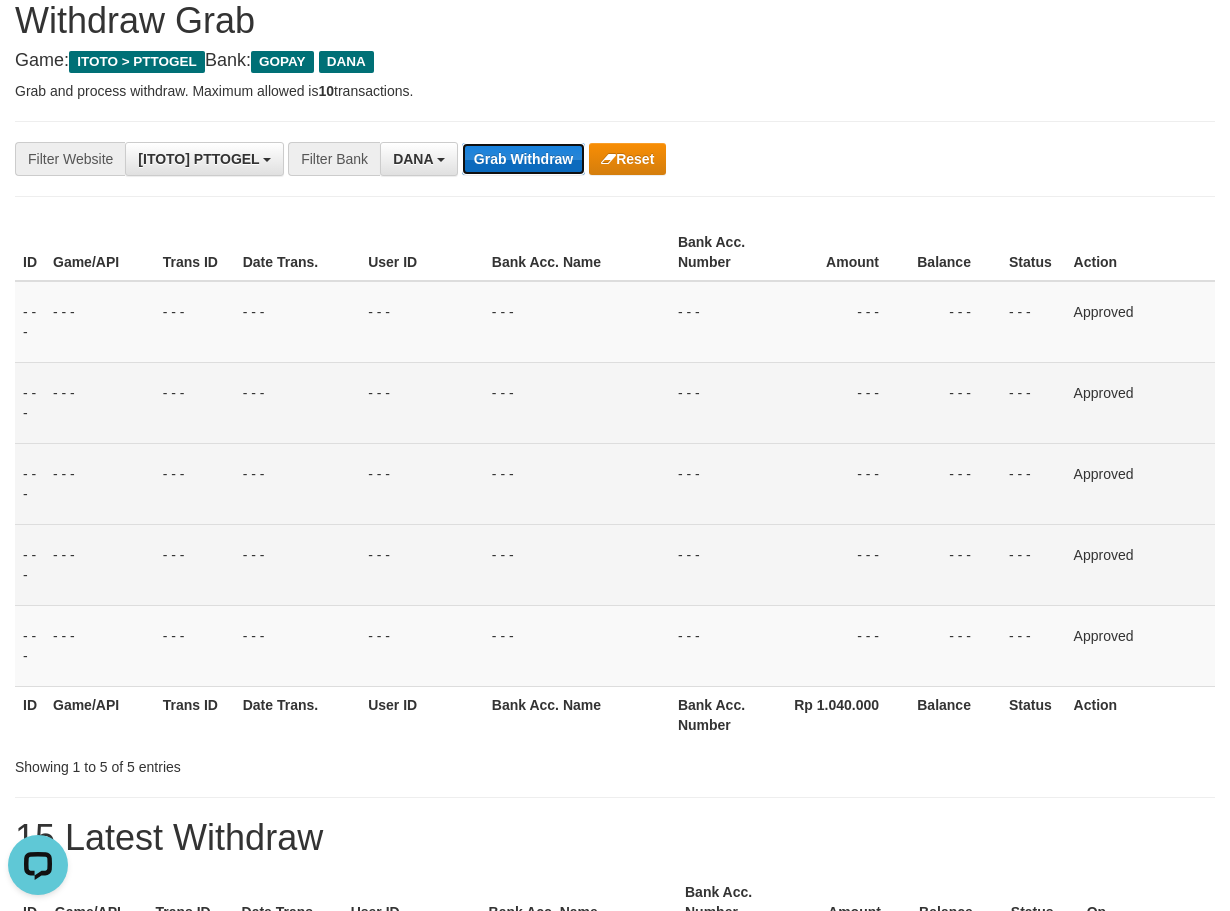 click on "Grab Withdraw" at bounding box center [523, 159] 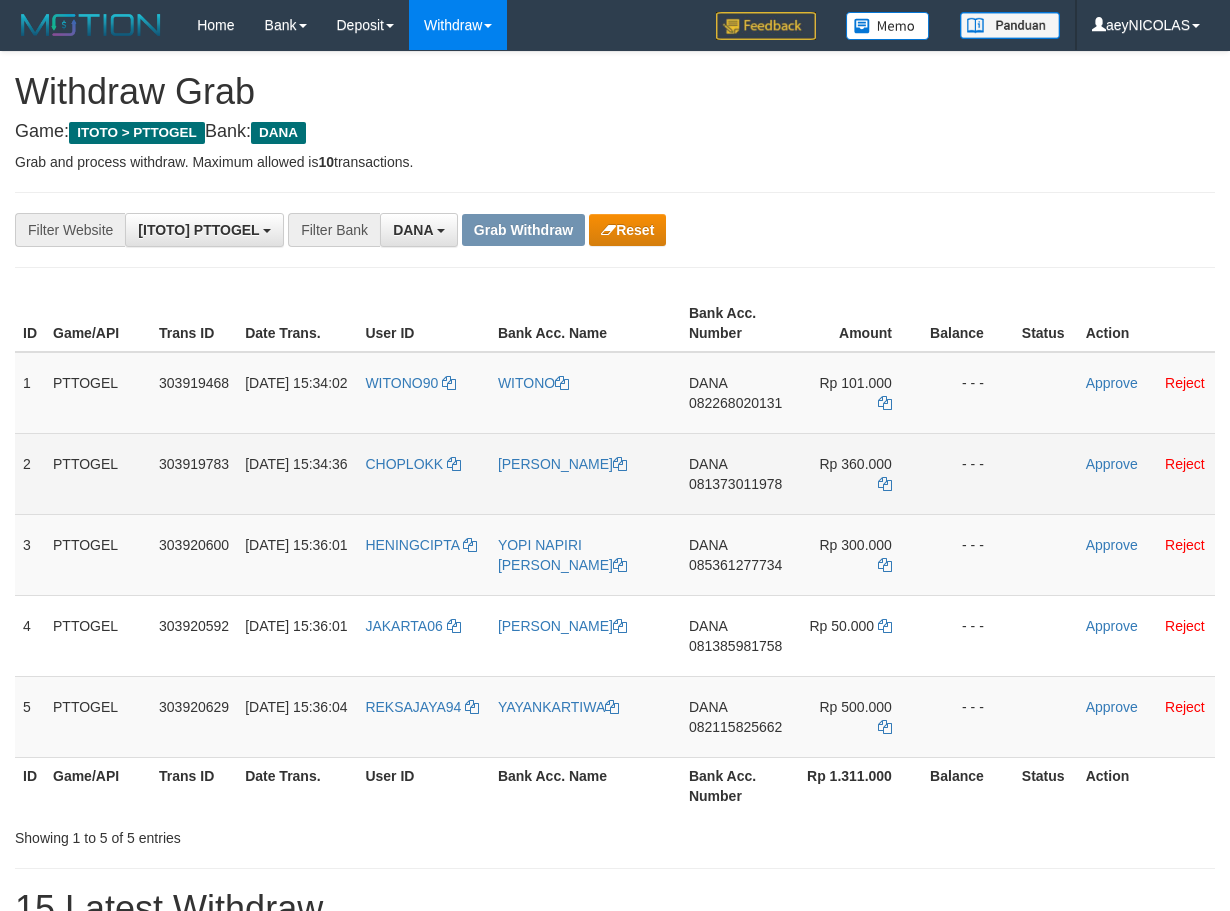 scroll, scrollTop: 0, scrollLeft: 0, axis: both 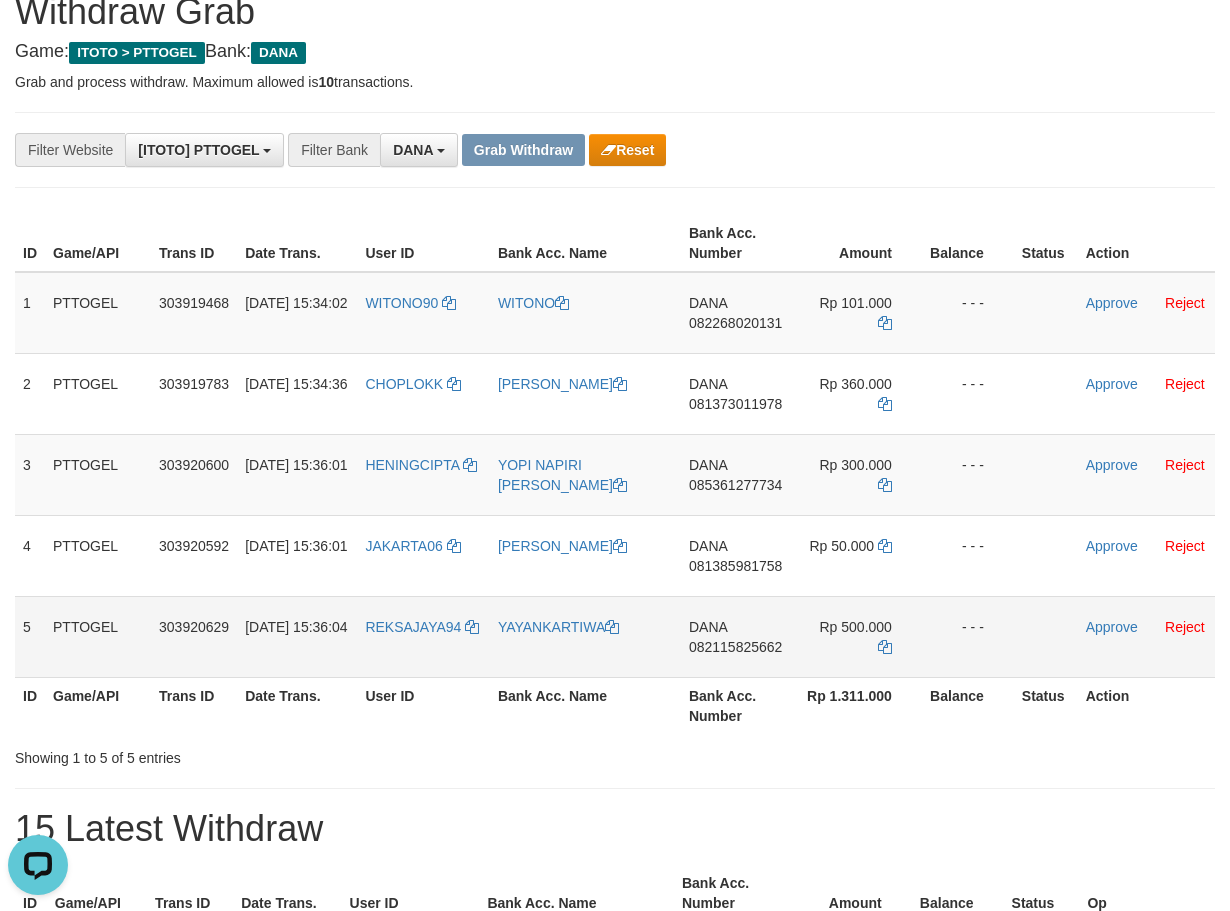drag, startPoint x: 657, startPoint y: 532, endPoint x: 848, endPoint y: 637, distance: 217.95871 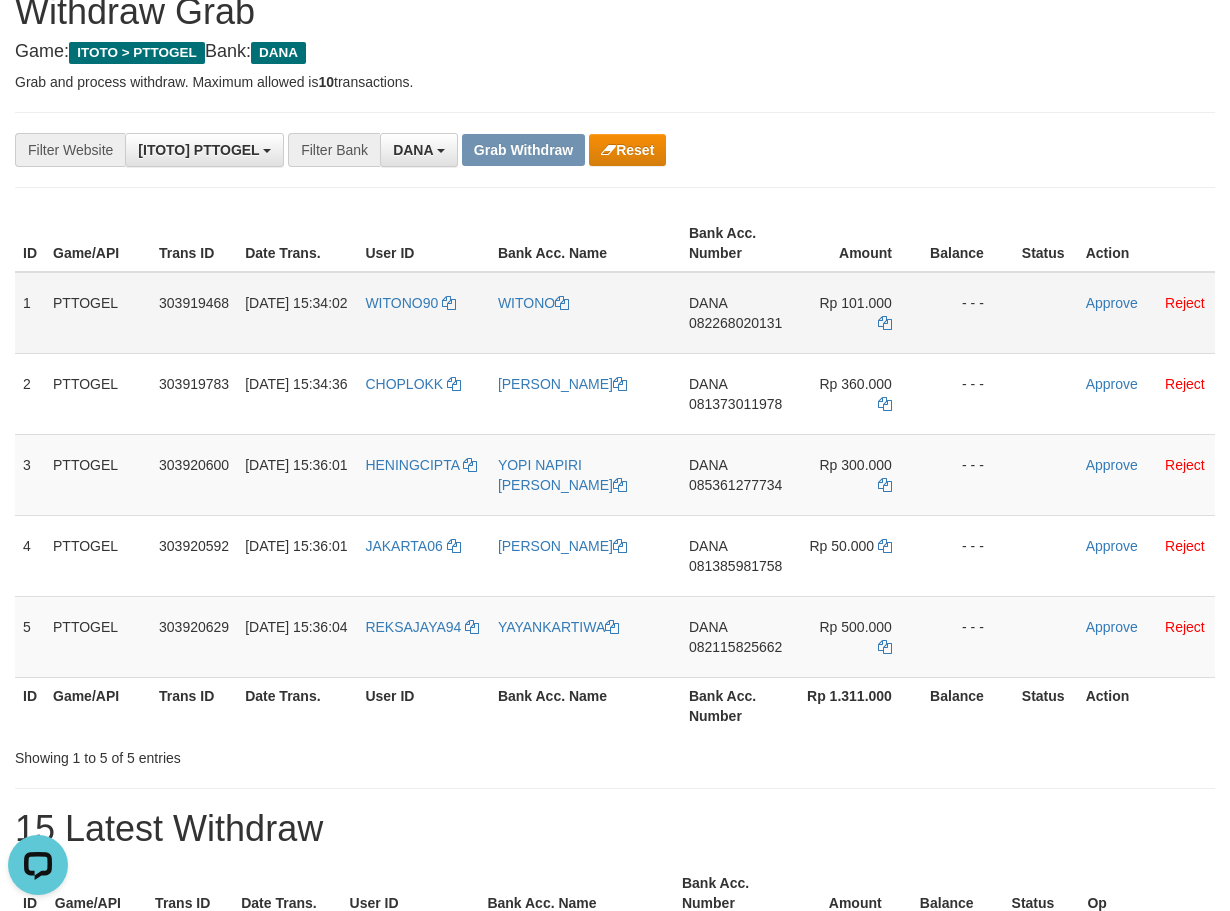 click on "[PERSON_NAME]
082268020131" at bounding box center (738, 313) 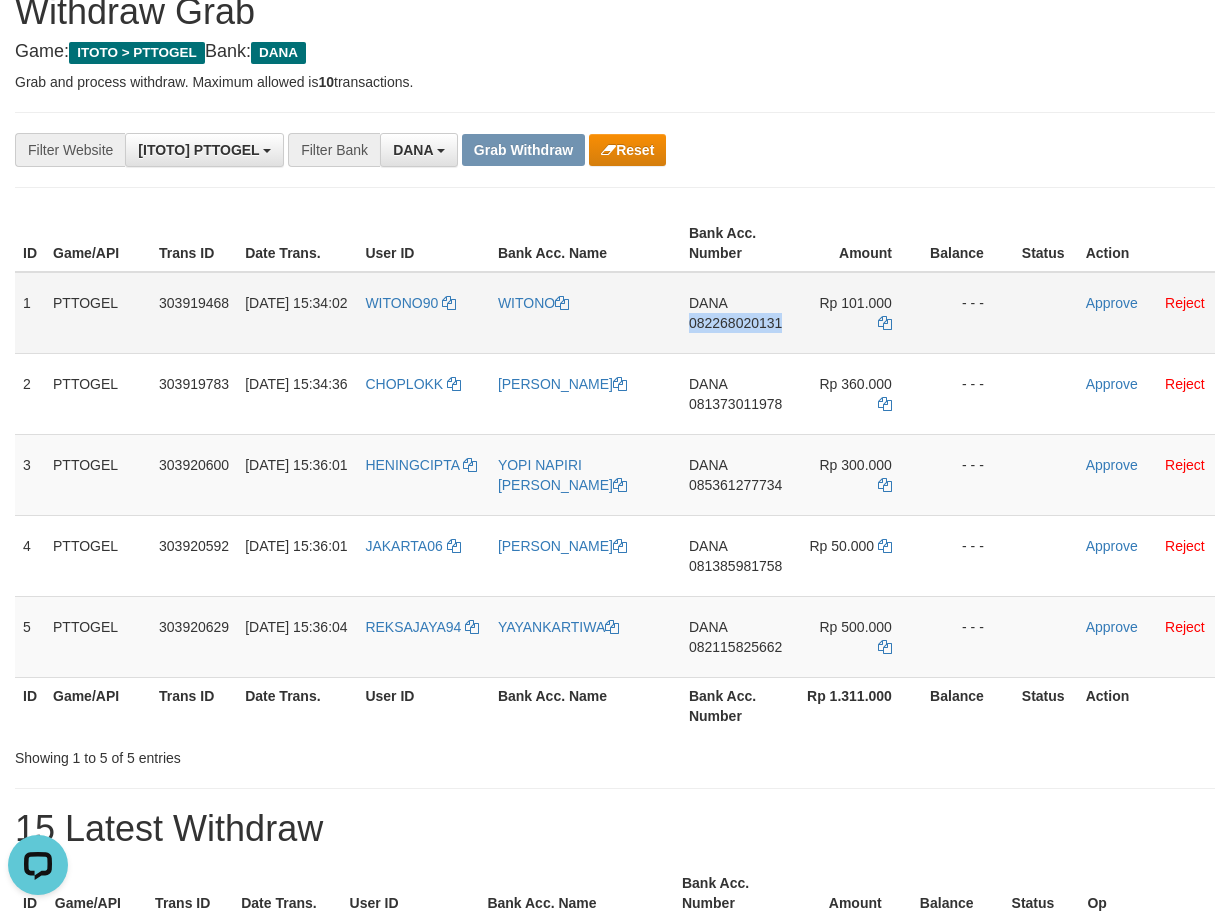 click on "082268020131" at bounding box center [735, 323] 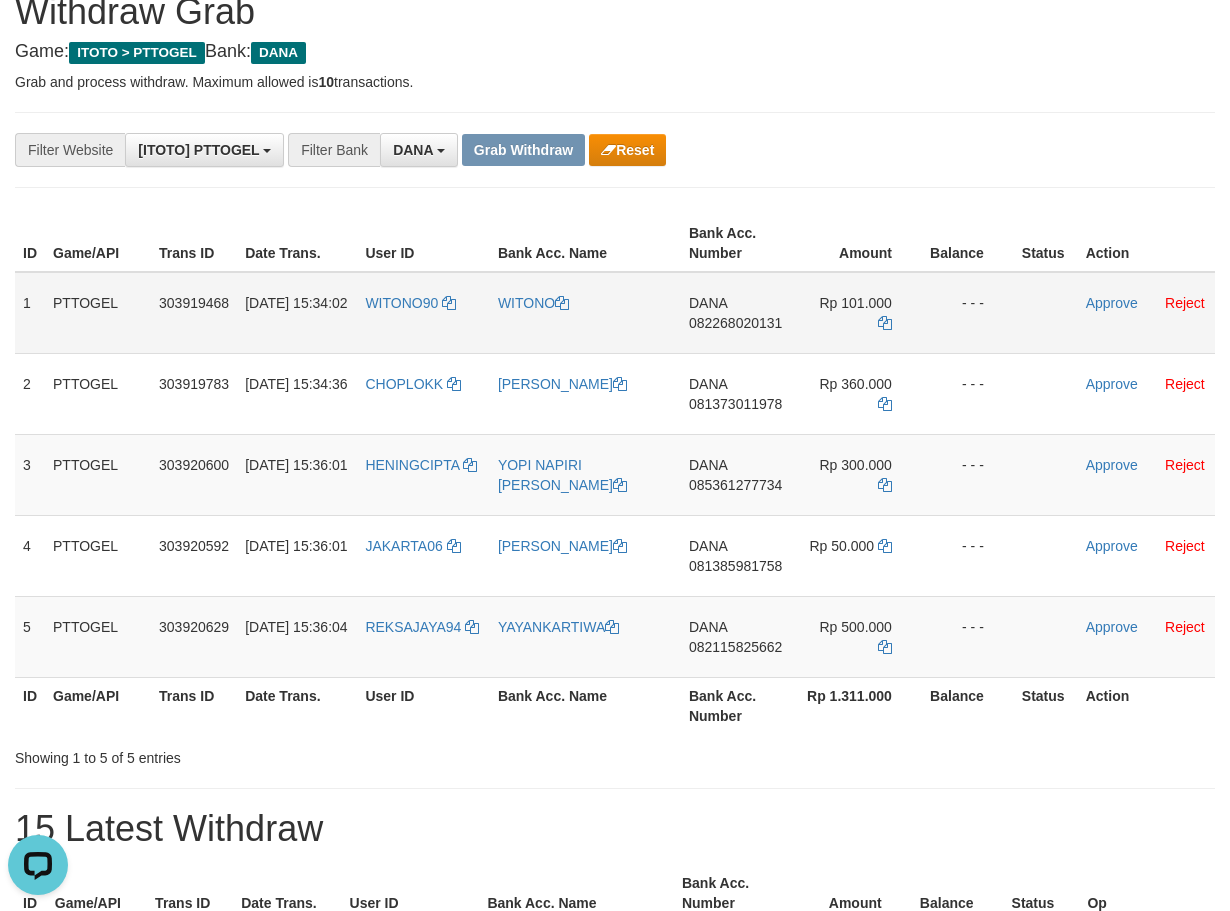 click on "082268020131" at bounding box center (735, 323) 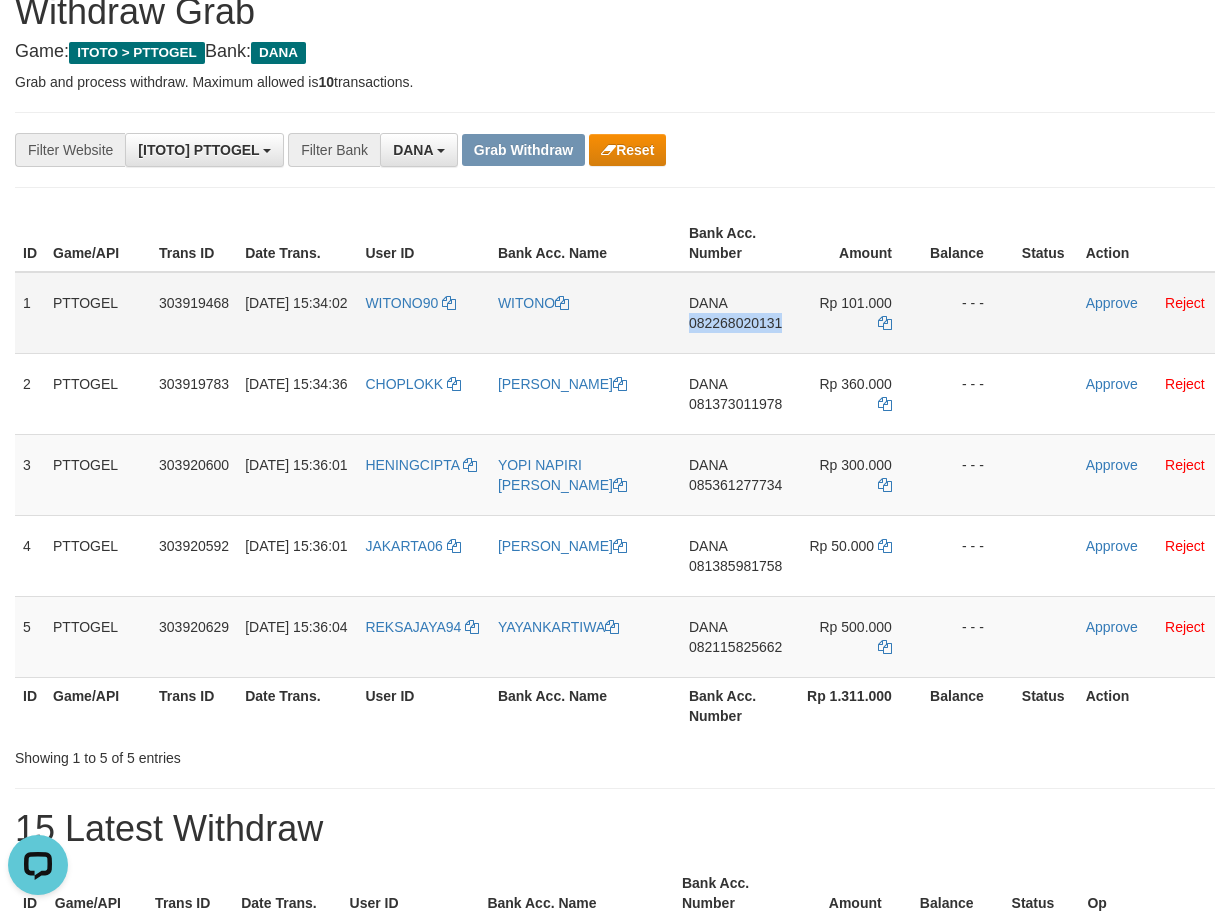 click on "082268020131" at bounding box center (735, 323) 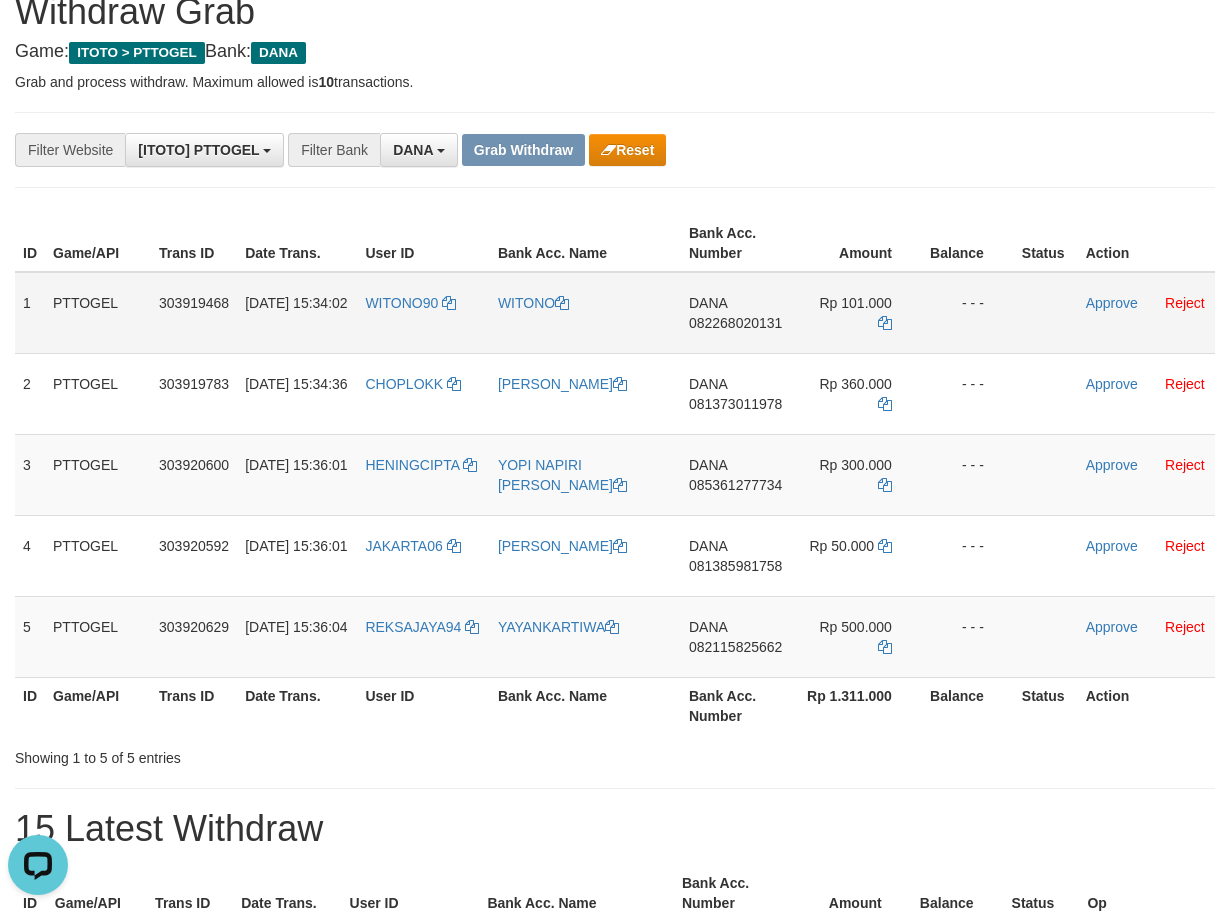 click on "[PERSON_NAME]
082268020131" at bounding box center (738, 313) 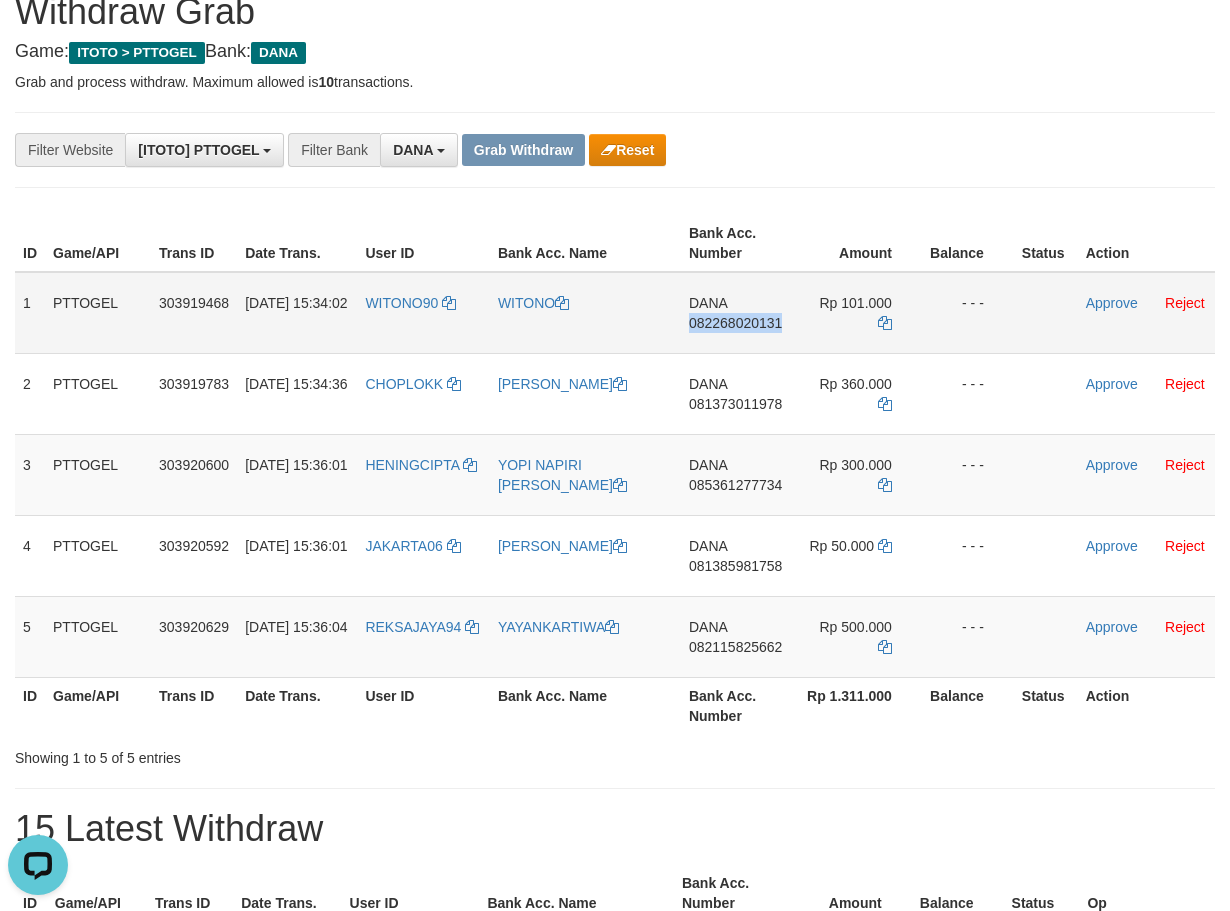 click on "082268020131" at bounding box center (735, 323) 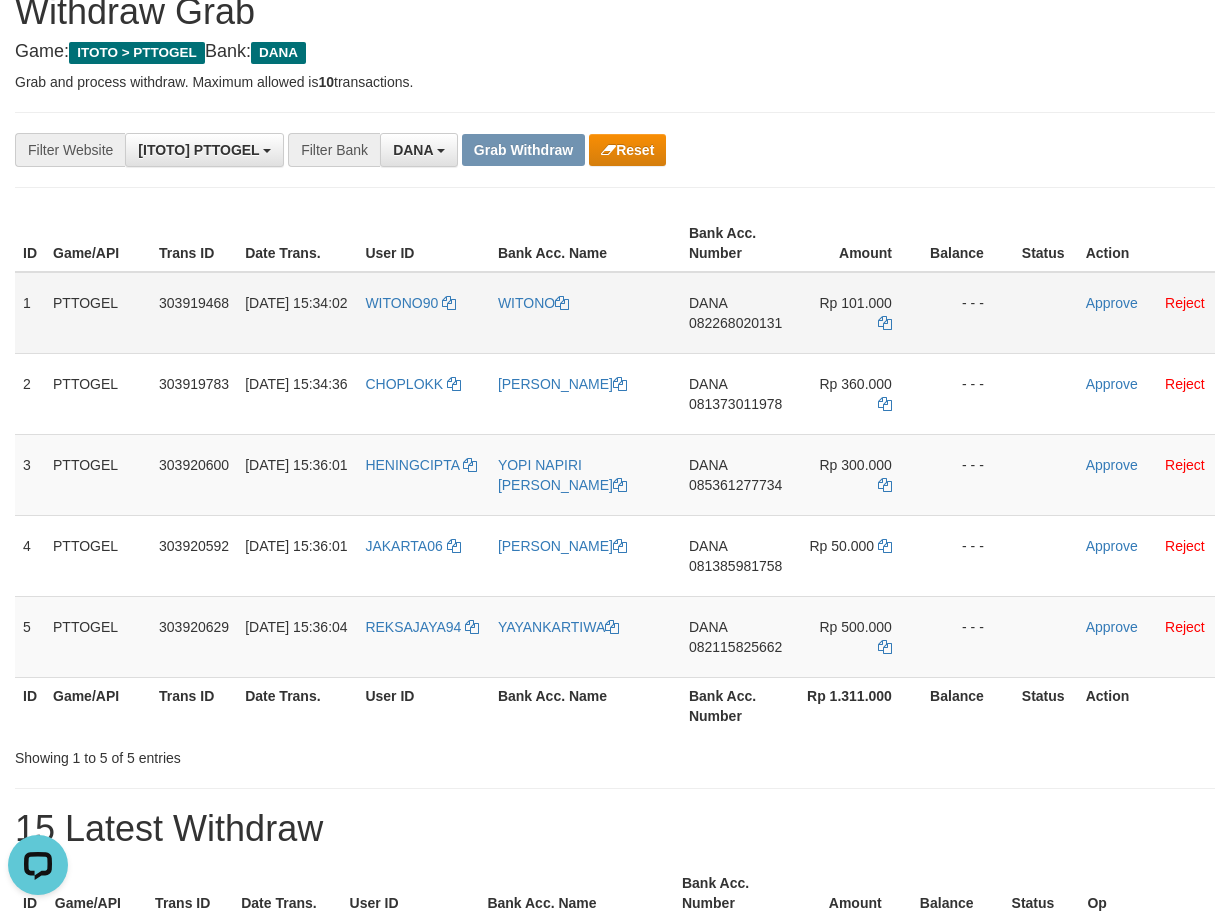 click on "082268020131" at bounding box center (735, 323) 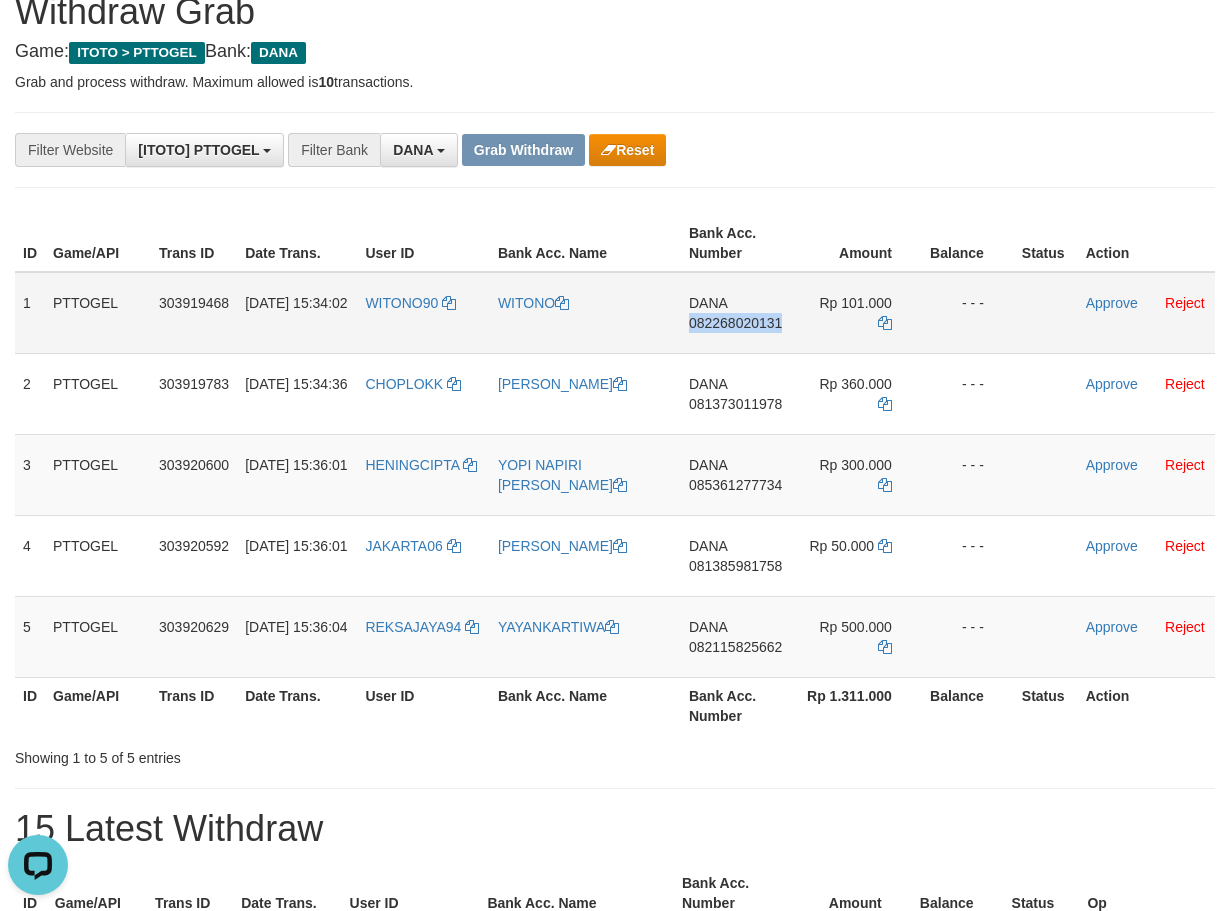 click on "082268020131" at bounding box center [735, 323] 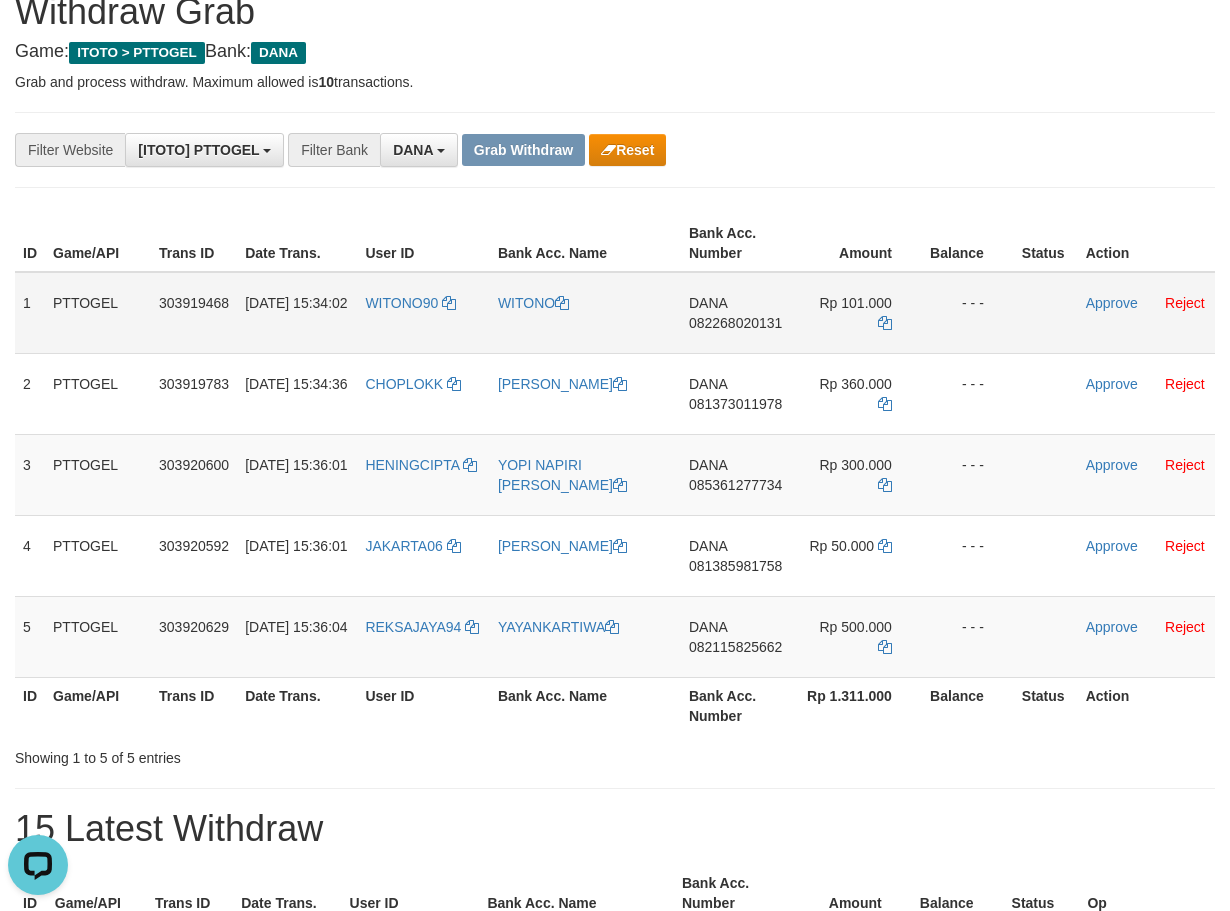 click on "082268020131" at bounding box center (735, 323) 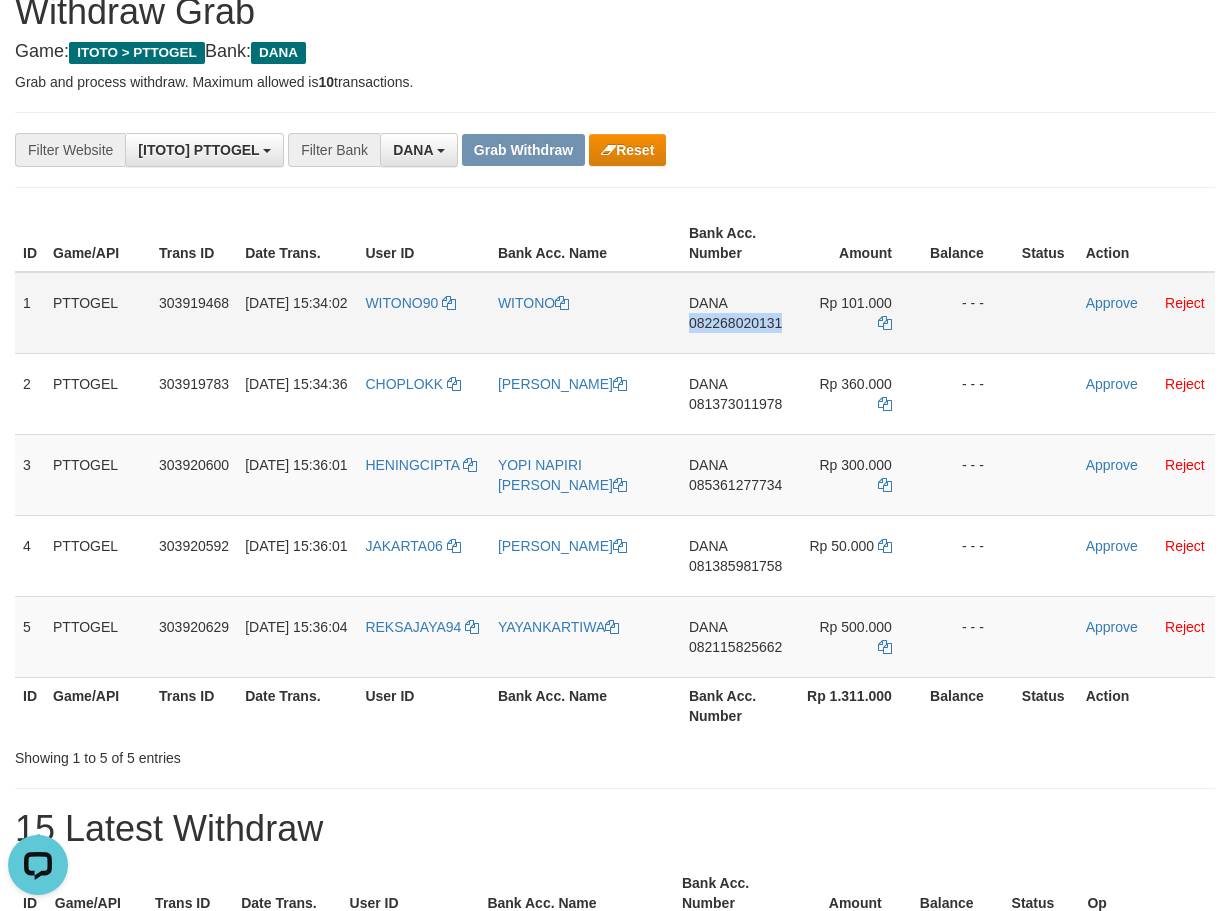 click on "082268020131" at bounding box center [735, 323] 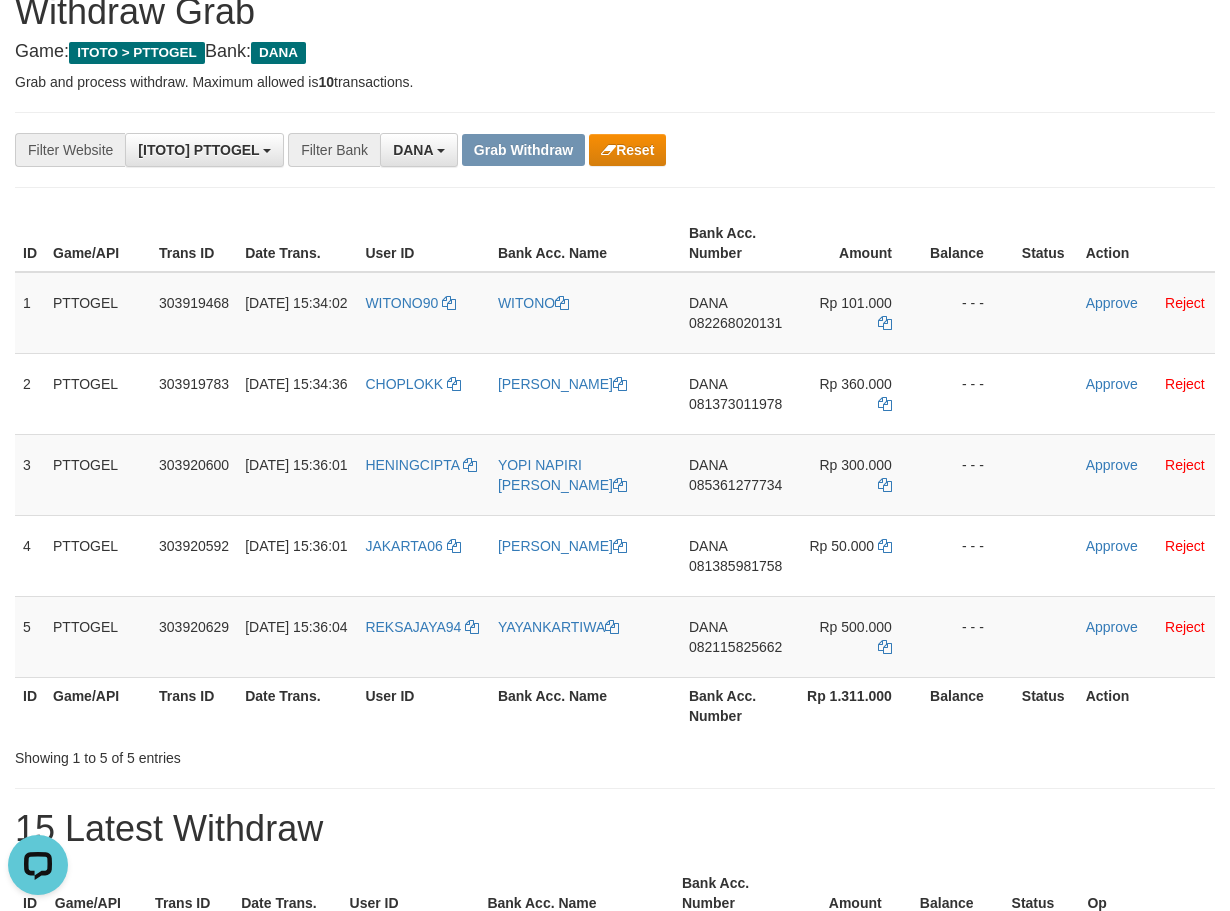 click on "**********" at bounding box center (615, 1205) 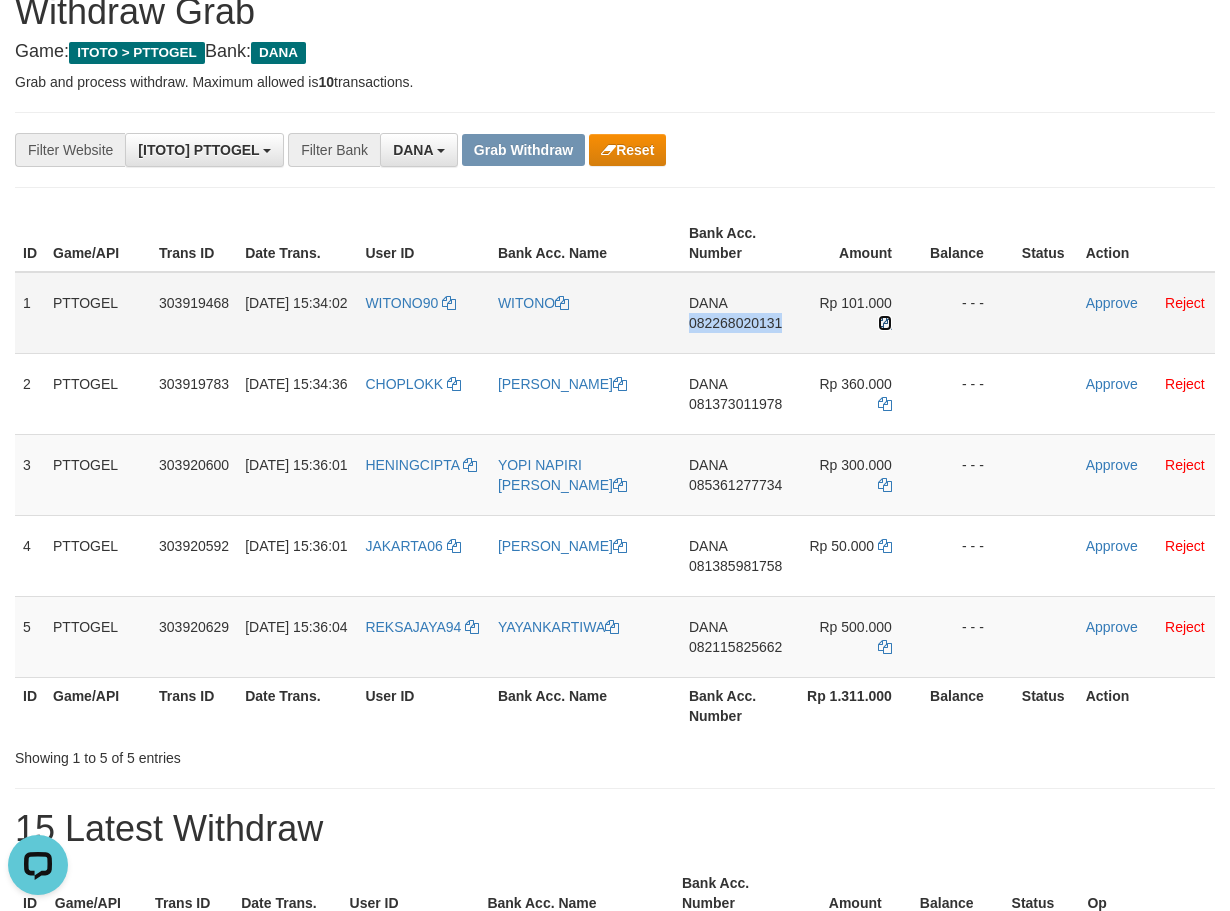 click at bounding box center [885, 323] 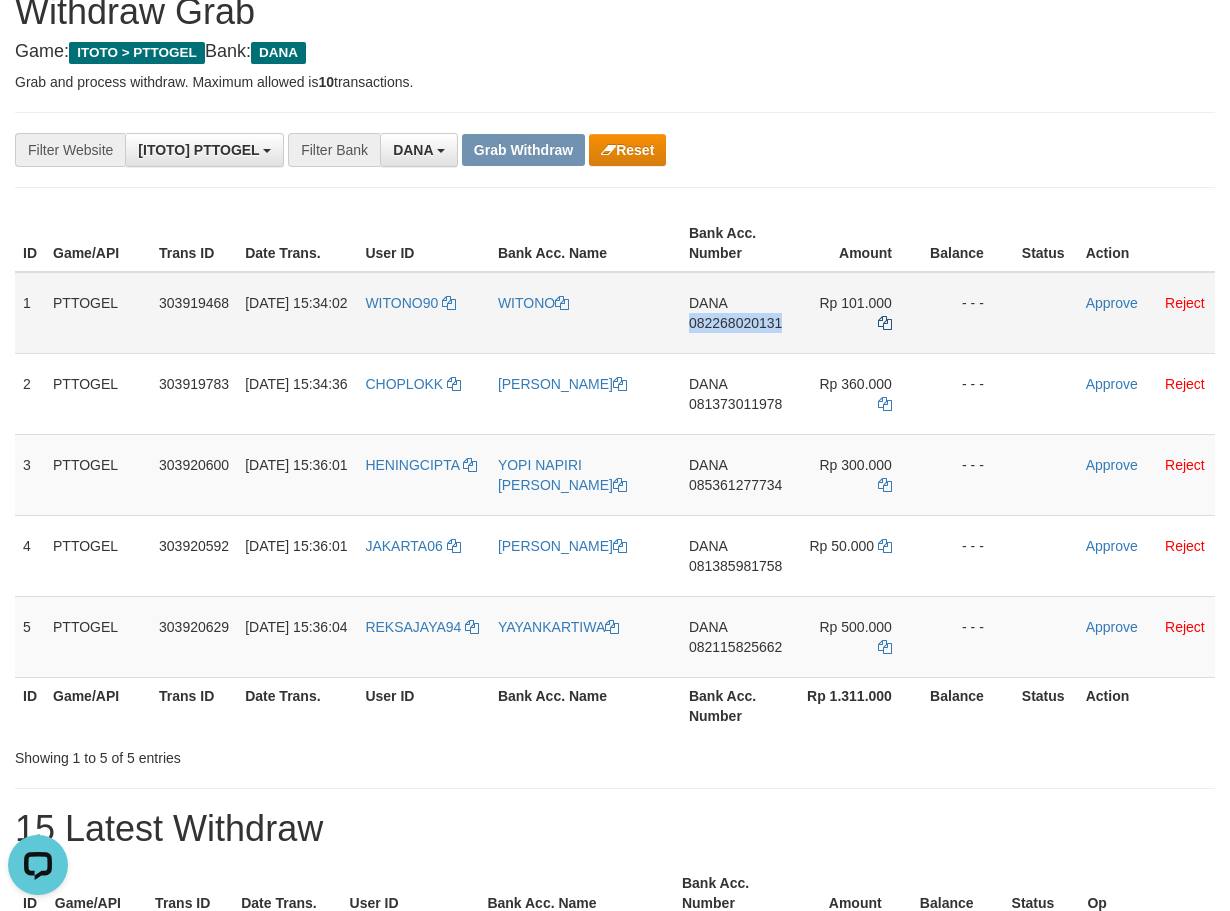 copy on "082268020131" 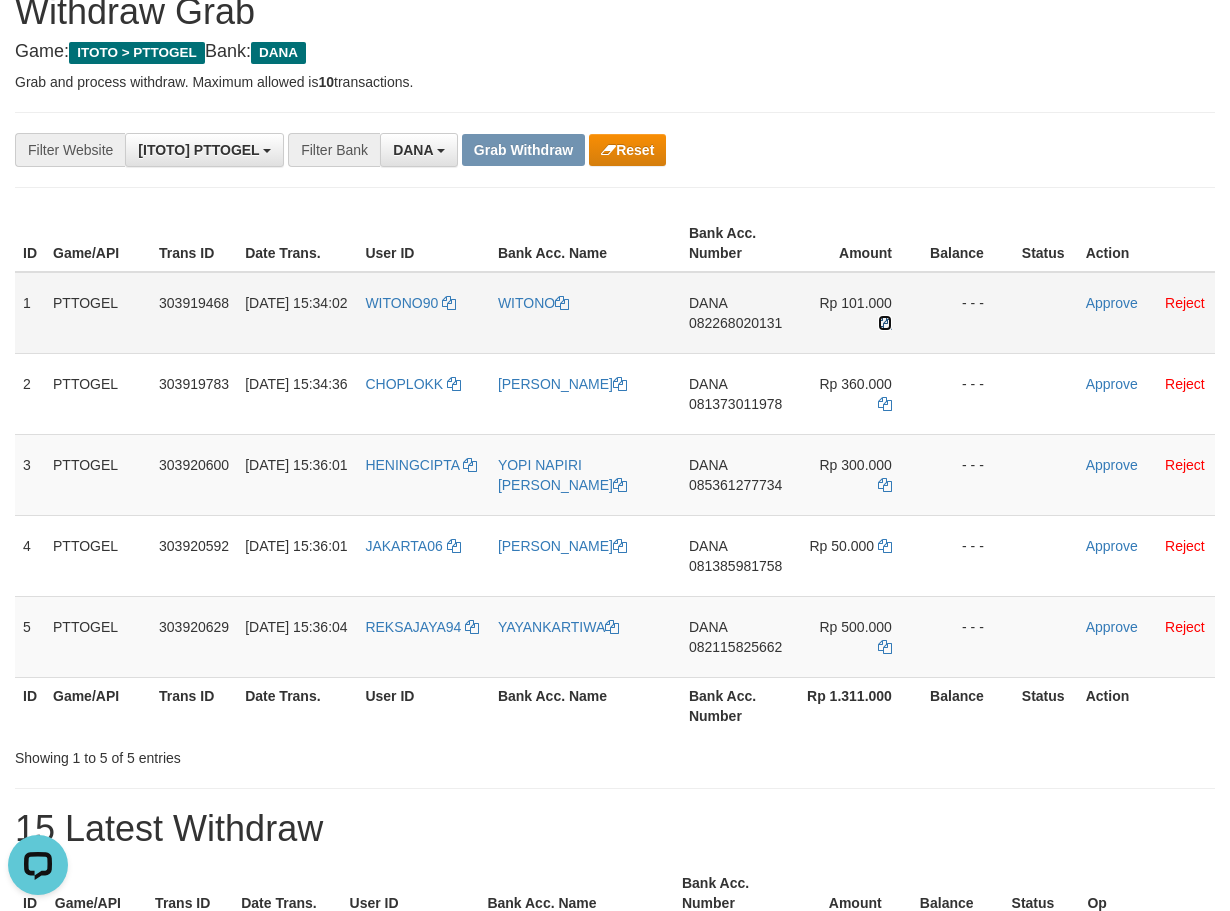 click at bounding box center (885, 323) 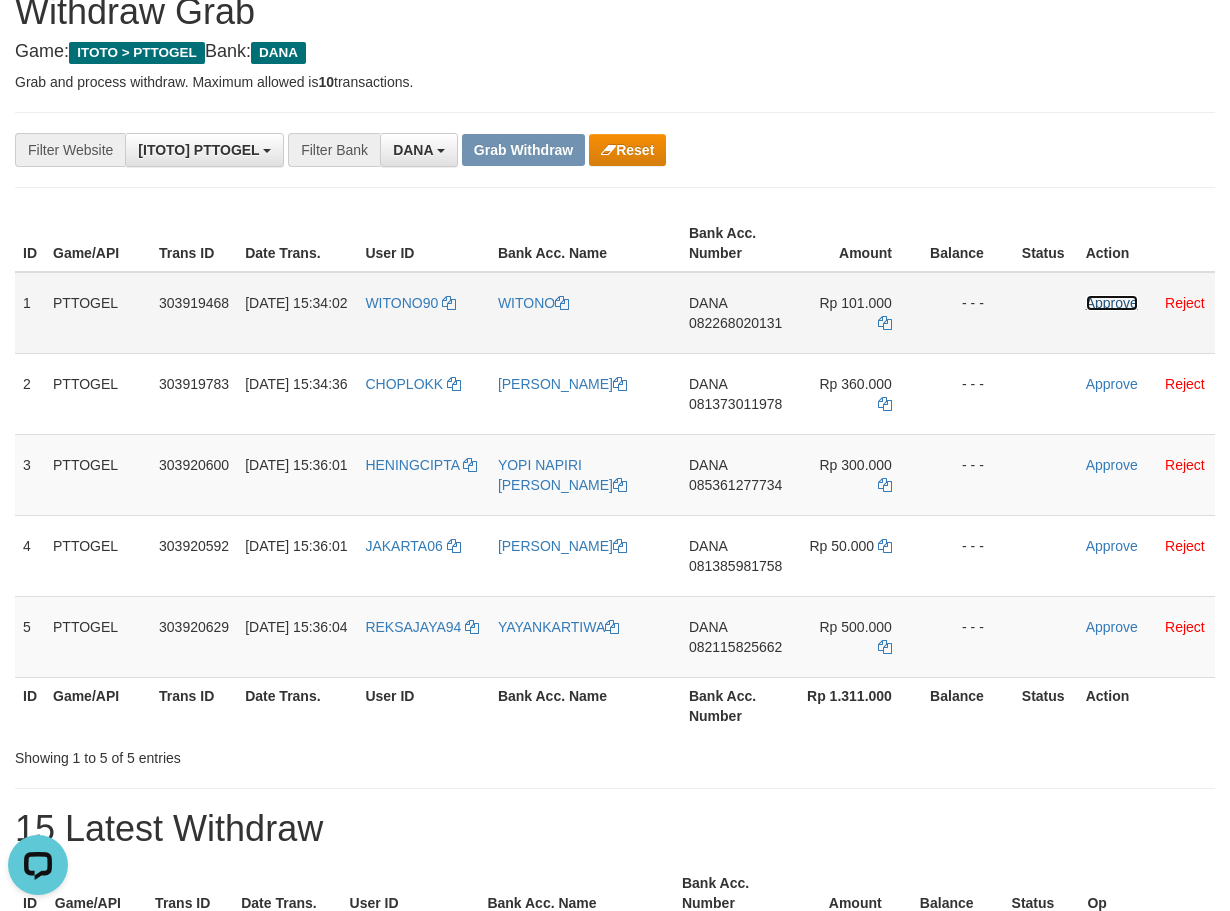 click on "Approve" at bounding box center [1112, 303] 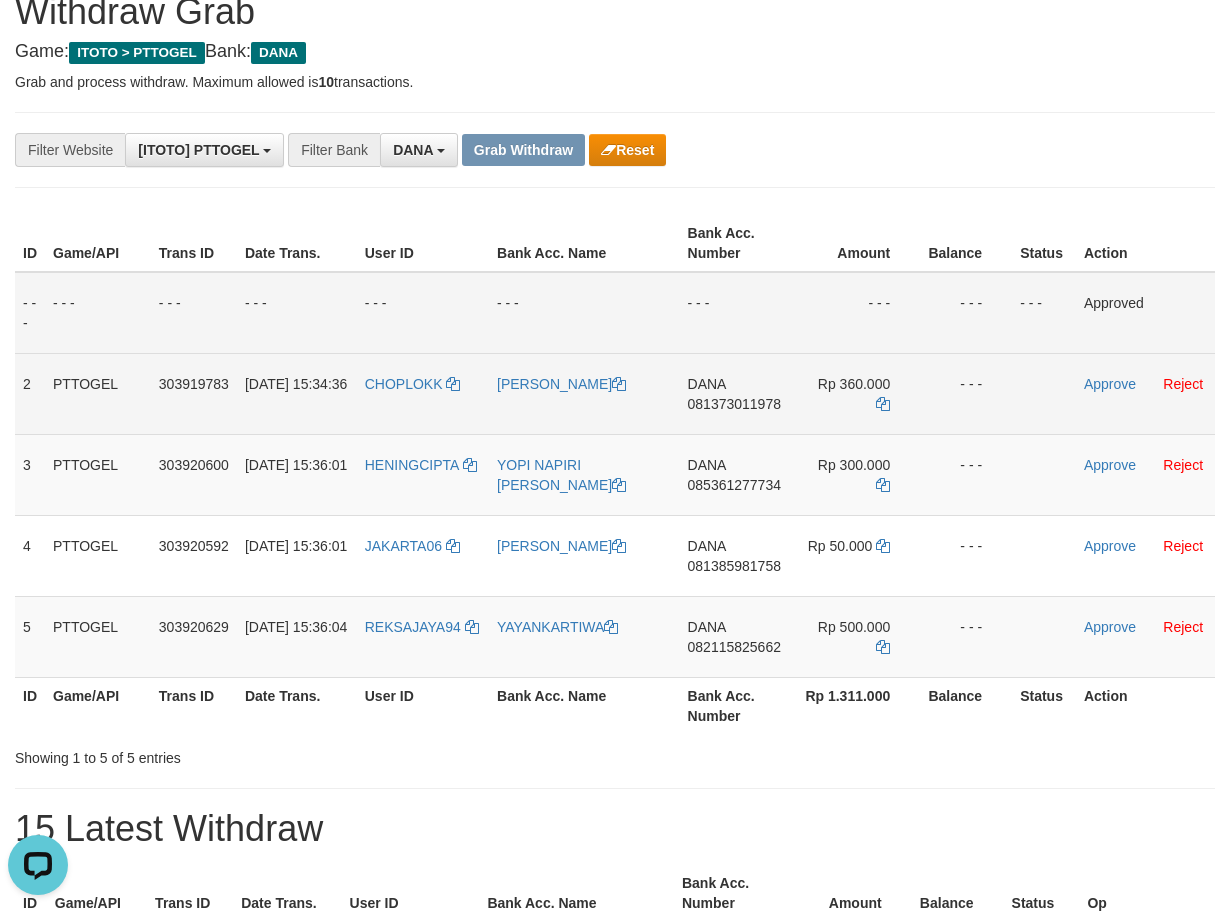 click on "081373011978" at bounding box center [734, 404] 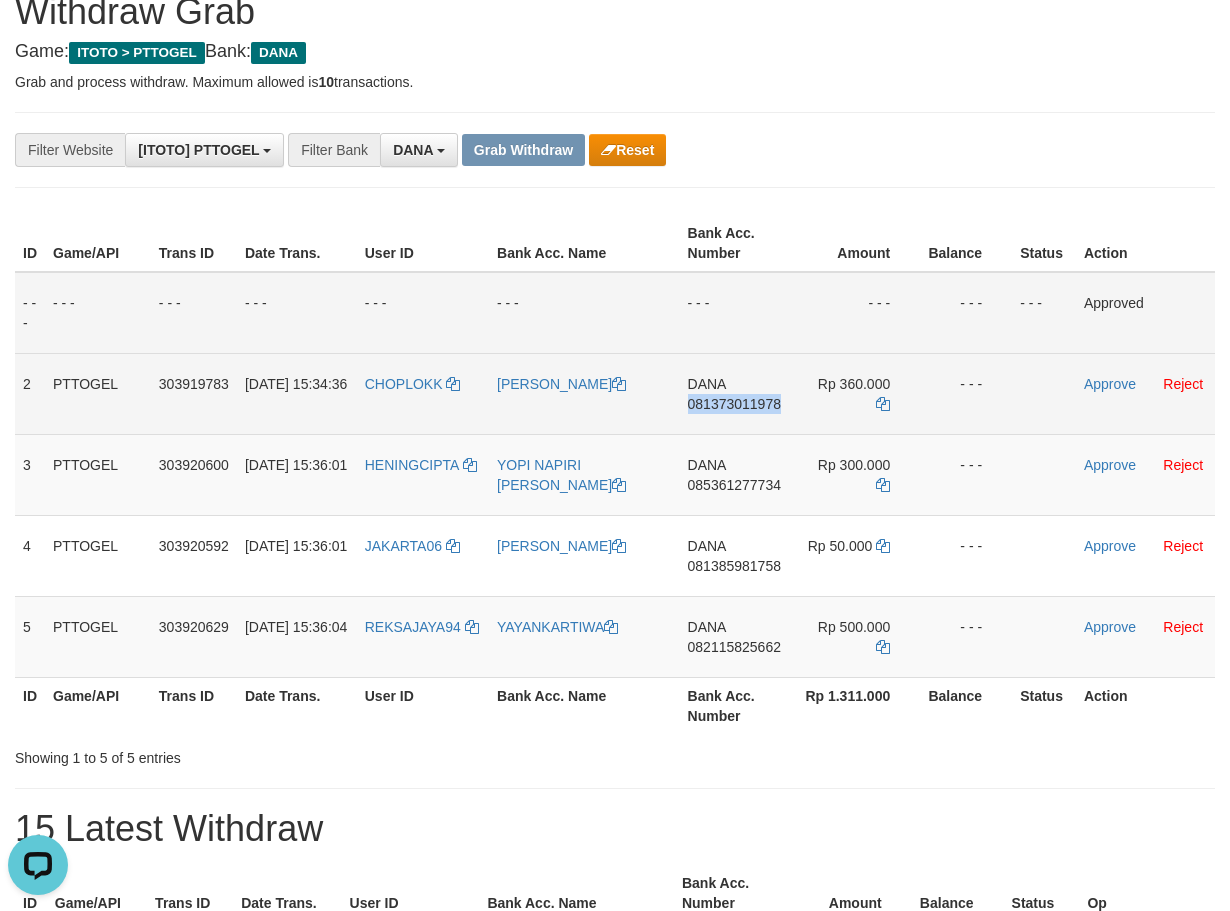 click on "081373011978" at bounding box center [734, 404] 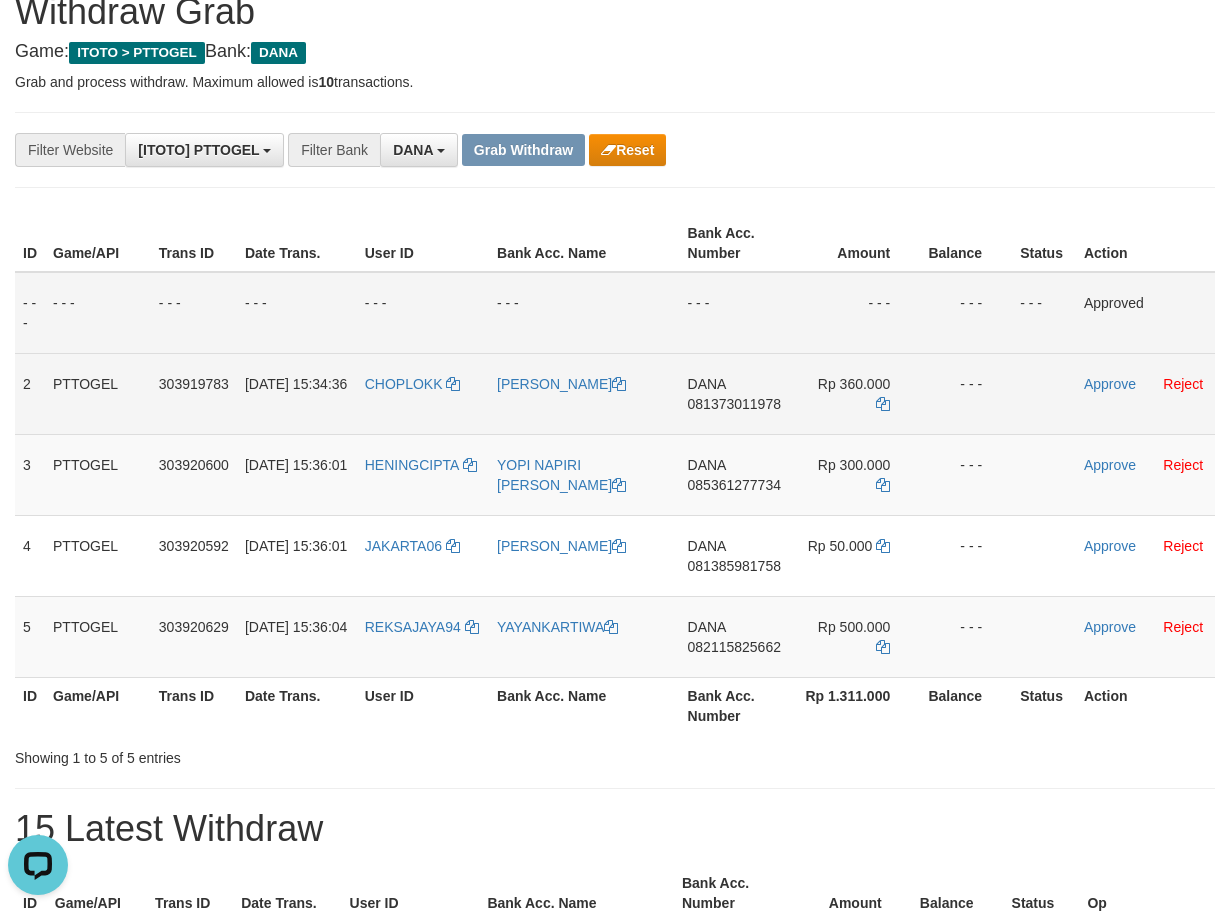 click on "DANA
081373011978" at bounding box center (737, 393) 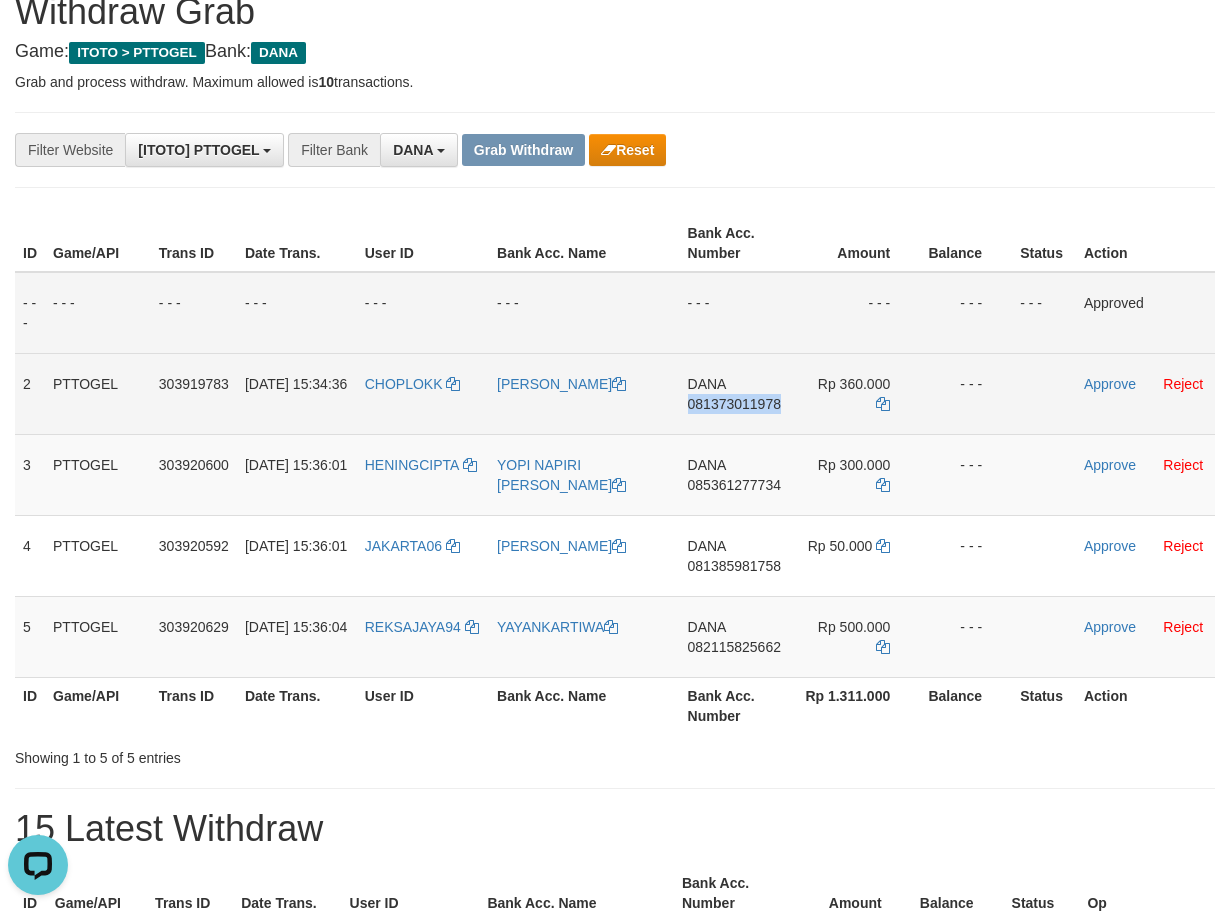 click on "081373011978" at bounding box center [734, 404] 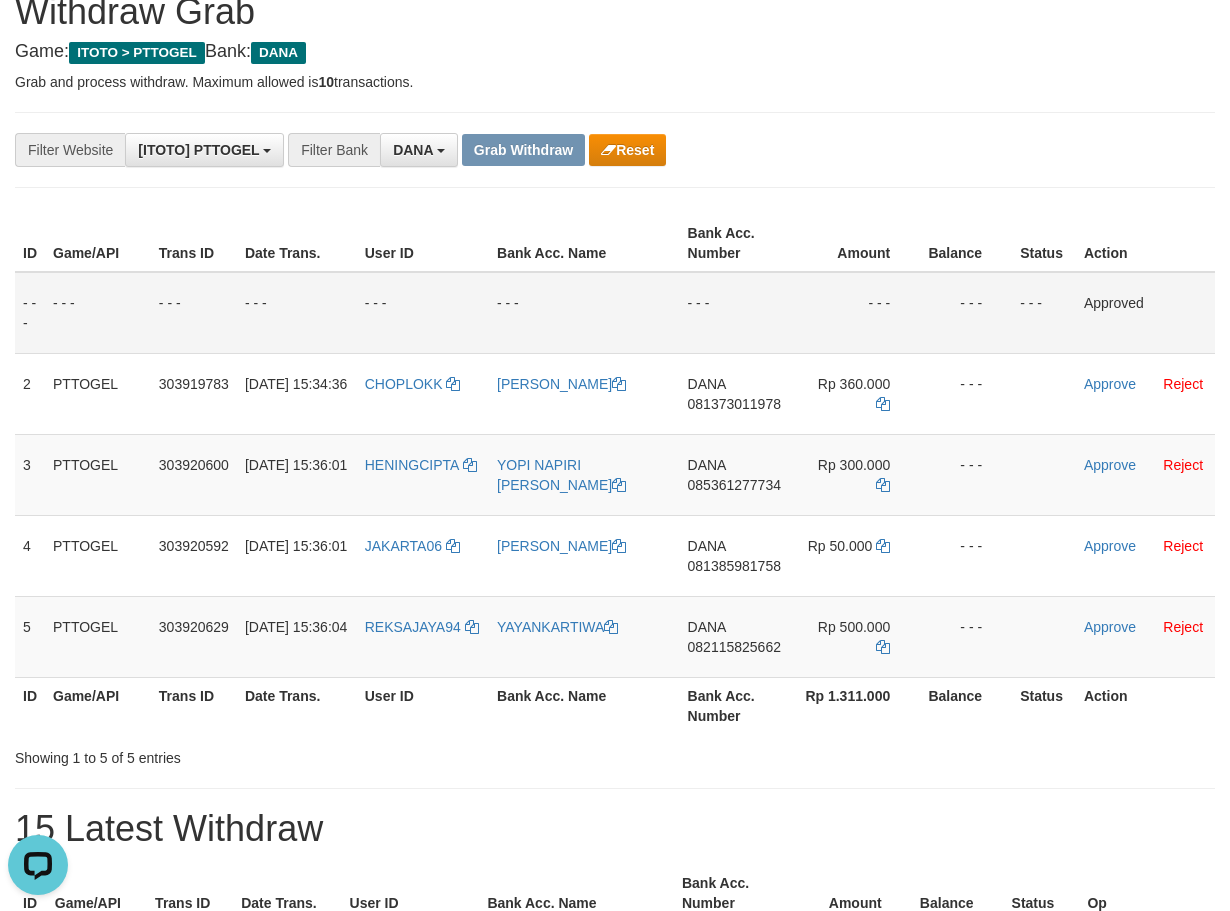 click on "Amount" at bounding box center (857, 243) 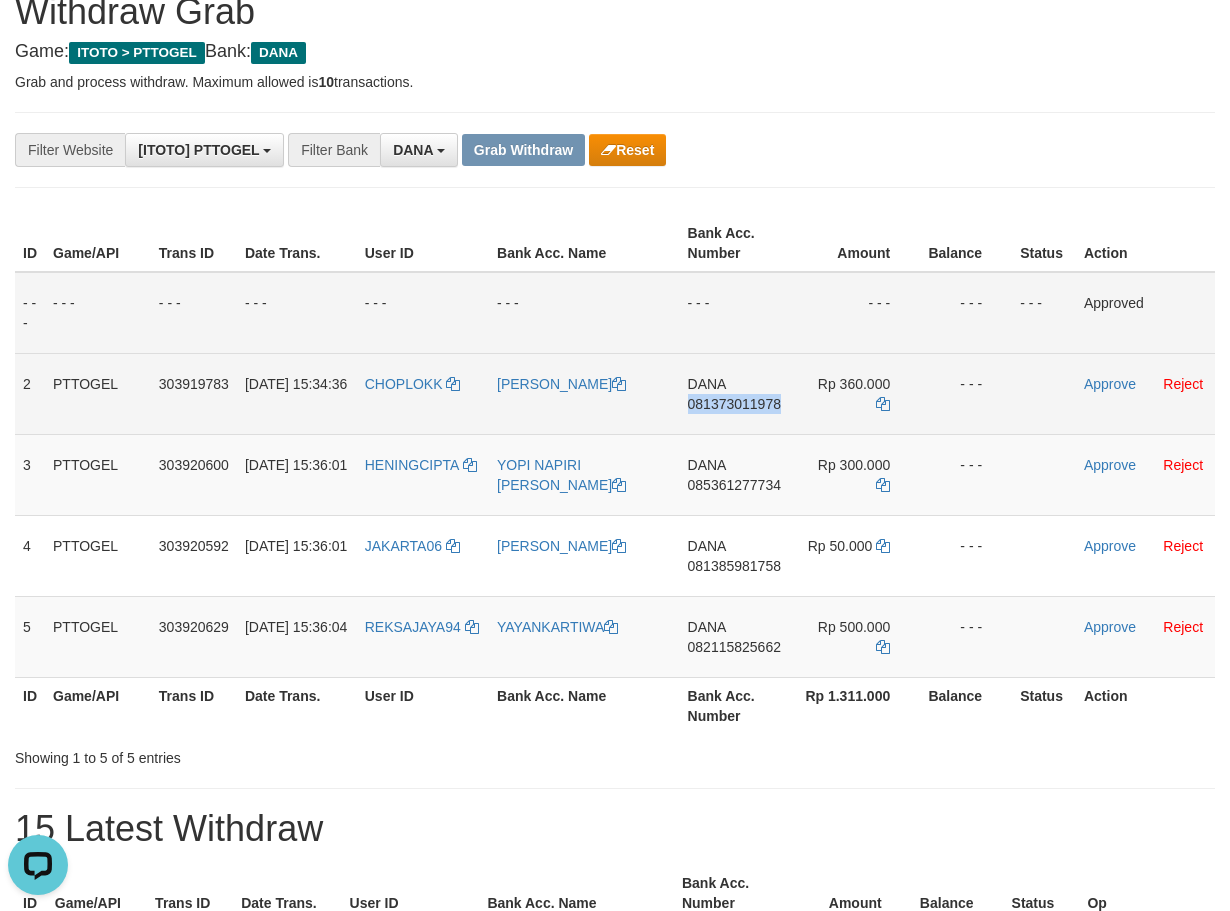 click on "Rp 360.000" at bounding box center (857, 393) 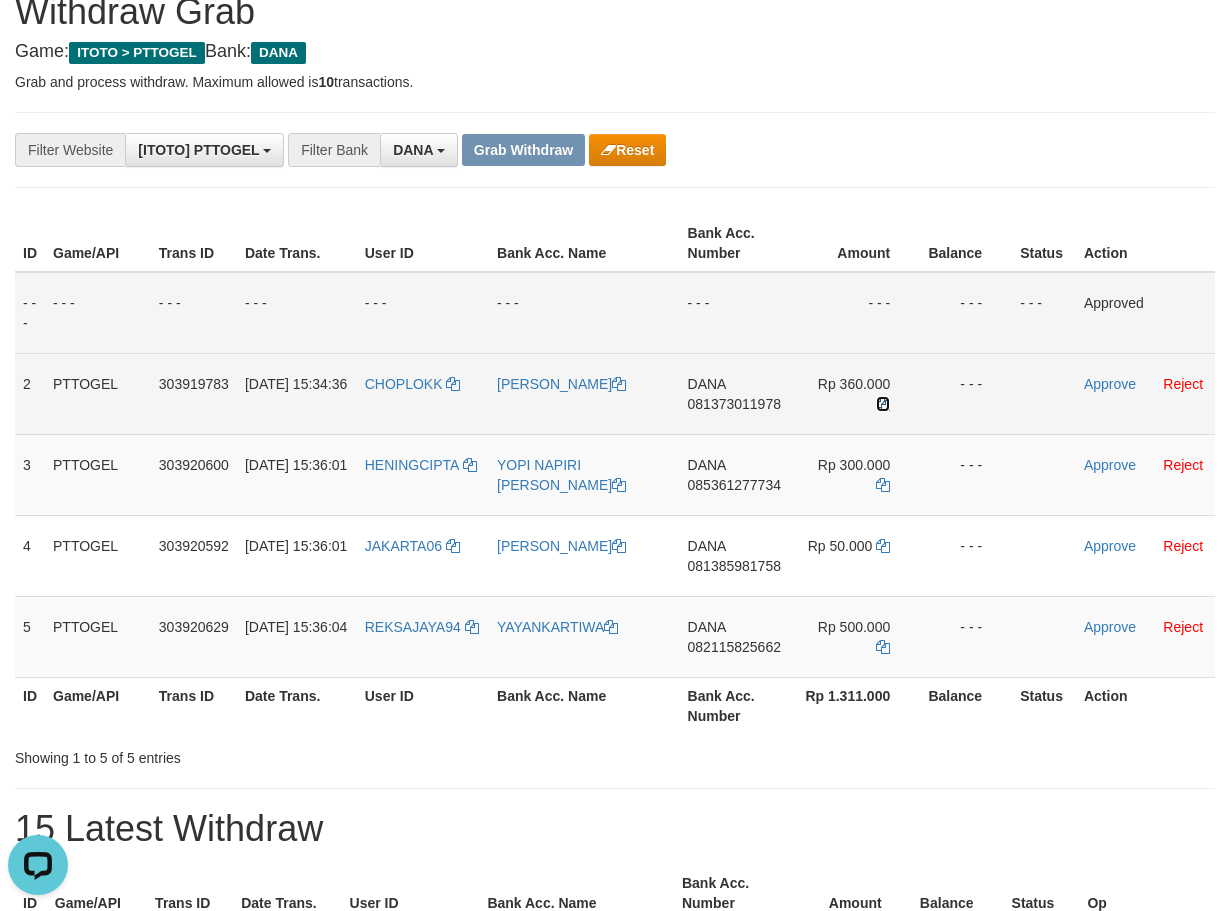 click at bounding box center (883, 404) 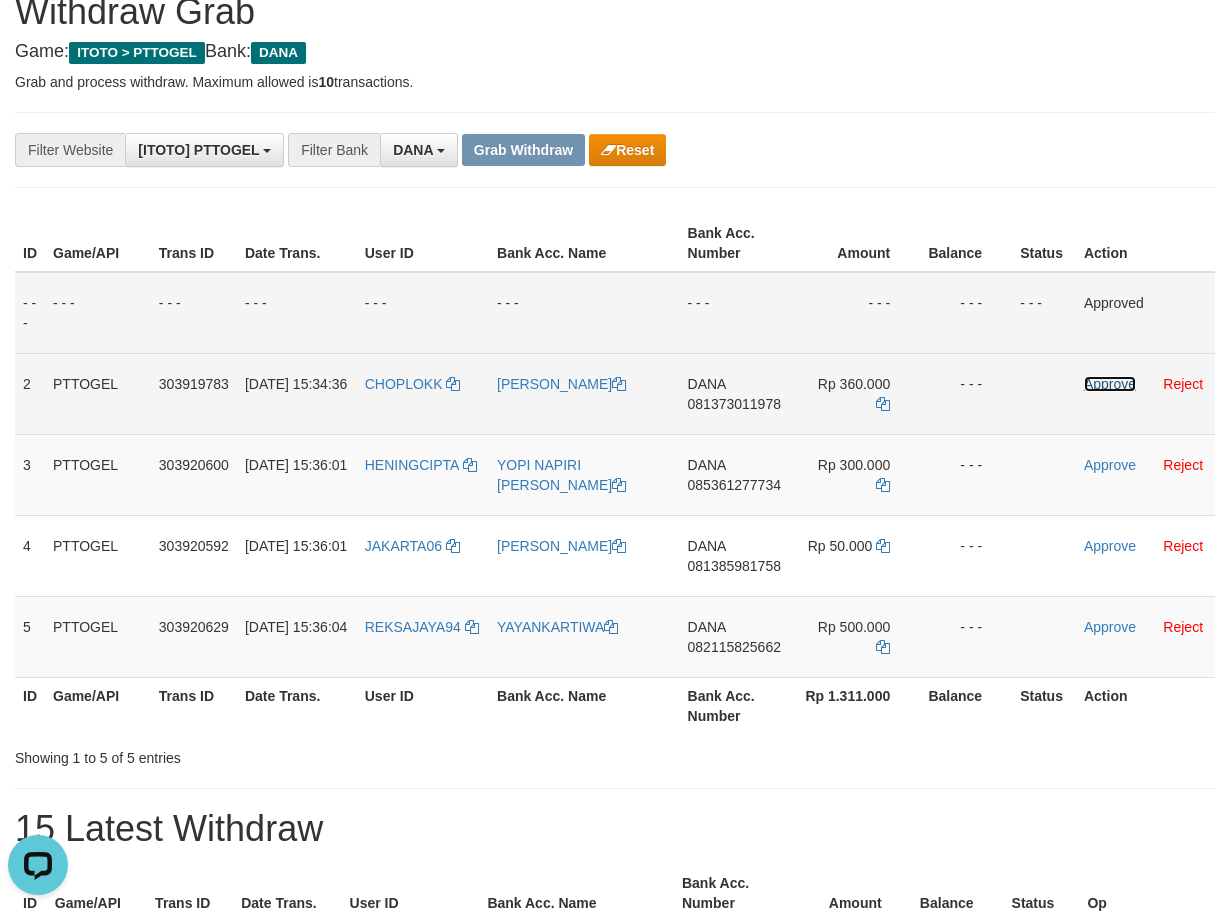 click on "Approve" at bounding box center [1110, 384] 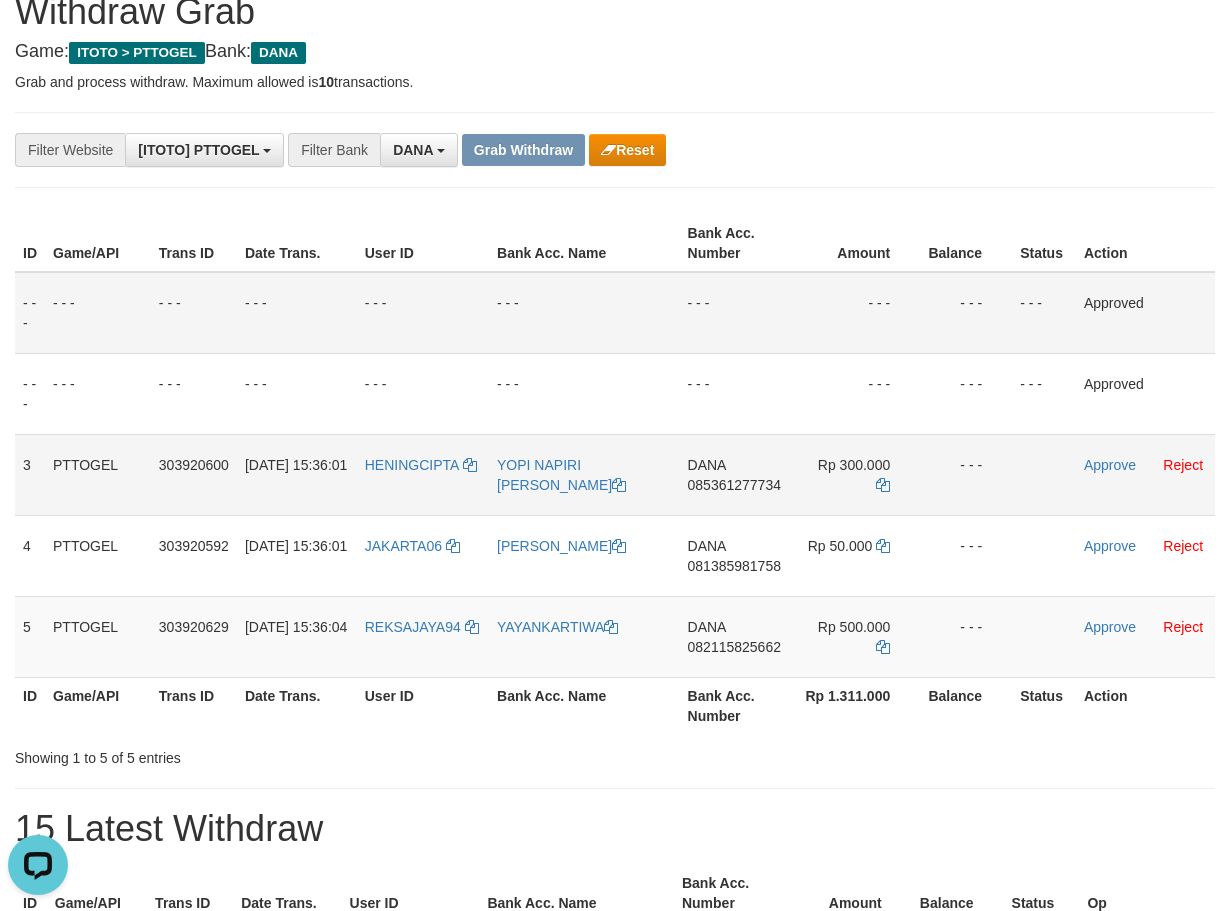 click on "DANA
085361277734" at bounding box center (737, 474) 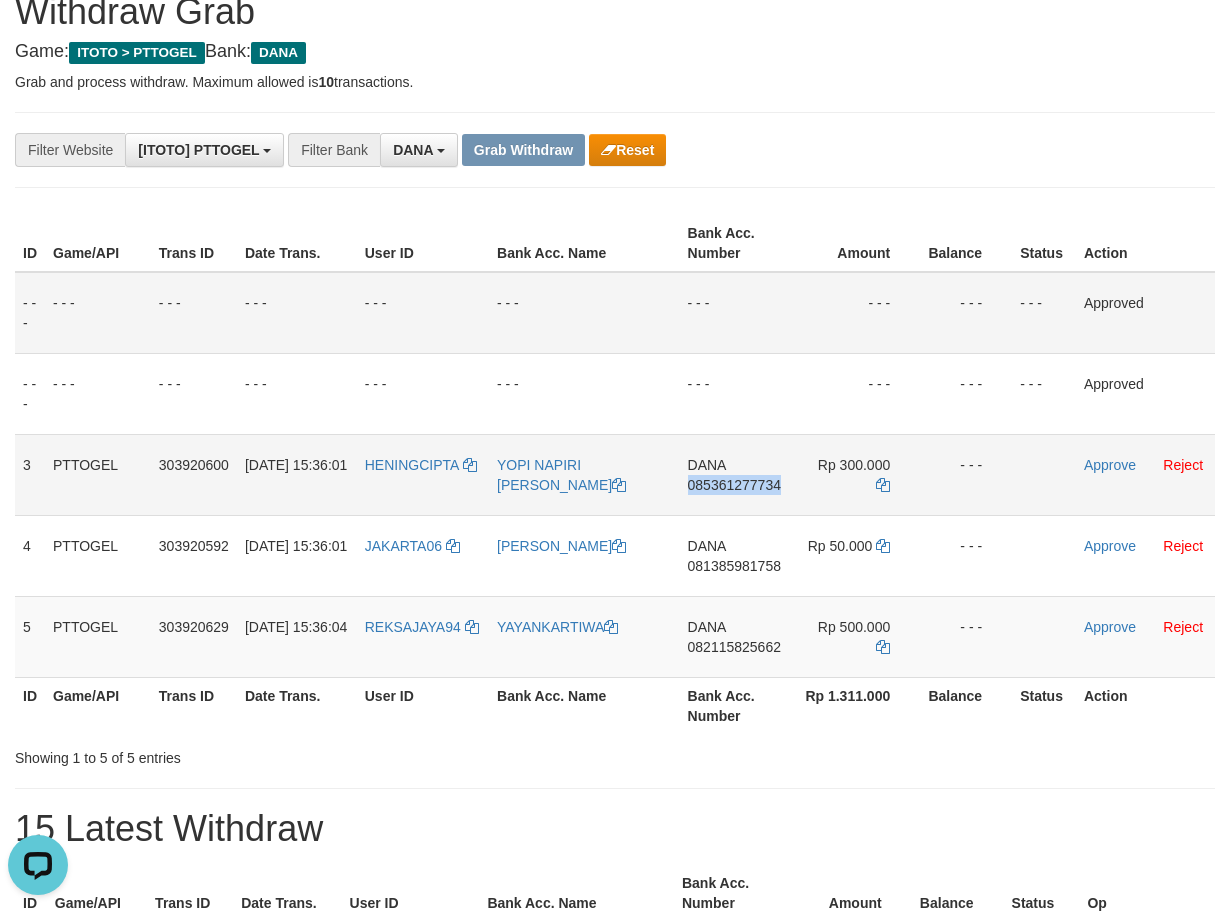click on "DANA
085361277734" at bounding box center [737, 474] 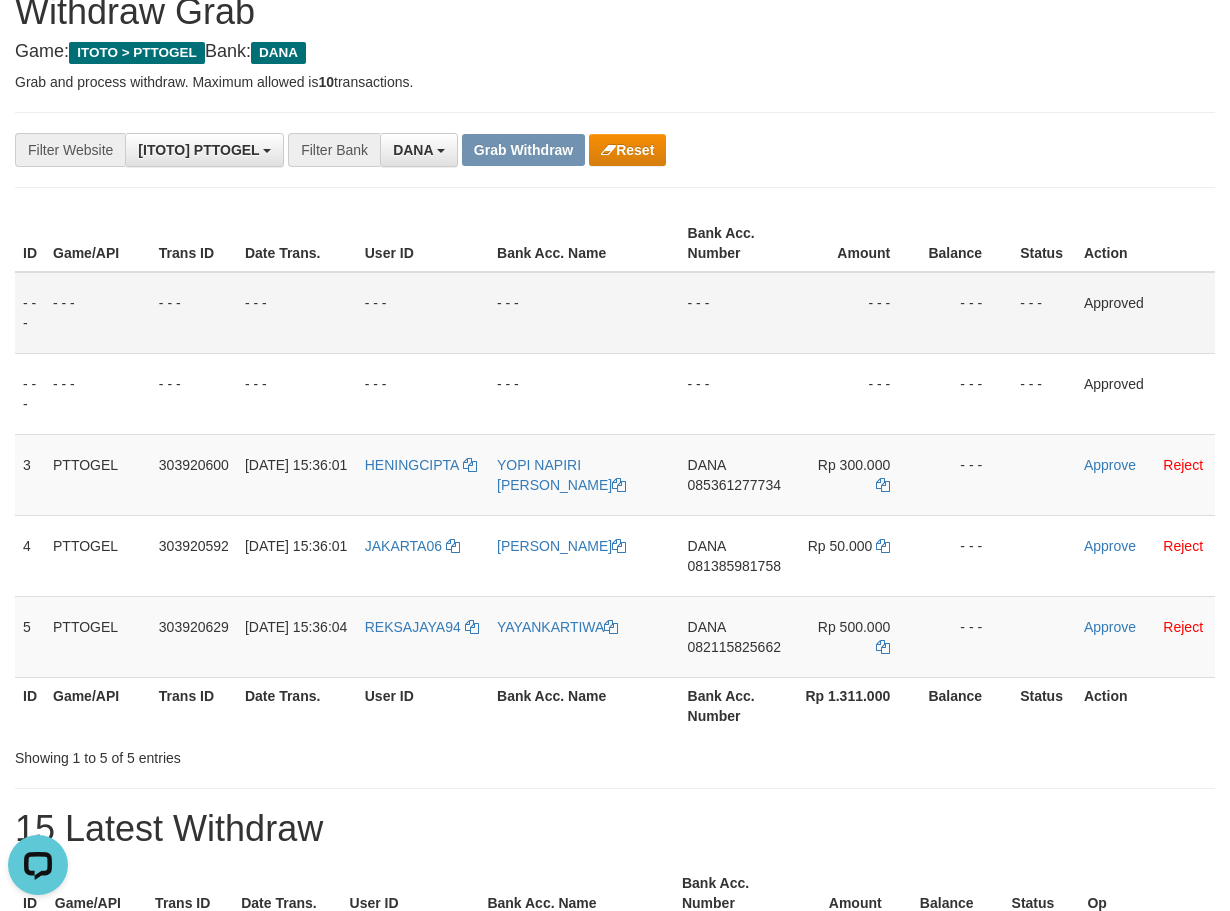 click on "- - -" at bounding box center (737, 313) 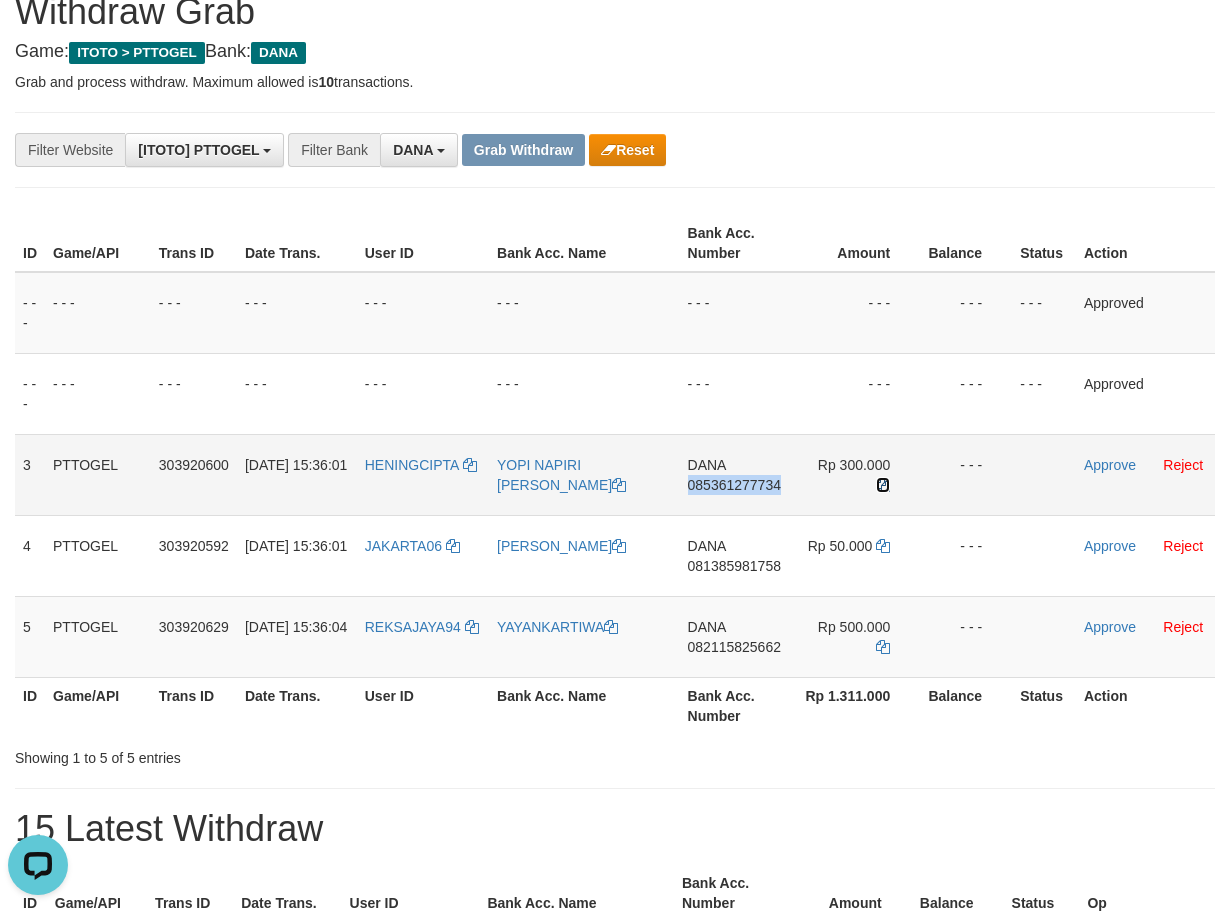 click at bounding box center [883, 485] 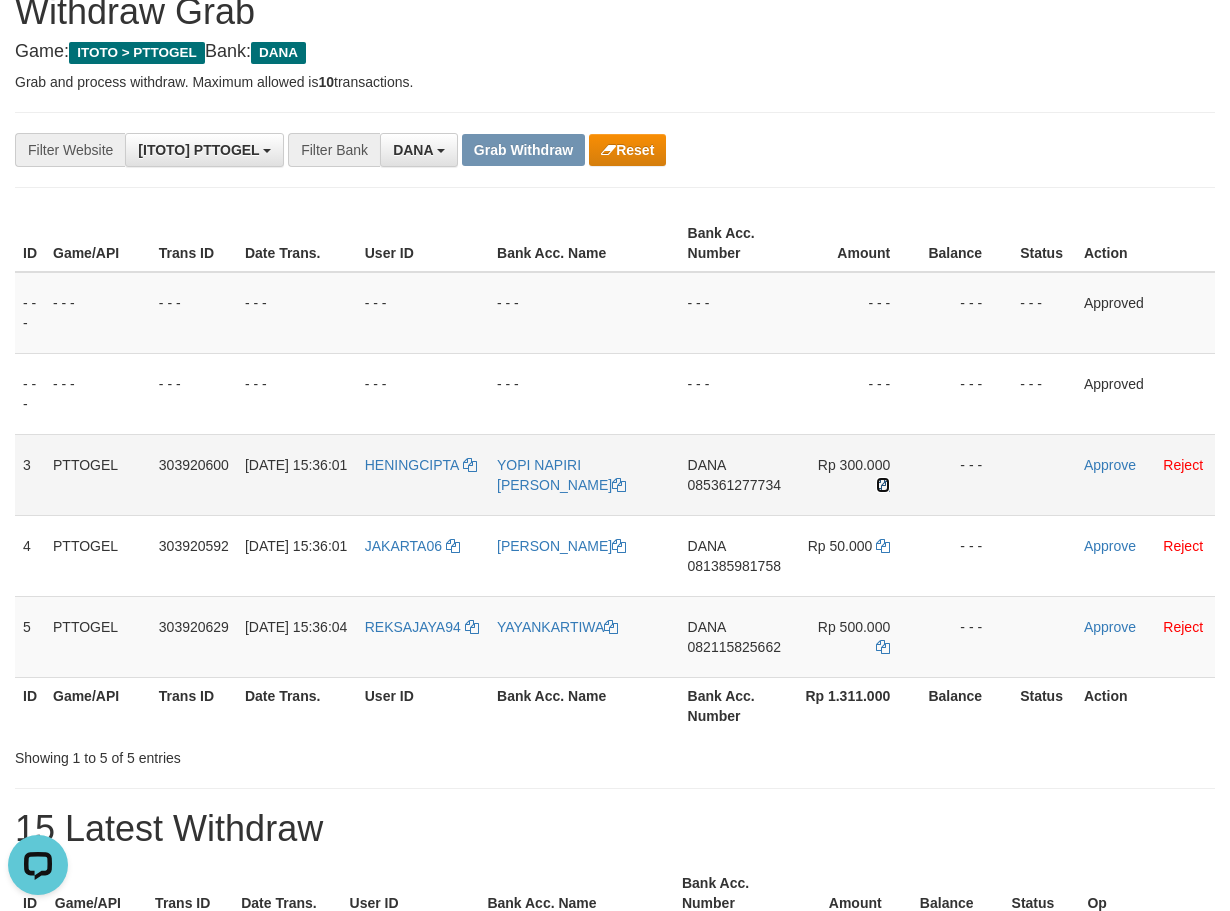 click at bounding box center [883, 485] 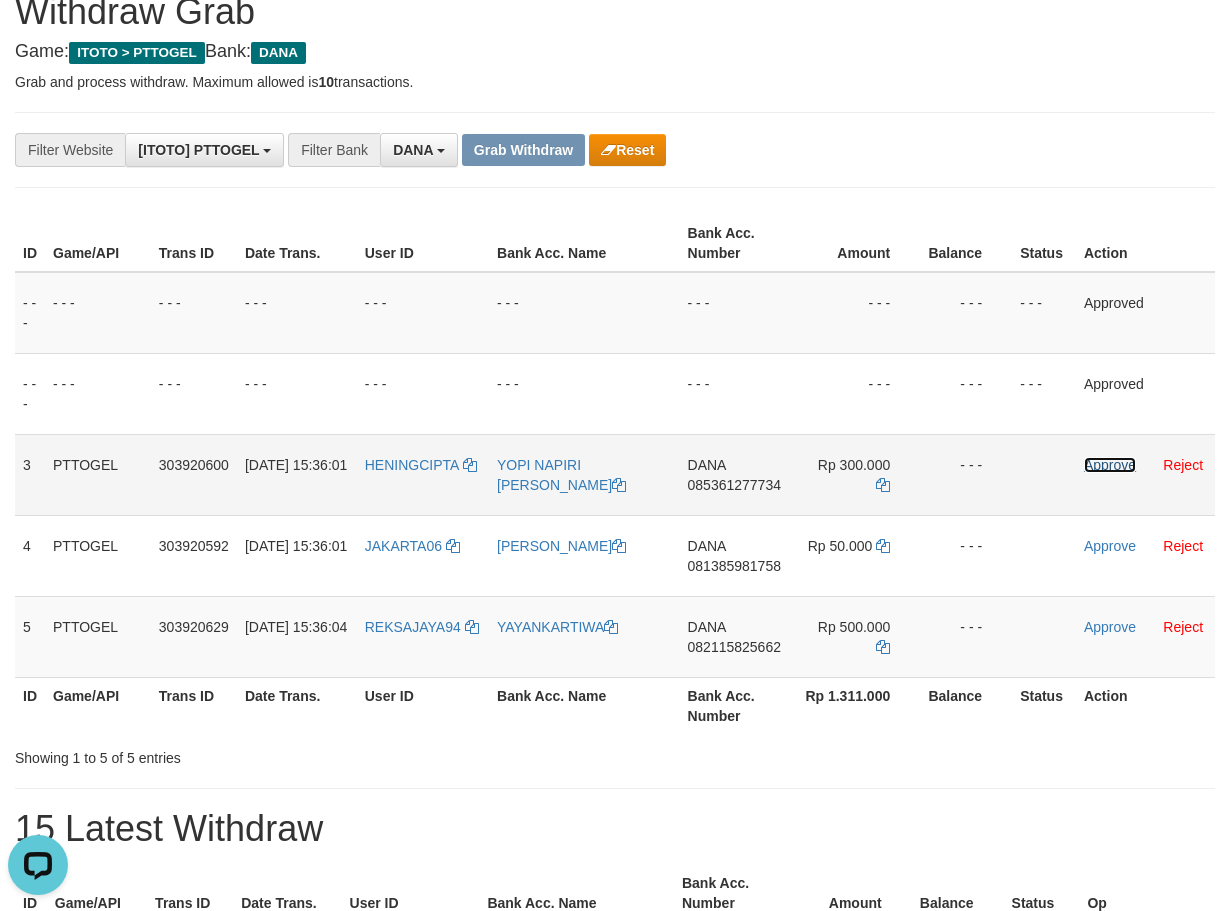 click on "Approve" at bounding box center (1110, 465) 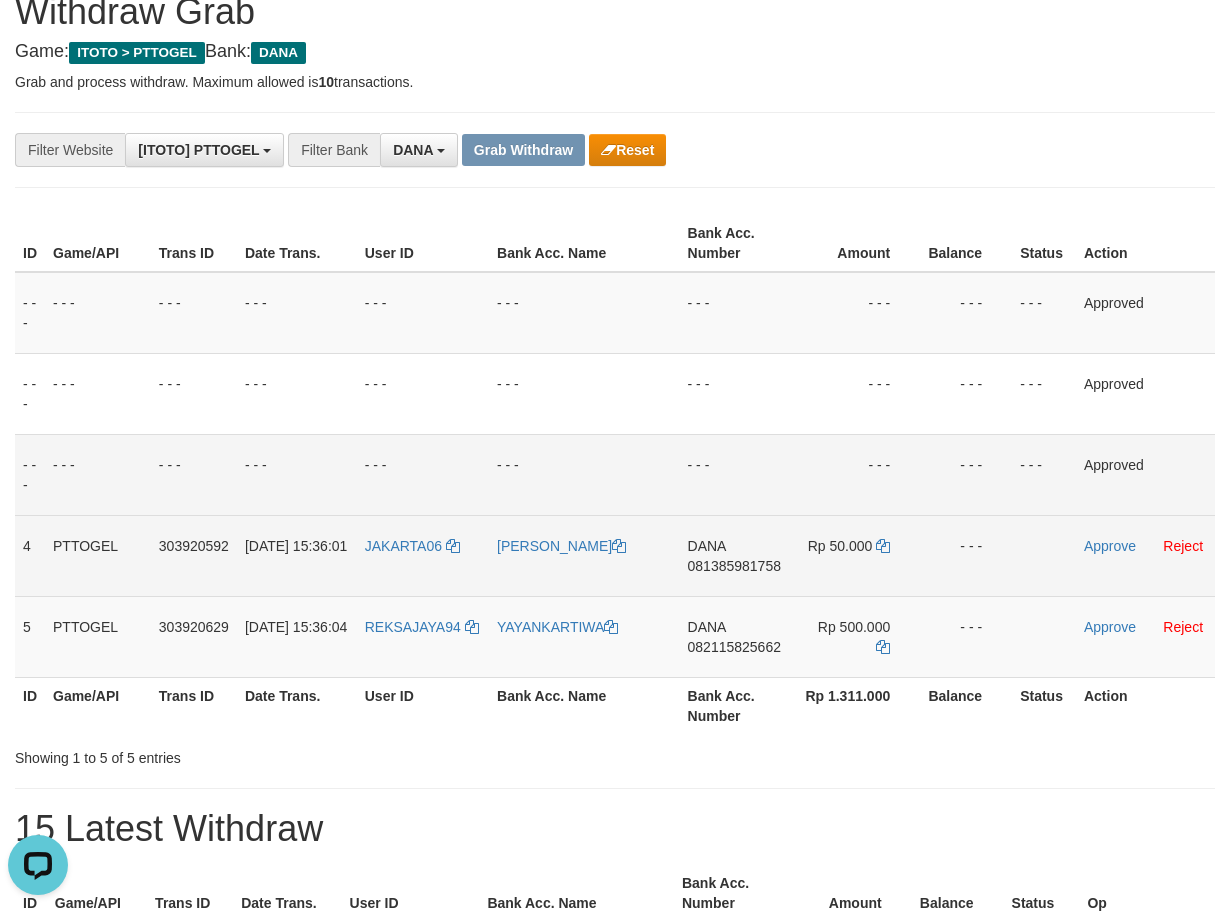 click on "DANA
081385981758" at bounding box center [737, 555] 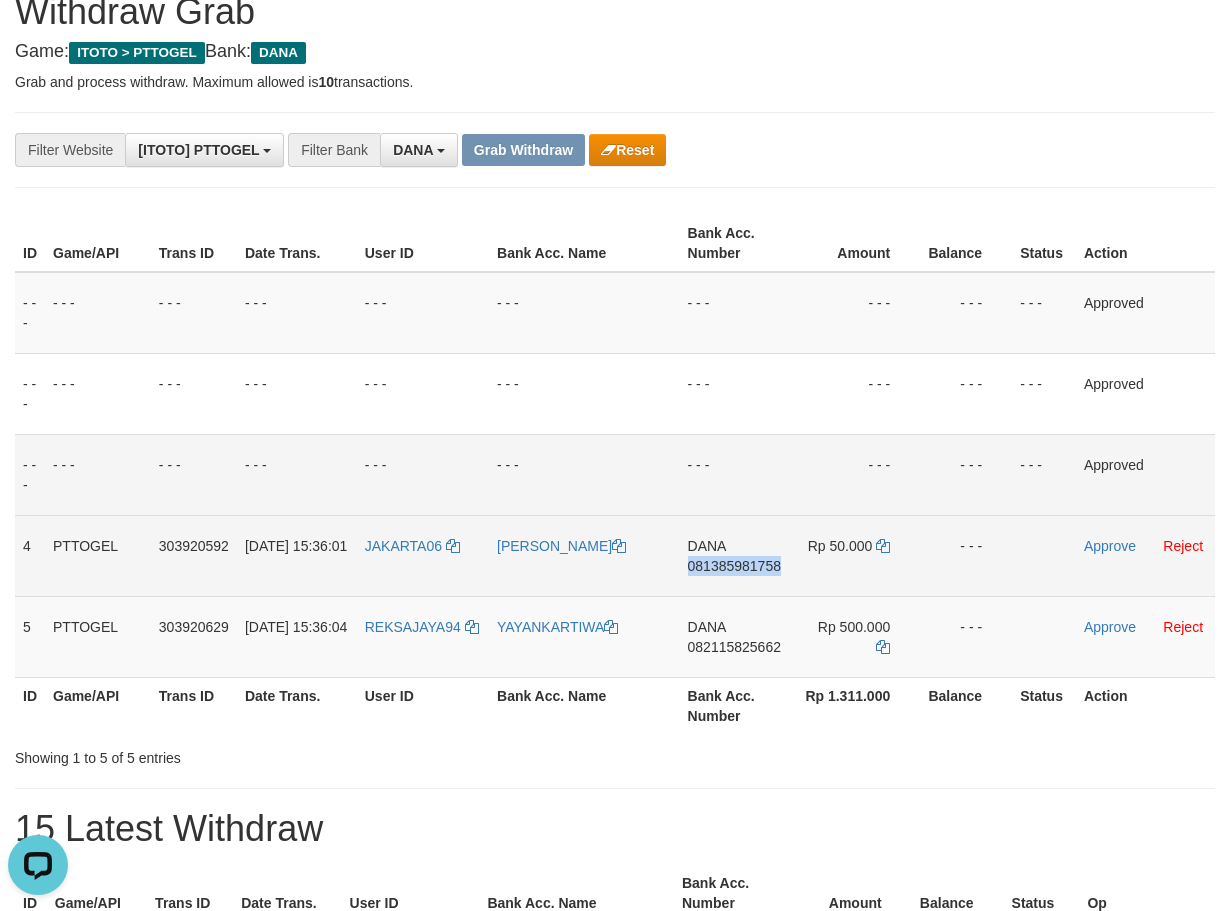 click on "081385981758" at bounding box center (734, 566) 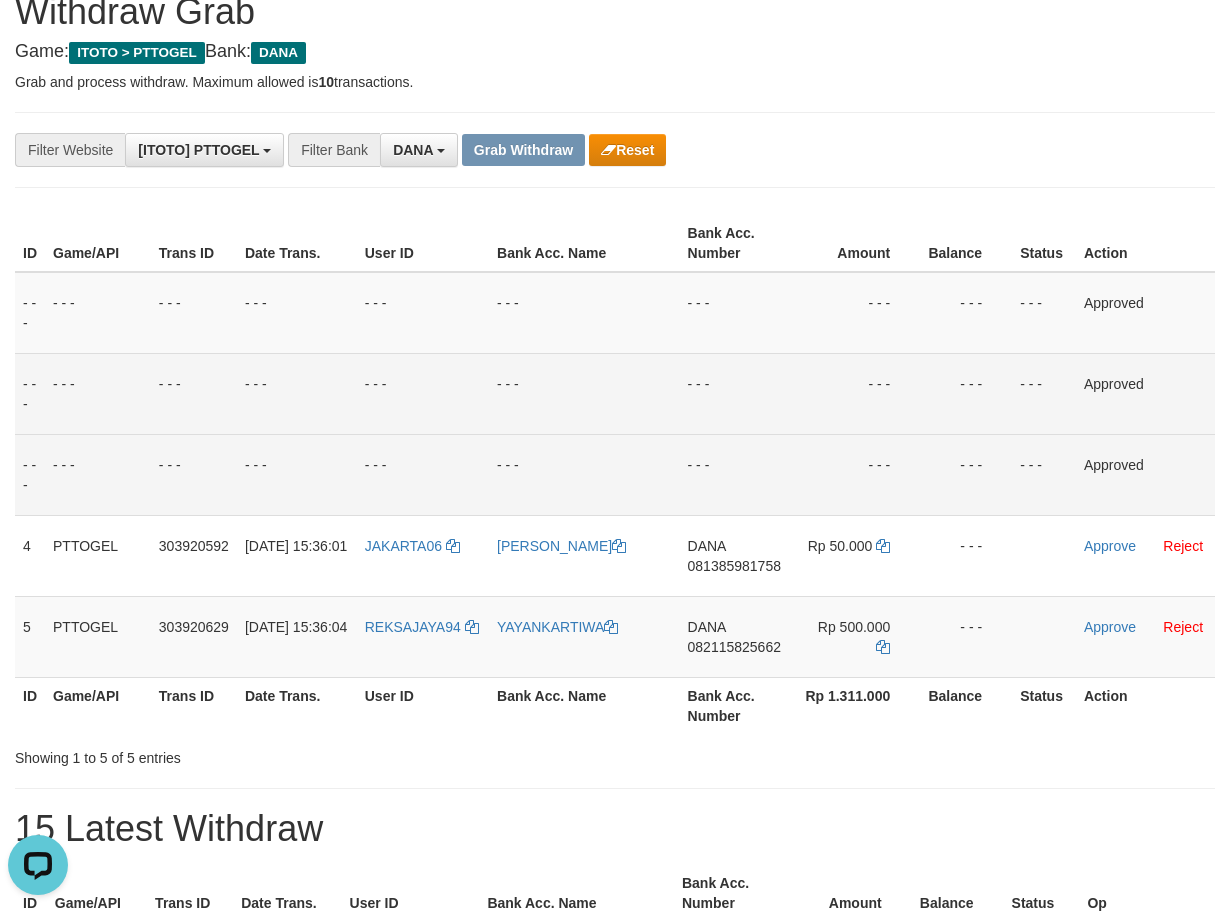 click on "- - -" at bounding box center [737, 393] 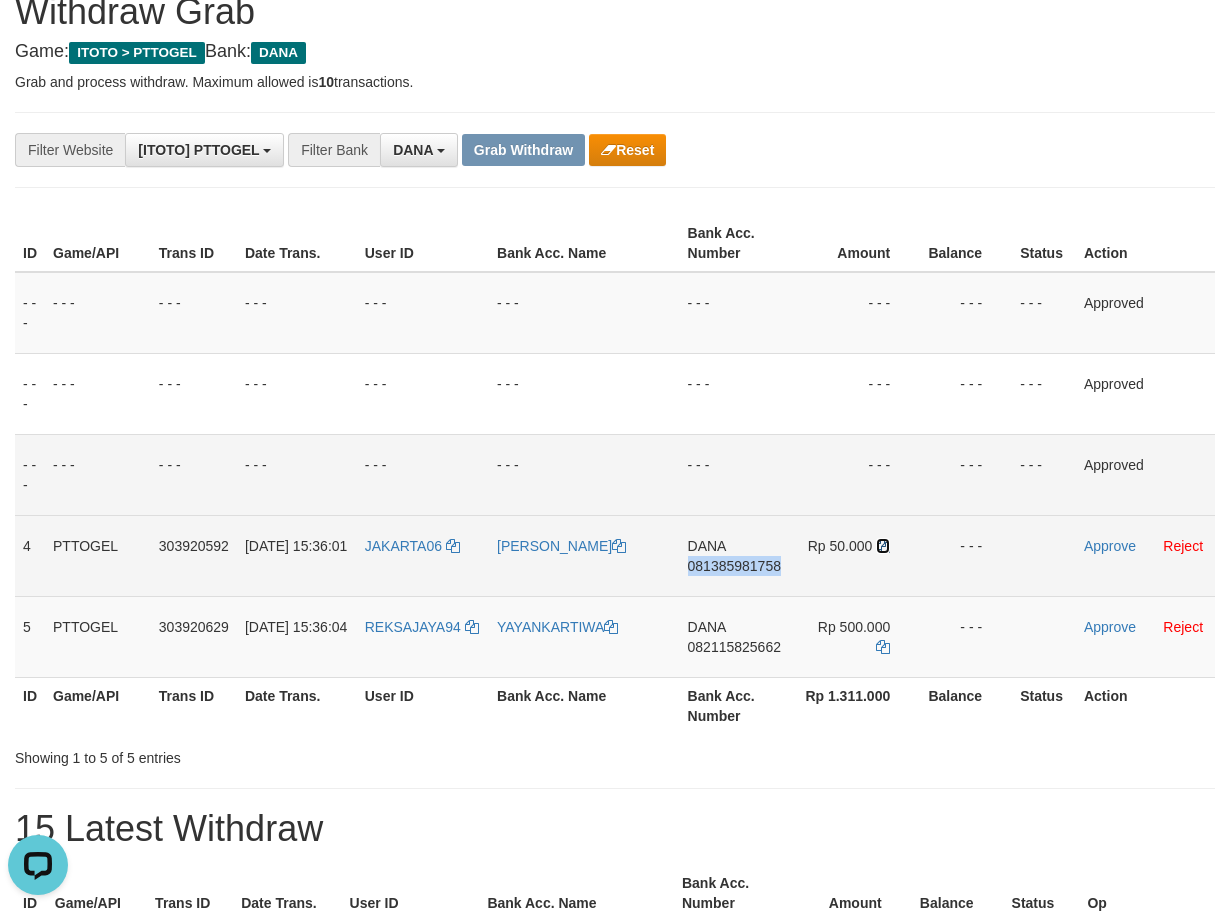 click at bounding box center [883, 546] 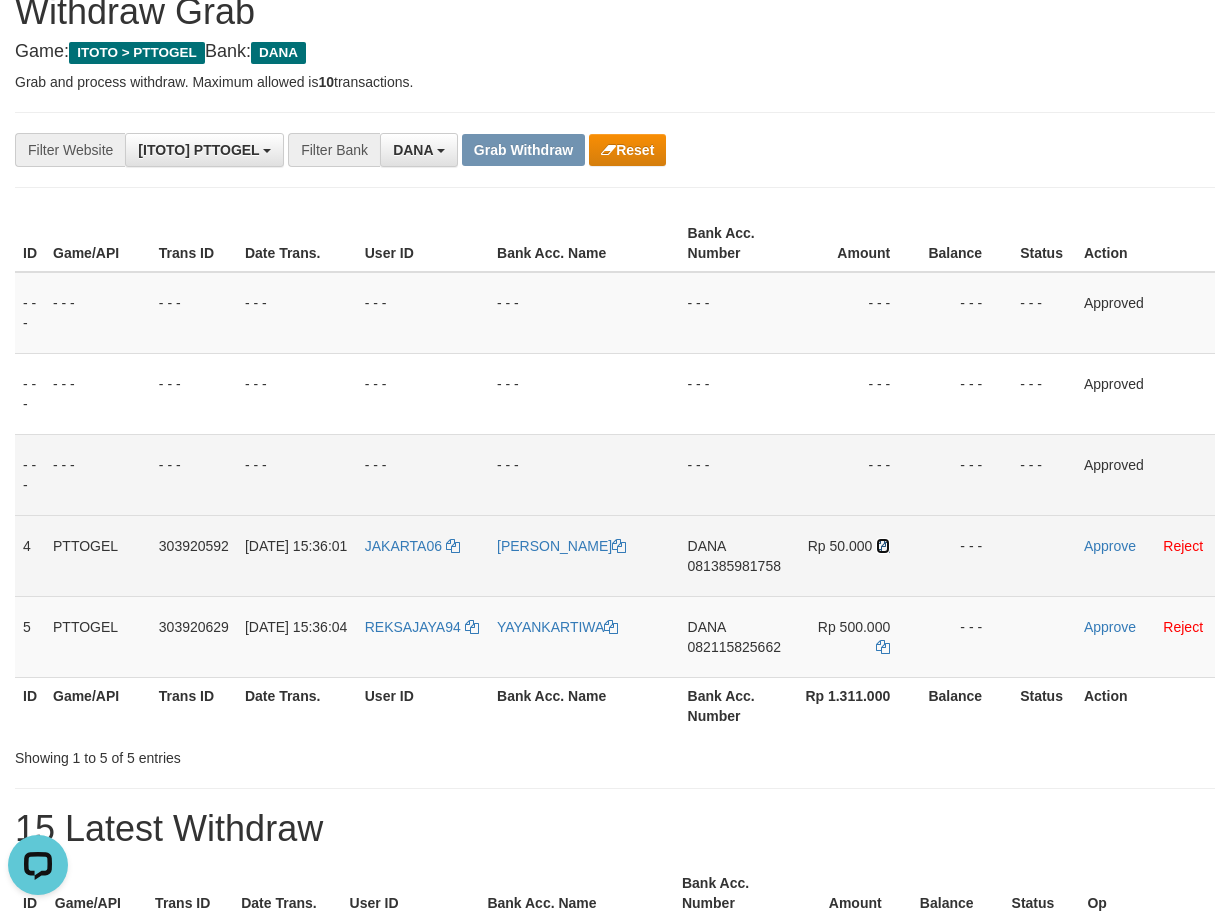 click at bounding box center [883, 546] 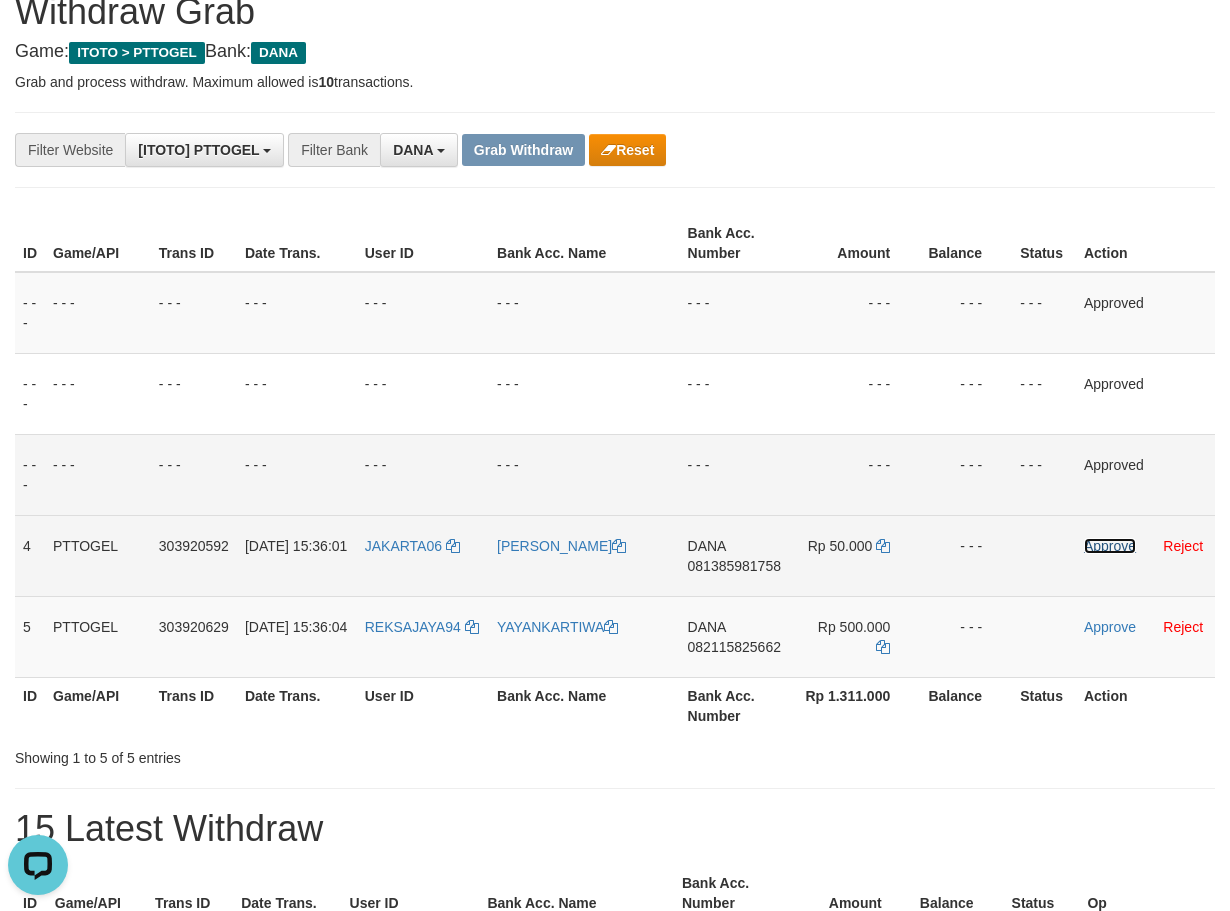 click on "Approve" at bounding box center (1110, 546) 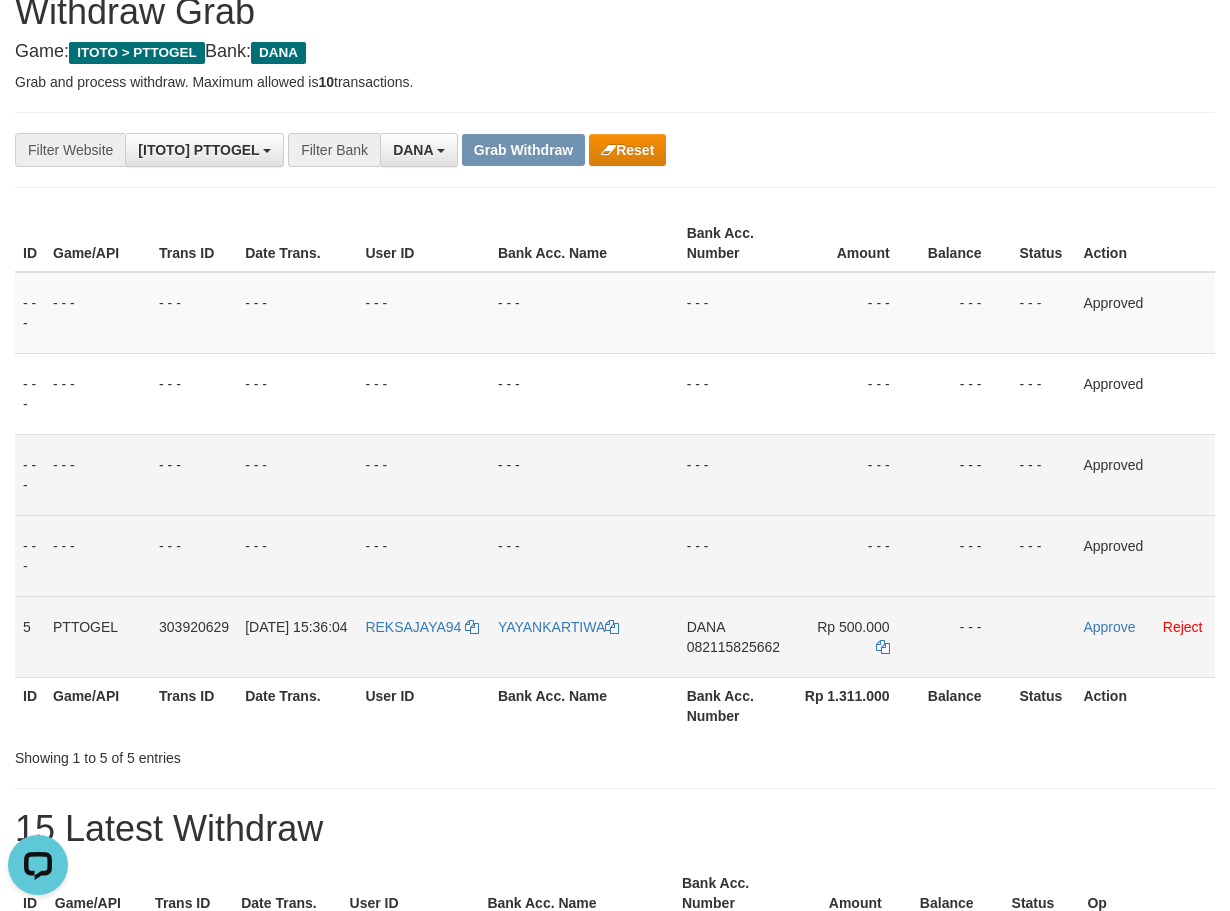 click on "082115825662" at bounding box center (733, 647) 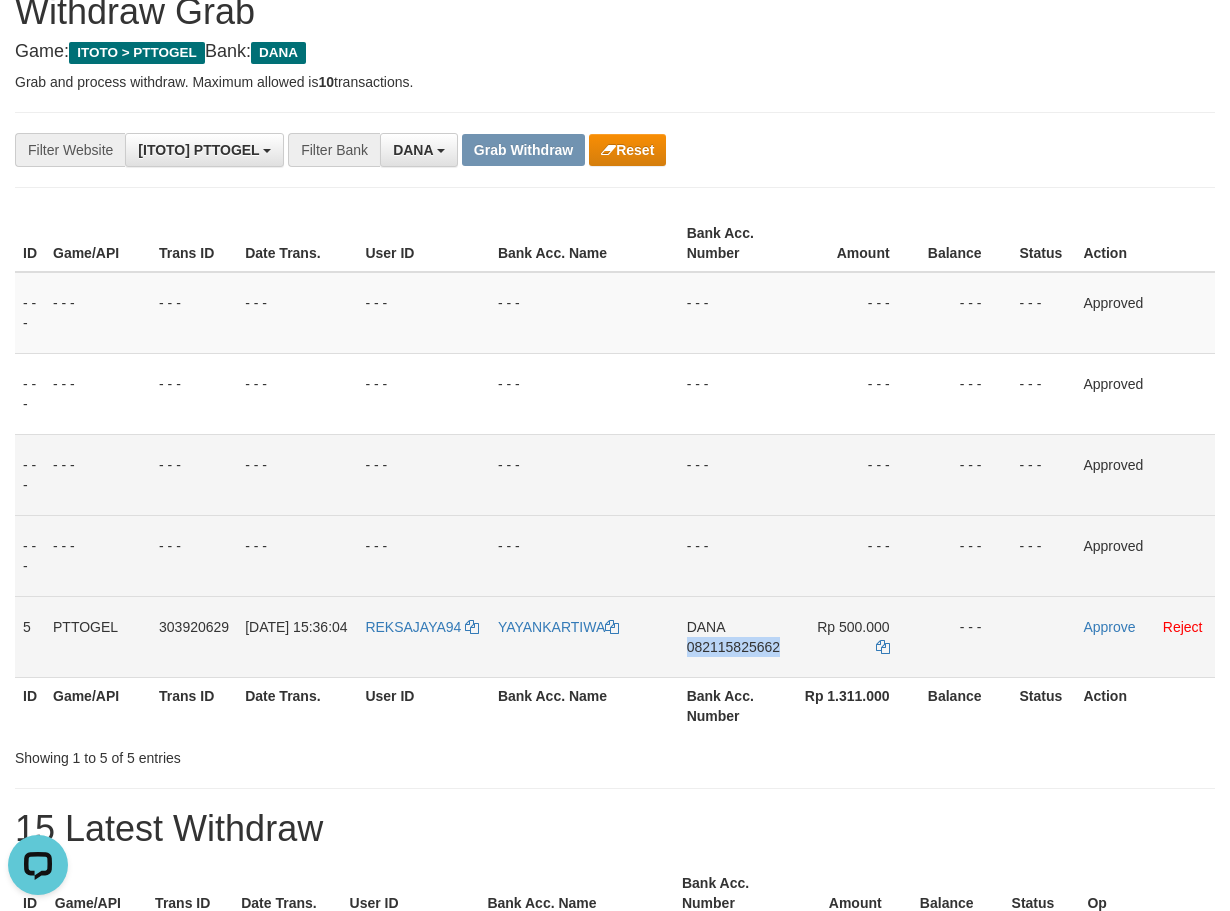 click on "082115825662" at bounding box center [733, 647] 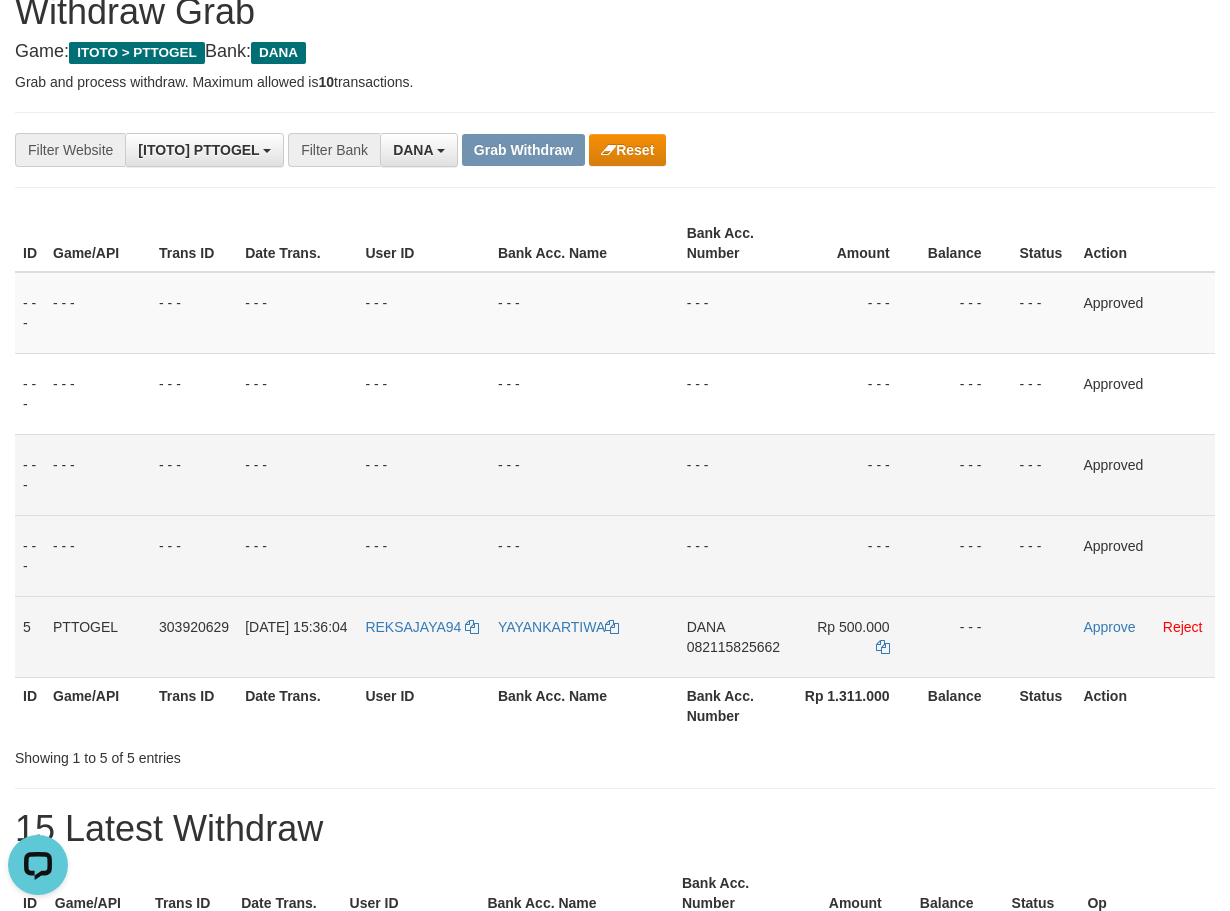 click on "082115825662" at bounding box center (733, 647) 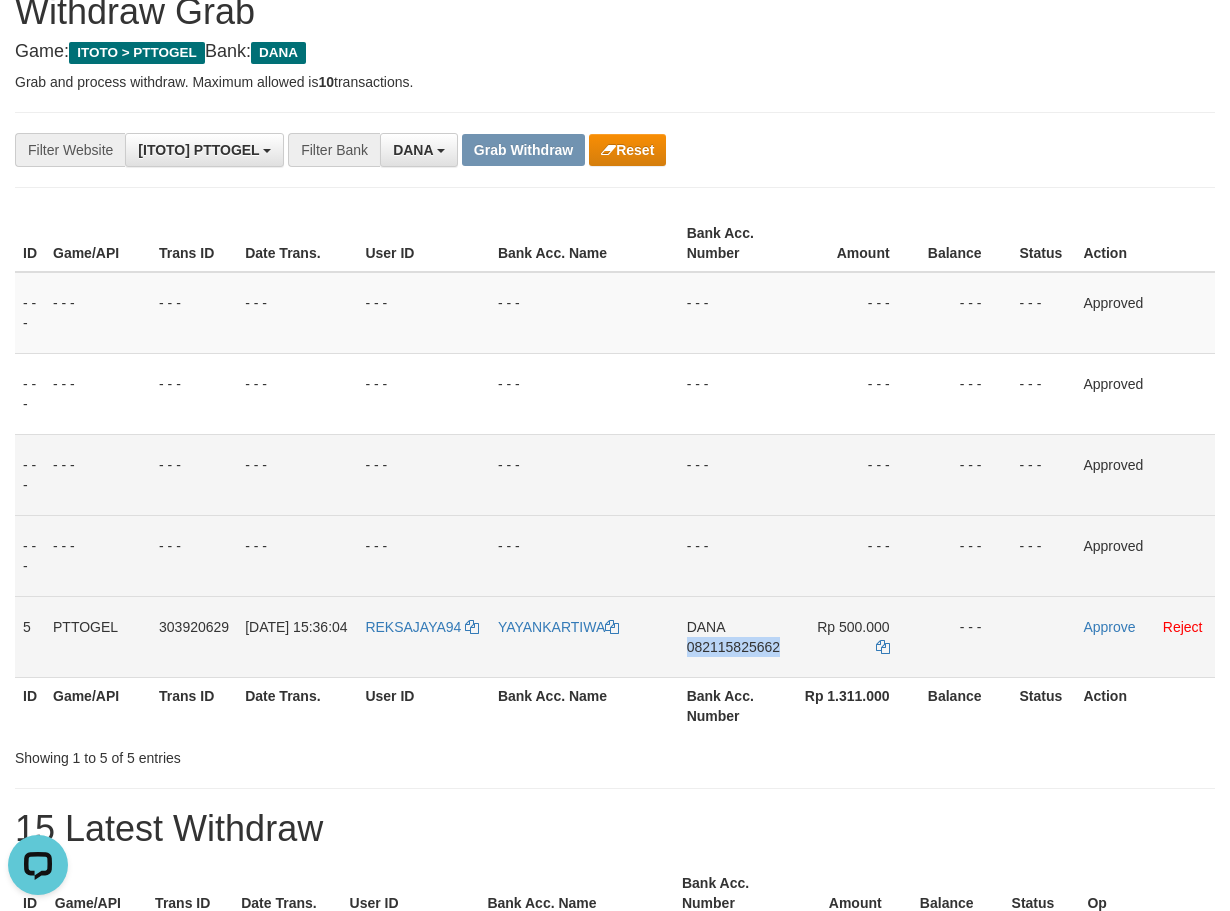 click on "082115825662" at bounding box center (733, 647) 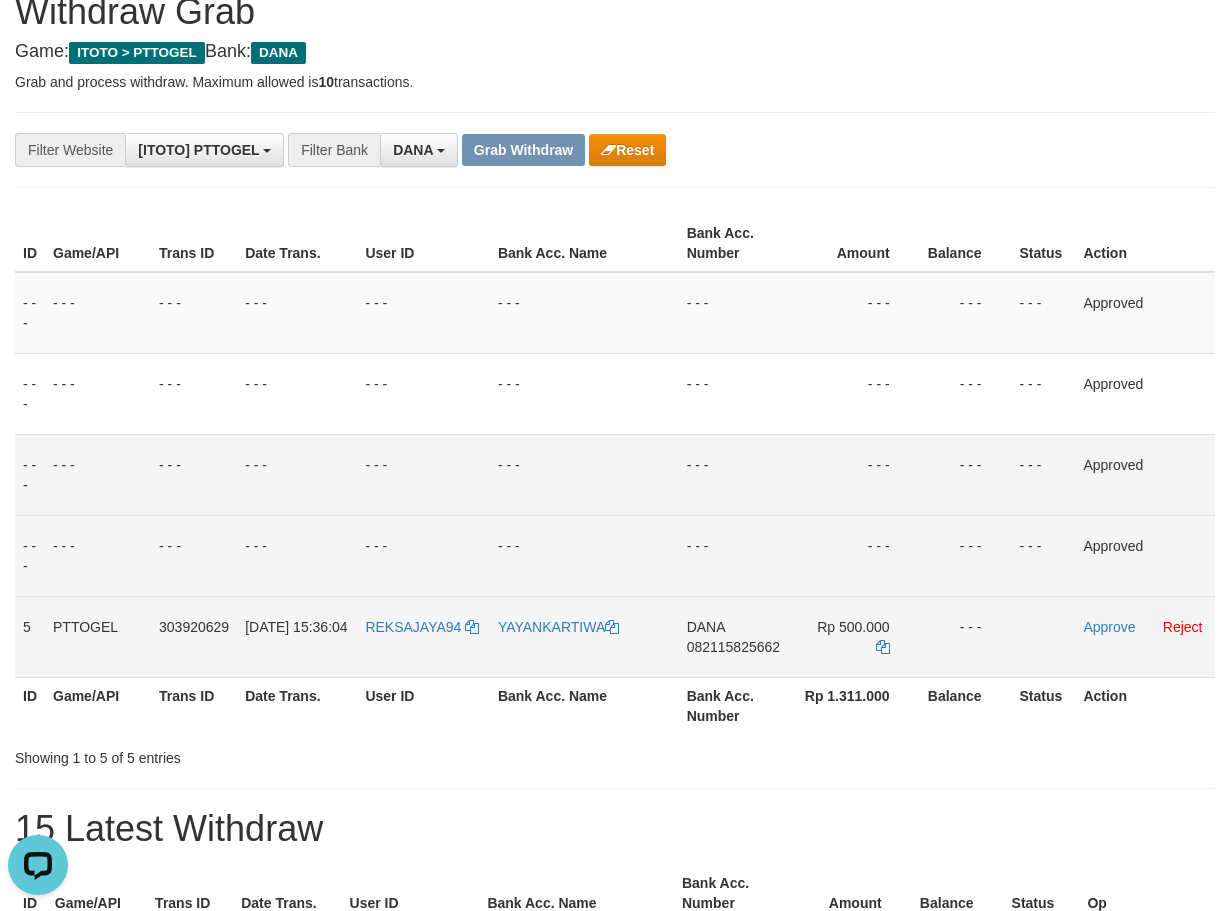 click on "082115825662" at bounding box center [733, 647] 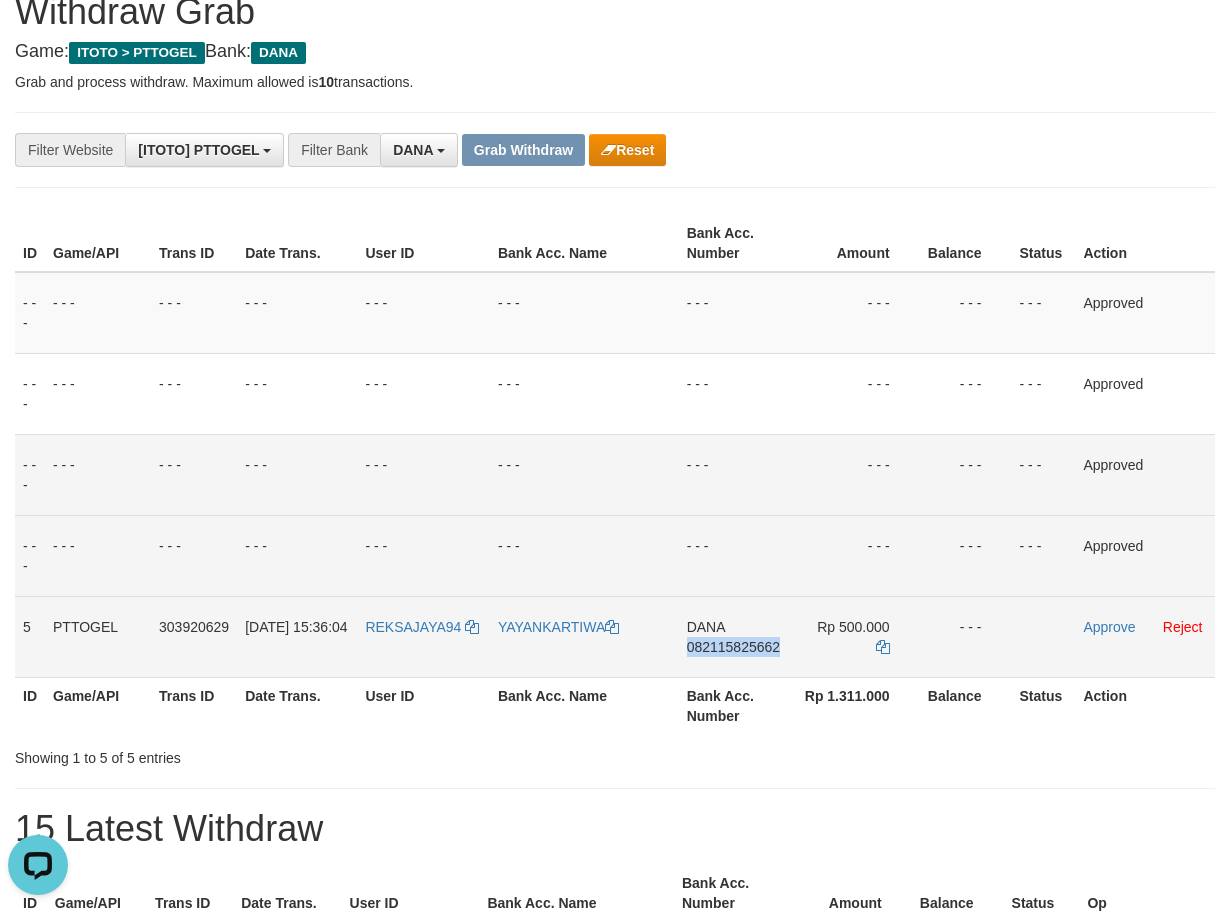 click on "082115825662" at bounding box center (733, 647) 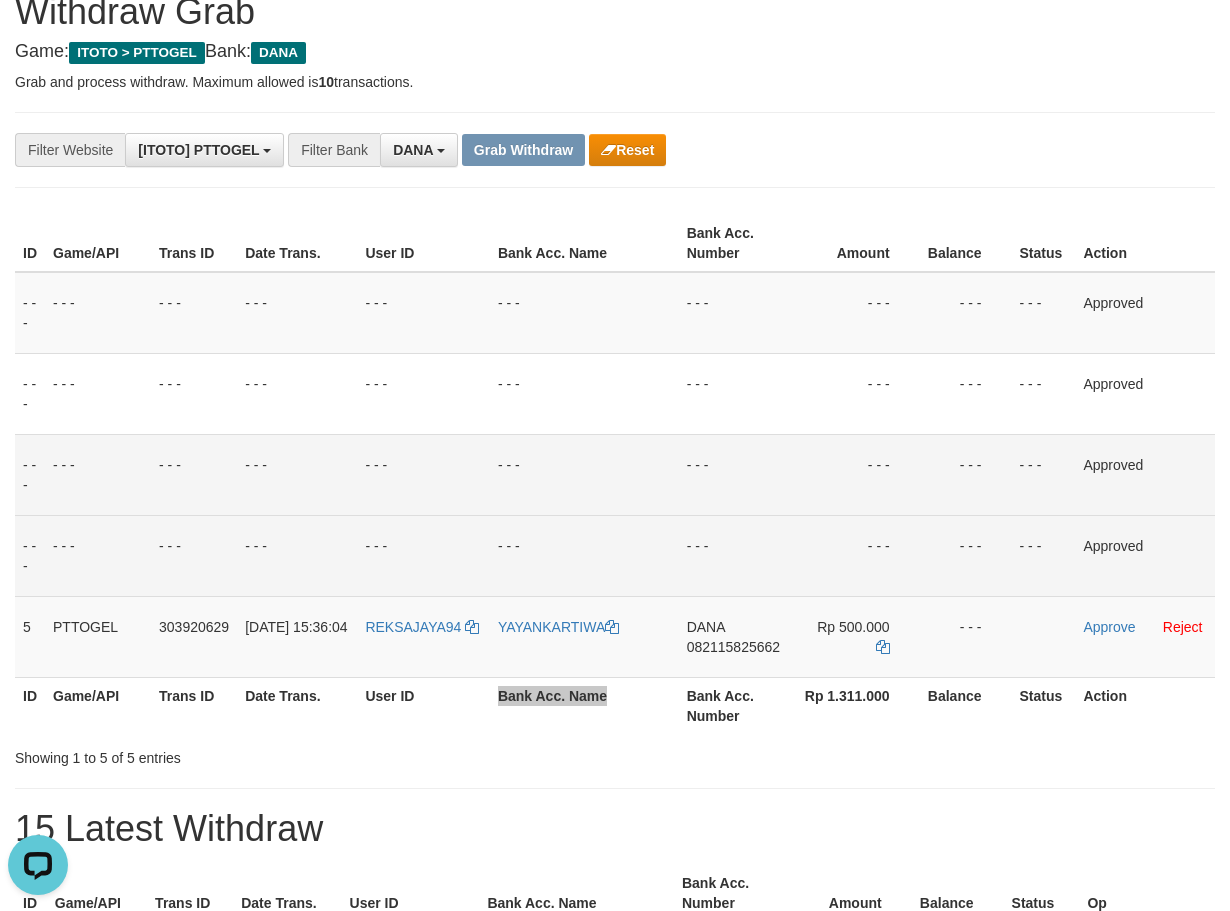click on "Bank Acc. Number" at bounding box center [736, 705] 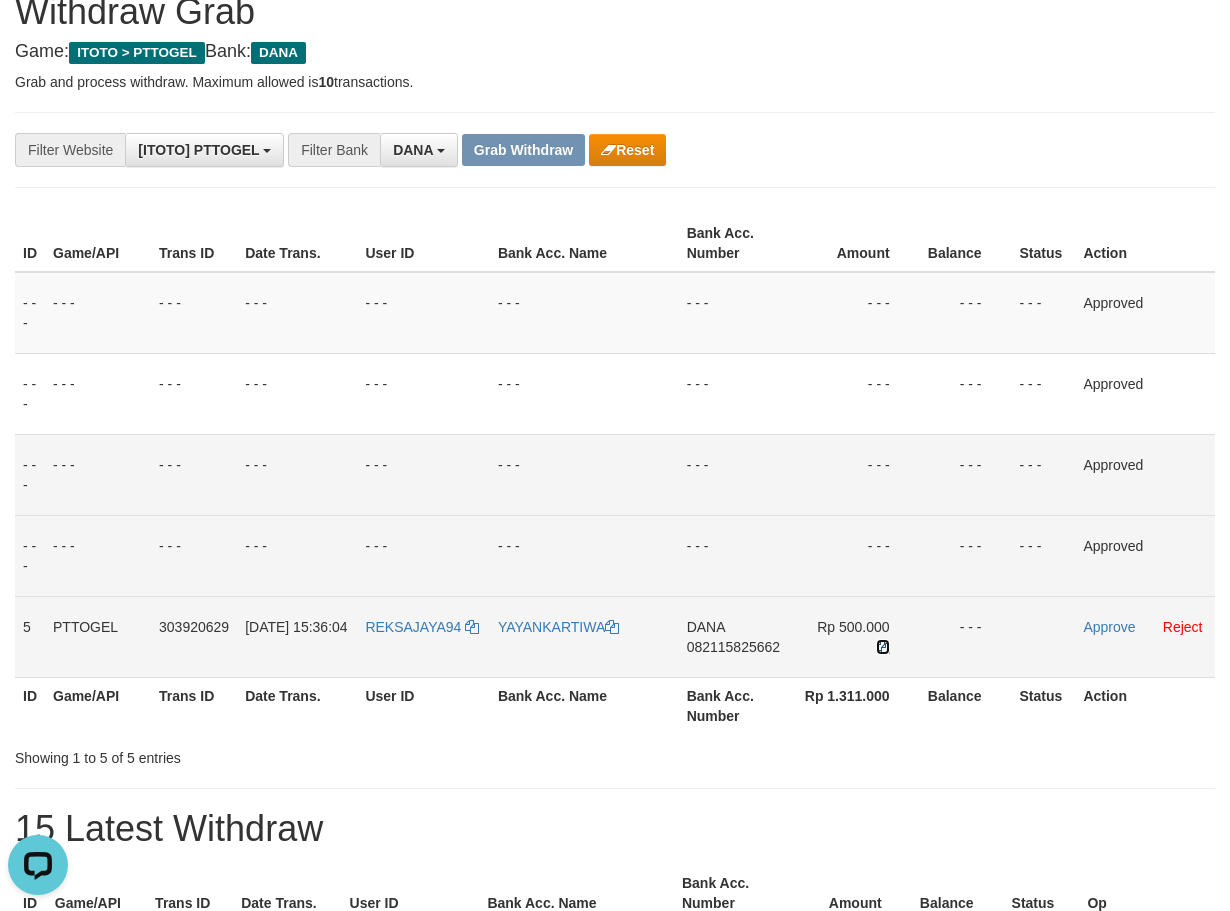 click at bounding box center (883, 647) 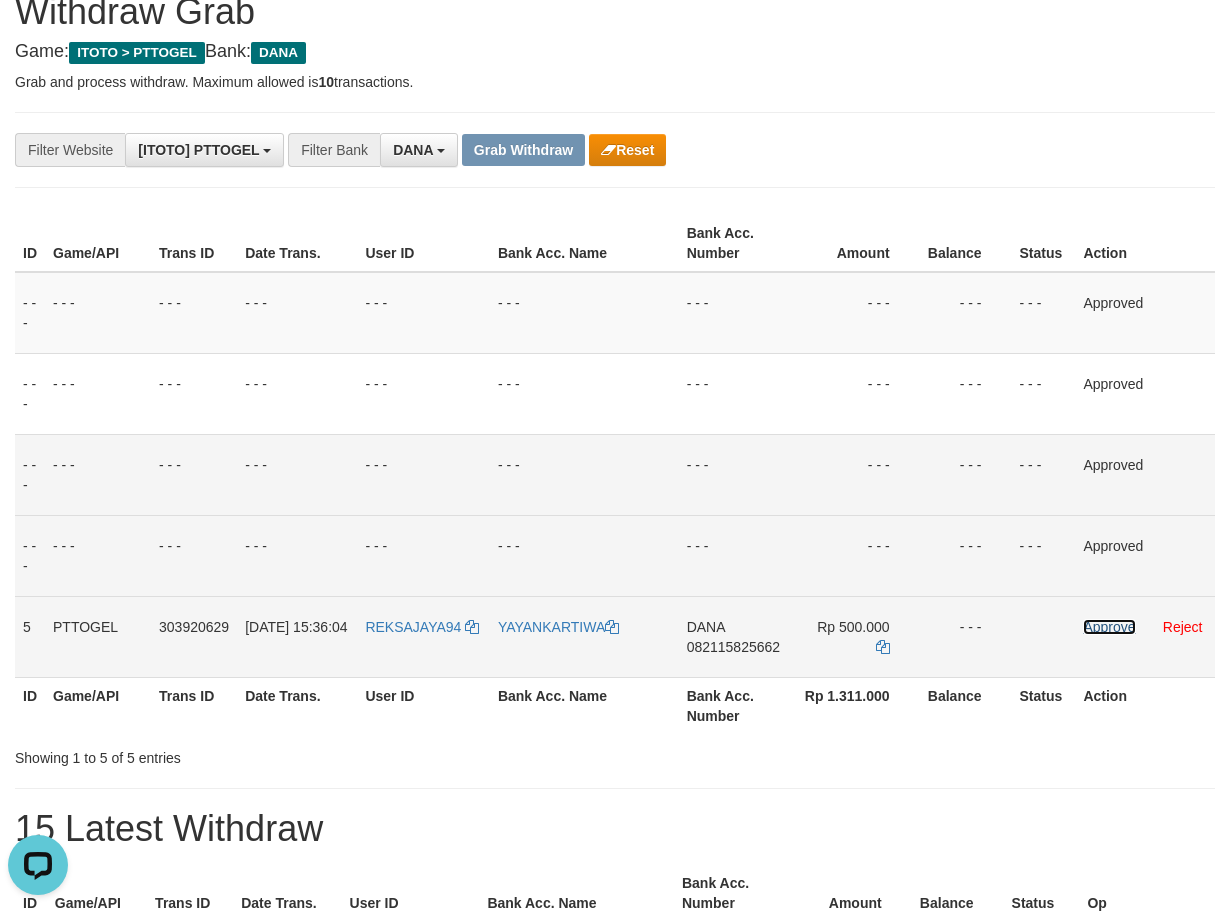 click on "Approve" at bounding box center [1109, 627] 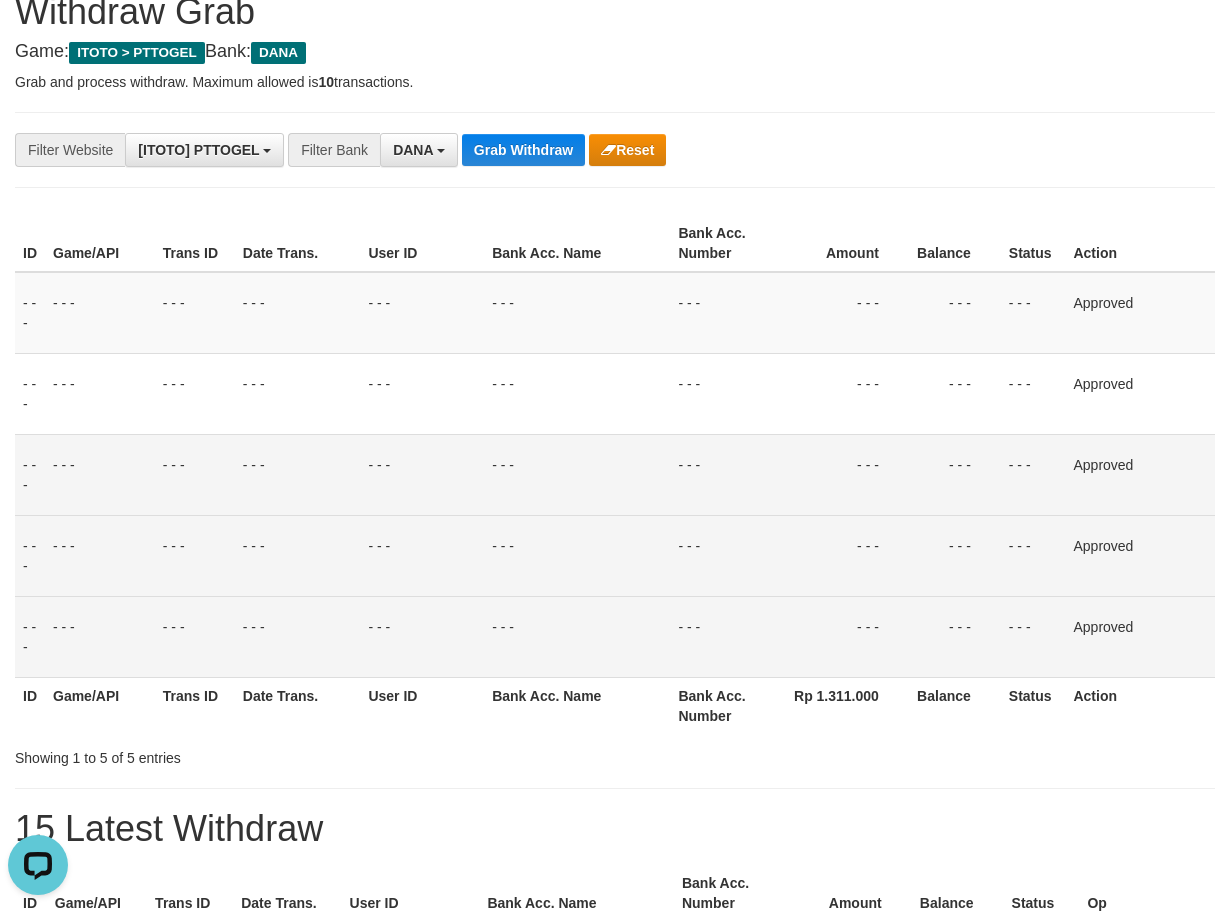 drag, startPoint x: 922, startPoint y: 346, endPoint x: 777, endPoint y: 259, distance: 169.09761 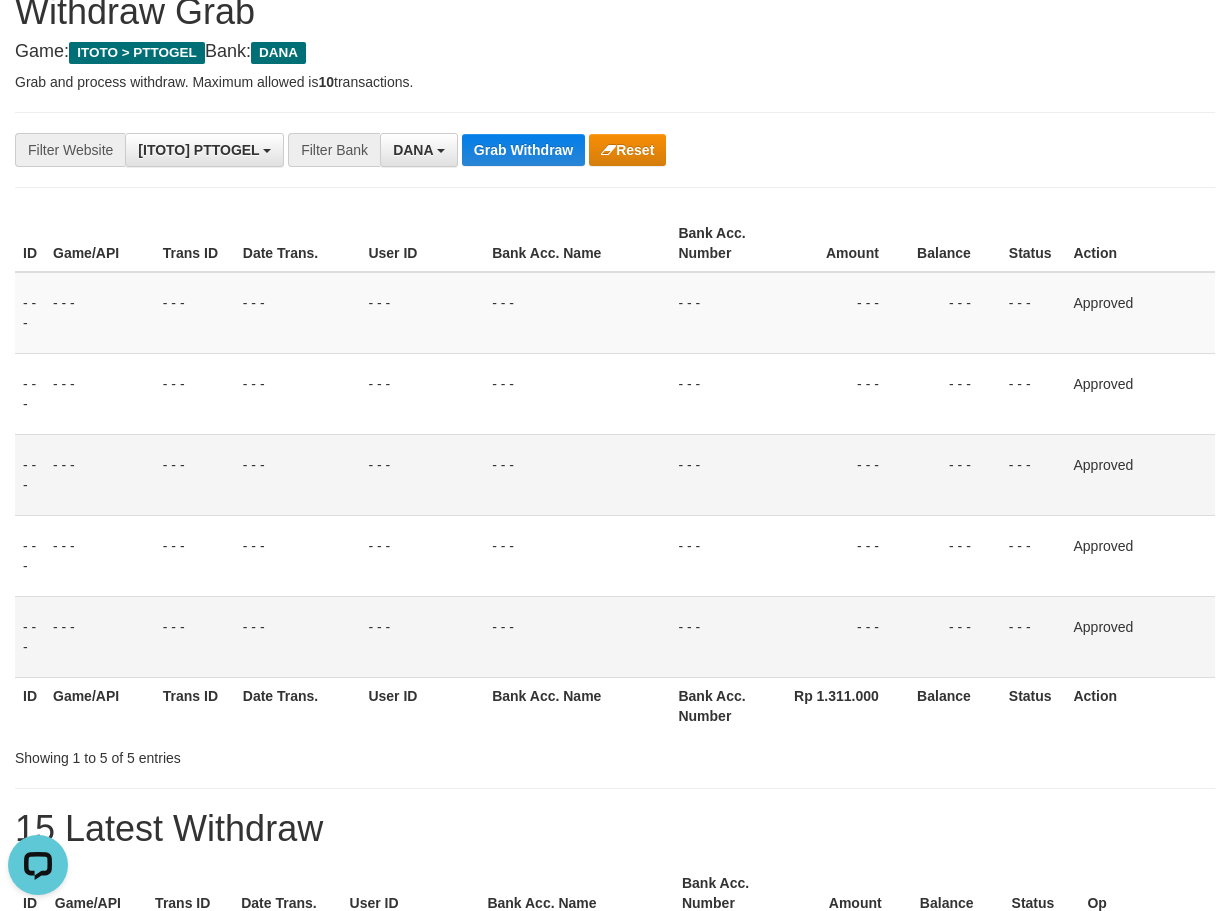 click on "Bank Acc. Number" at bounding box center [723, 243] 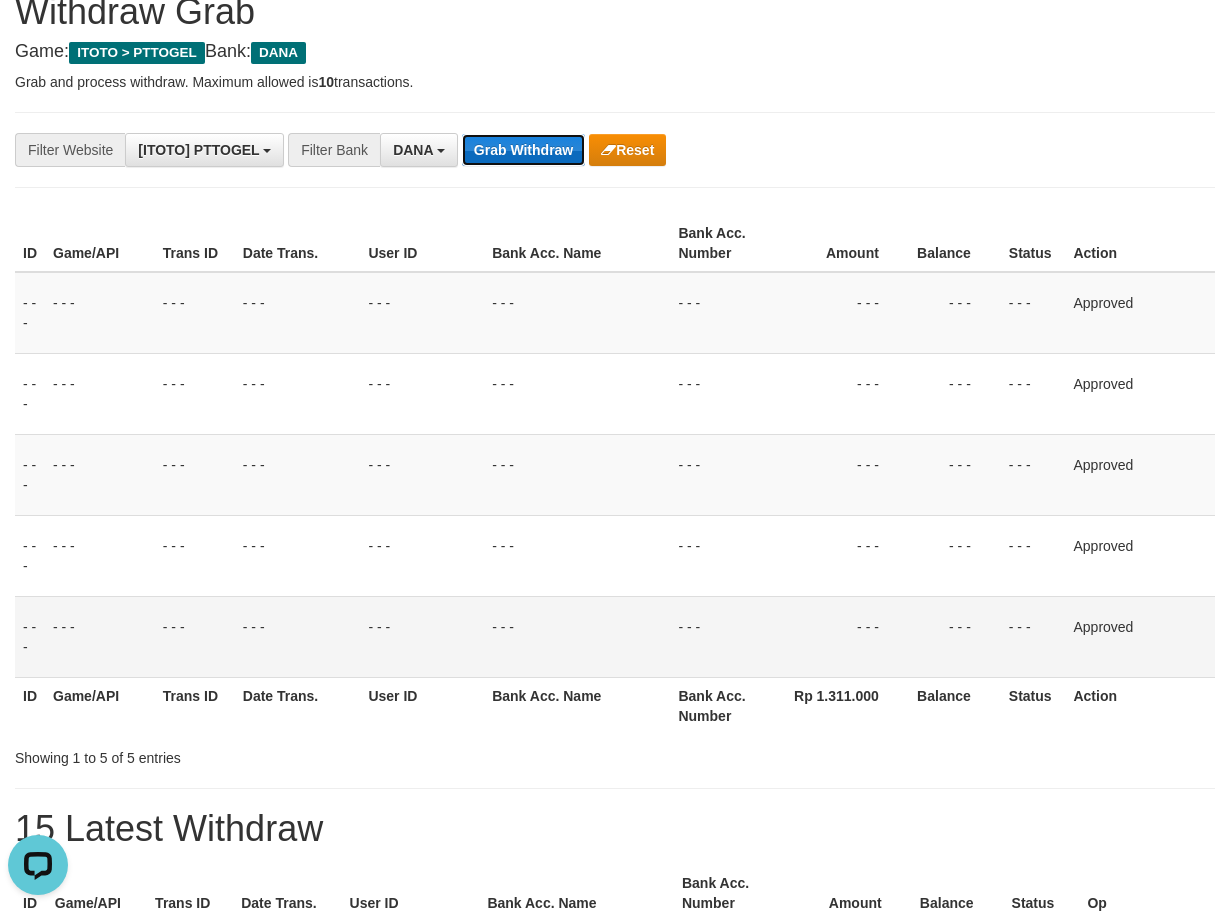 click on "Grab Withdraw" at bounding box center (523, 150) 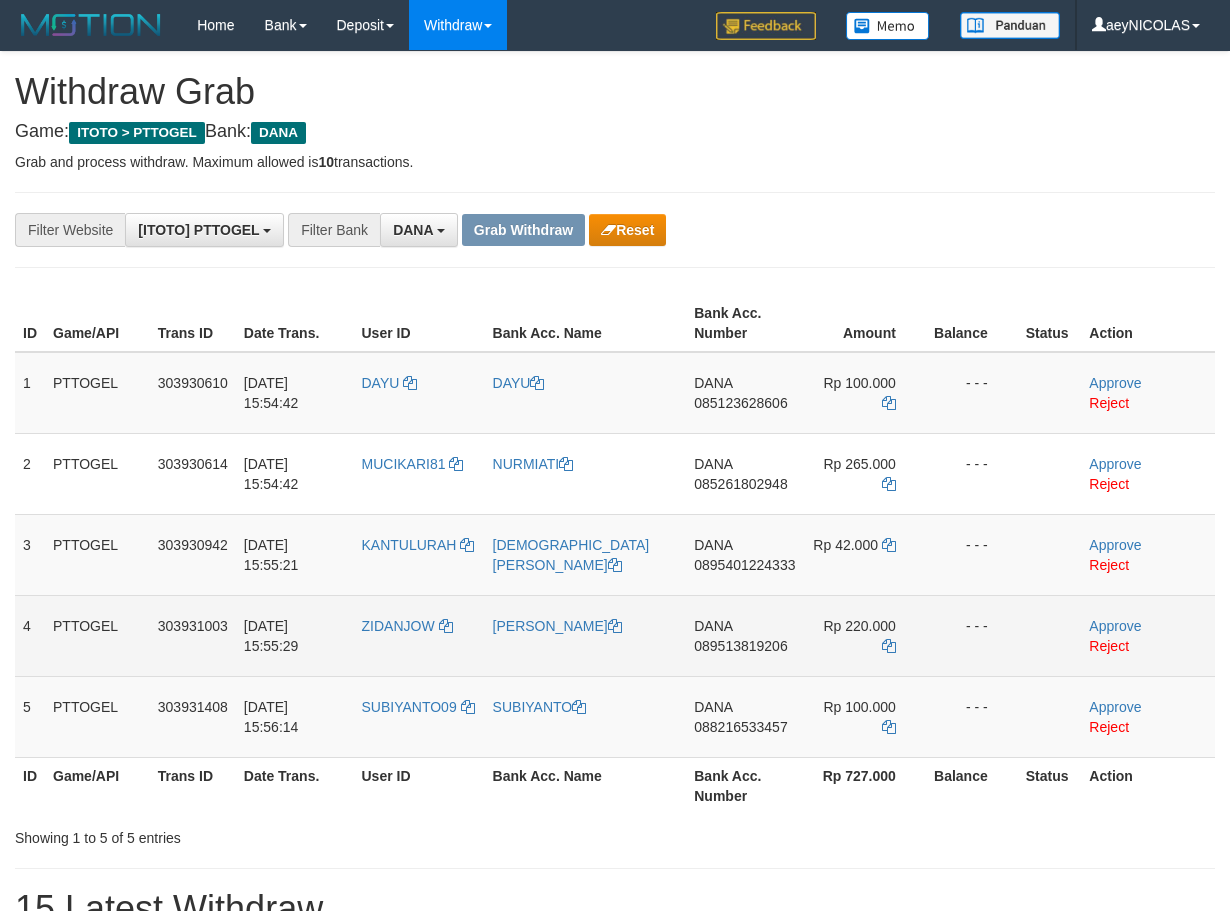 scroll, scrollTop: 0, scrollLeft: 0, axis: both 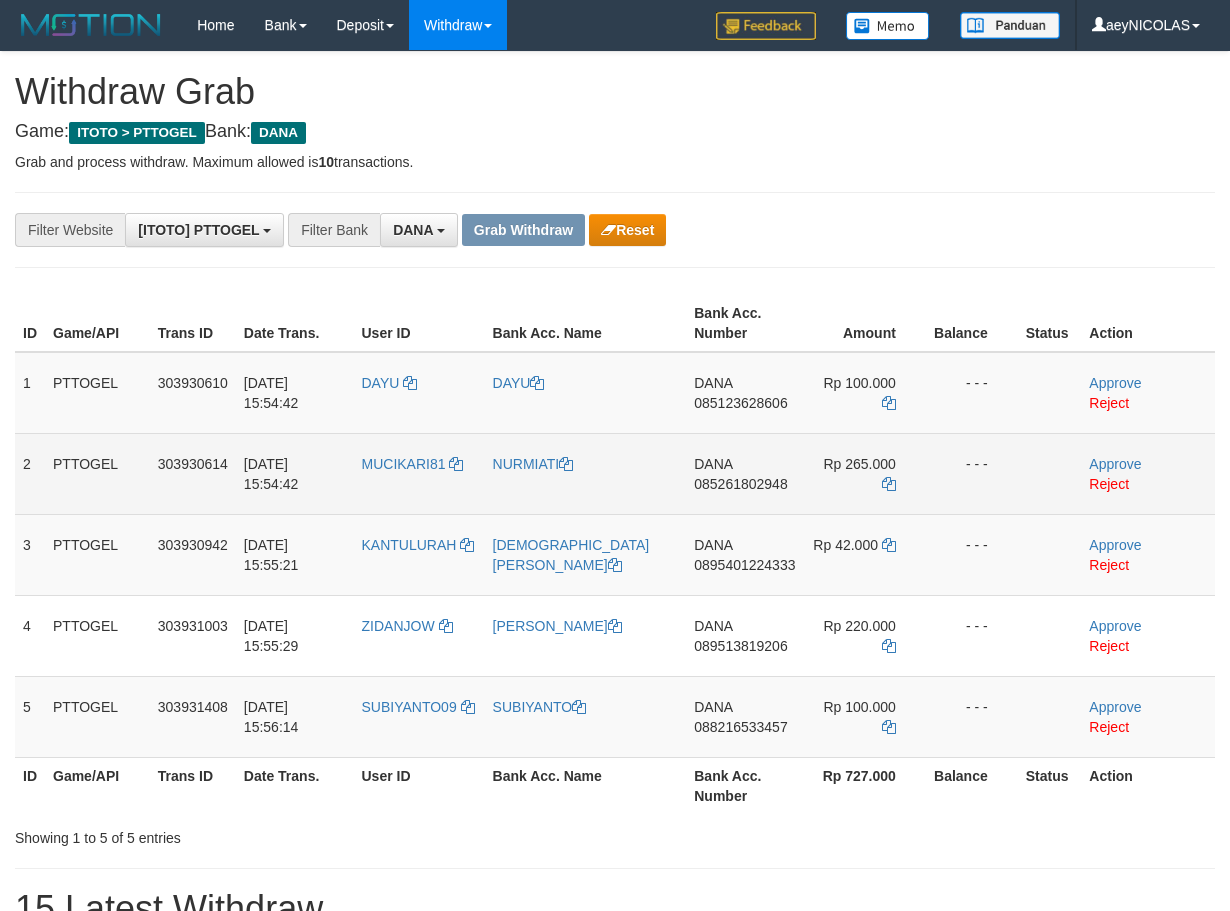 drag, startPoint x: 0, startPoint y: 0, endPoint x: 573, endPoint y: 436, distance: 720.01733 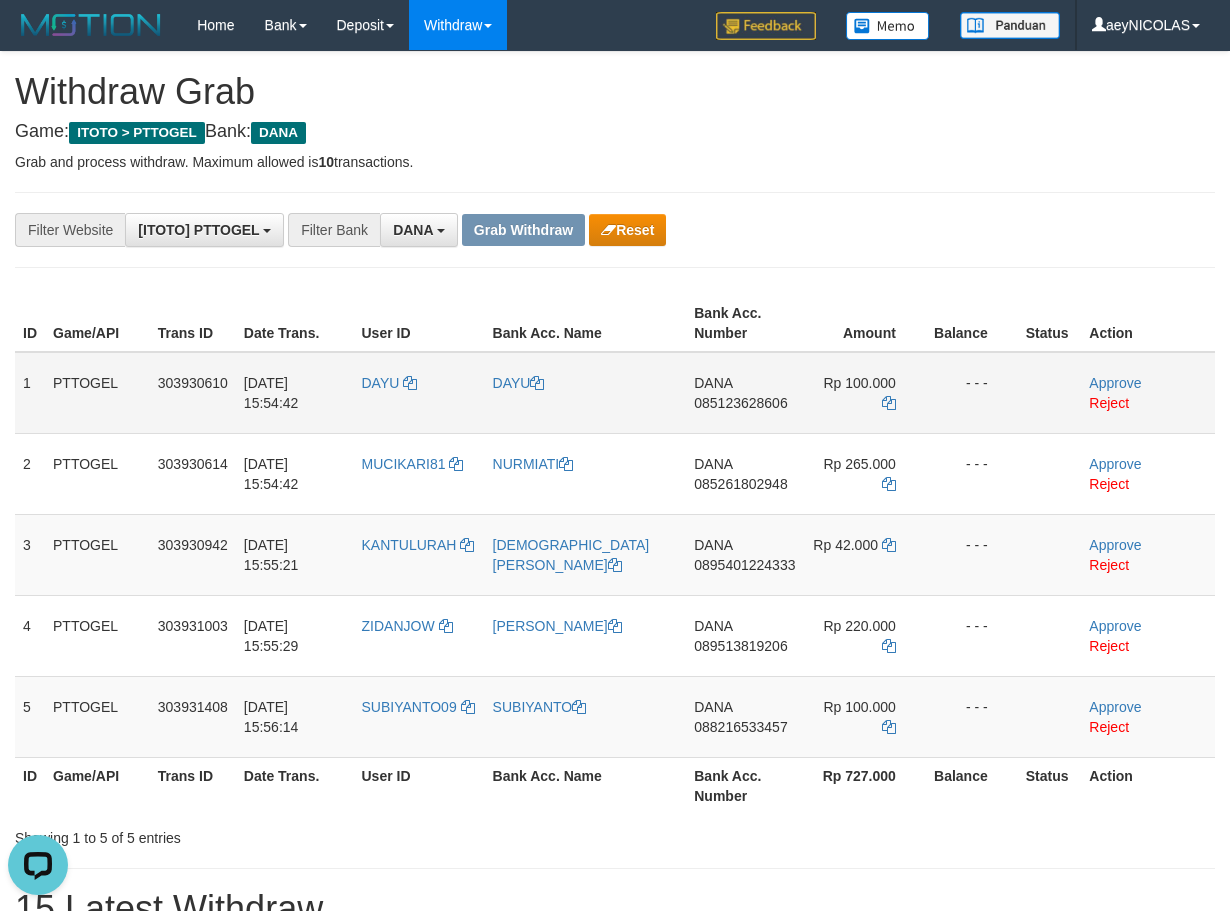scroll, scrollTop: 0, scrollLeft: 0, axis: both 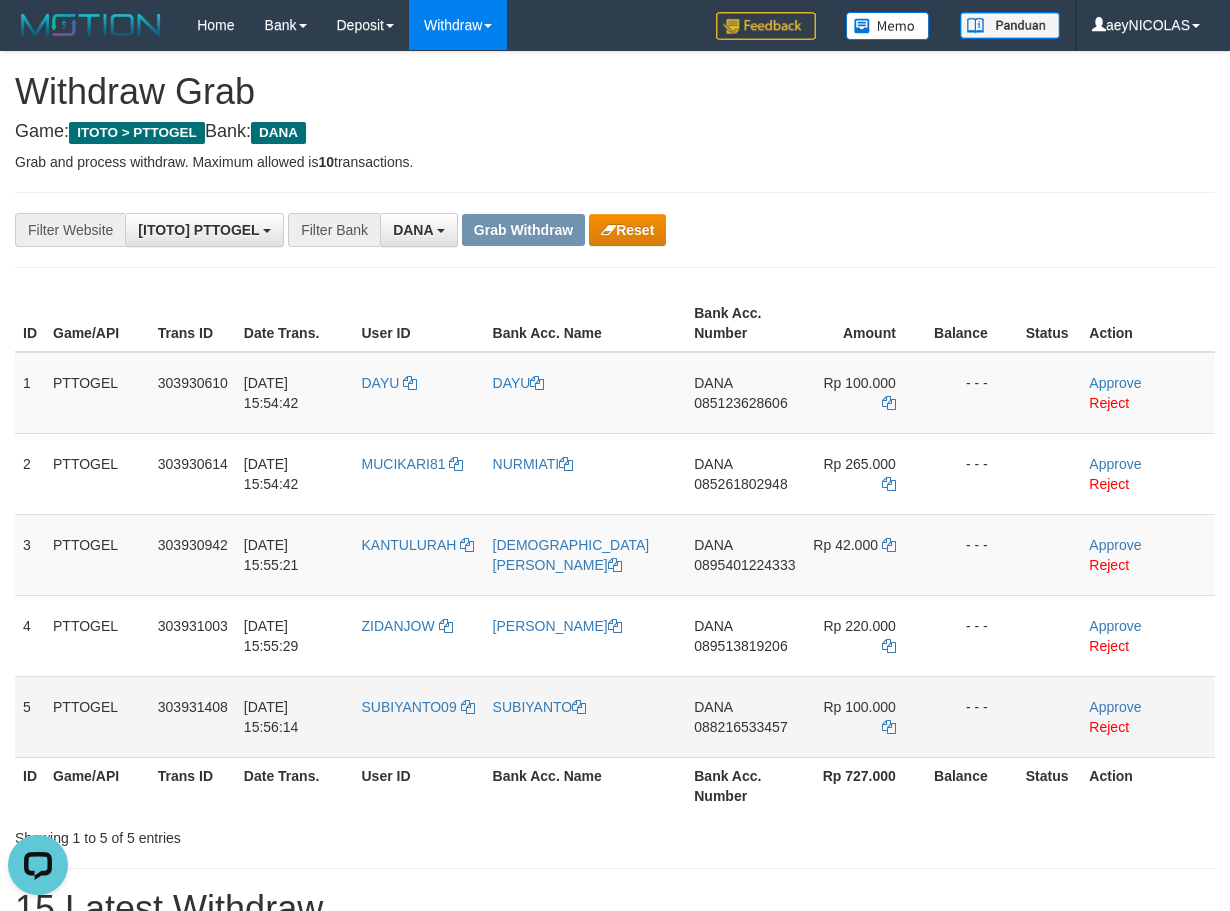 drag, startPoint x: 402, startPoint y: 421, endPoint x: 891, endPoint y: 716, distance: 571.0919 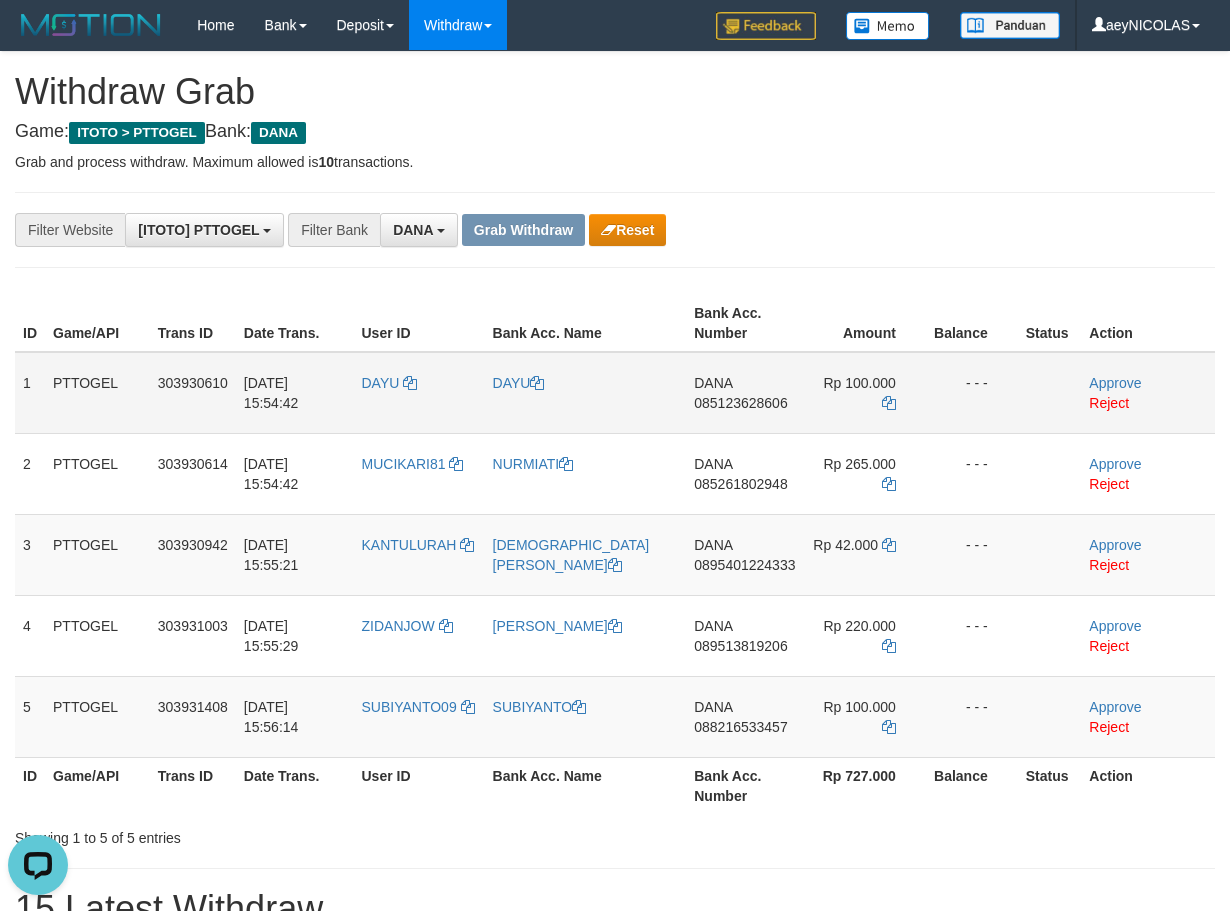 click on "085123628606" at bounding box center (740, 403) 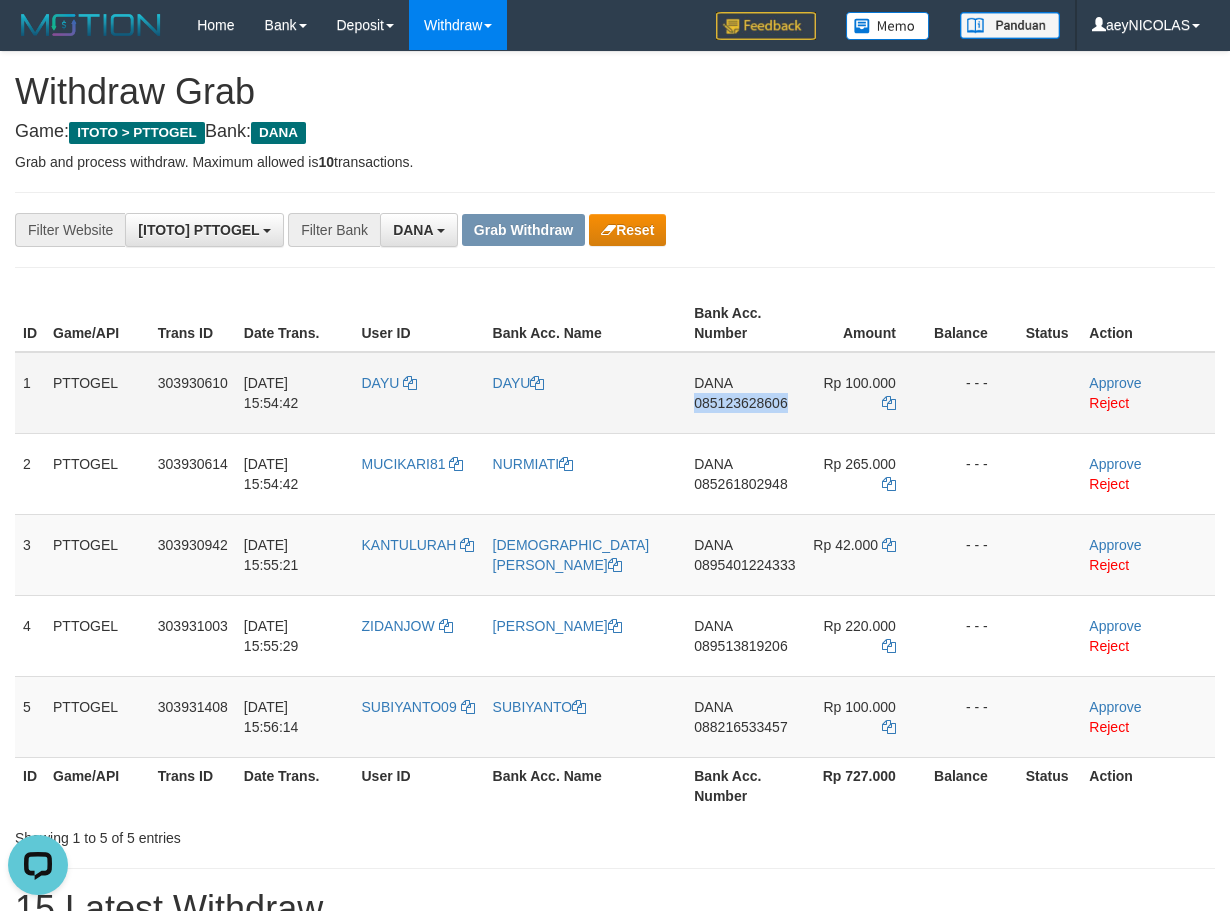 click on "085123628606" at bounding box center (740, 403) 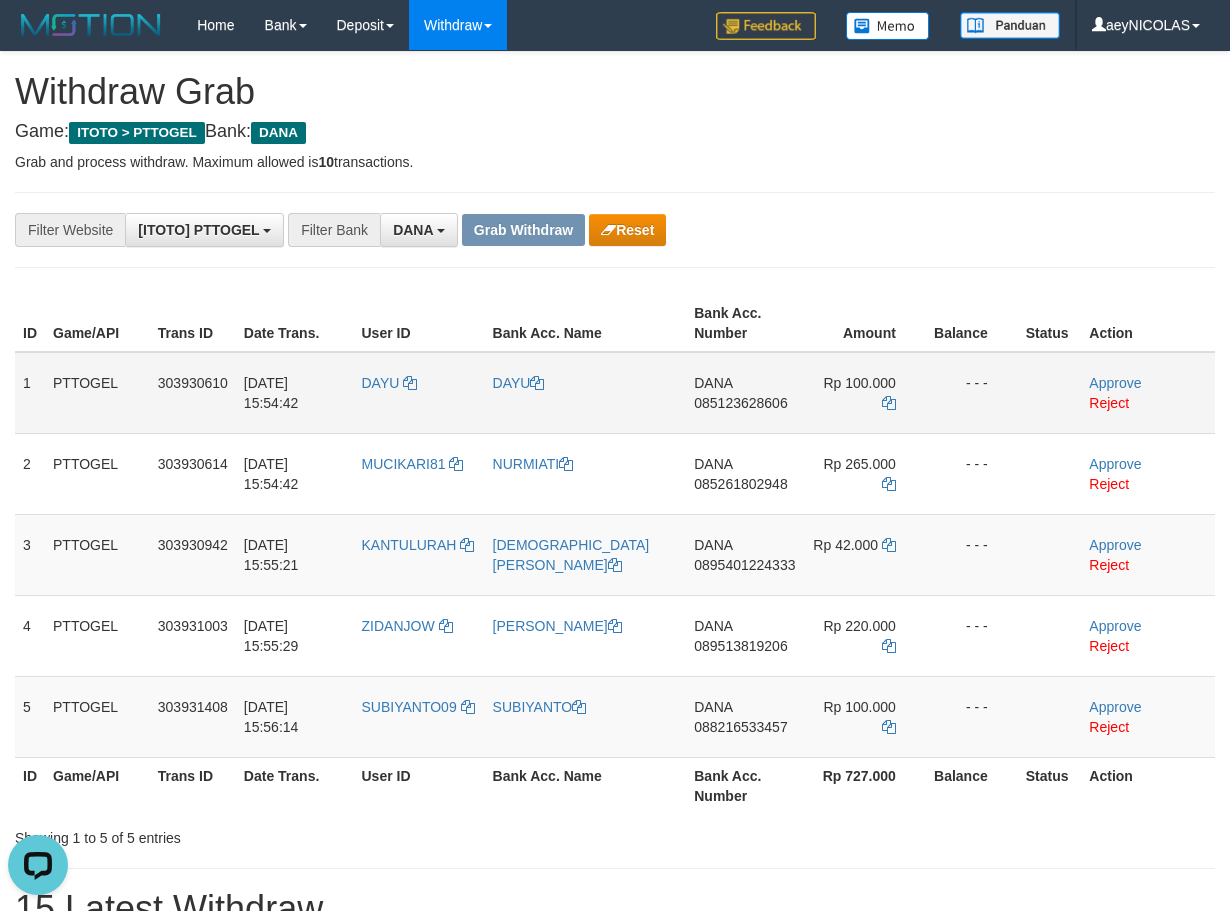 click on "085123628606" at bounding box center [740, 403] 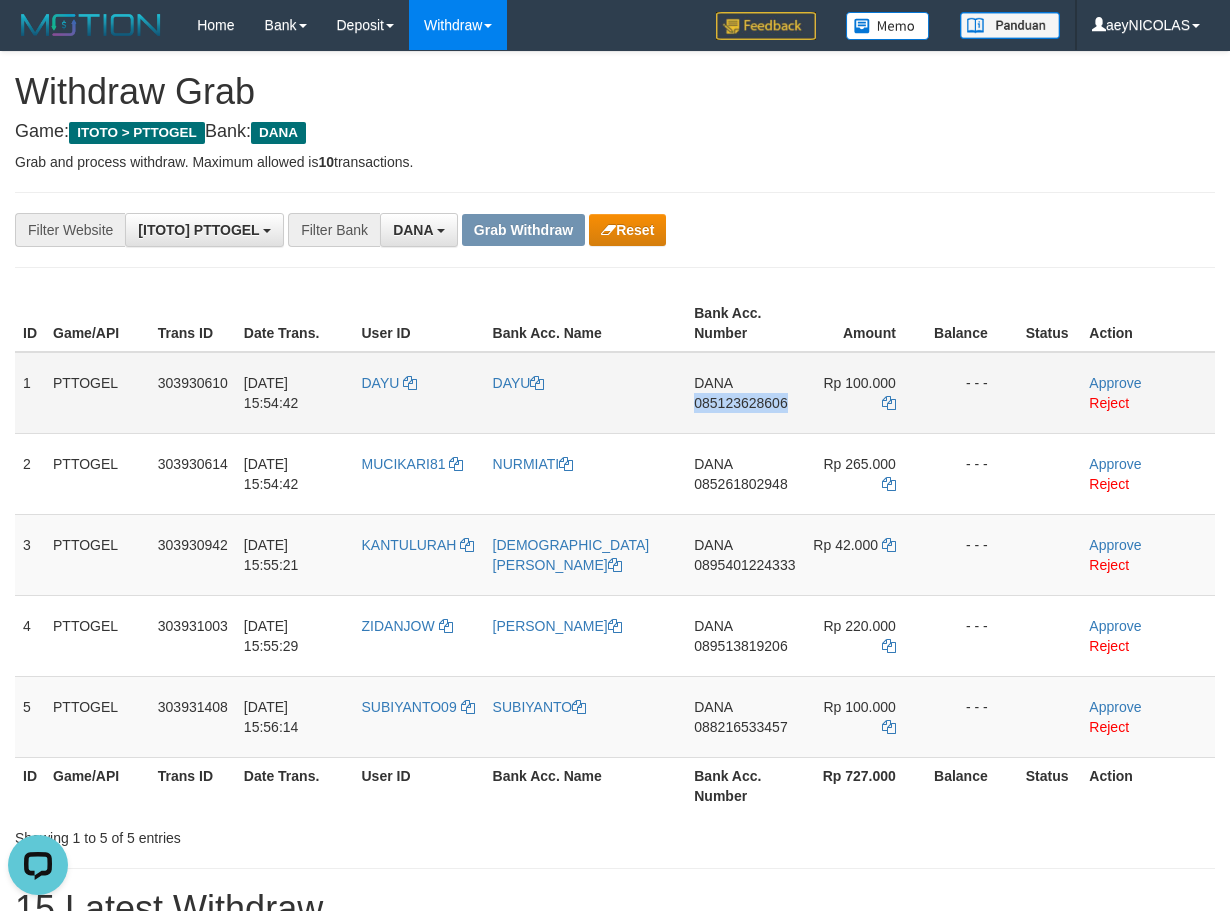 click on "085123628606" at bounding box center [740, 403] 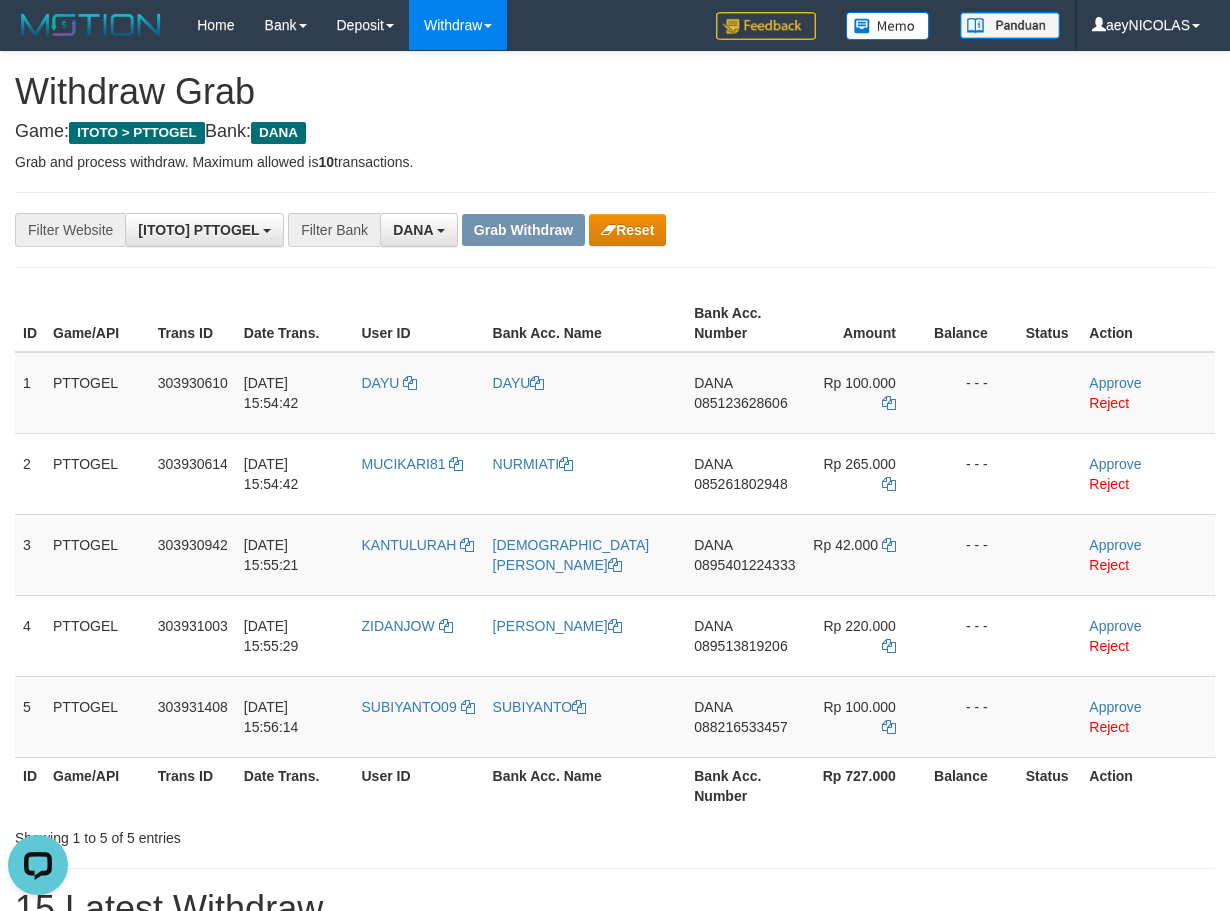 click on "**********" at bounding box center [615, 1285] 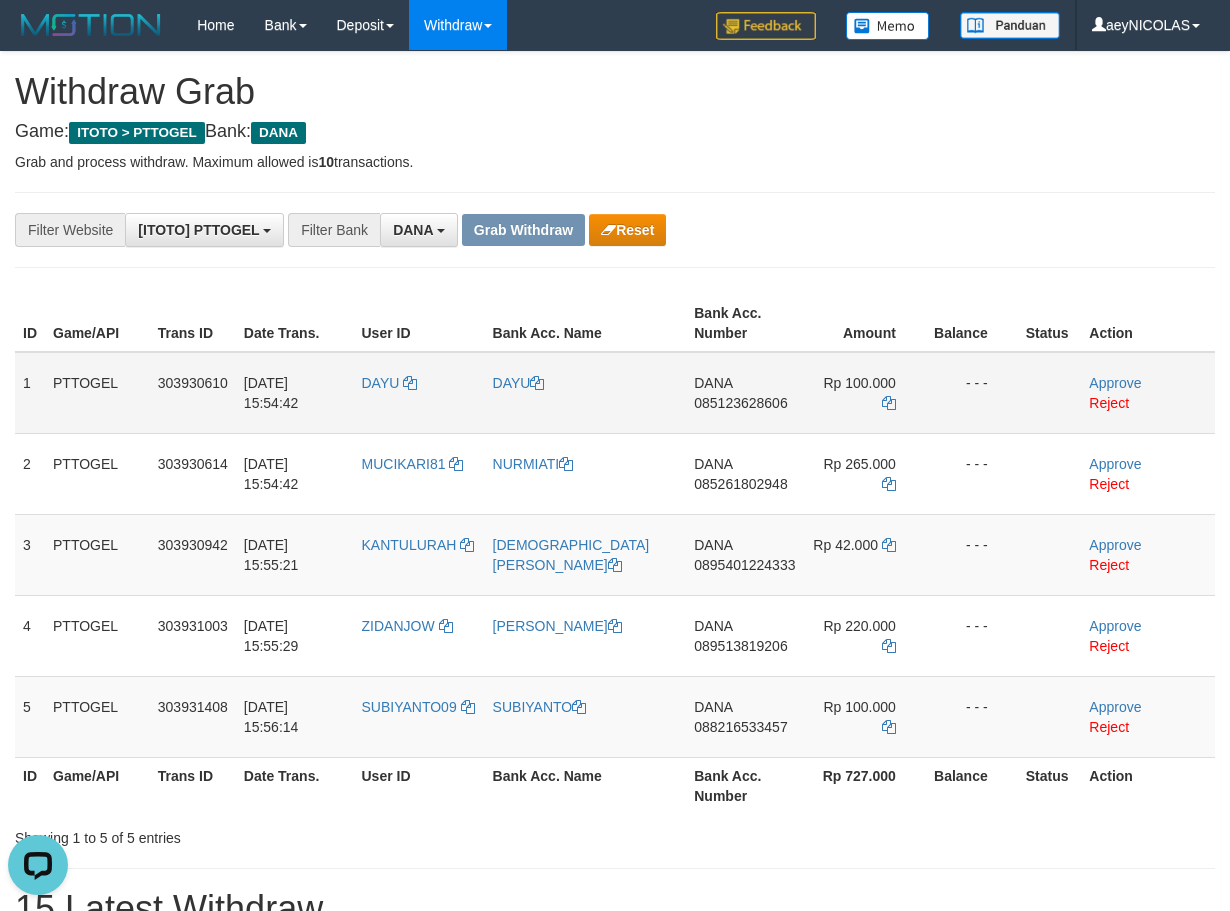 click on "Rp 100.000" at bounding box center [864, 393] 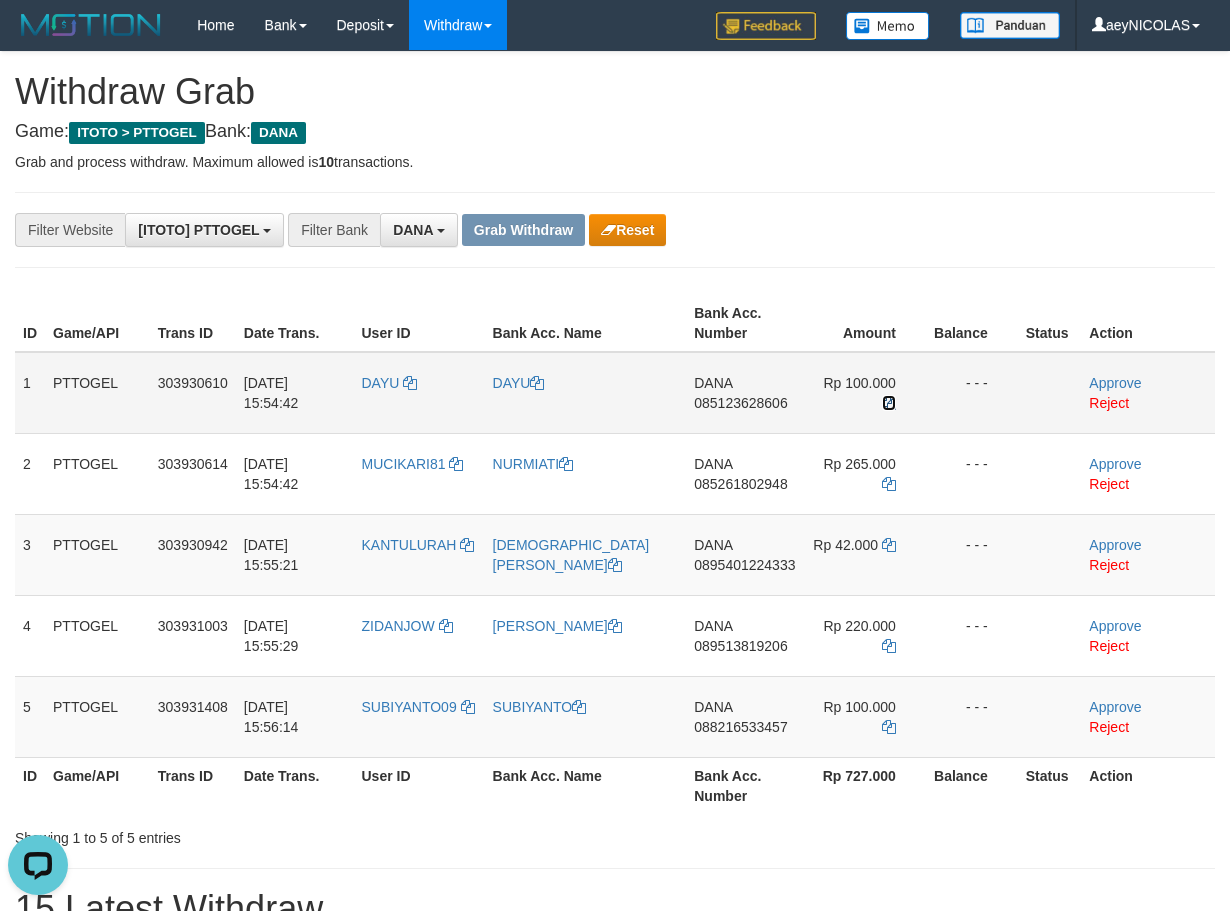 click at bounding box center [889, 403] 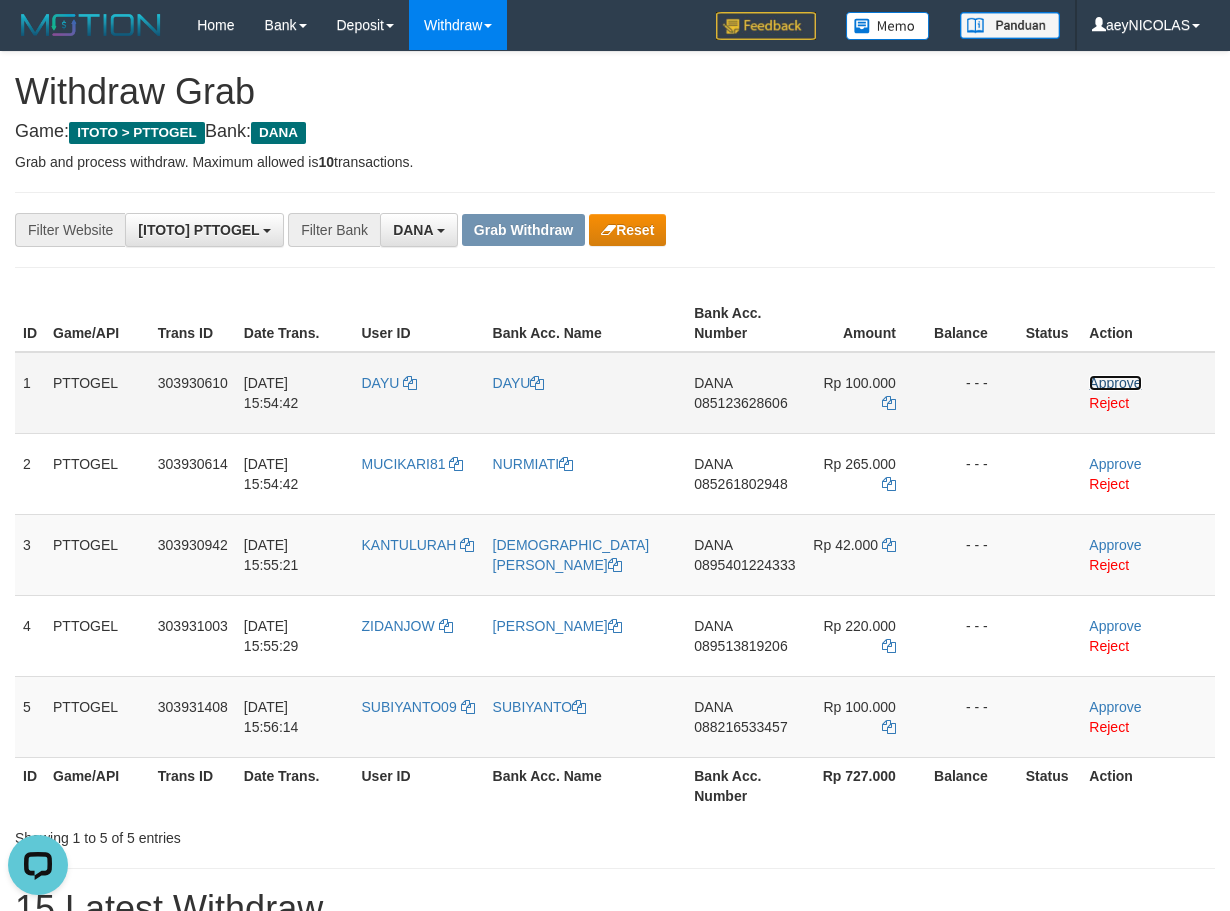 click on "Approve" at bounding box center [1115, 383] 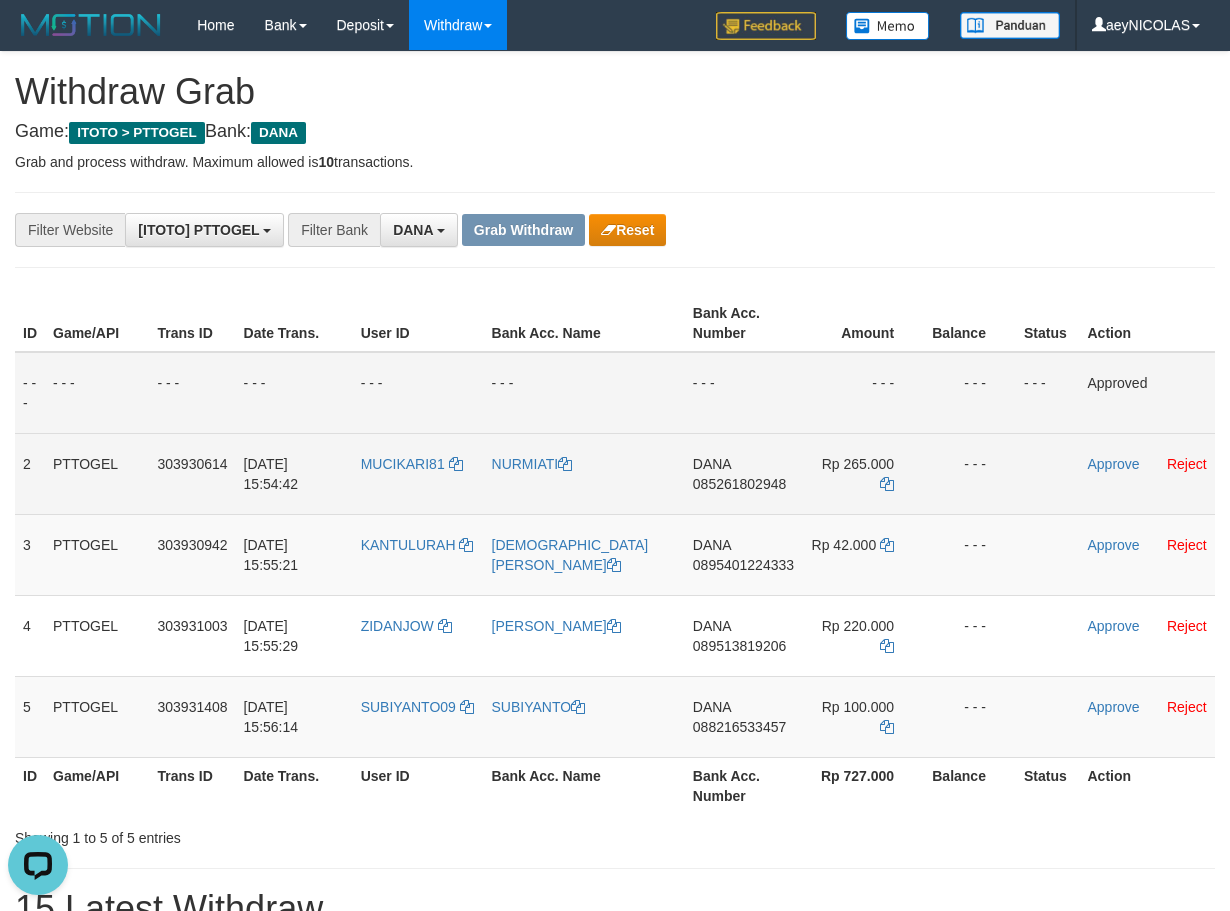 click on "085261802948" at bounding box center [739, 484] 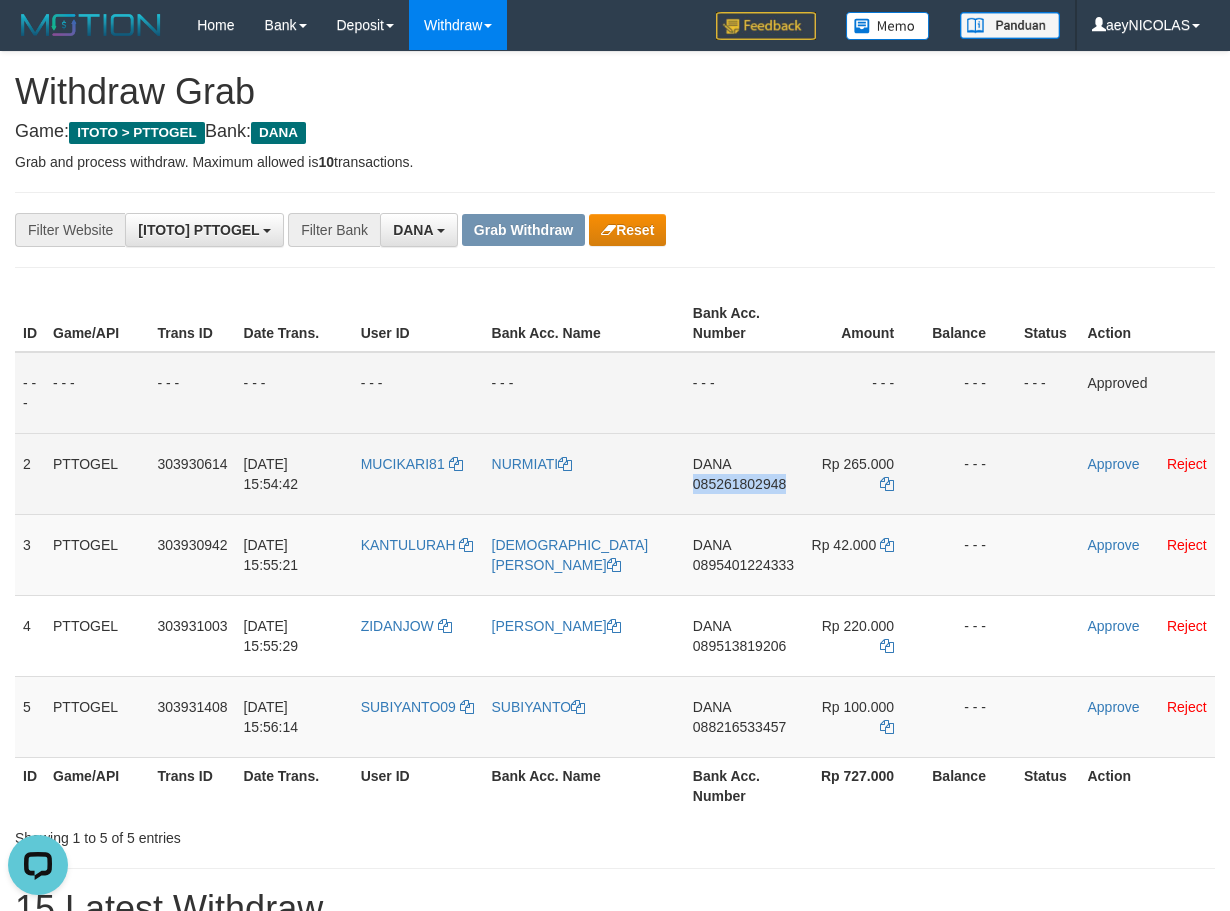click on "085261802948" at bounding box center [739, 484] 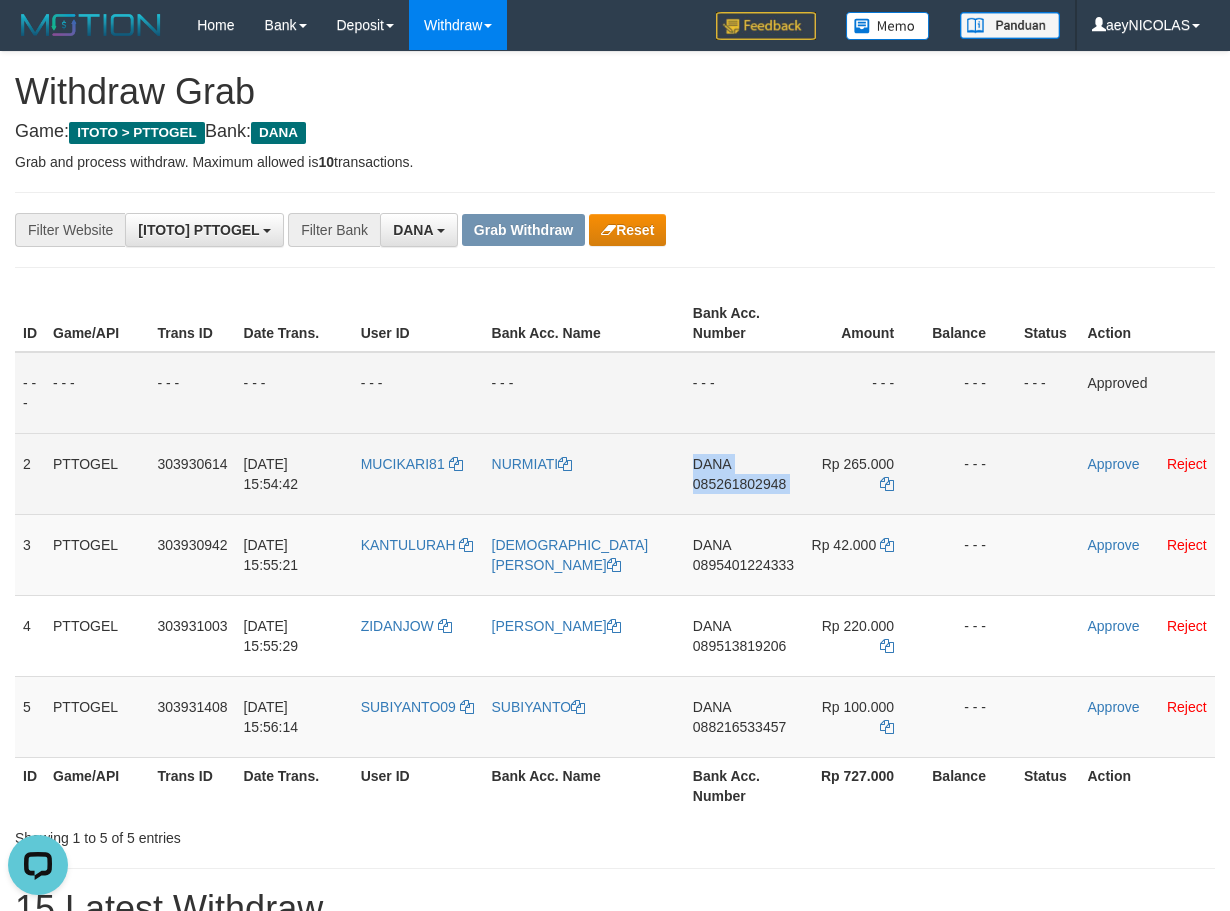 click on "085261802948" at bounding box center [739, 484] 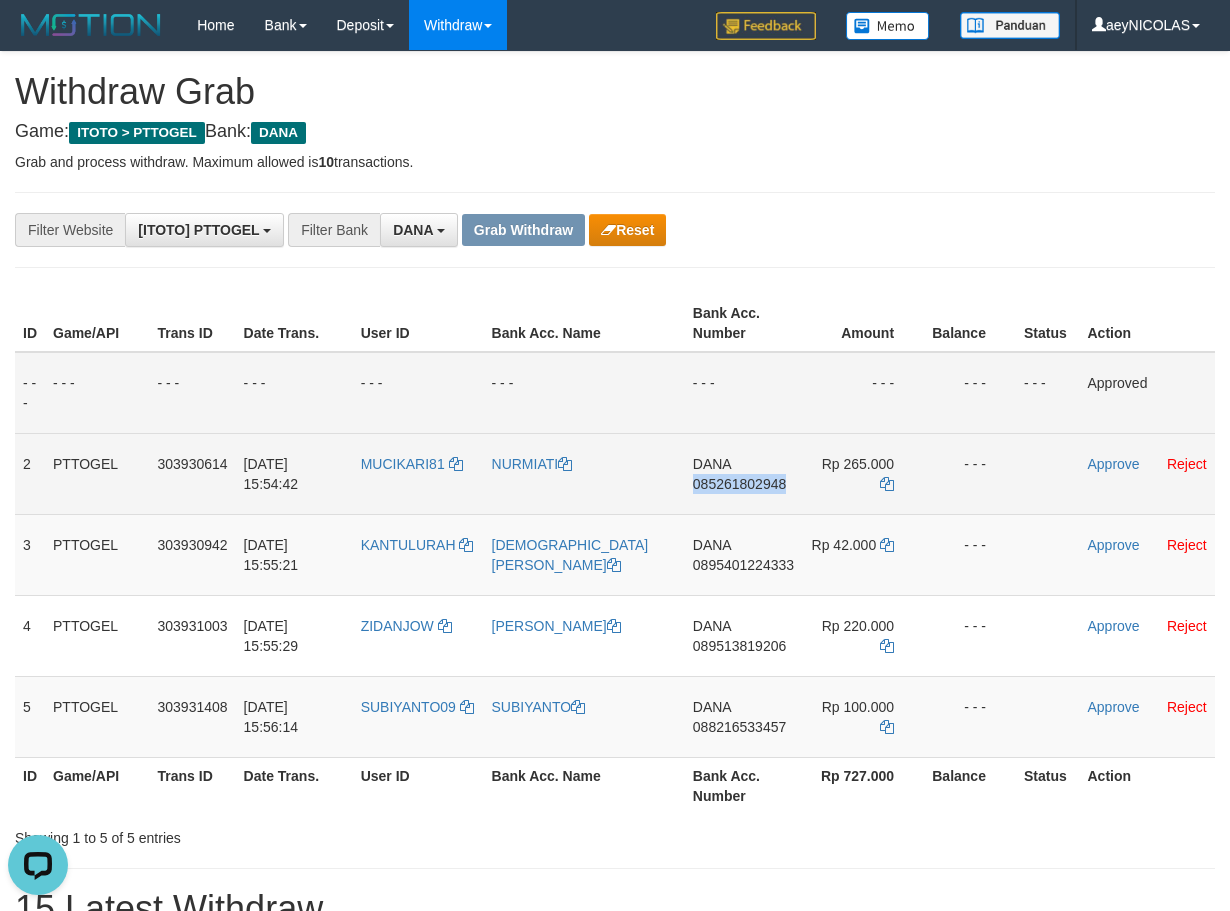 click on "085261802948" at bounding box center (739, 484) 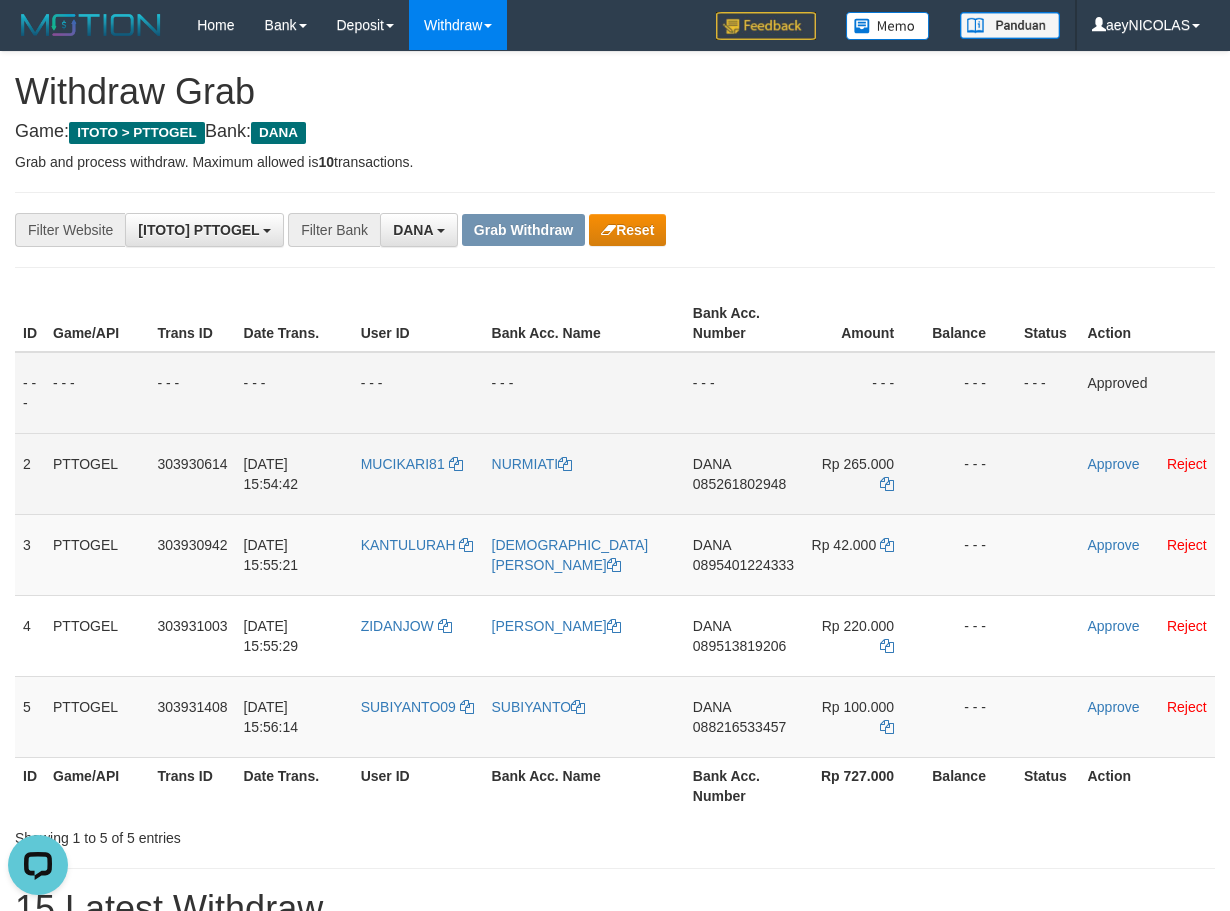 click on "085261802948" at bounding box center [739, 484] 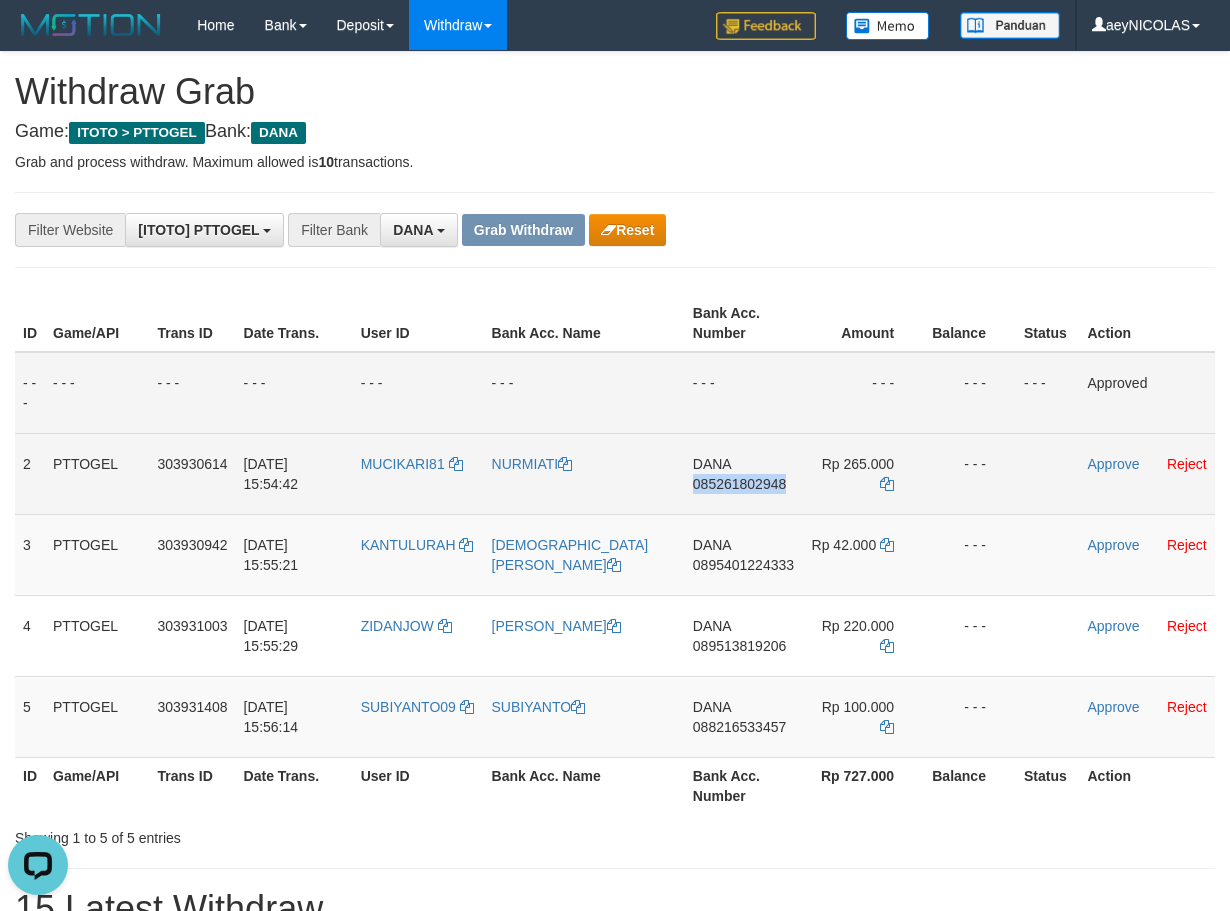 click on "085261802948" at bounding box center (739, 484) 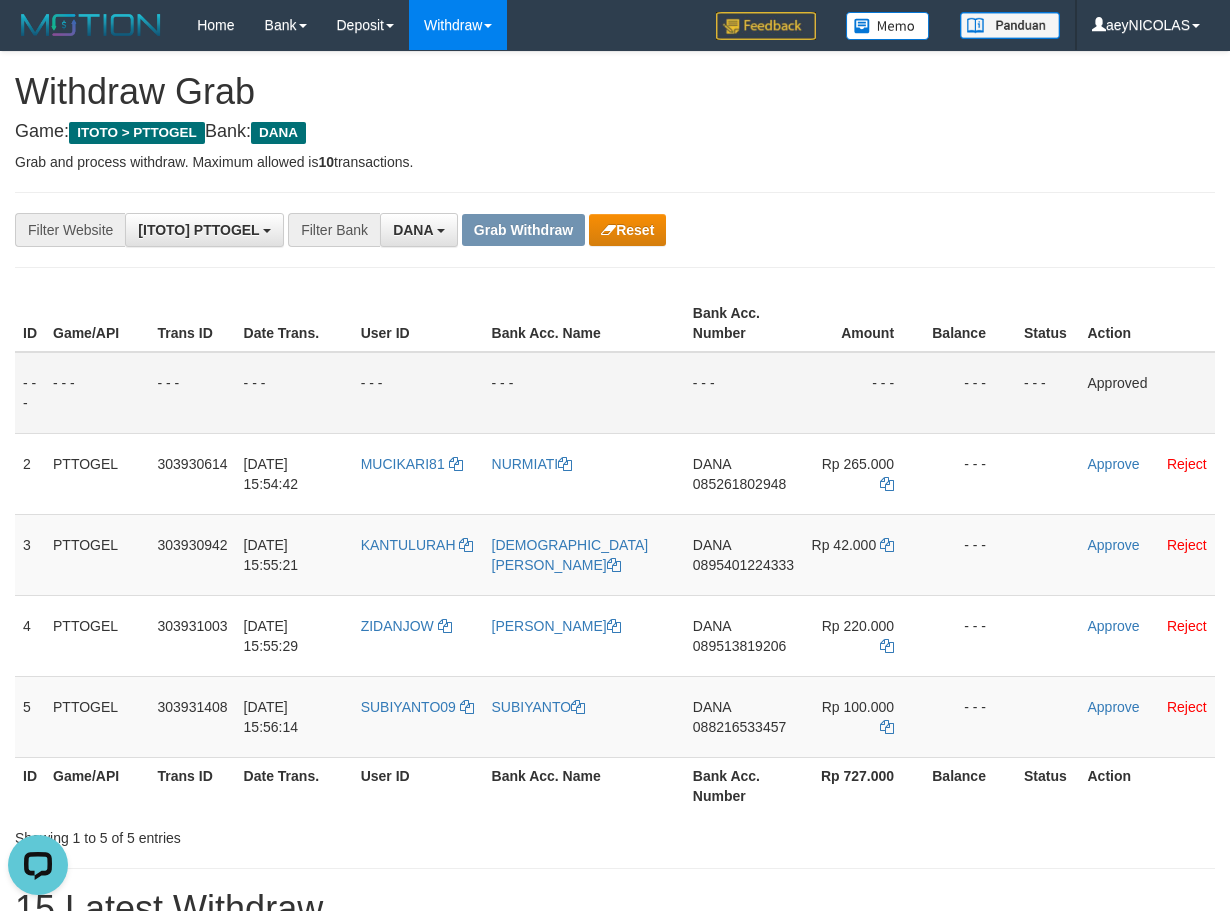 click on "**********" at bounding box center [615, 1285] 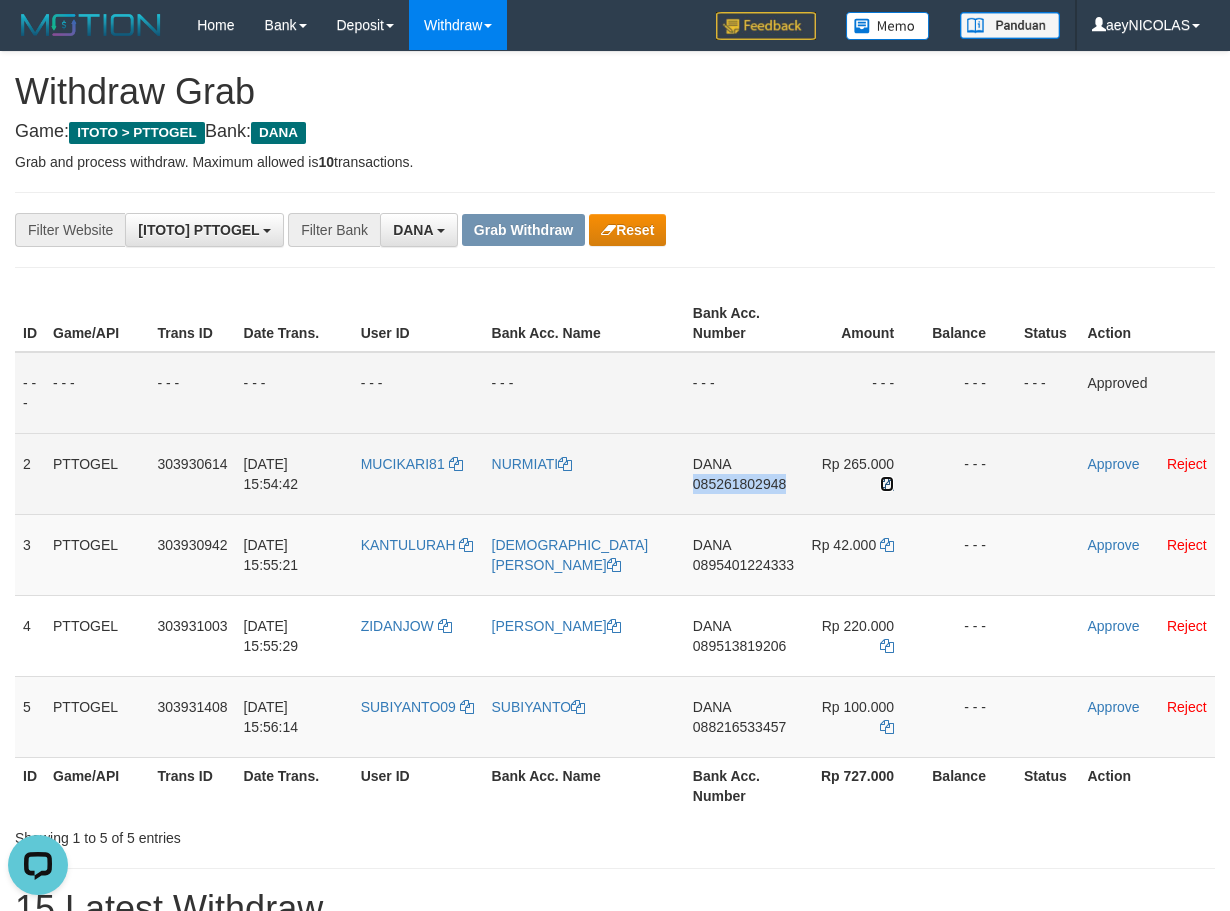 click at bounding box center [887, 484] 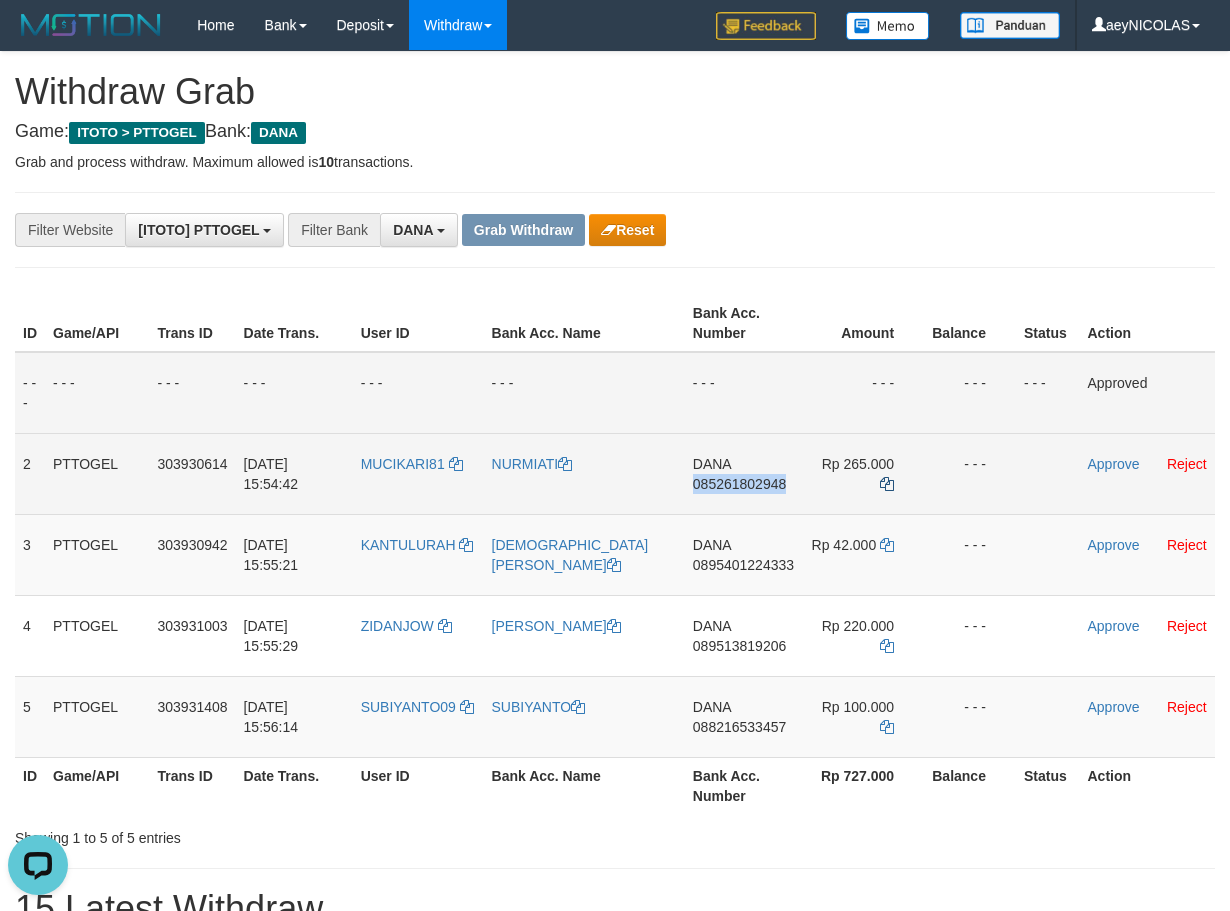 copy on "085261802948" 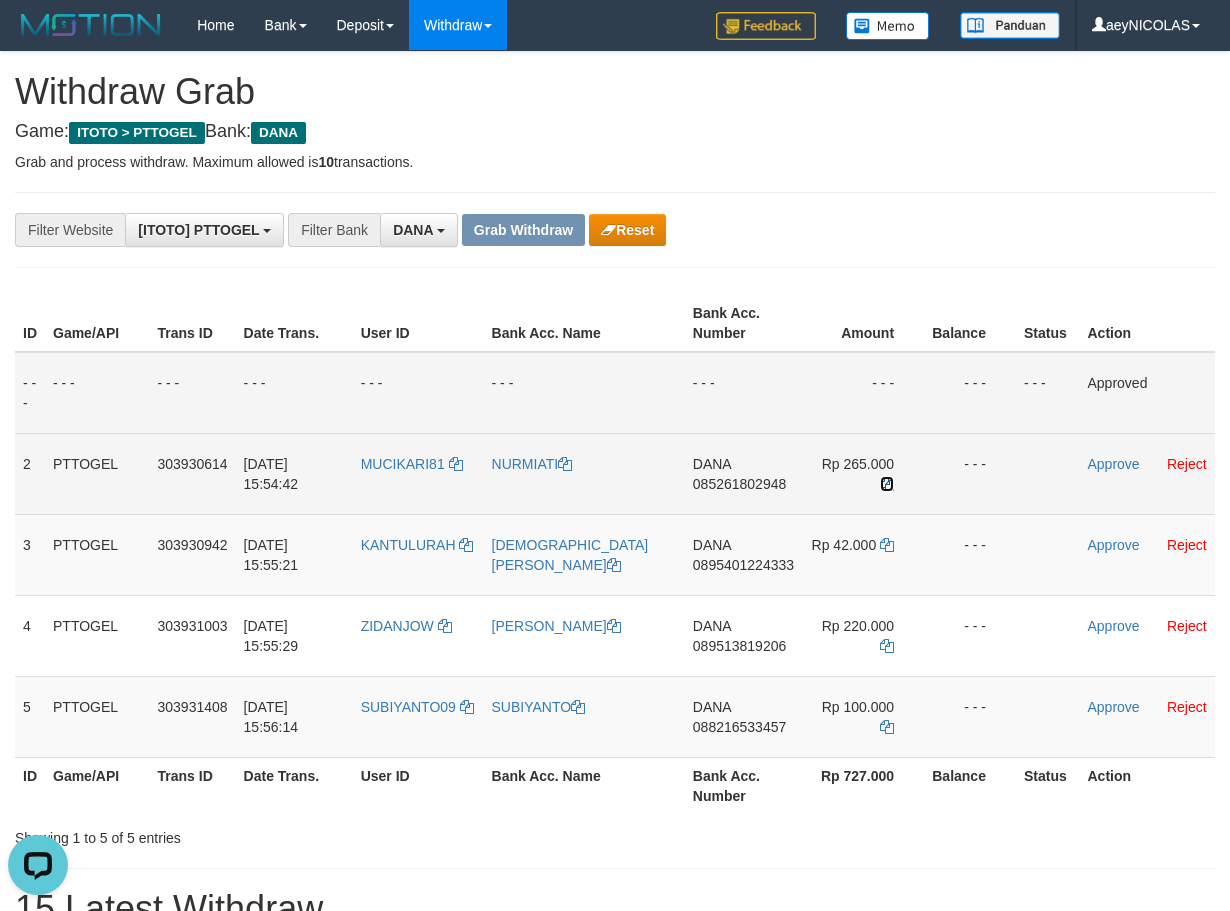 click at bounding box center [887, 484] 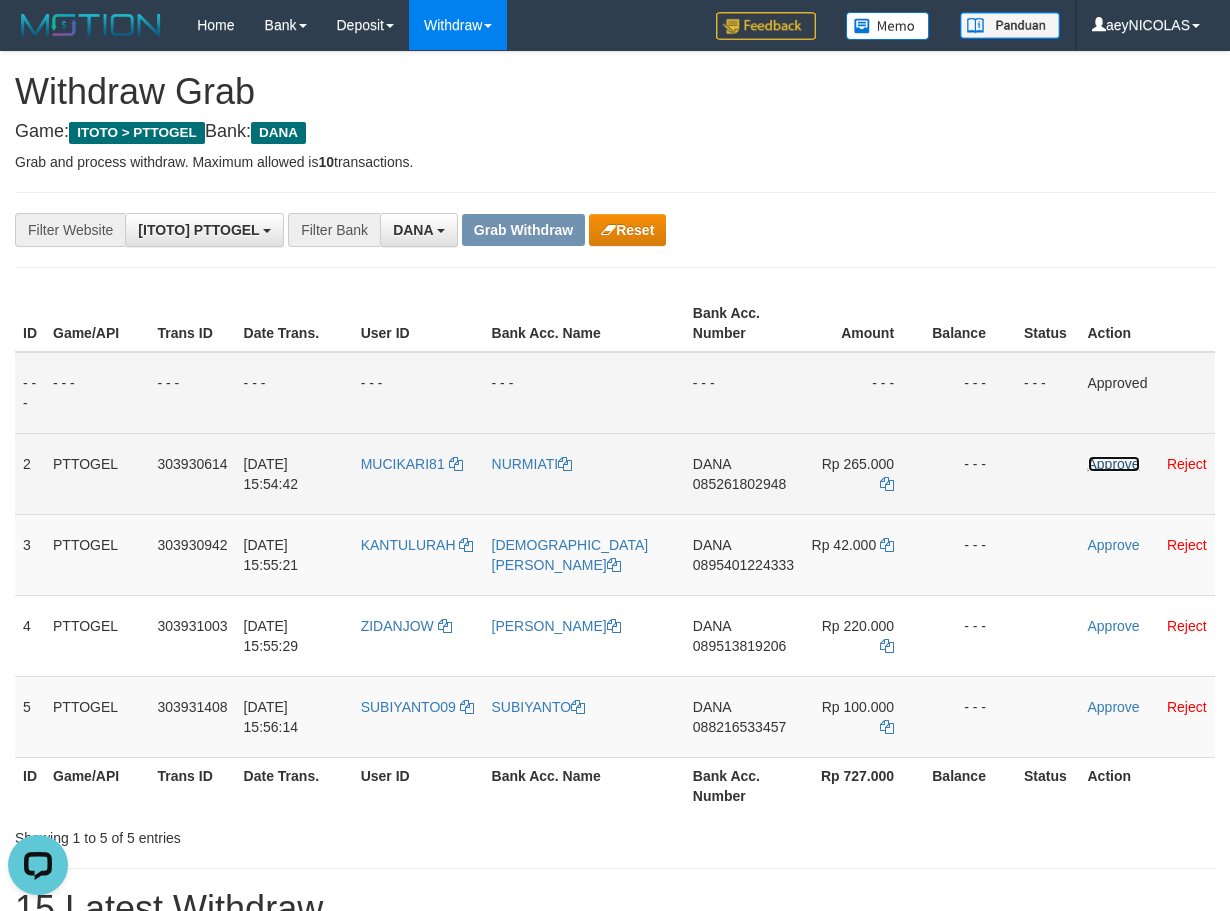 click on "Approve" at bounding box center (1114, 464) 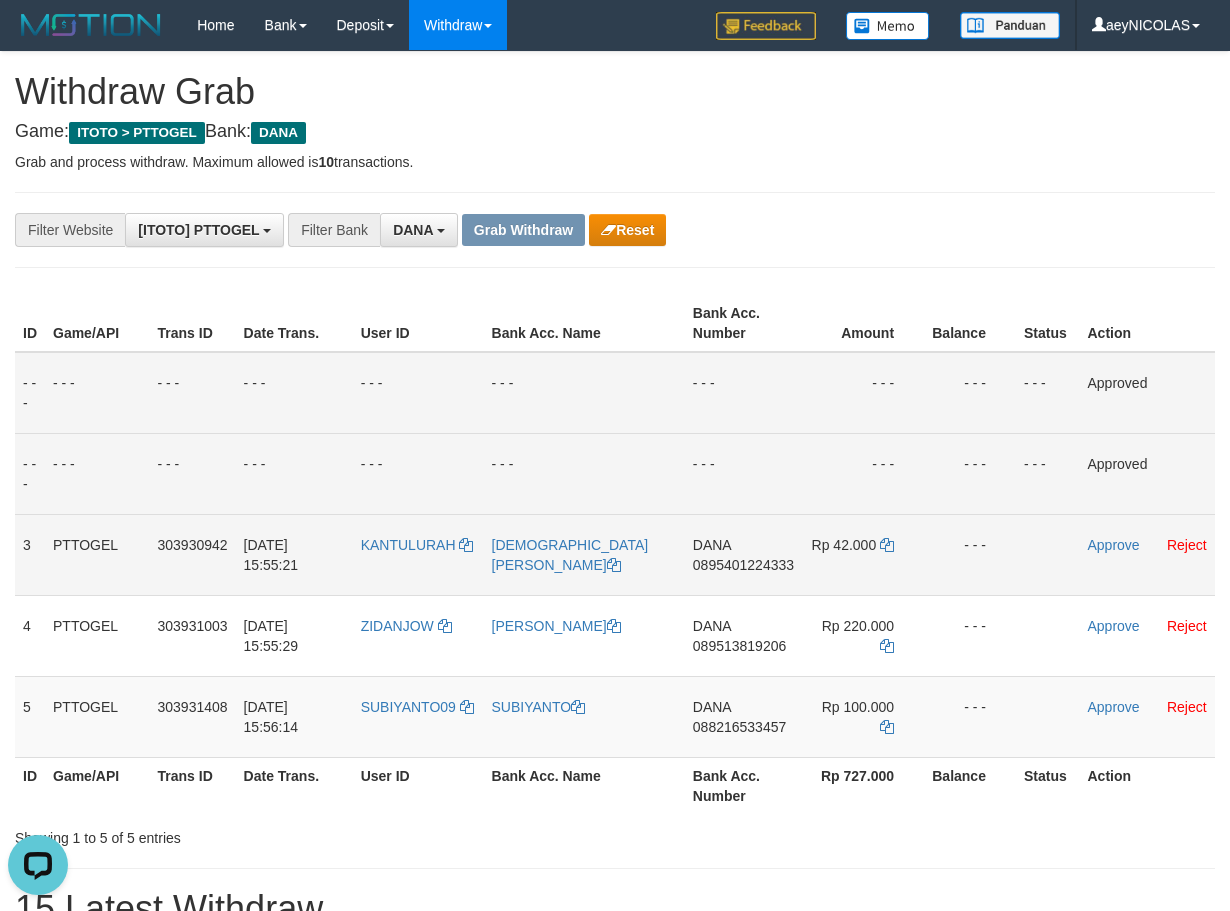click on "0895401224333" at bounding box center (743, 565) 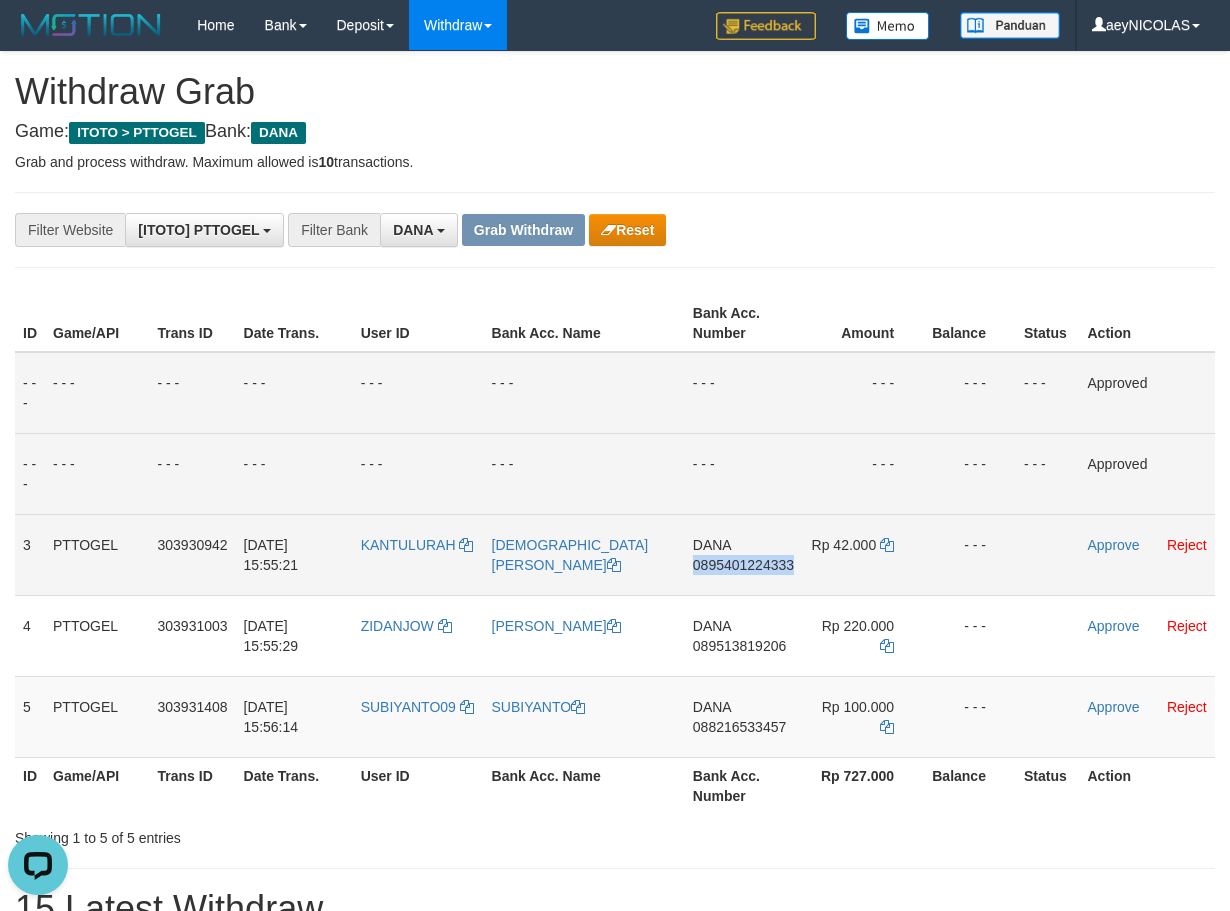click on "0895401224333" at bounding box center (743, 565) 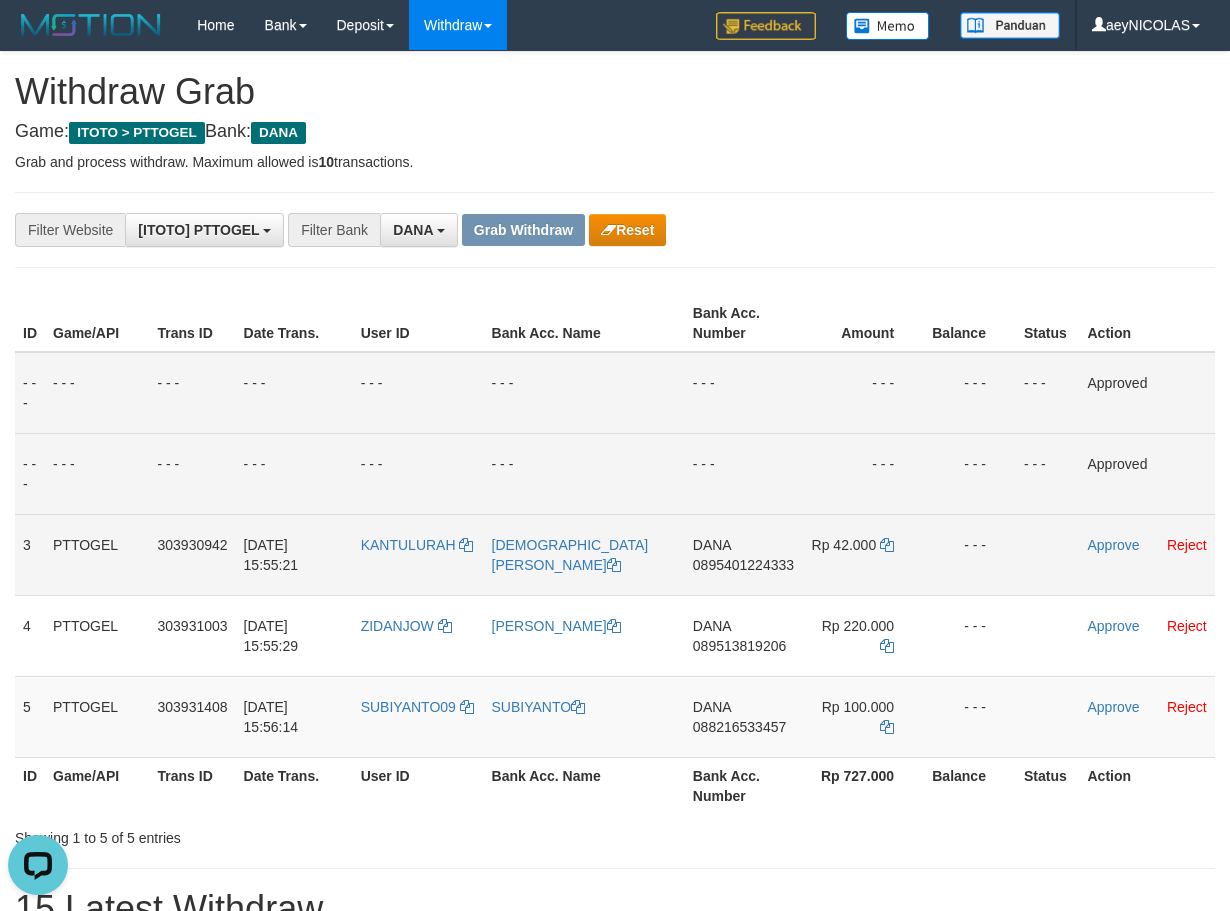 click on "0895401224333" at bounding box center (743, 565) 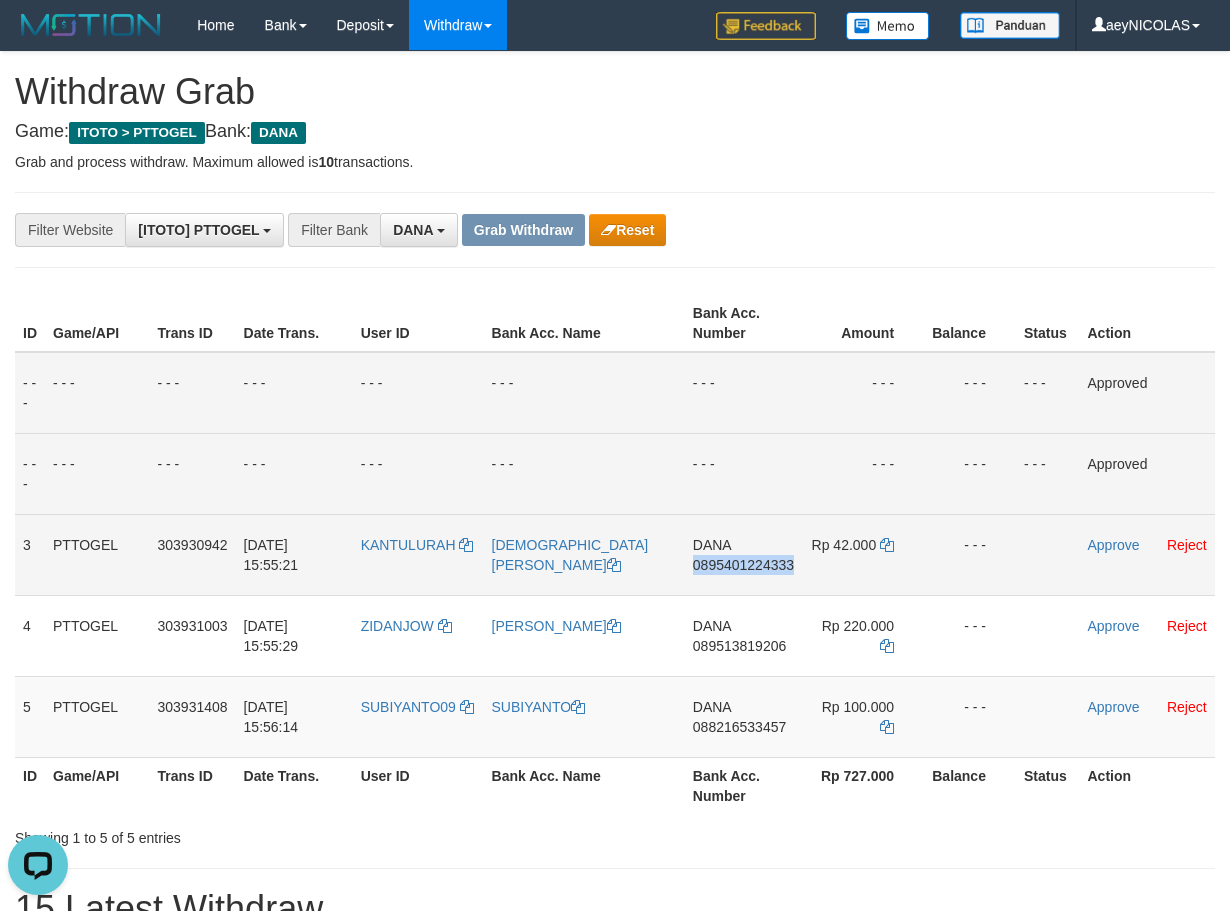 click on "0895401224333" at bounding box center [743, 565] 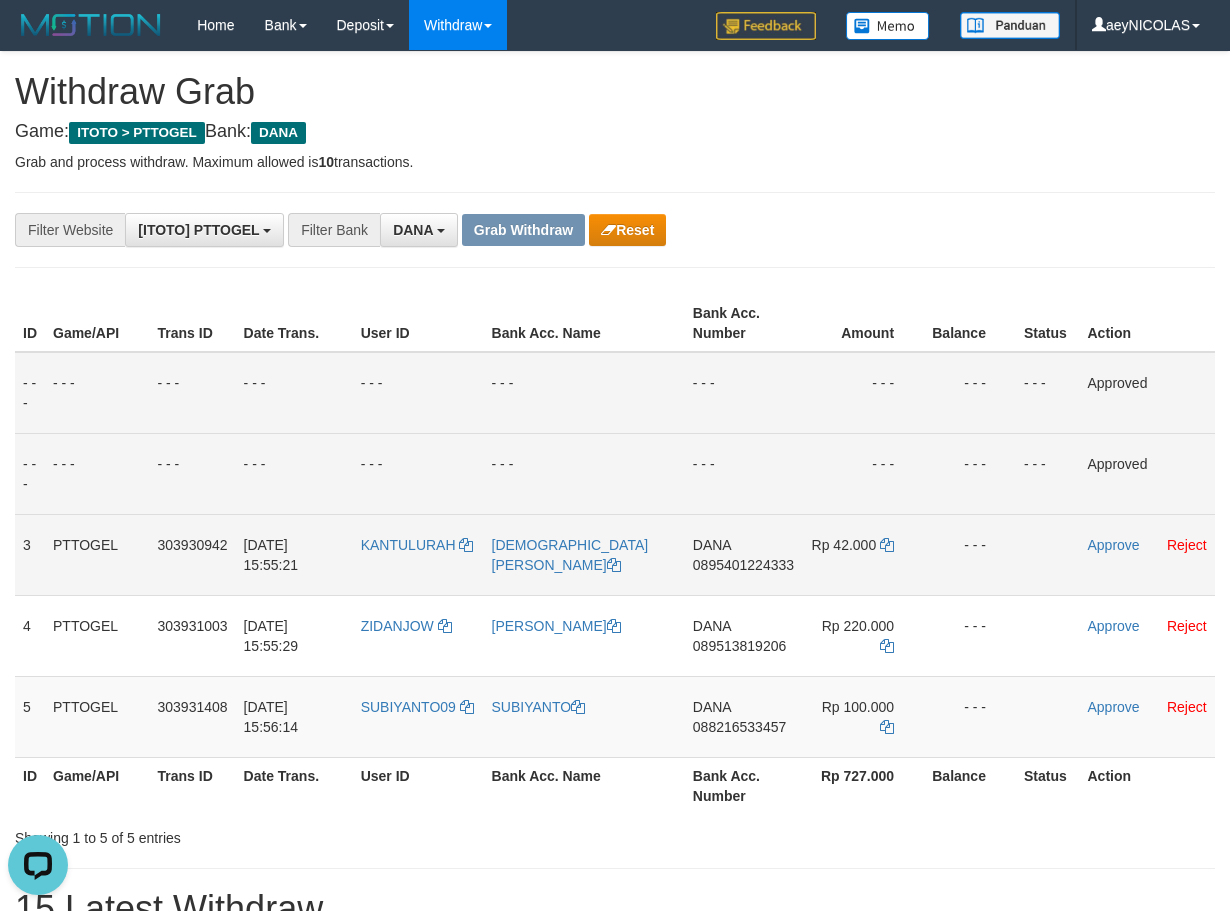 click on "0895401224333" at bounding box center (743, 565) 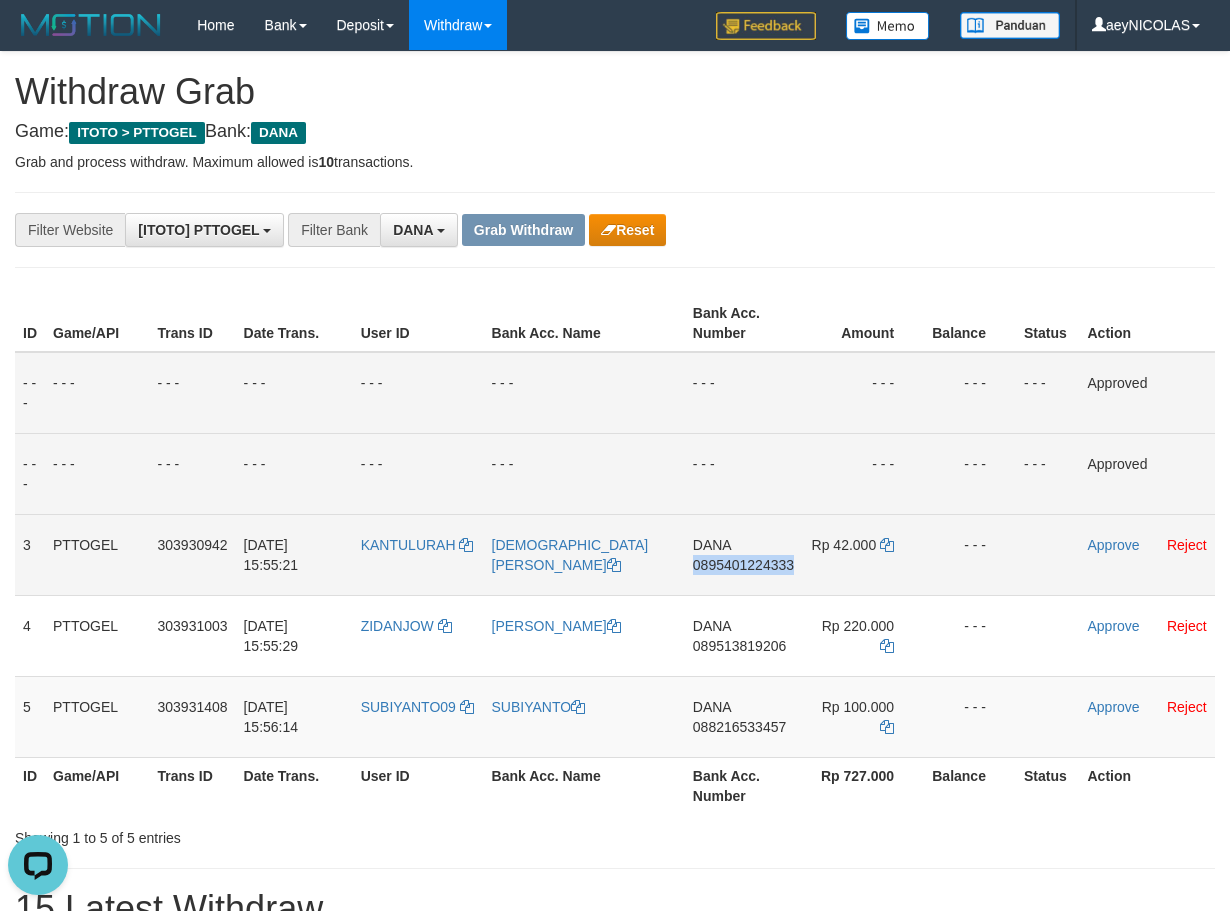 click on "0895401224333" at bounding box center [743, 565] 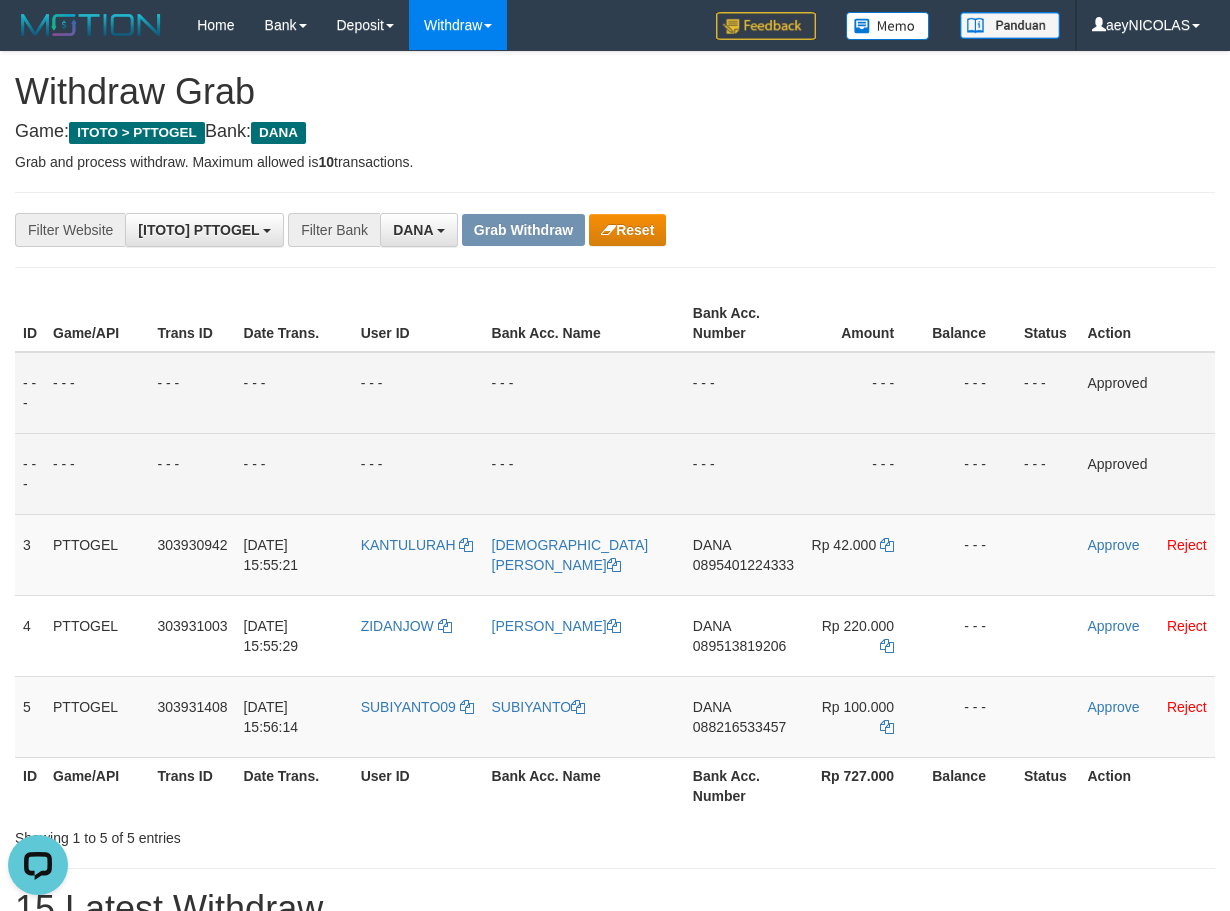 click on "- - -" at bounding box center [584, 473] 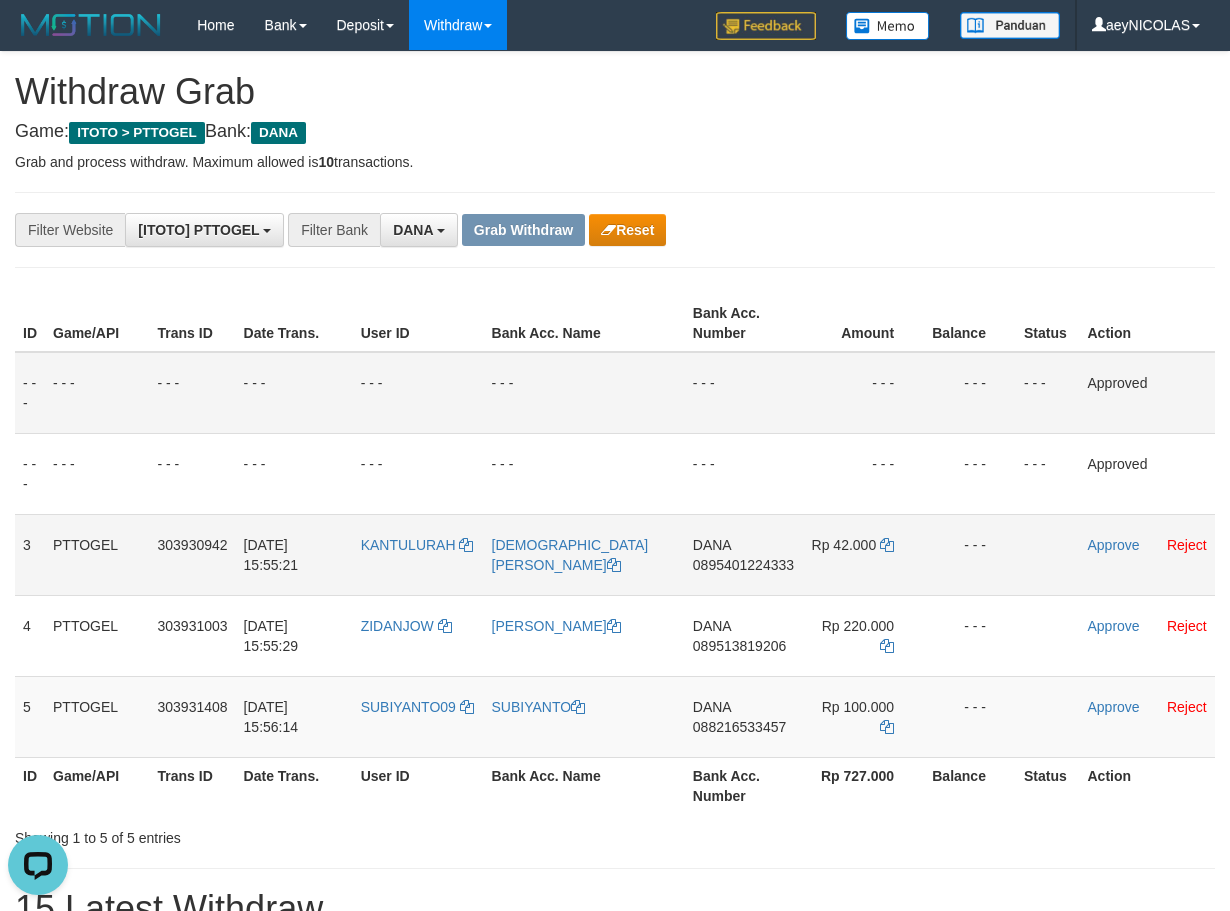 click on "Rp 42.000" at bounding box center [863, 554] 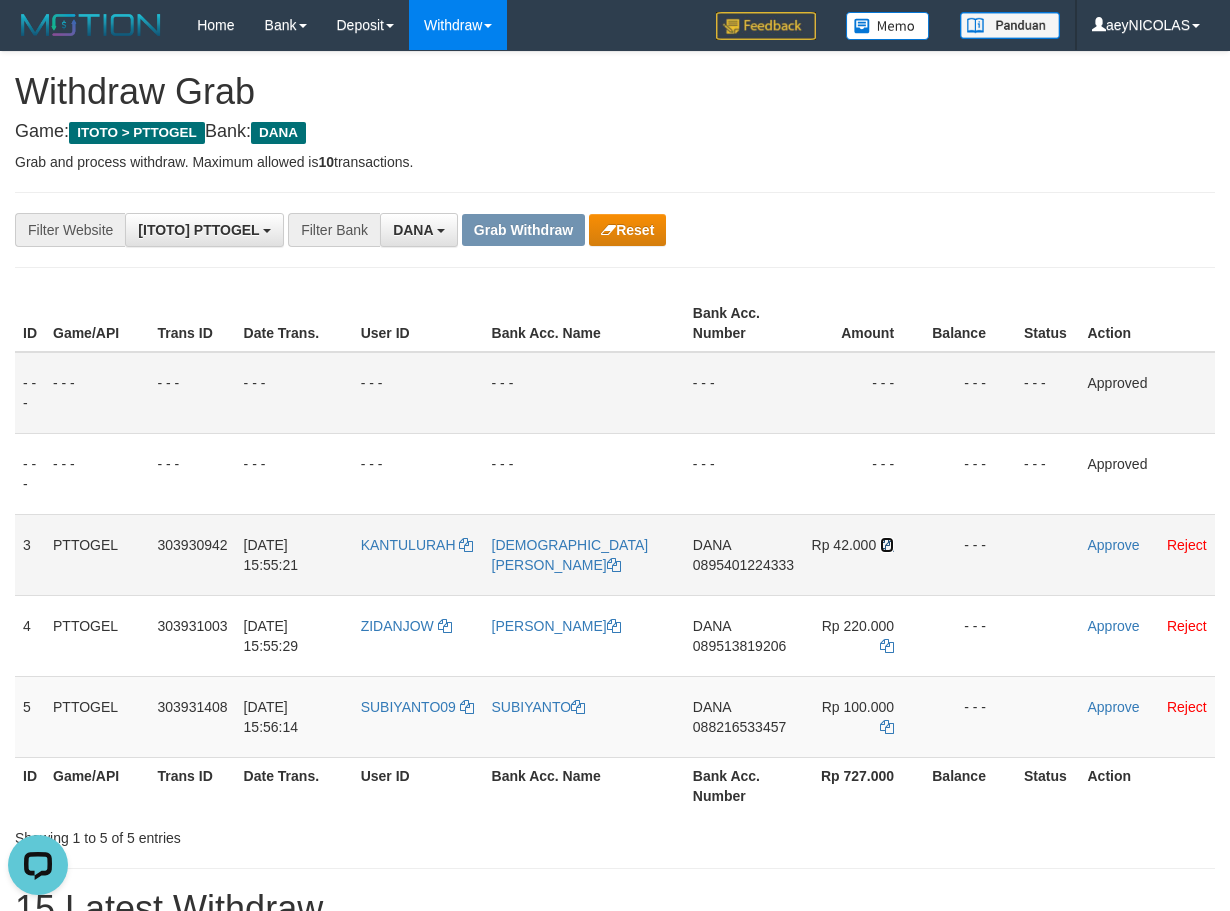 click at bounding box center [887, 545] 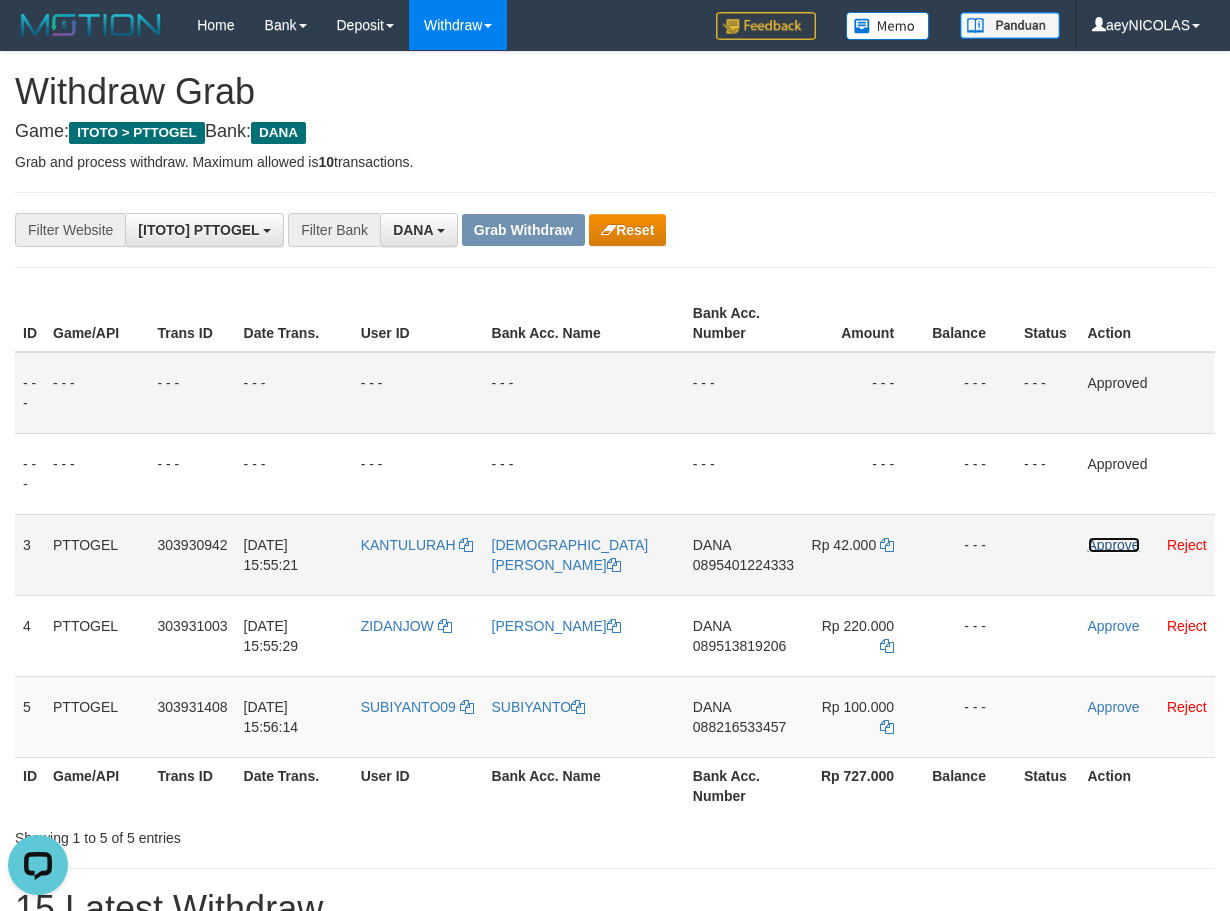 click on "Approve" at bounding box center [1114, 545] 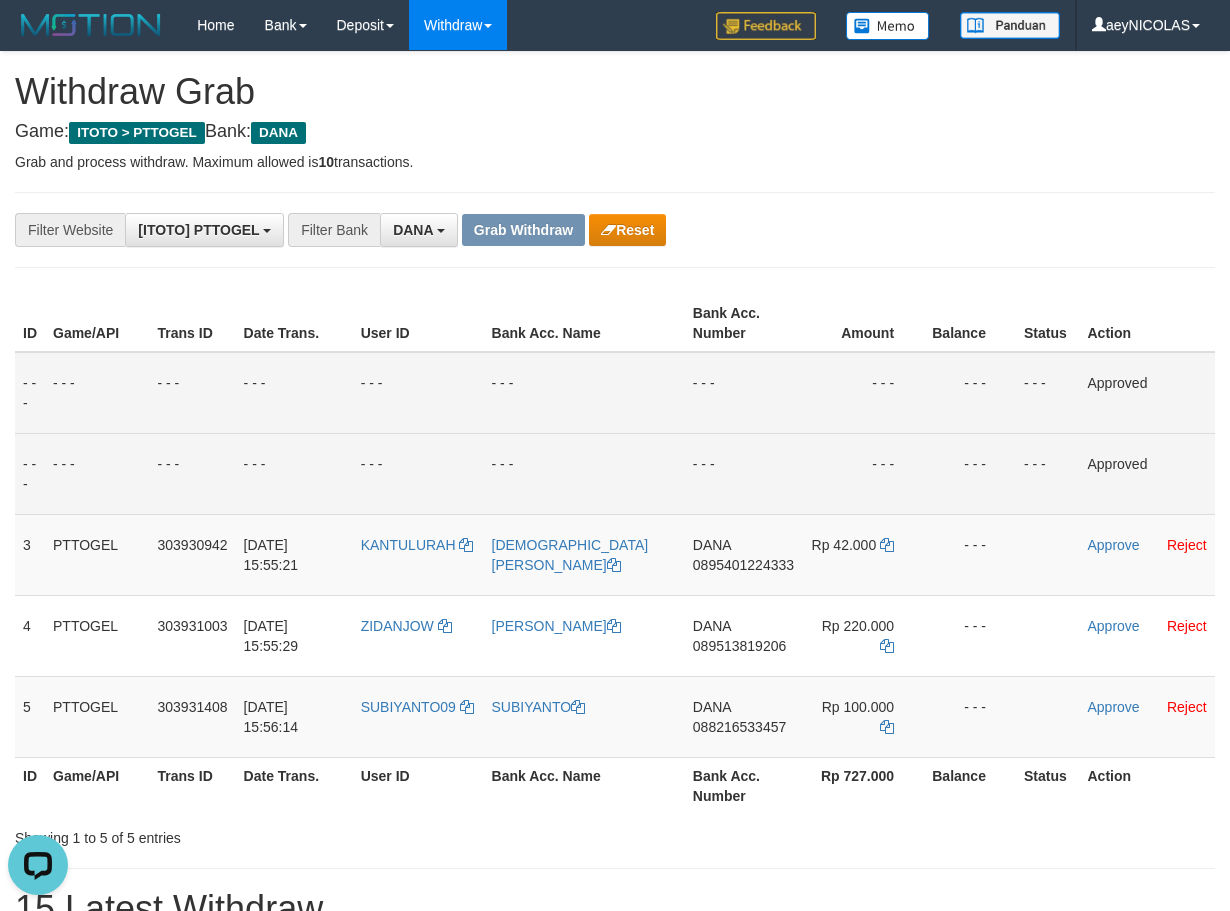 click on "- - -" at bounding box center [743, 473] 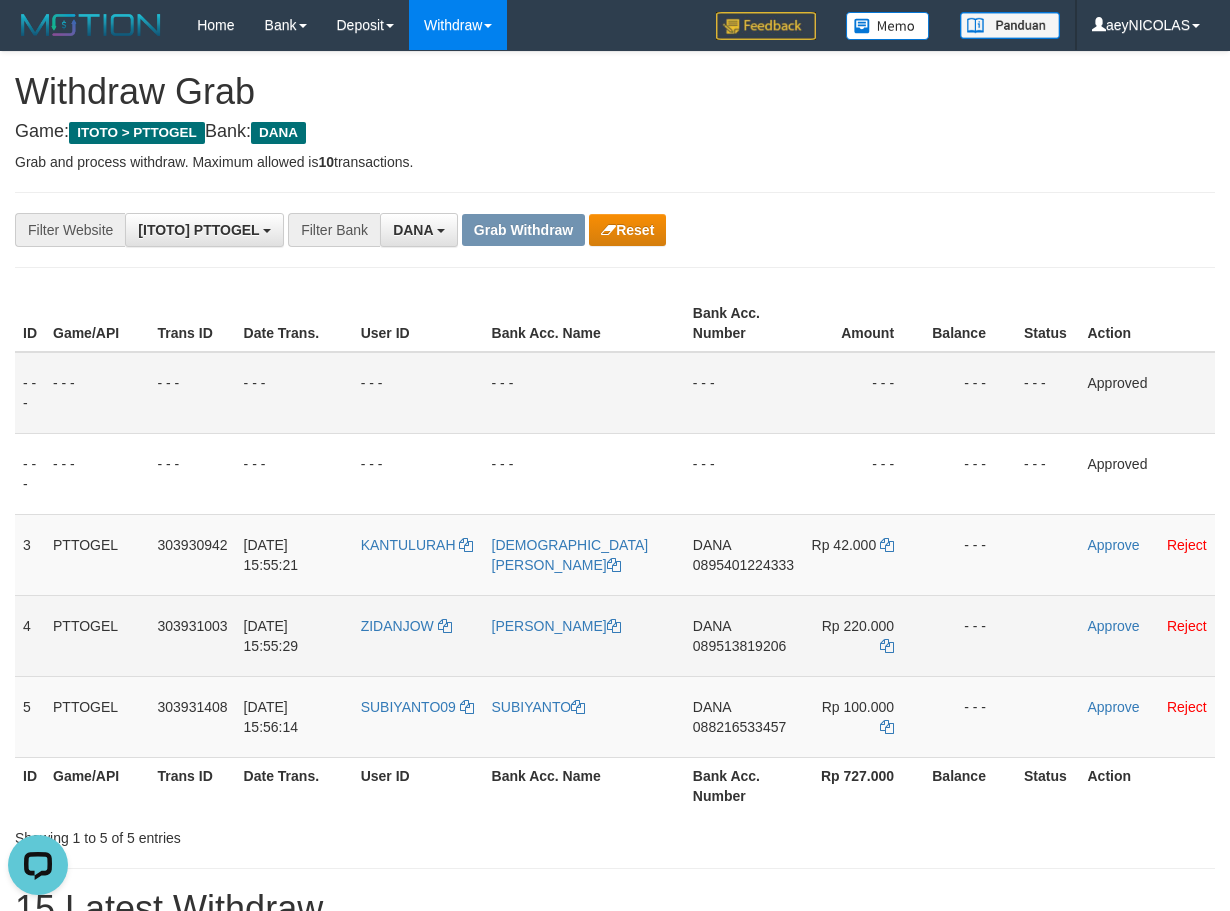 click on "089513819206" at bounding box center [739, 646] 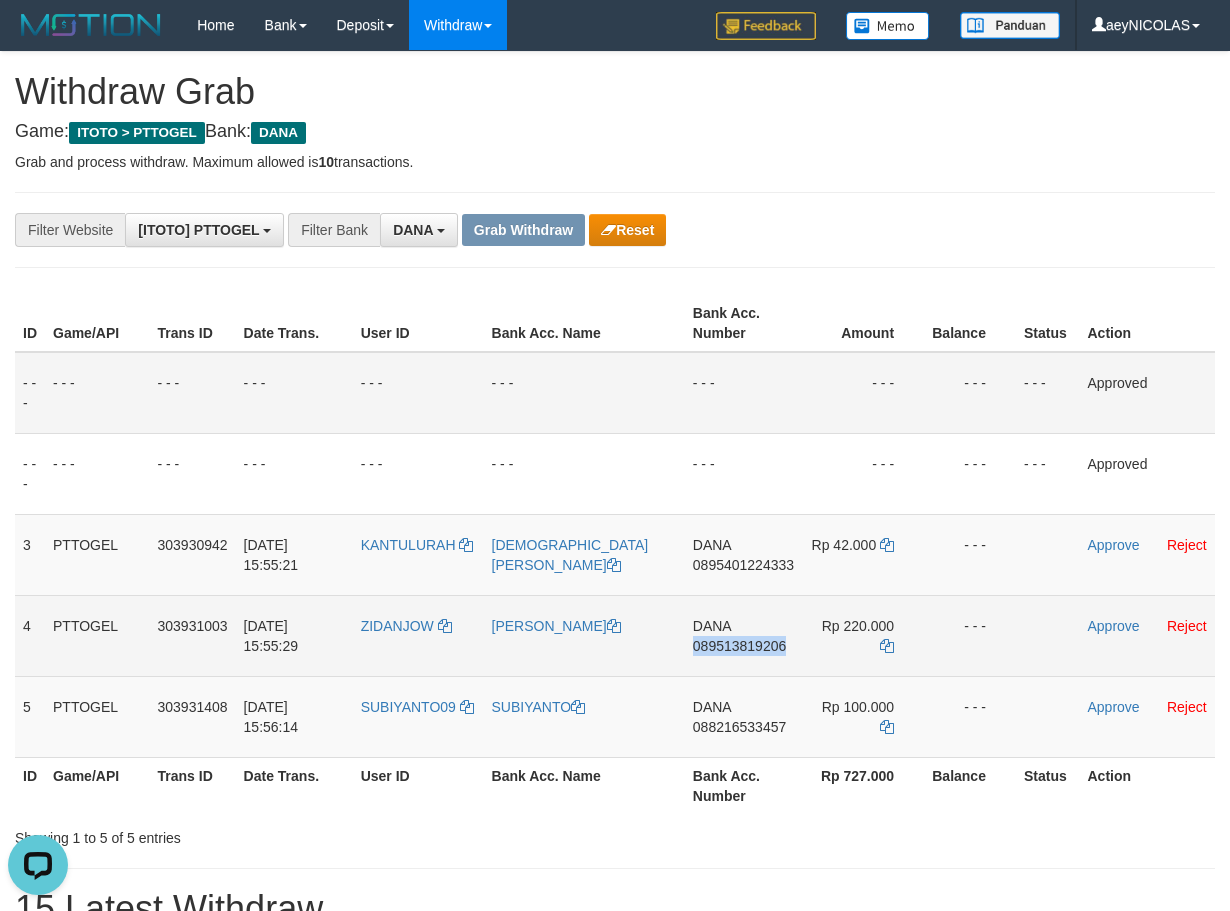 click on "089513819206" at bounding box center [739, 646] 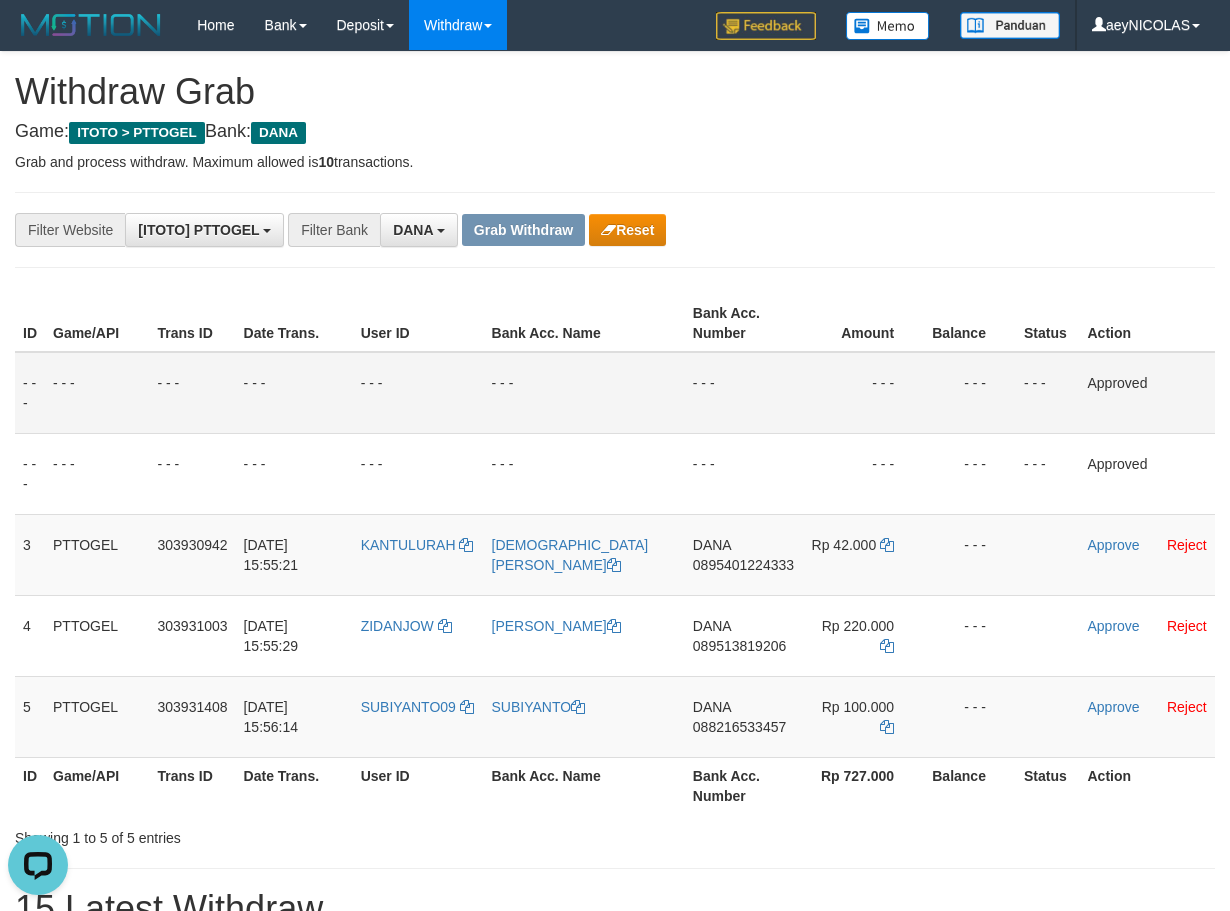 click on "**********" at bounding box center (615, 1285) 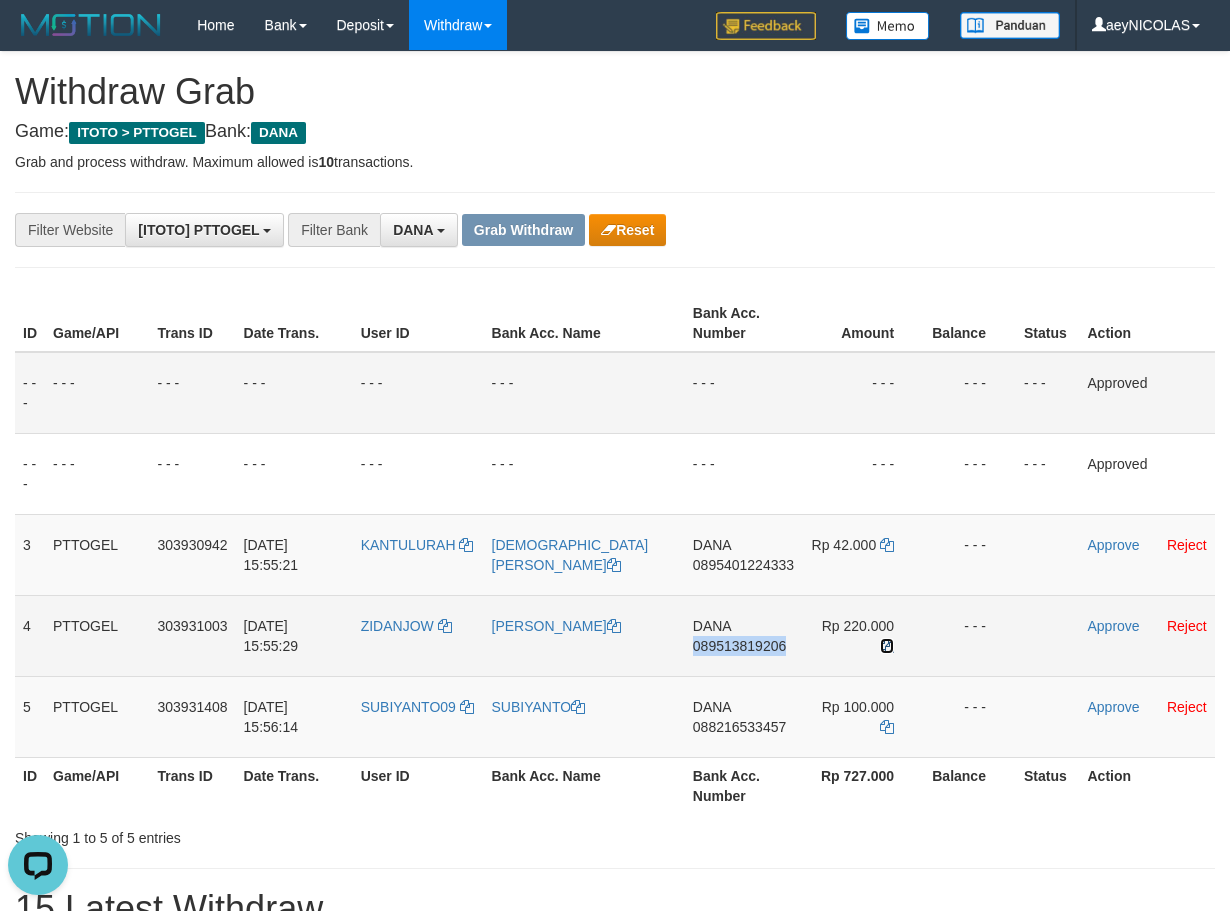 click at bounding box center [887, 646] 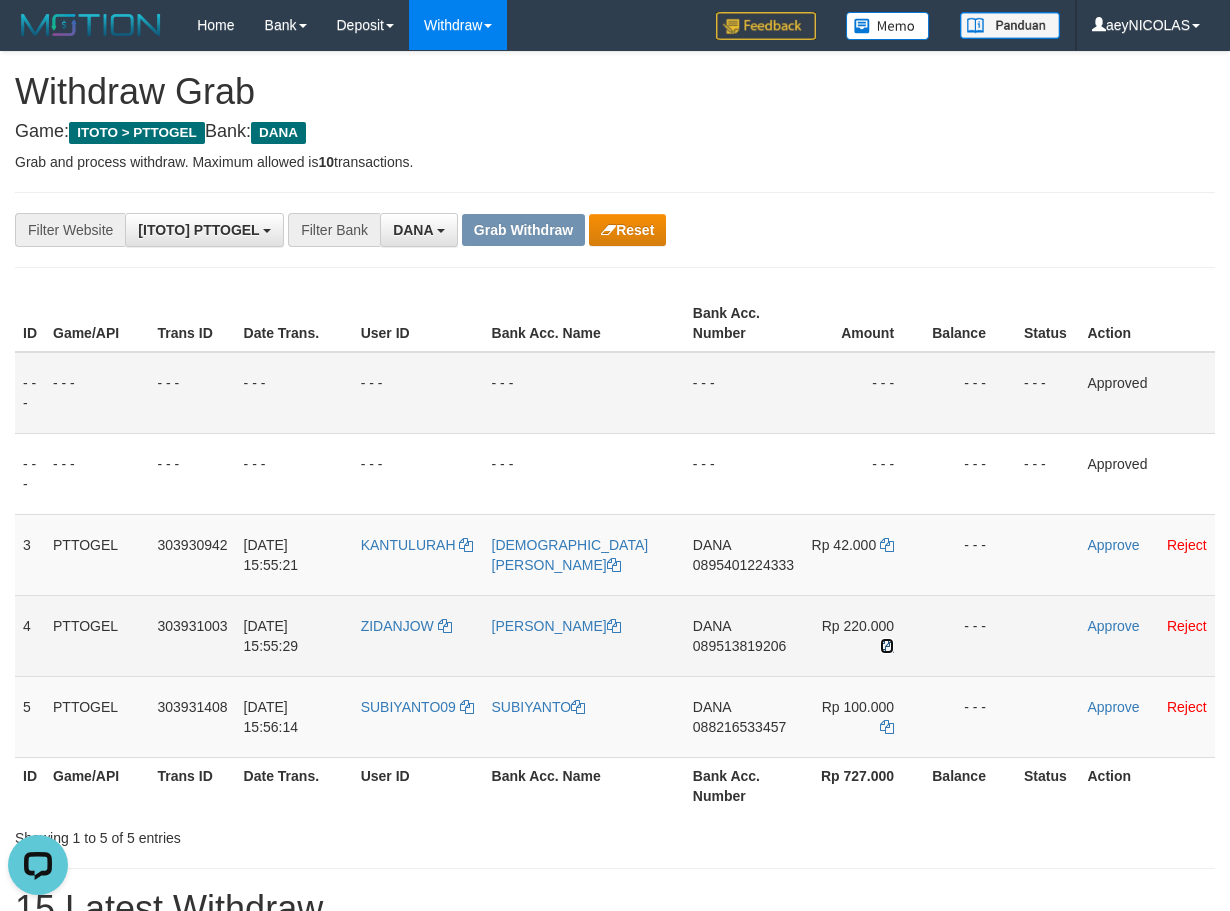 click at bounding box center [887, 646] 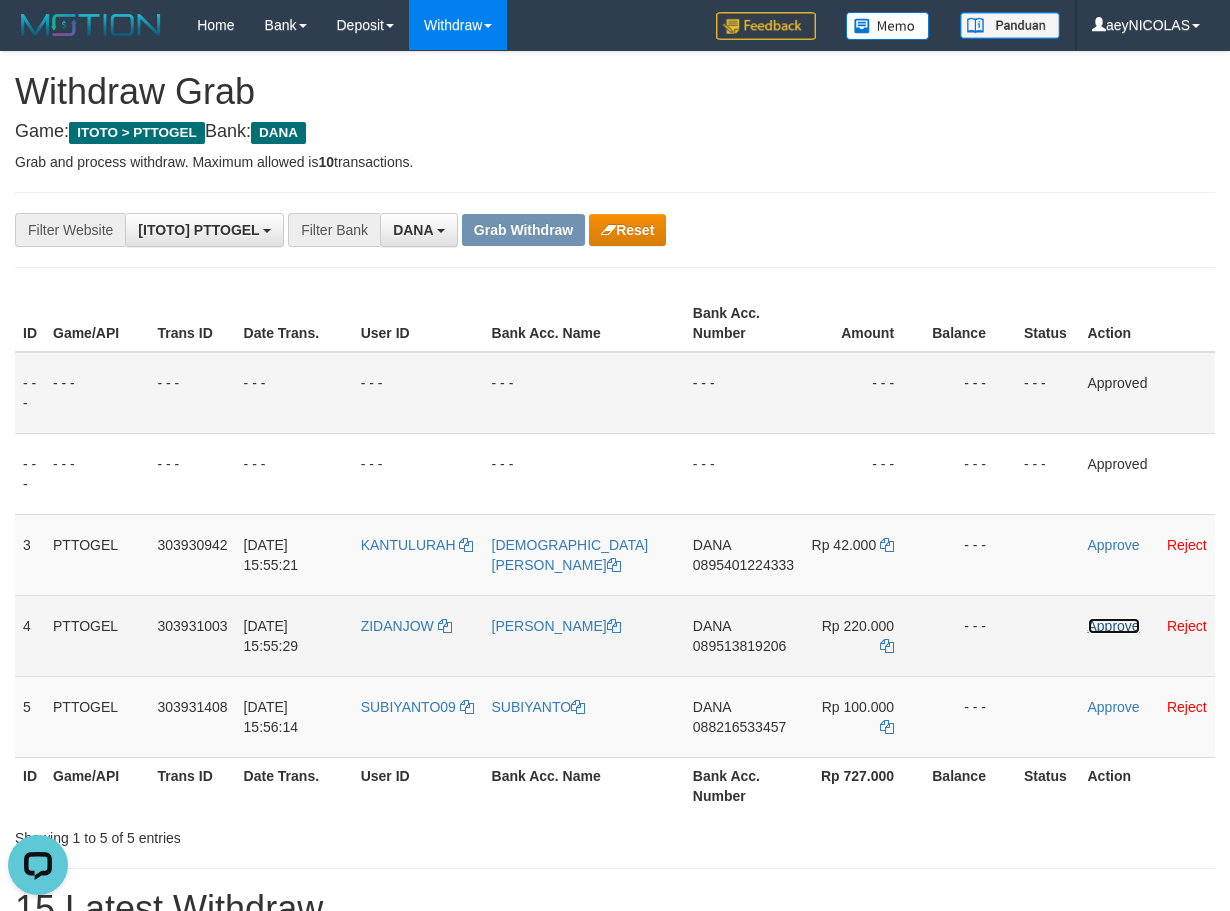 click on "Approve" at bounding box center (1114, 626) 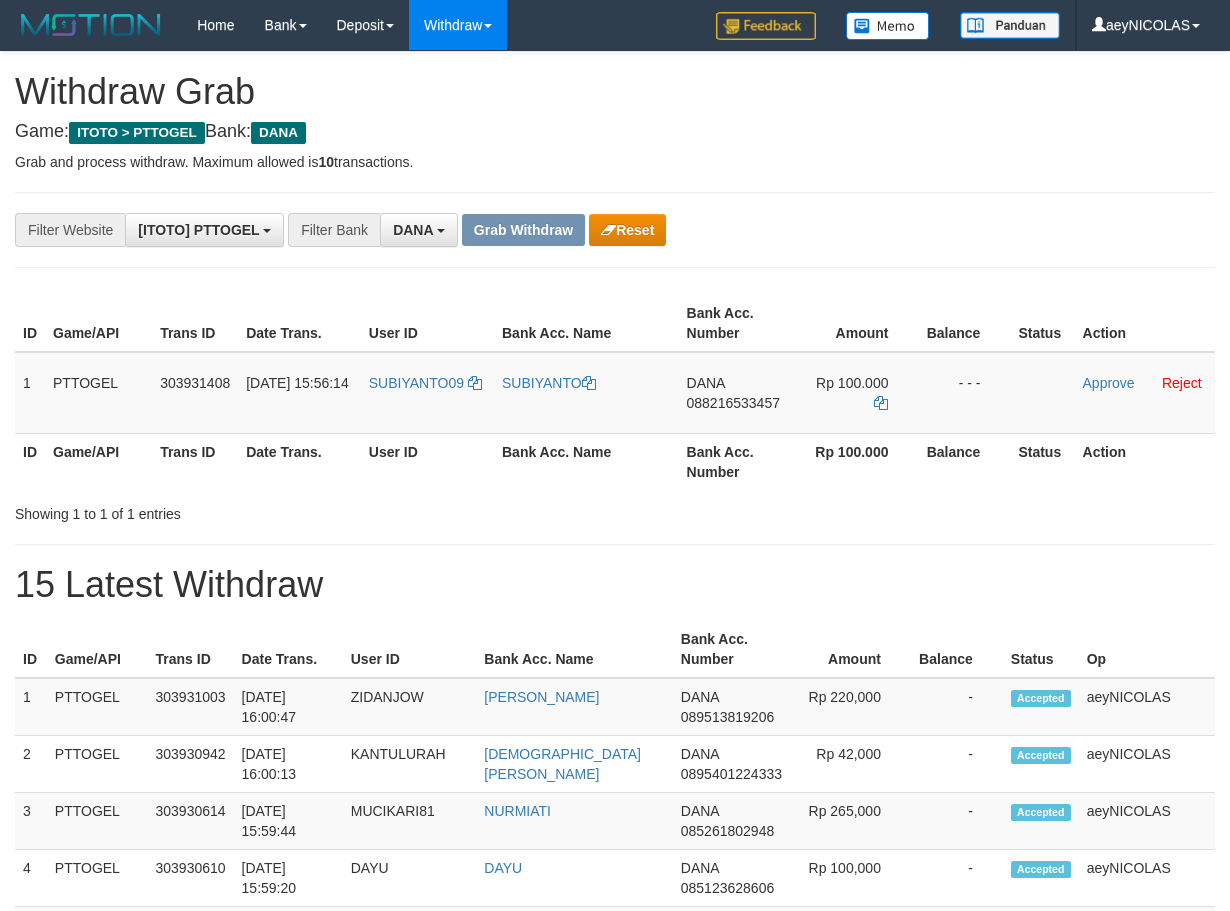 scroll, scrollTop: 0, scrollLeft: 0, axis: both 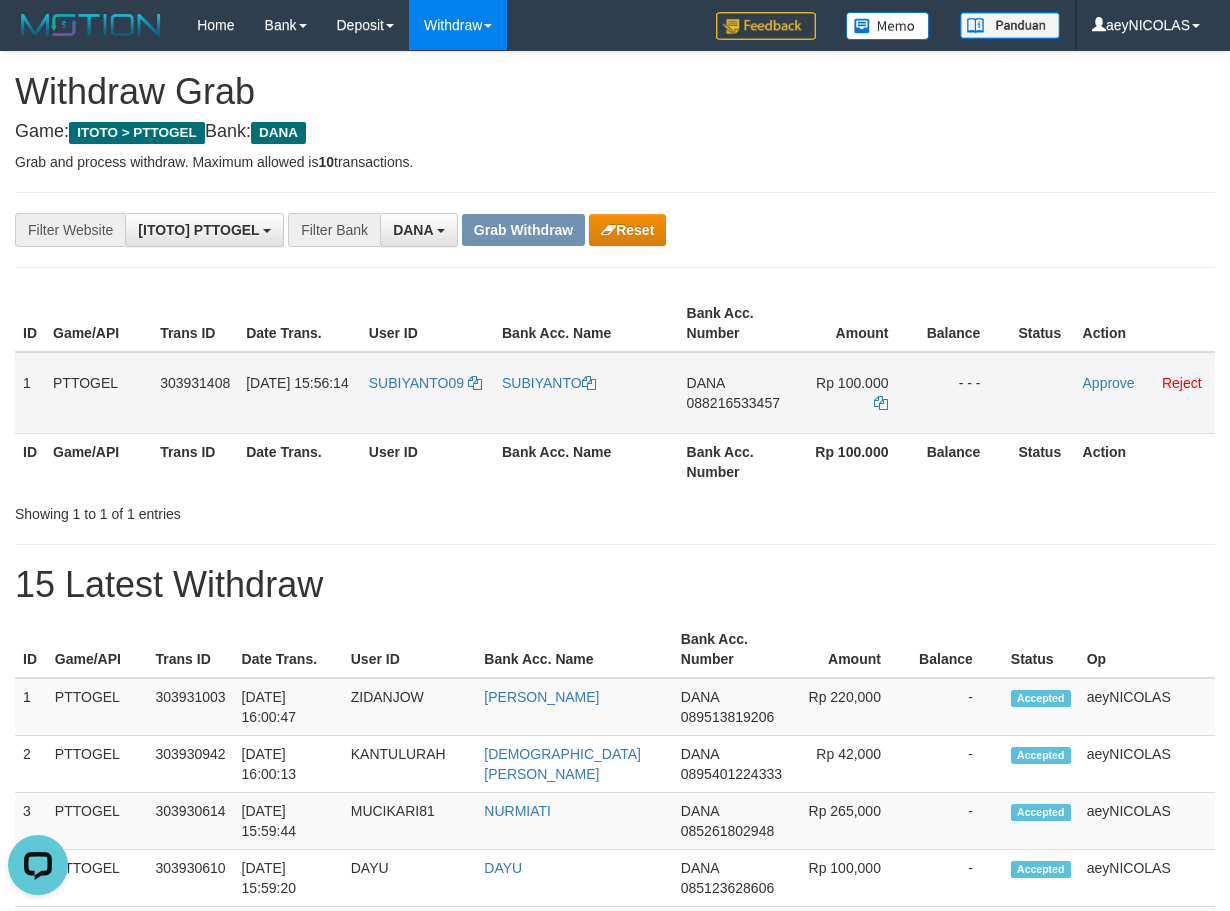 click on "[PERSON_NAME]
088216533457" at bounding box center (736, 393) 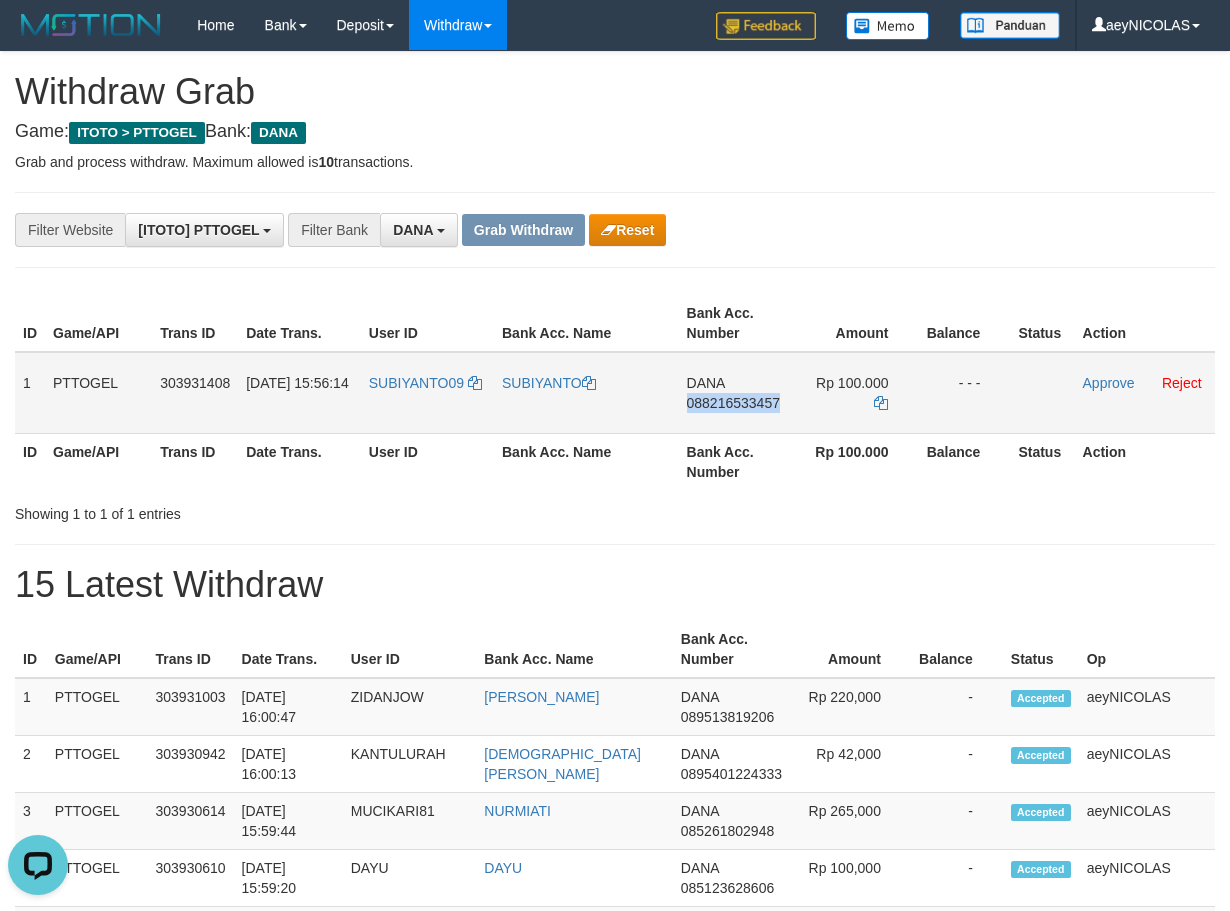 click on "[PERSON_NAME]
088216533457" at bounding box center [736, 393] 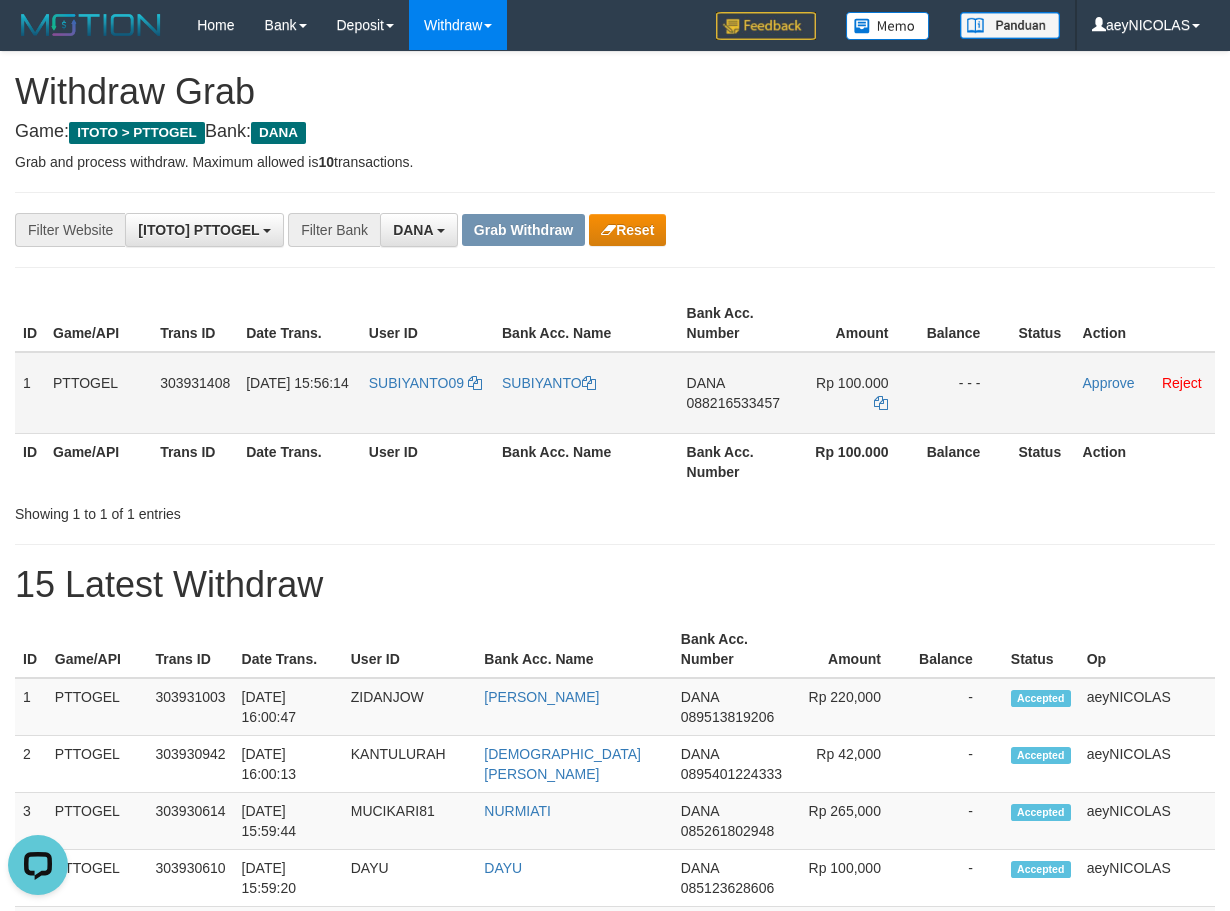 click on "[PERSON_NAME]
088216533457" at bounding box center (736, 393) 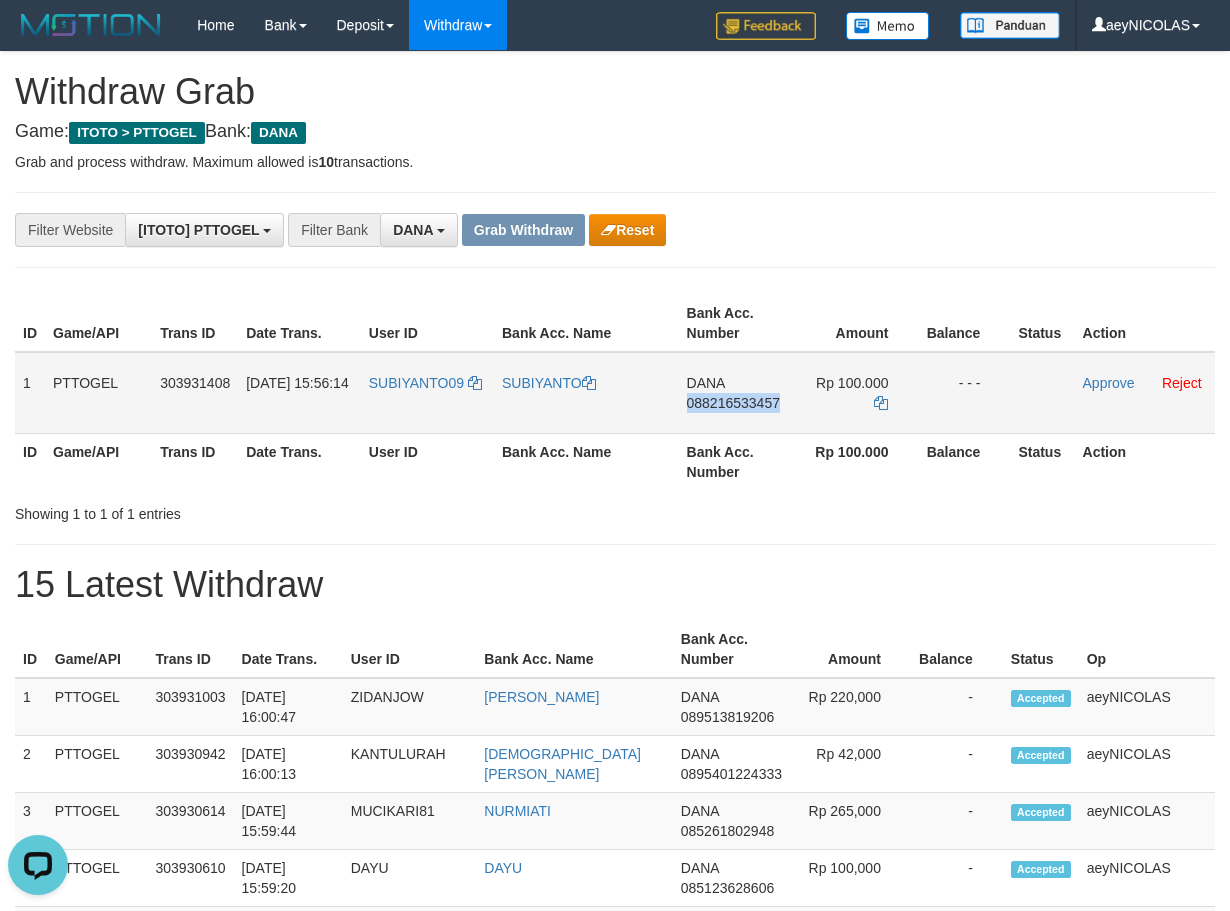 click on "088216533457" at bounding box center (733, 403) 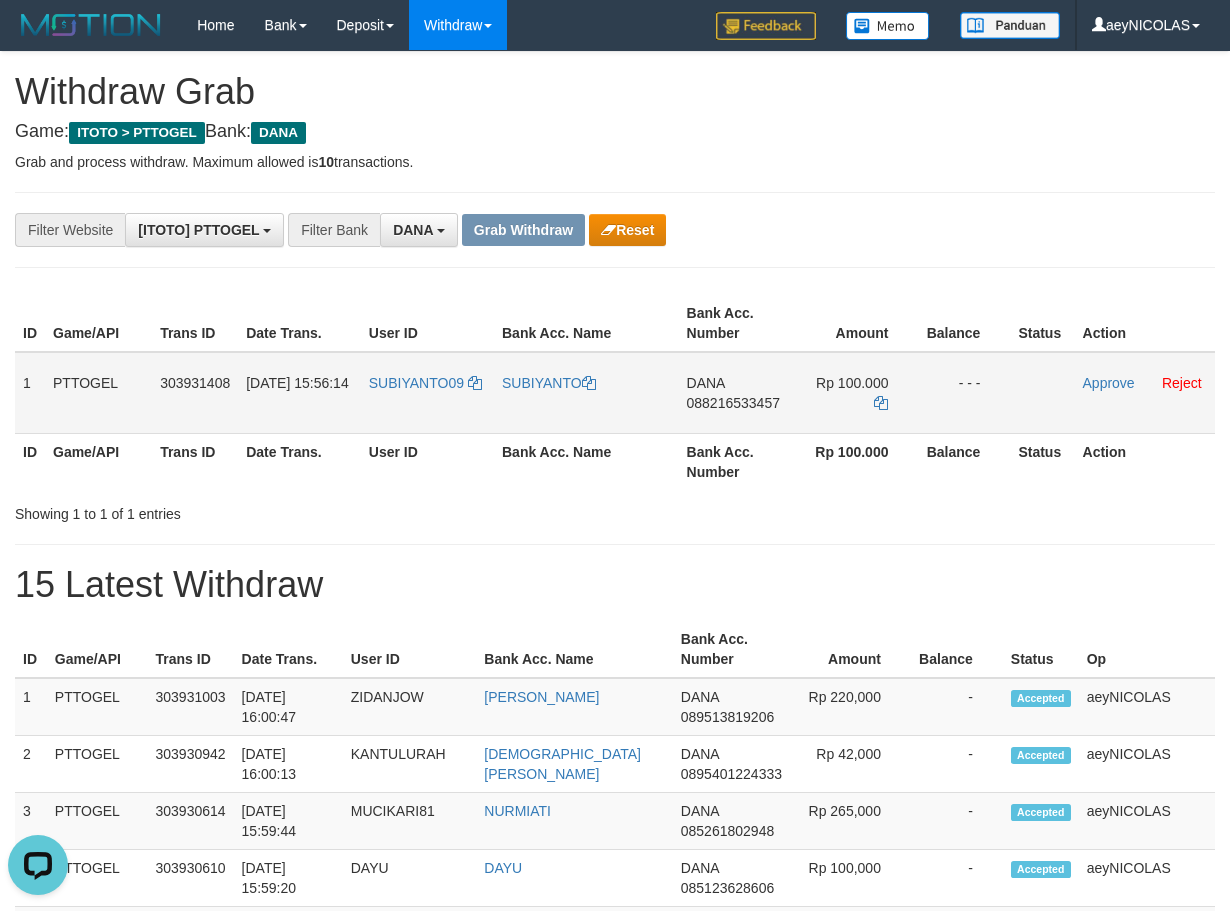click on "088216533457" at bounding box center (733, 403) 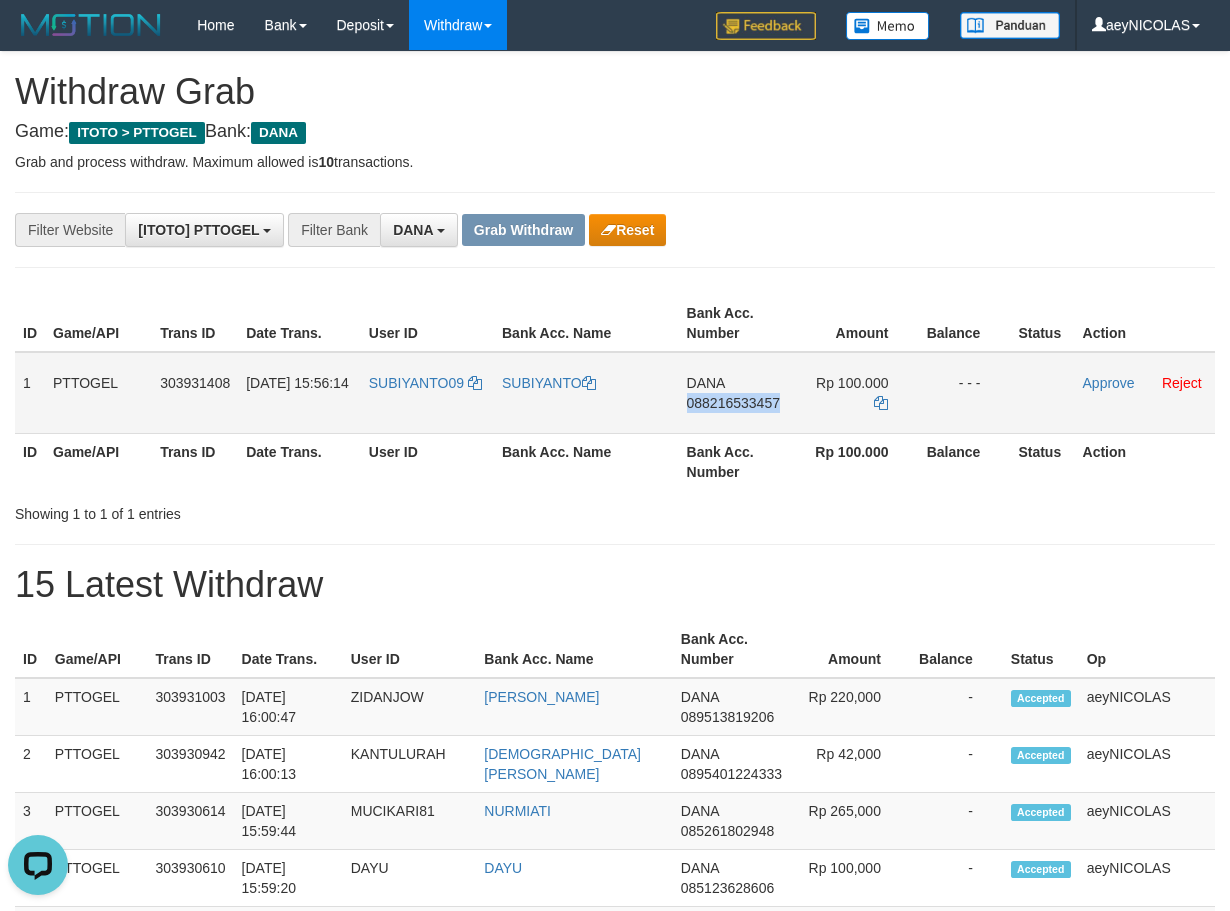 click on "088216533457" at bounding box center (733, 403) 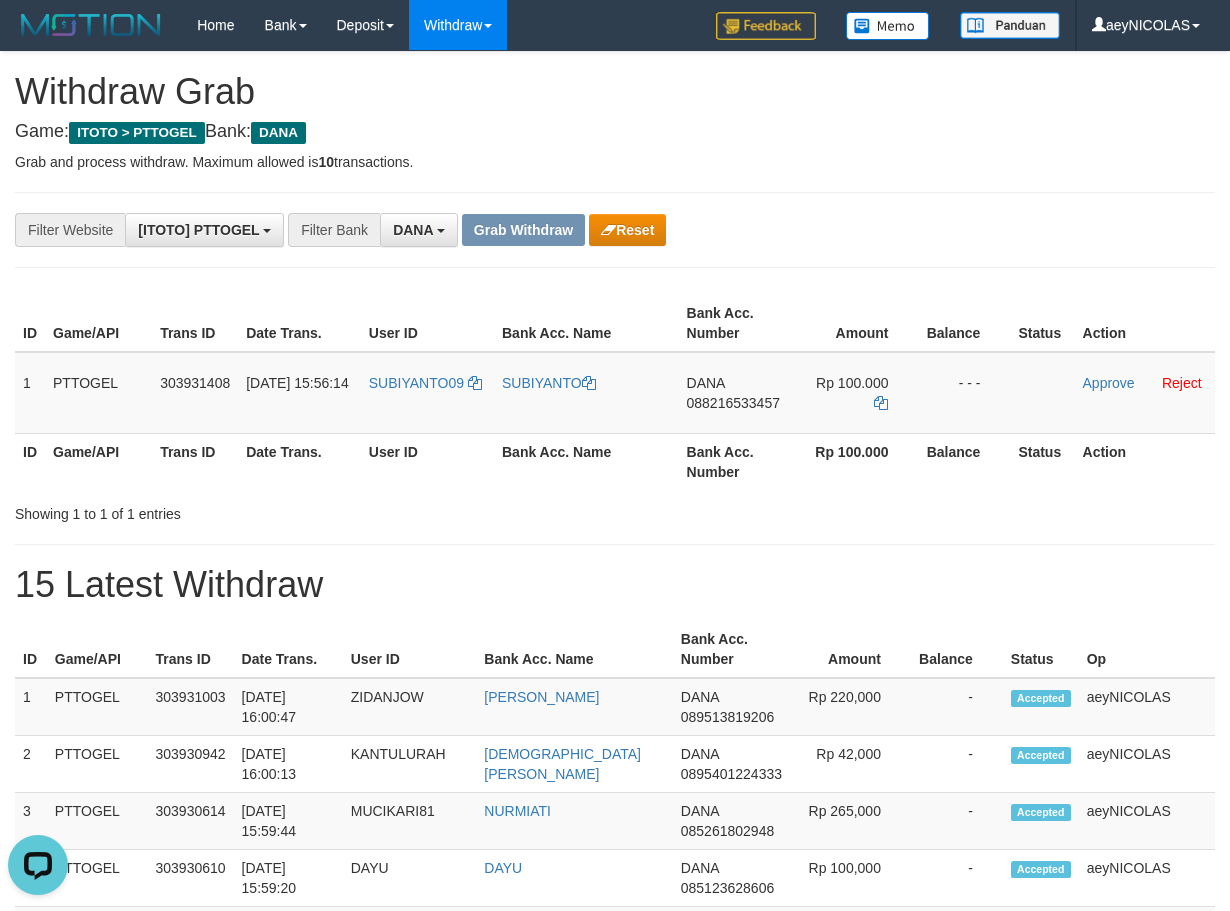 click on "**********" at bounding box center [615, 1123] 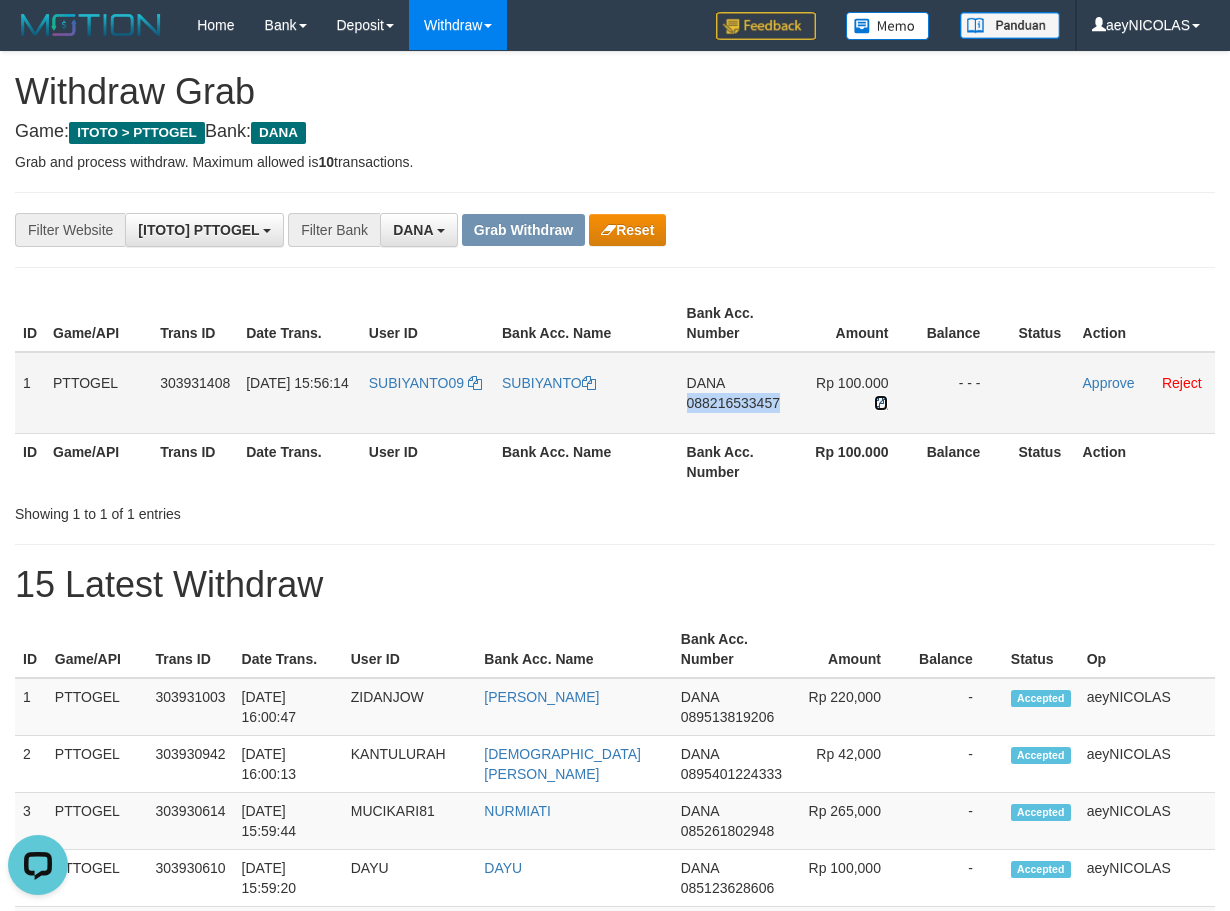 click at bounding box center (881, 403) 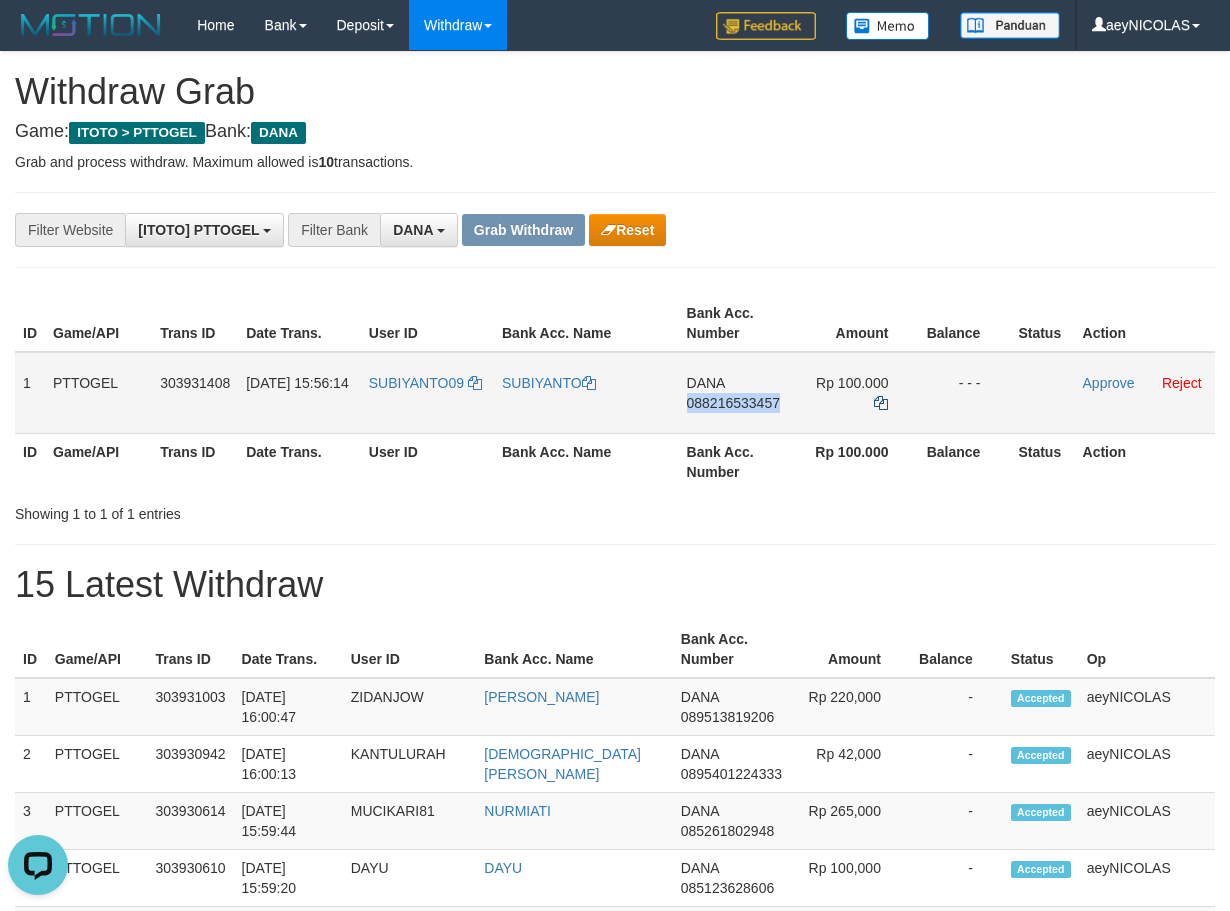 copy on "088216533457" 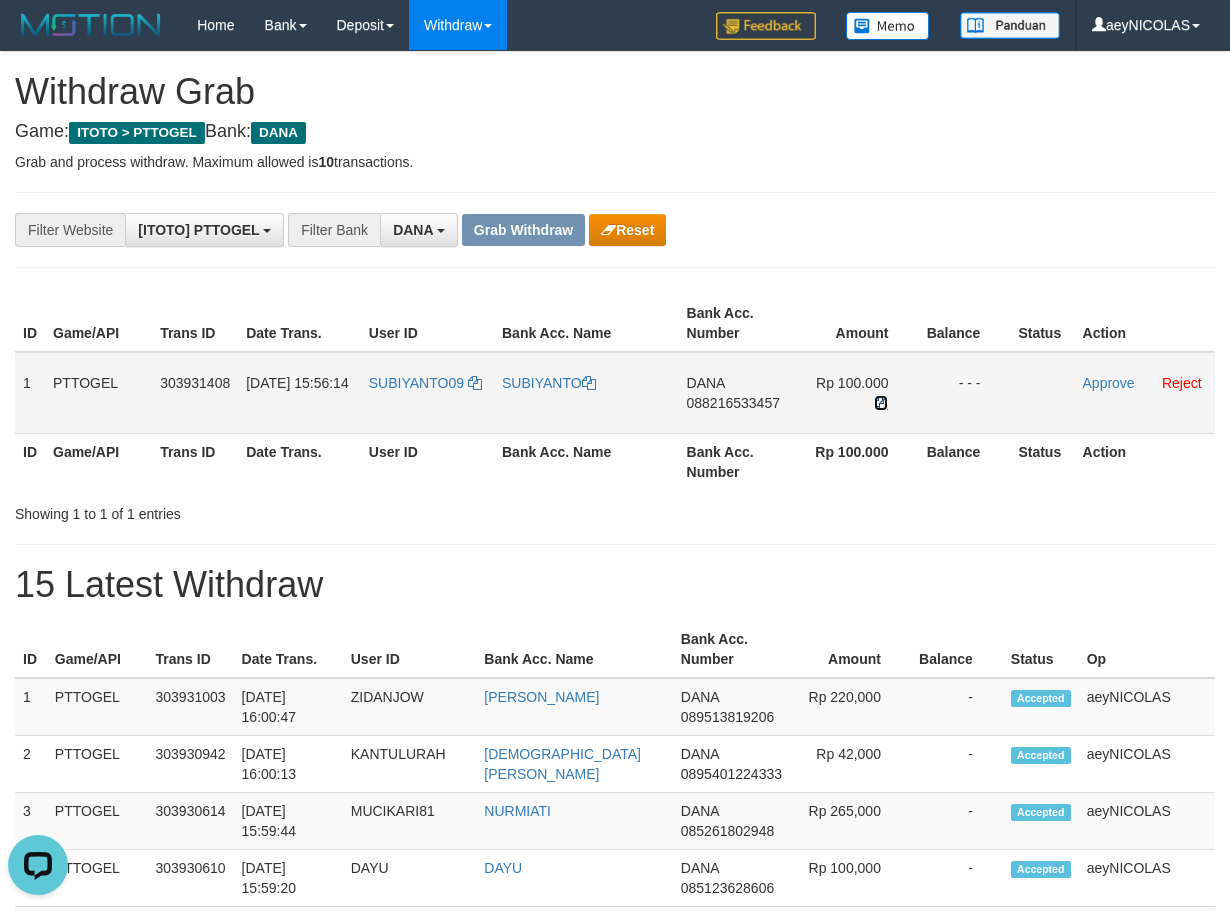 click at bounding box center (881, 403) 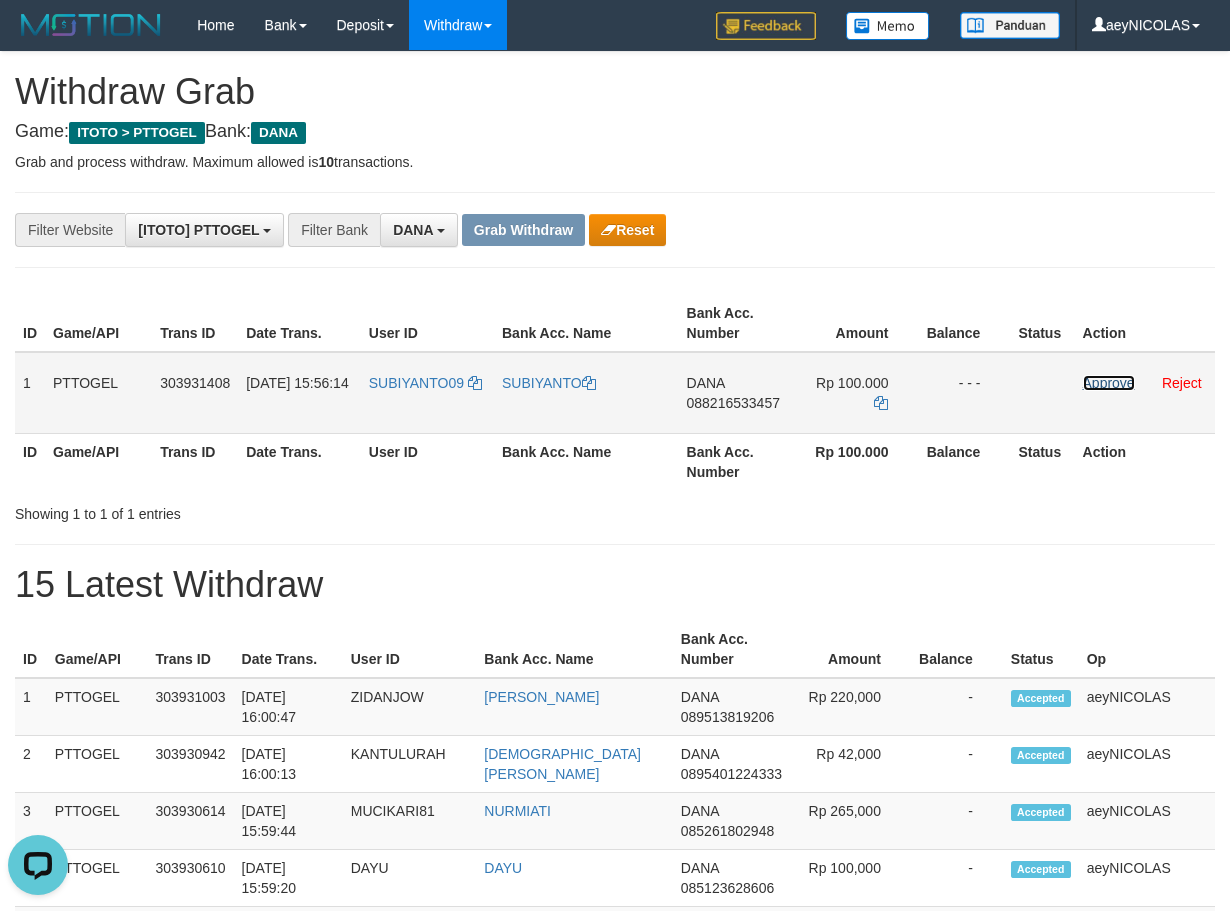 click on "Approve" at bounding box center (1109, 383) 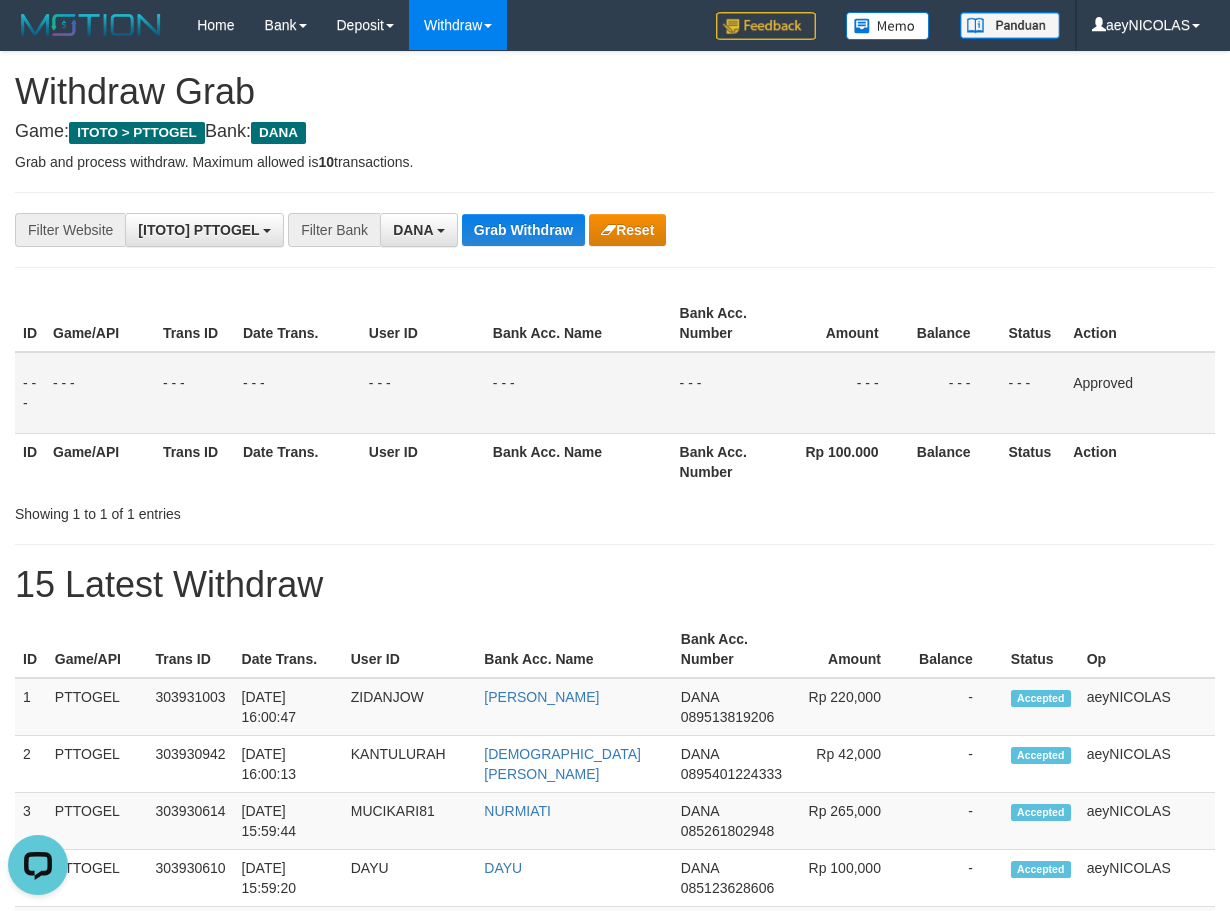 click on "**********" at bounding box center [615, 1123] 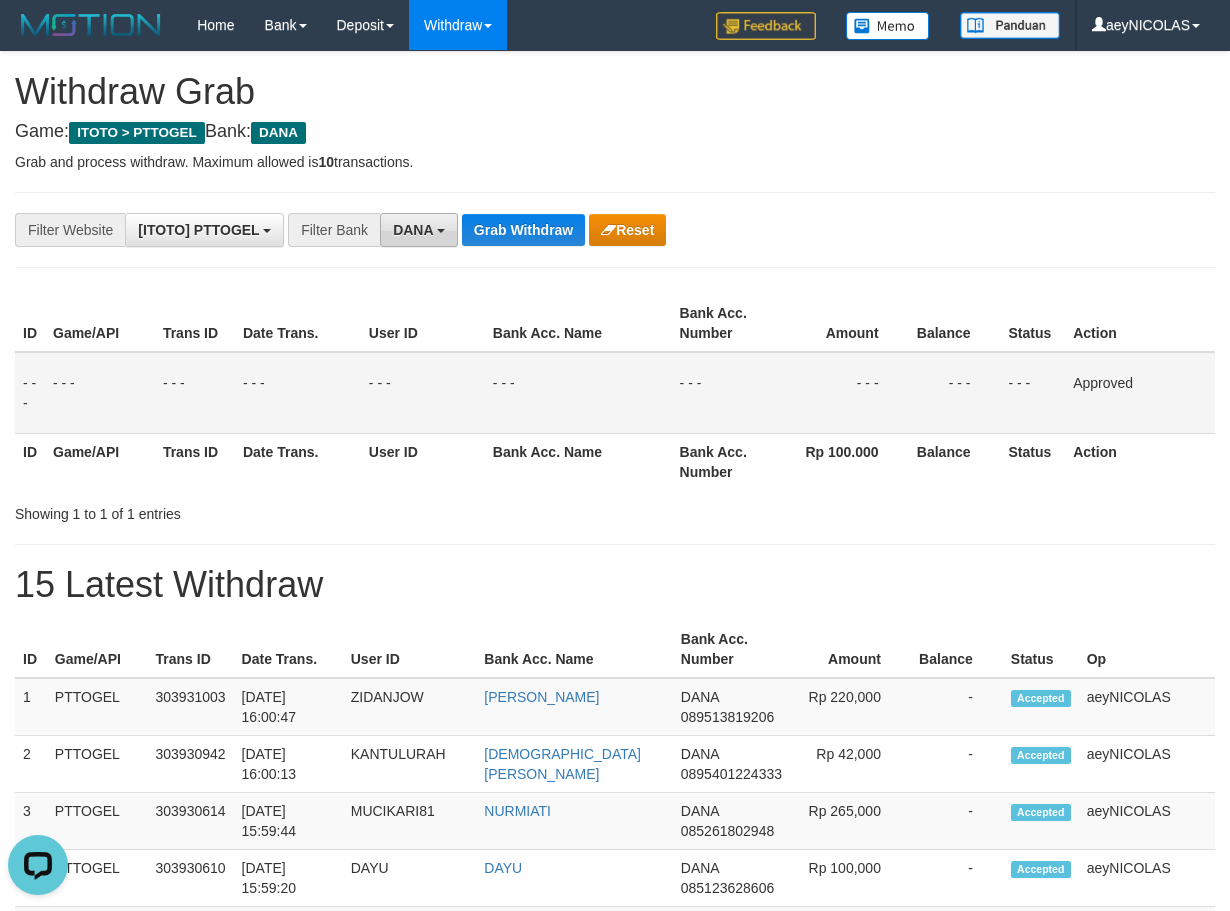 click on "DANA" at bounding box center [419, 230] 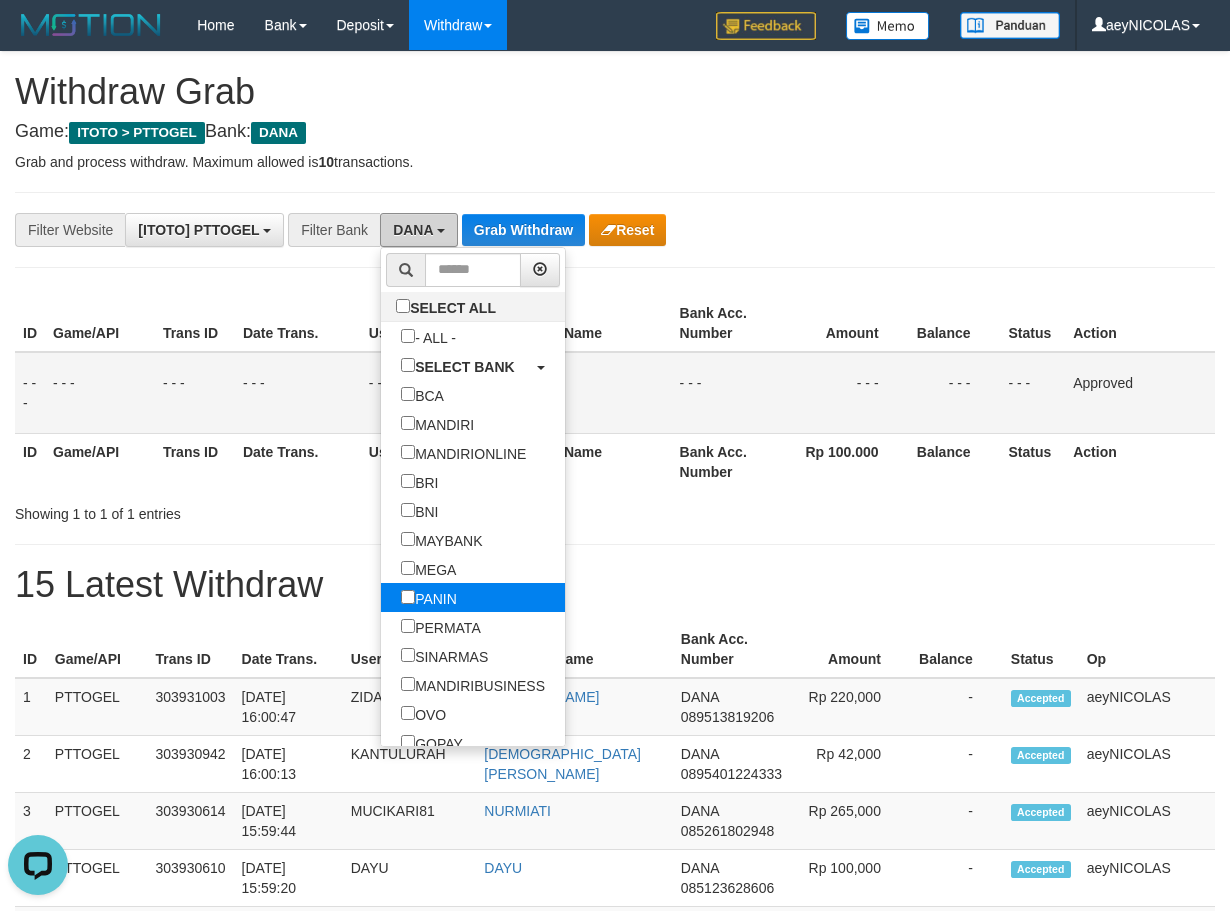 scroll, scrollTop: 128, scrollLeft: 0, axis: vertical 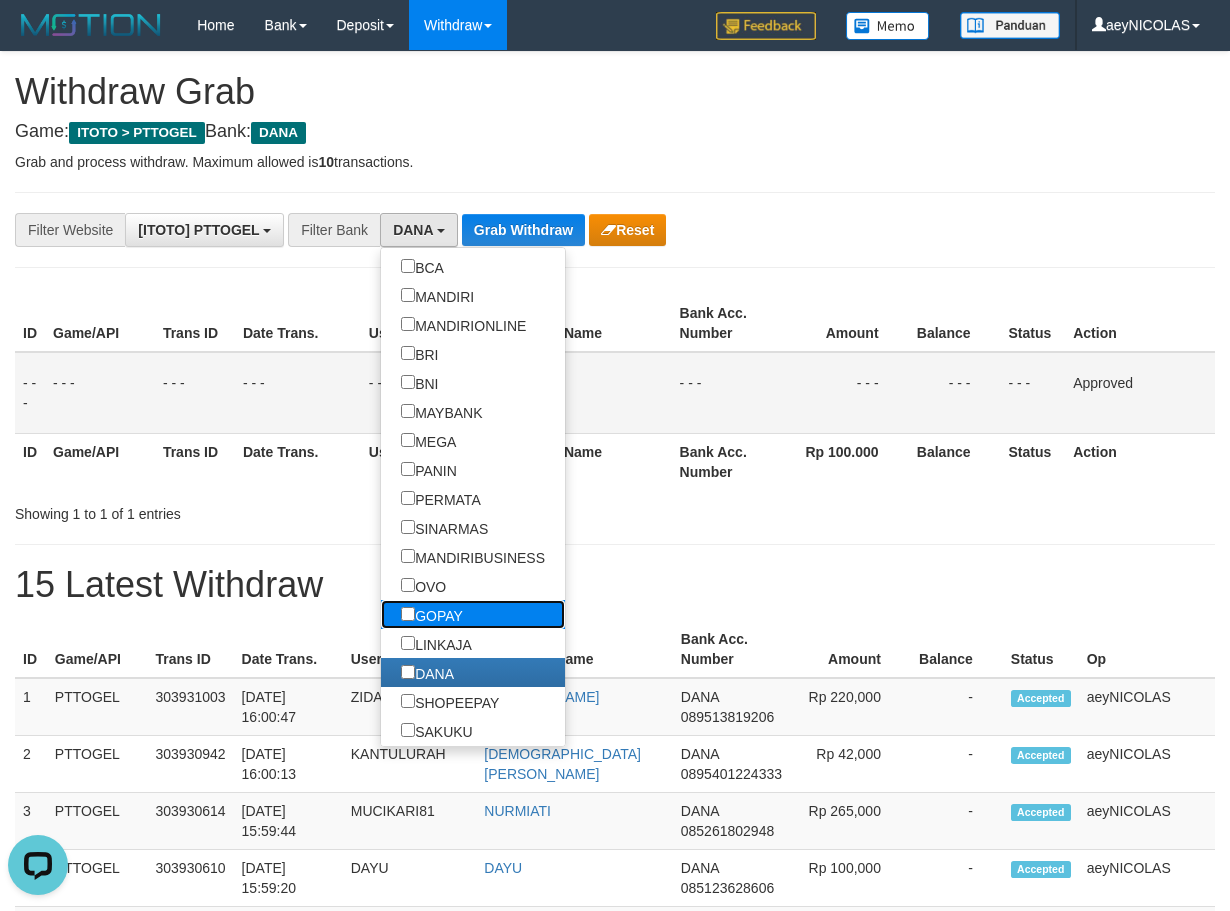 click on "GOPAY" at bounding box center [432, 614] 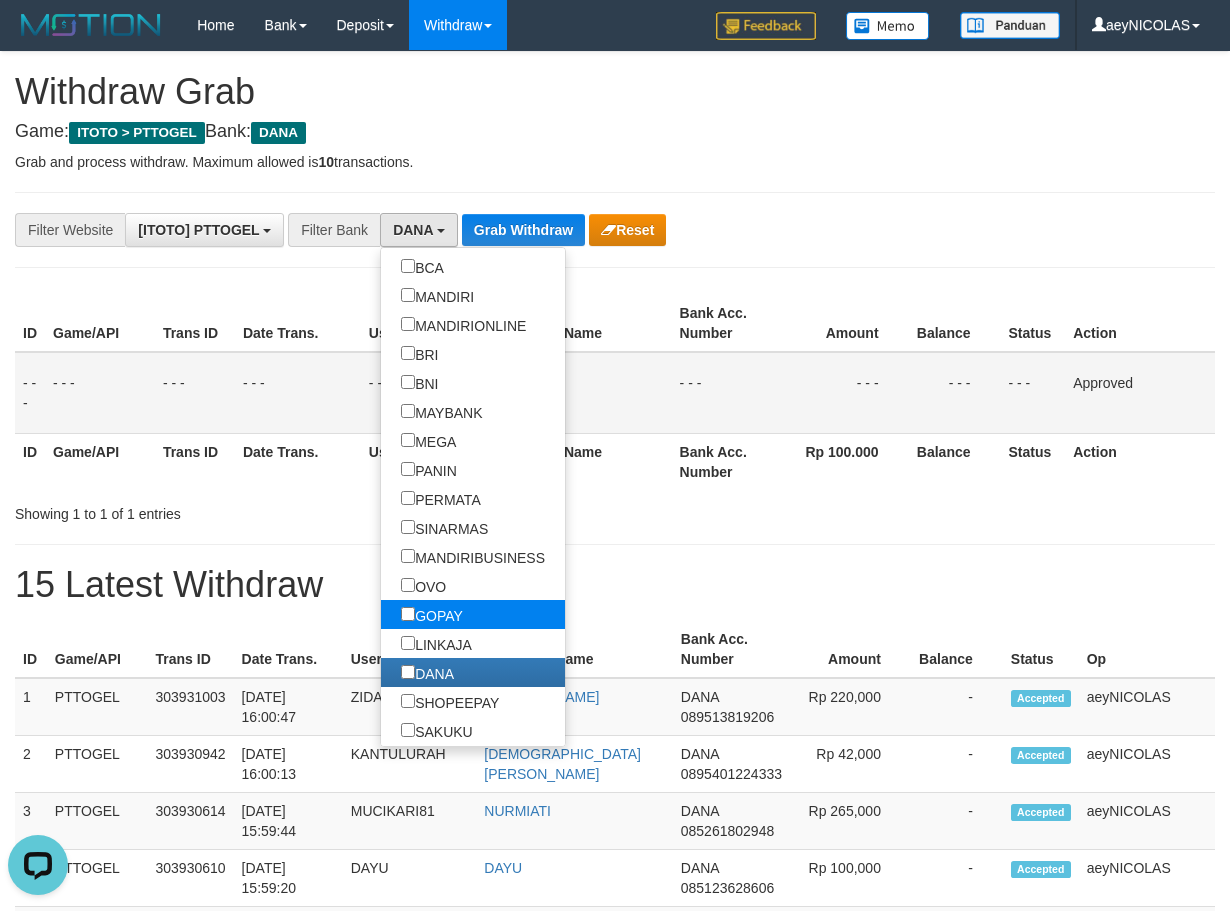 select on "*****" 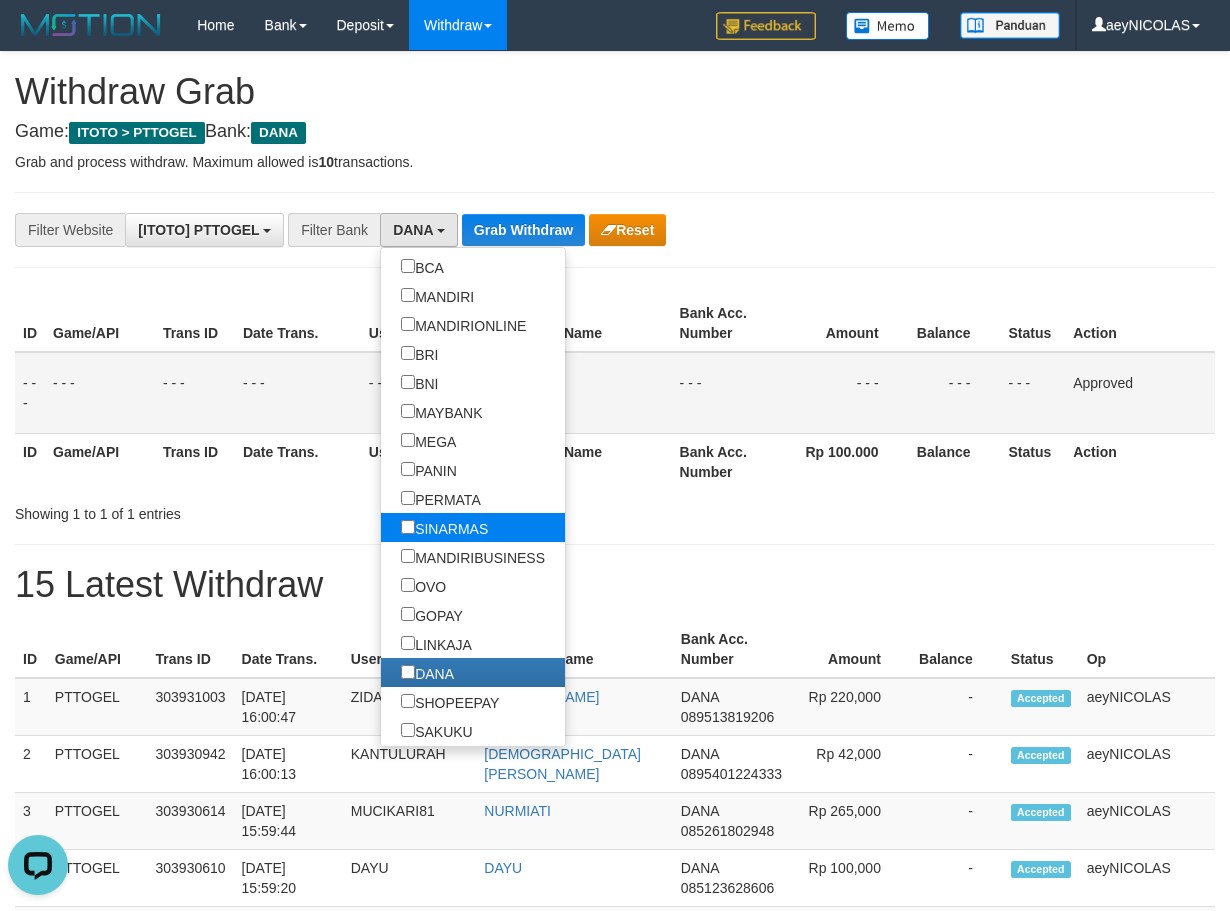 scroll, scrollTop: 310, scrollLeft: 0, axis: vertical 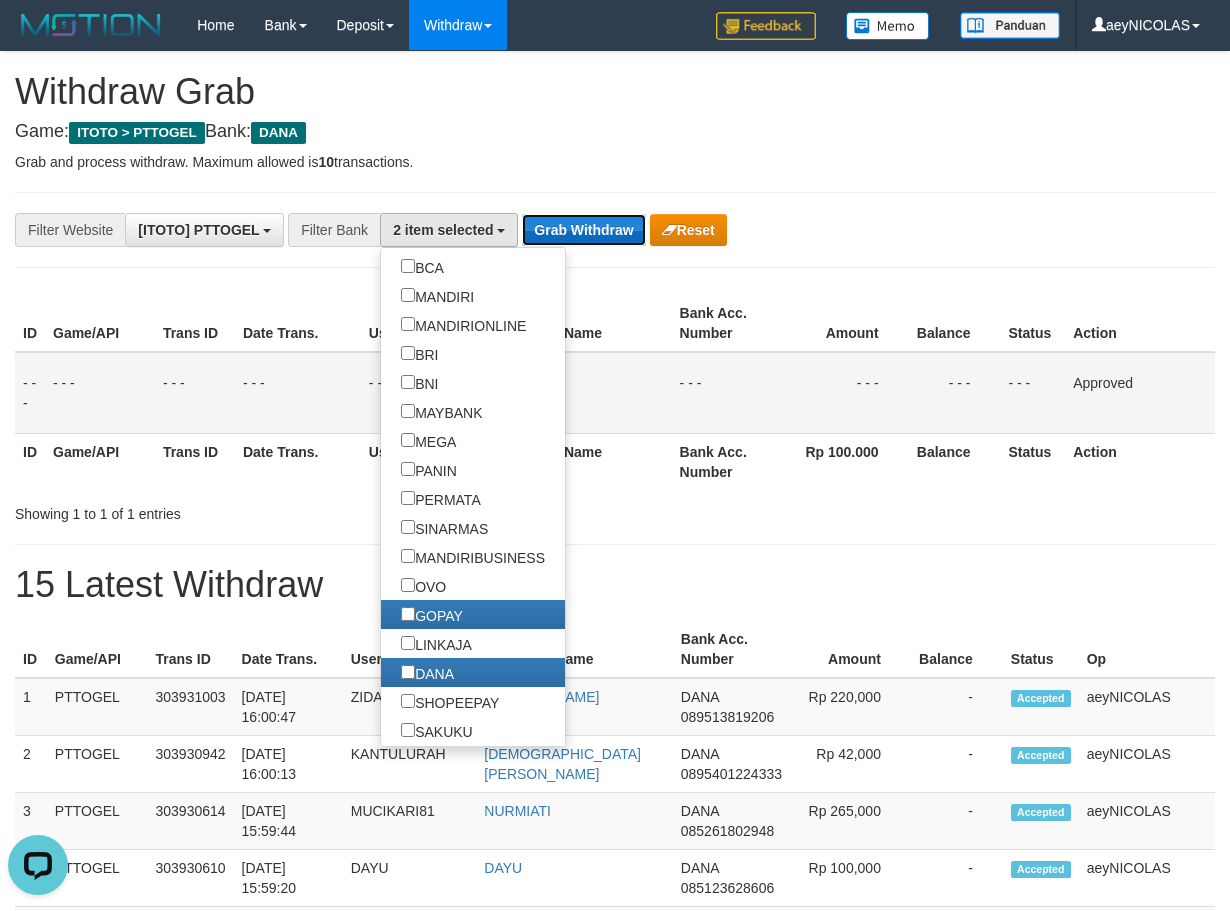 click on "Grab Withdraw" at bounding box center (583, 230) 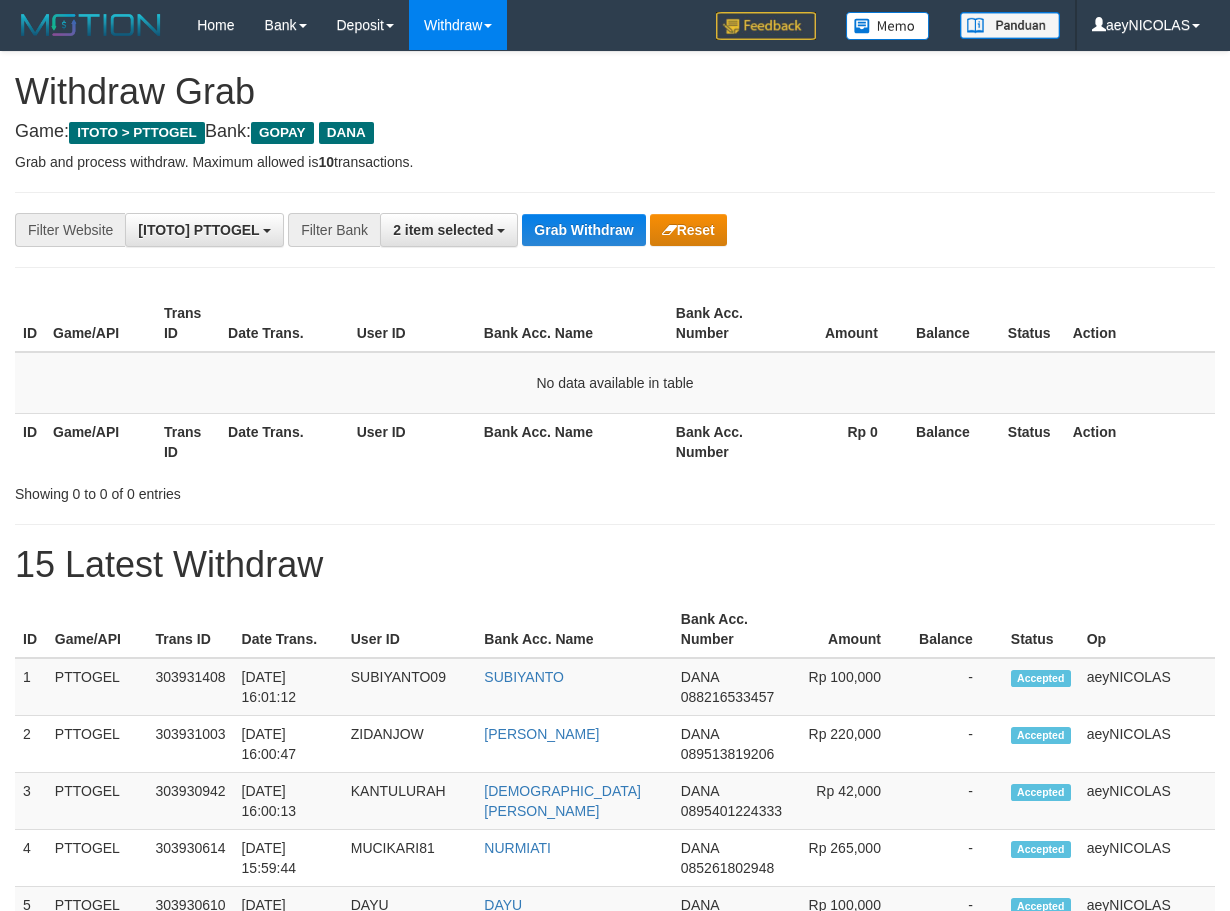 scroll, scrollTop: 0, scrollLeft: 0, axis: both 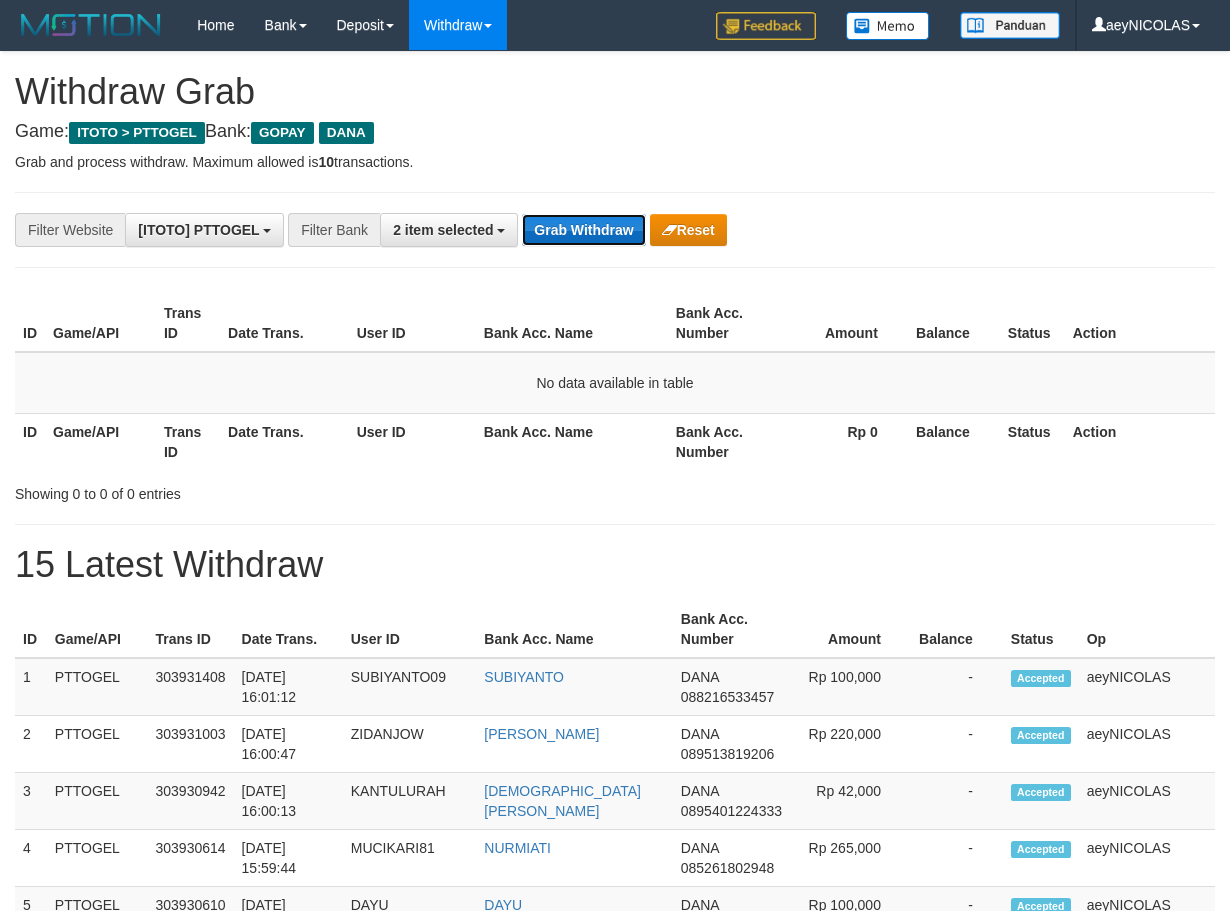 click on "Grab Withdraw" at bounding box center (583, 230) 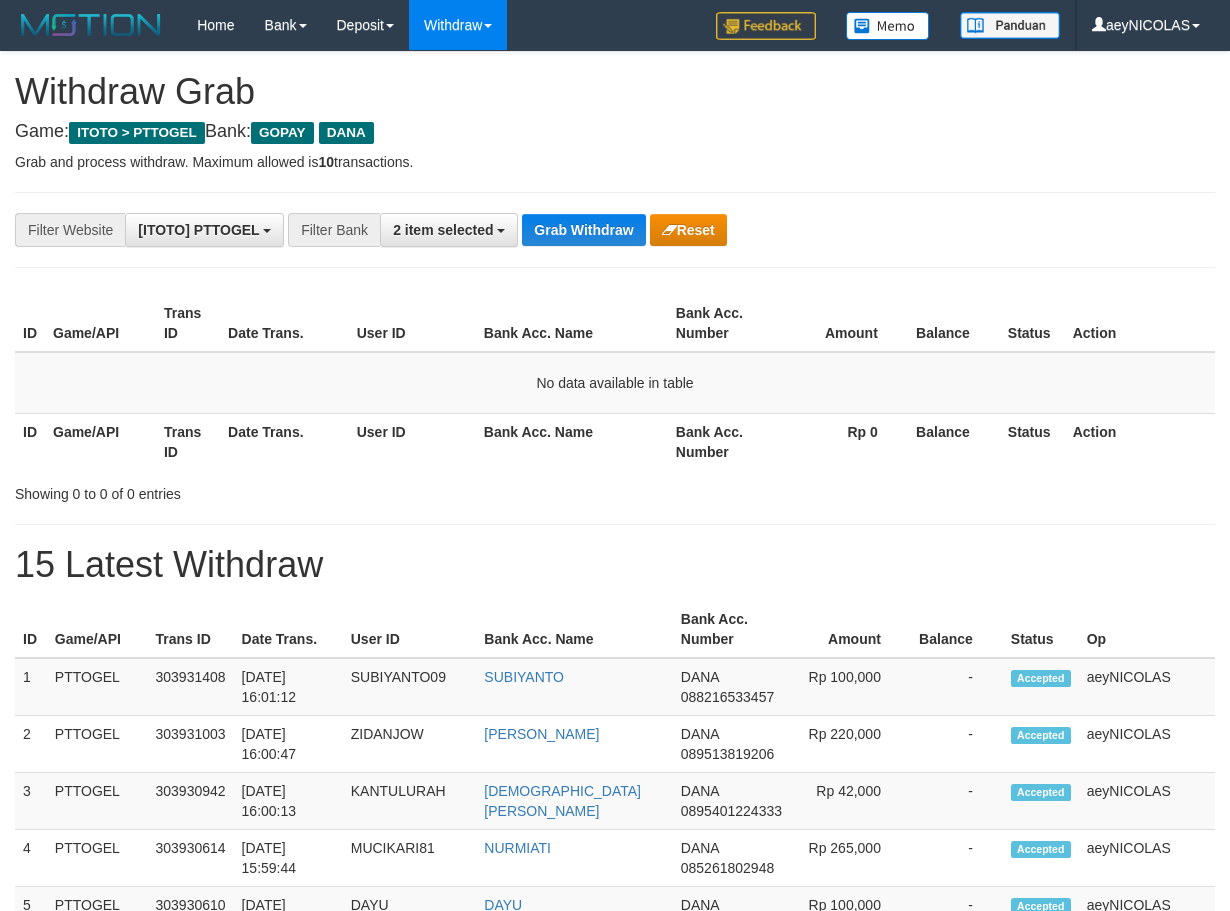 scroll, scrollTop: 0, scrollLeft: 0, axis: both 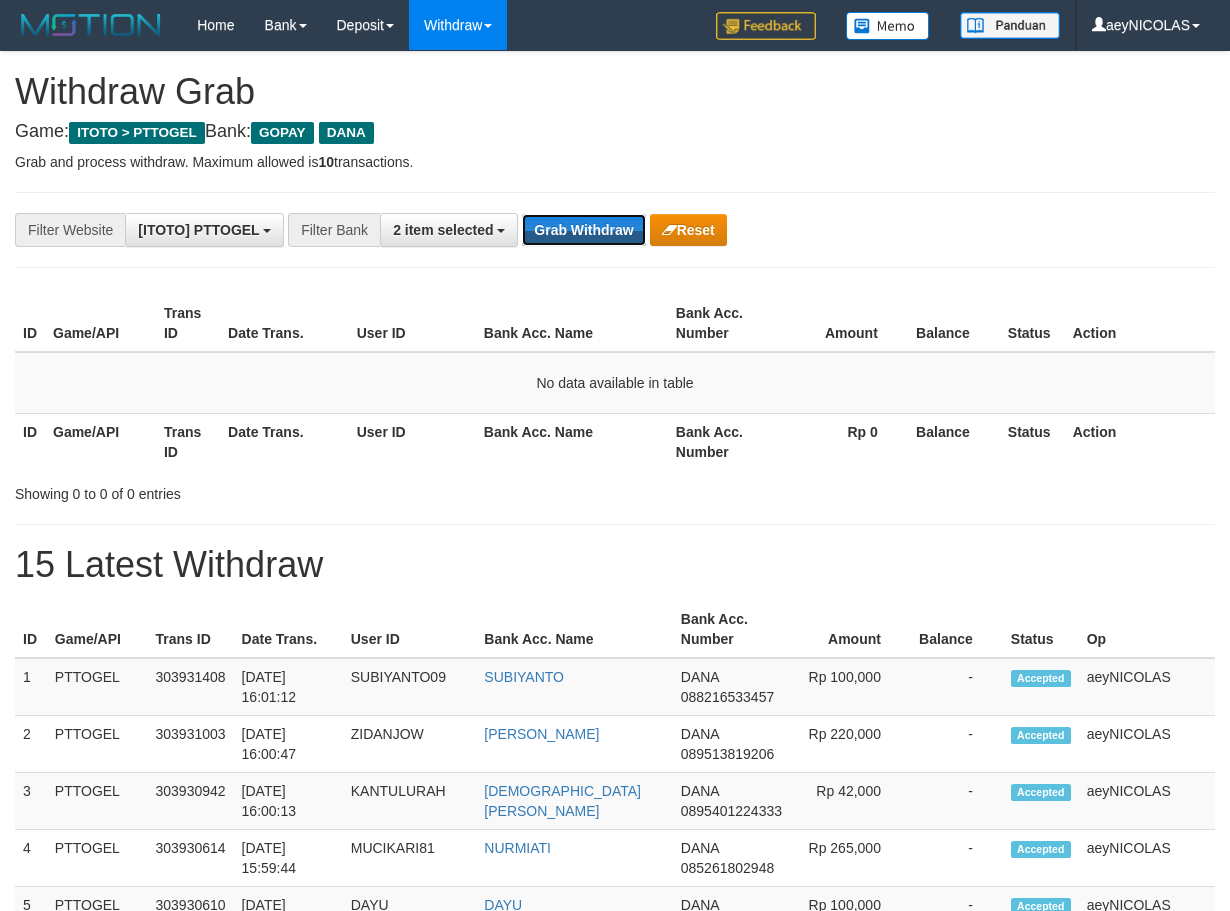 click on "Grab Withdraw" at bounding box center [583, 230] 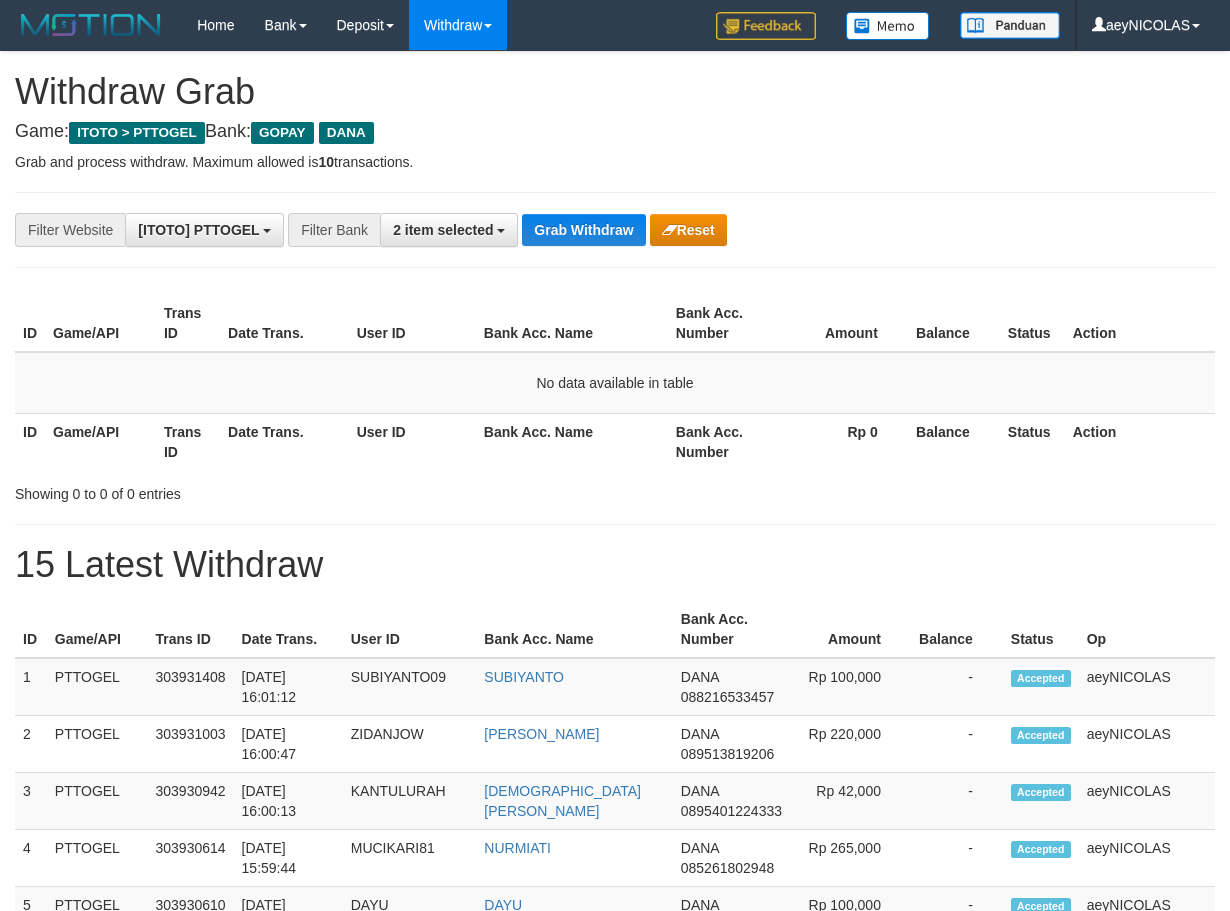 scroll, scrollTop: 0, scrollLeft: 0, axis: both 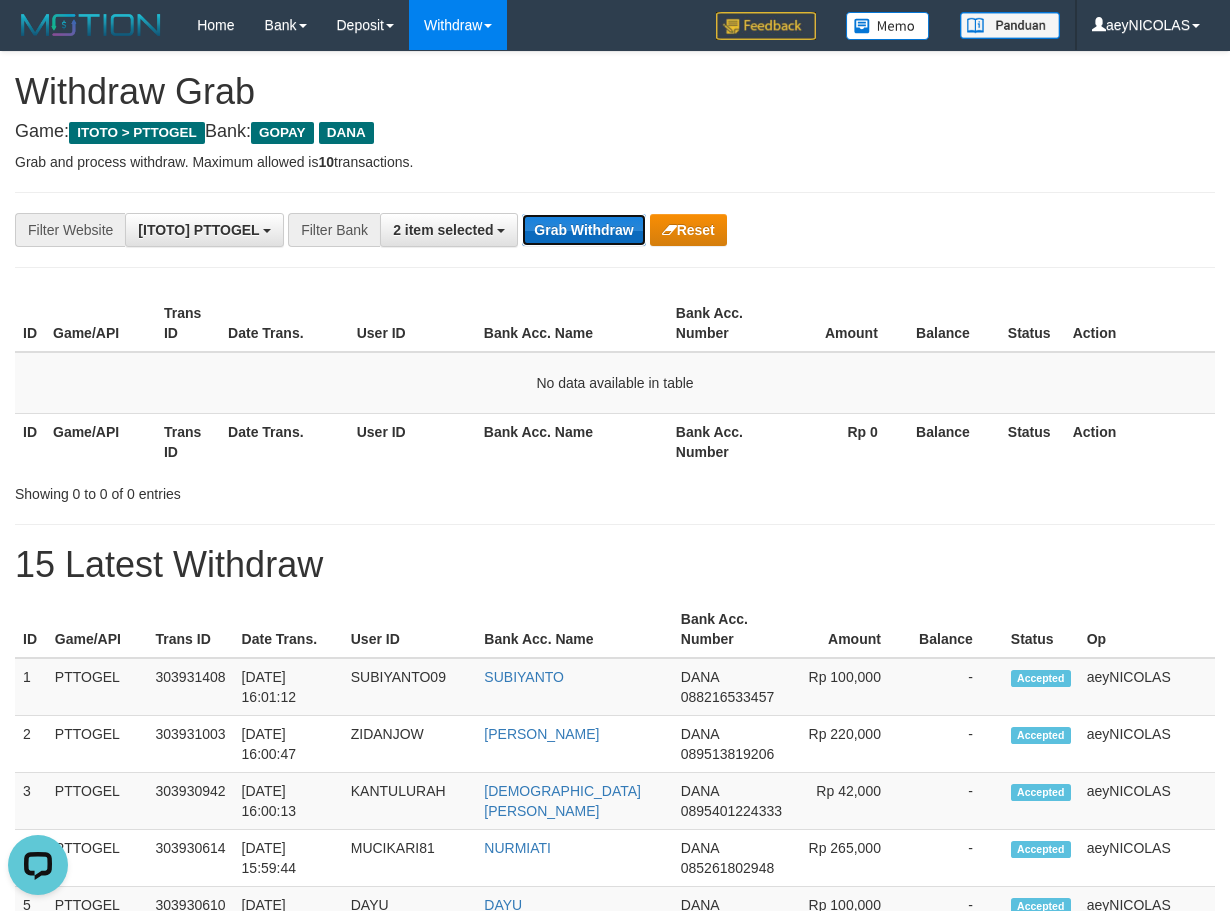 click on "Grab Withdraw" at bounding box center (583, 230) 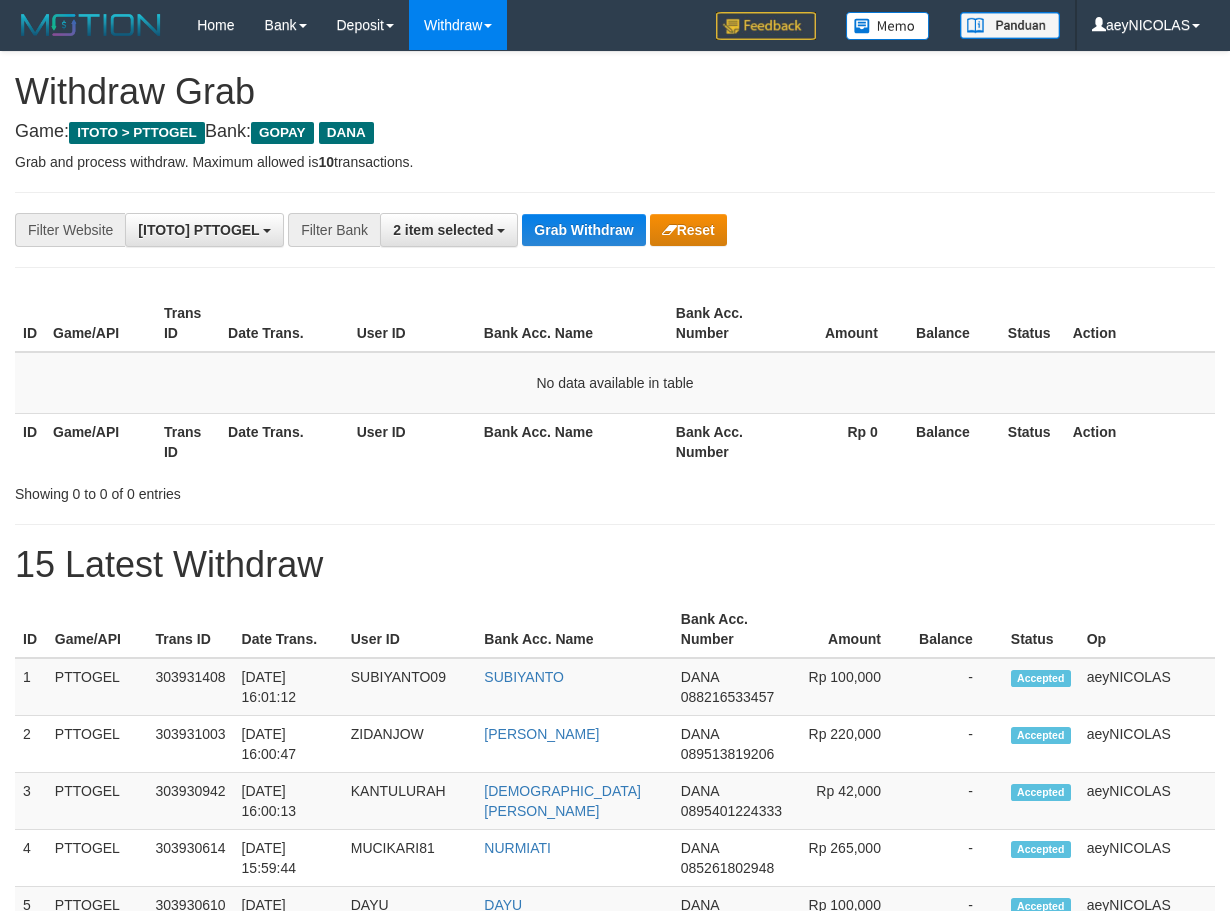 scroll, scrollTop: 0, scrollLeft: 0, axis: both 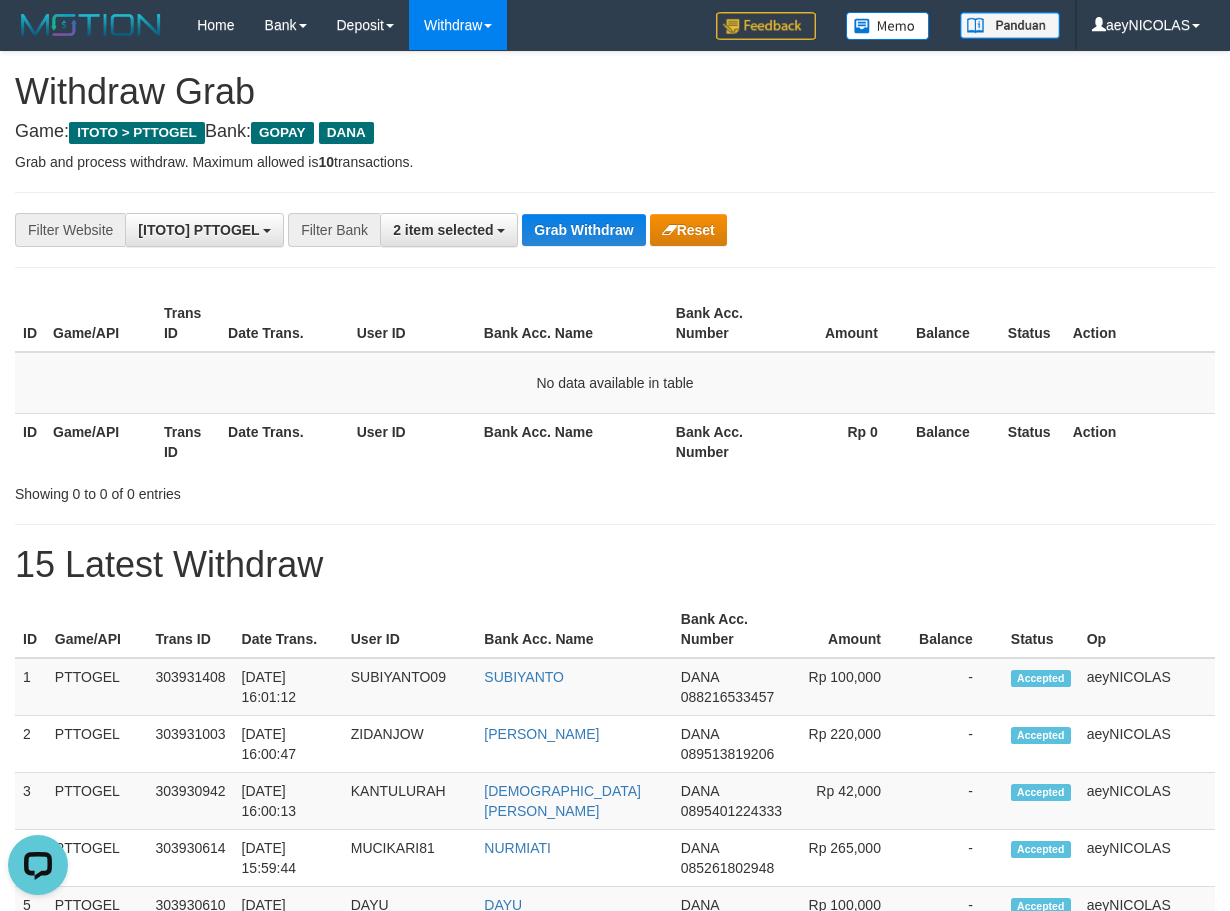 click on "Bank Acc. Name" at bounding box center (572, 323) 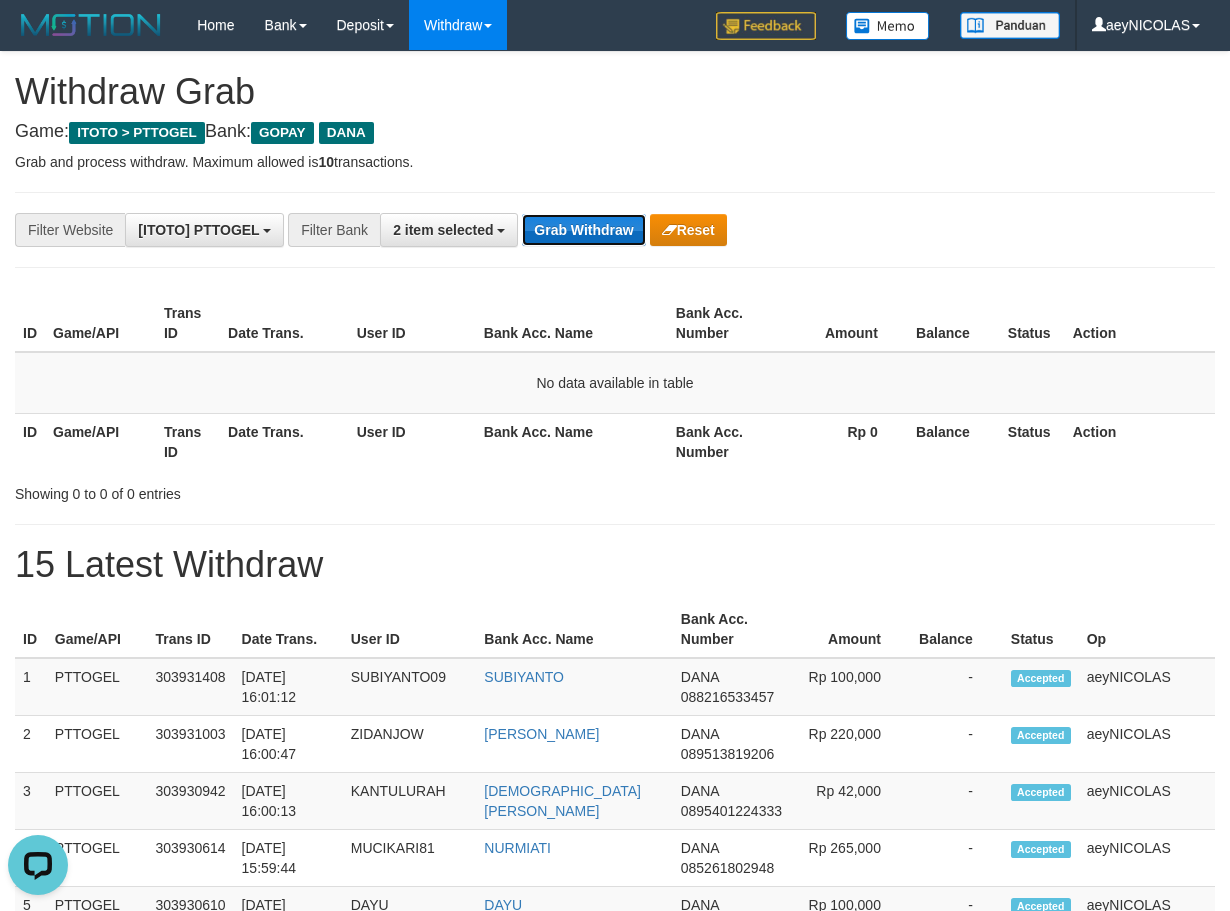 click on "Grab Withdraw" at bounding box center [583, 230] 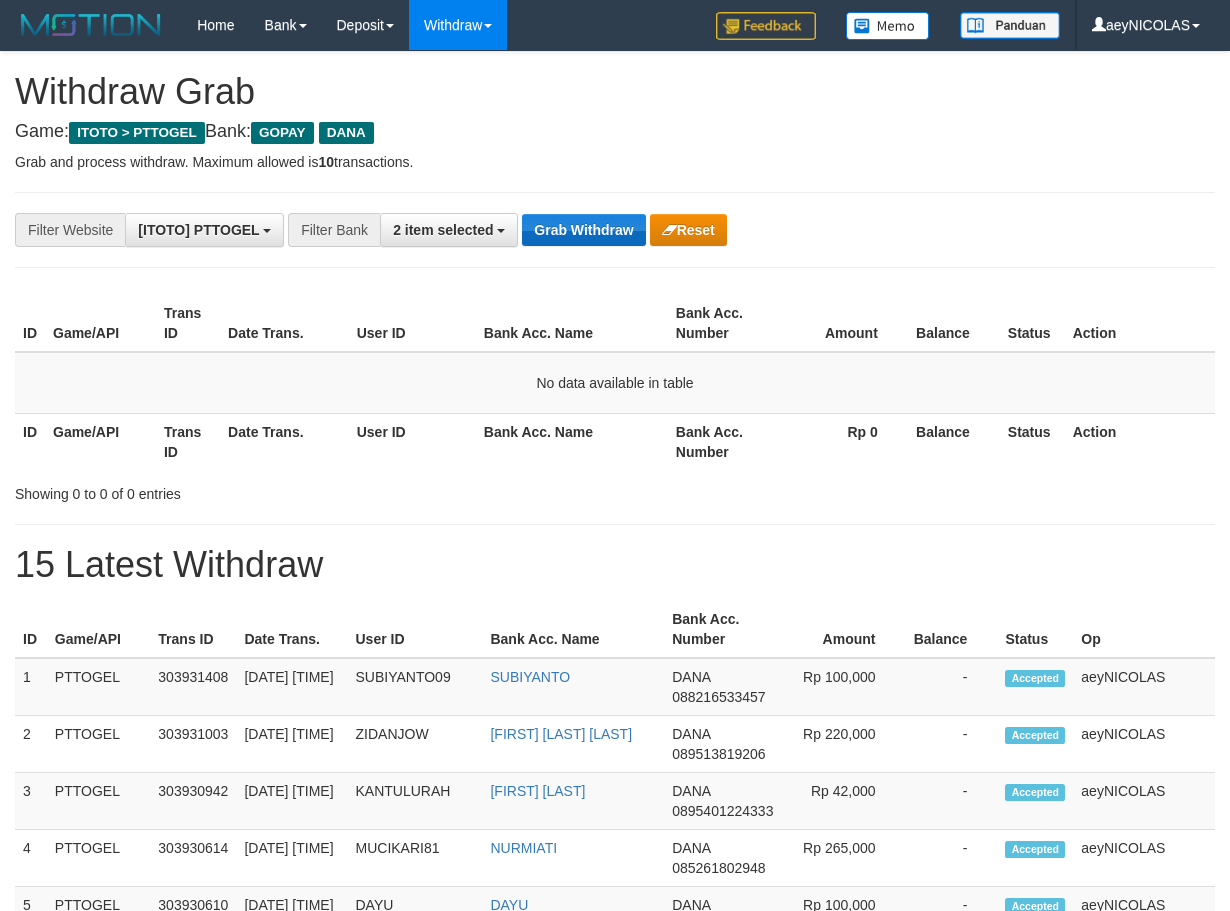 scroll, scrollTop: 0, scrollLeft: 0, axis: both 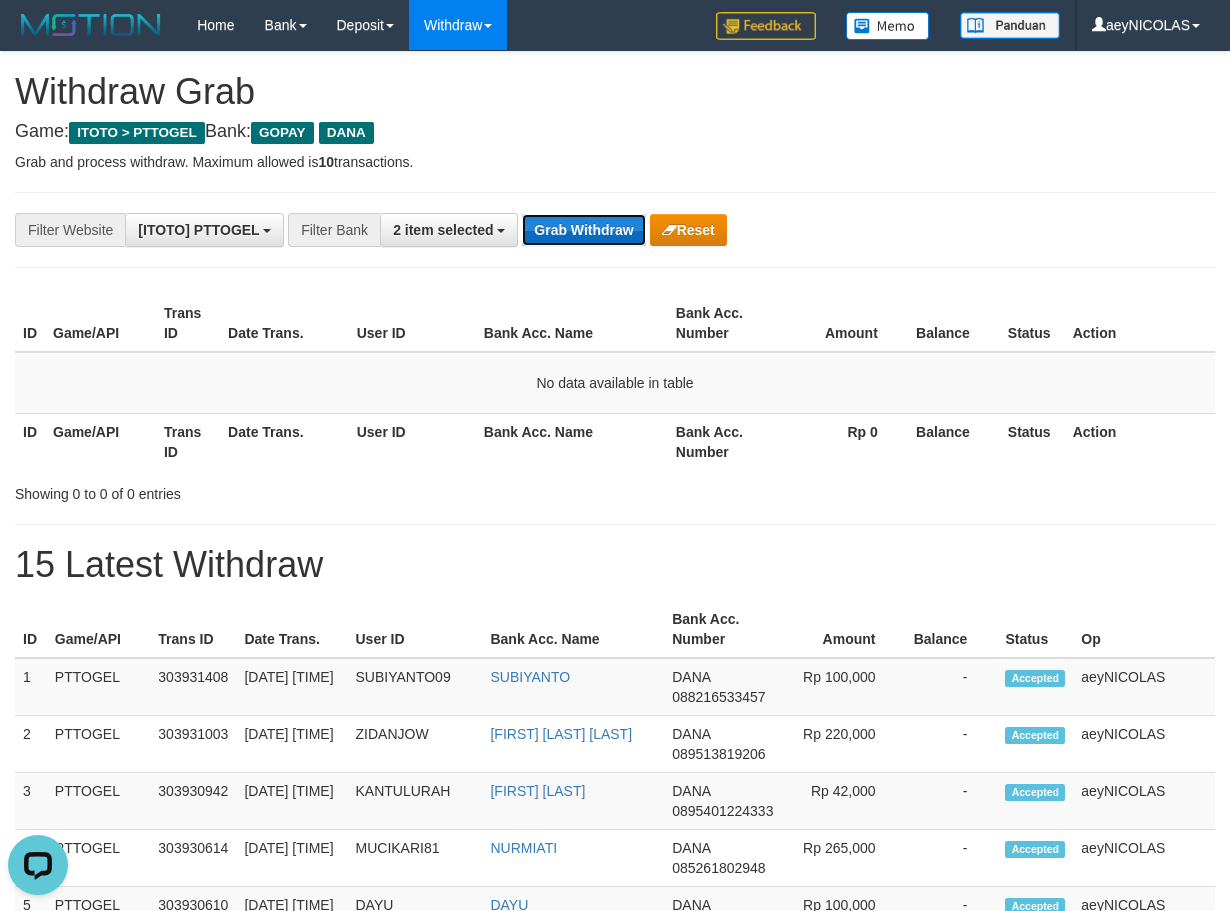 click on "Grab Withdraw" at bounding box center [583, 230] 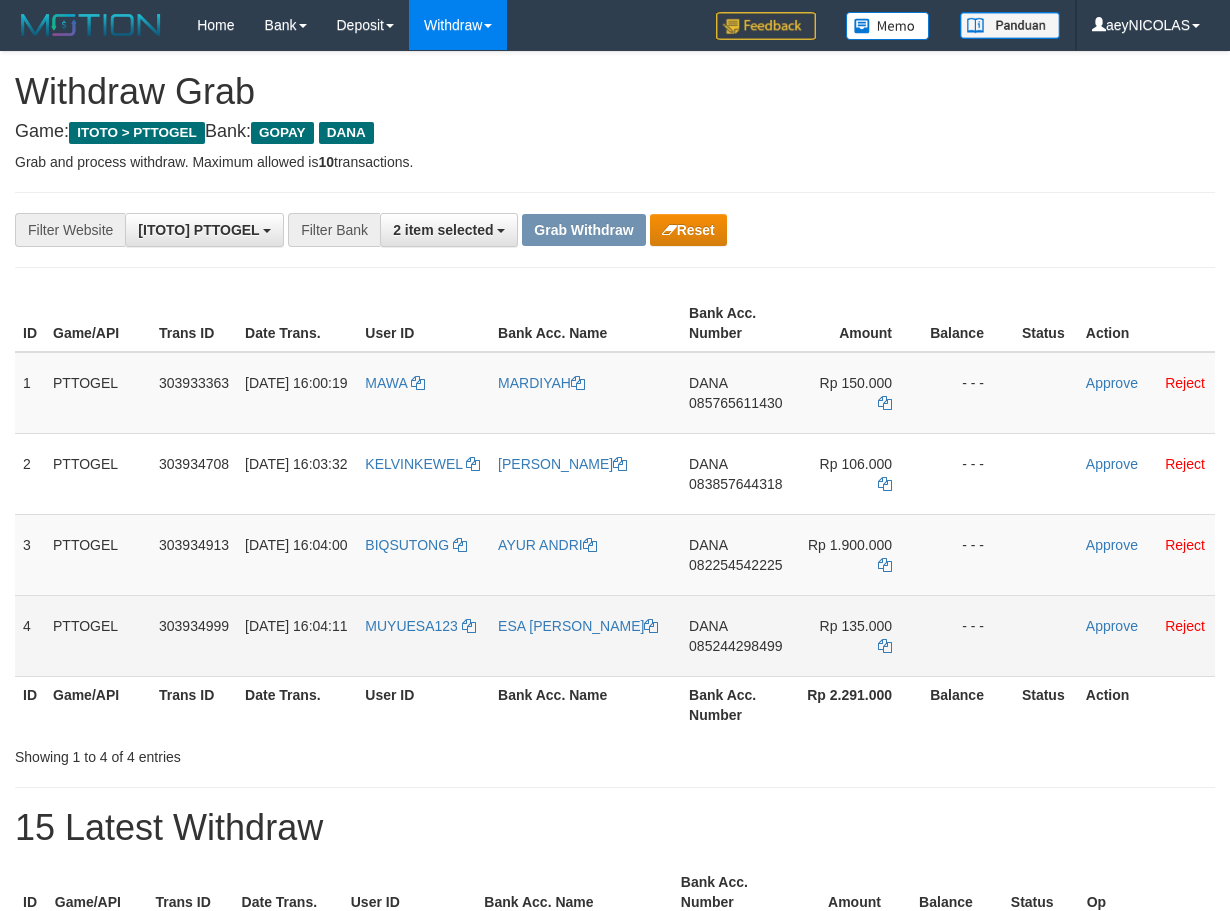 scroll, scrollTop: 0, scrollLeft: 0, axis: both 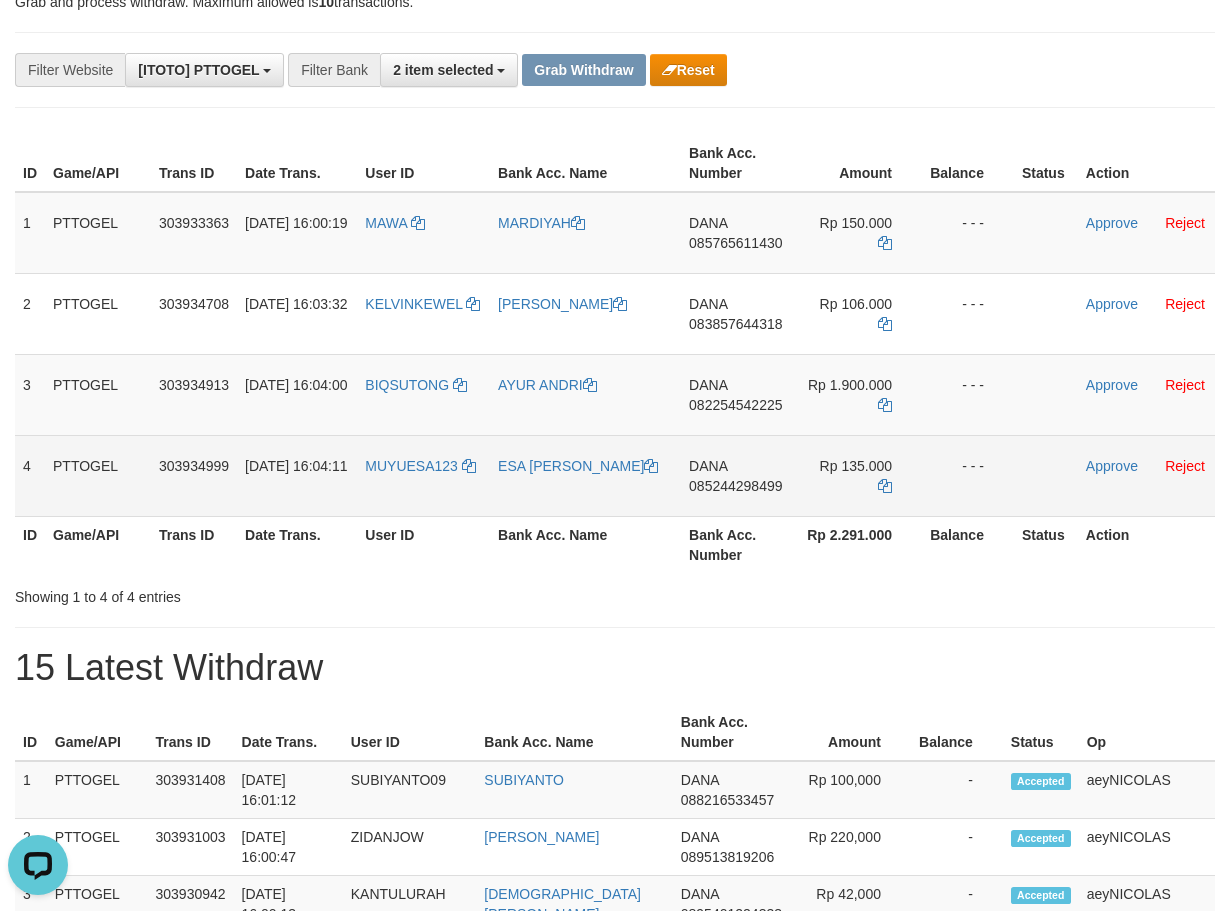 click on "Bank Acc. Number" at bounding box center [738, 544] 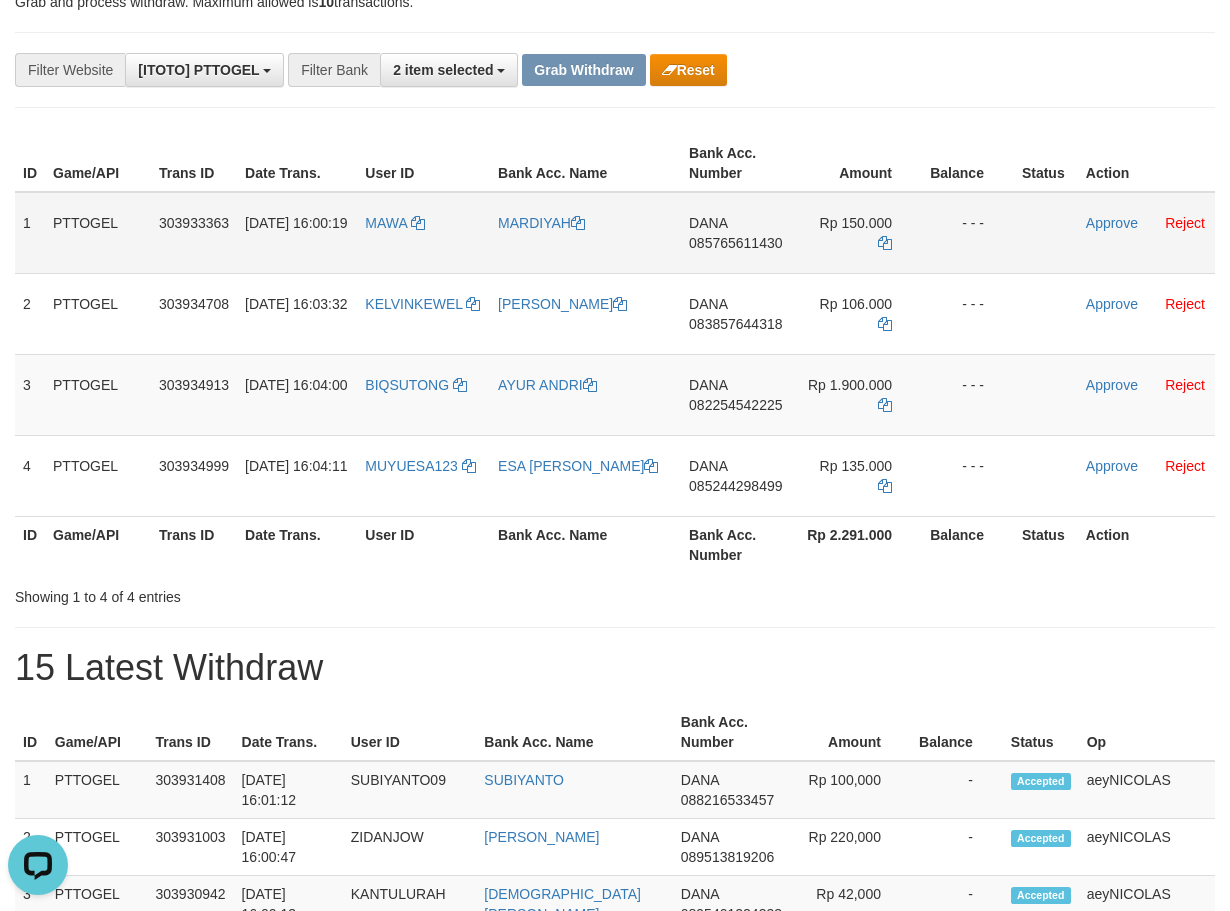 click on "085765611430" at bounding box center (735, 243) 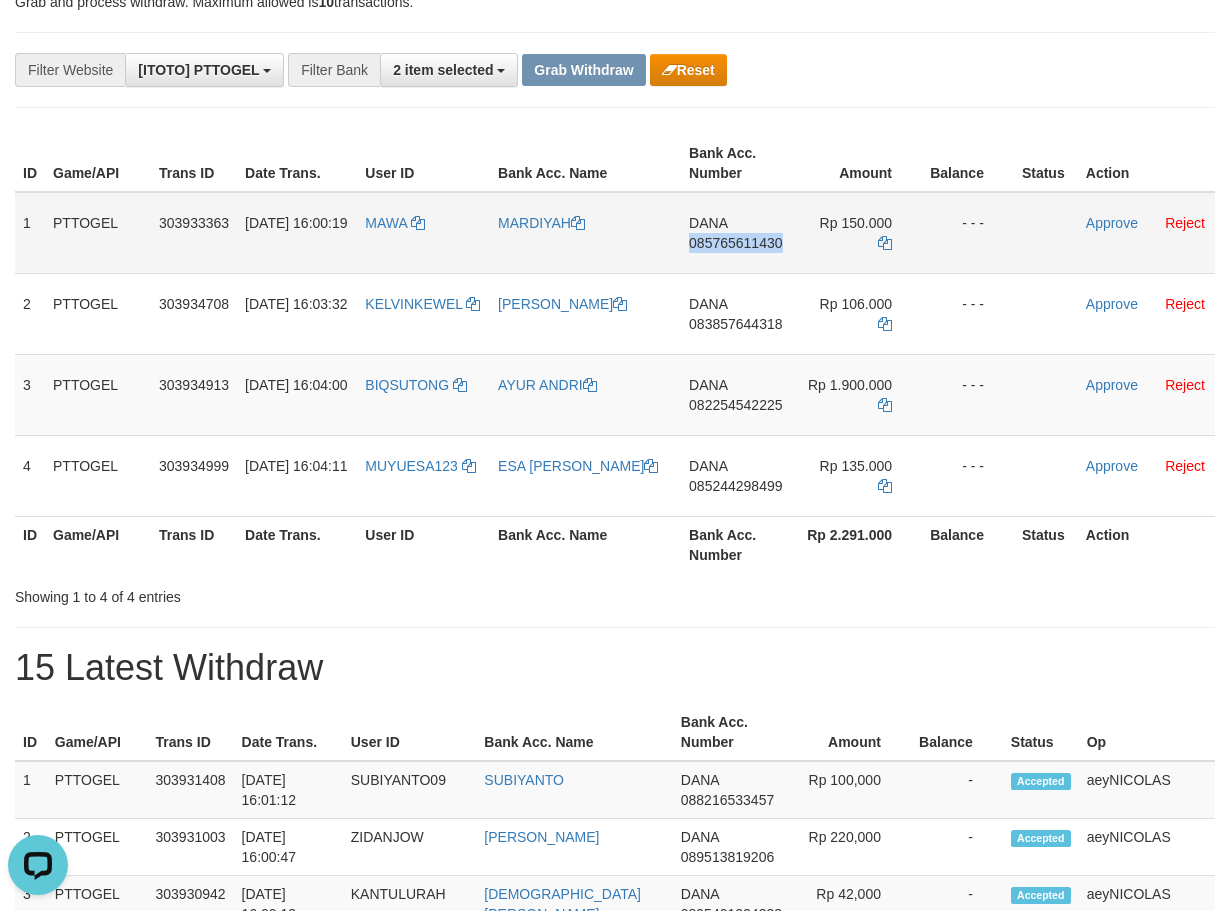 click on "085765611430" at bounding box center (735, 243) 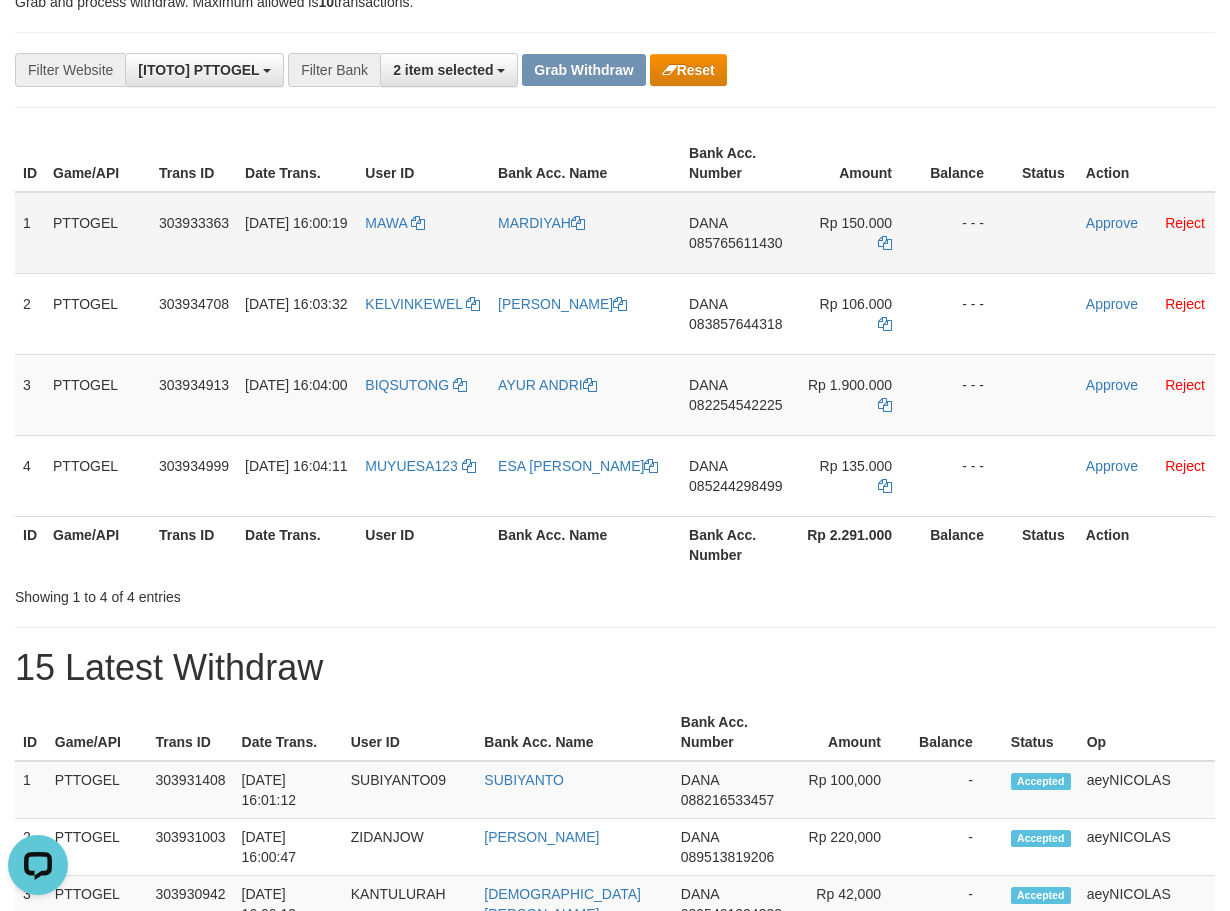 click on "085765611430" at bounding box center [735, 243] 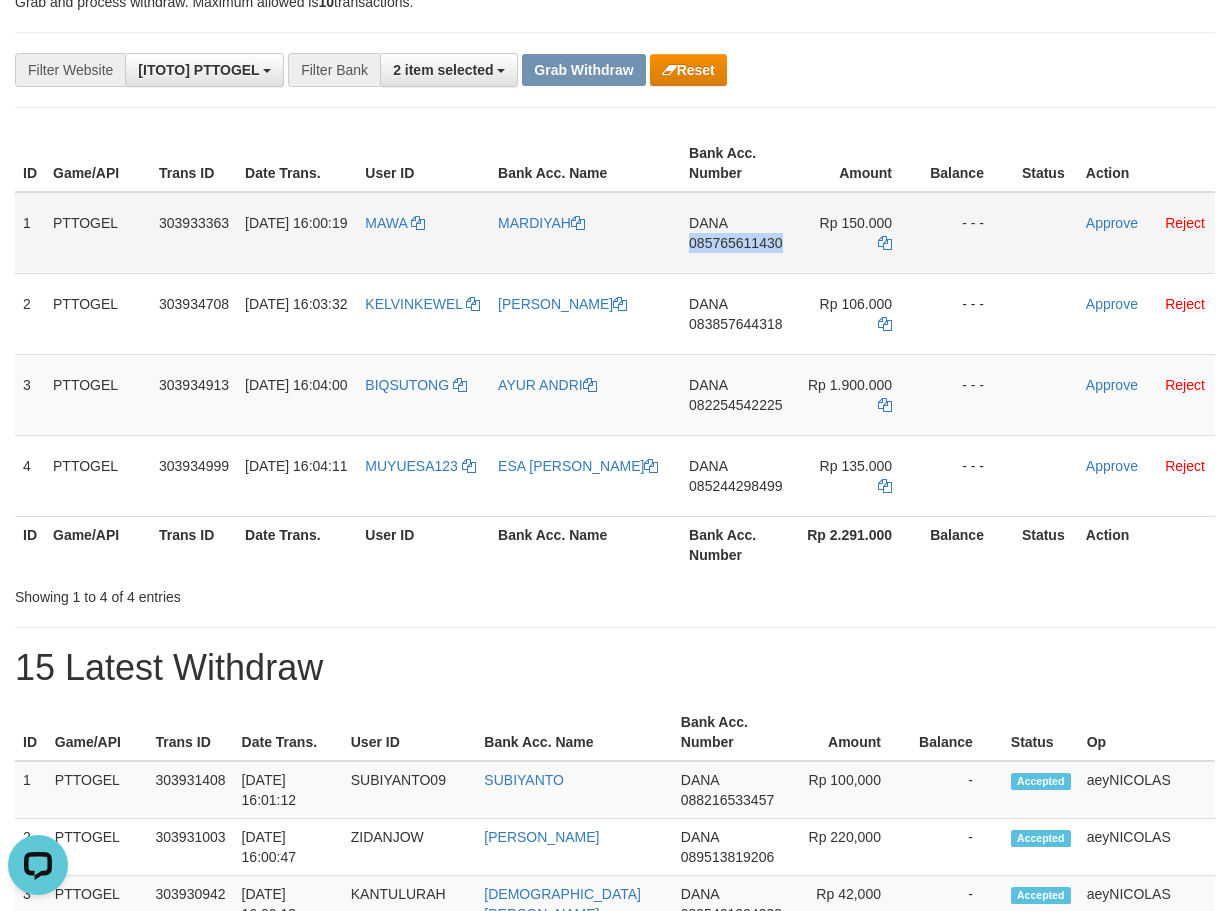 click on "DANA
085765611430" at bounding box center (738, 233) 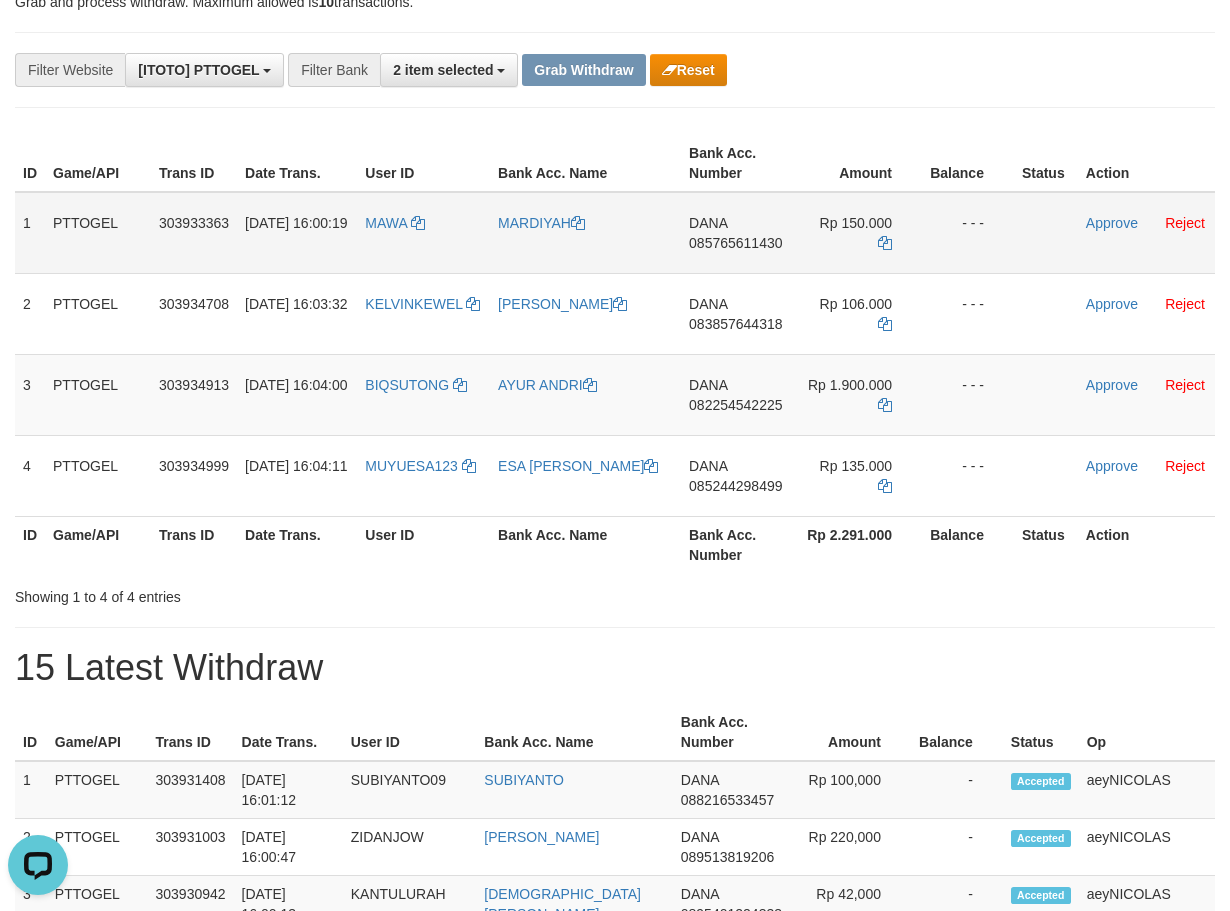 click on "DANA" at bounding box center [708, 223] 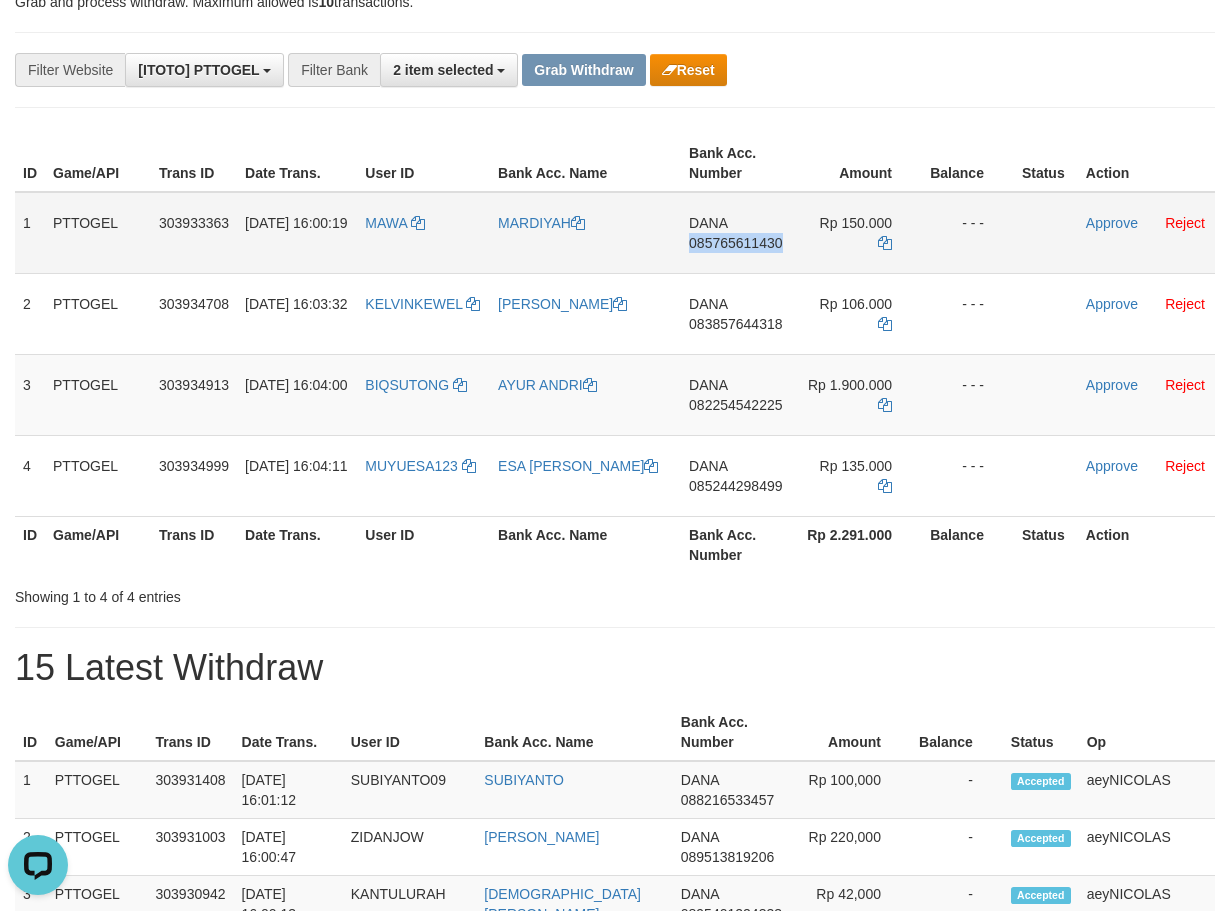 click on "085765611430" at bounding box center [735, 243] 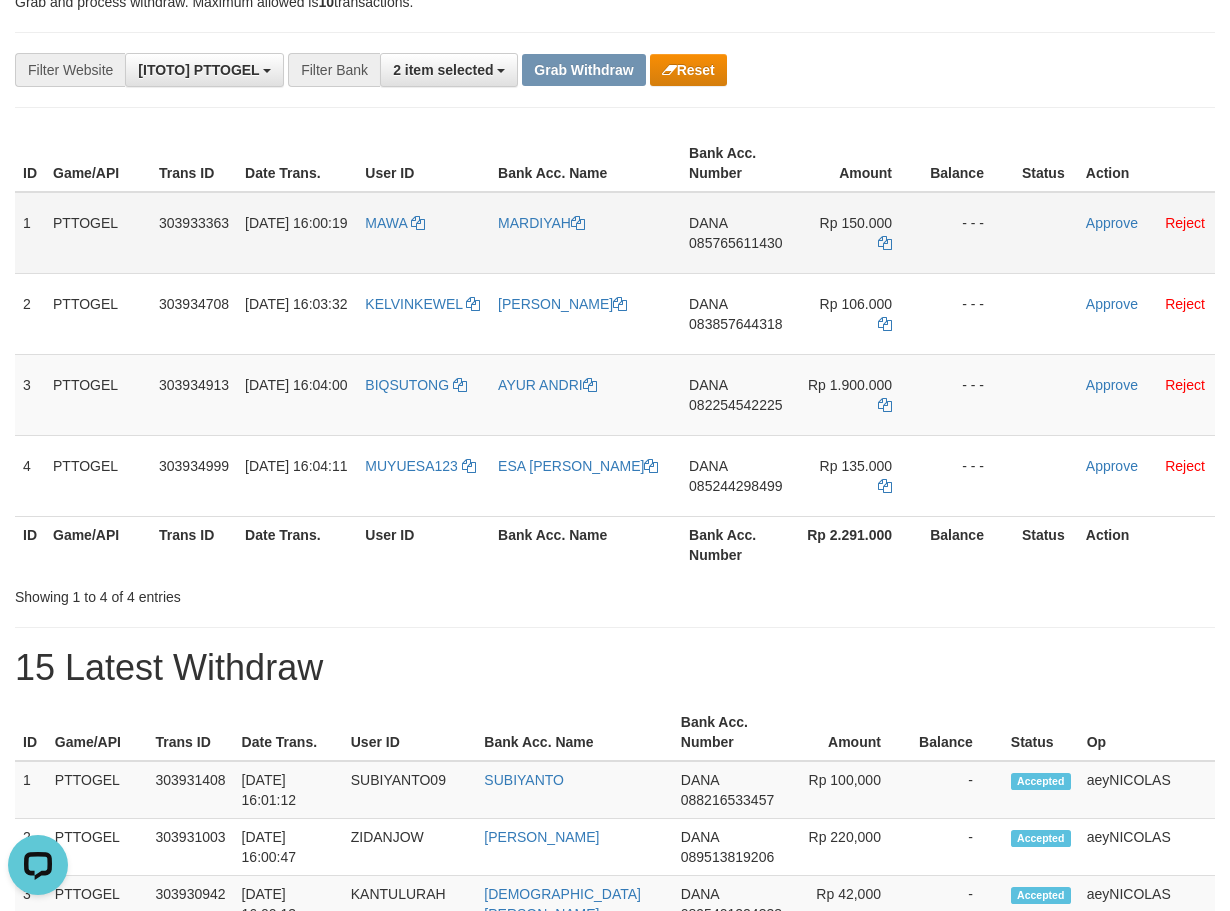 click on "085765611430" at bounding box center (735, 243) 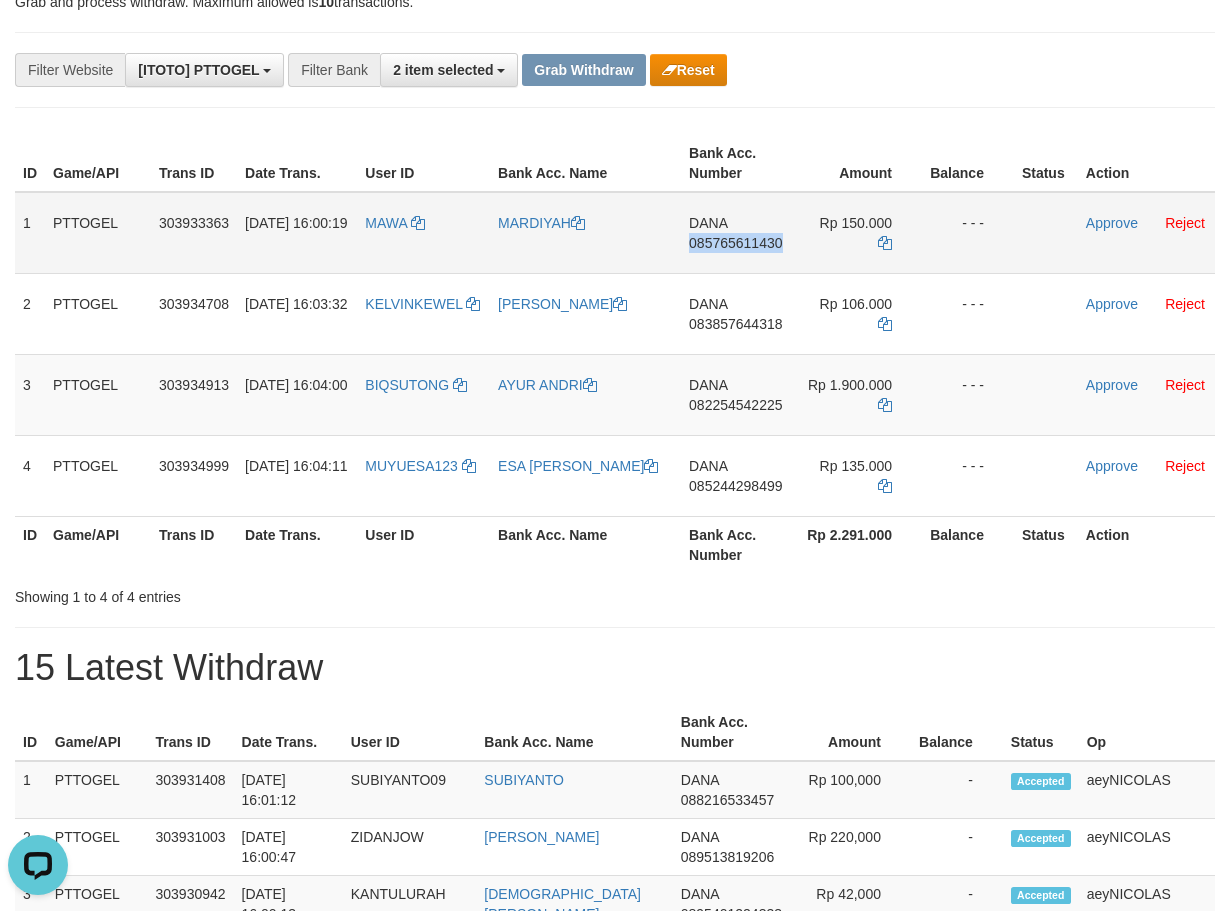 click on "085765611430" at bounding box center [735, 243] 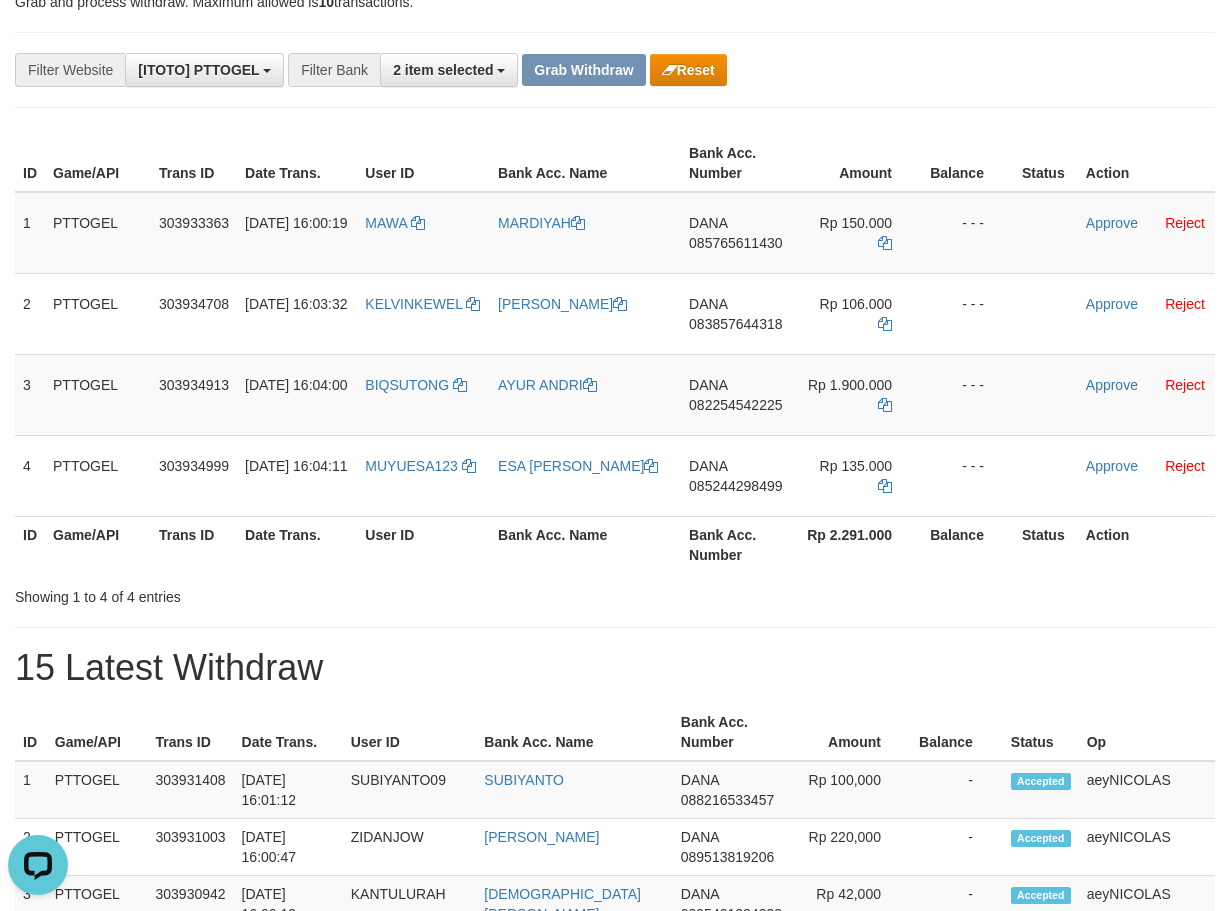 click on "**********" at bounding box center [615, 1084] 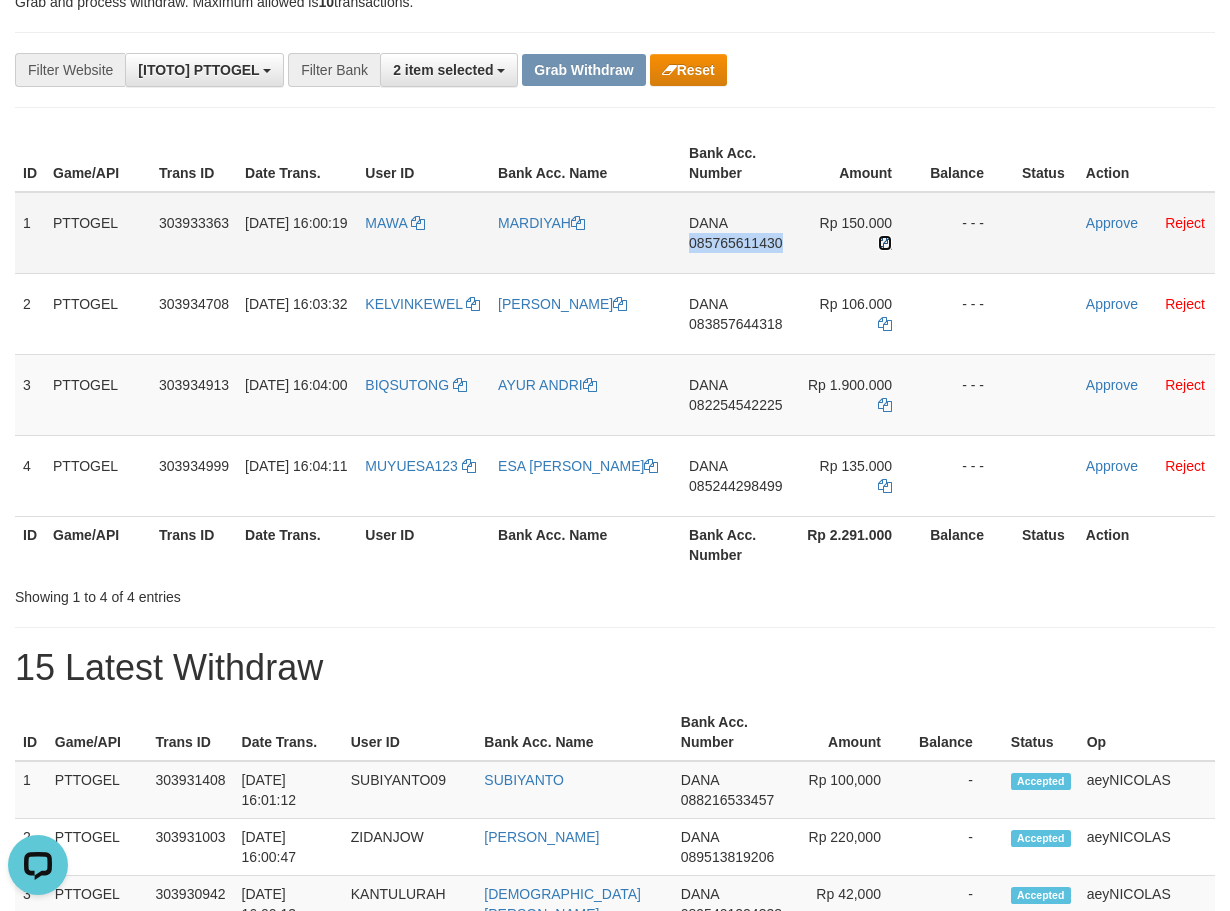 click at bounding box center [885, 243] 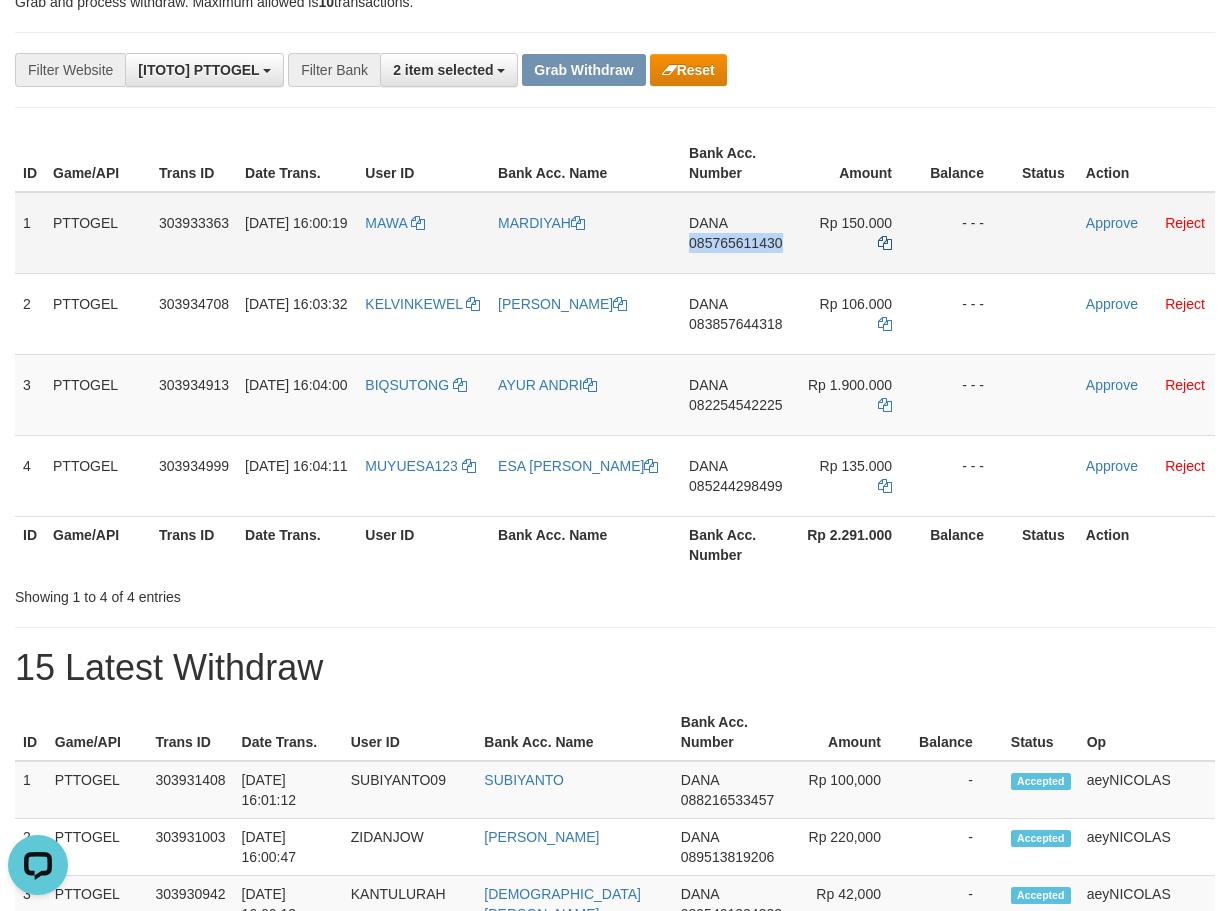 copy on "085765611430" 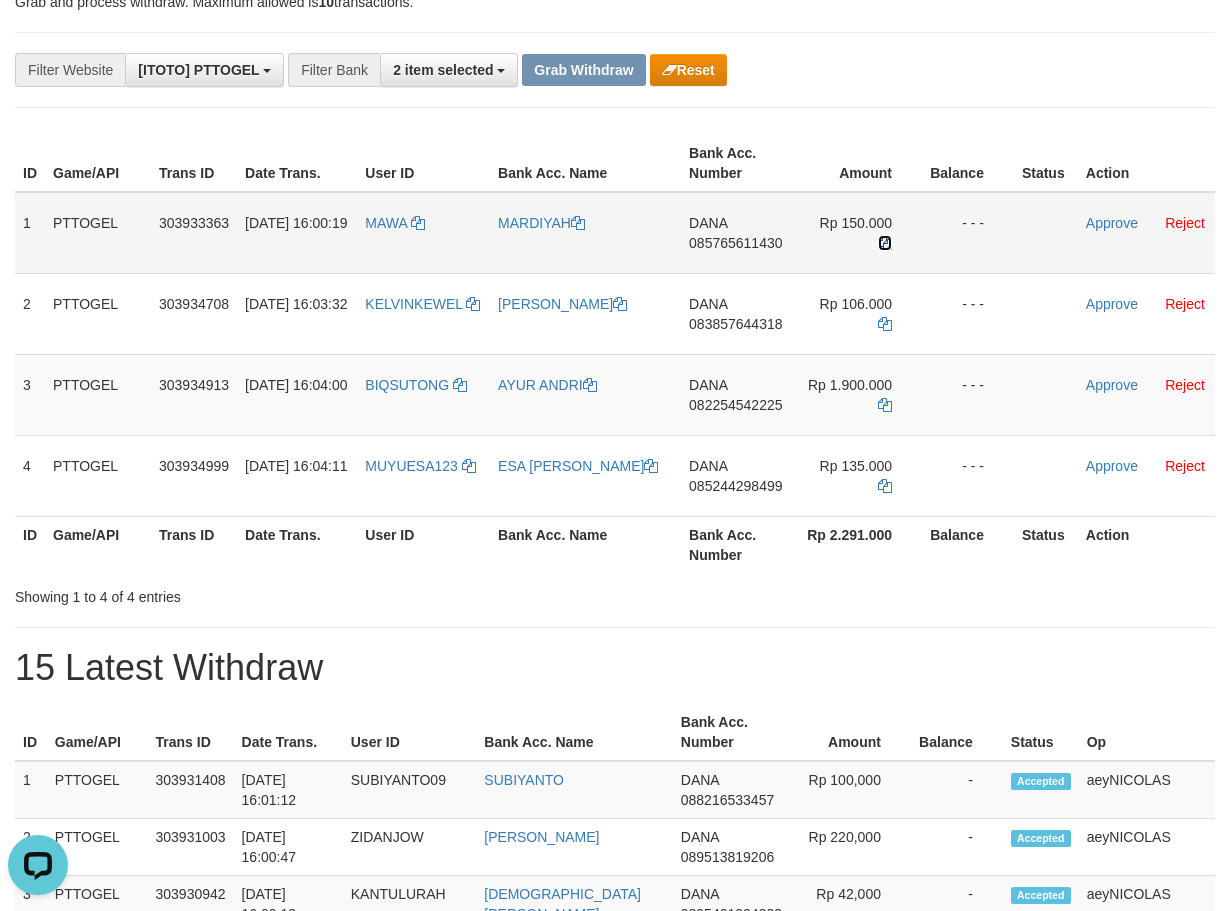click at bounding box center [885, 243] 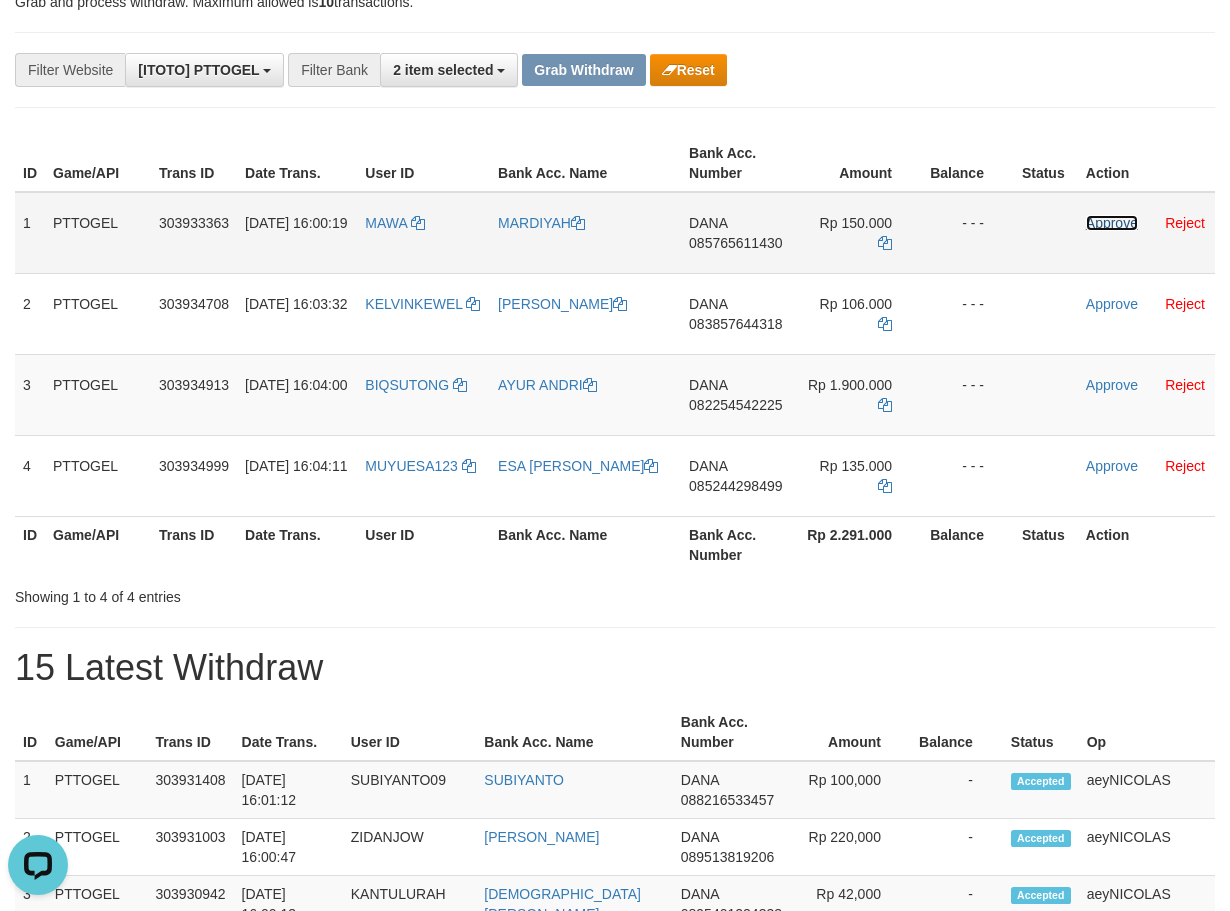 click on "Approve" at bounding box center (1112, 223) 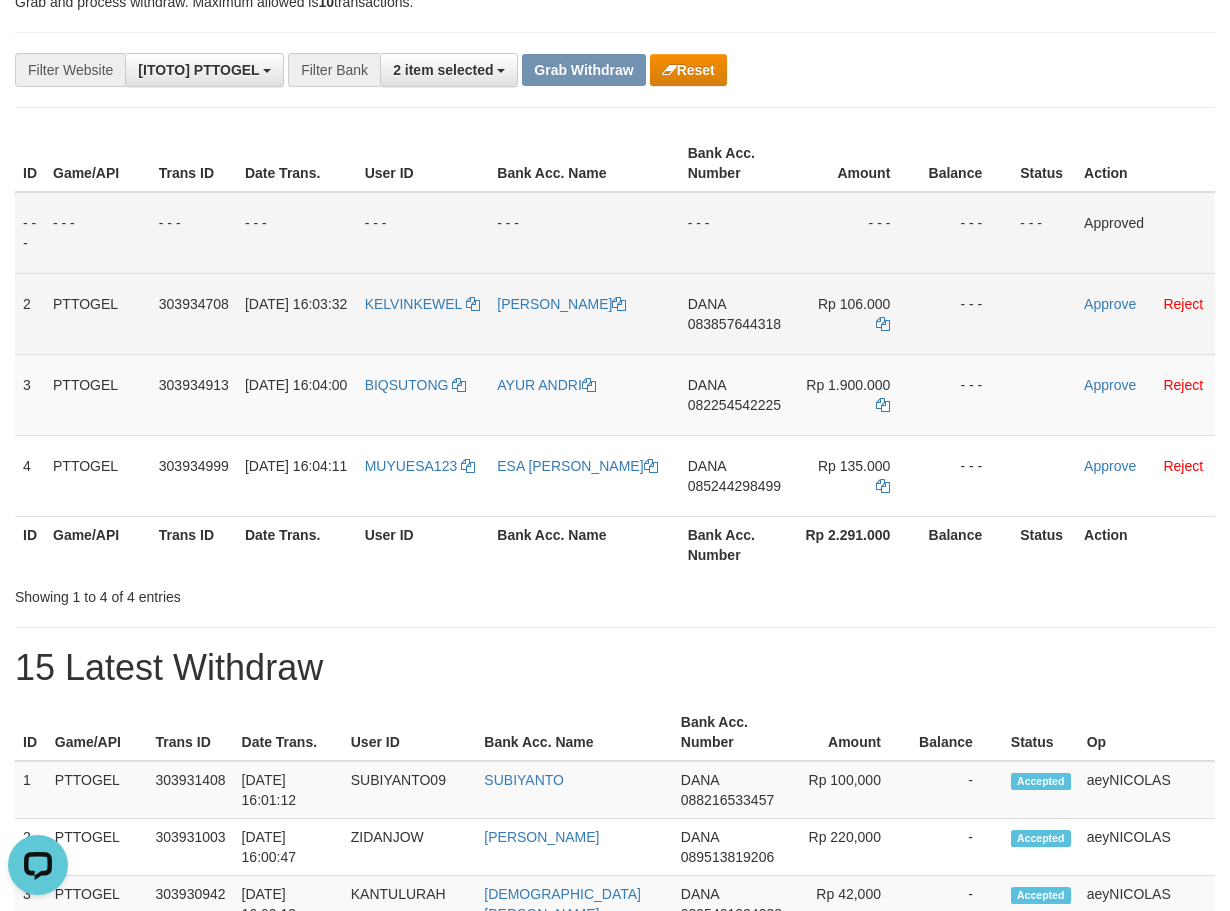 click on "083857644318" at bounding box center (734, 324) 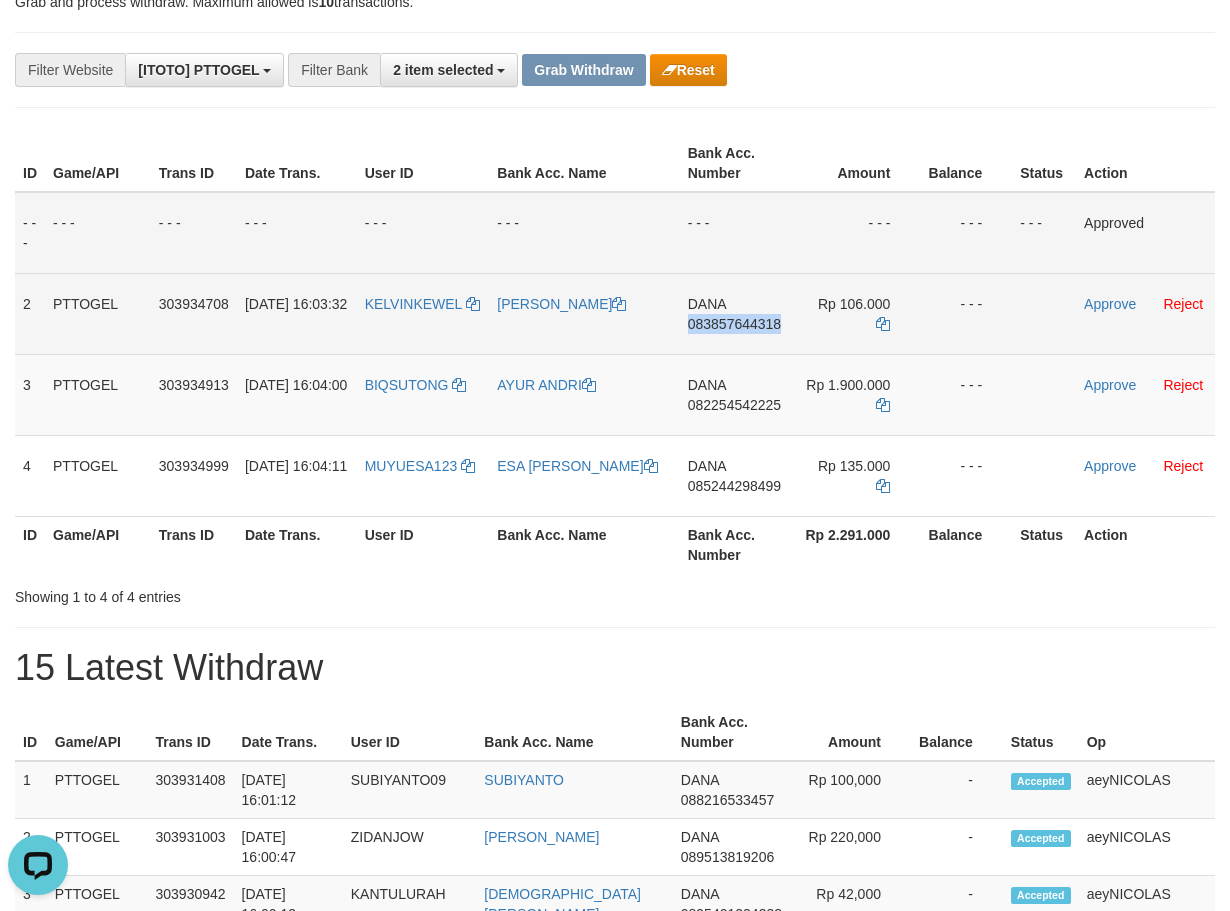 click on "083857644318" at bounding box center [734, 324] 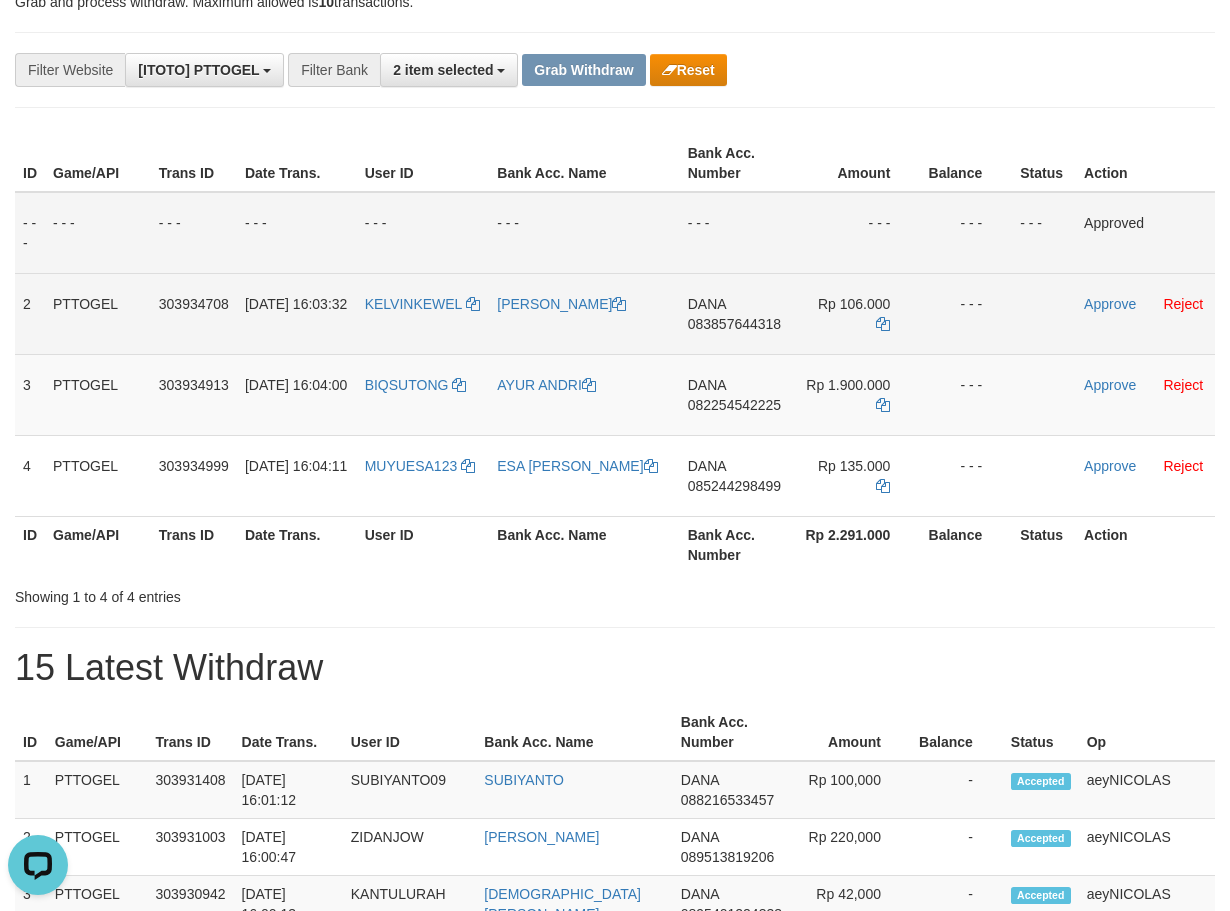 click on "083857644318" at bounding box center (734, 324) 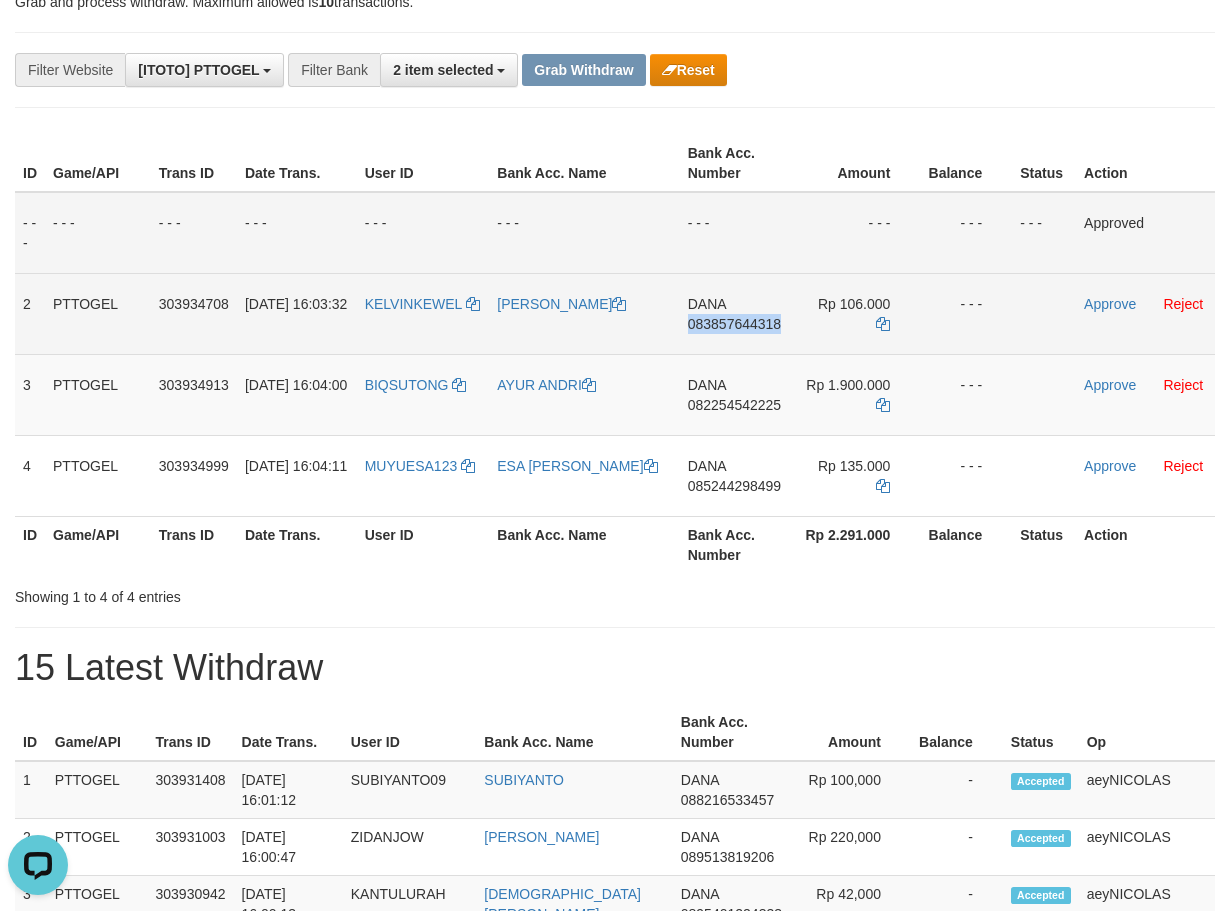 click on "083857644318" at bounding box center (734, 324) 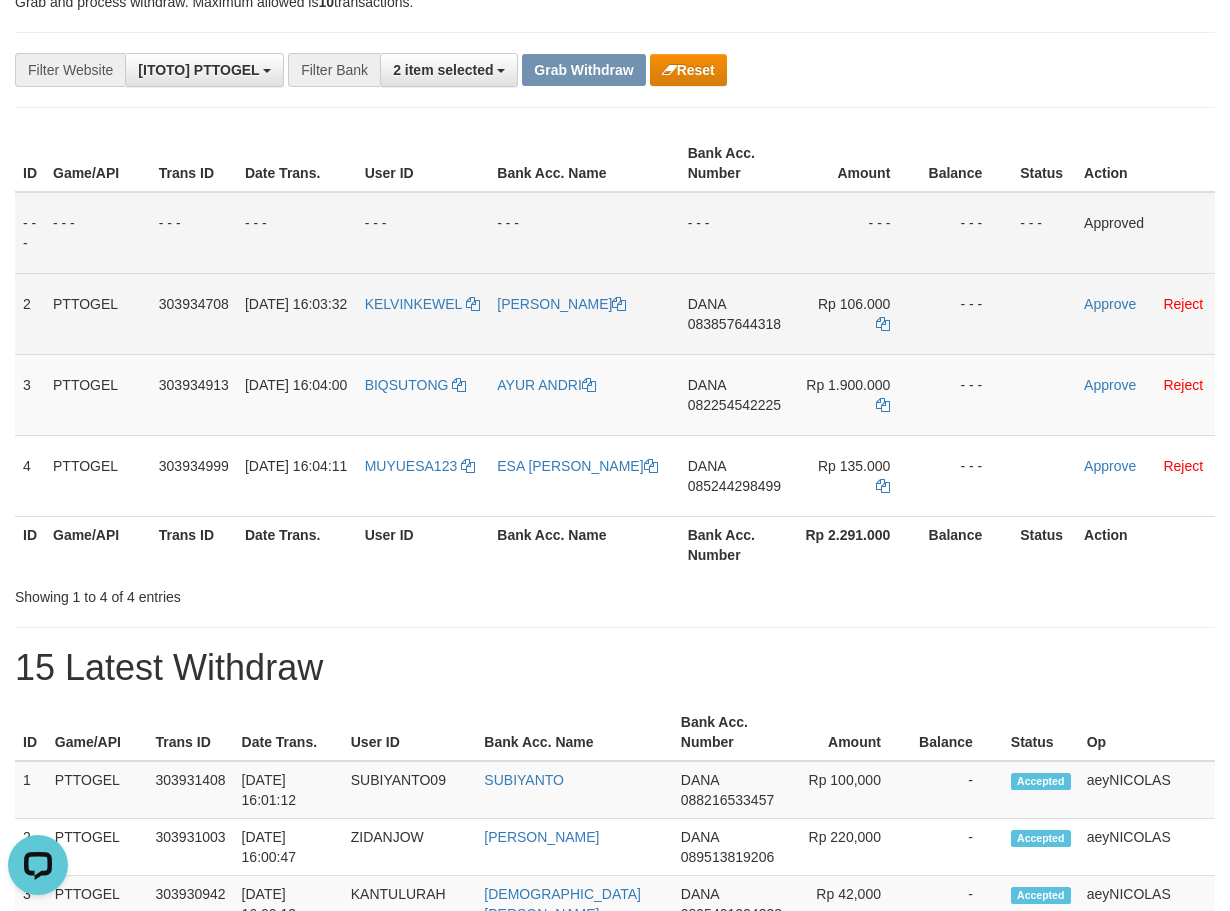 click on "DANA" at bounding box center (707, 304) 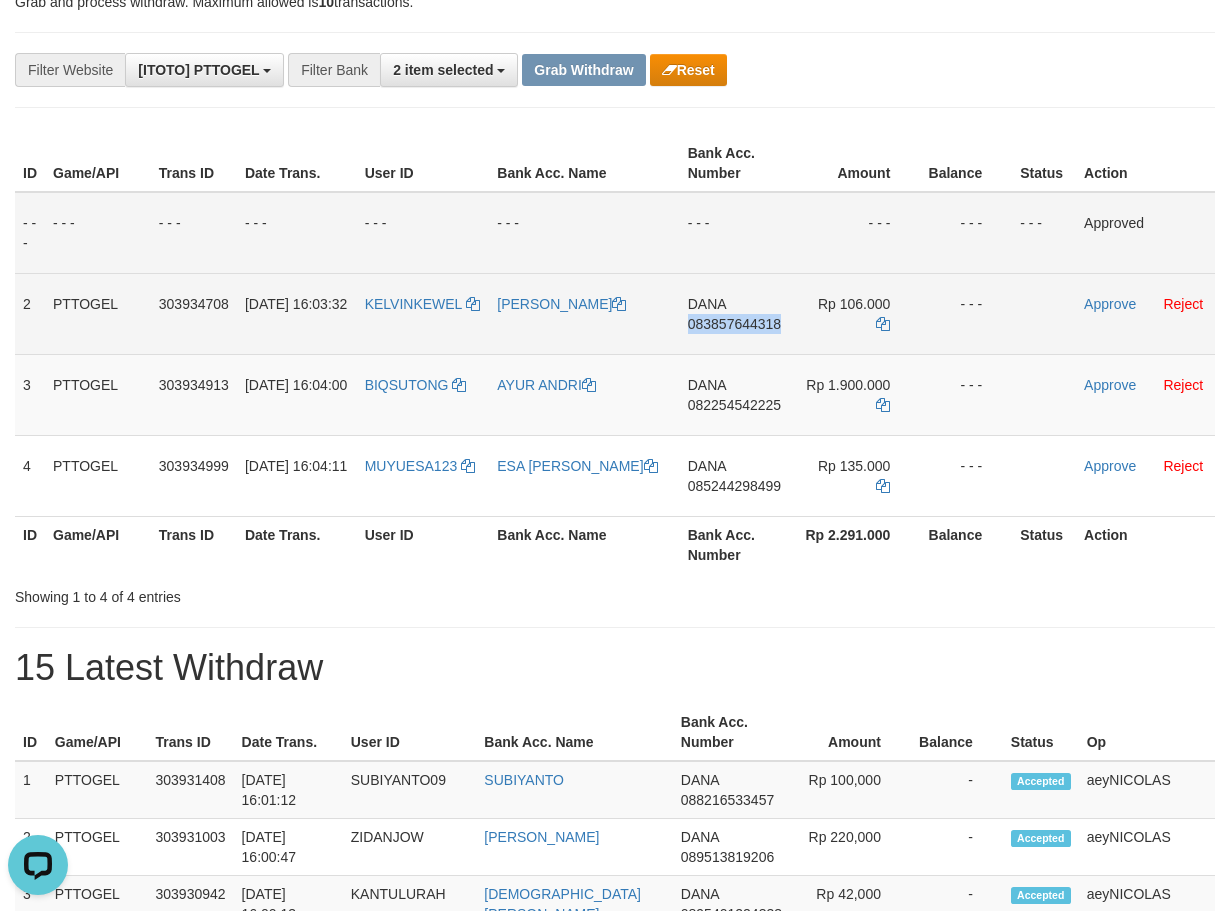 click on "083857644318" at bounding box center [734, 324] 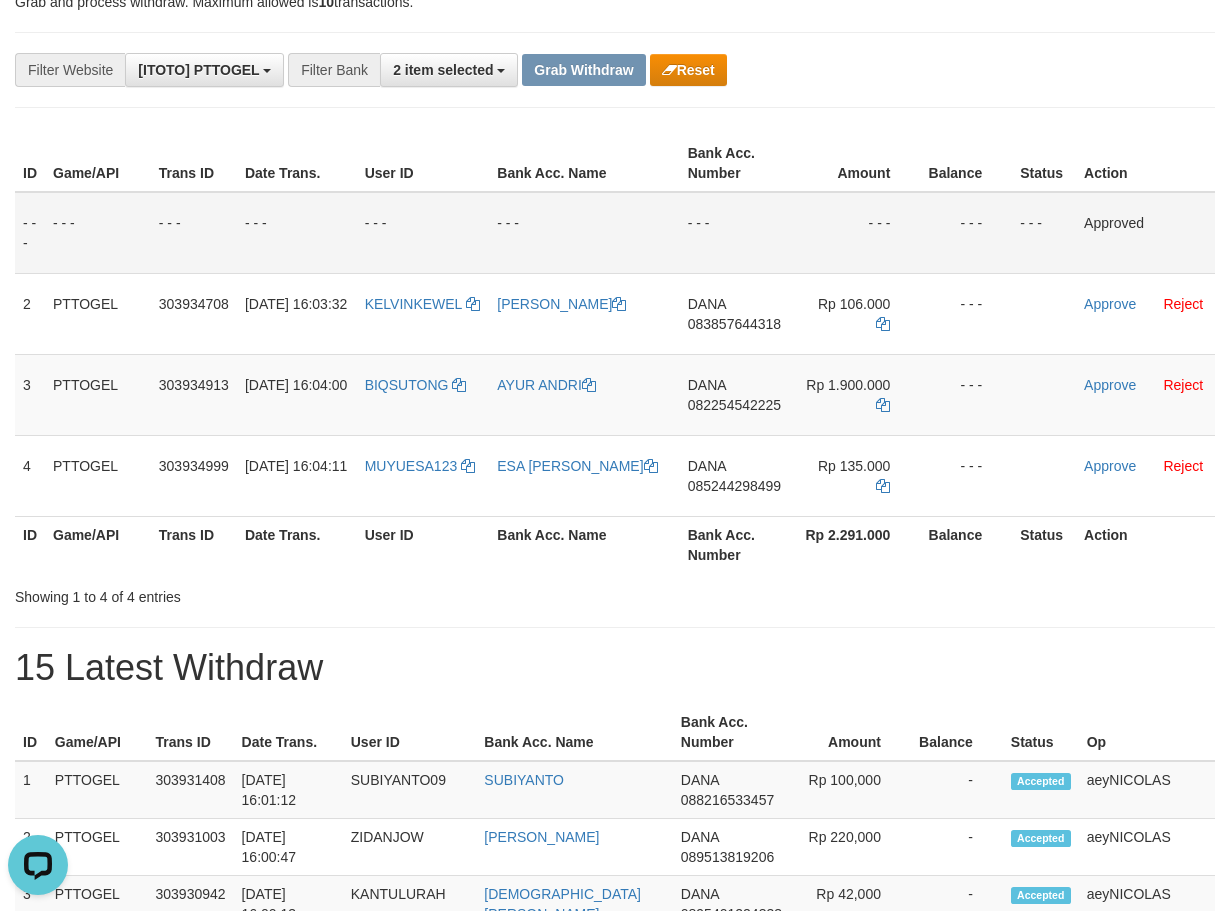 click on "**********" at bounding box center (615, 1084) 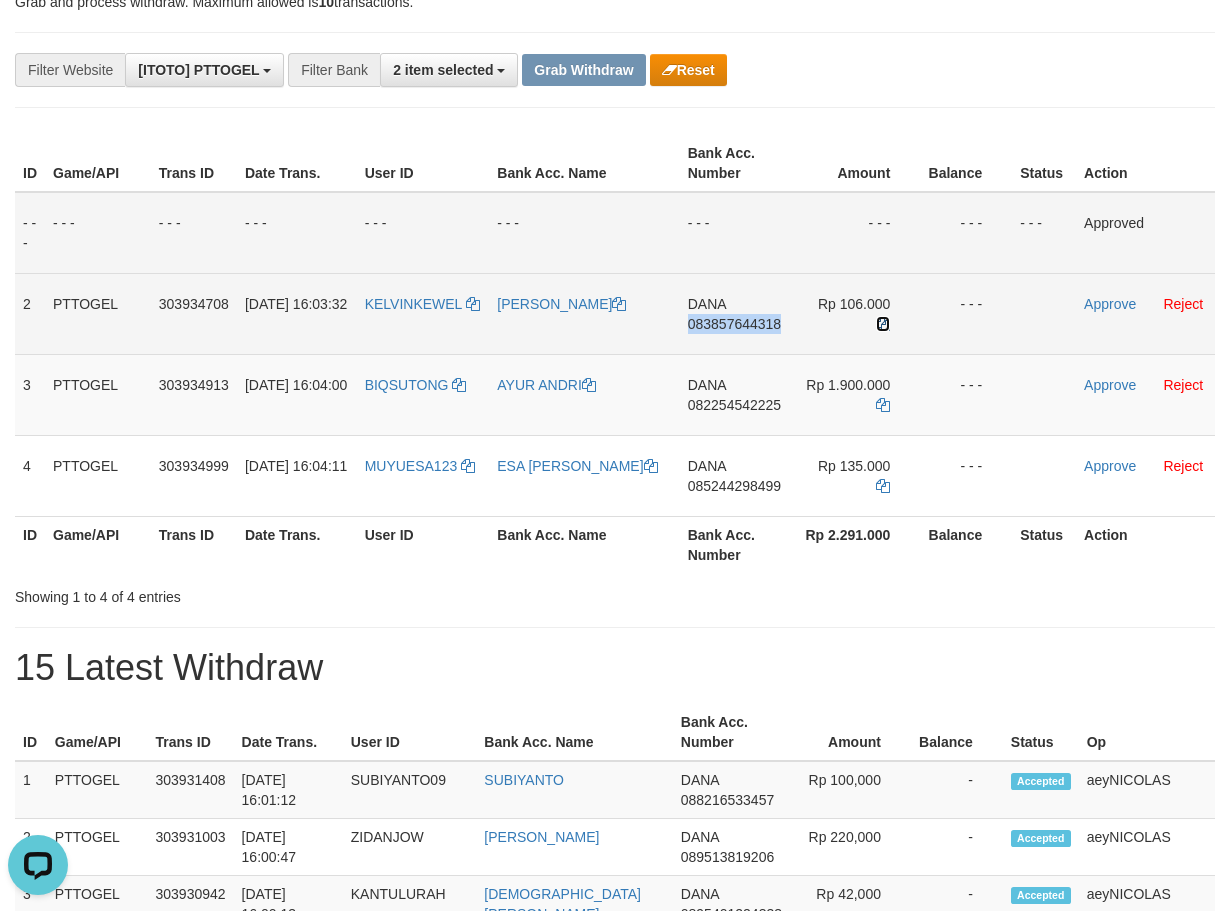 click at bounding box center [883, 324] 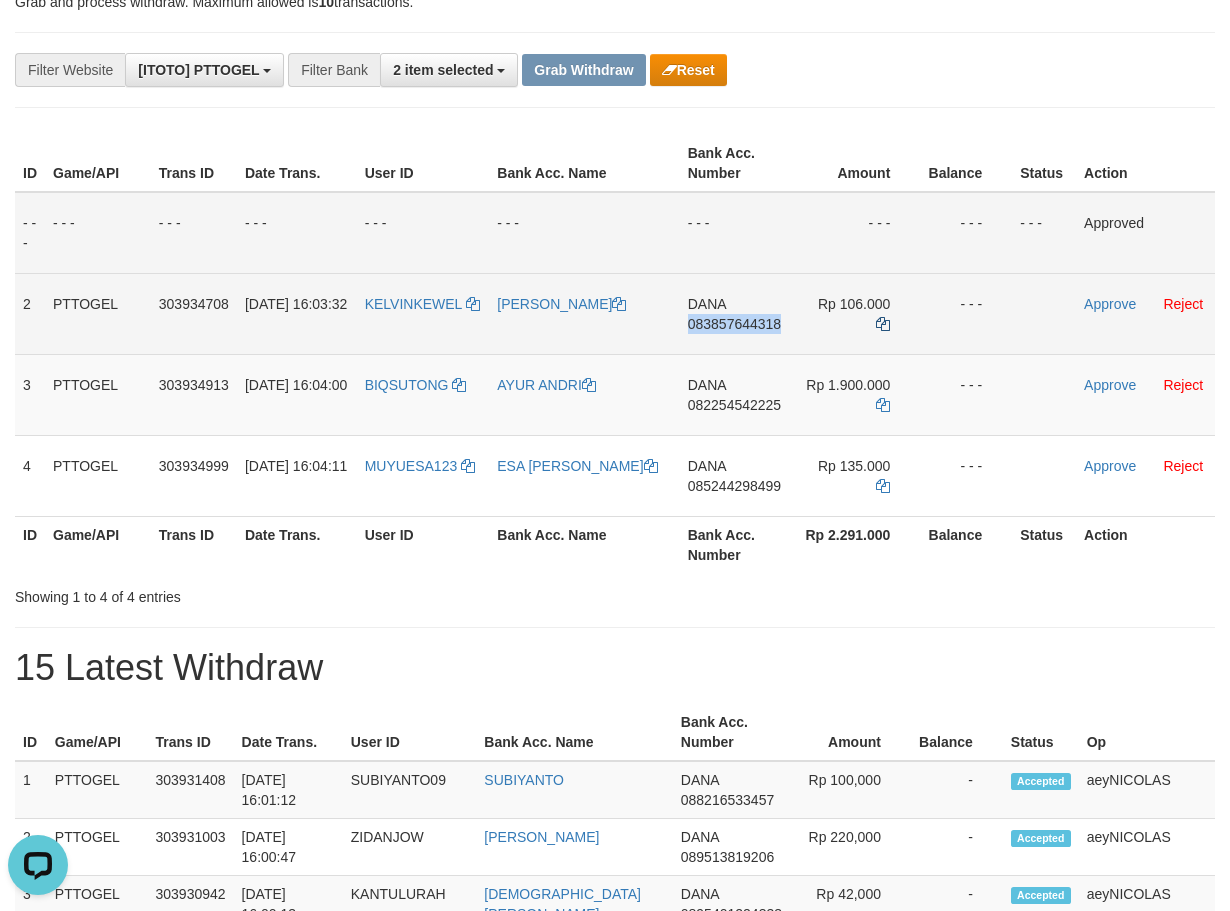 copy on "083857644318" 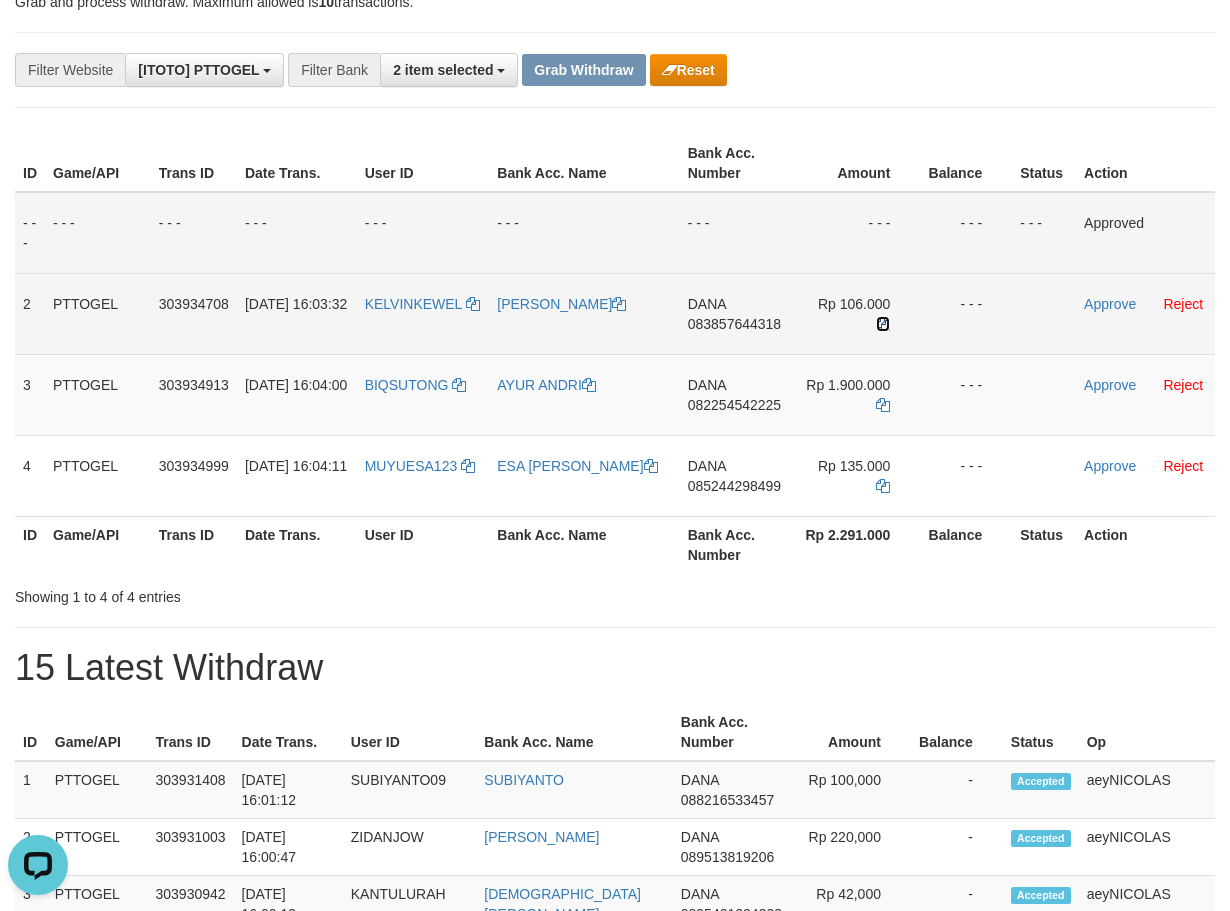 click at bounding box center [883, 324] 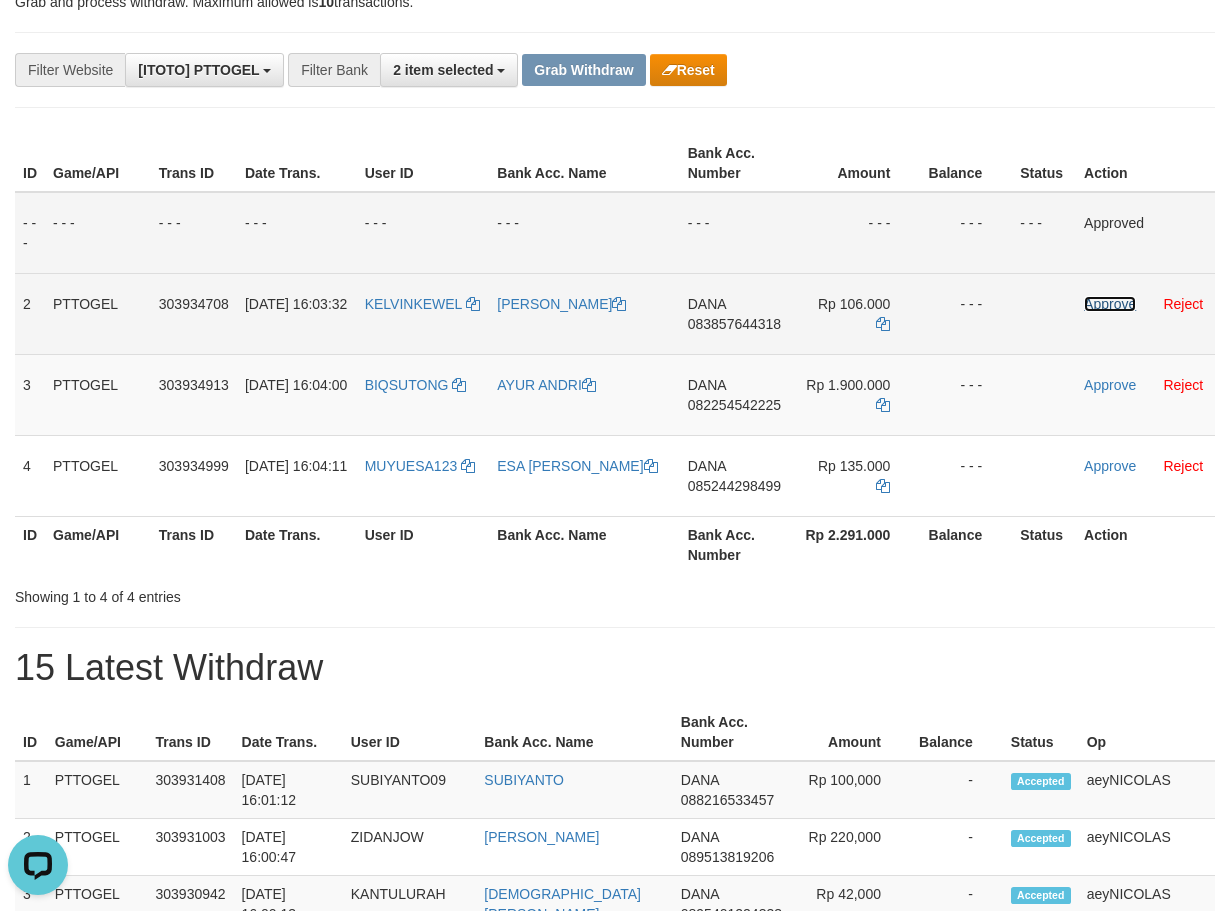 click on "Approve" at bounding box center [1110, 304] 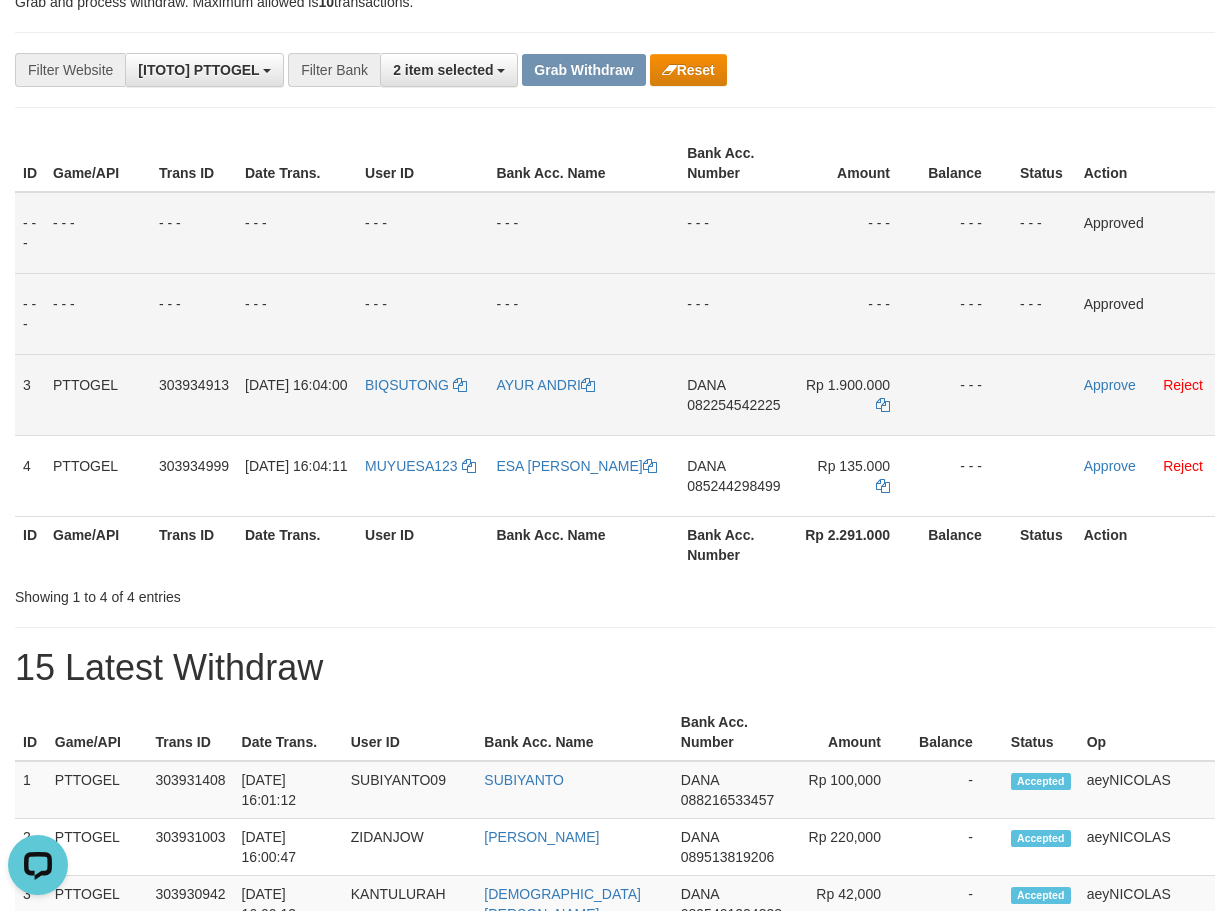 click on "082254542225" at bounding box center (733, 405) 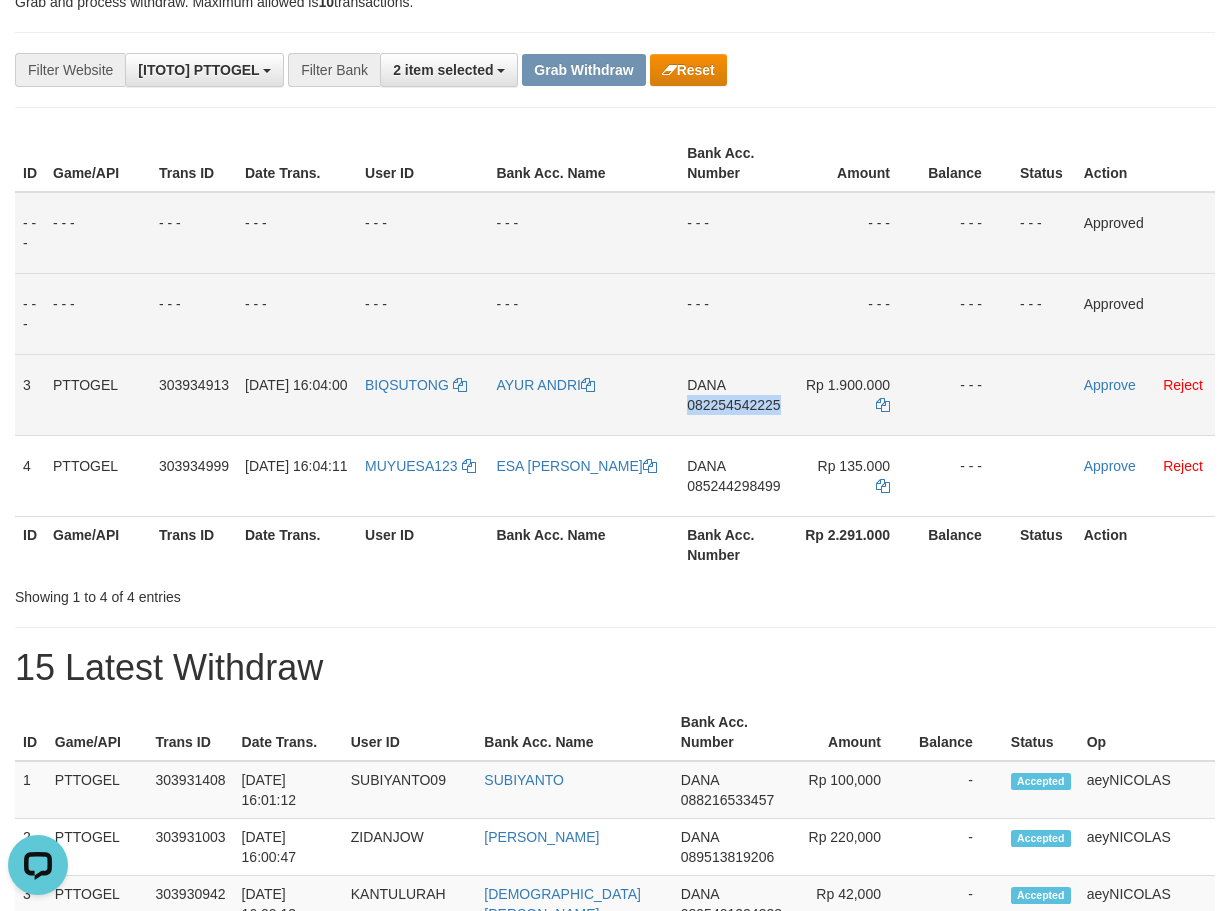 click on "082254542225" at bounding box center (733, 405) 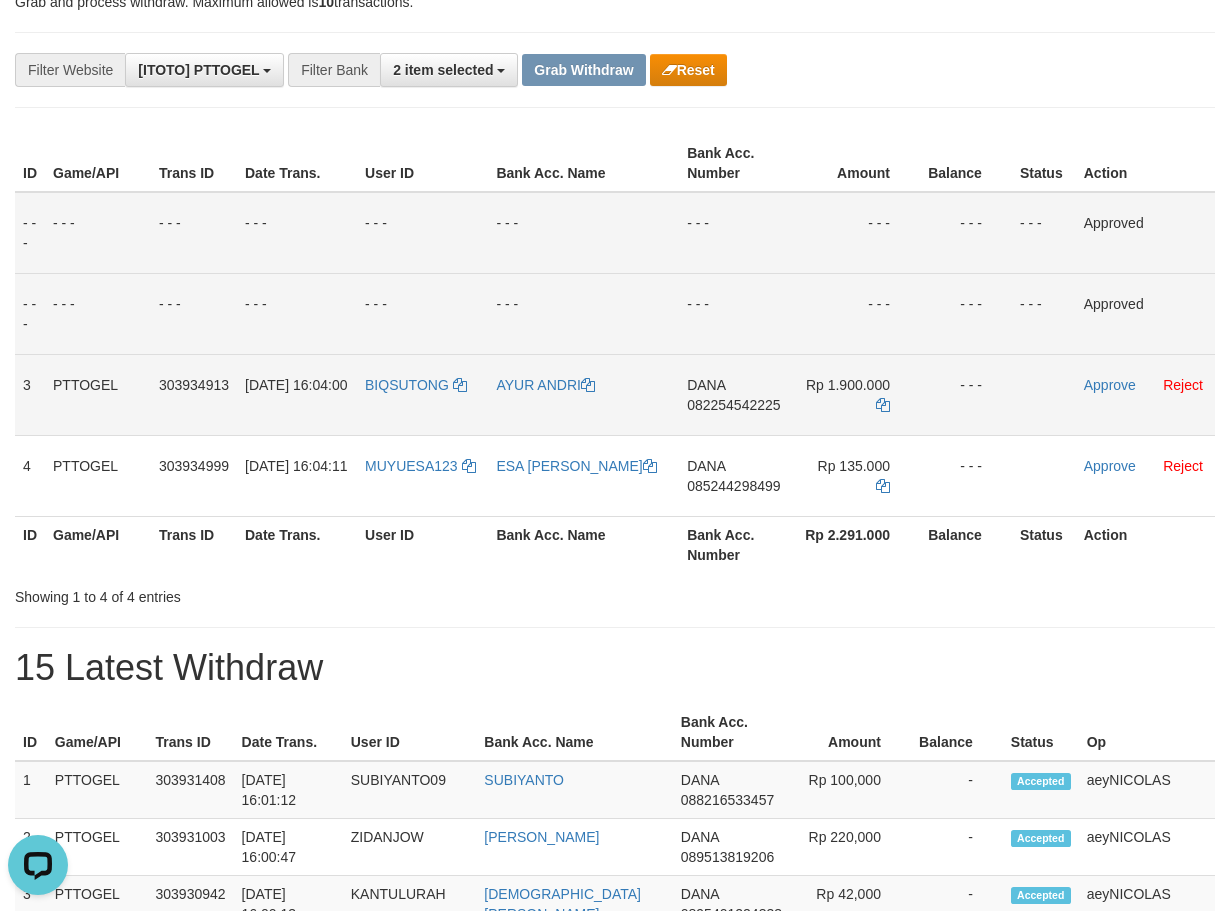click on "082254542225" at bounding box center [733, 405] 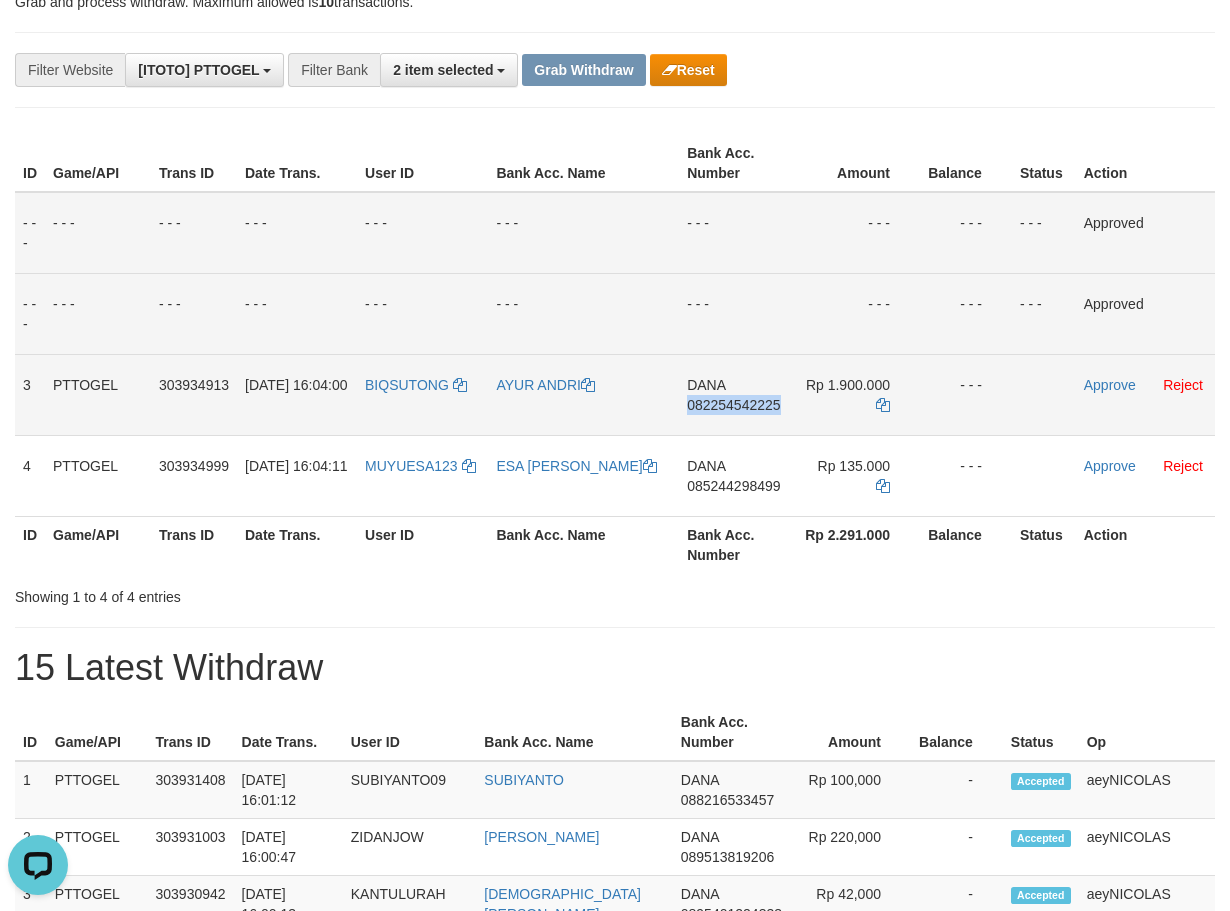 click on "082254542225" at bounding box center (733, 405) 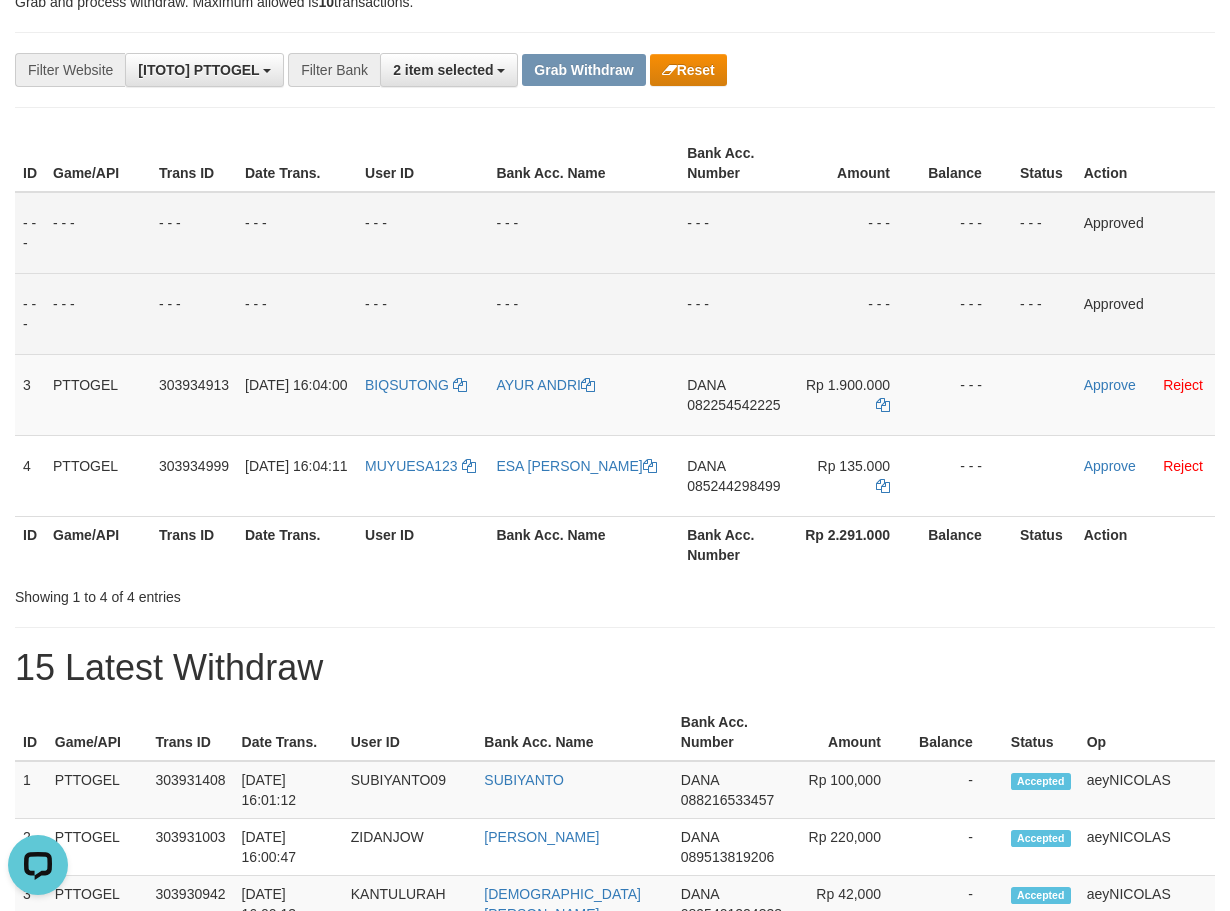 click on "Showing 1 to 4 of 4 entries" at bounding box center [615, 593] 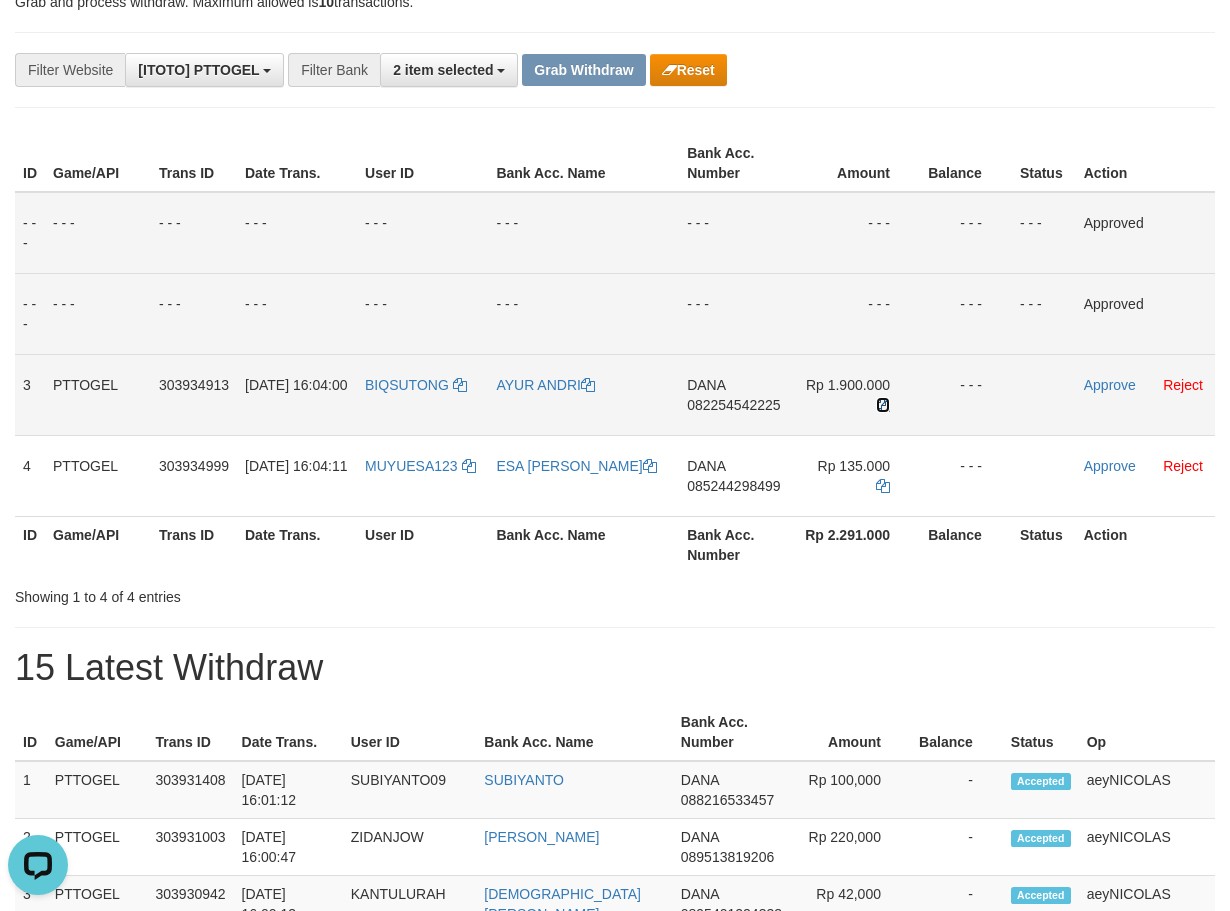 click at bounding box center [883, 405] 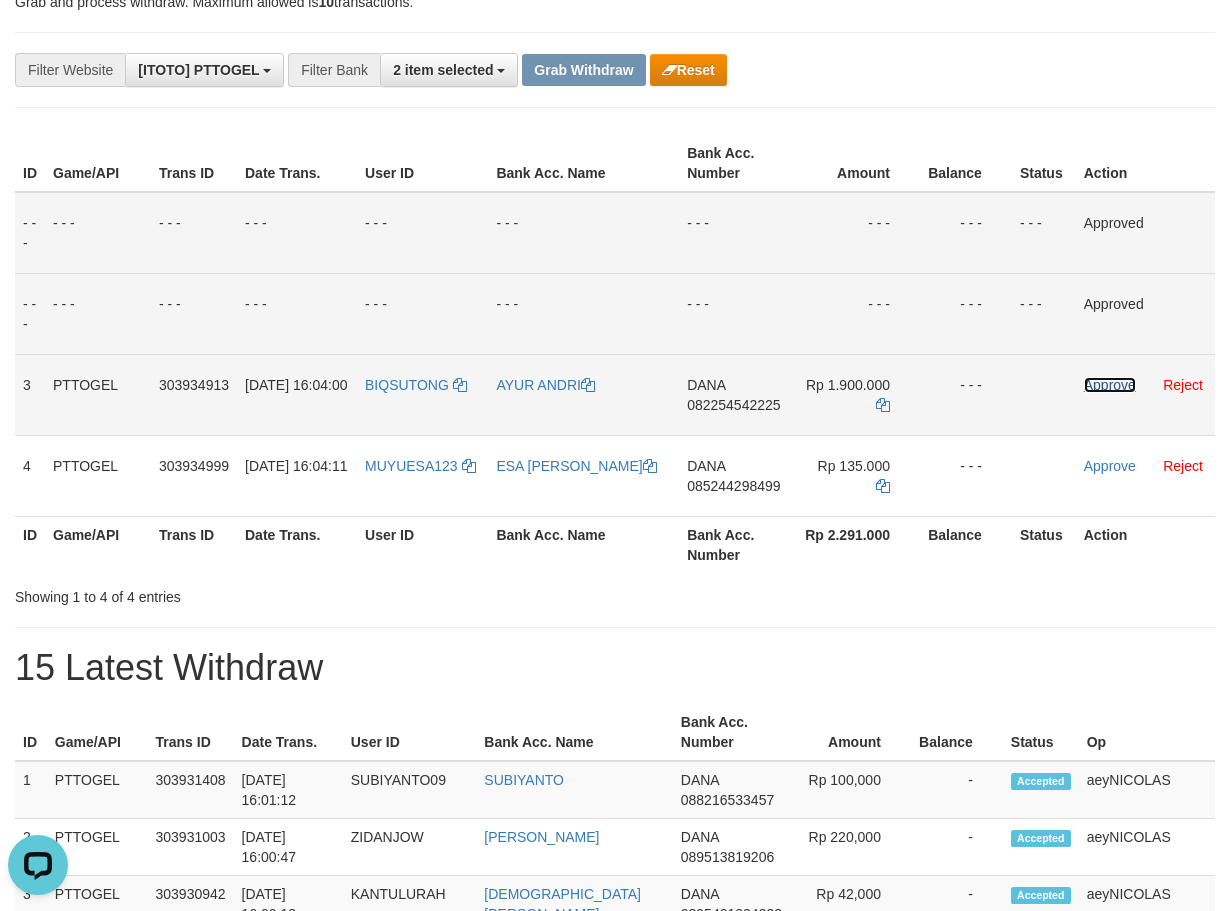 click on "Approve" at bounding box center (1110, 385) 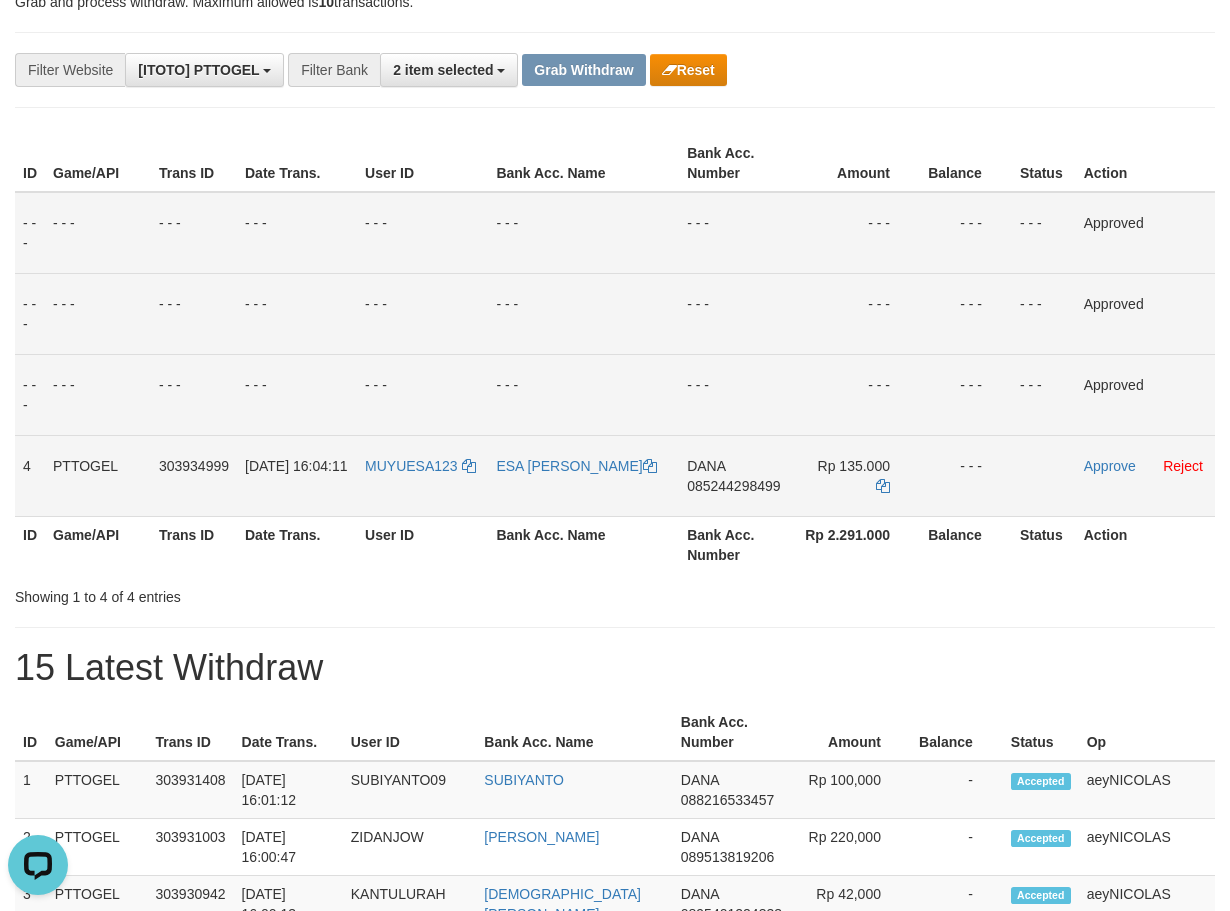 click on "085244298499" at bounding box center (733, 486) 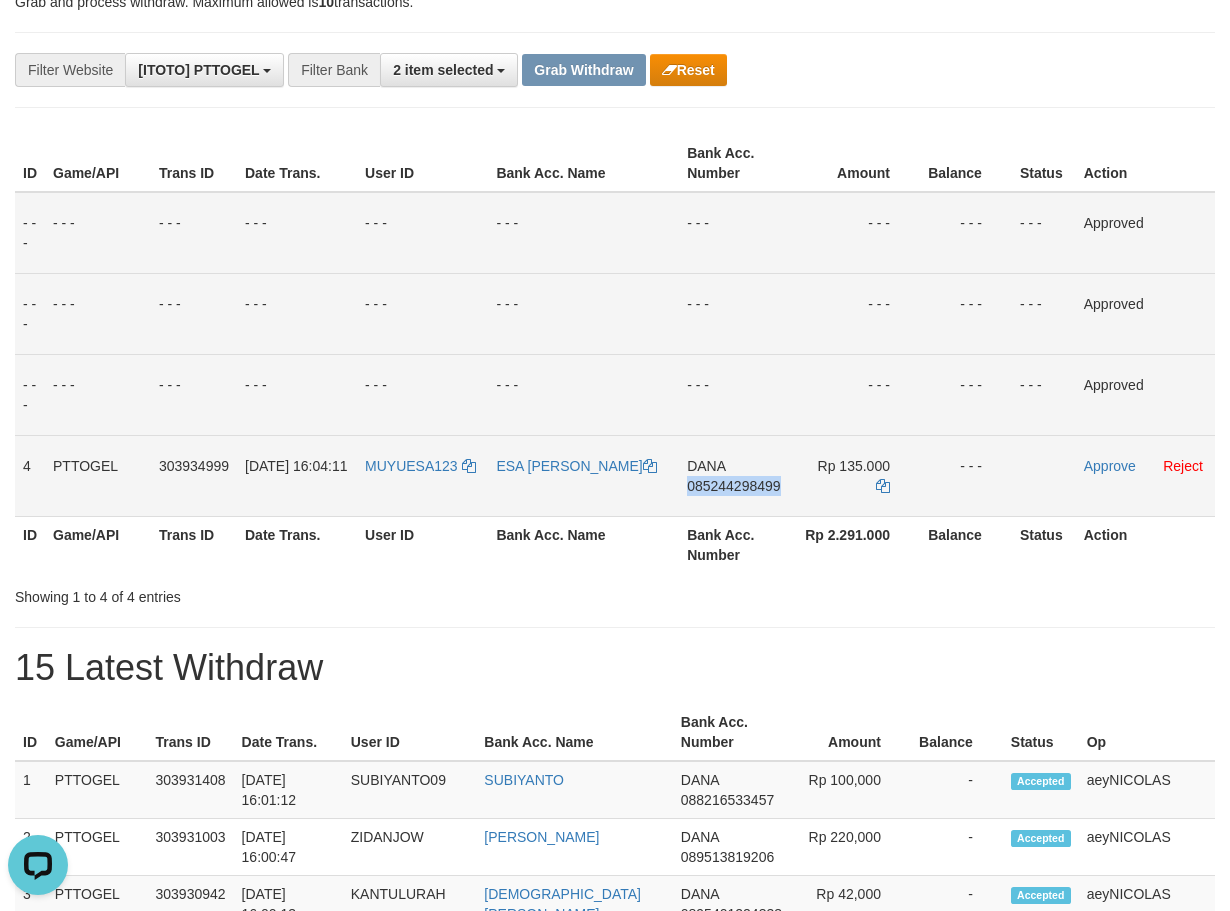 click on "085244298499" at bounding box center (733, 486) 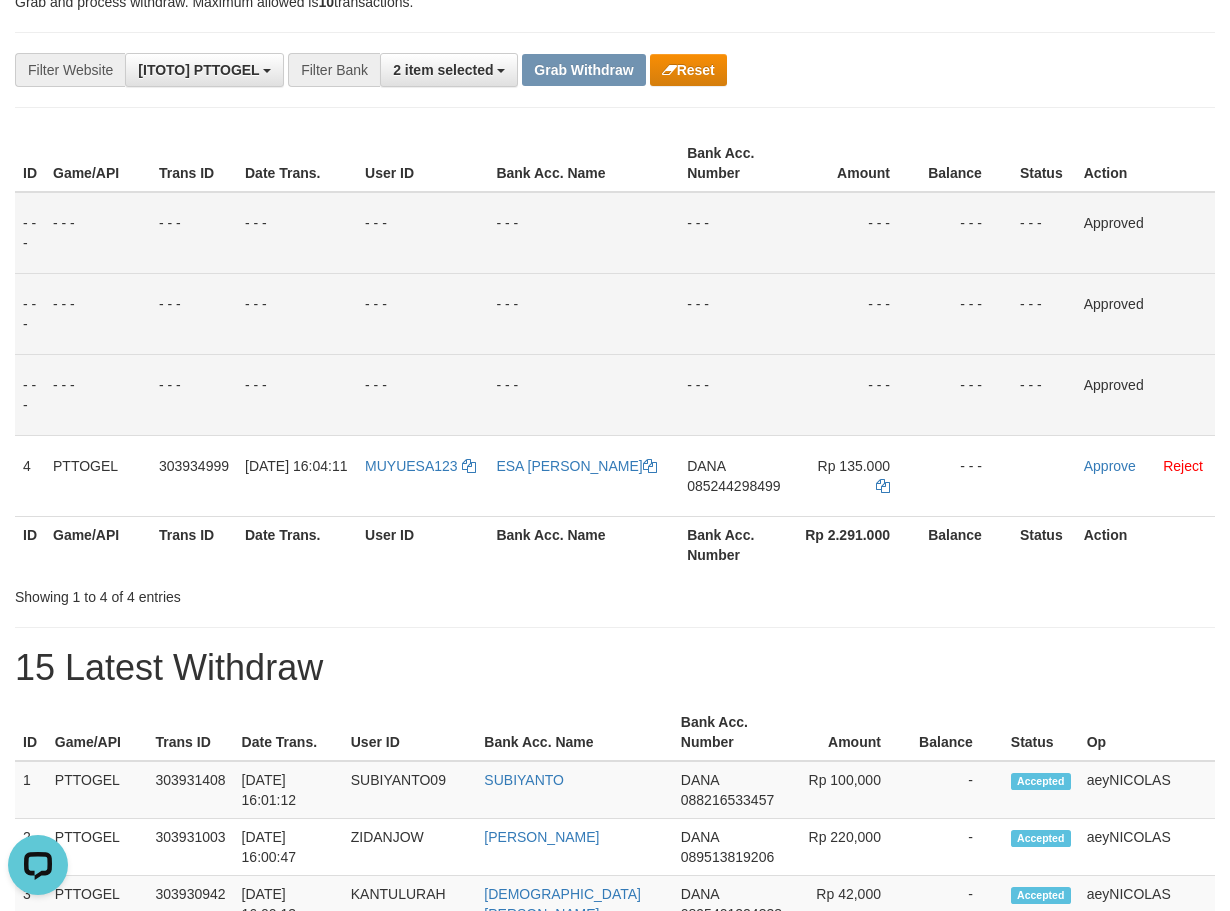 click on "**********" at bounding box center [615, 1084] 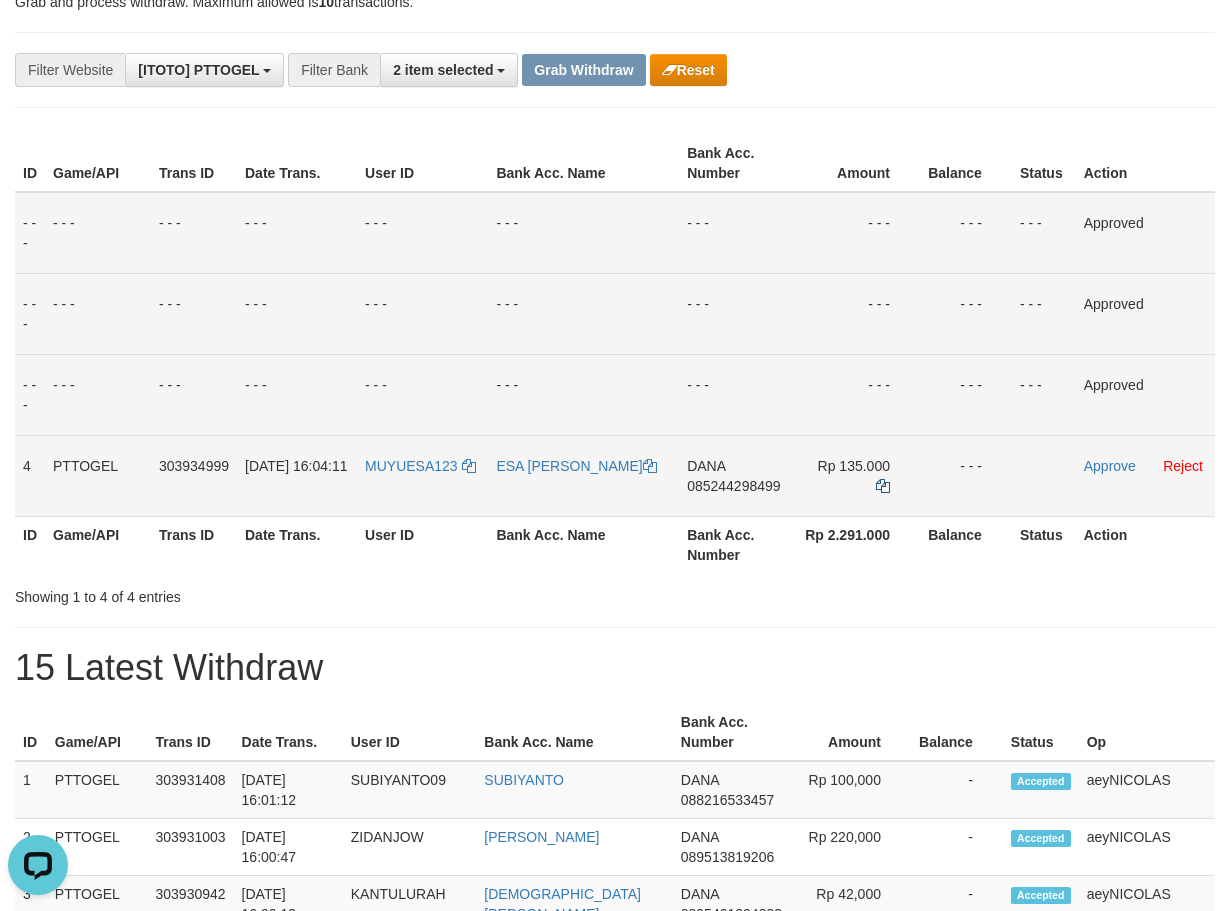 click on "Rp 135.000" at bounding box center (856, 475) 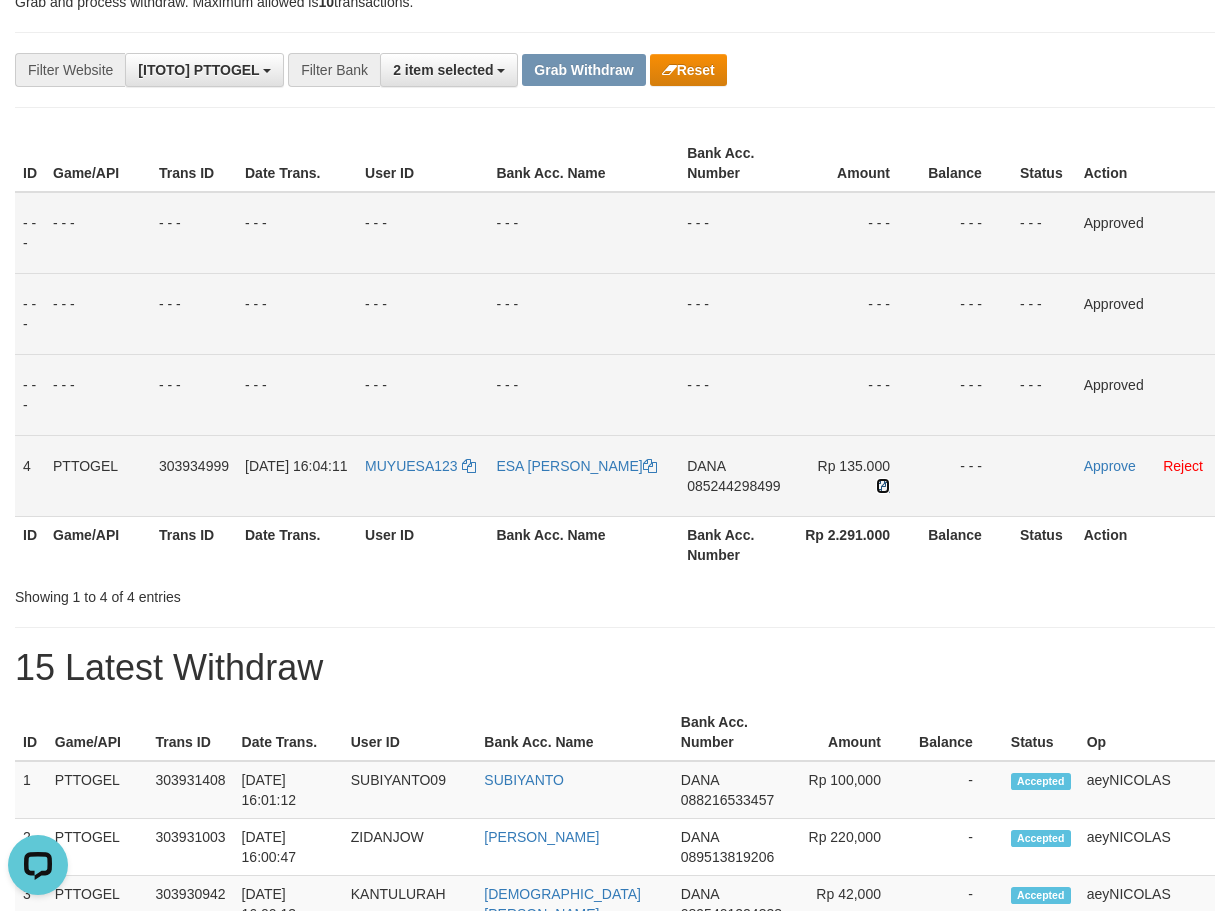click at bounding box center [883, 486] 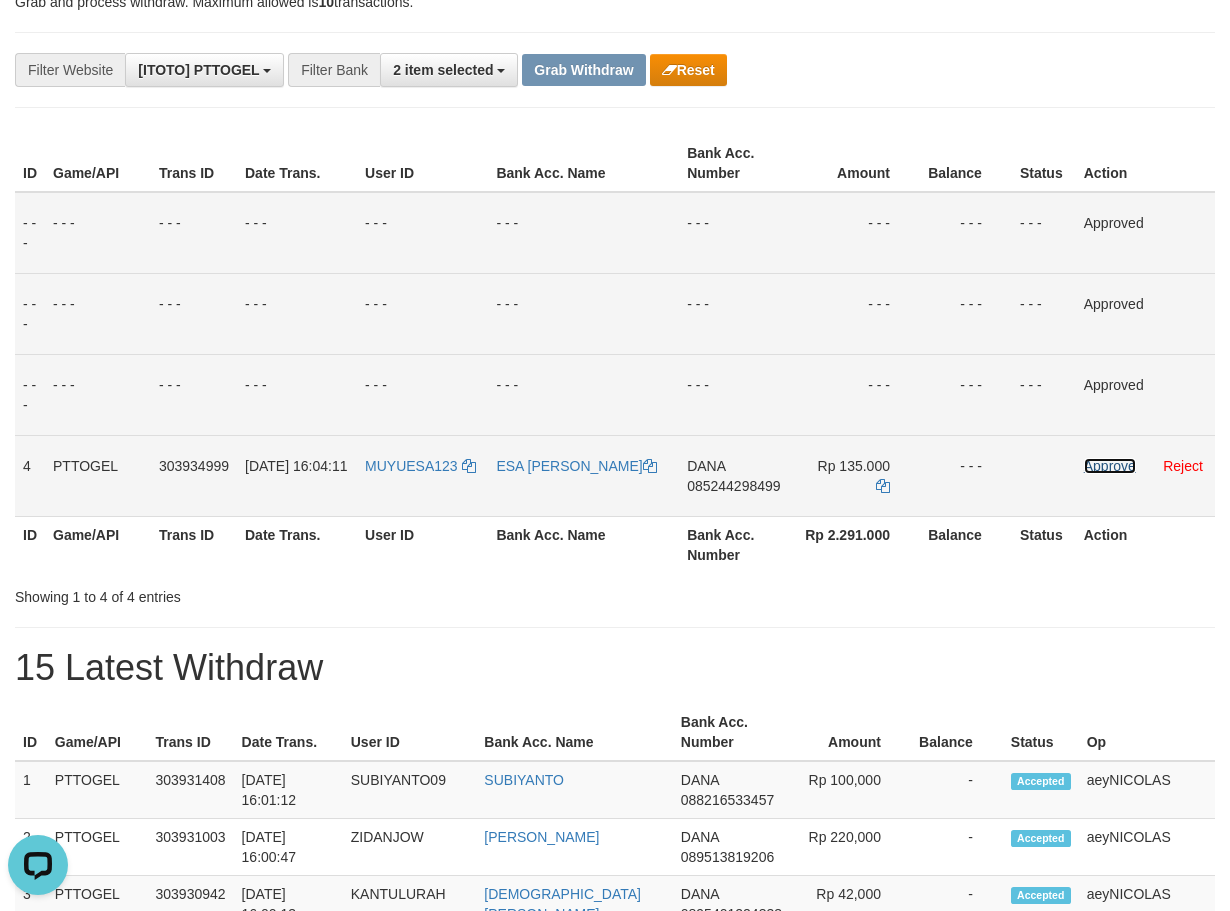 click on "Approve" at bounding box center [1110, 466] 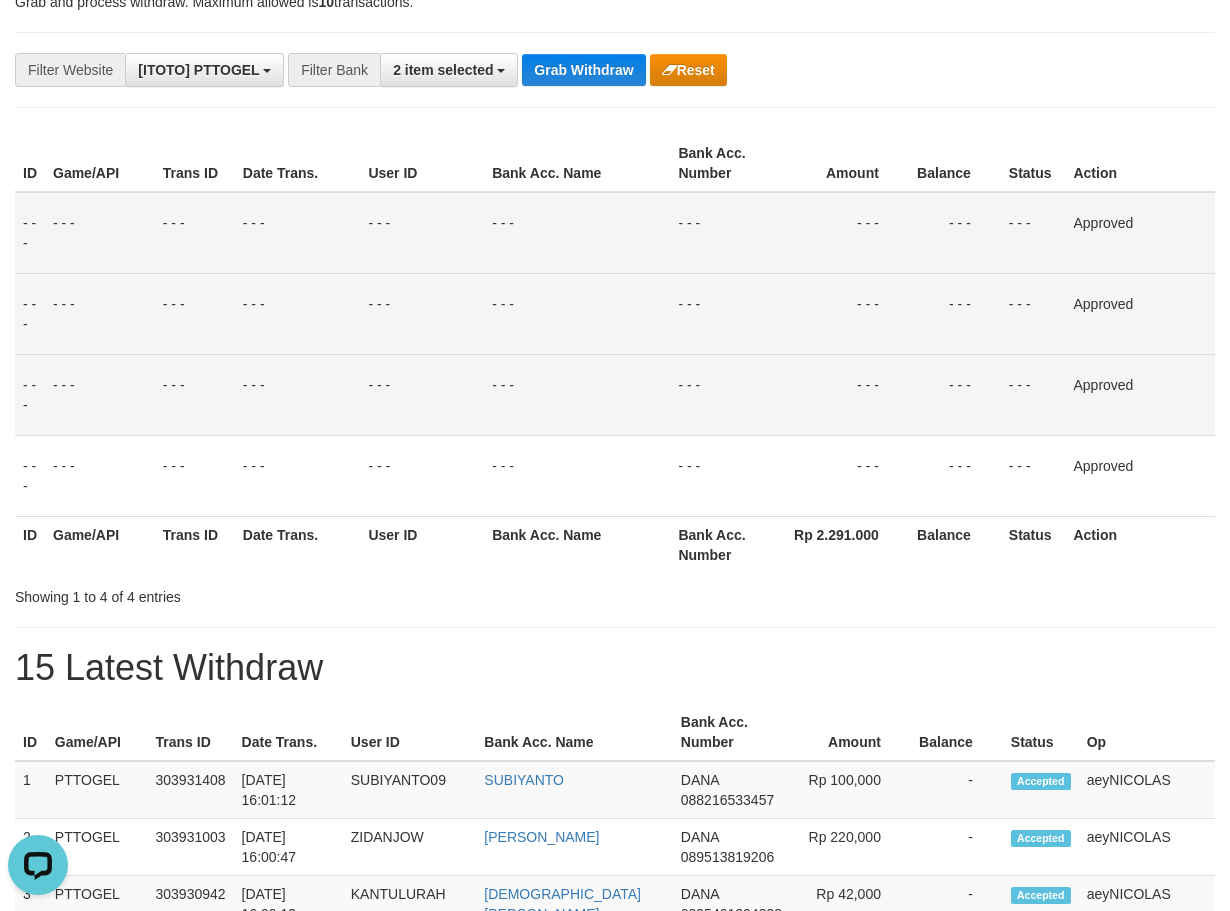click on "- - -" at bounding box center (955, 475) 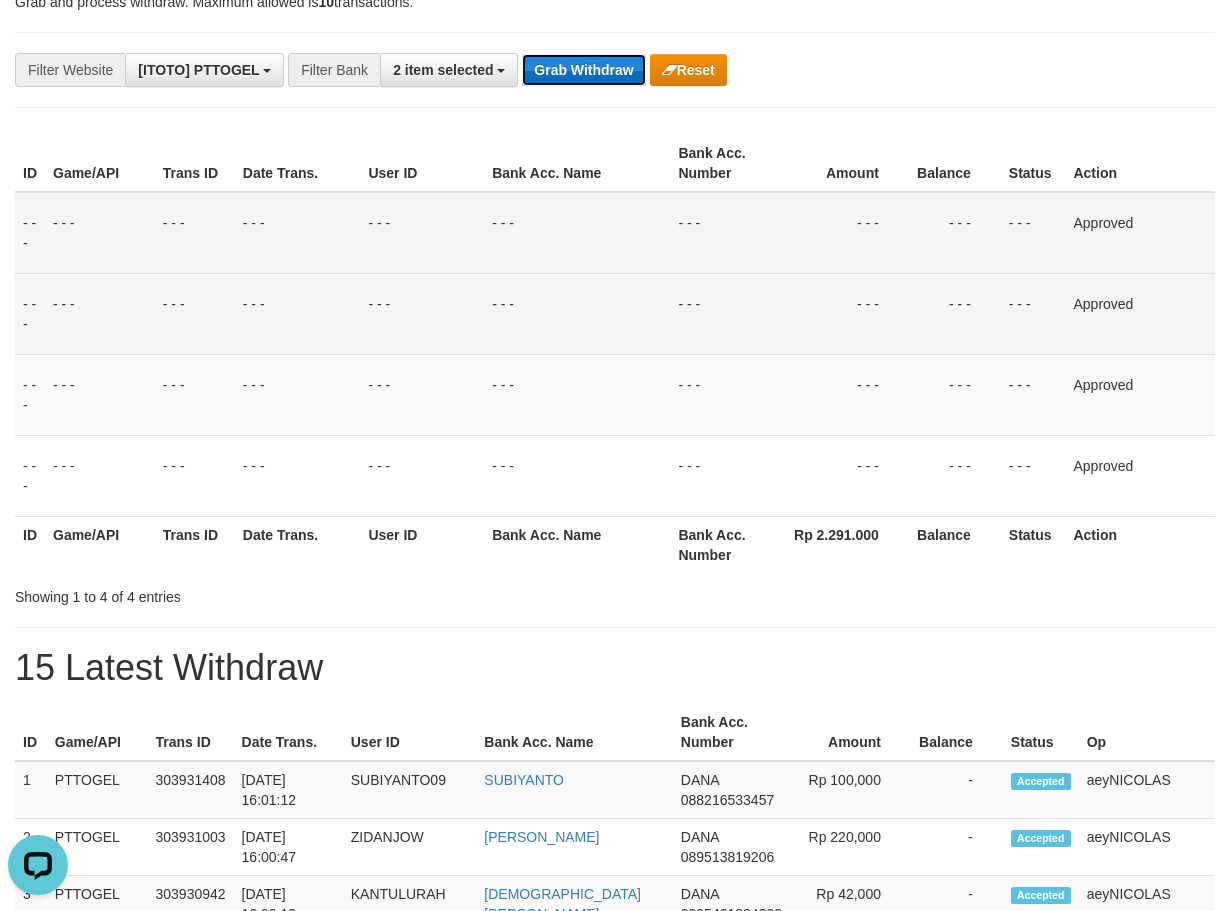 click on "Grab Withdraw" at bounding box center (583, 70) 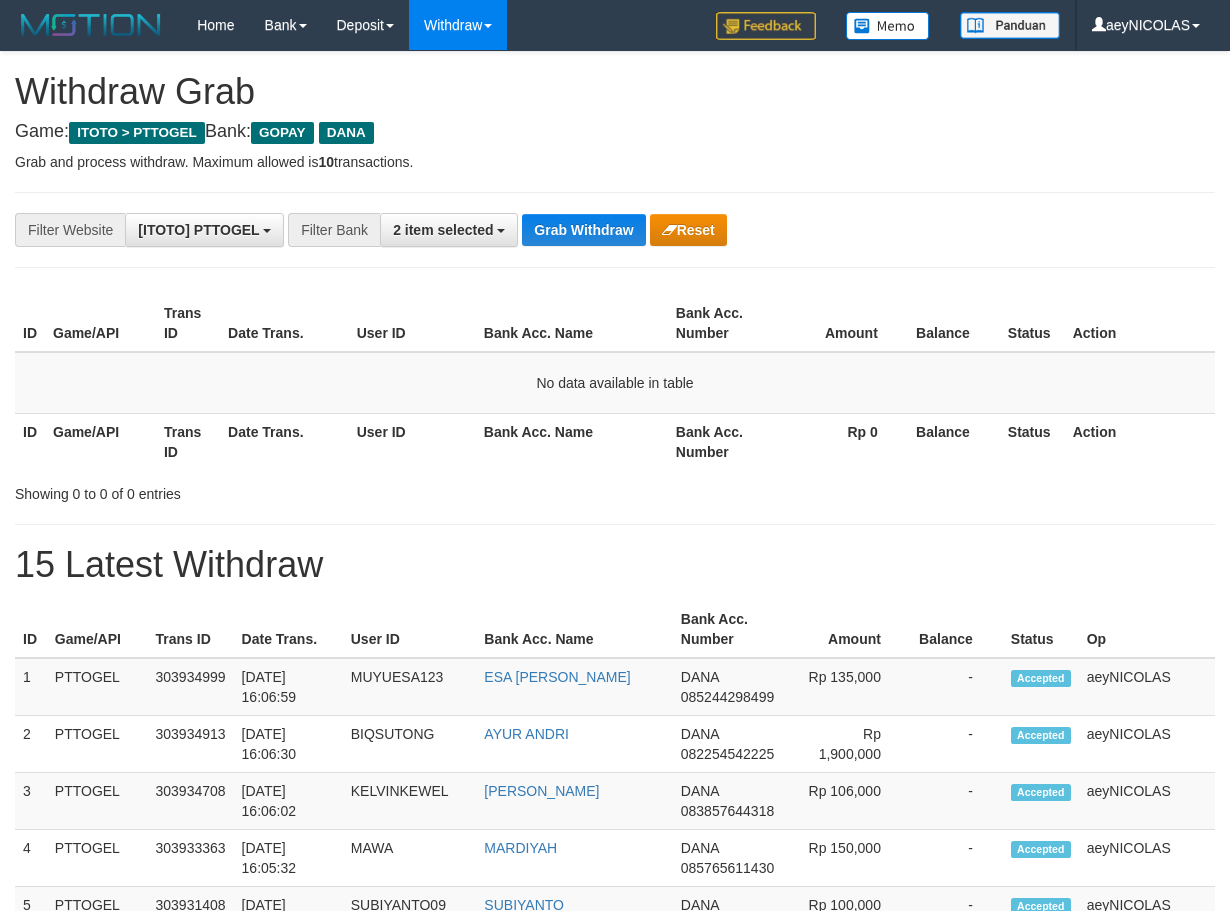 scroll, scrollTop: 0, scrollLeft: 0, axis: both 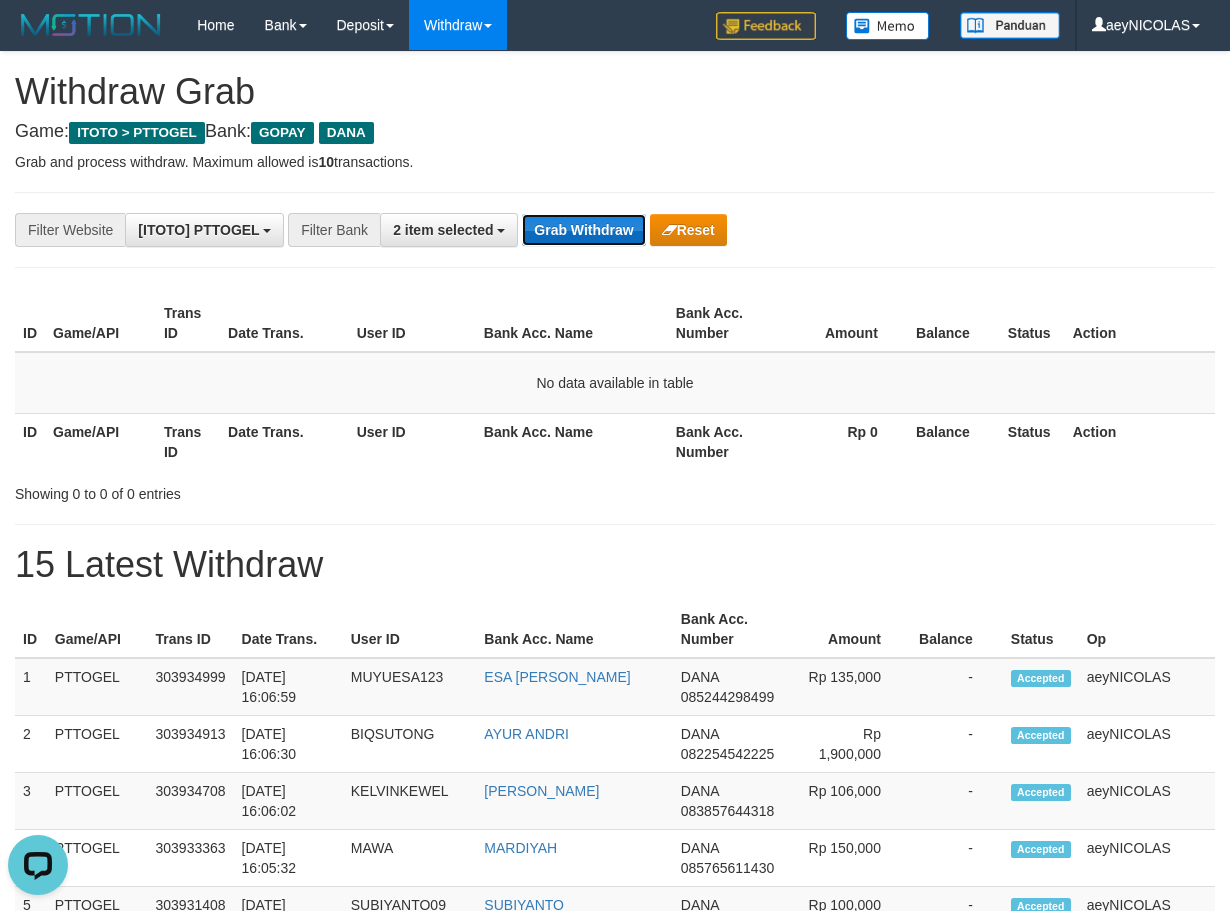 click on "Grab Withdraw" at bounding box center (583, 230) 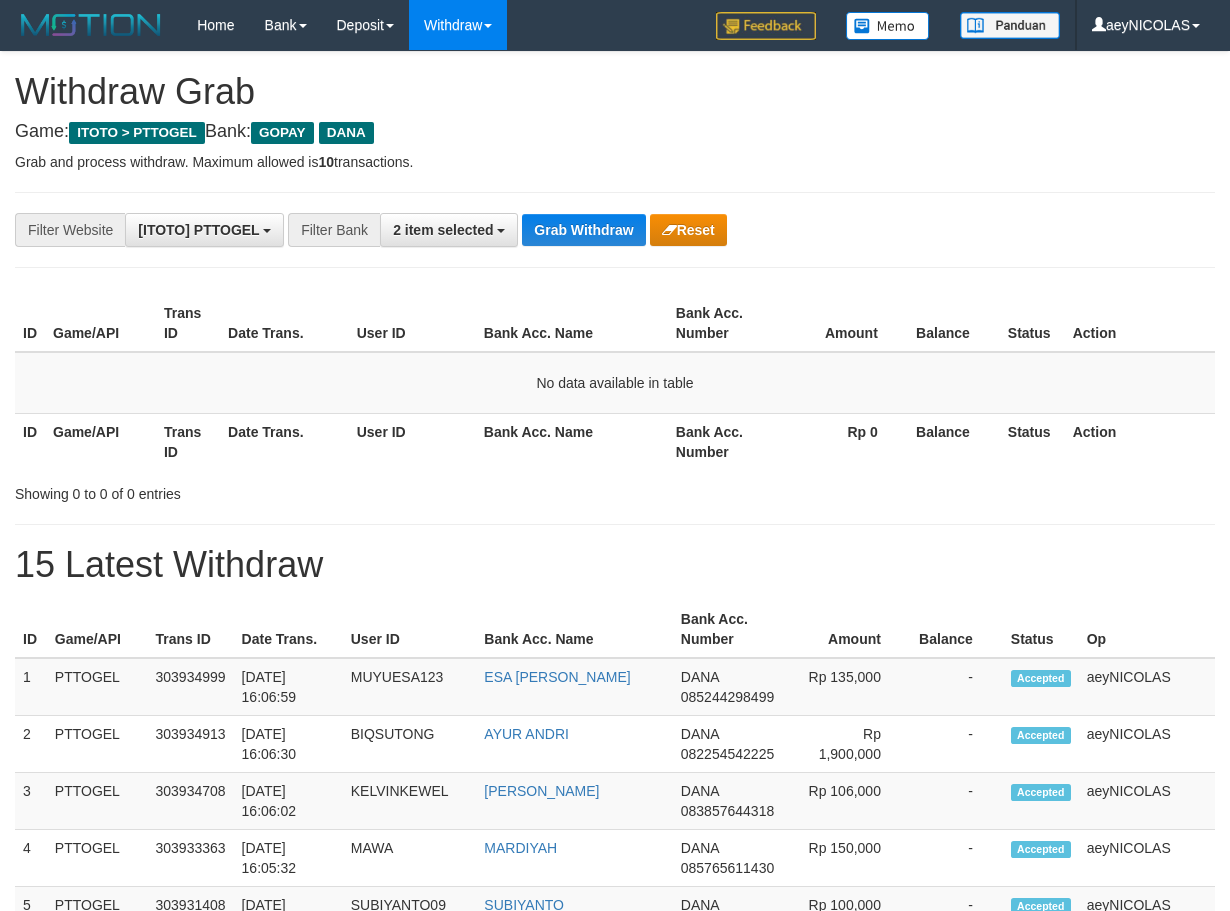 scroll, scrollTop: 0, scrollLeft: 0, axis: both 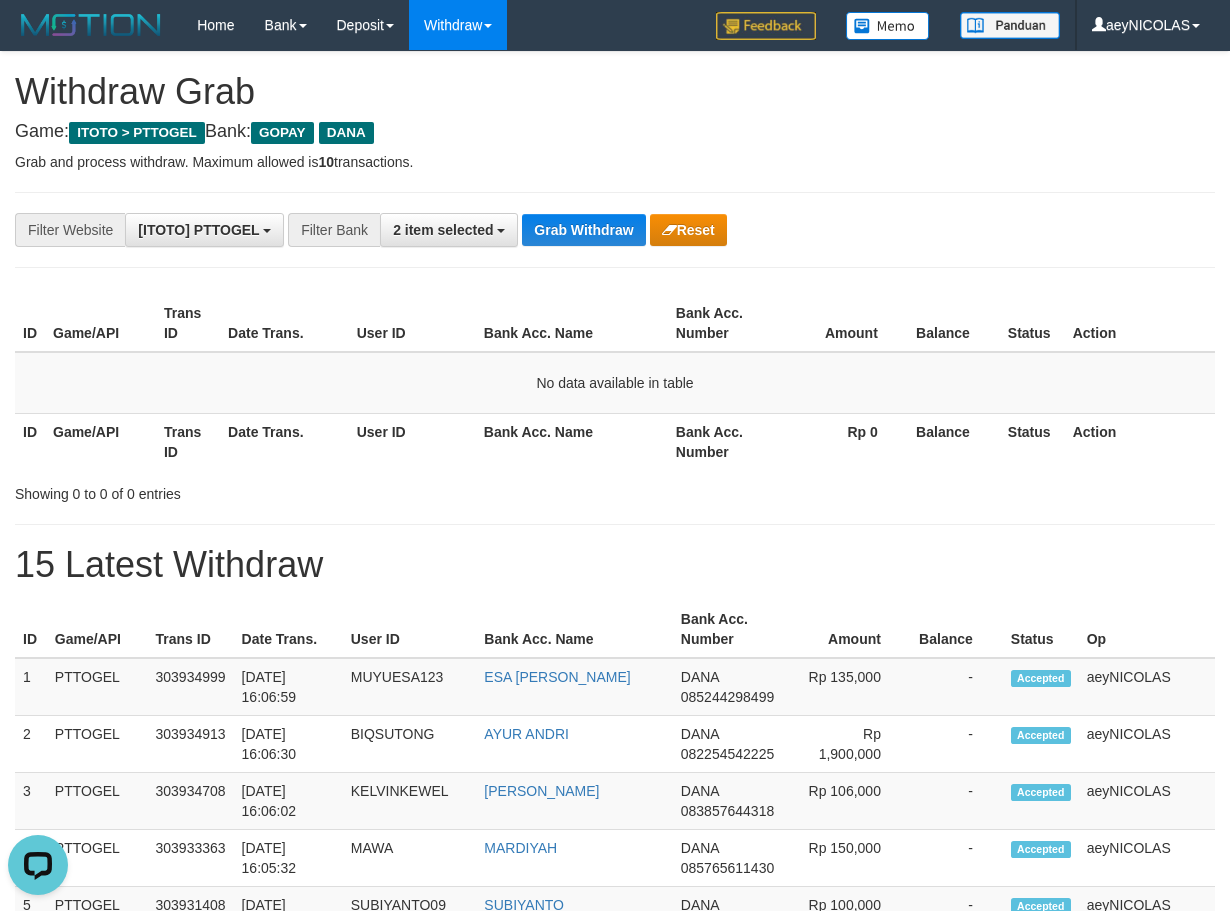 click on "Balance" at bounding box center (954, 441) 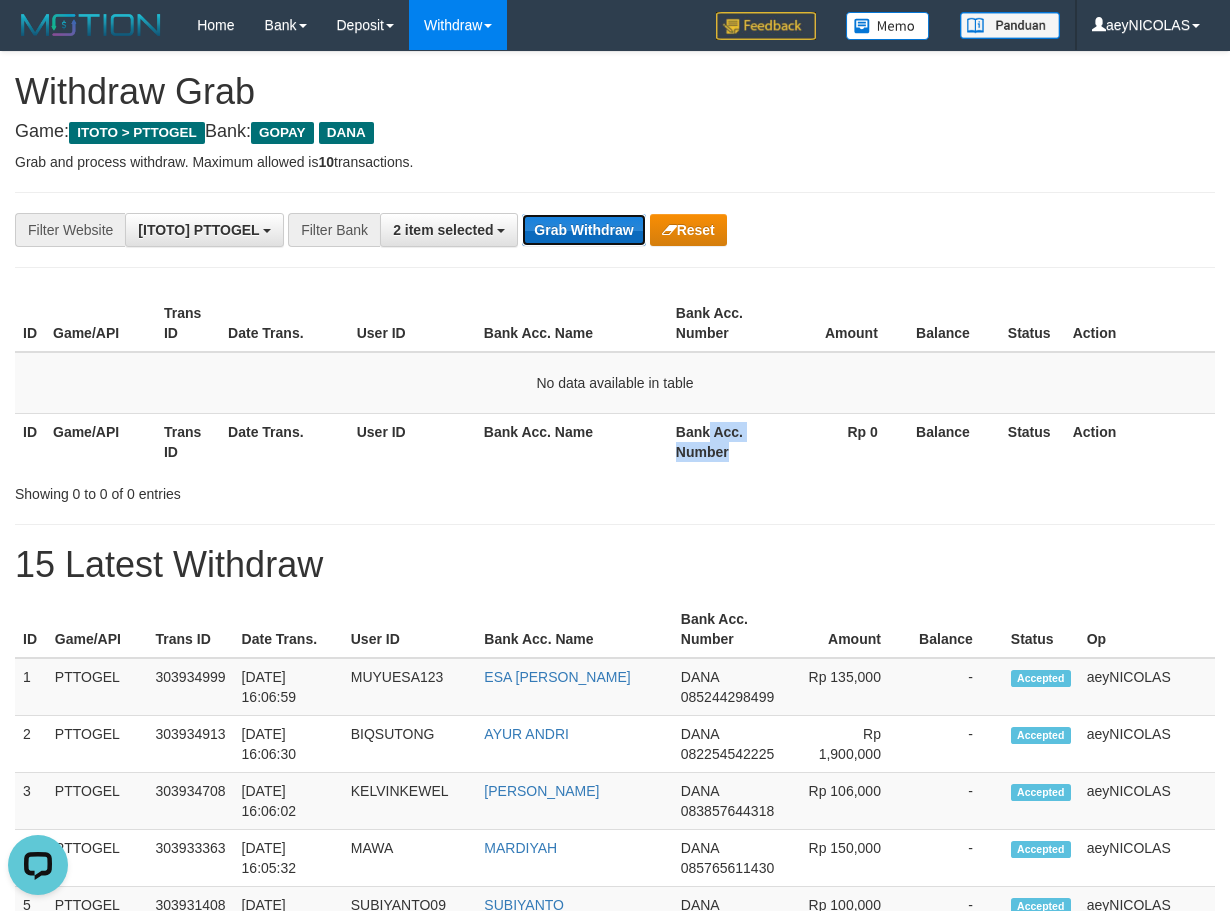 click on "Grab Withdraw" at bounding box center (583, 230) 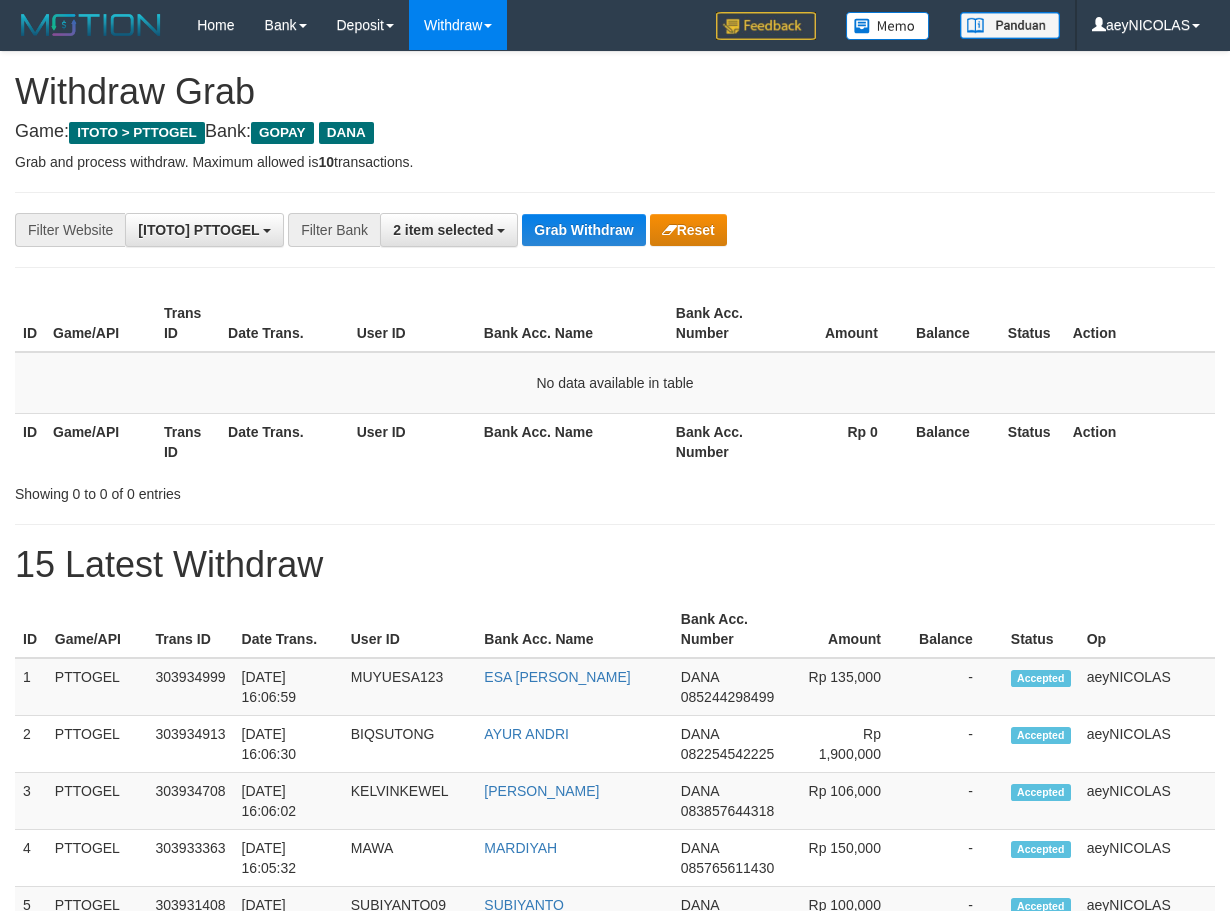 scroll, scrollTop: 0, scrollLeft: 0, axis: both 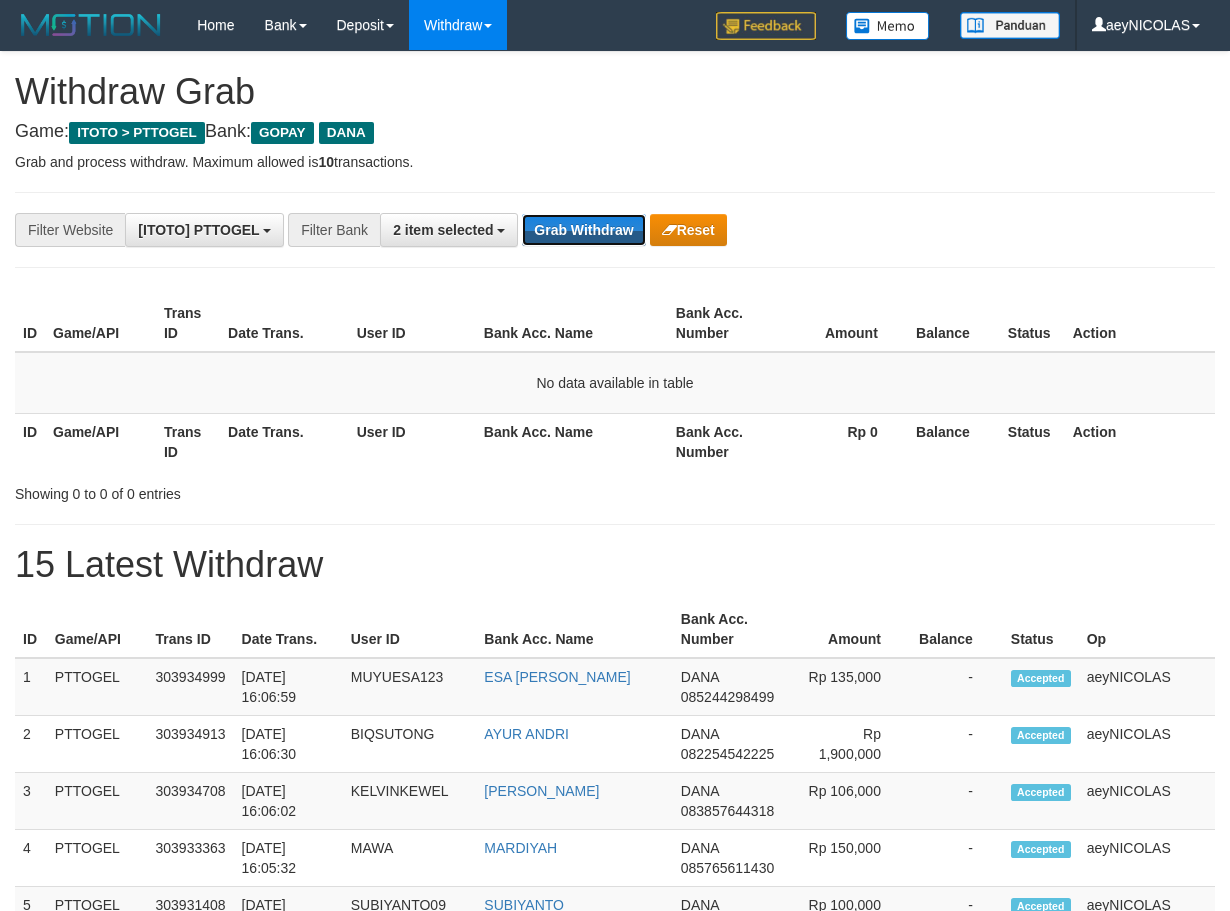 click on "Grab Withdraw" at bounding box center [583, 230] 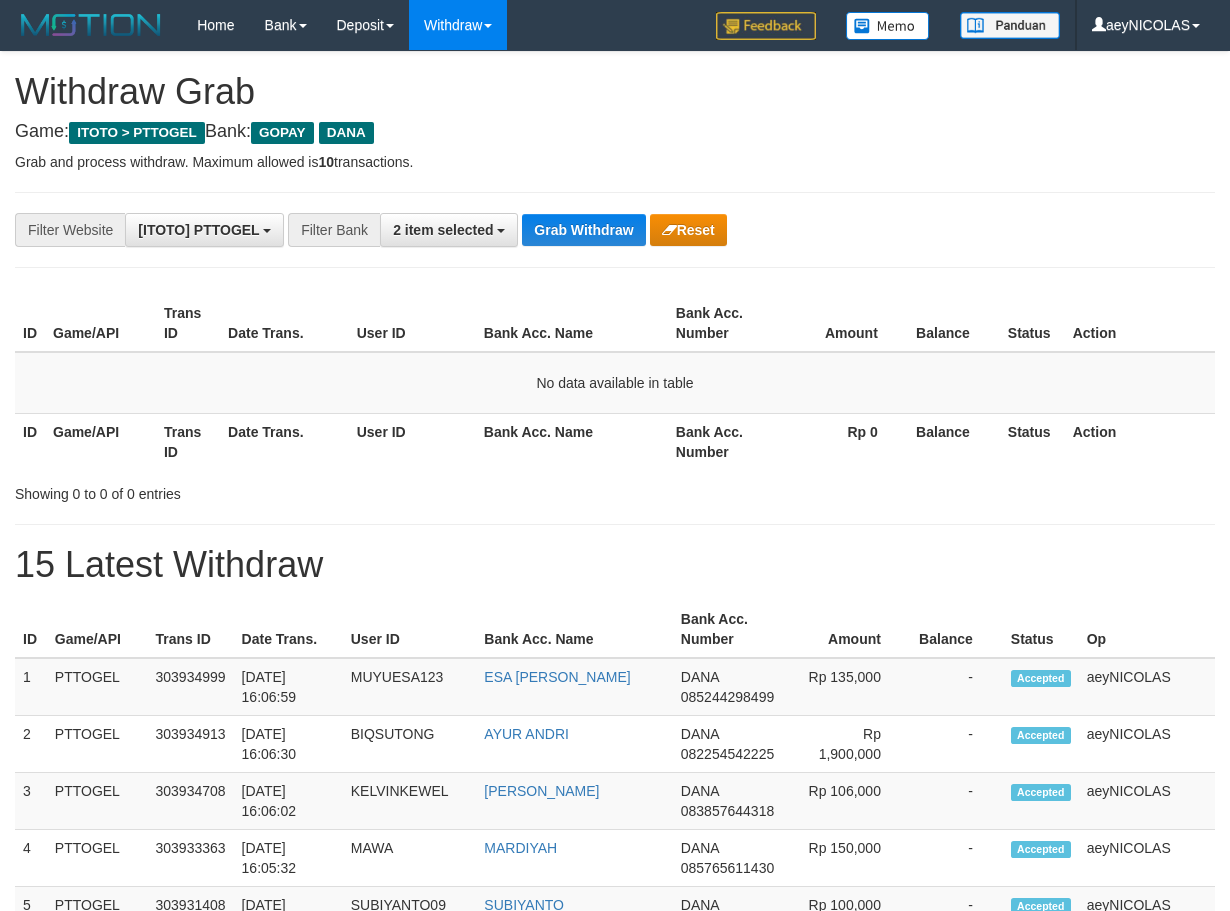 scroll, scrollTop: 0, scrollLeft: 0, axis: both 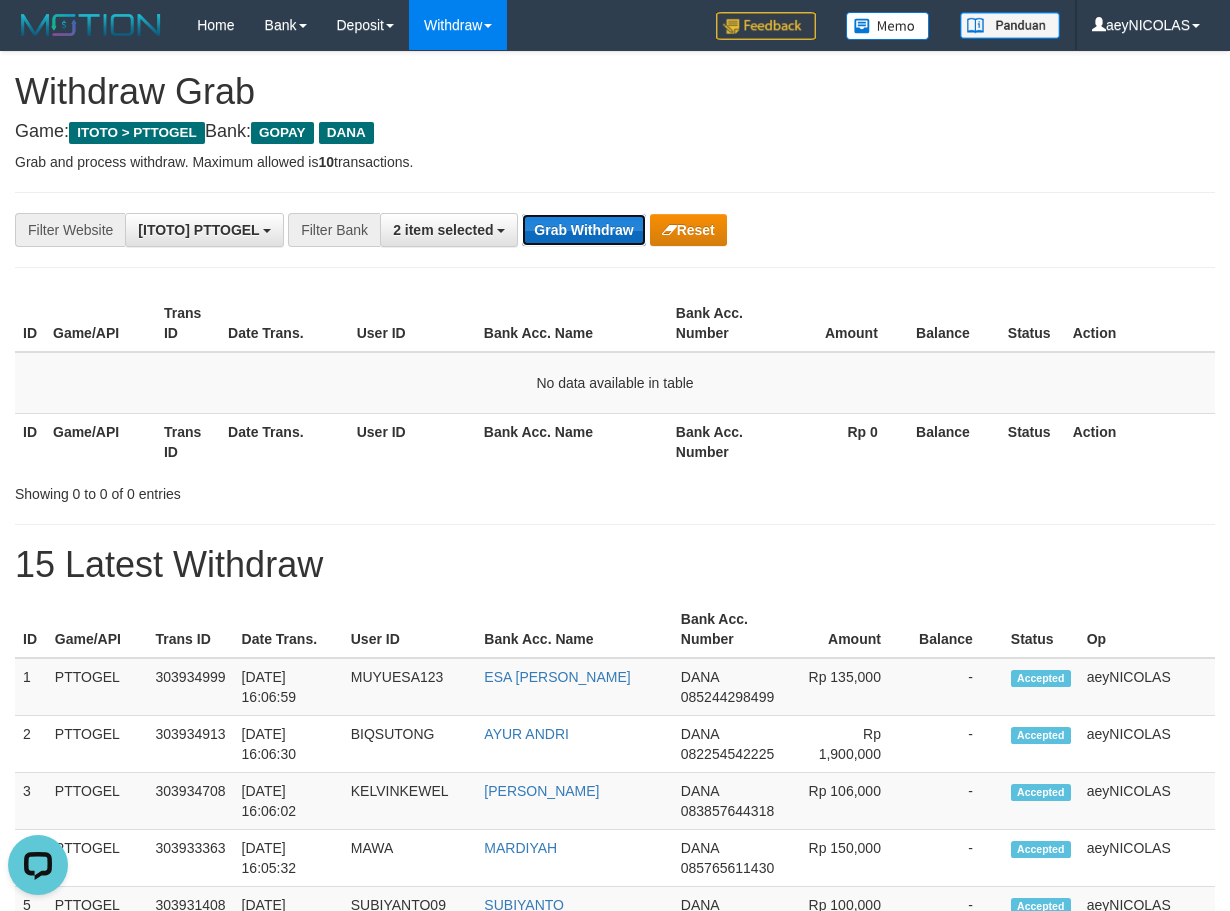 click on "Grab Withdraw" at bounding box center (583, 230) 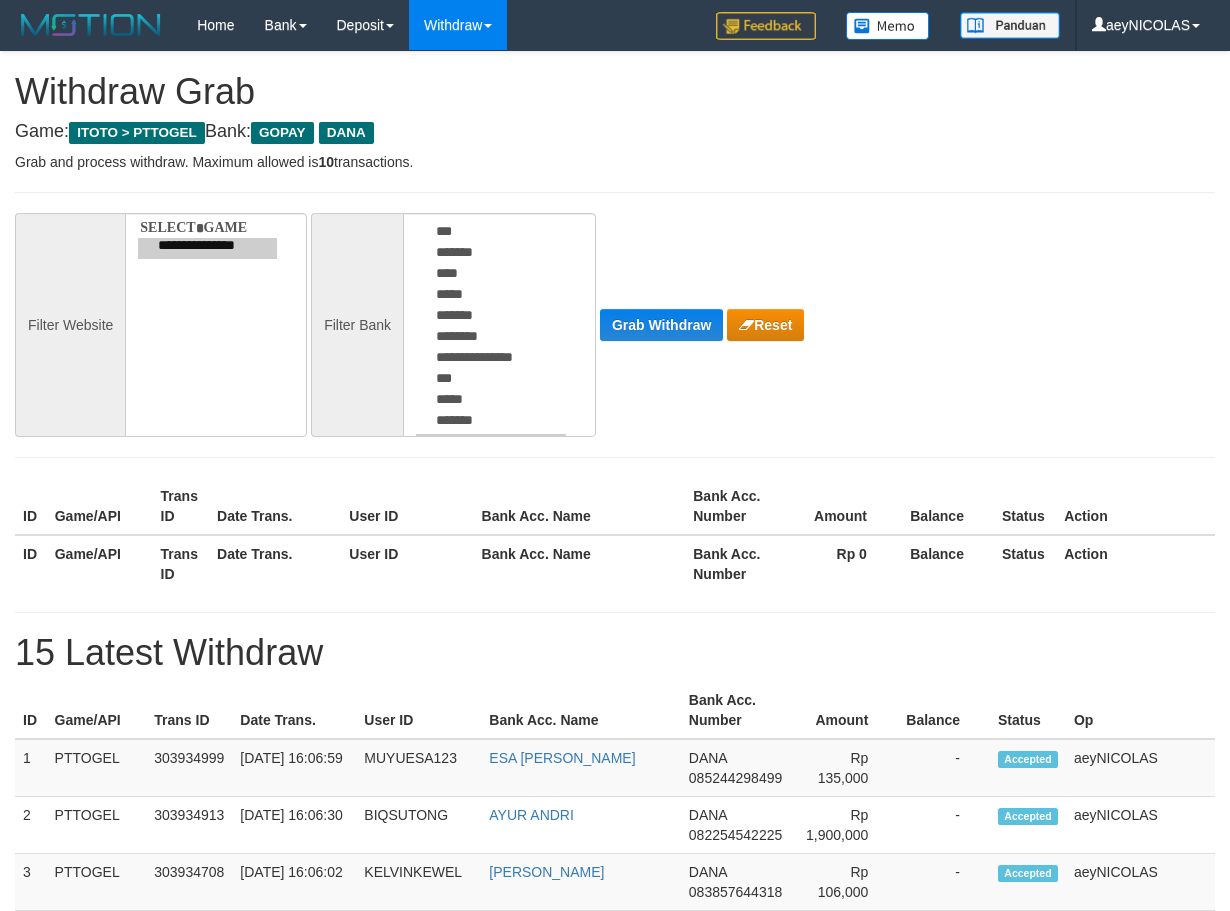 scroll, scrollTop: 0, scrollLeft: 0, axis: both 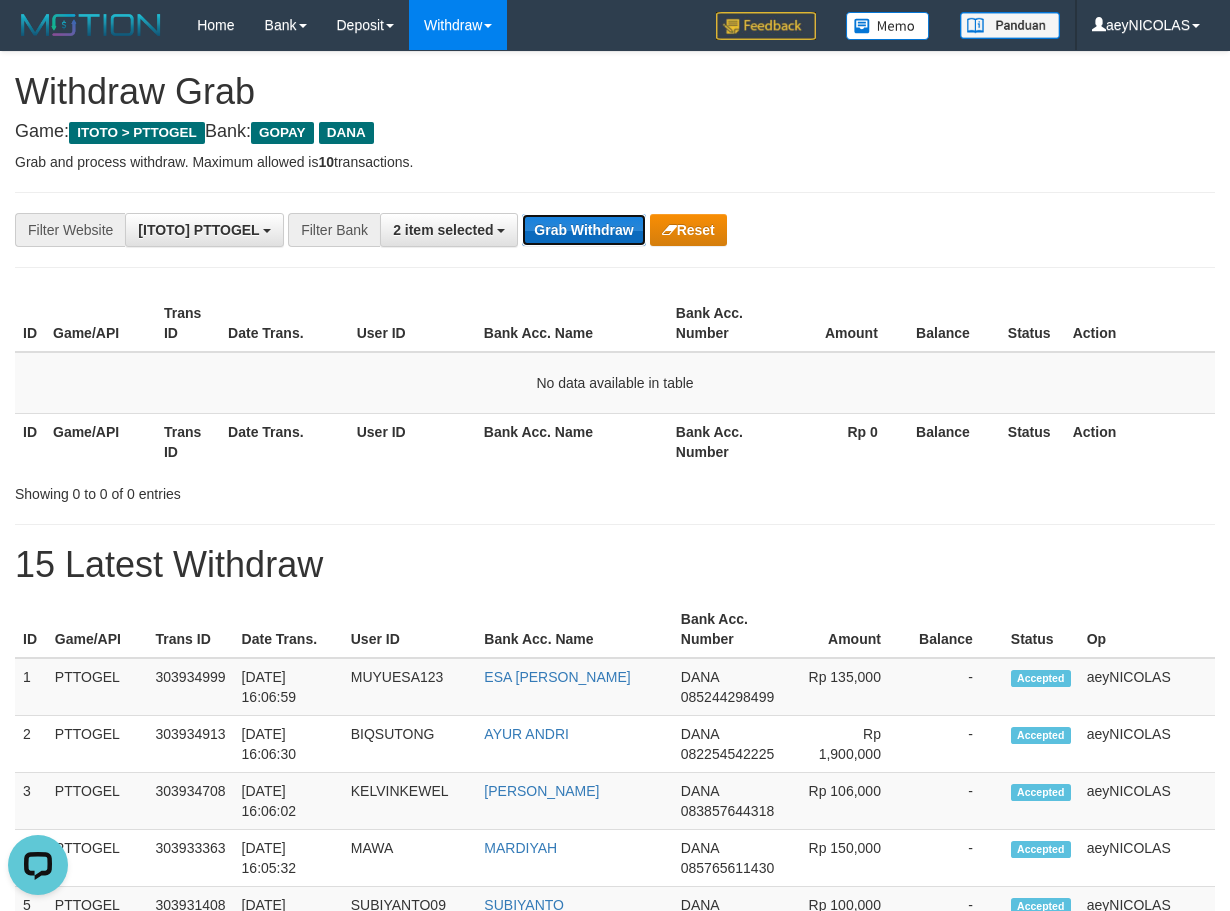 click on "Grab Withdraw" at bounding box center (583, 230) 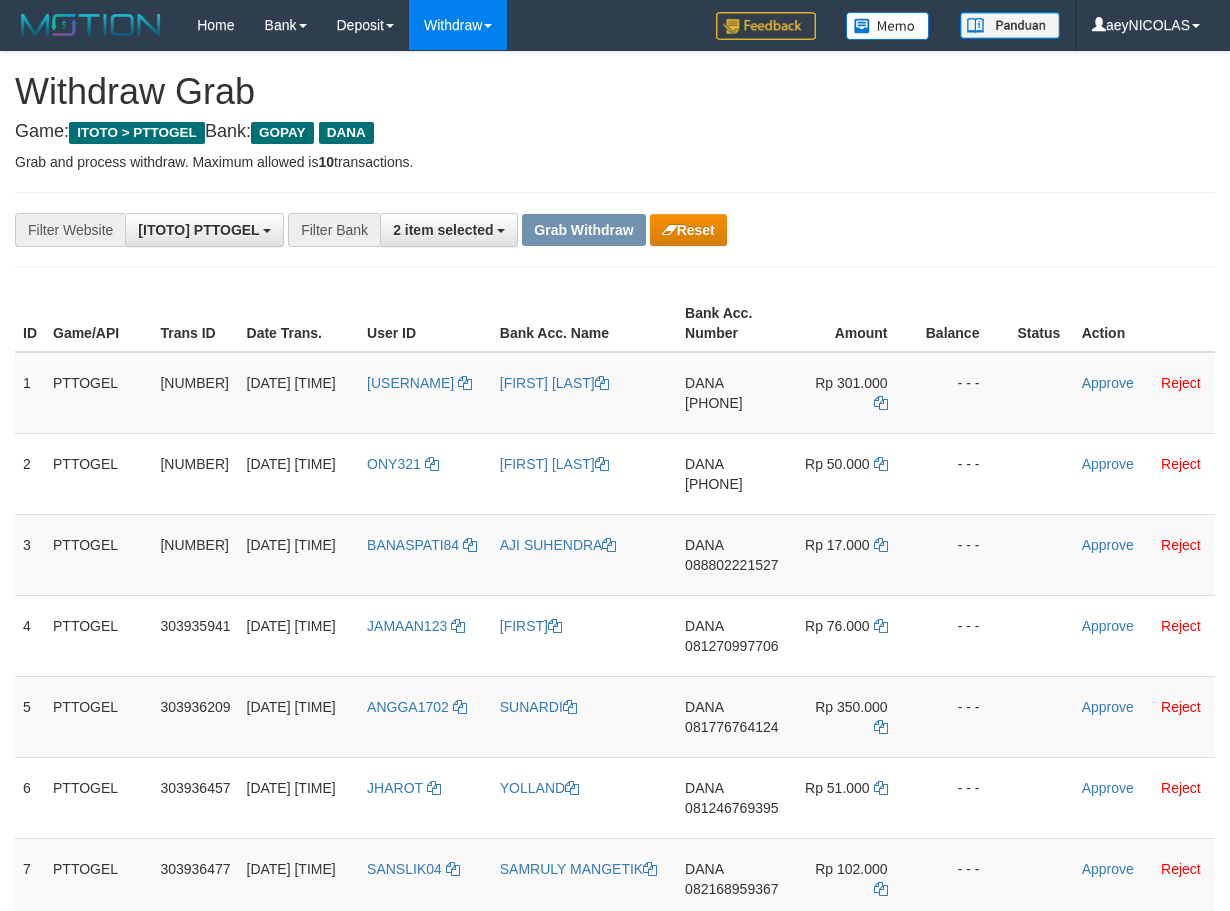 scroll, scrollTop: 0, scrollLeft: 0, axis: both 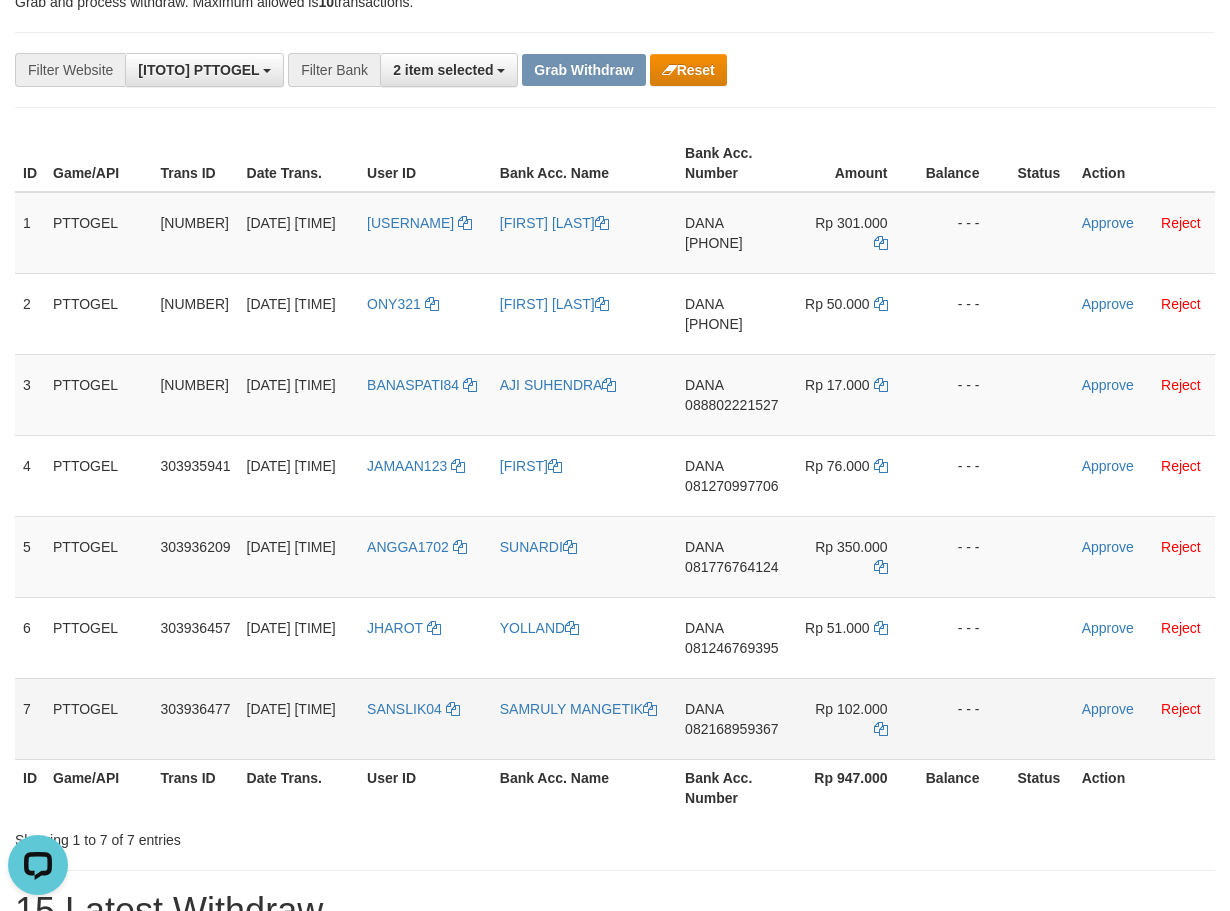 drag, startPoint x: 417, startPoint y: 255, endPoint x: 878, endPoint y: 737, distance: 666.96704 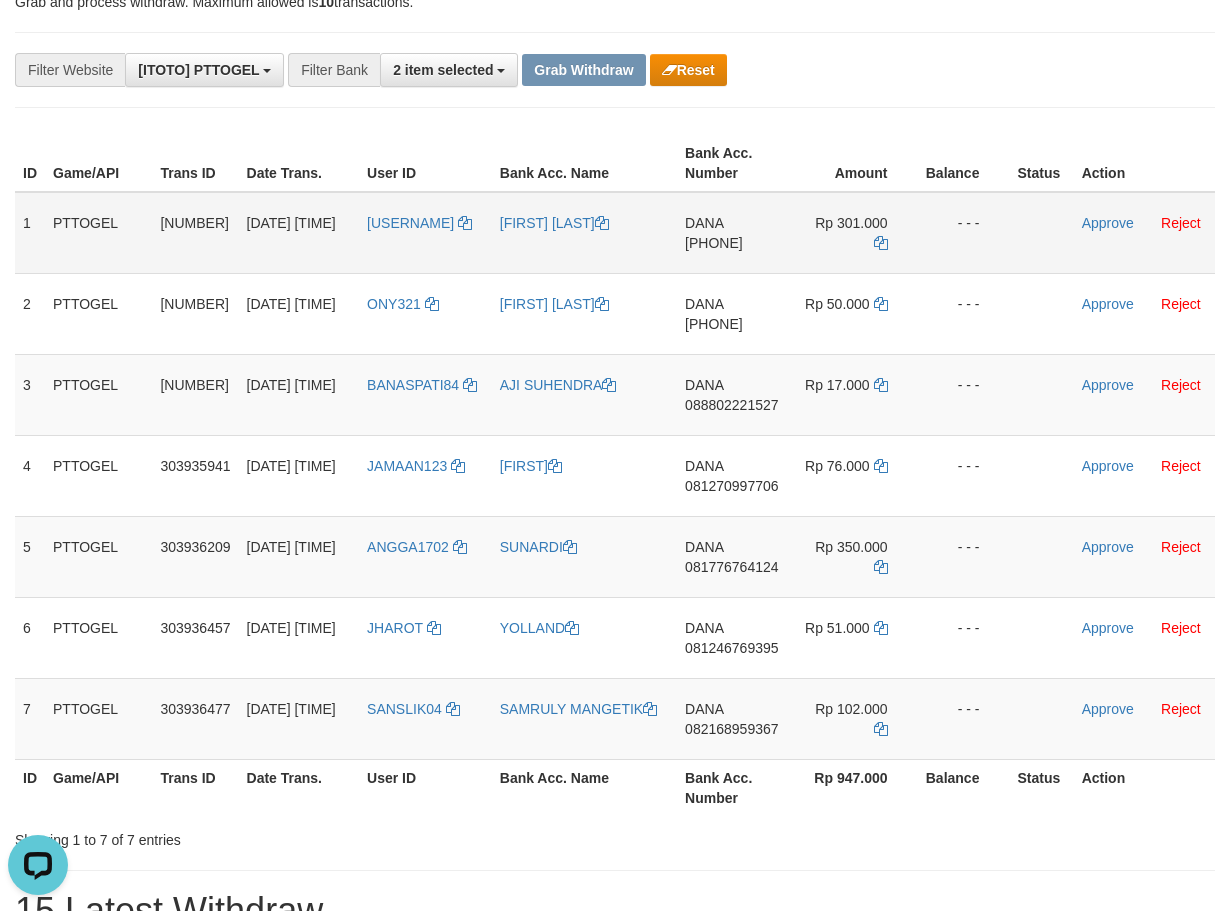click on "[PHONE]" at bounding box center (714, 243) 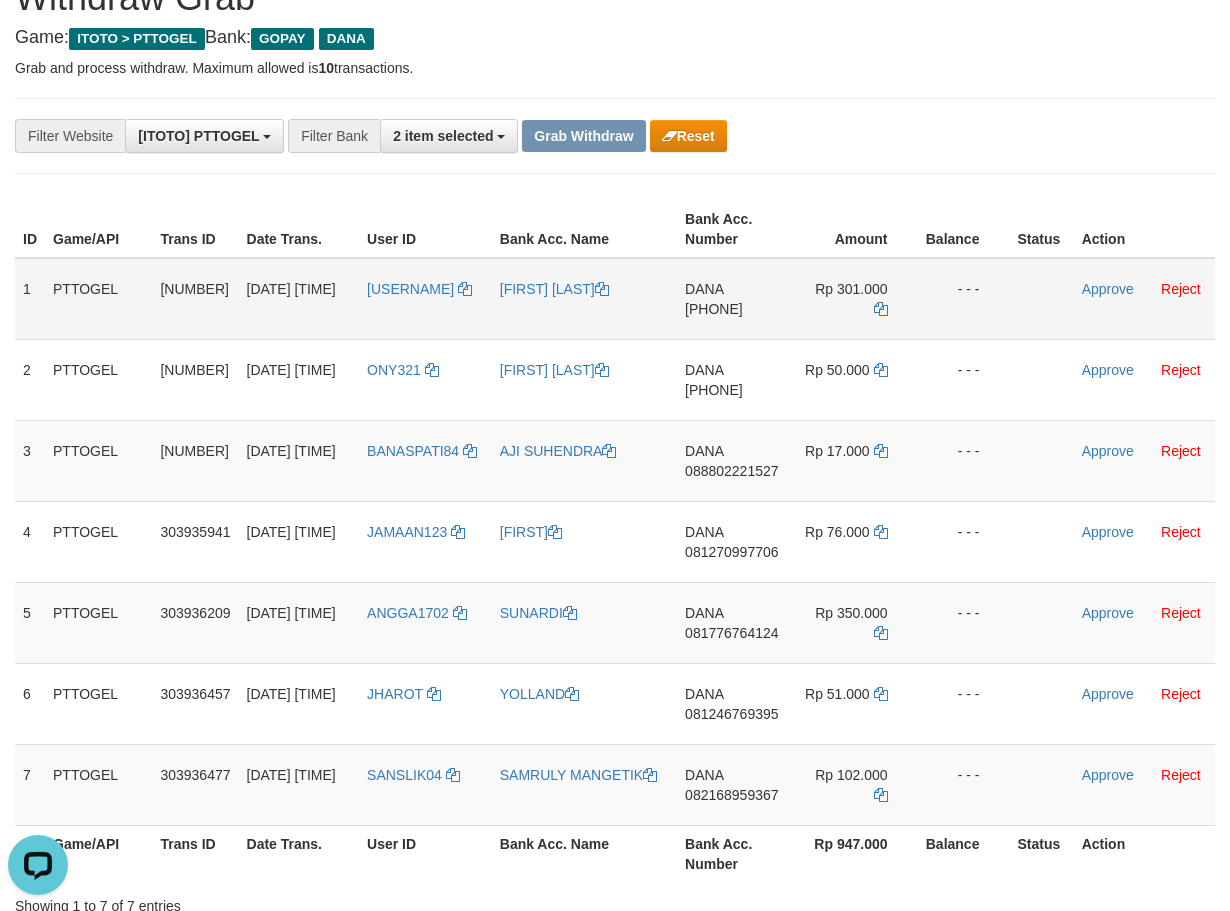 scroll, scrollTop: 0, scrollLeft: 0, axis: both 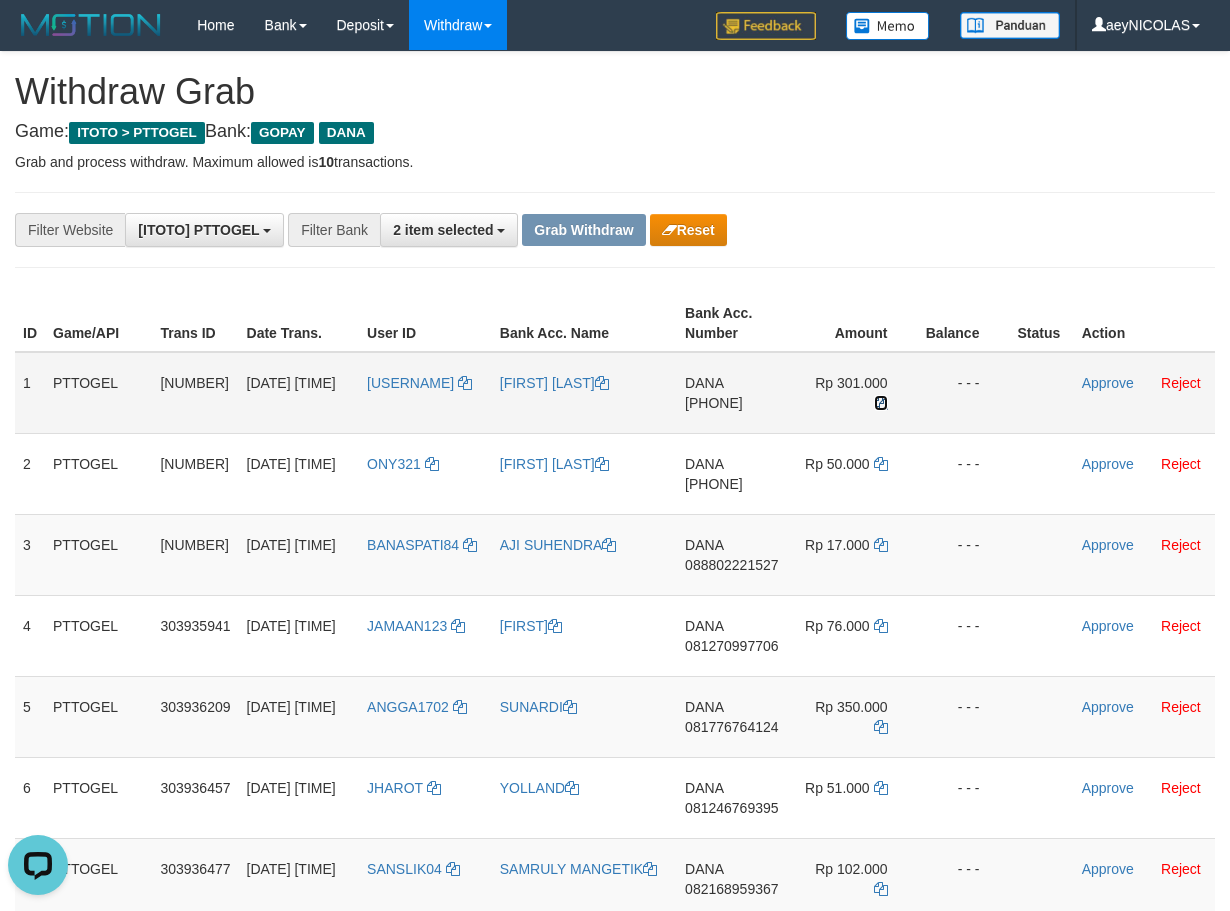 click at bounding box center [881, 403] 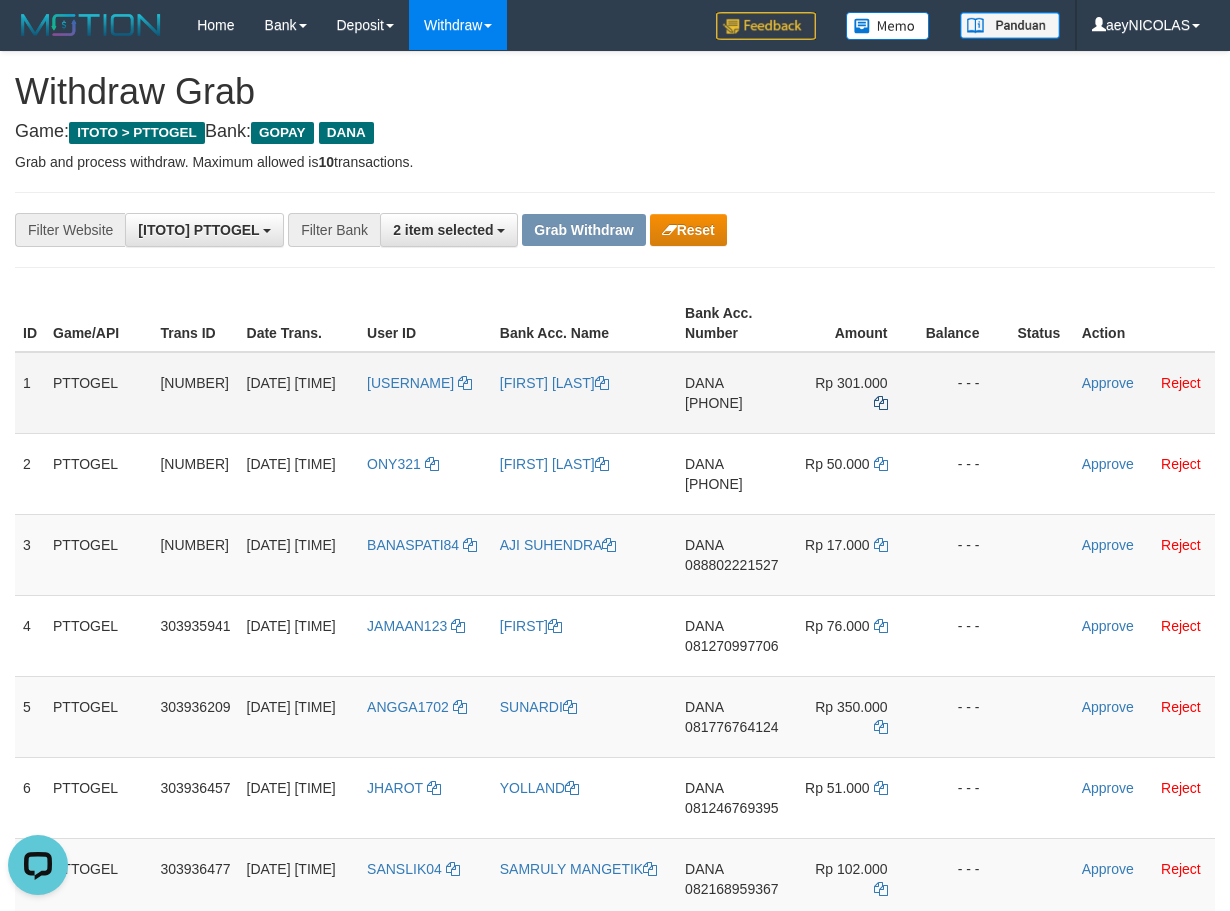 copy on "[PHONE]" 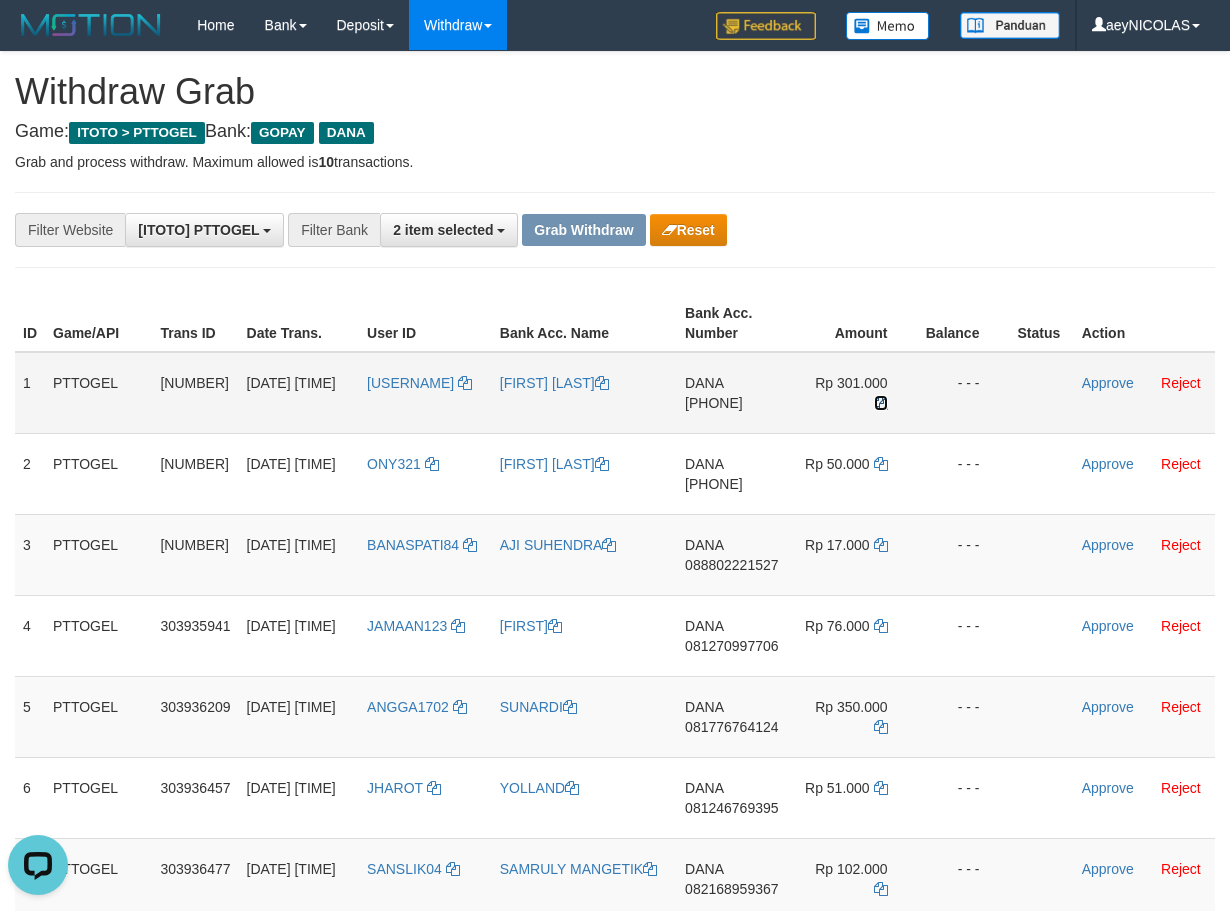 click at bounding box center [881, 403] 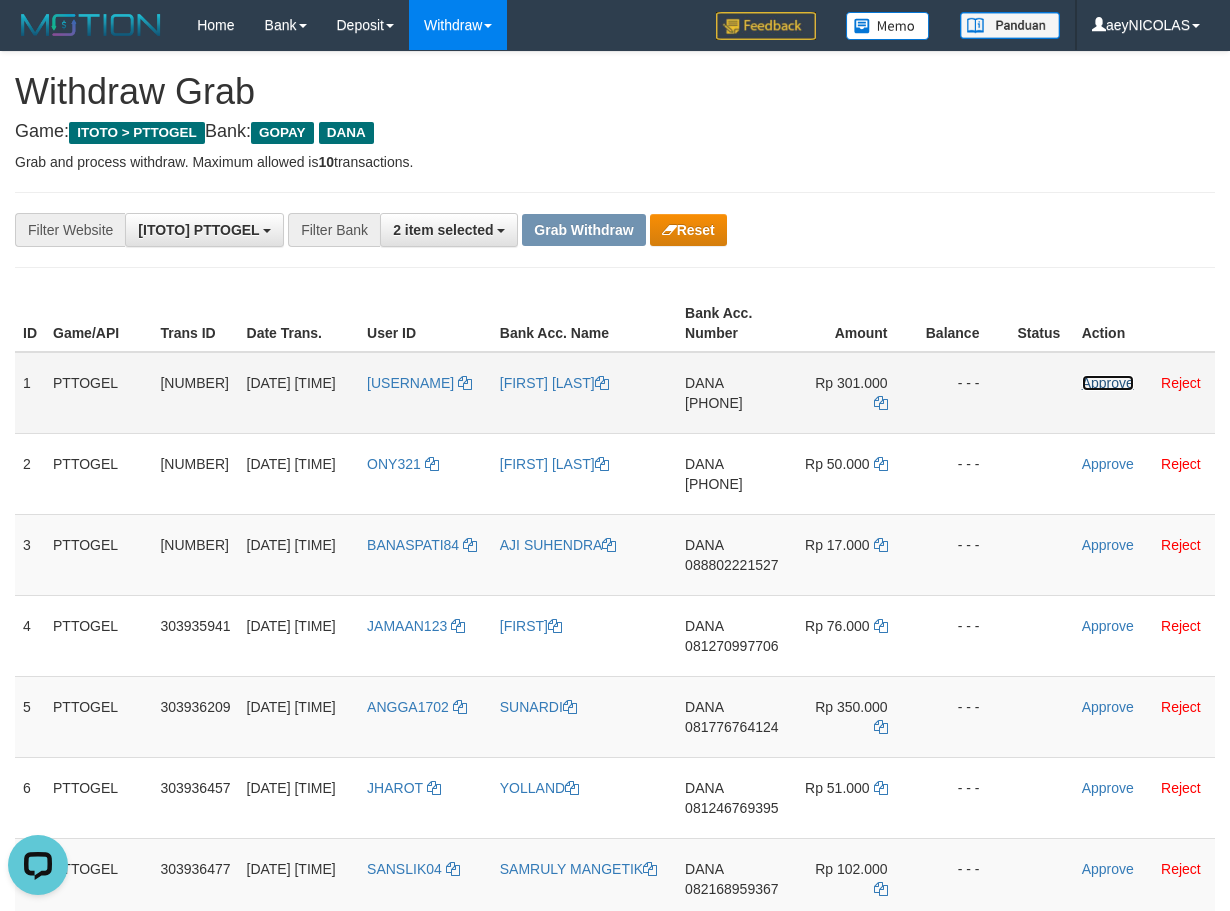 click on "Approve" at bounding box center (1108, 383) 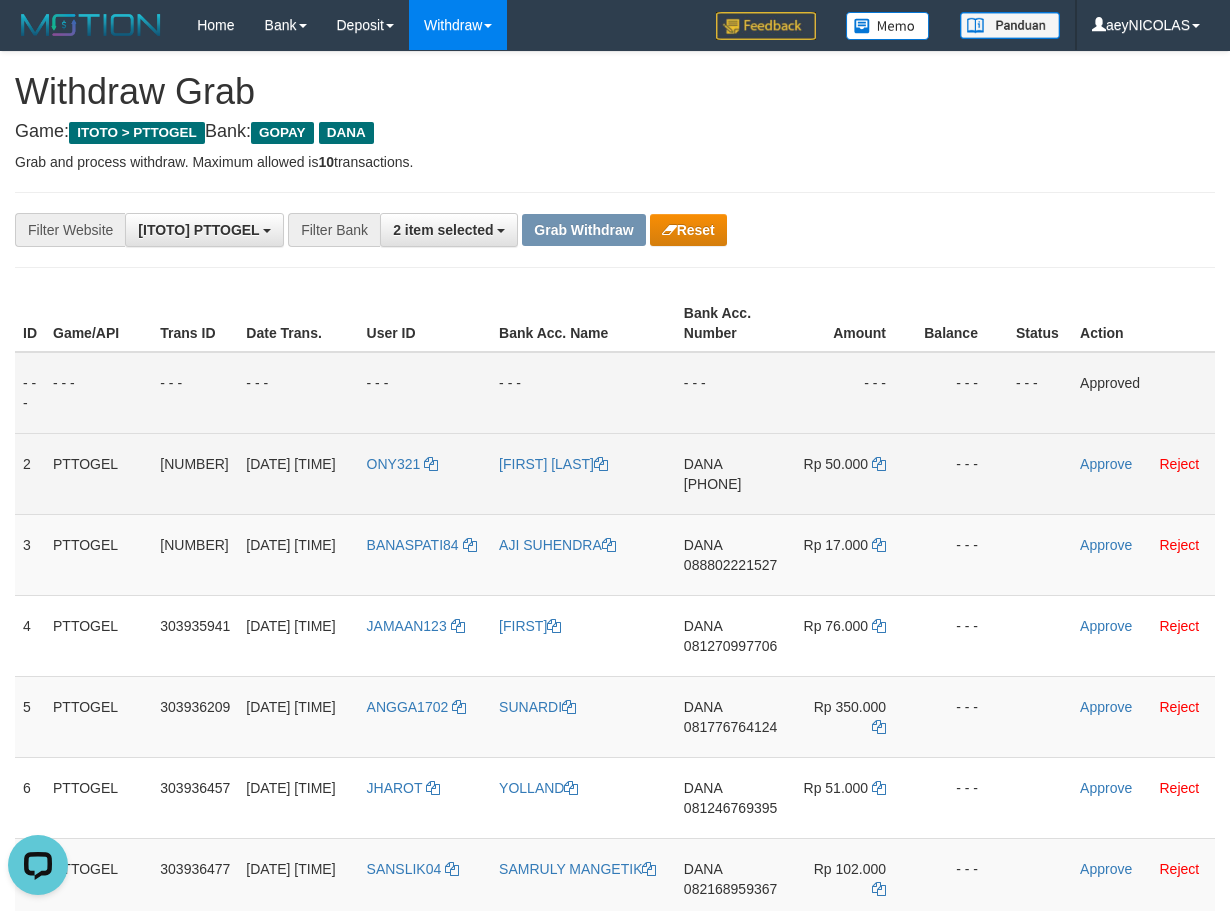 click on "[PHONE]" at bounding box center [713, 484] 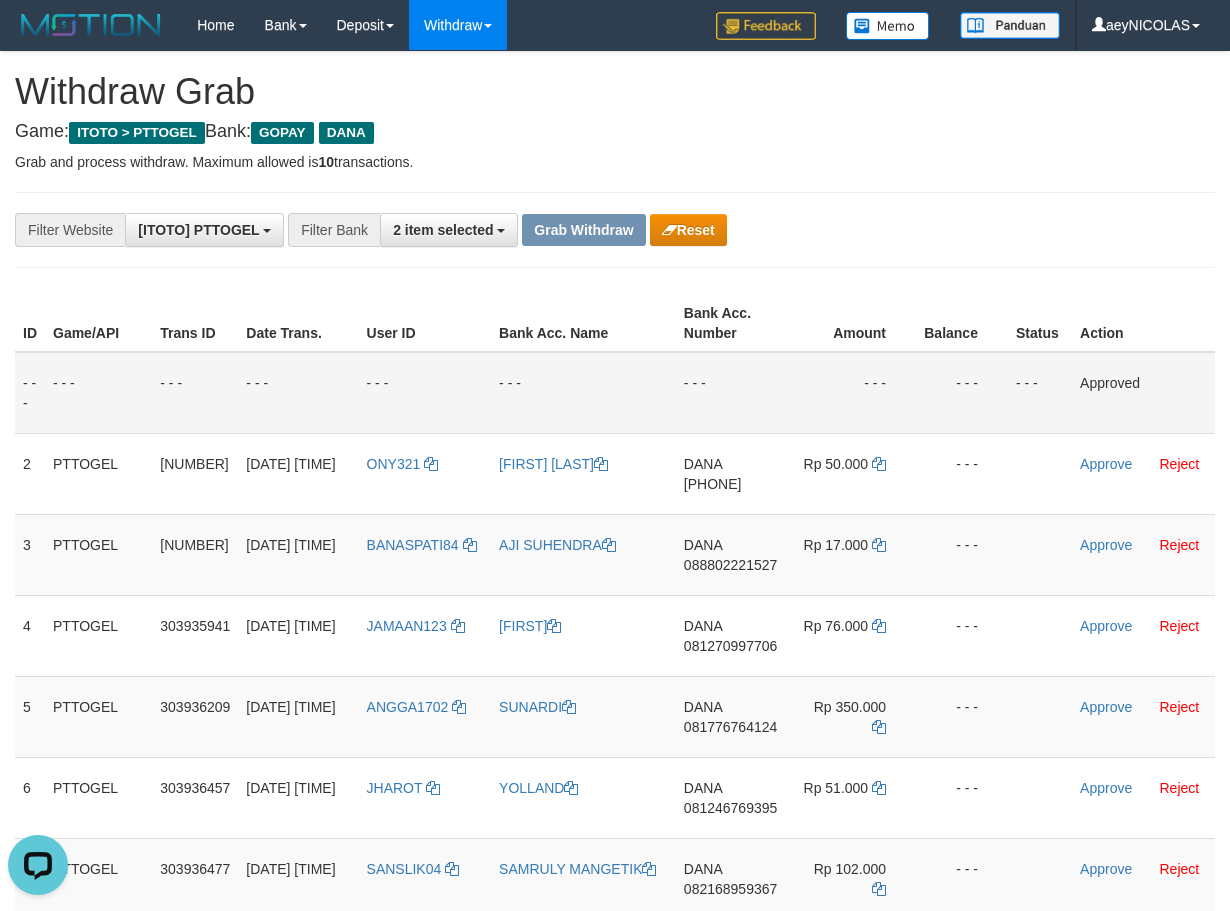 click on "**********" at bounding box center (615, 1366) 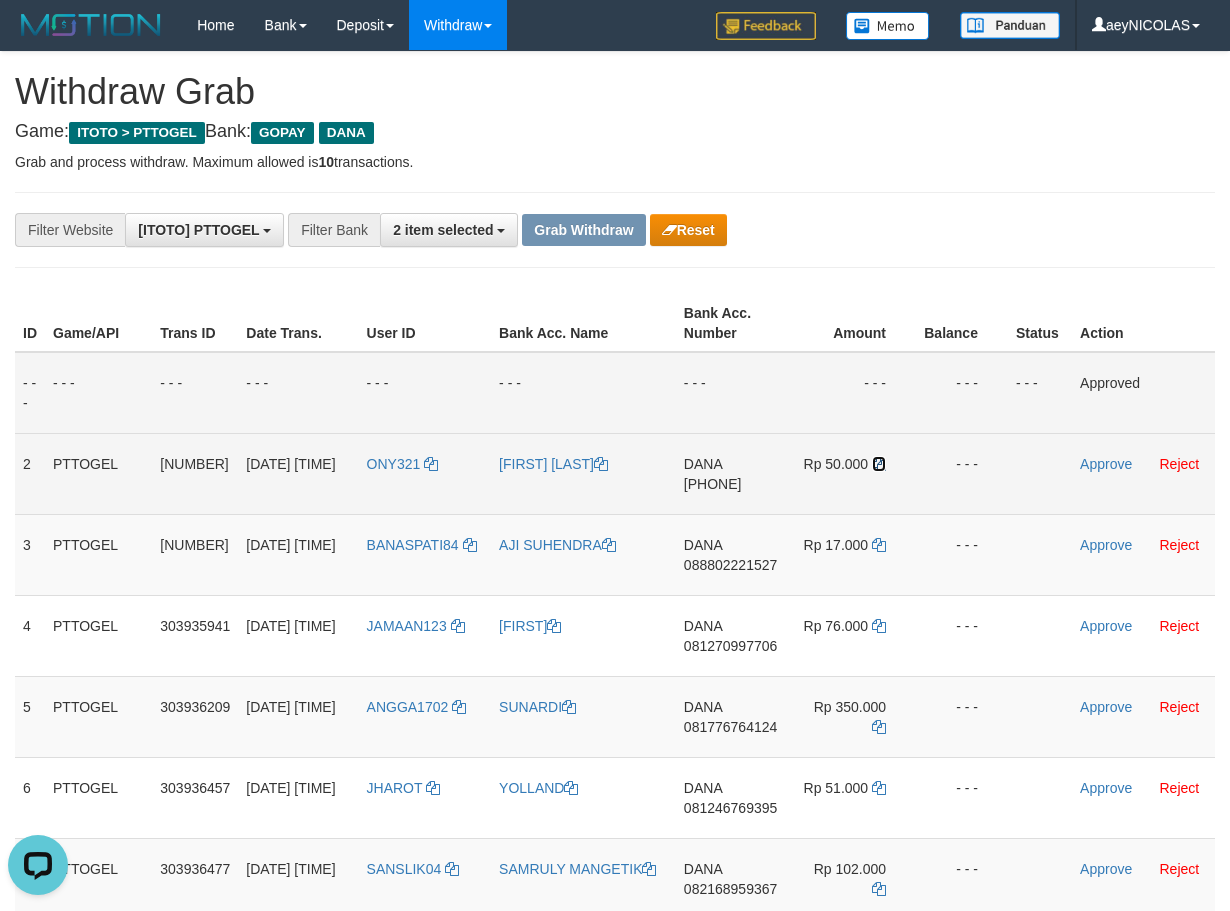 click at bounding box center (879, 464) 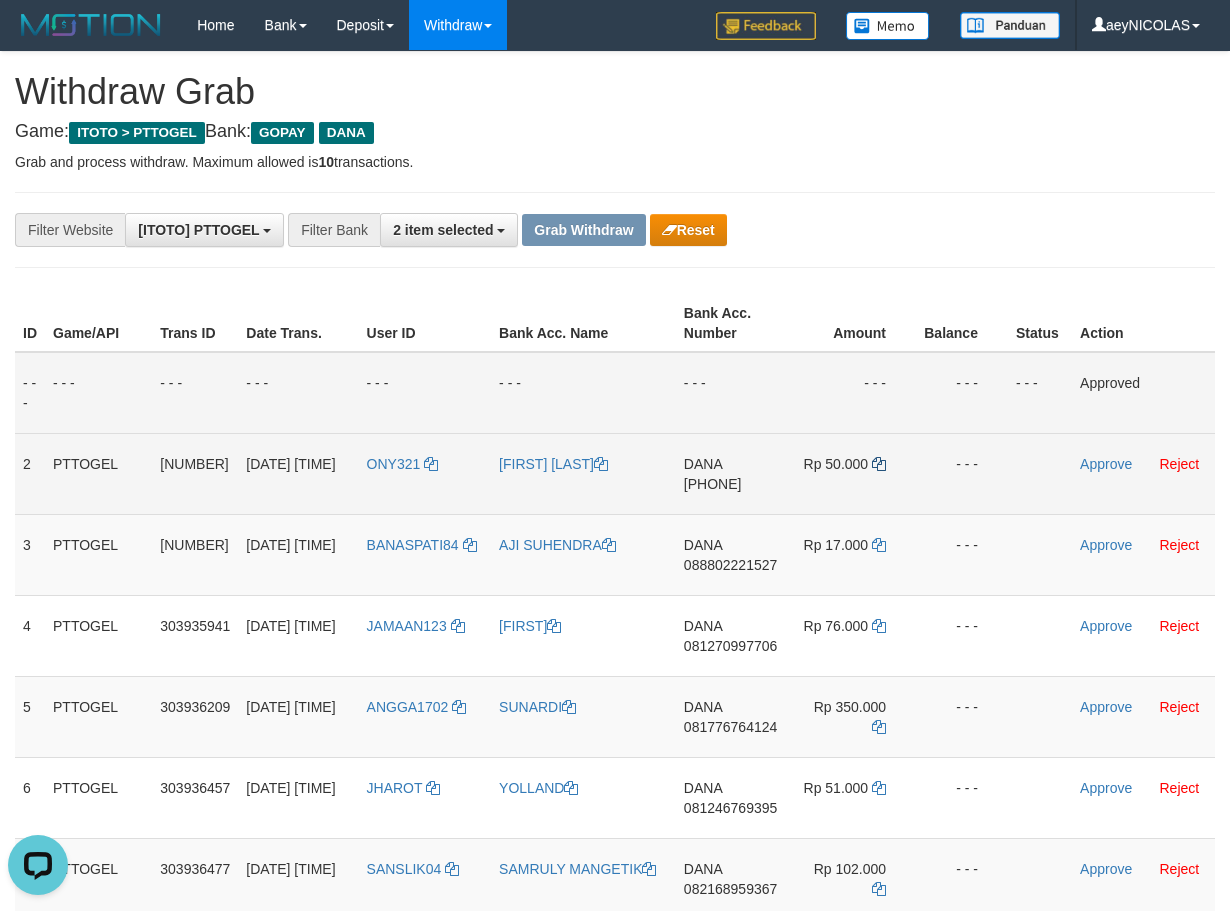 copy on "[PHONE]" 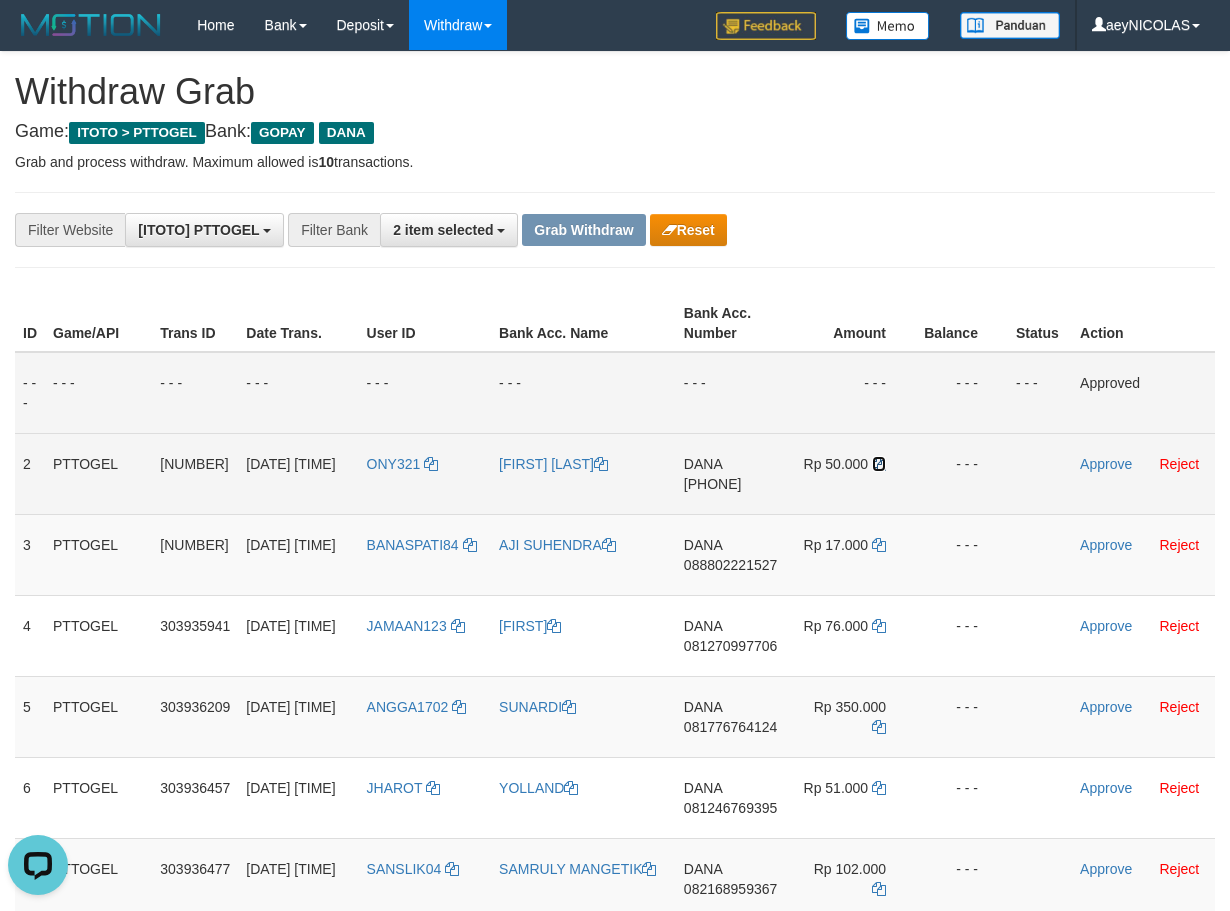 click at bounding box center (879, 464) 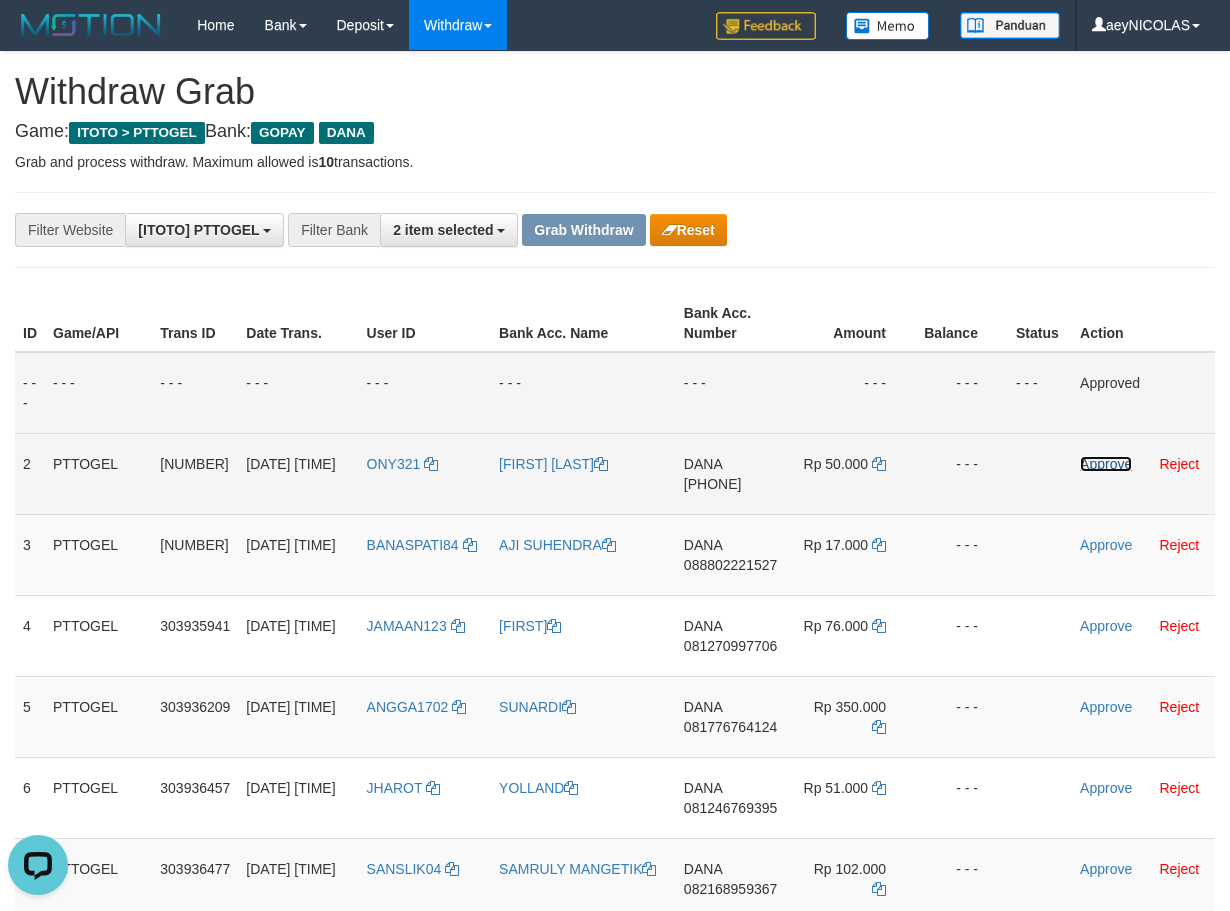 click on "Approve" at bounding box center [1106, 464] 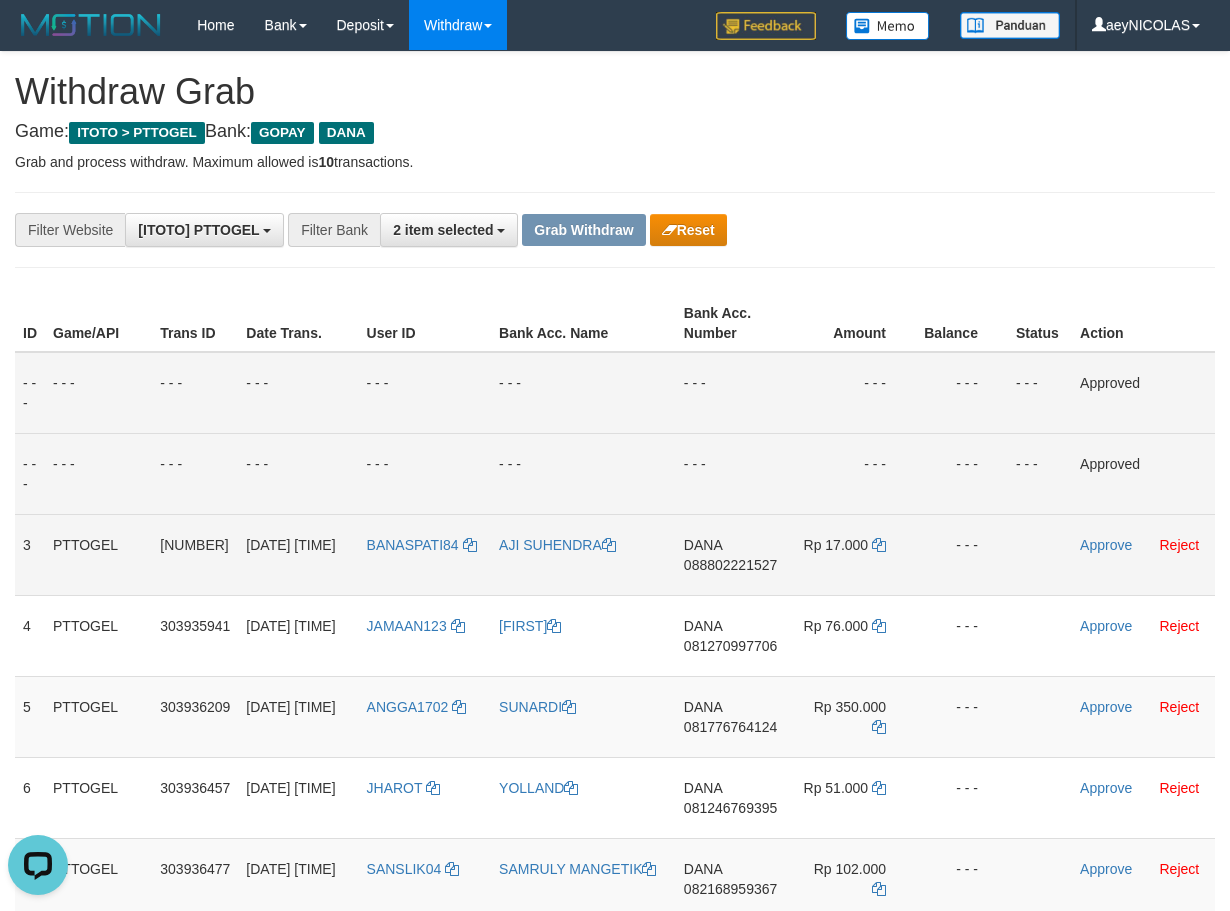 click on "DANA
[PHONE]" at bounding box center (733, 554) 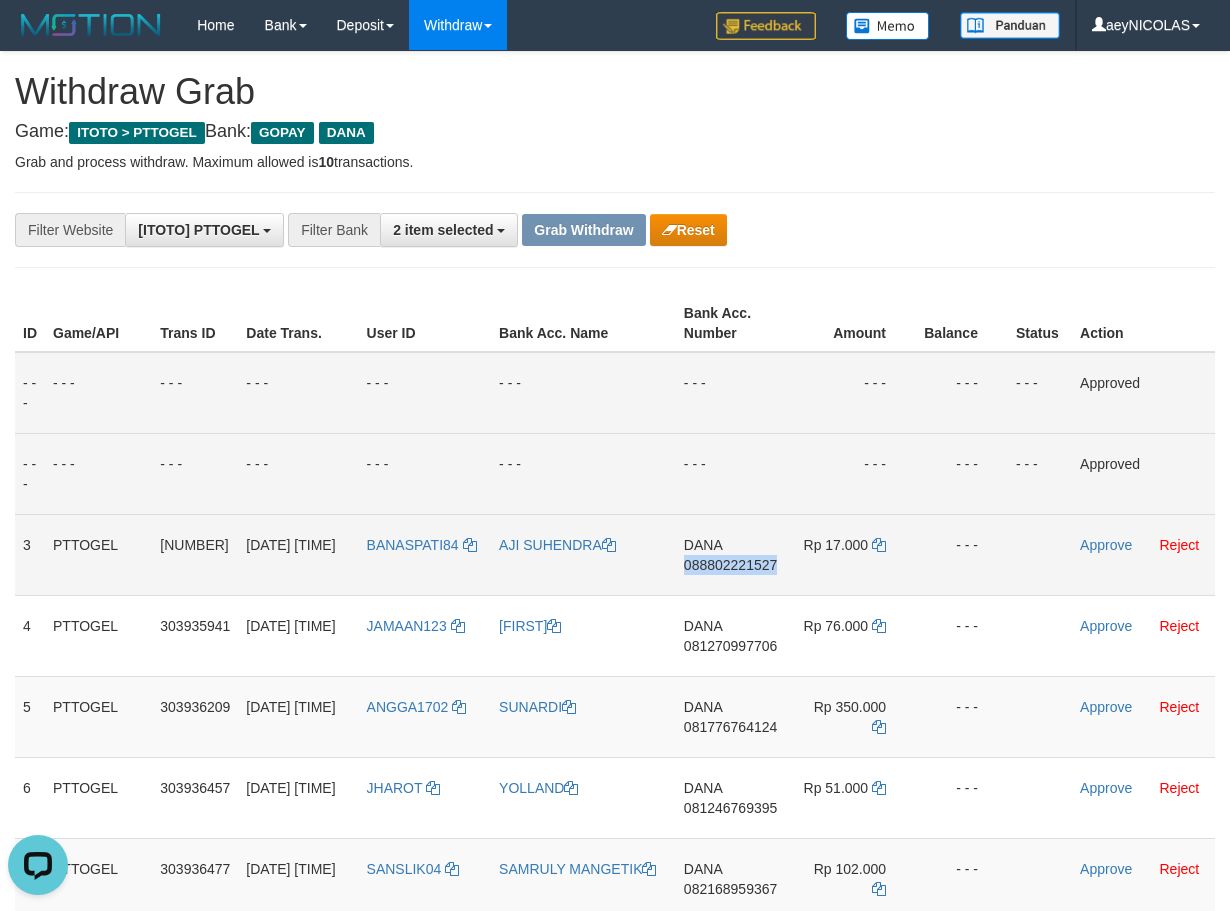 click on "DANA
[PHONE]" at bounding box center [733, 554] 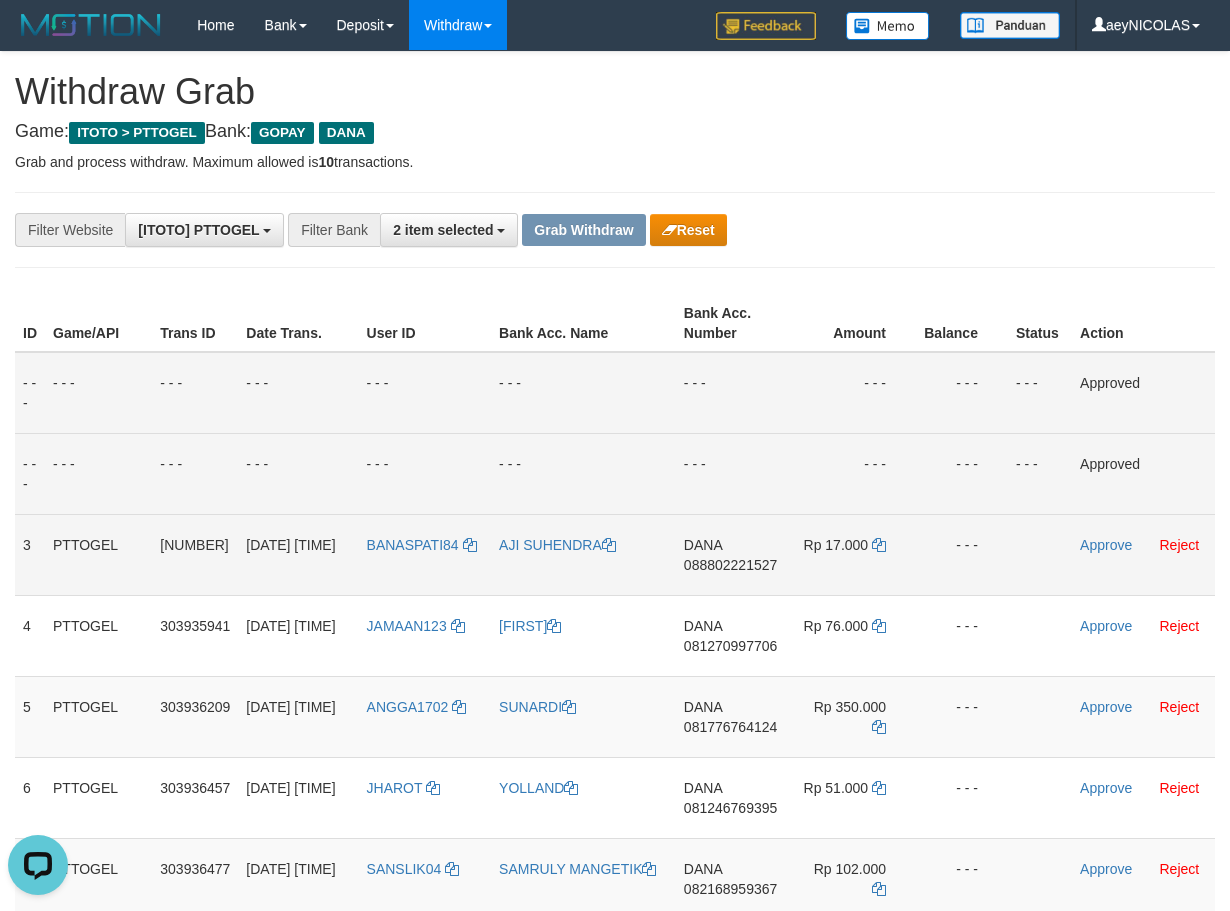 click on "088802221527" at bounding box center [730, 565] 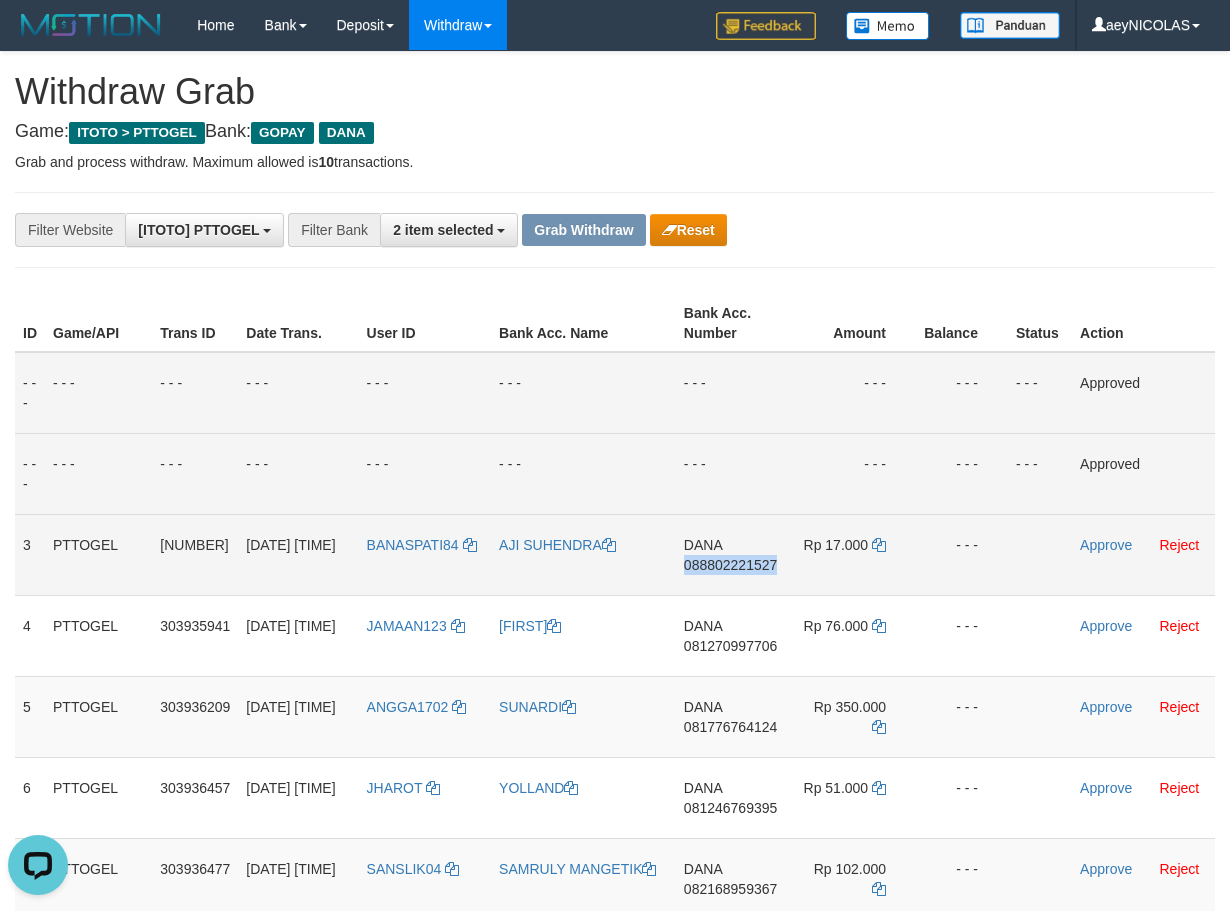 click on "088802221527" at bounding box center (730, 565) 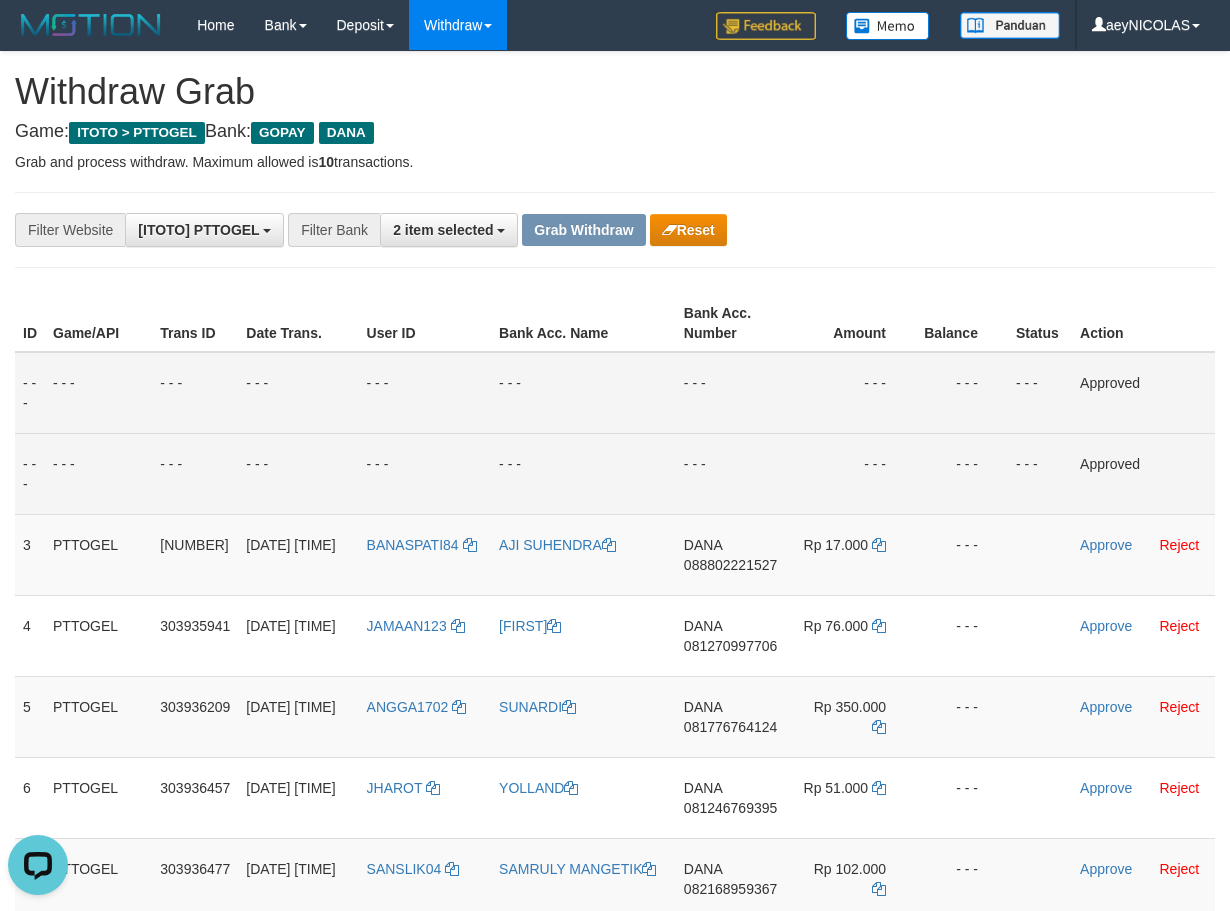click on "- - -" at bounding box center (583, 473) 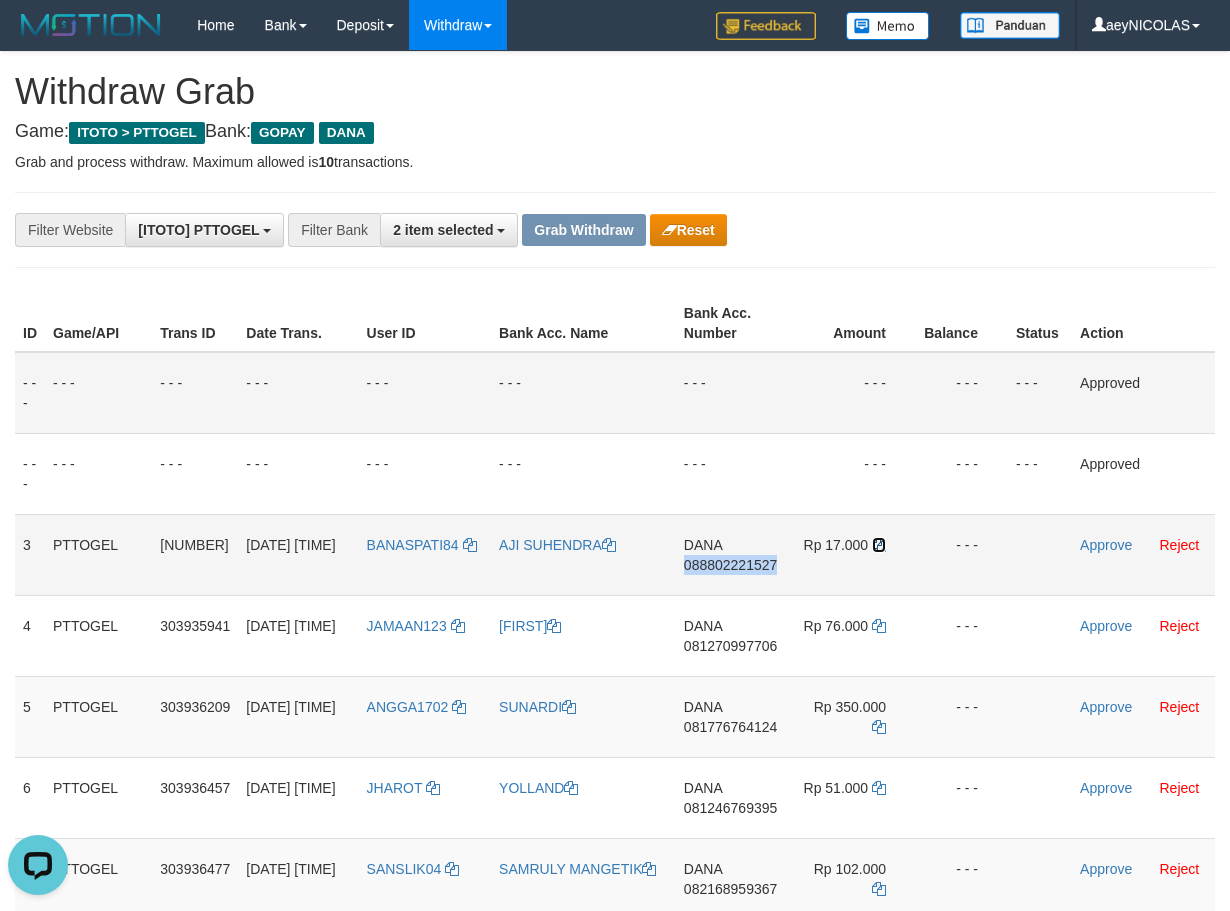 click at bounding box center (879, 545) 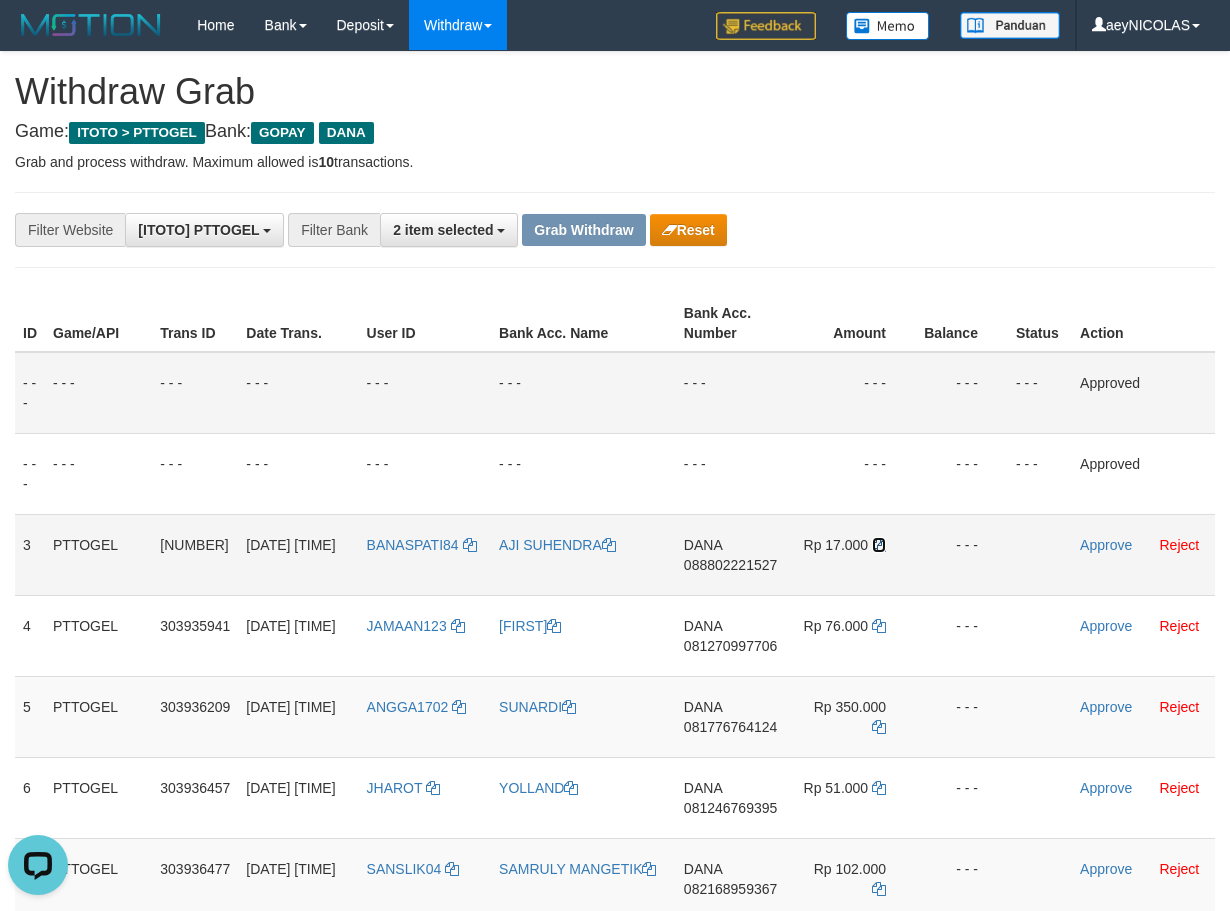 click at bounding box center (879, 545) 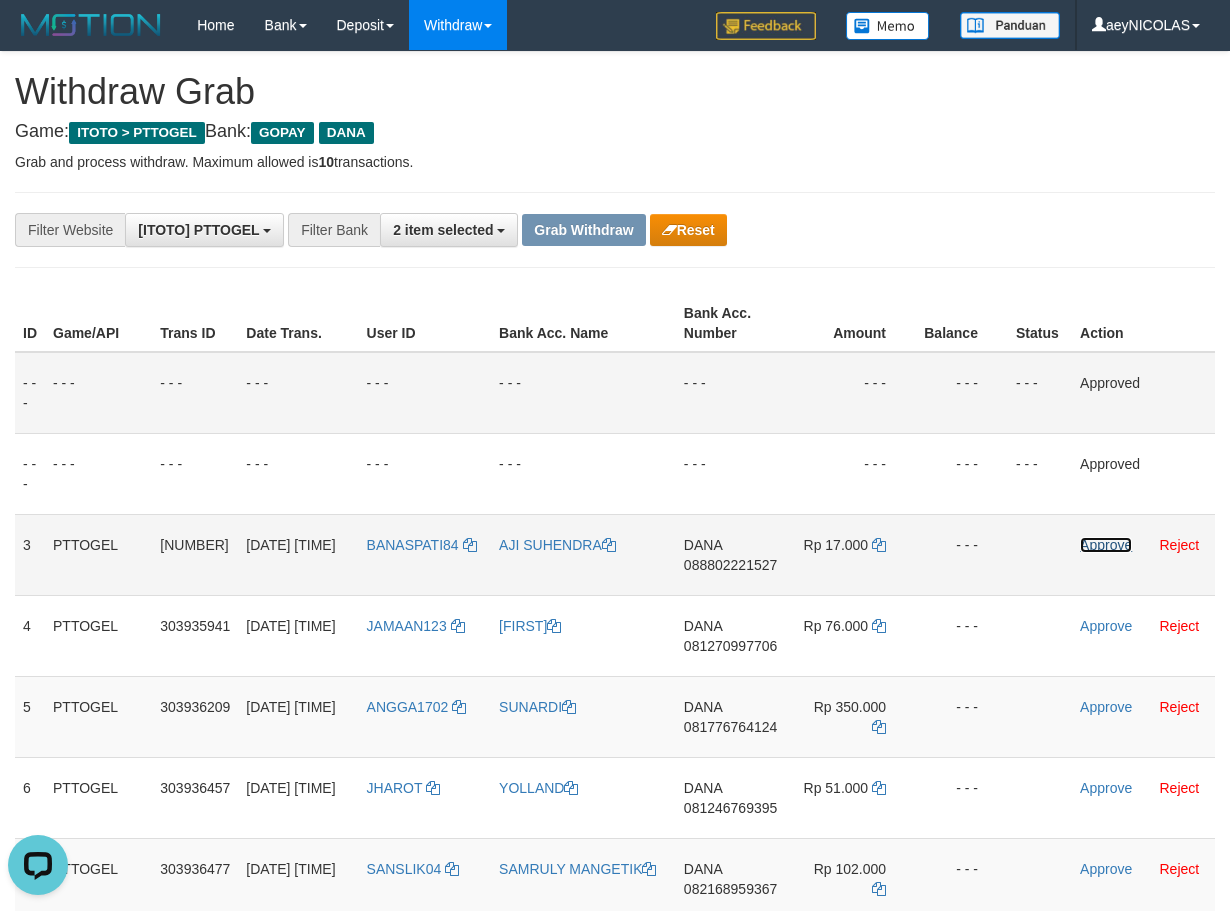 click on "Approve" at bounding box center (1106, 545) 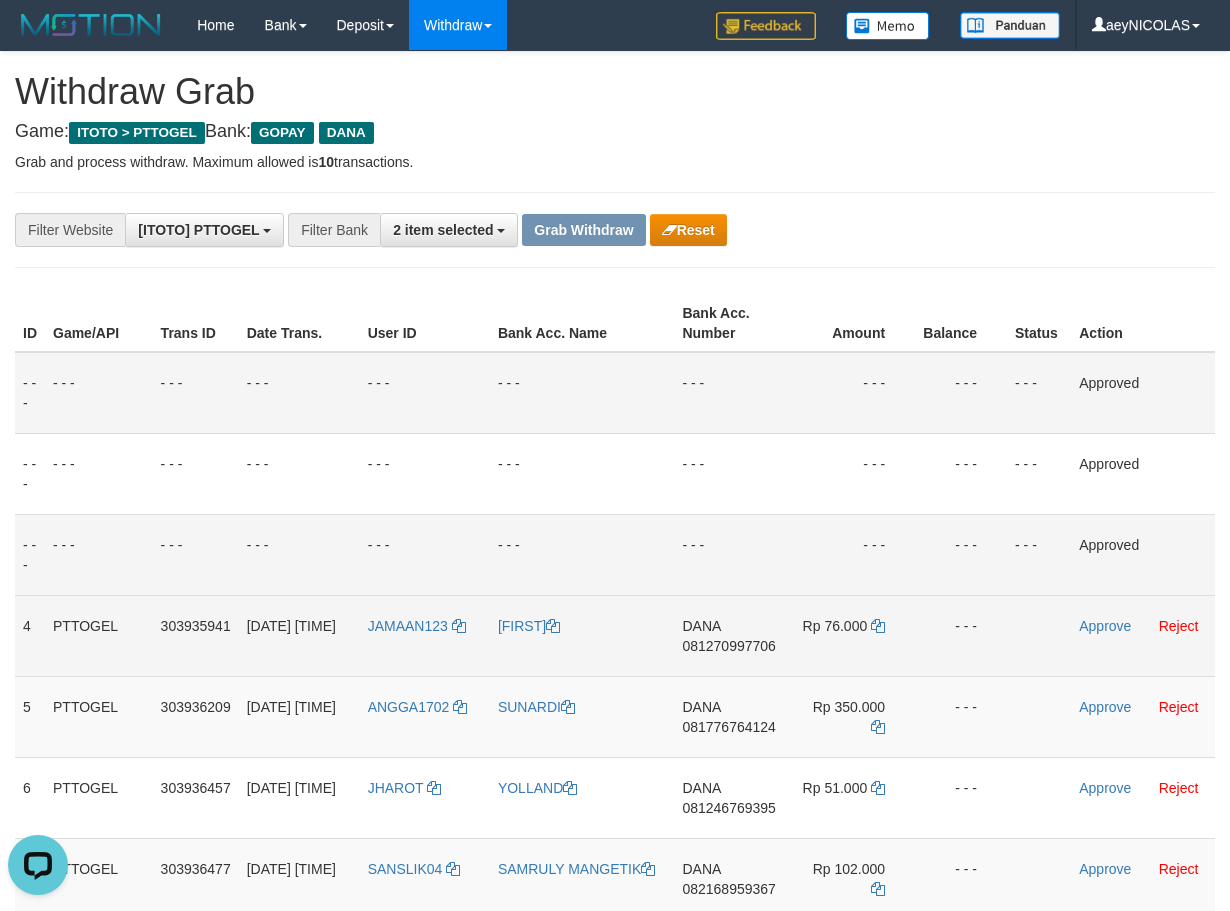 click on "081270997706" at bounding box center [728, 646] 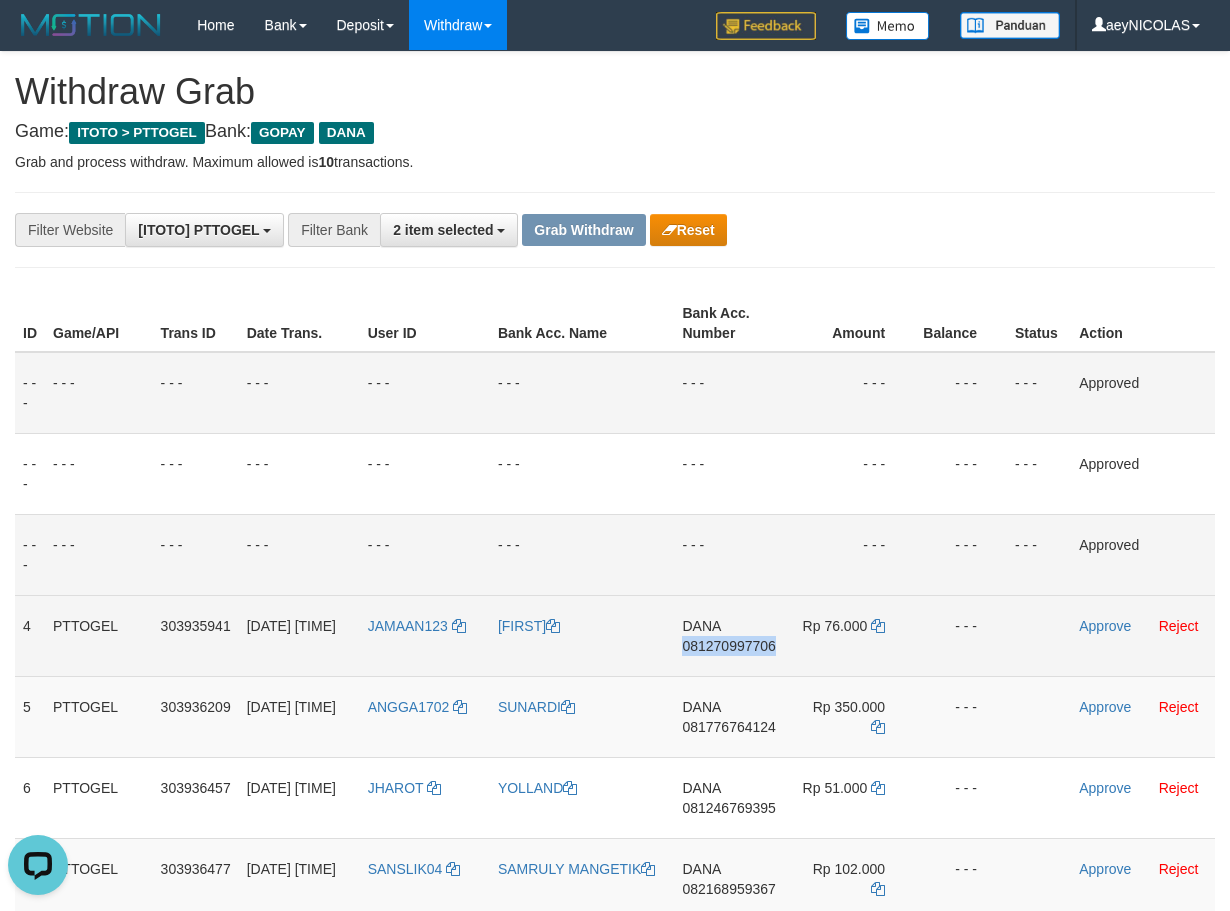 click on "081270997706" at bounding box center (728, 646) 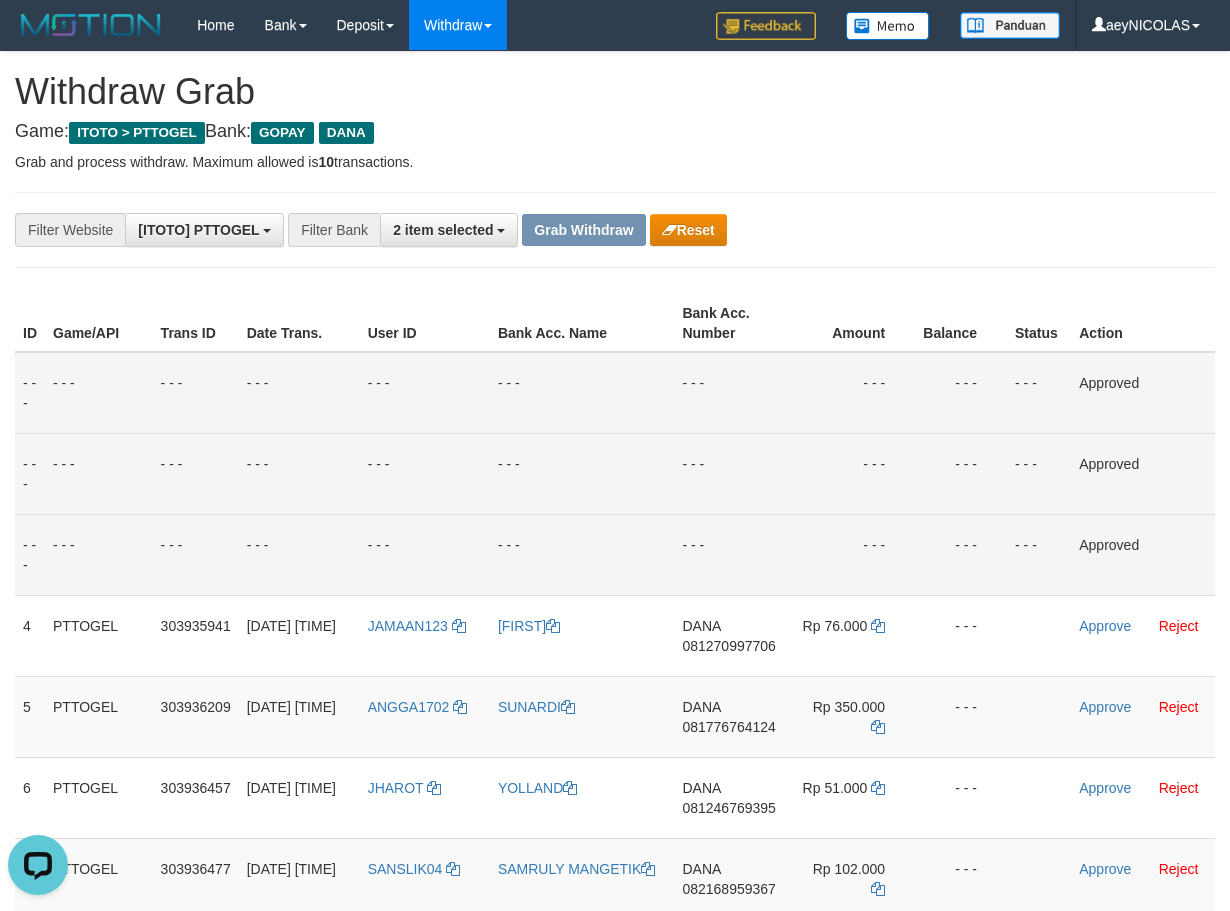 click on "- - -" at bounding box center [731, 473] 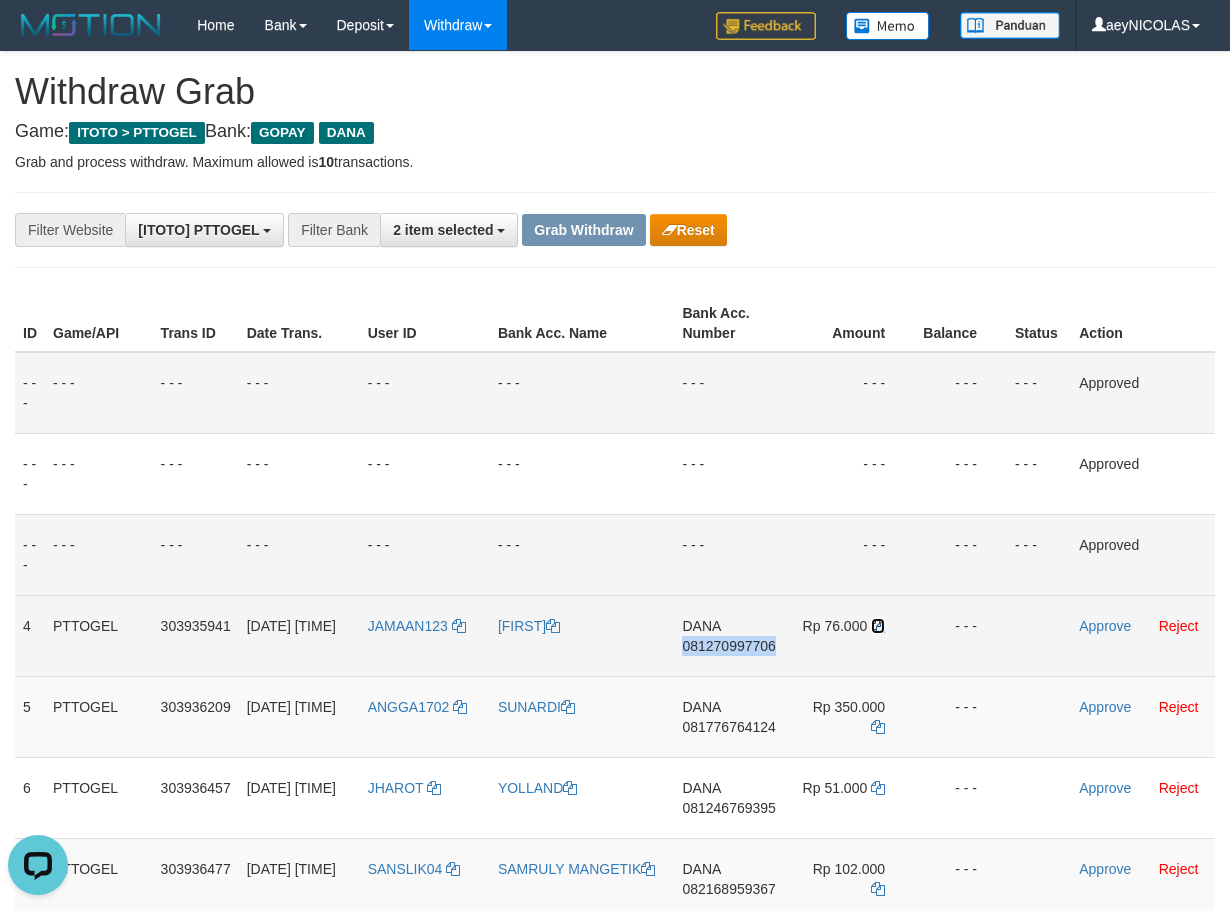 click at bounding box center [878, 626] 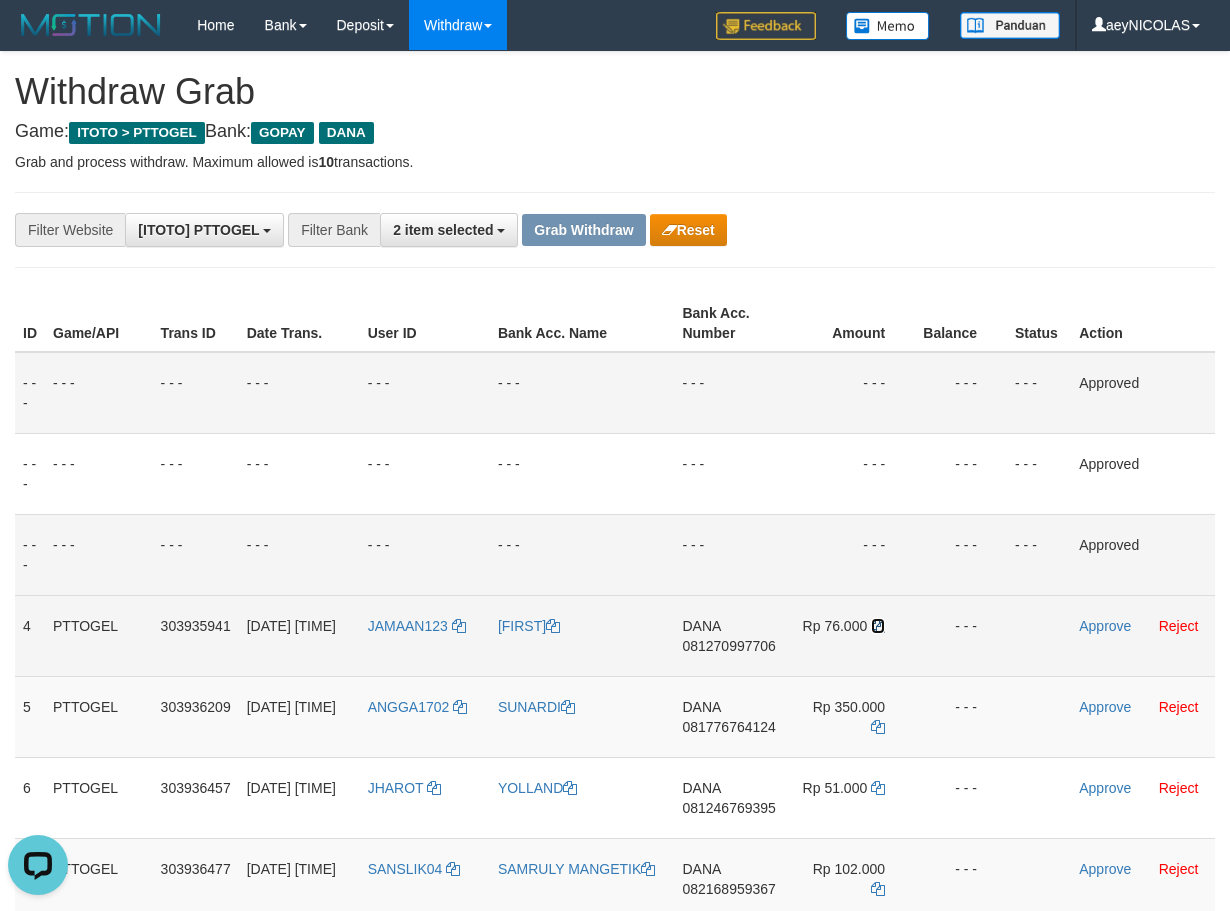 click at bounding box center (878, 626) 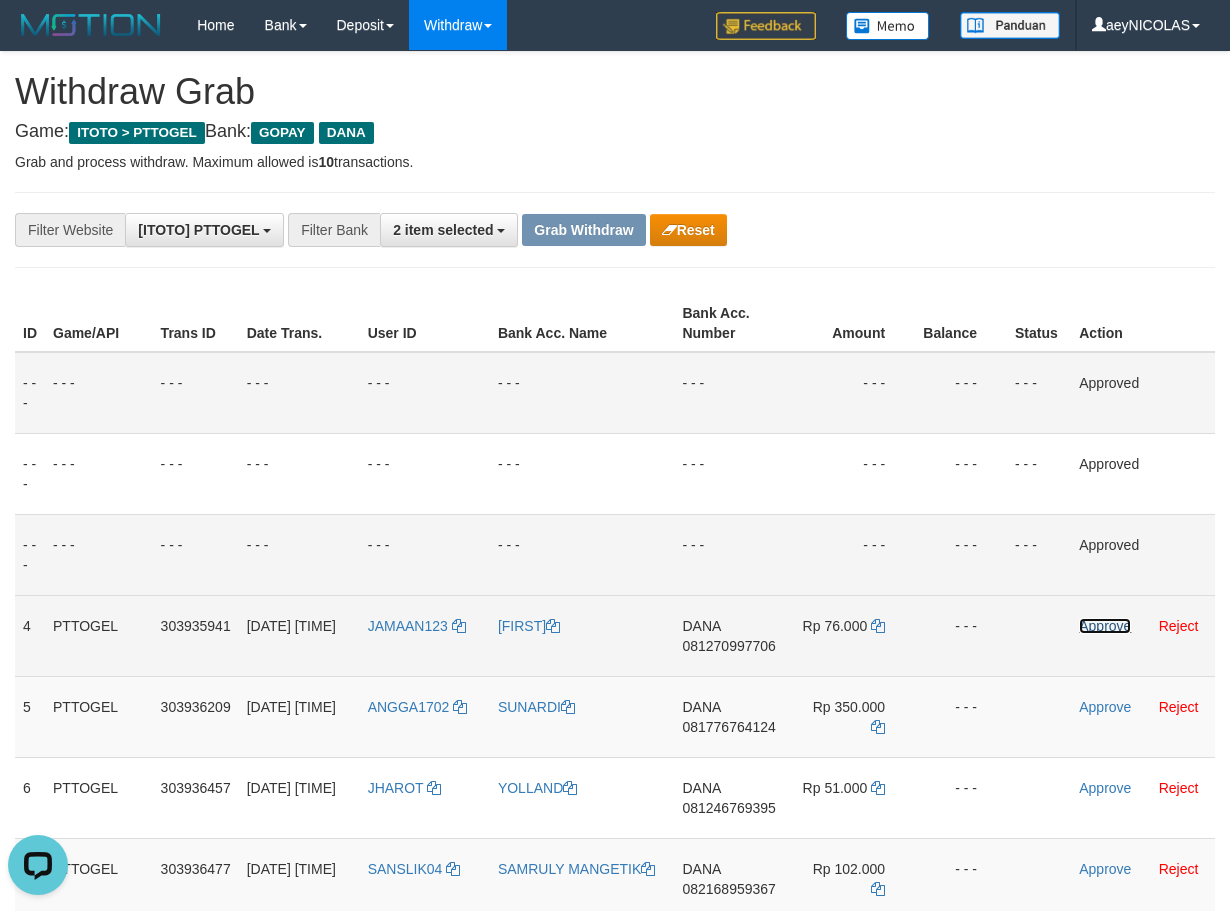 click on "Approve" at bounding box center (1105, 626) 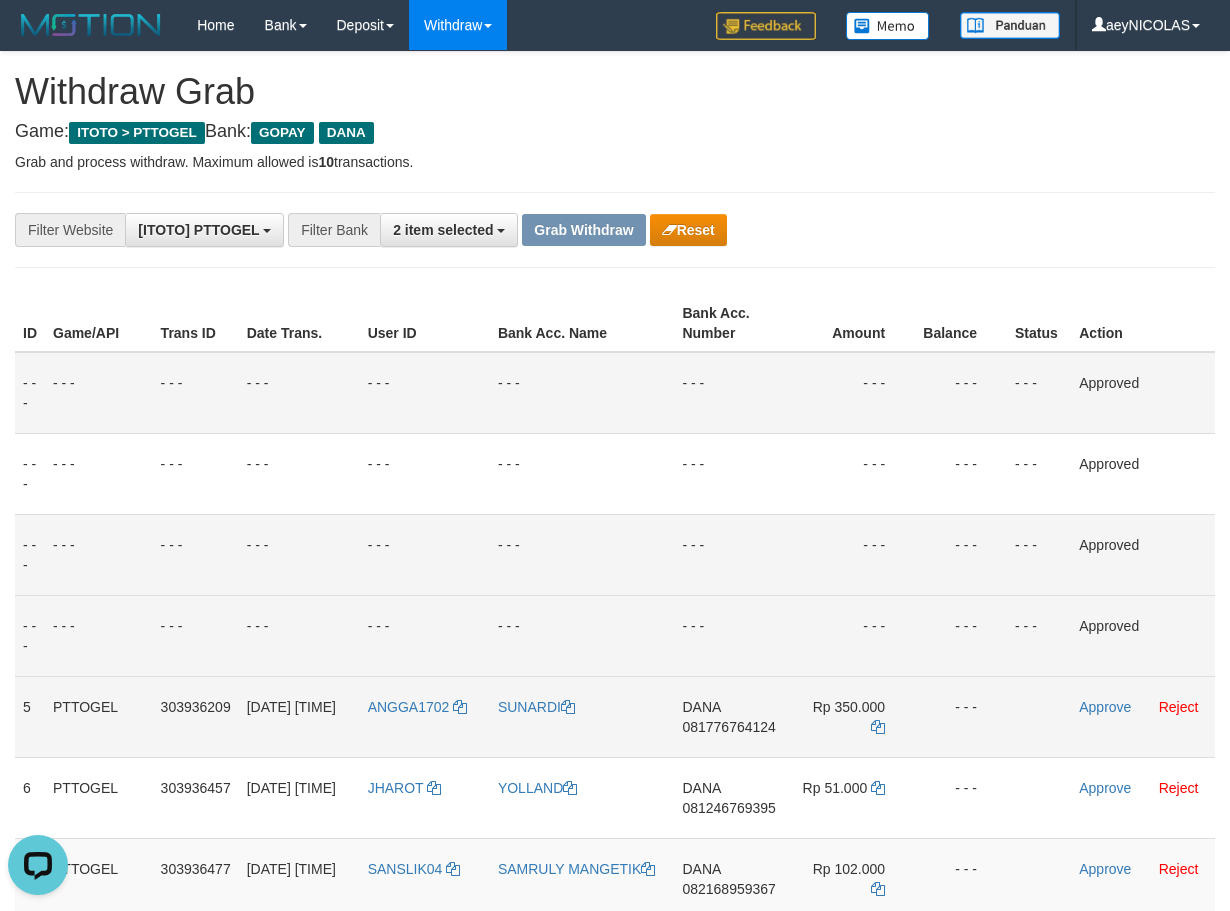 click on "DANA
[PHONE]" at bounding box center [731, 716] 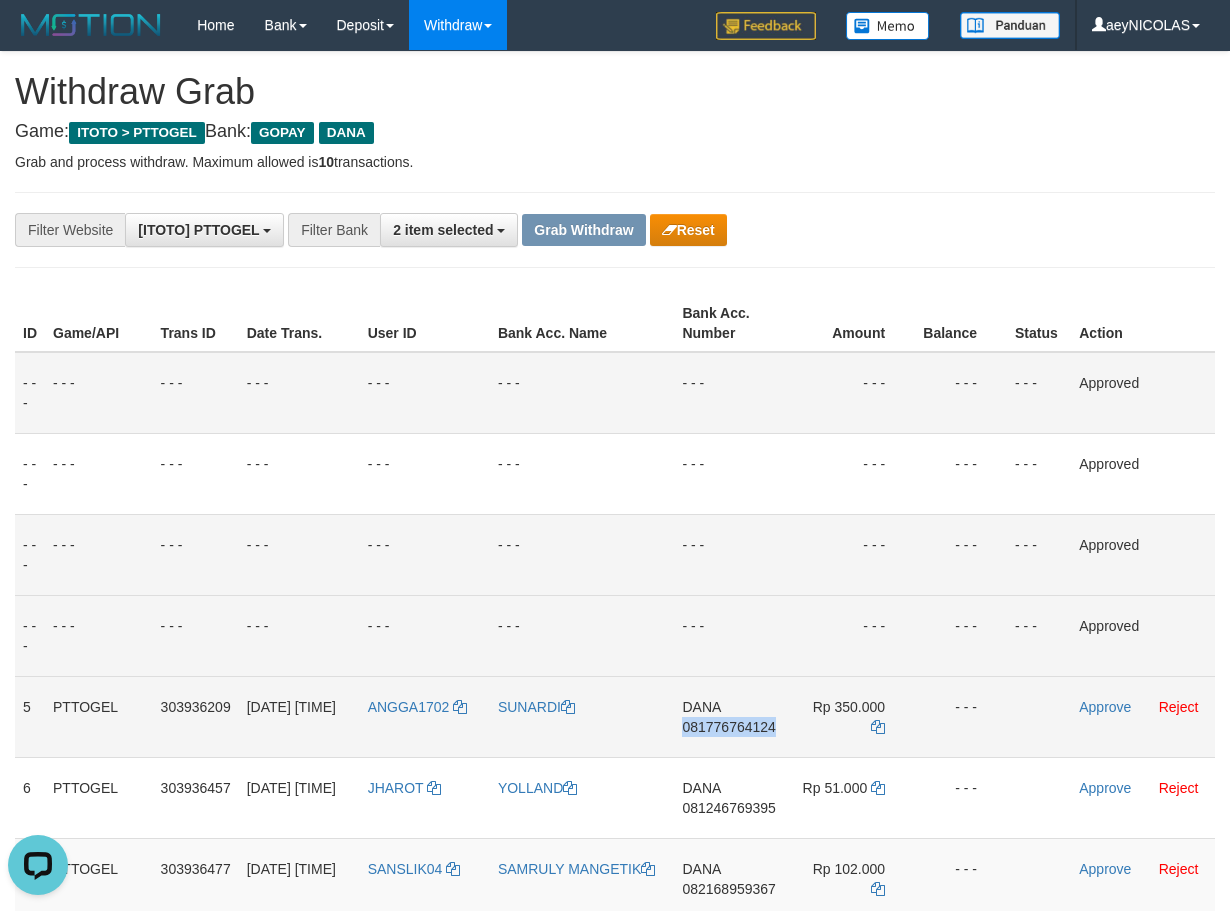 click on "081776764124" at bounding box center [728, 727] 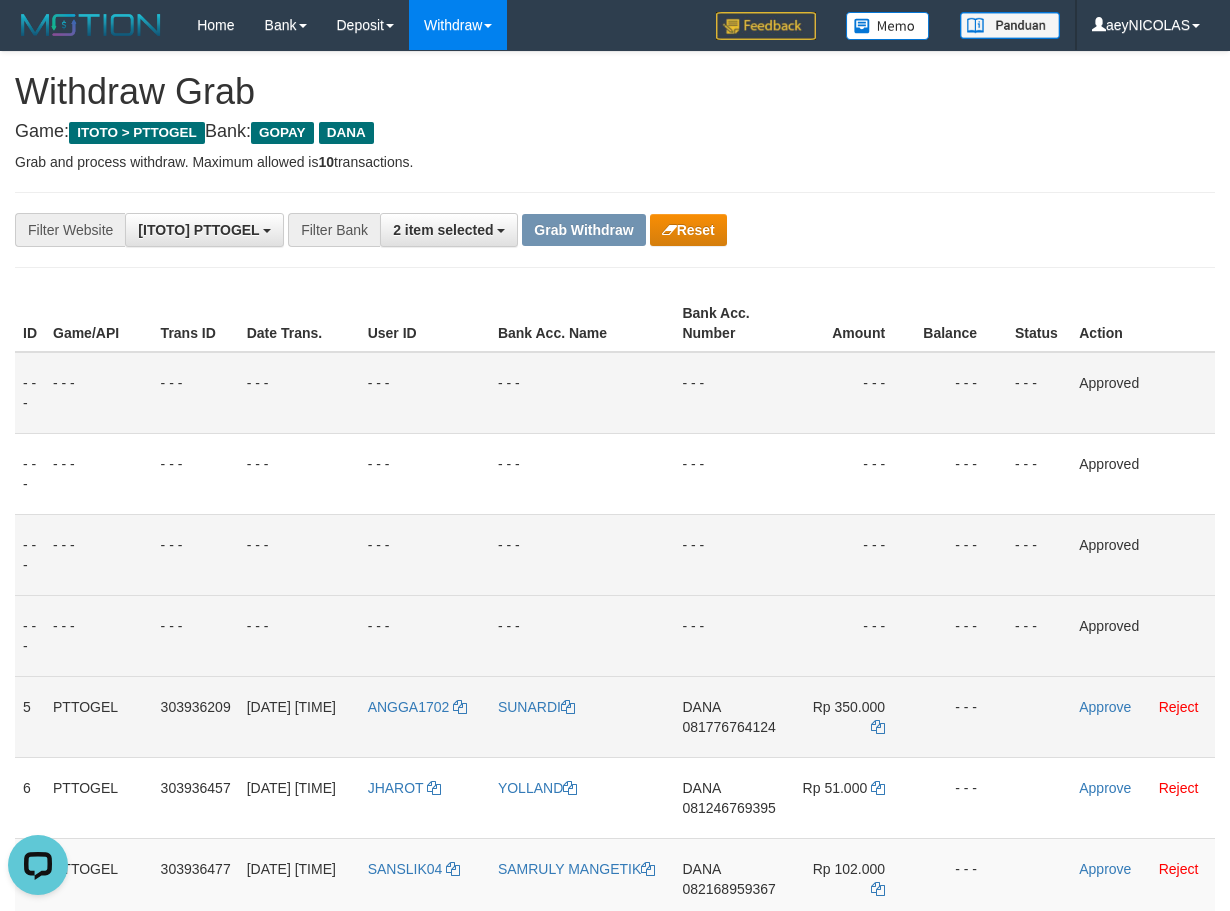 click on "081776764124" at bounding box center [728, 727] 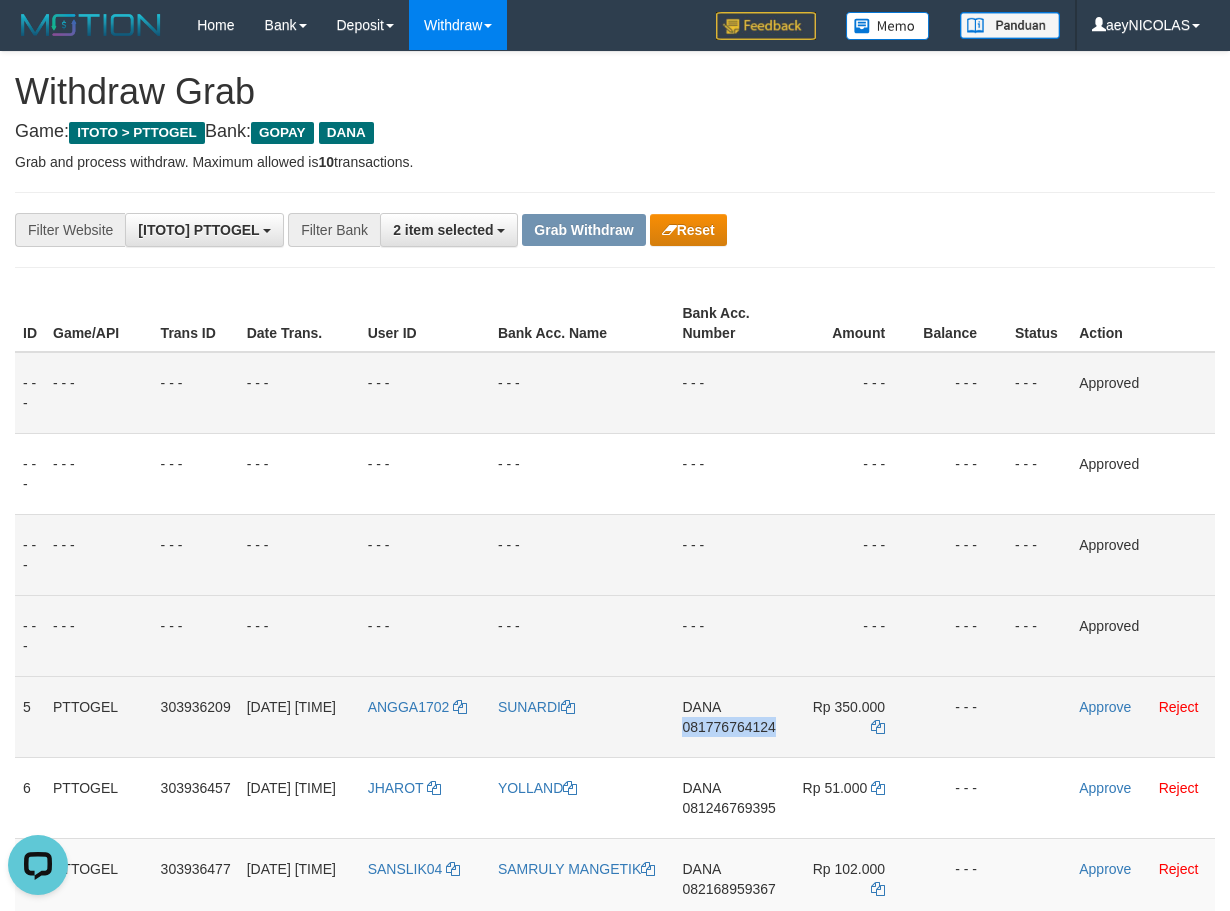 click on "081776764124" at bounding box center [728, 727] 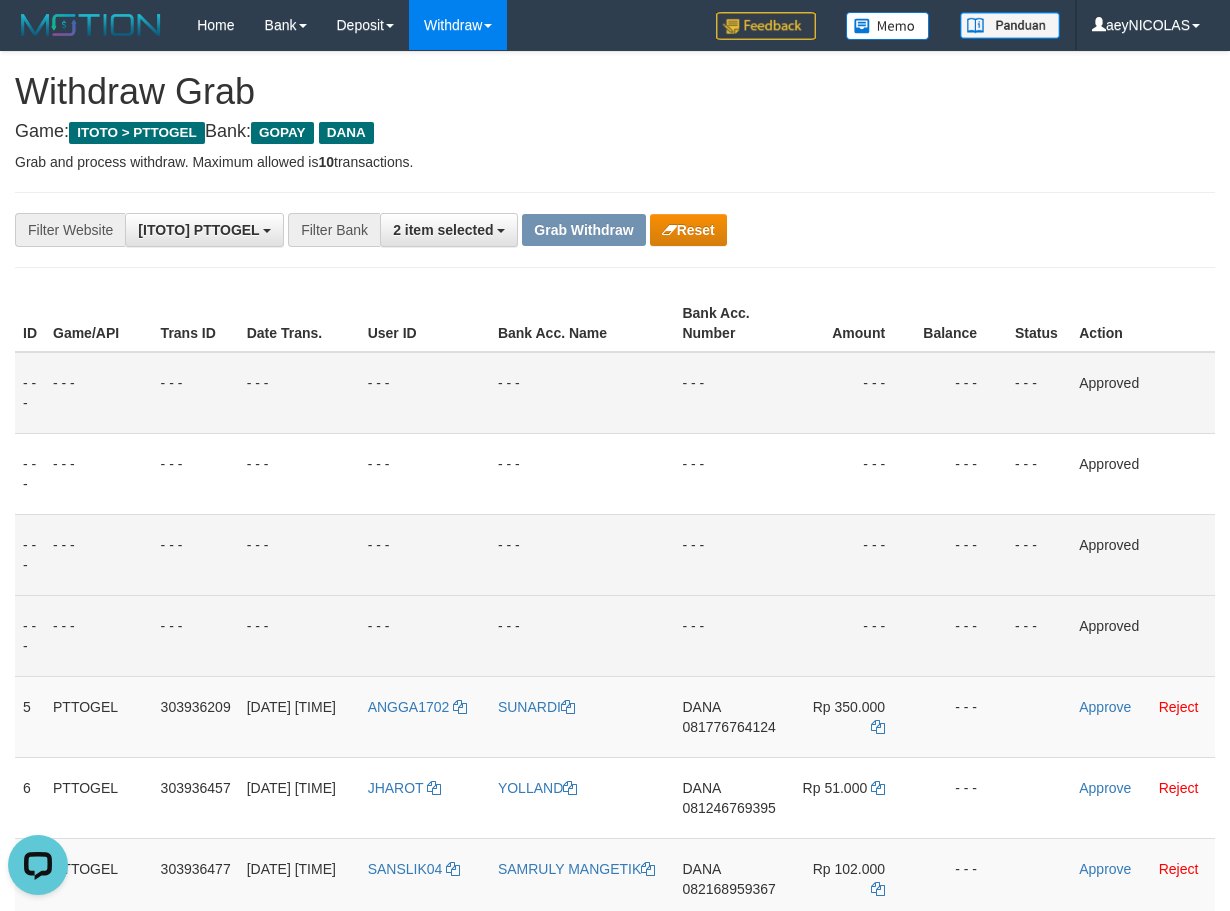 click on "- - -" at bounding box center [582, 635] 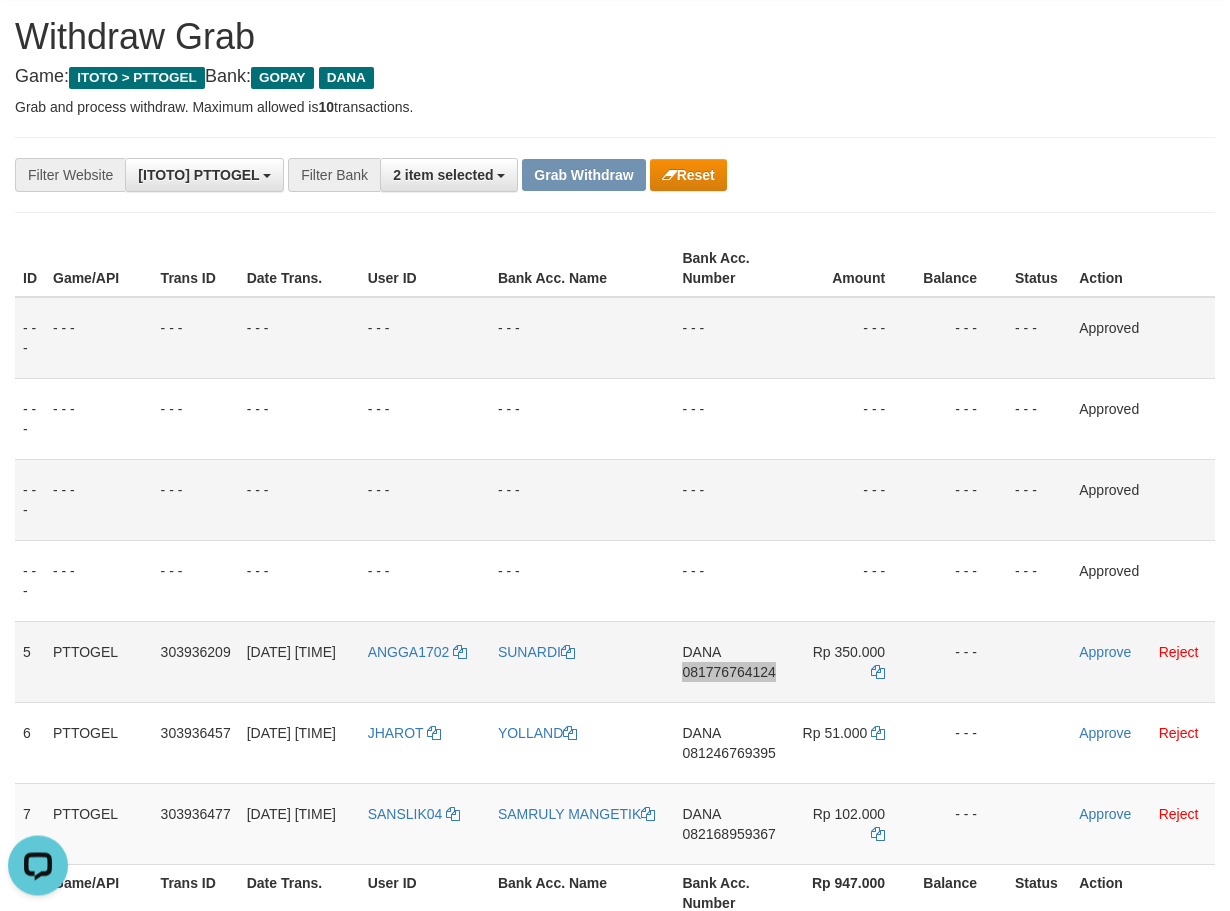 scroll, scrollTop: 80, scrollLeft: 0, axis: vertical 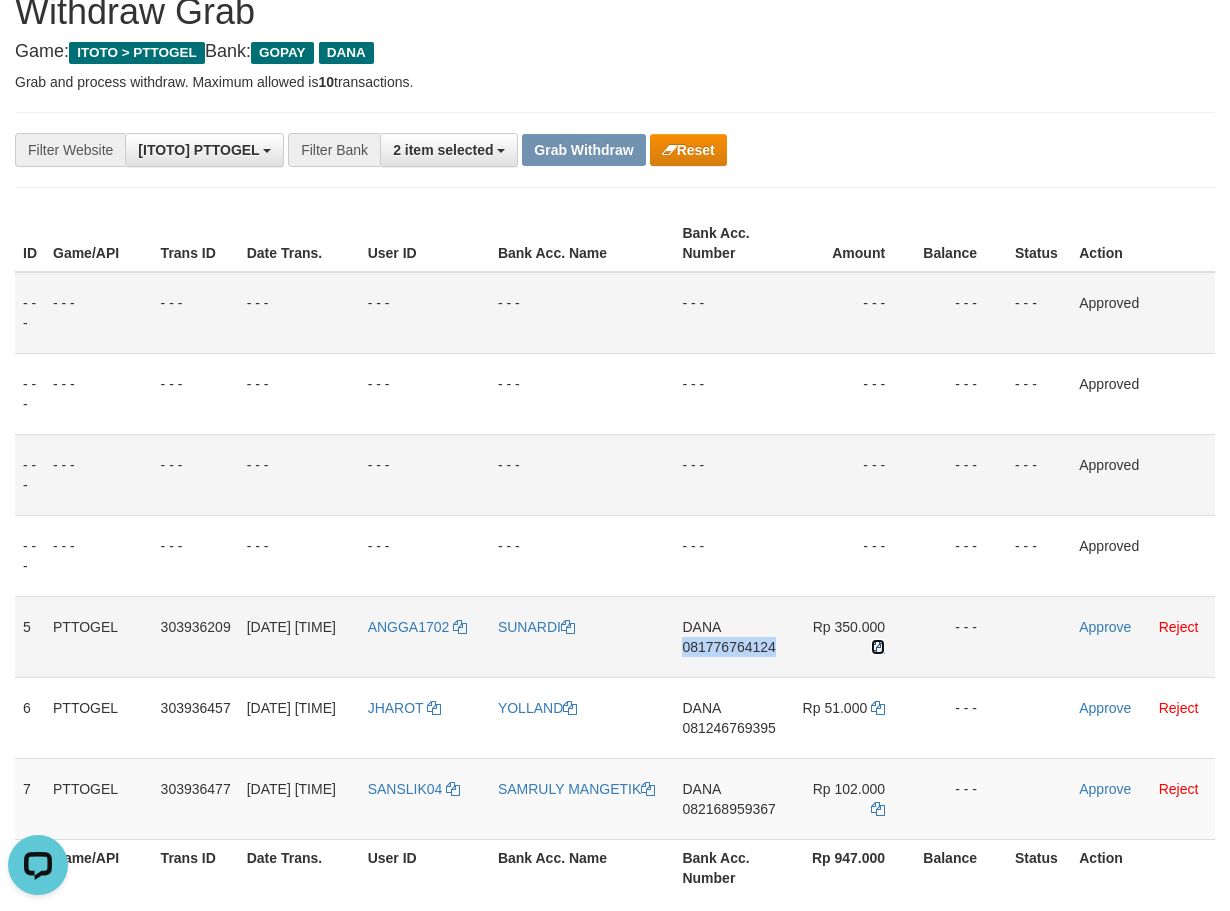 click at bounding box center [878, 647] 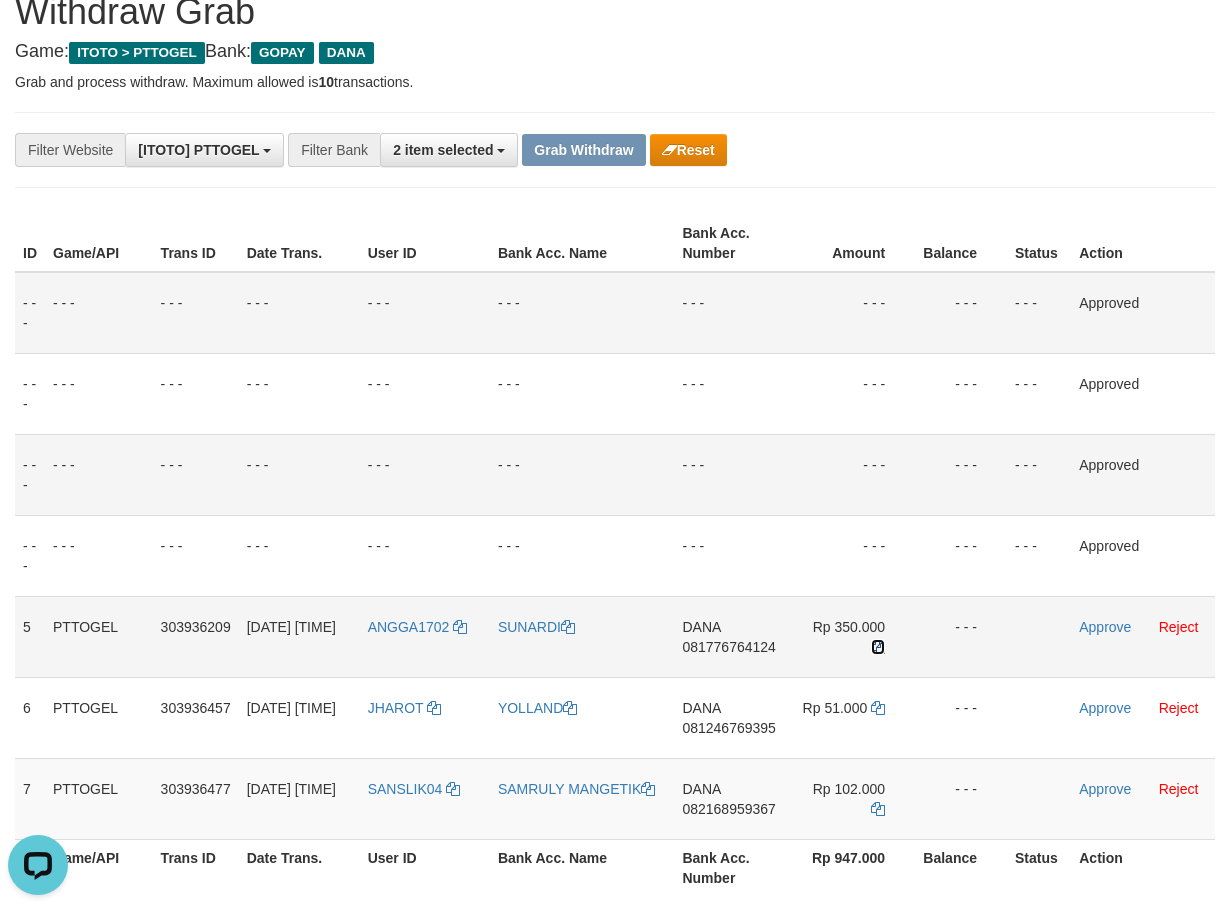 click at bounding box center (878, 647) 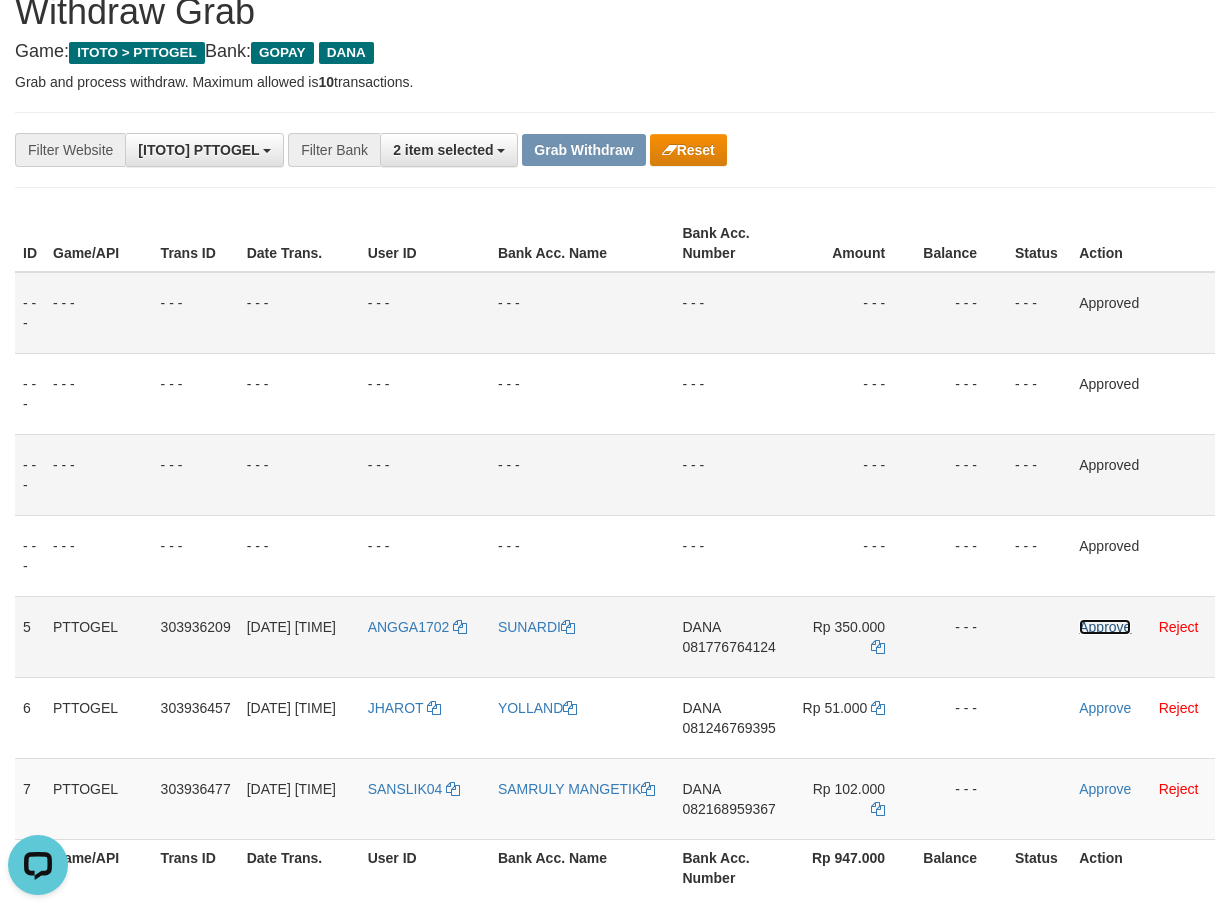 click on "Approve" at bounding box center [1105, 627] 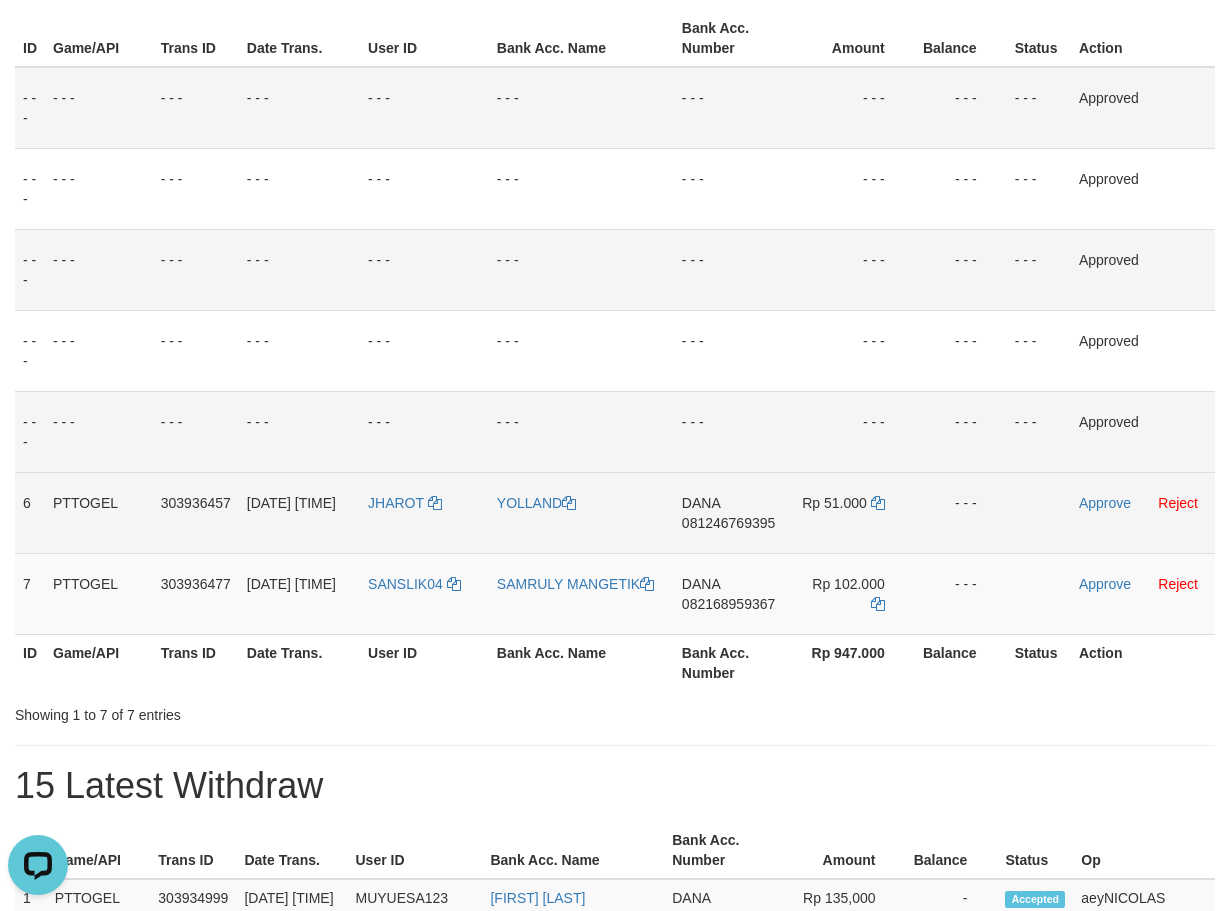 scroll, scrollTop: 320, scrollLeft: 0, axis: vertical 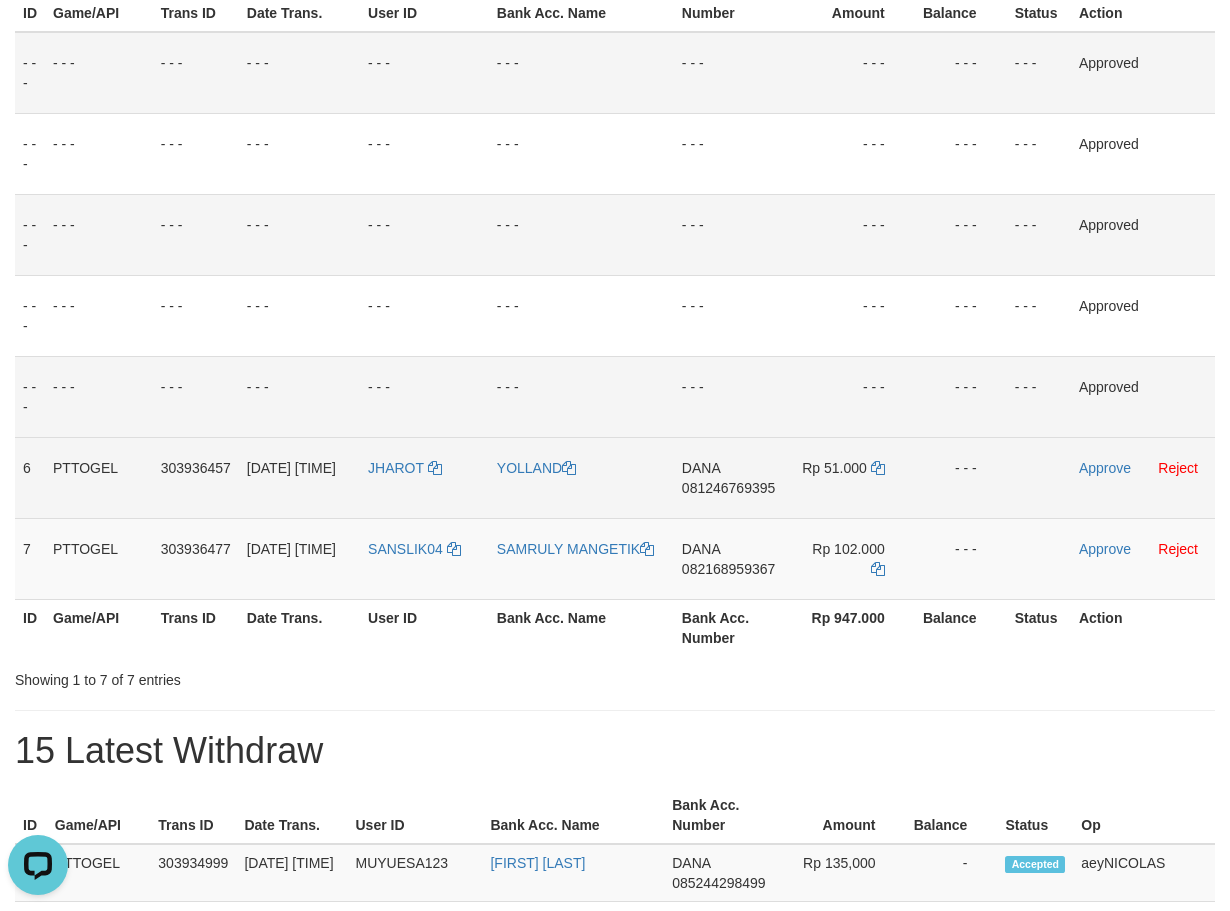 click on "081246769395" at bounding box center (728, 488) 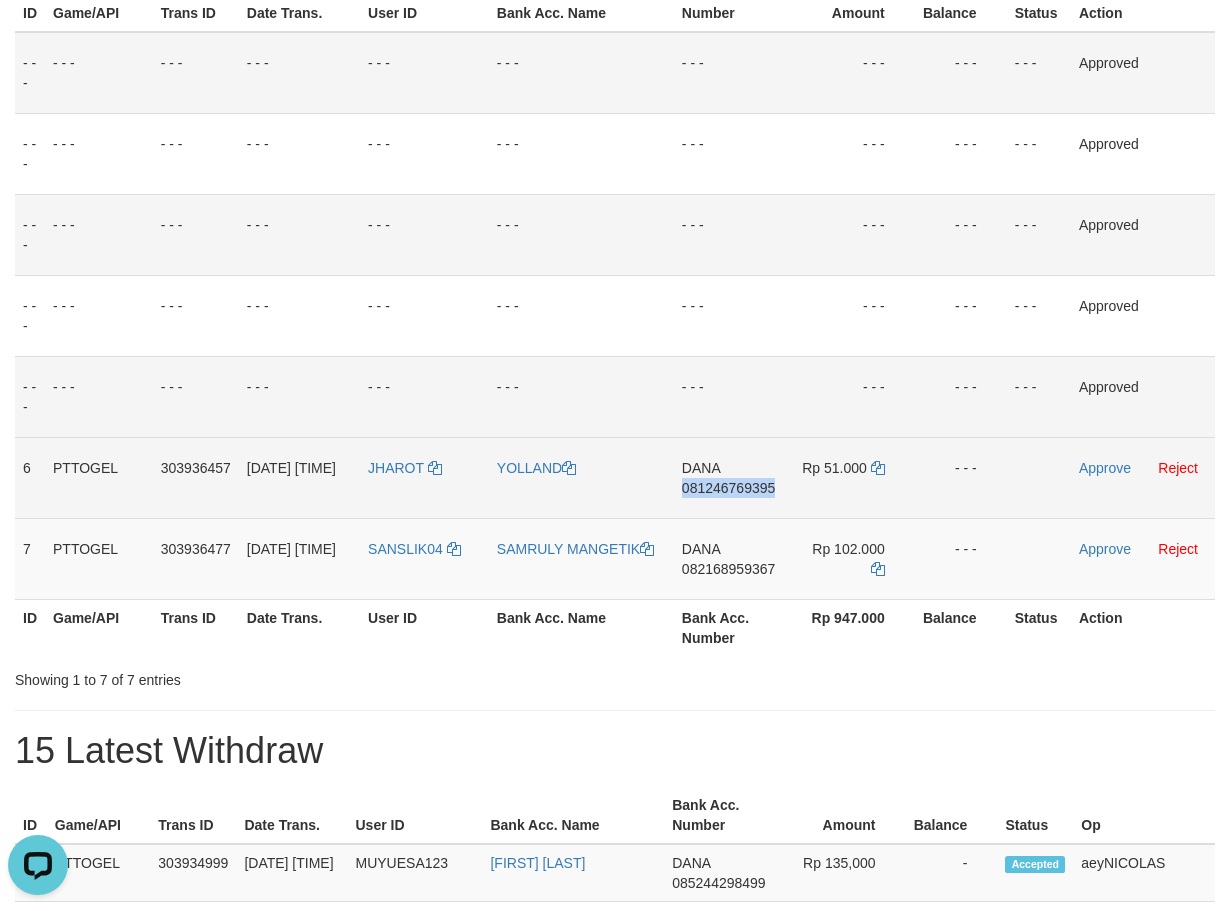 click on "081246769395" at bounding box center [728, 488] 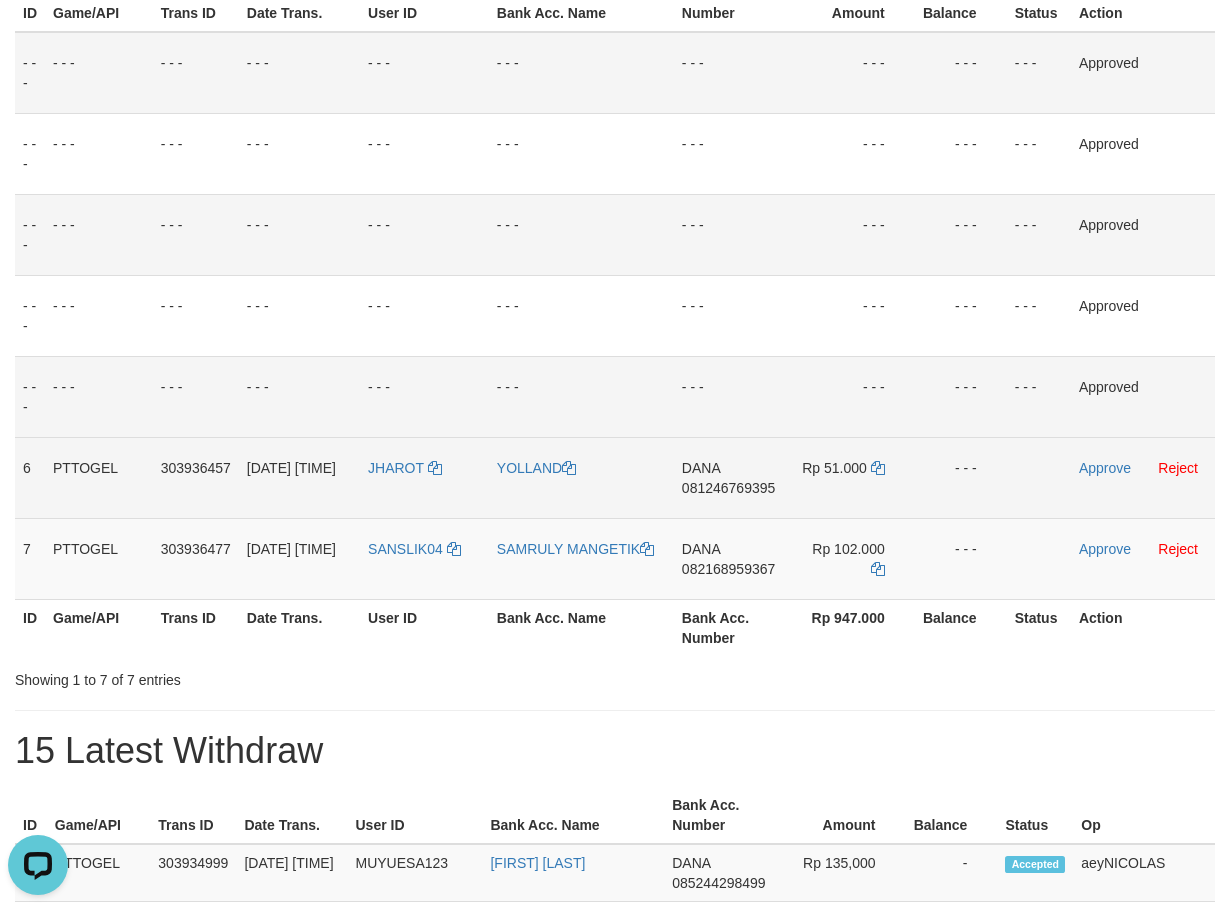 click on "DANA
[PHONE]" at bounding box center [731, 477] 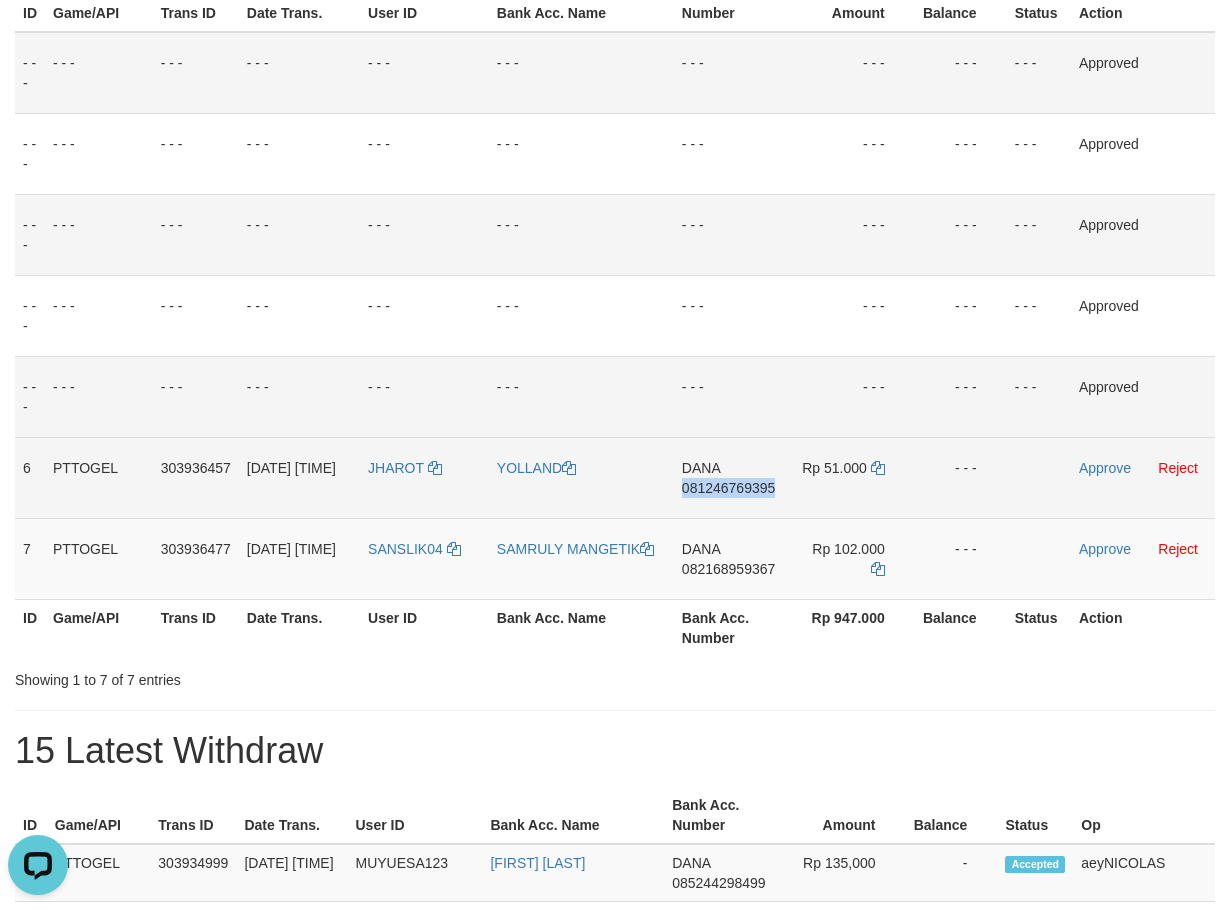 click on "081246769395" at bounding box center [728, 488] 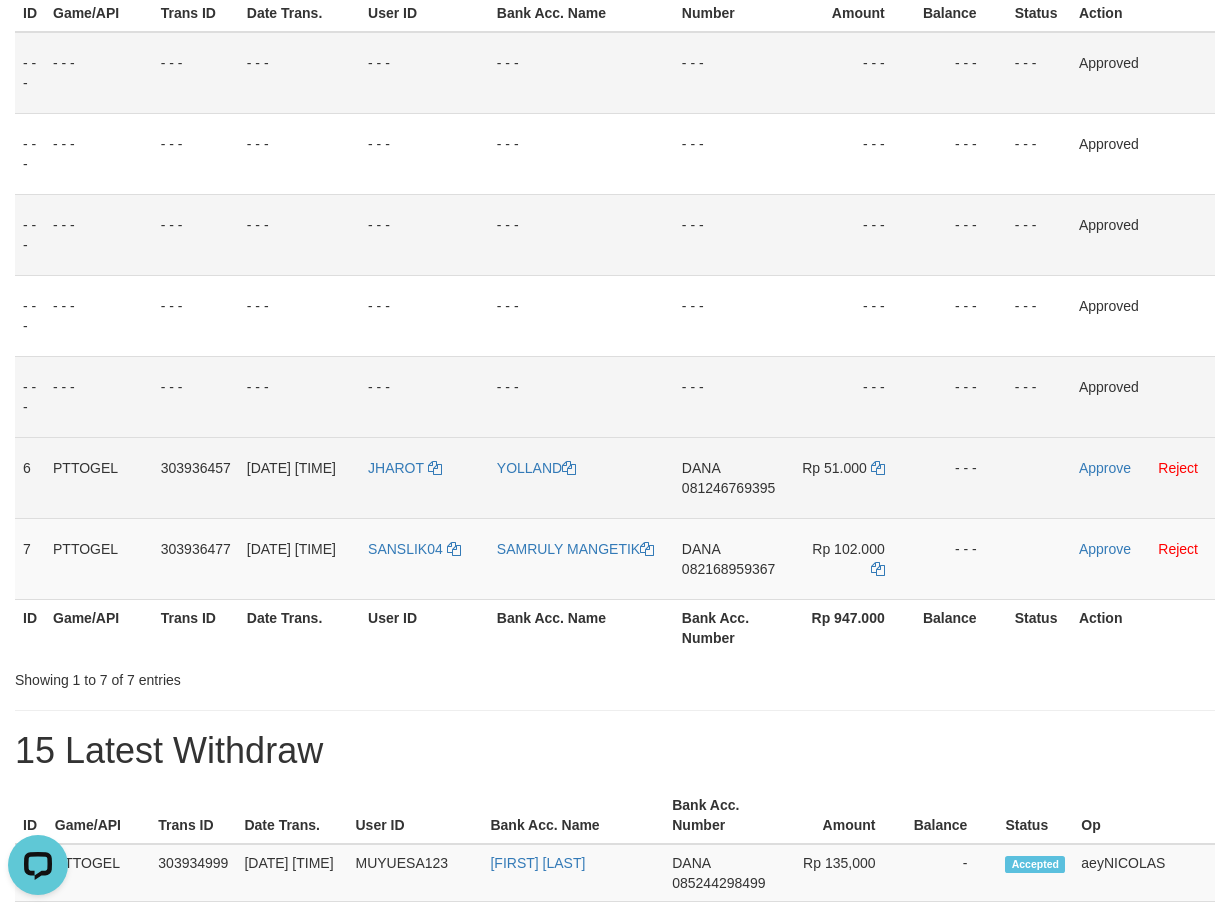 click on "081246769395" at bounding box center [728, 488] 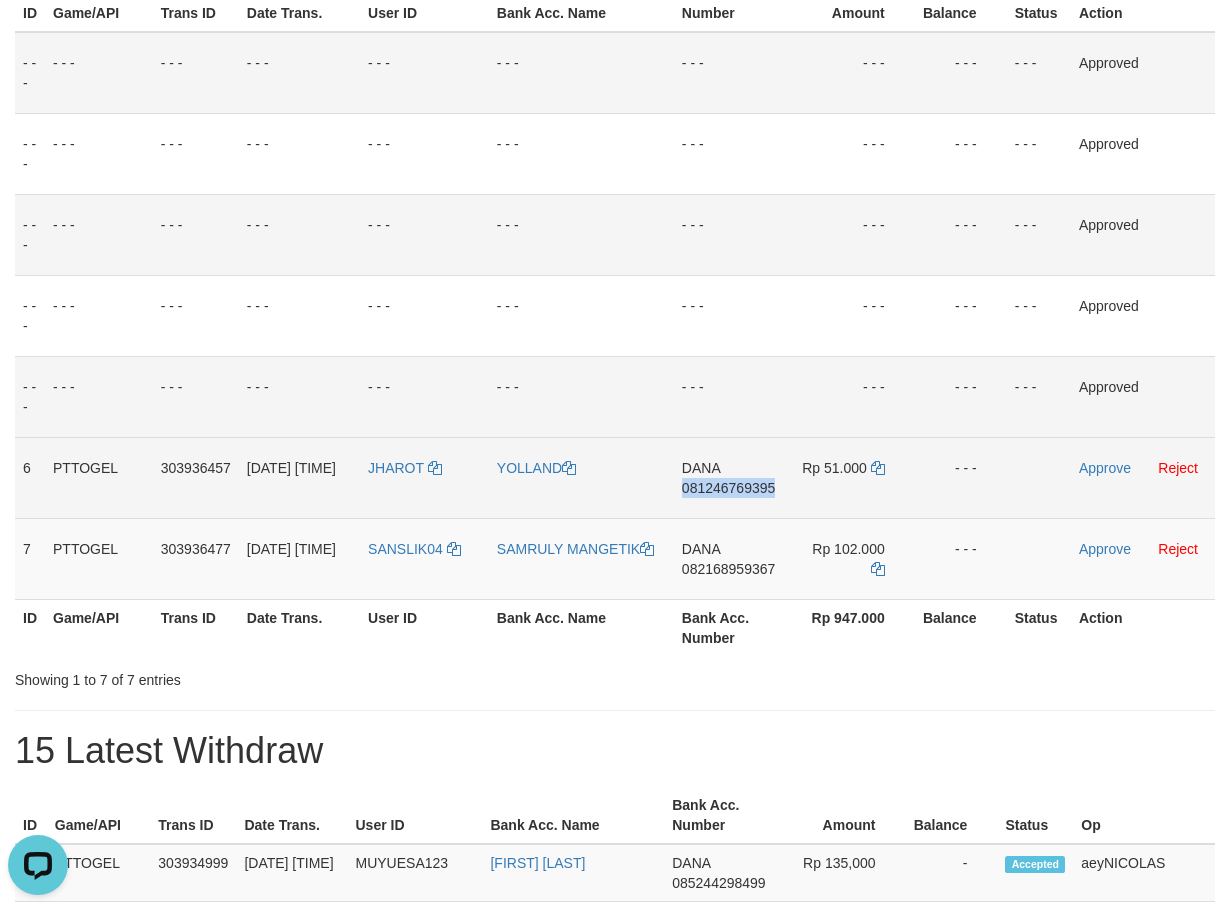 click on "081246769395" at bounding box center [728, 488] 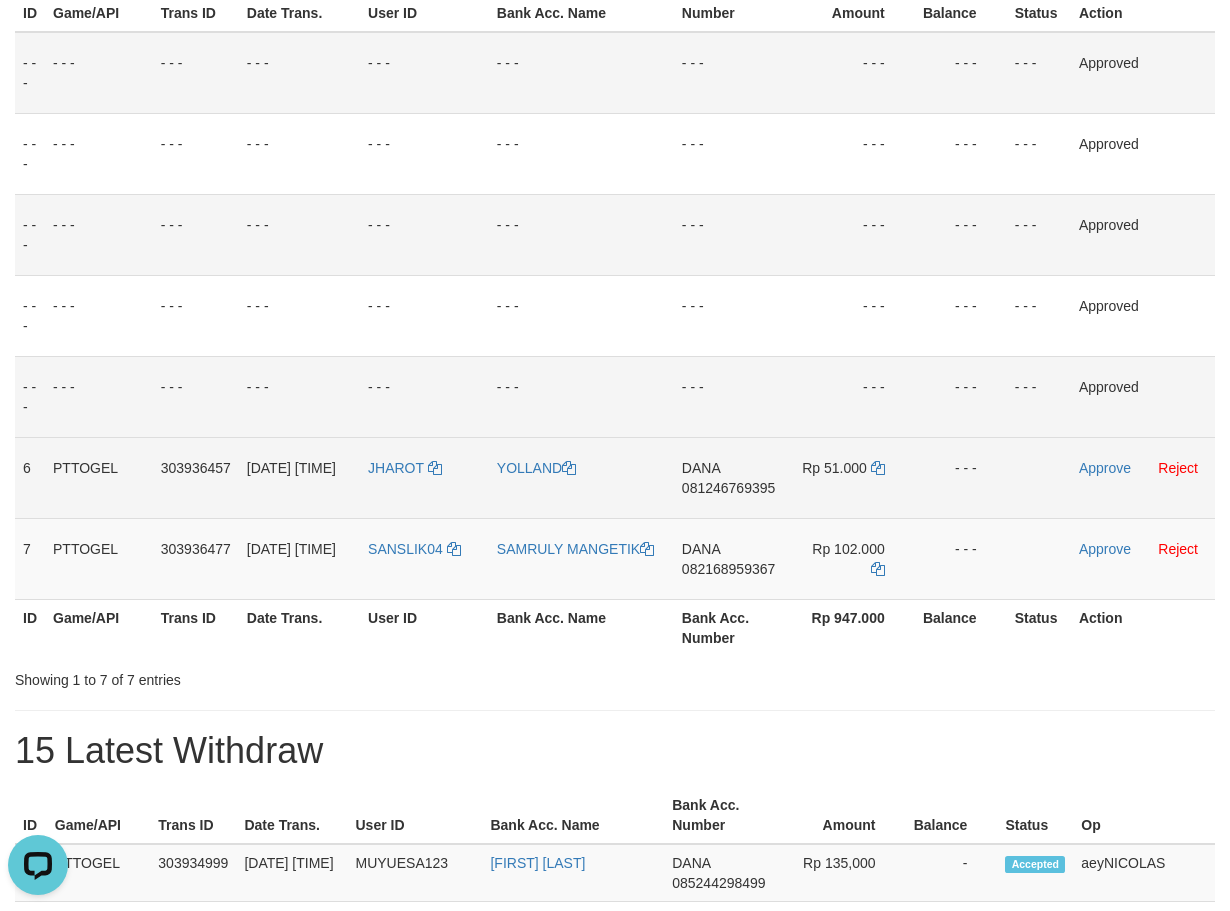click on "081246769395" at bounding box center [728, 488] 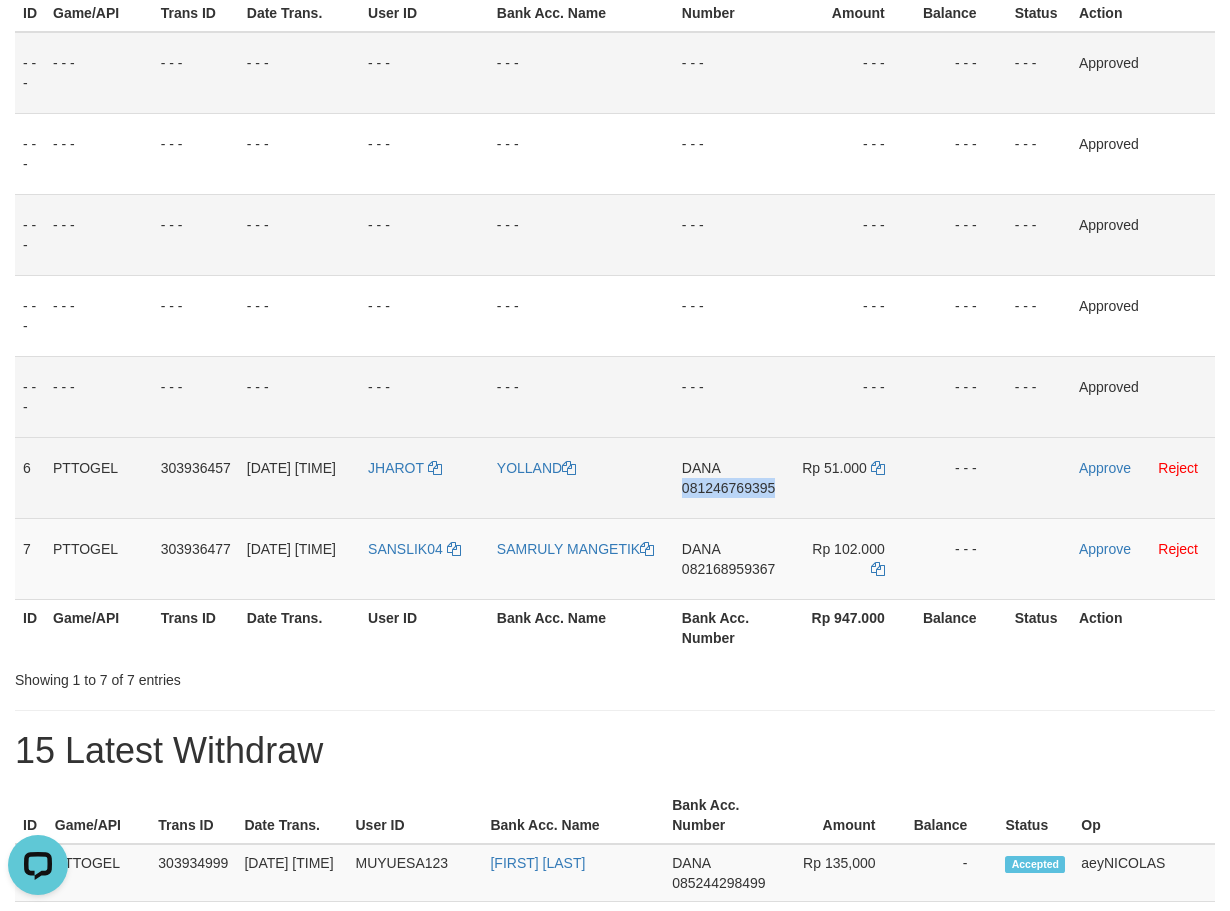 click on "081246769395" at bounding box center (728, 488) 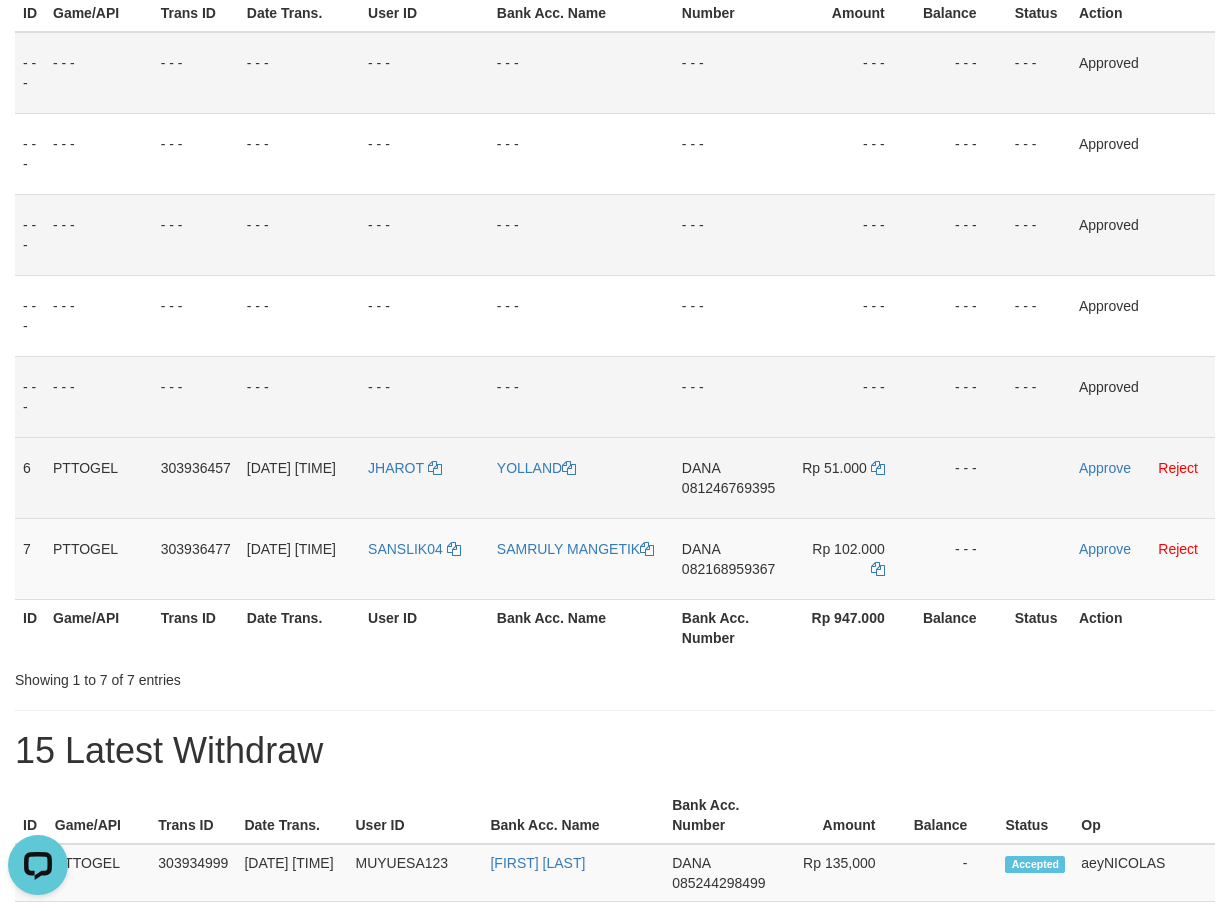 click on "081246769395" at bounding box center [728, 488] 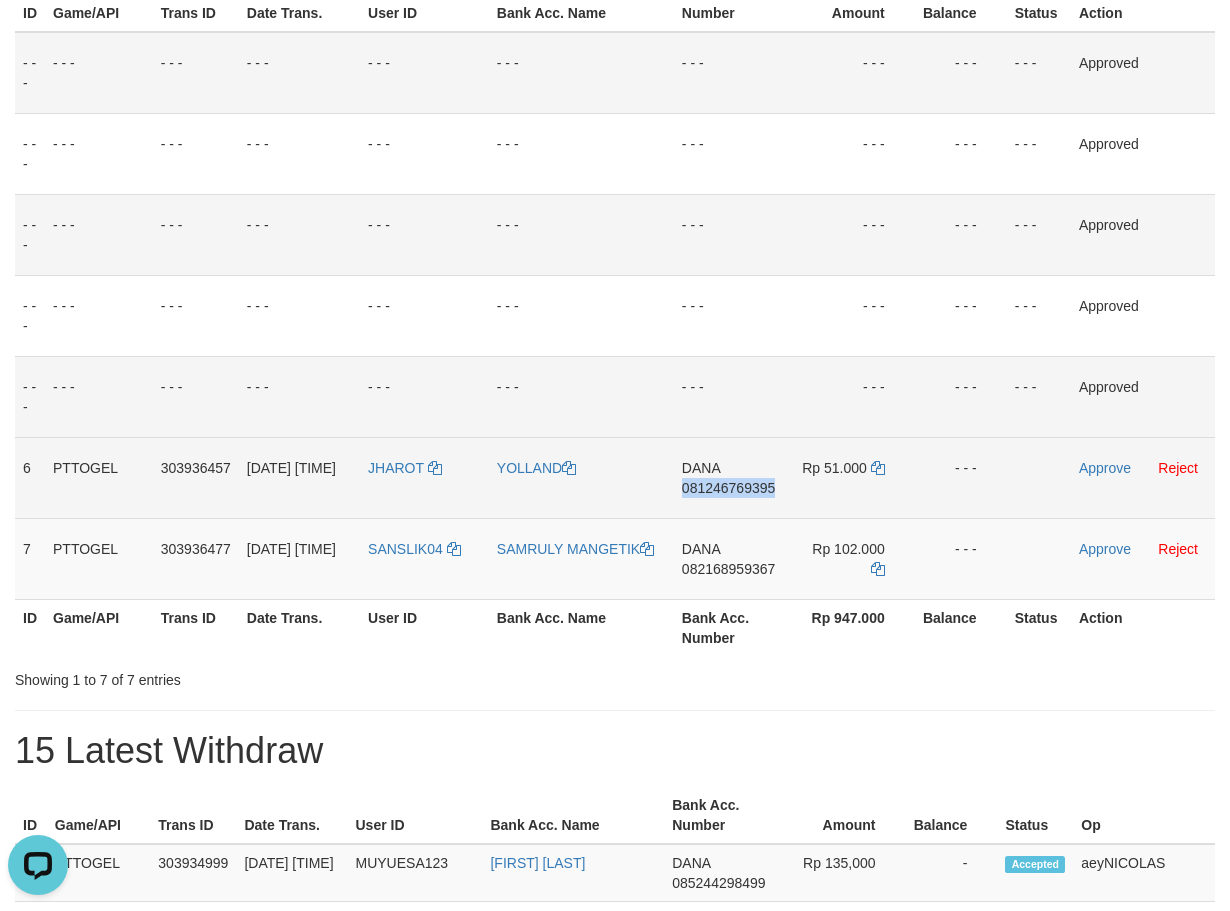 click on "081246769395" at bounding box center [728, 488] 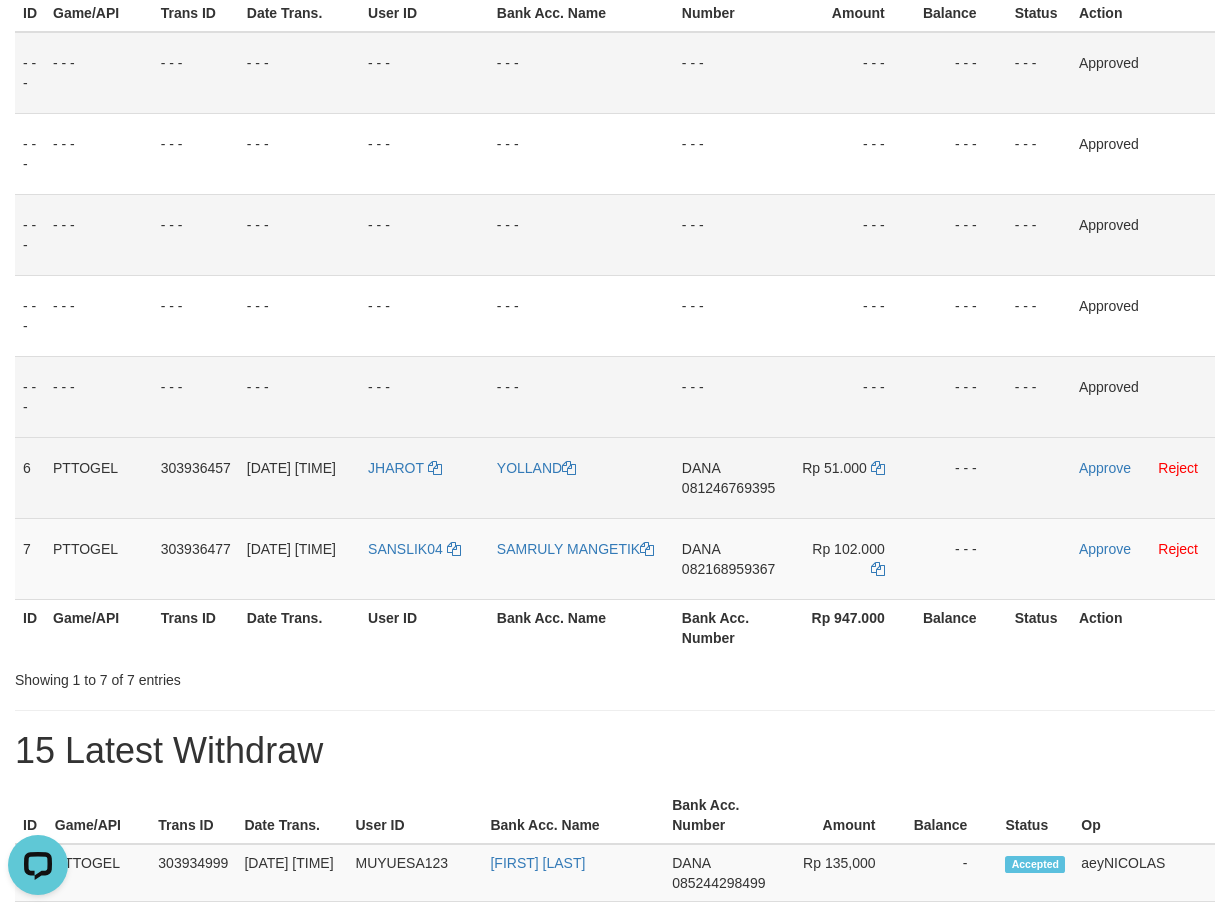 click on "081246769395" at bounding box center [728, 488] 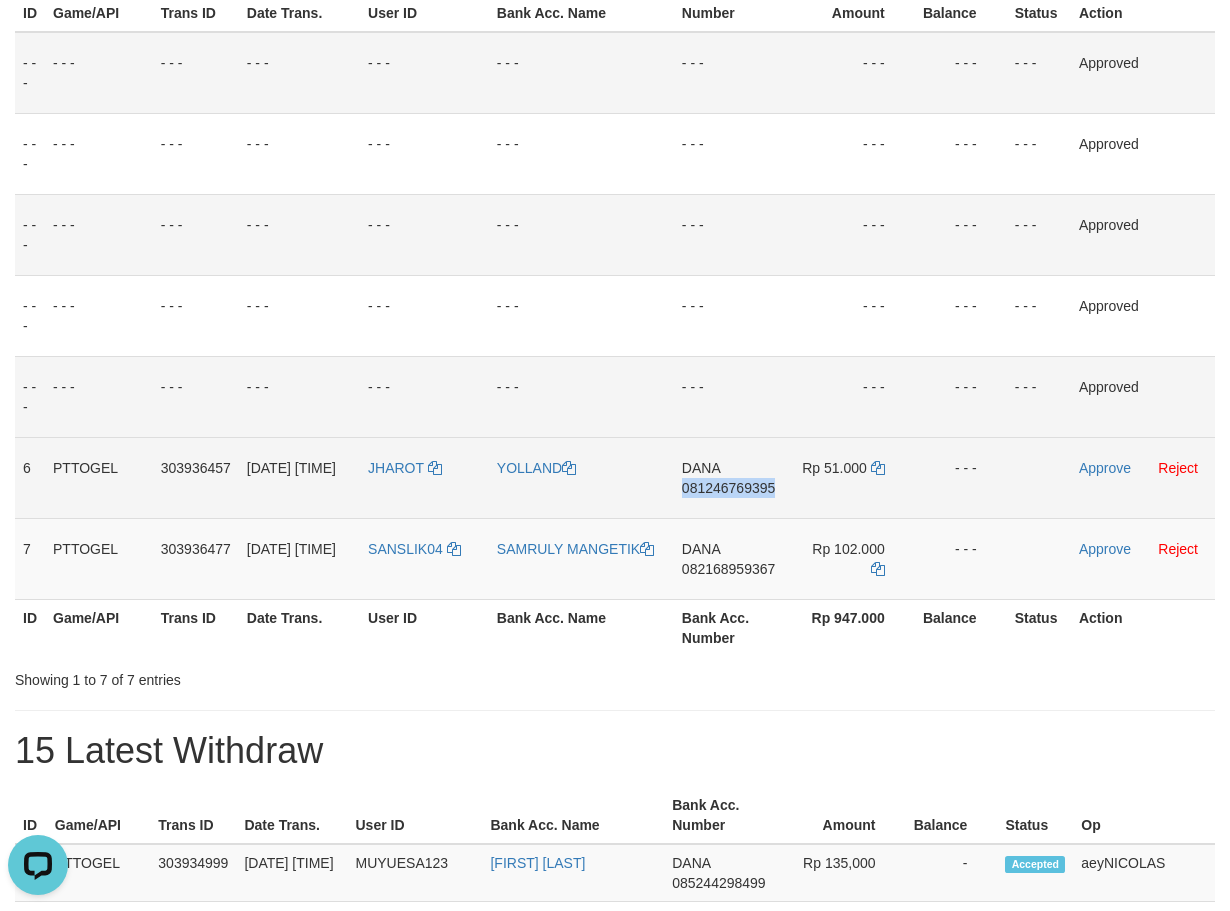 click on "081246769395" at bounding box center [728, 488] 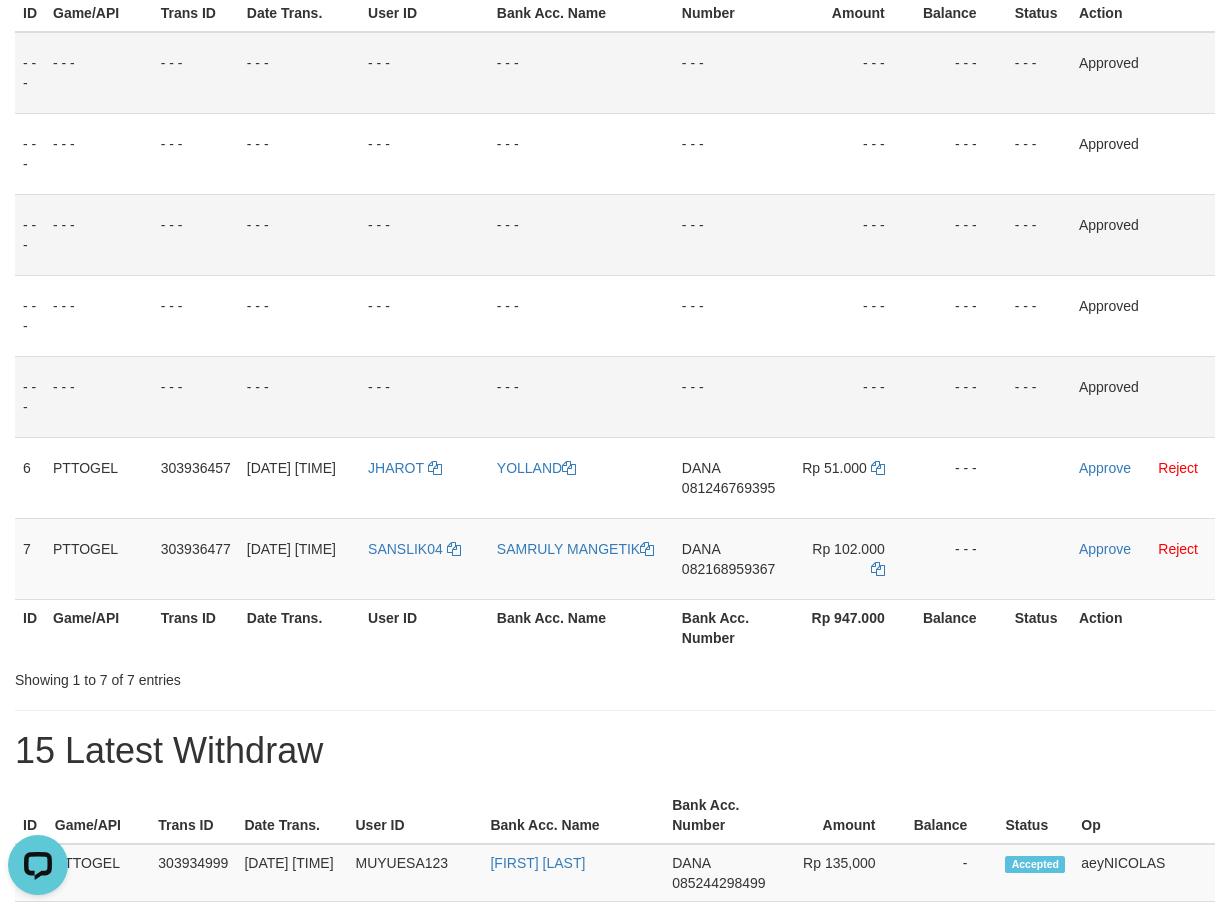 click on "- - -" at bounding box center [731, 396] 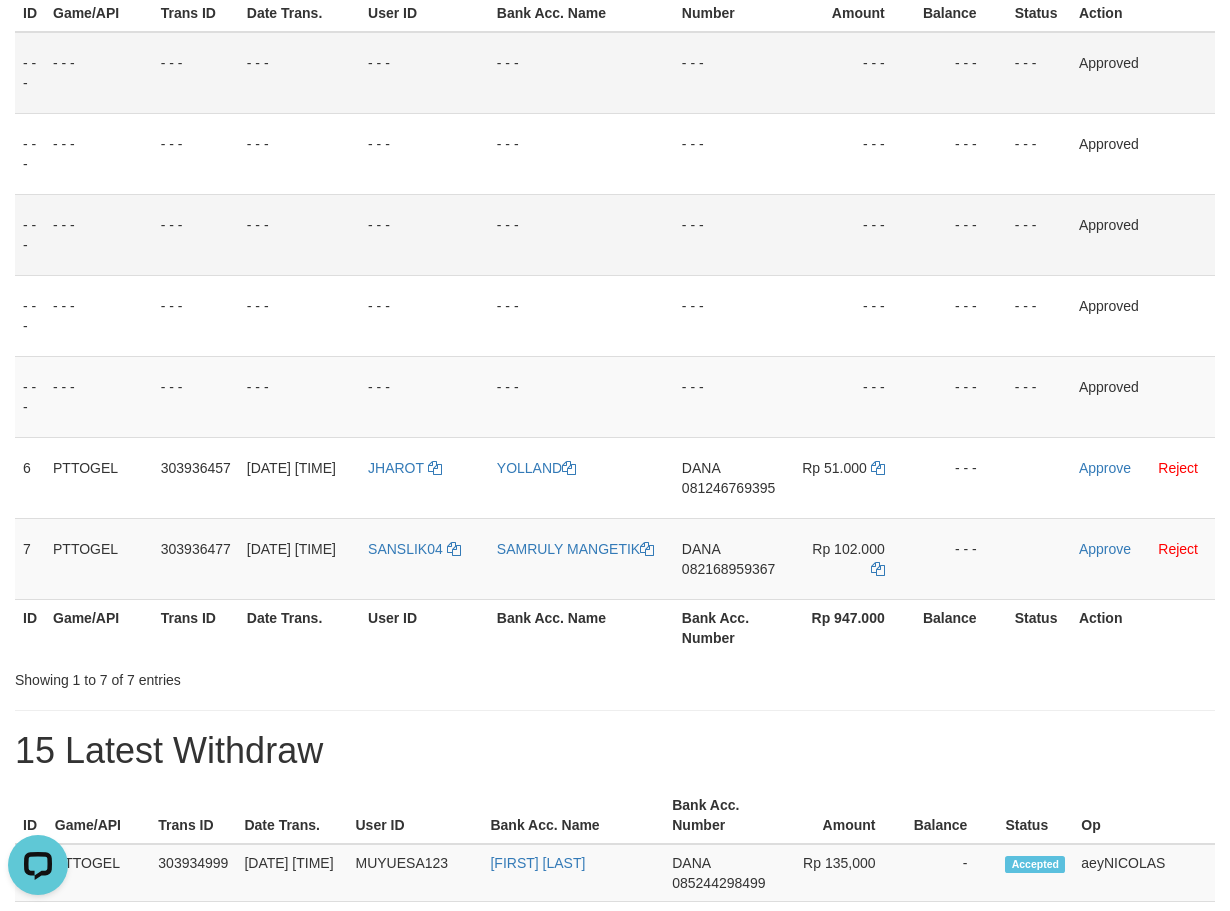 click on "- - -" at bounding box center [731, 234] 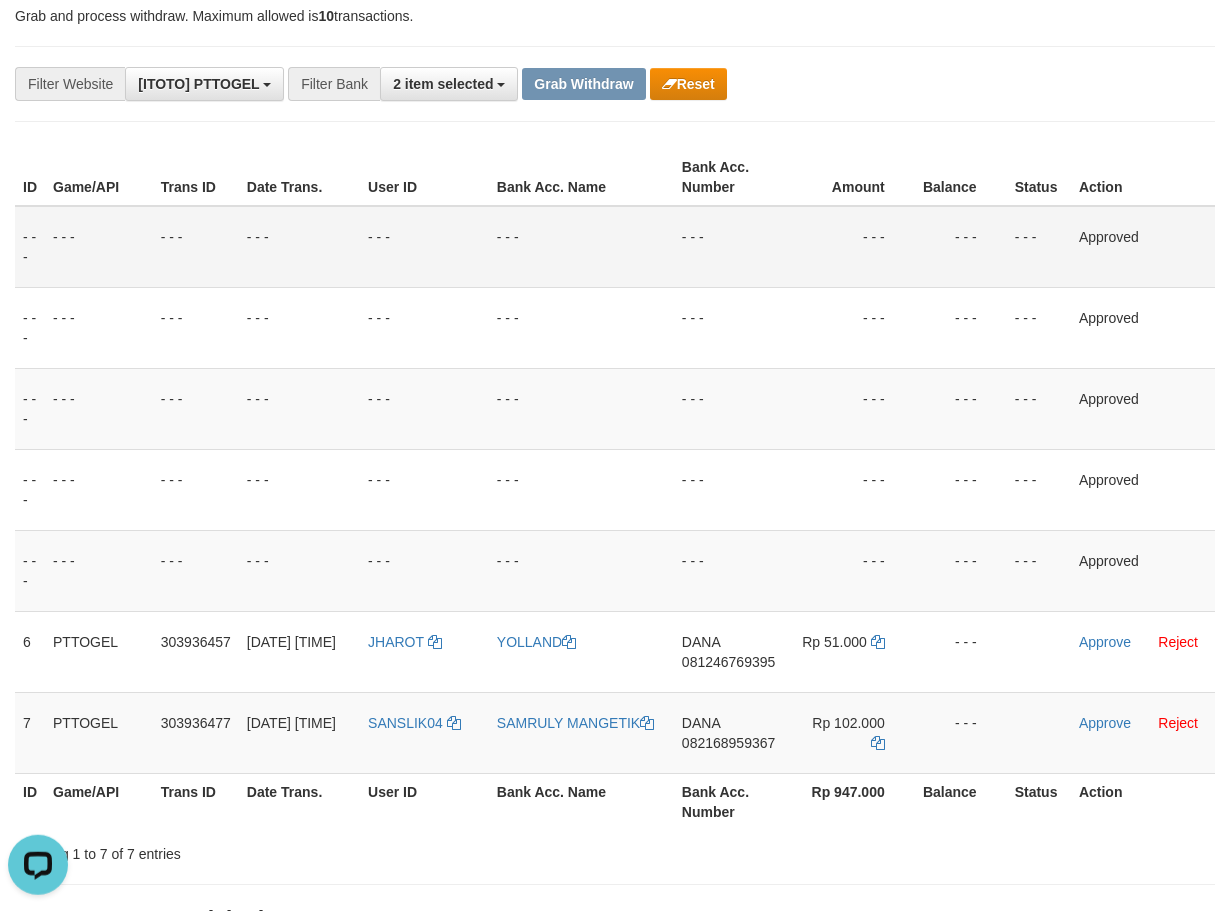 scroll, scrollTop: 80, scrollLeft: 0, axis: vertical 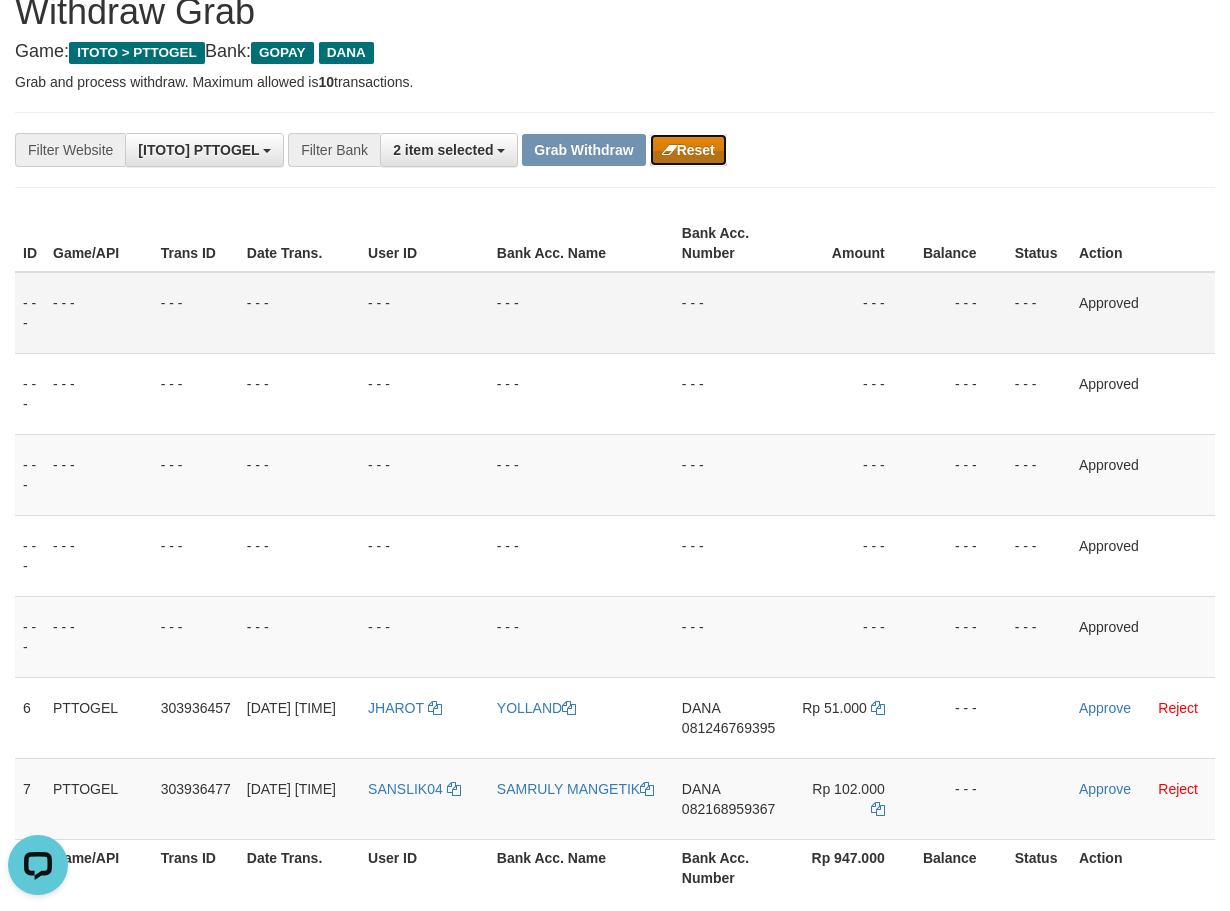 click on "Reset" at bounding box center [688, 150] 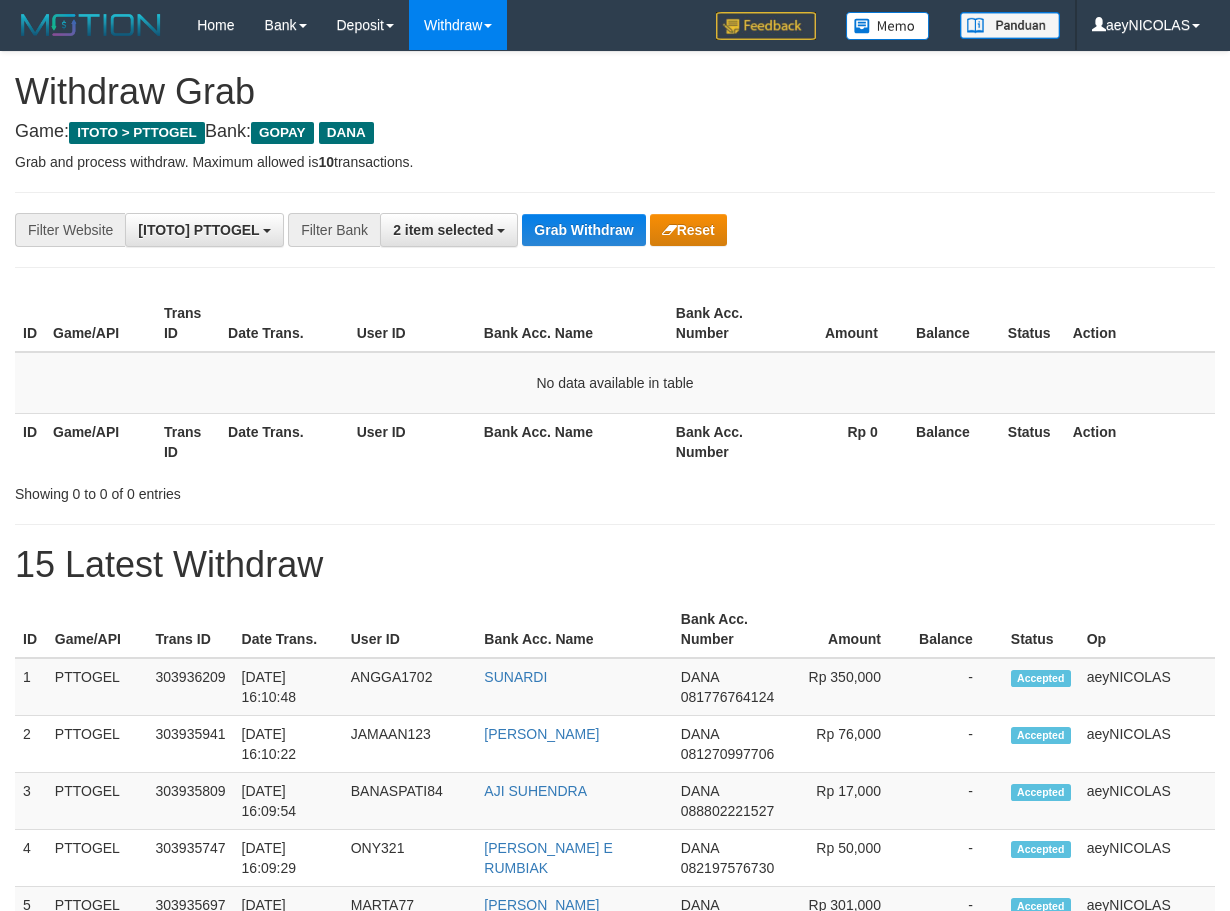 scroll, scrollTop: 863, scrollLeft: 0, axis: vertical 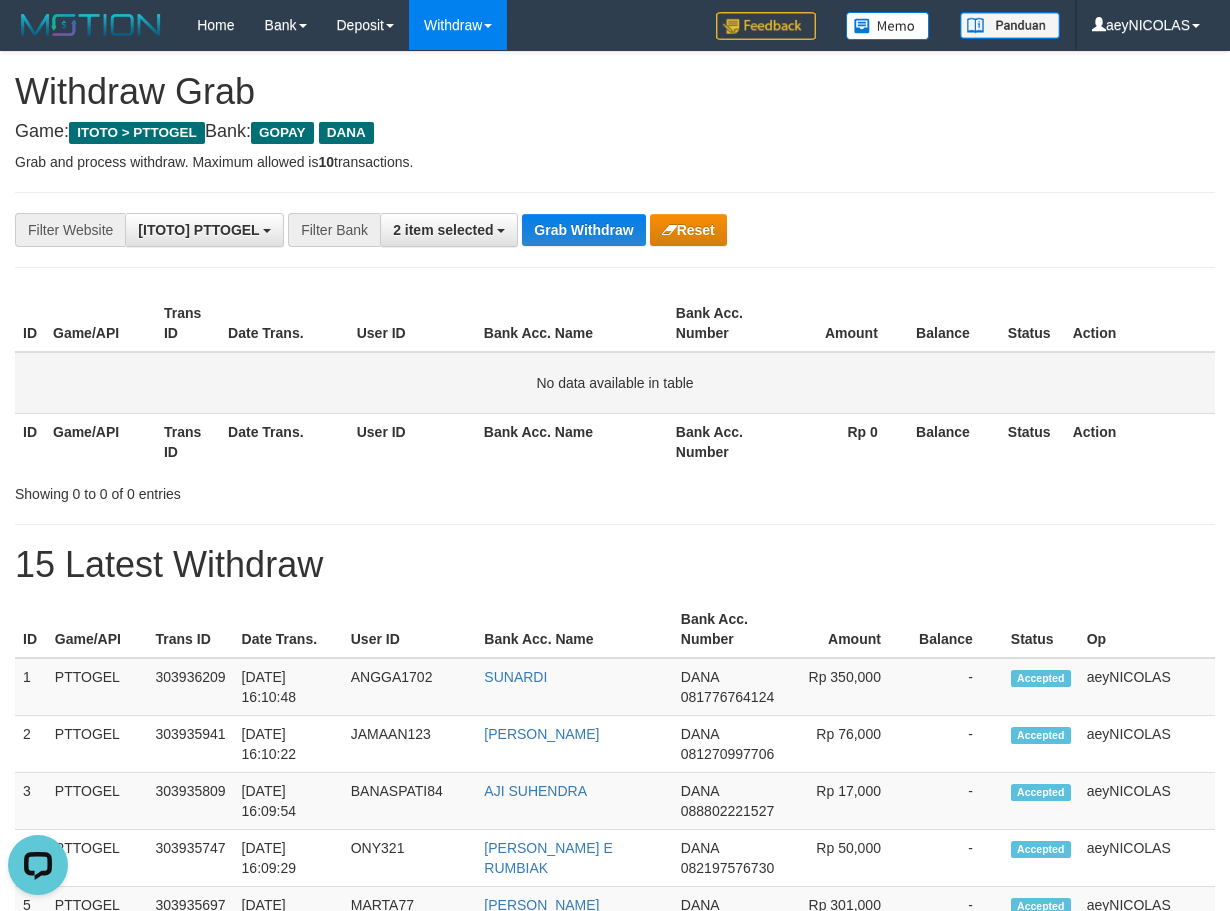 click on "Bank Acc. Number" at bounding box center (722, 441) 